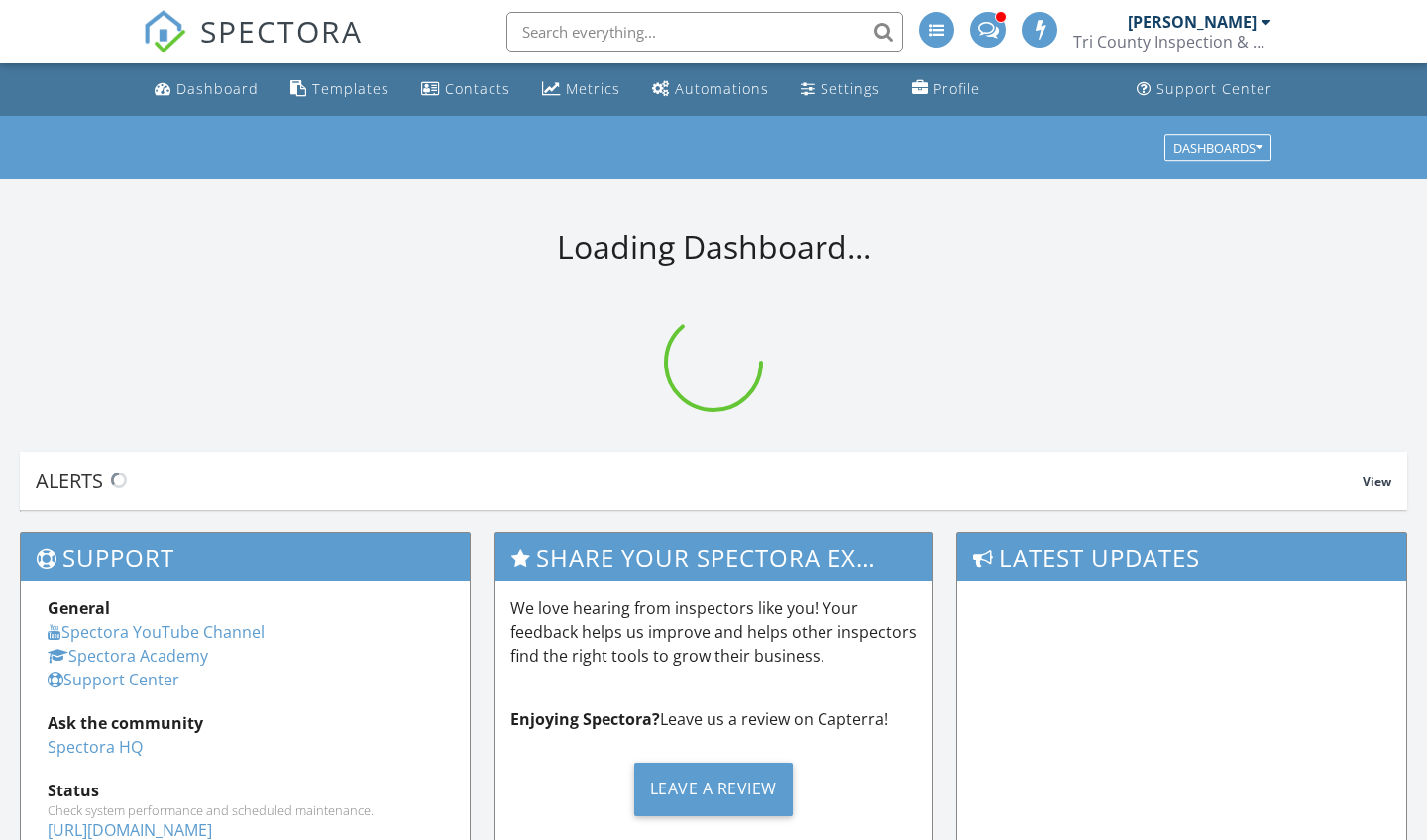 scroll, scrollTop: 0, scrollLeft: 0, axis: both 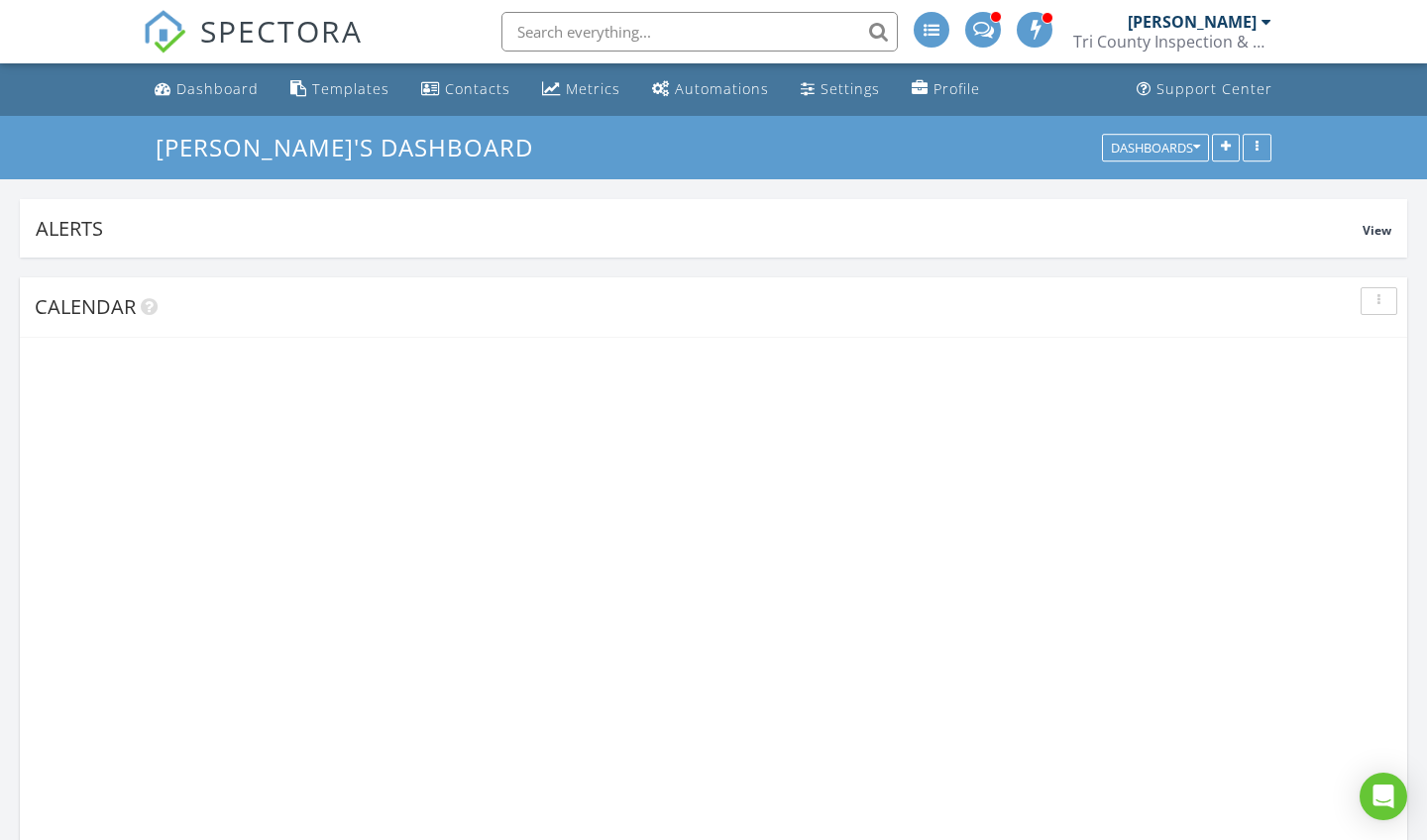 click at bounding box center [983, 28] 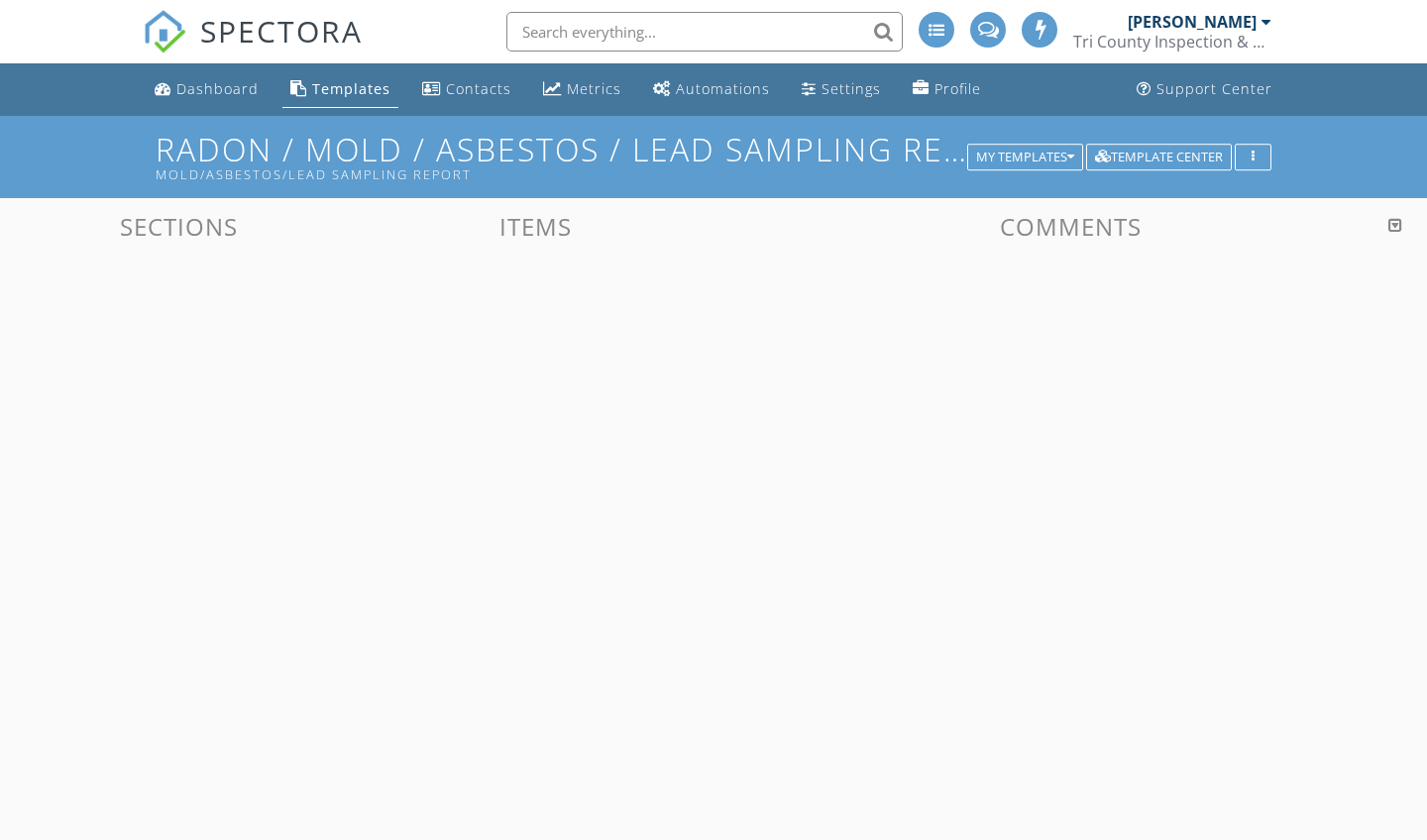 scroll, scrollTop: 0, scrollLeft: 0, axis: both 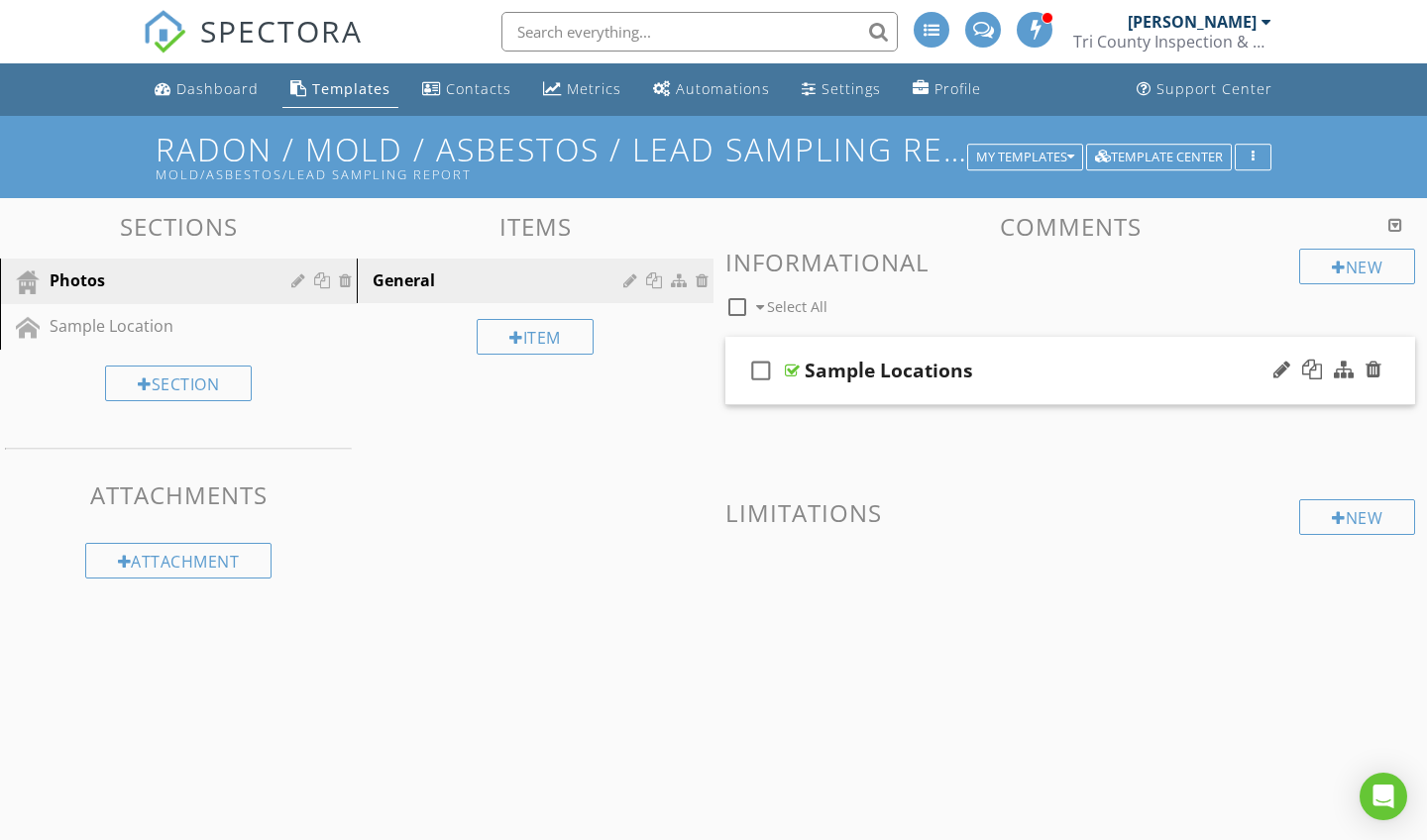click on "Sample Locations" at bounding box center (1048, 370) 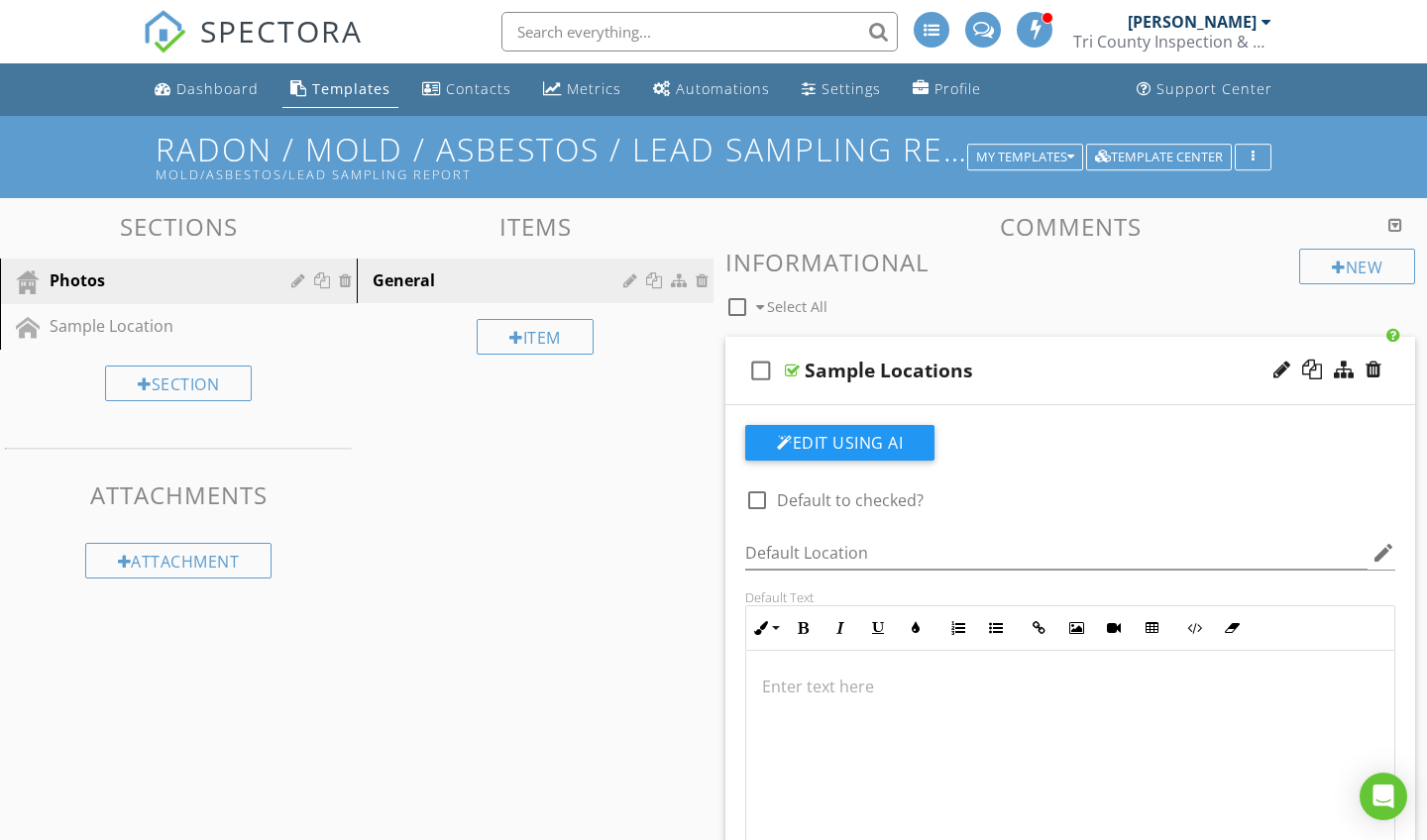 click at bounding box center (1070, 686) 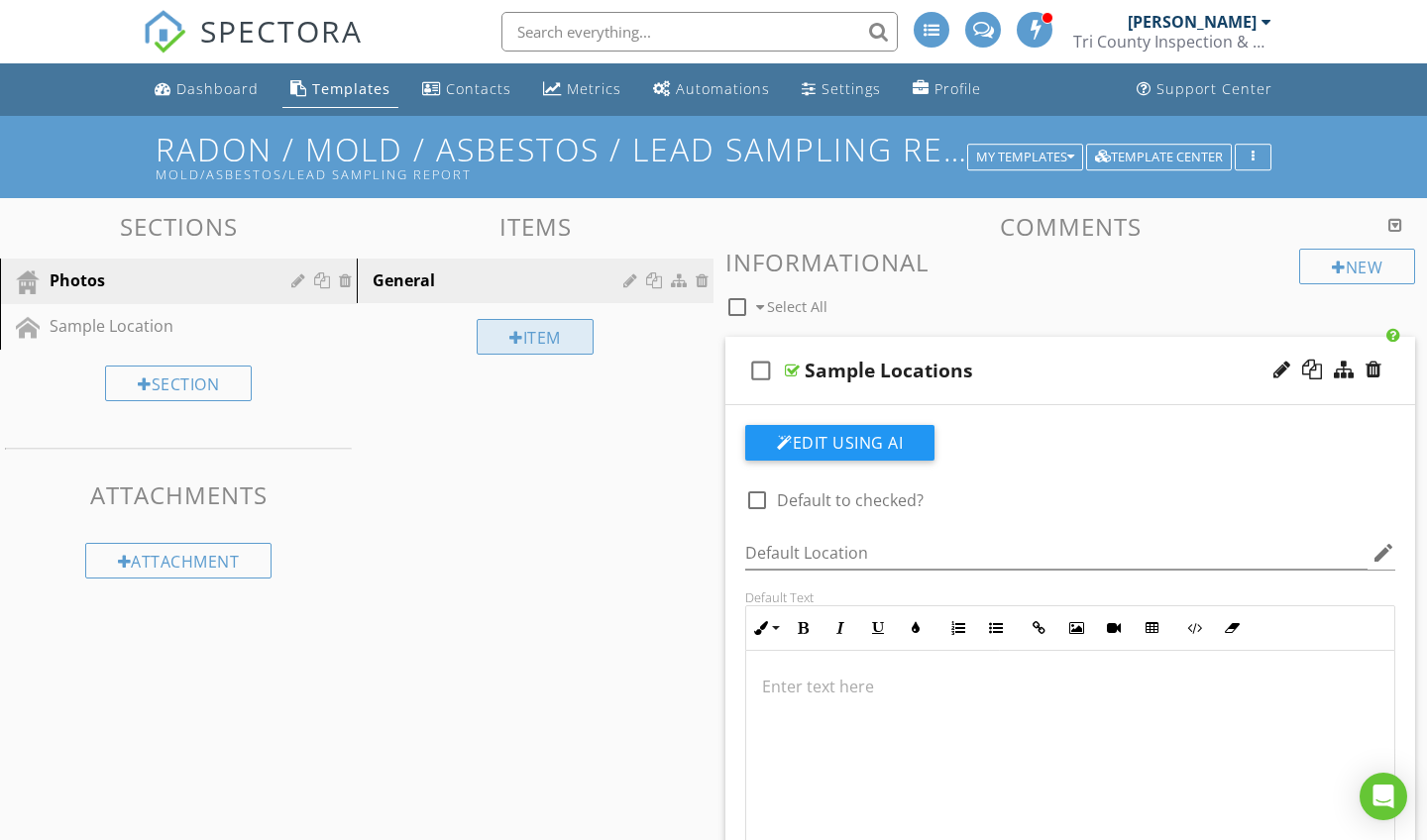 click on "Item" at bounding box center (535, 337) 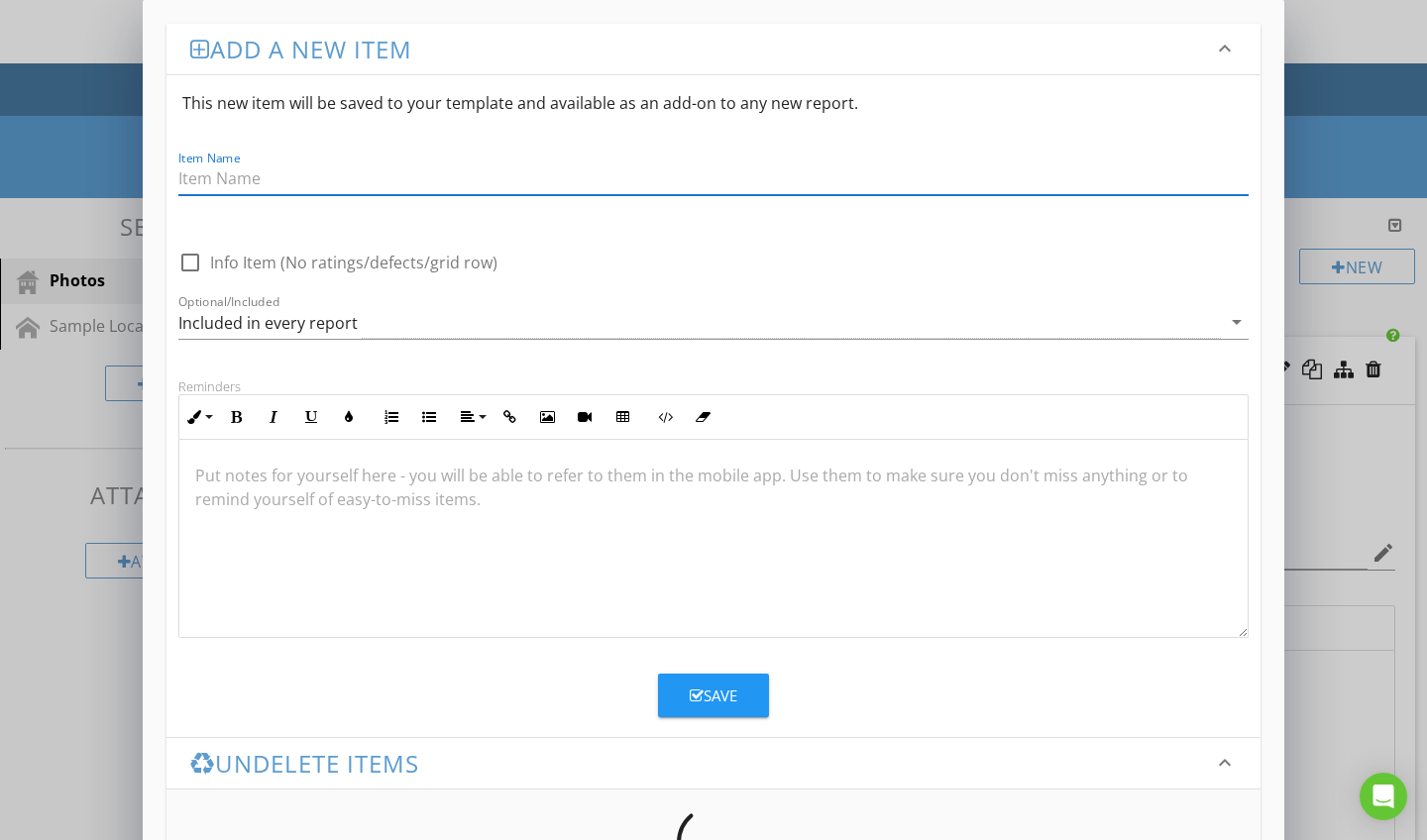 click on "Add a new item
keyboard_arrow_down
This new item will be saved to your template and available as an
add-on to any new report.
Item Name     check_box_outline_blank Info Item (No ratings/defects/grid row)   Optional/Included Included in every report arrow_drop_down     Reminders   Inline Style XLarge Large Normal Small Light Small/Light Bold Italic Underline Colors Ordered List Unordered List Align Align Left Align Center Align Right Align Justify Insert Link Insert Image Insert Video Insert Table Code View Clear Formatting Put notes for yourself here - you will be able to refer to them in the mobile app. Use them to make sure you don't miss anything or to remind yourself of easy-to-miss items.
Save
Undelete items
keyboard_arrow_down       Fetching deleted items..." at bounding box center (714, 477) 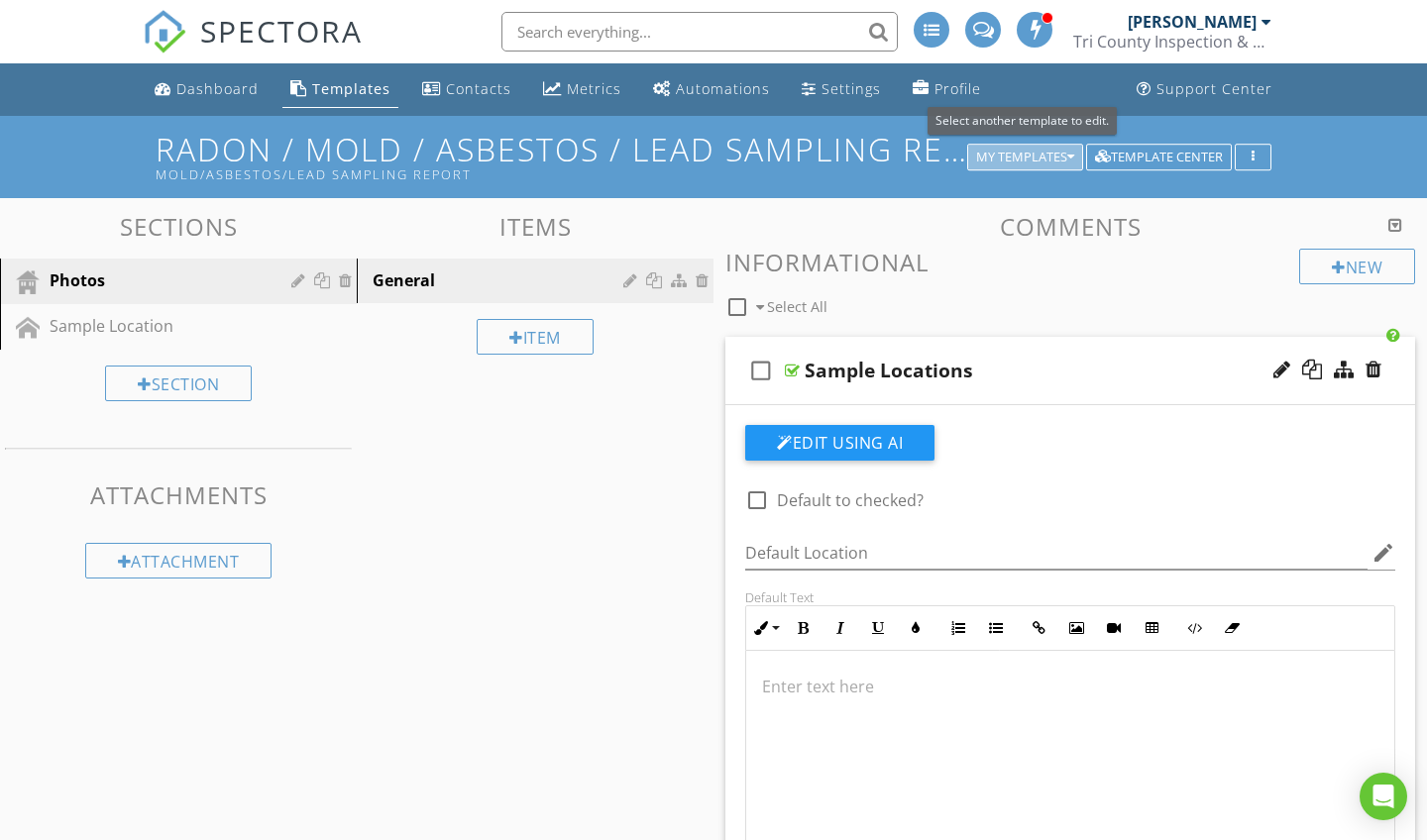 click on "My Templates" at bounding box center (1025, 158) 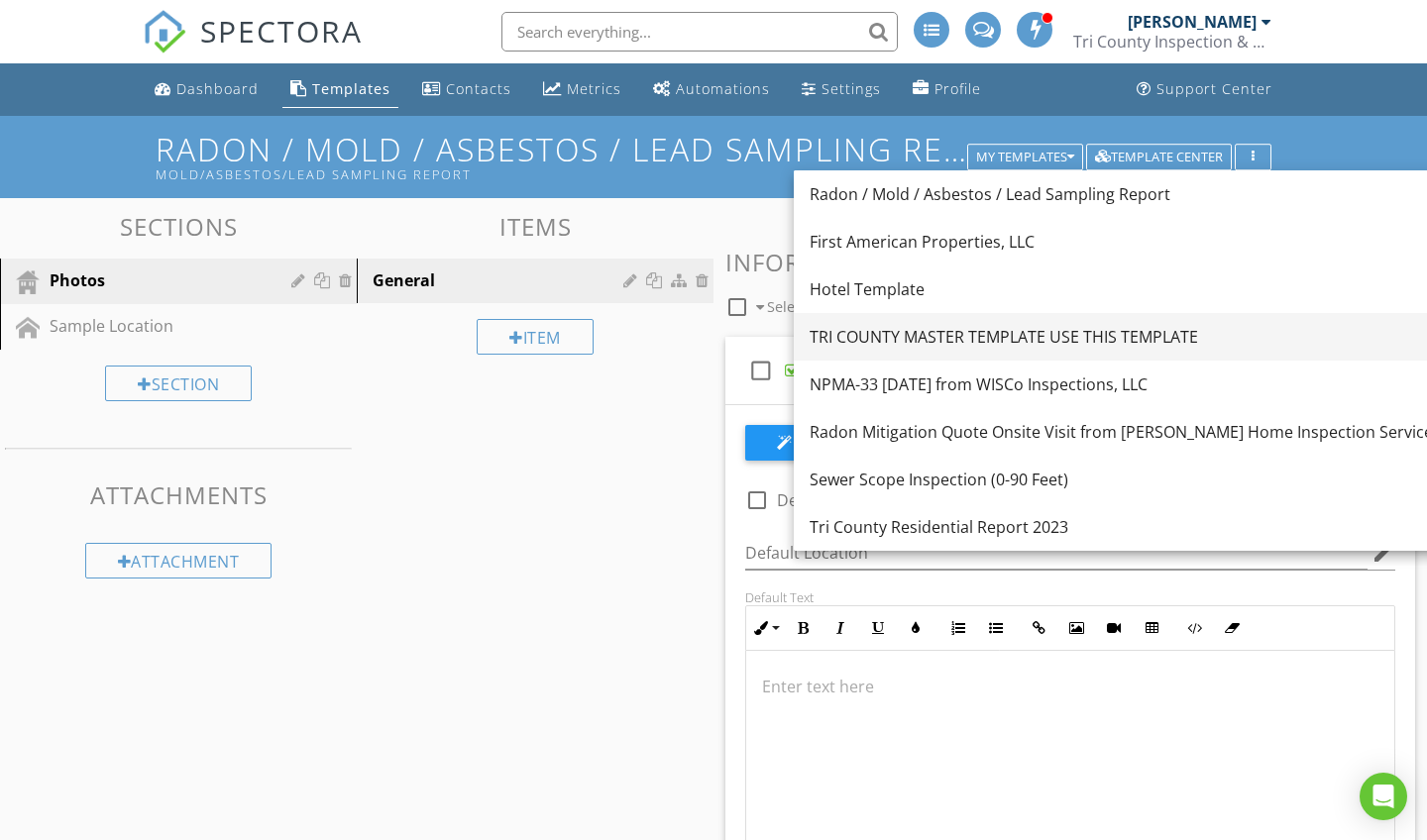 click on "TRI COUNTY MASTER TEMPLATE USE THIS TEMPLATE" at bounding box center [1125, 337] 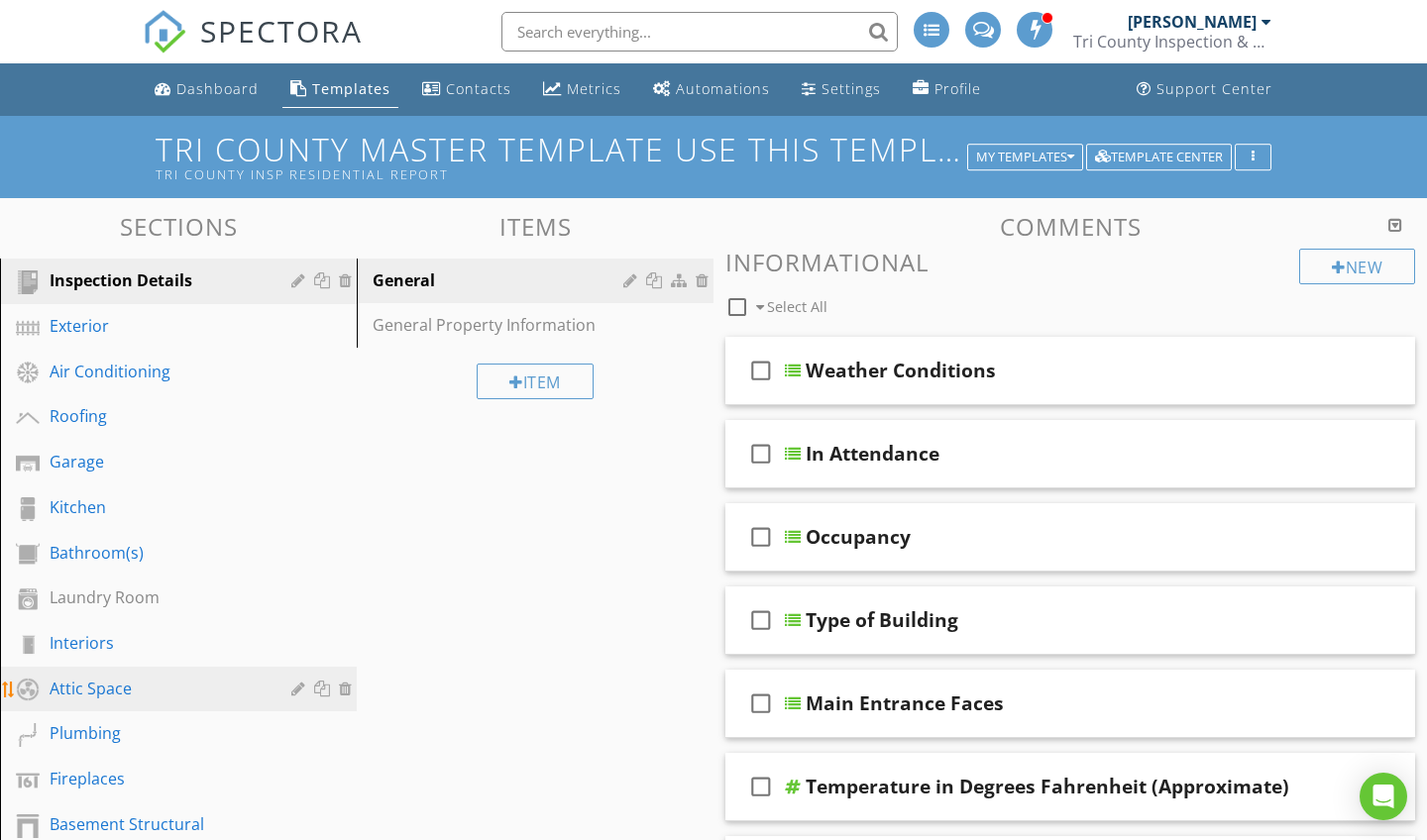 click at bounding box center (324, 688) 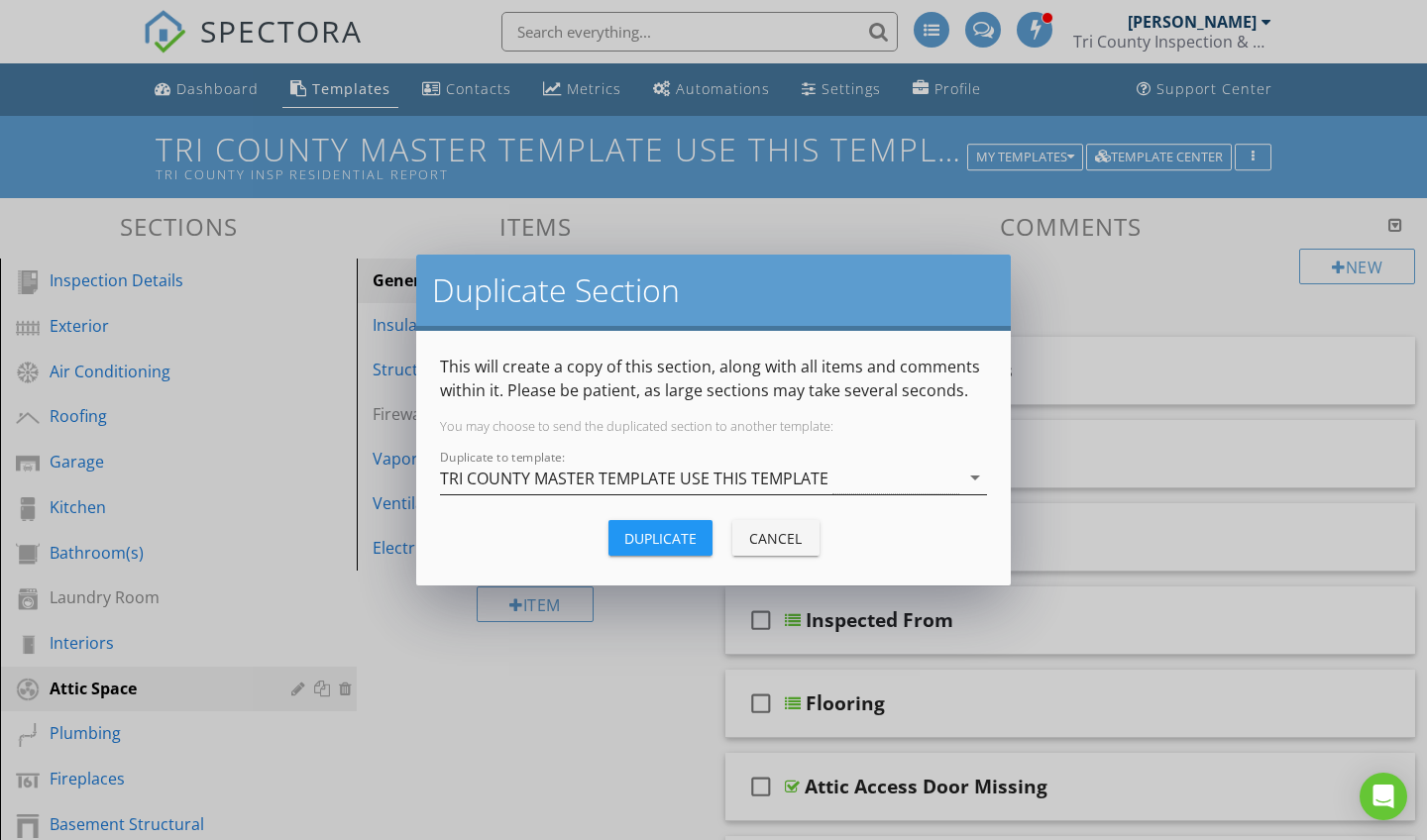 click on "TRI COUNTY MASTER TEMPLATE USE THIS TEMPLATE" at bounding box center [634, 478] 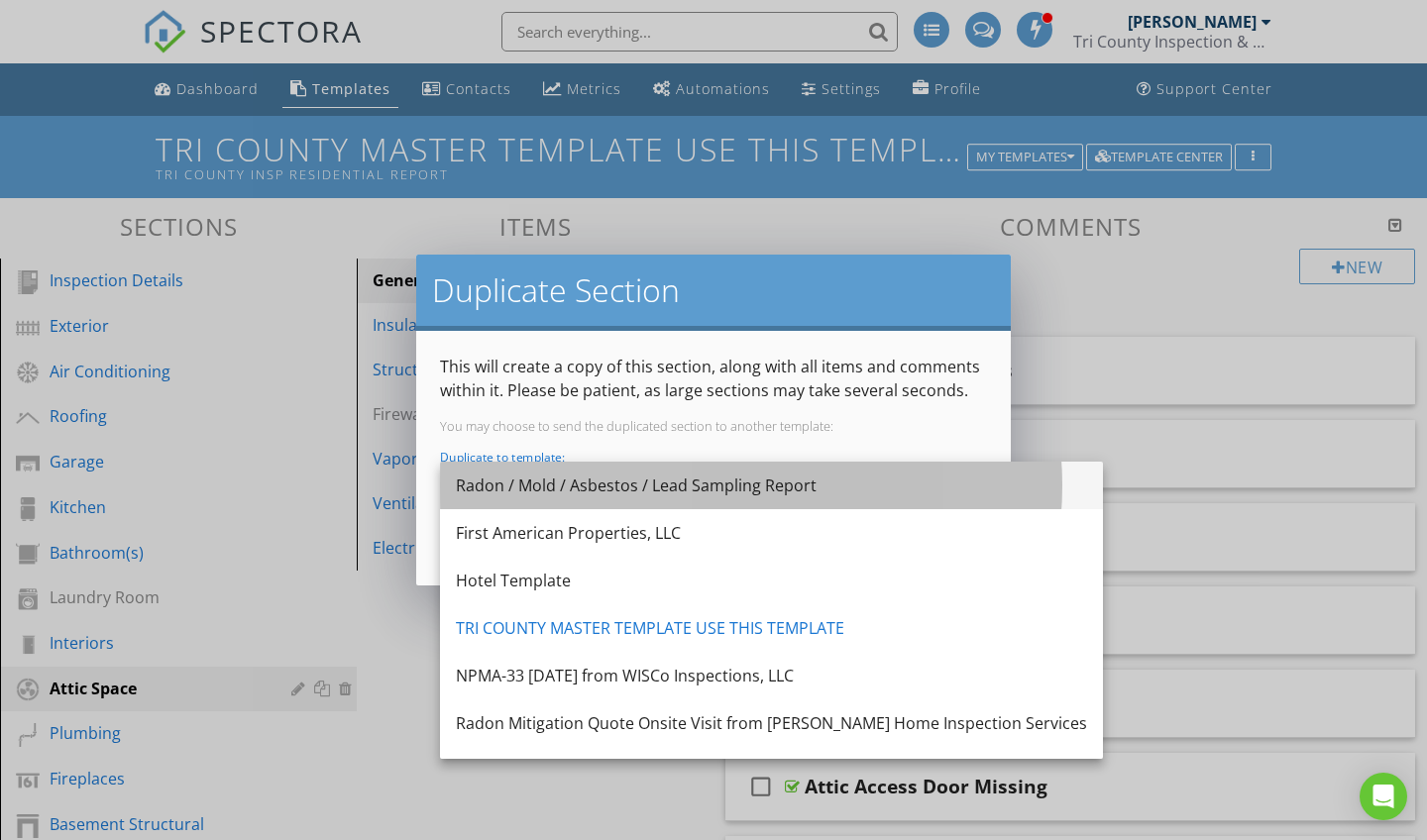 click on "Radon / Mold / Asbestos / Lead Sampling Report" at bounding box center (771, 485) 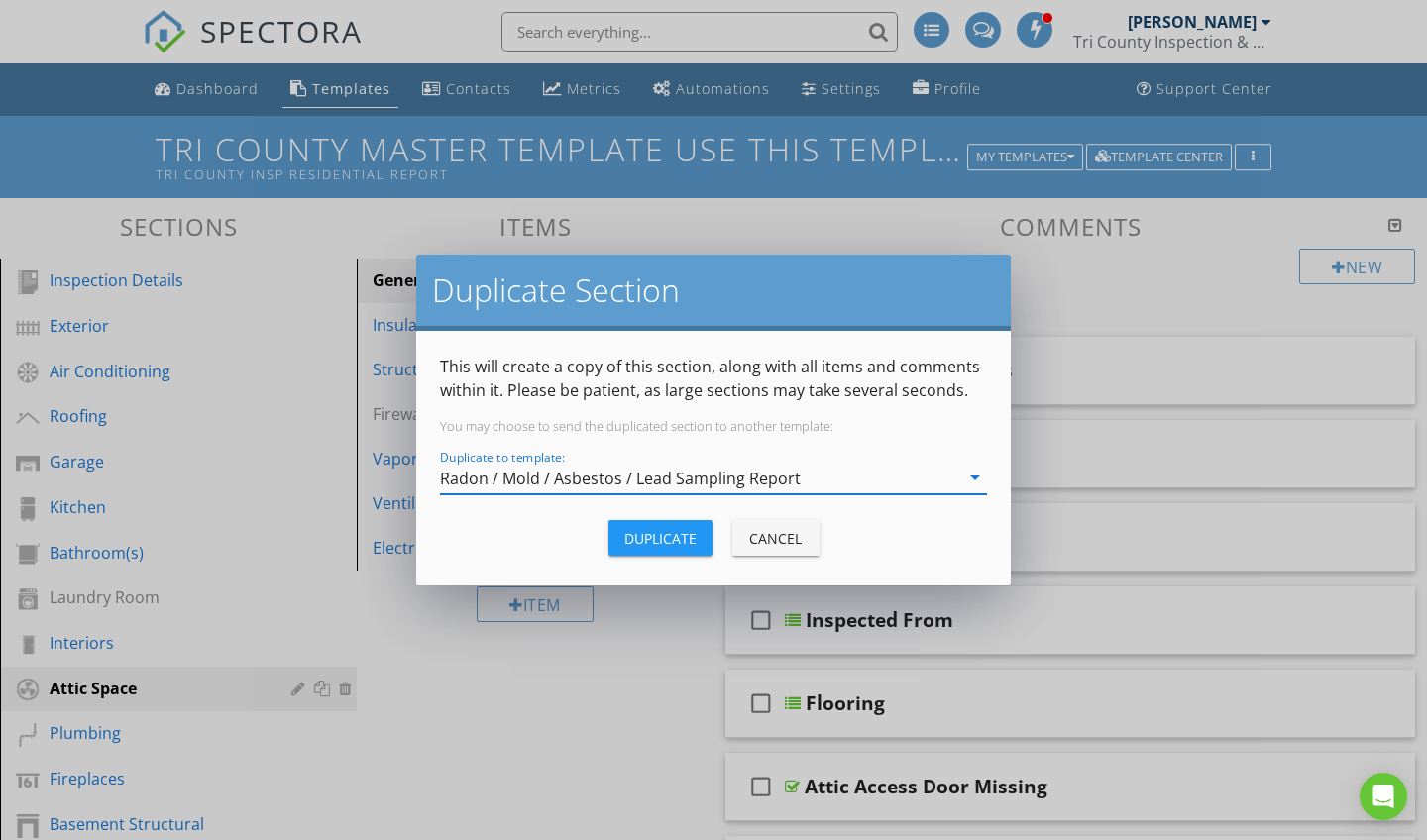 click on "Duplicate" at bounding box center (660, 538) 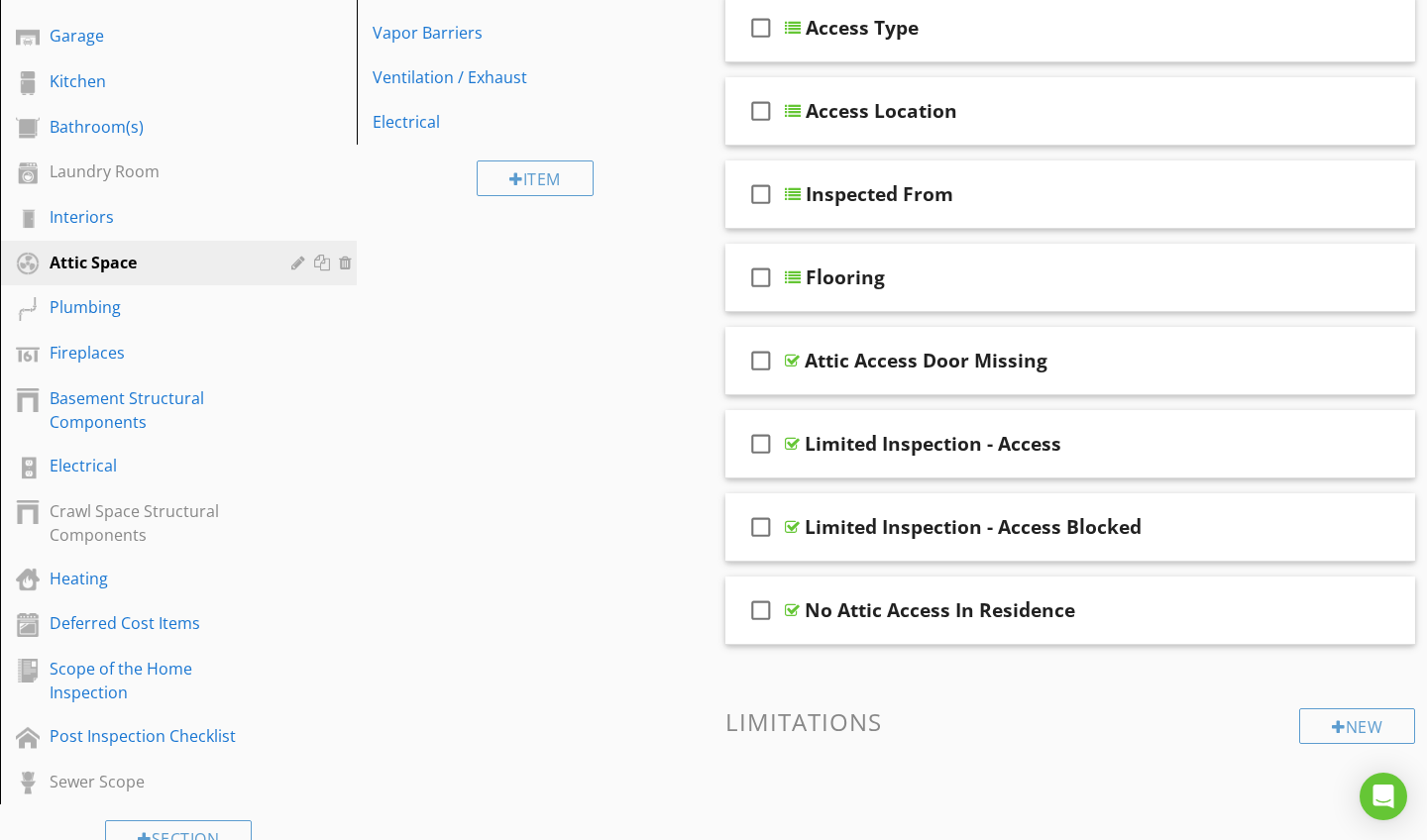 scroll, scrollTop: 402, scrollLeft: 0, axis: vertical 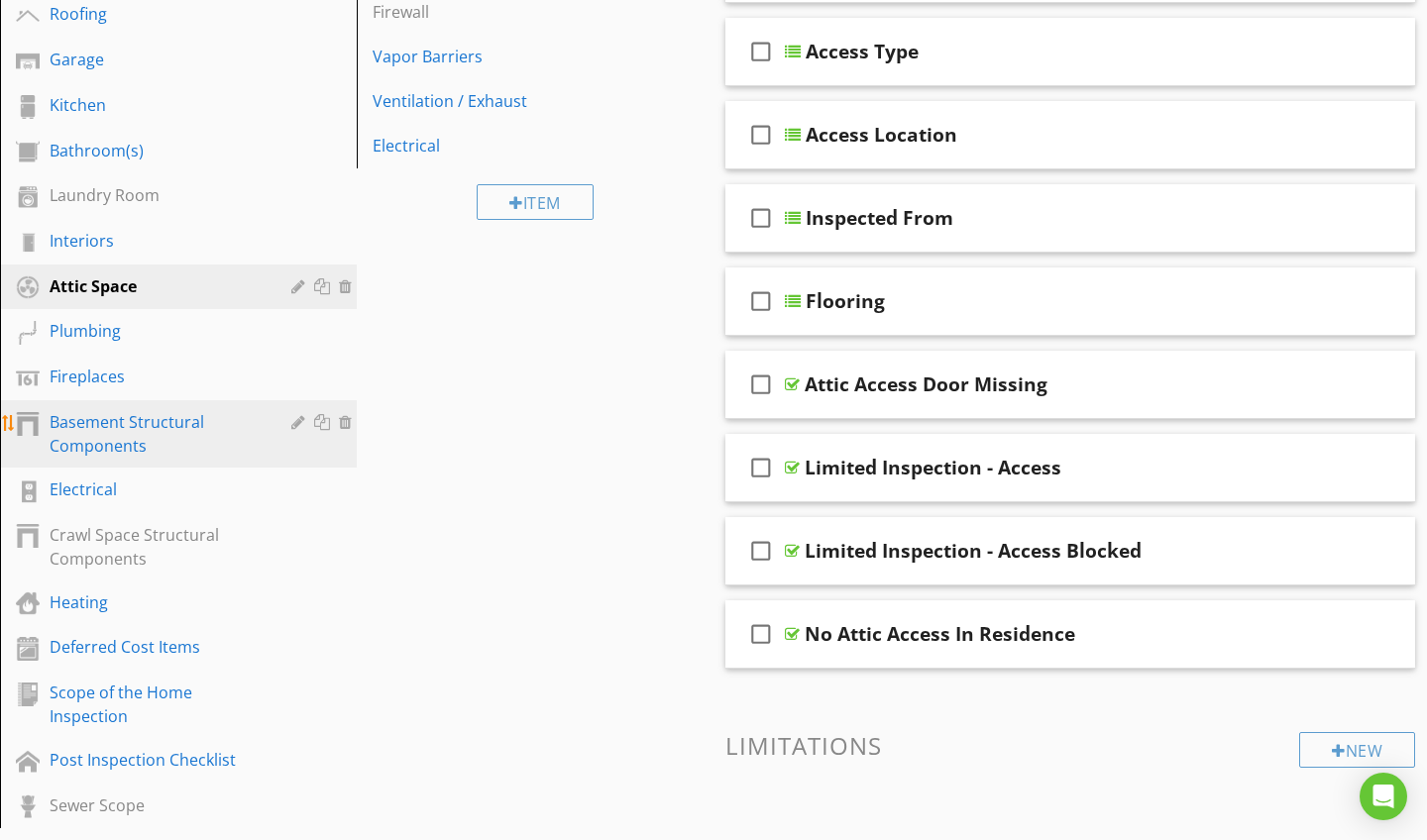 click at bounding box center (324, 422) 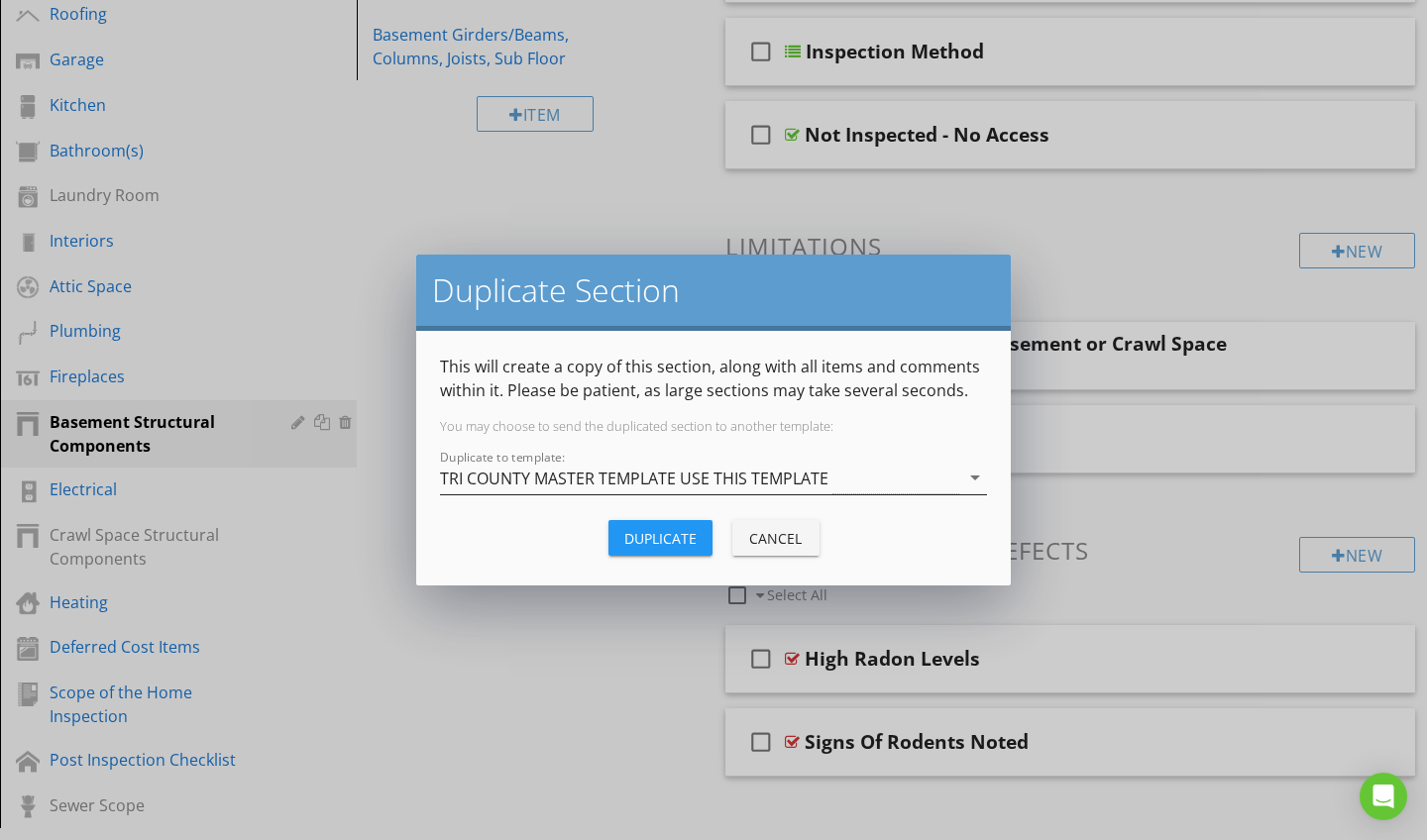 click on "TRI COUNTY MASTER TEMPLATE USE THIS TEMPLATE" at bounding box center [634, 478] 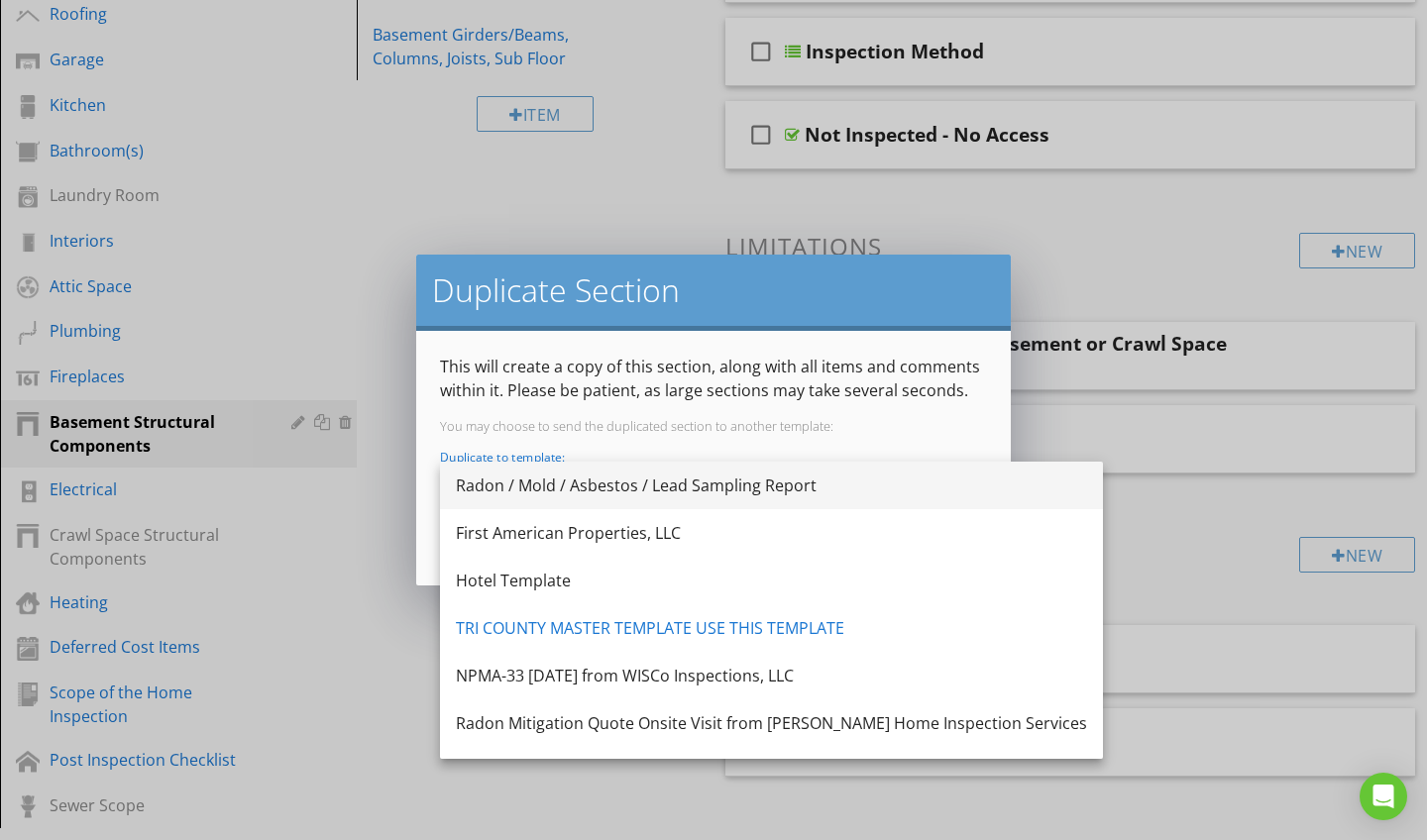 click on "Radon / Mold / Asbestos / Lead Sampling Report" at bounding box center (771, 485) 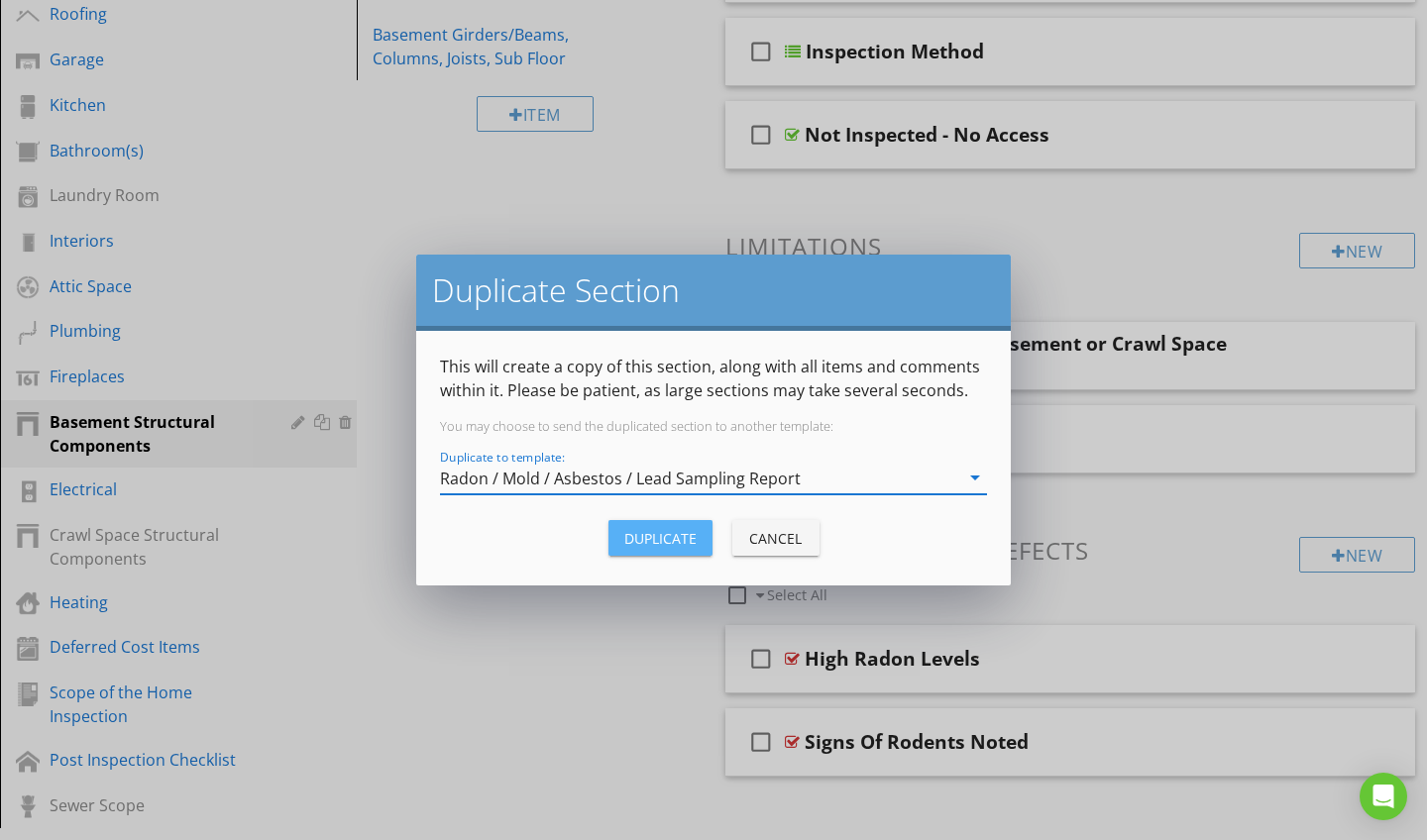 click on "Duplicate" at bounding box center (660, 538) 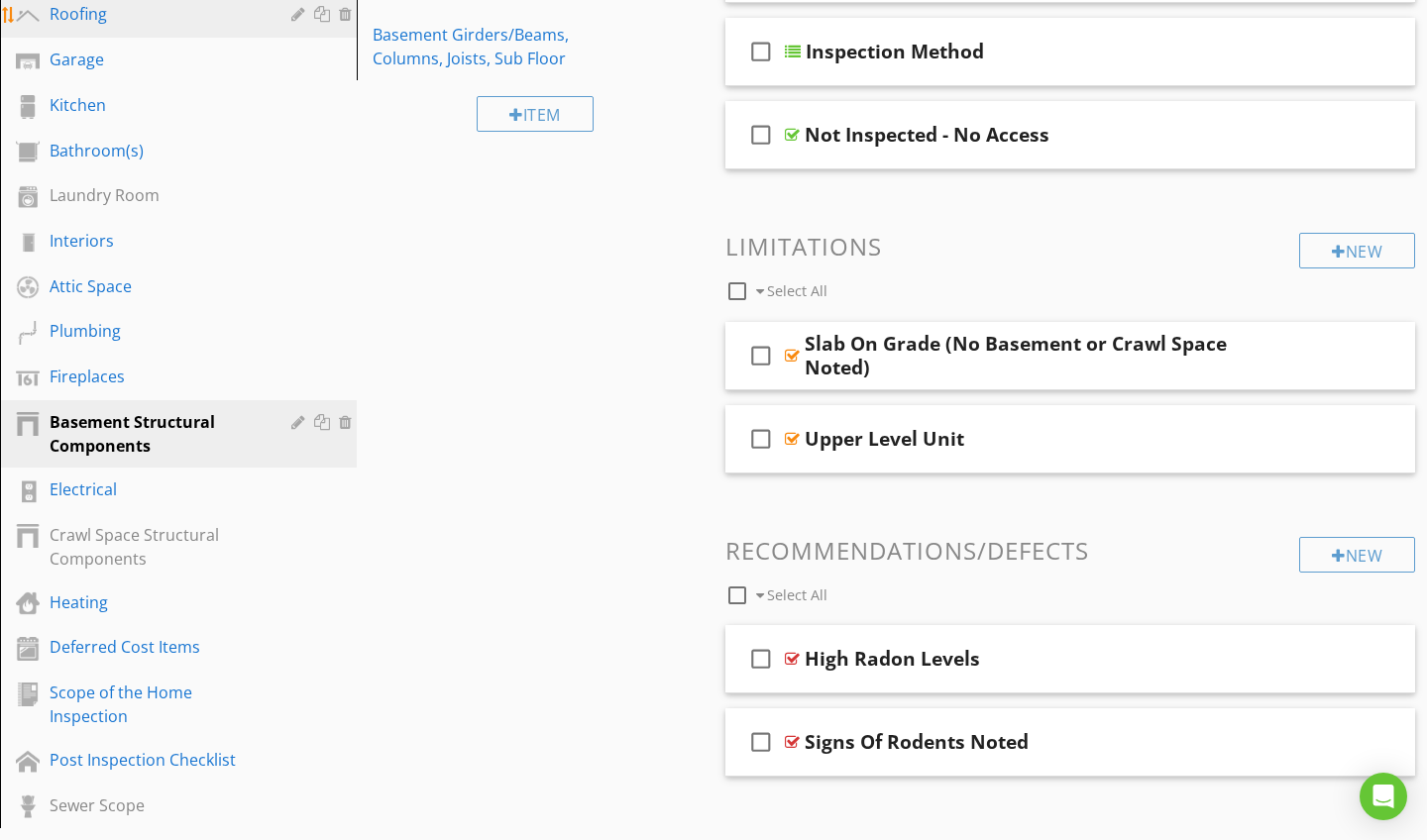 click at bounding box center (324, 14) 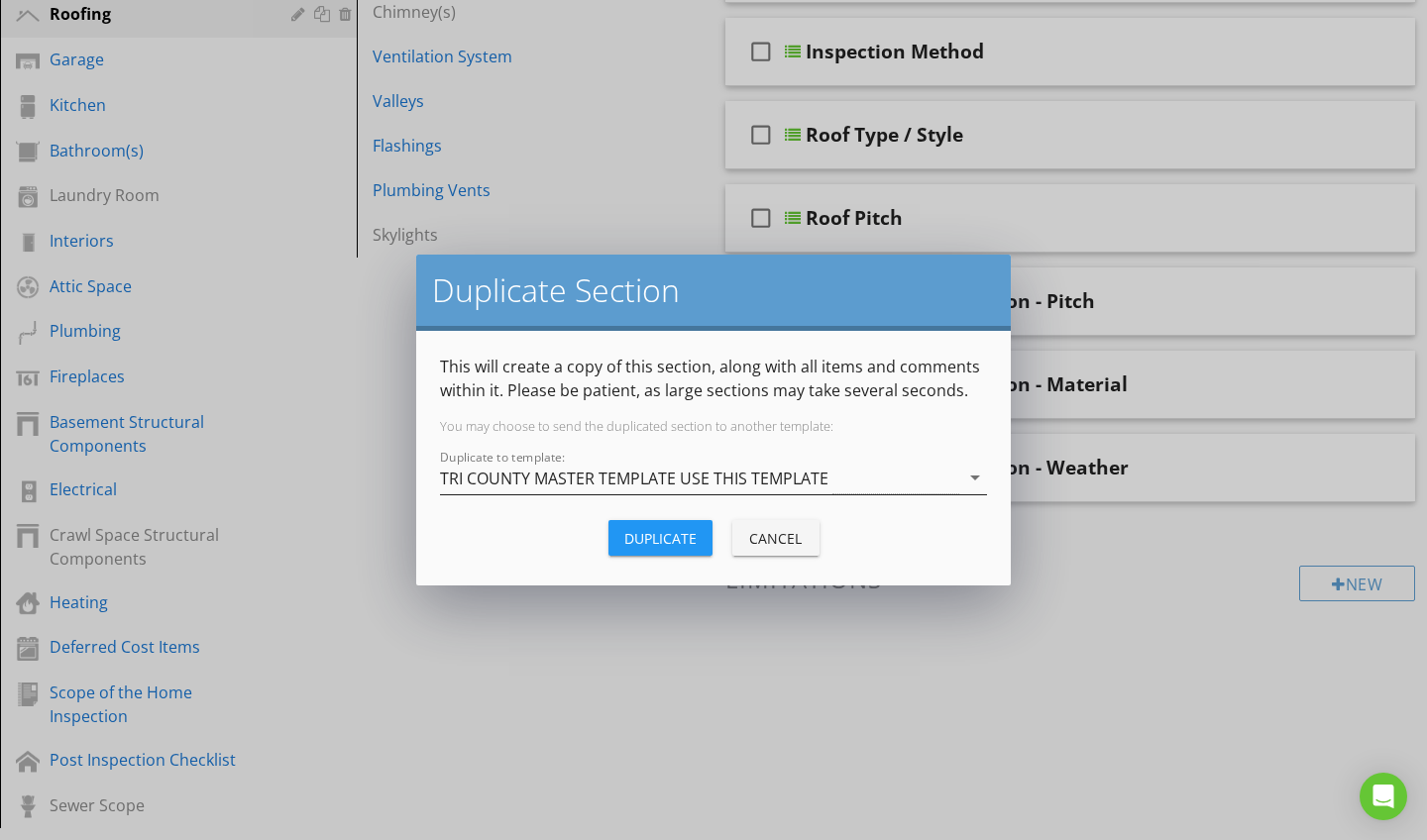 click on "TRI COUNTY MASTER TEMPLATE USE THIS TEMPLATE" at bounding box center (634, 478) 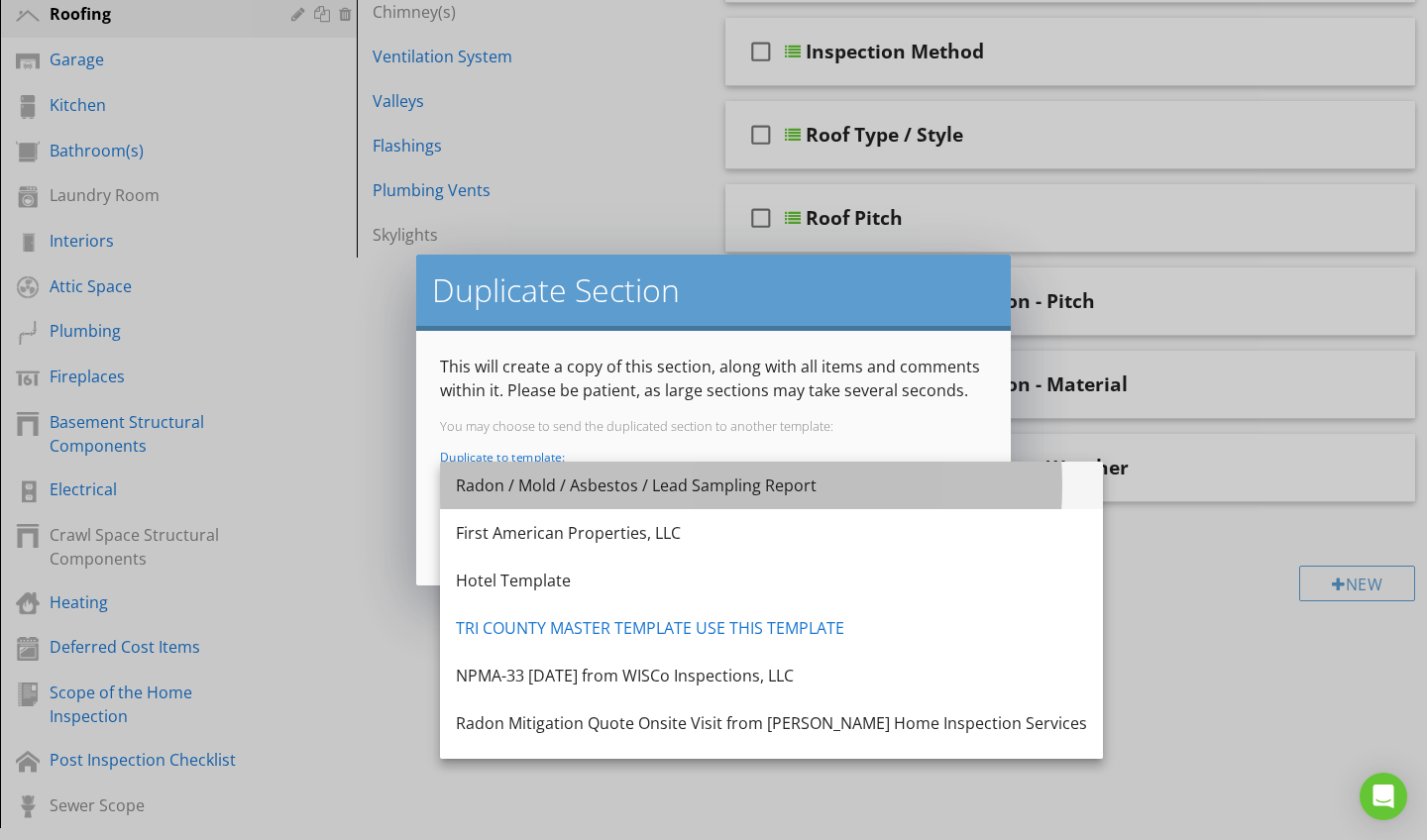 click on "Radon / Mold / Asbestos / Lead Sampling Report" at bounding box center [771, 485] 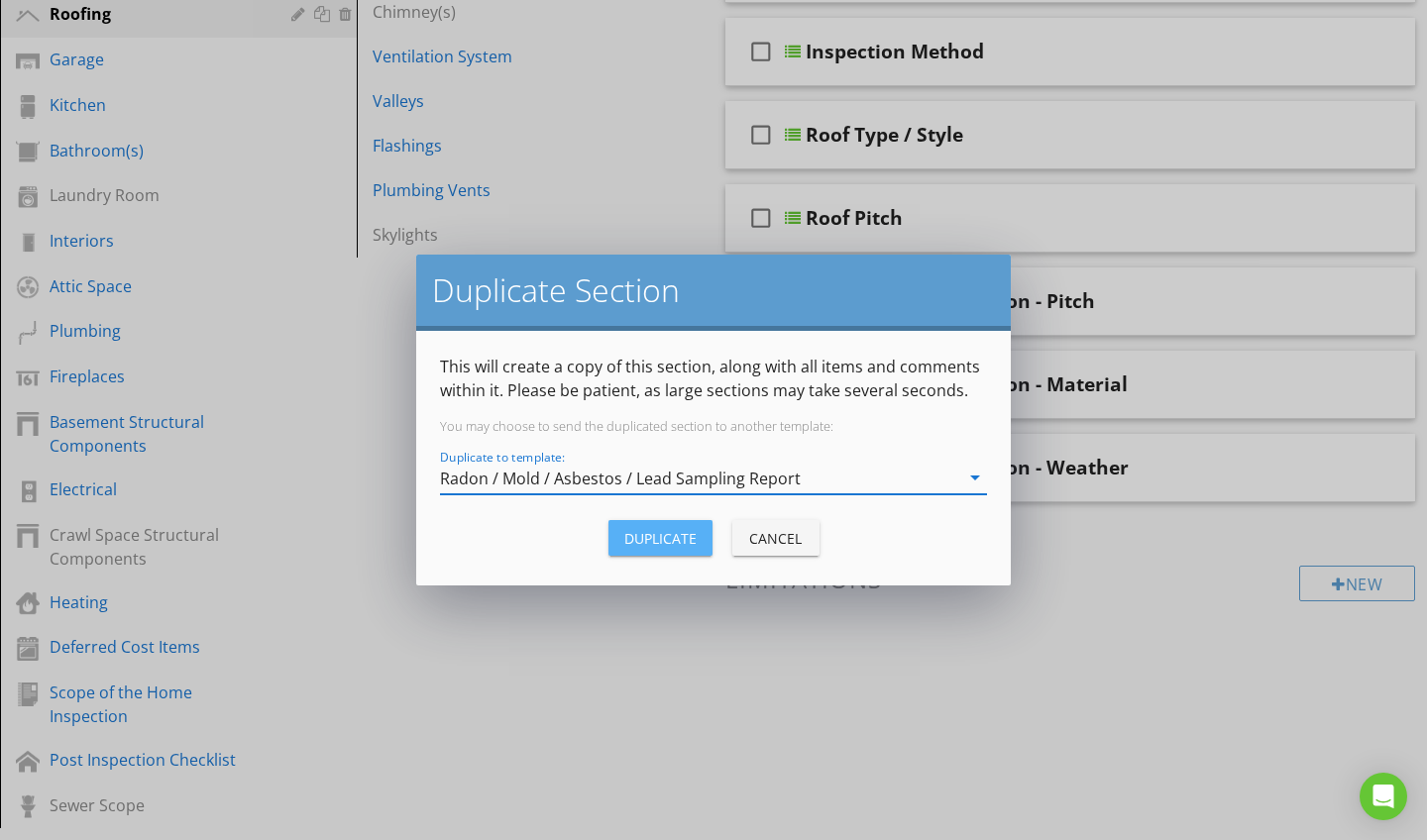click on "Duplicate" at bounding box center (660, 538) 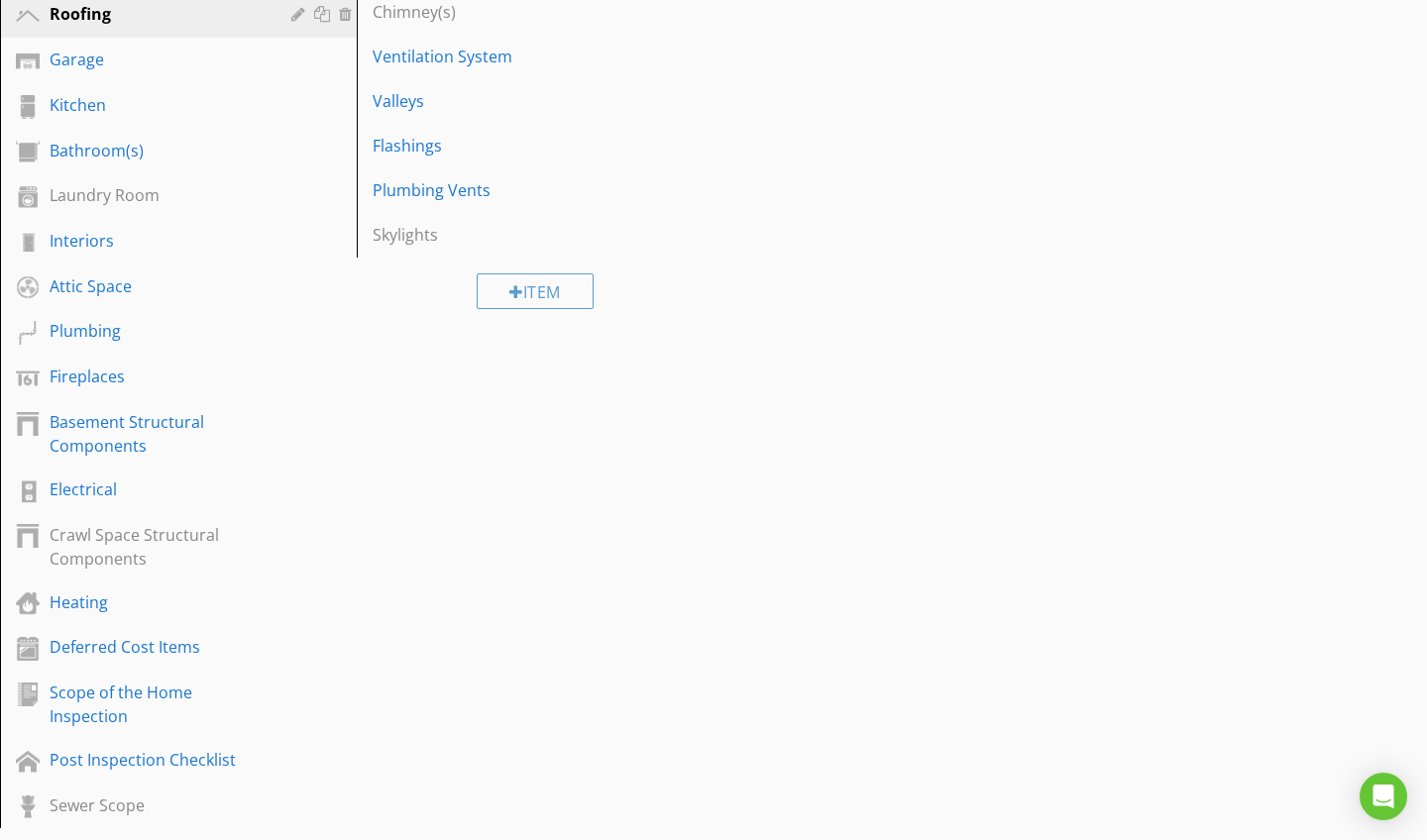 scroll, scrollTop: 0, scrollLeft: 0, axis: both 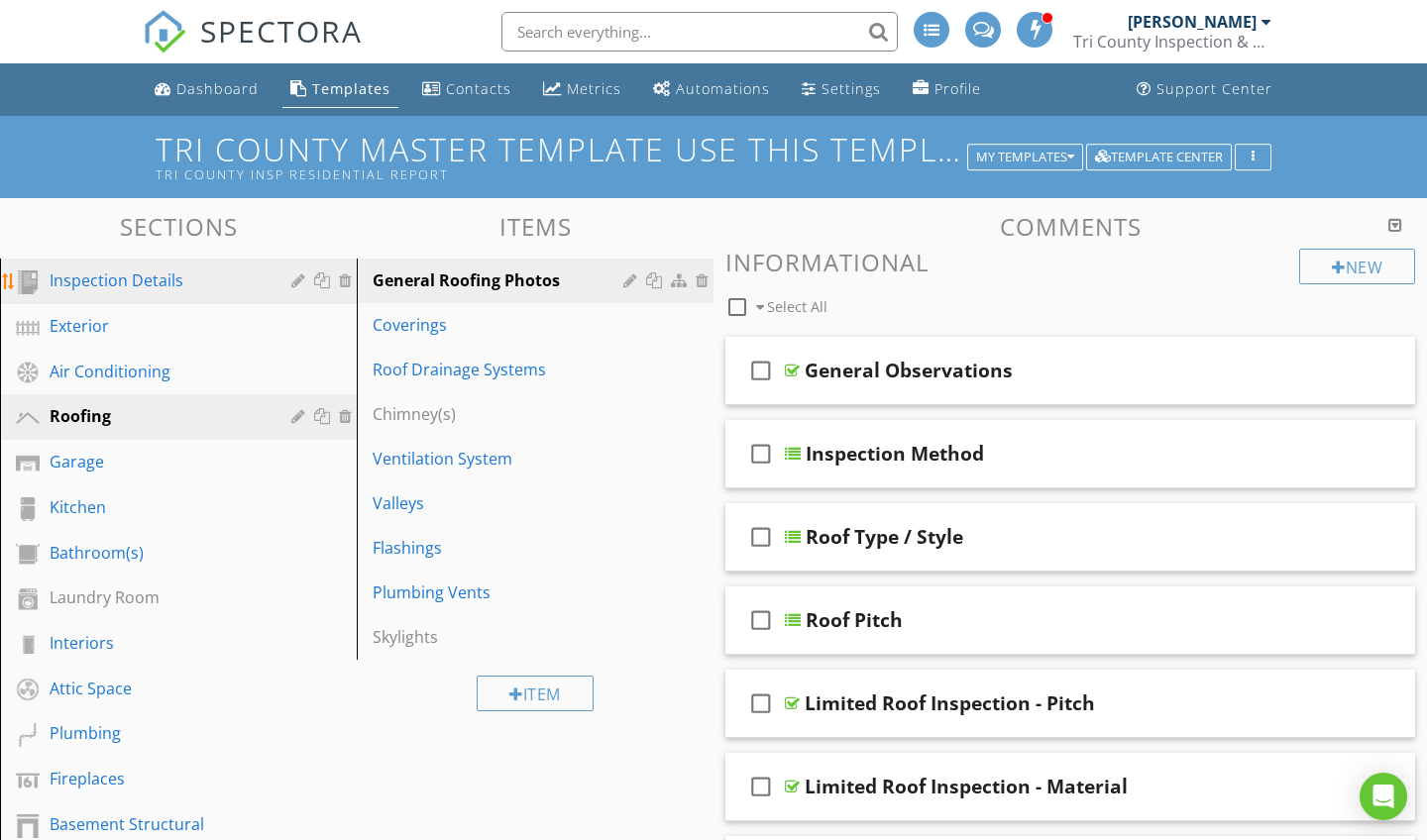 click at bounding box center [324, 280] 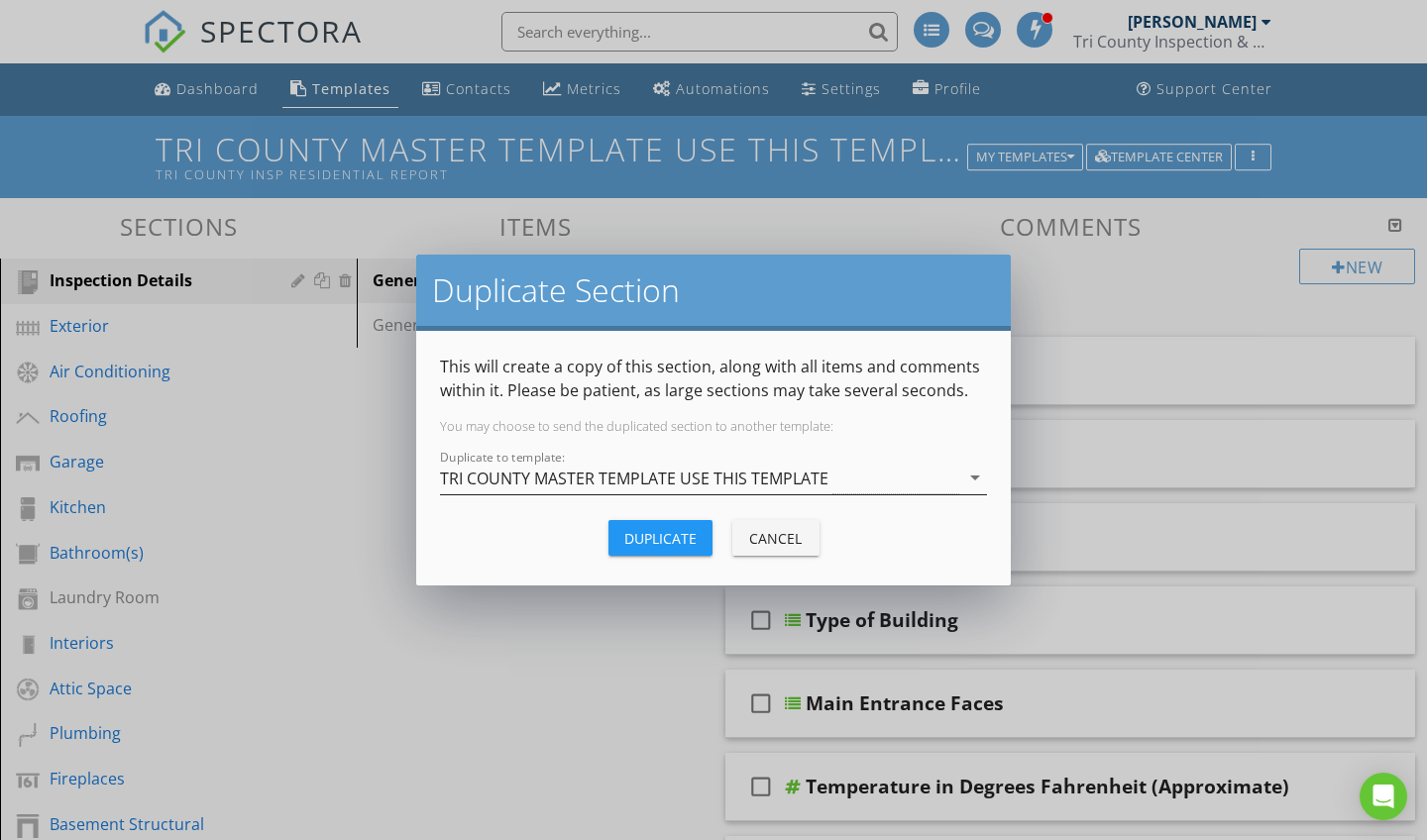 click on "TRI COUNTY MASTER TEMPLATE USE THIS TEMPLATE" at bounding box center (634, 478) 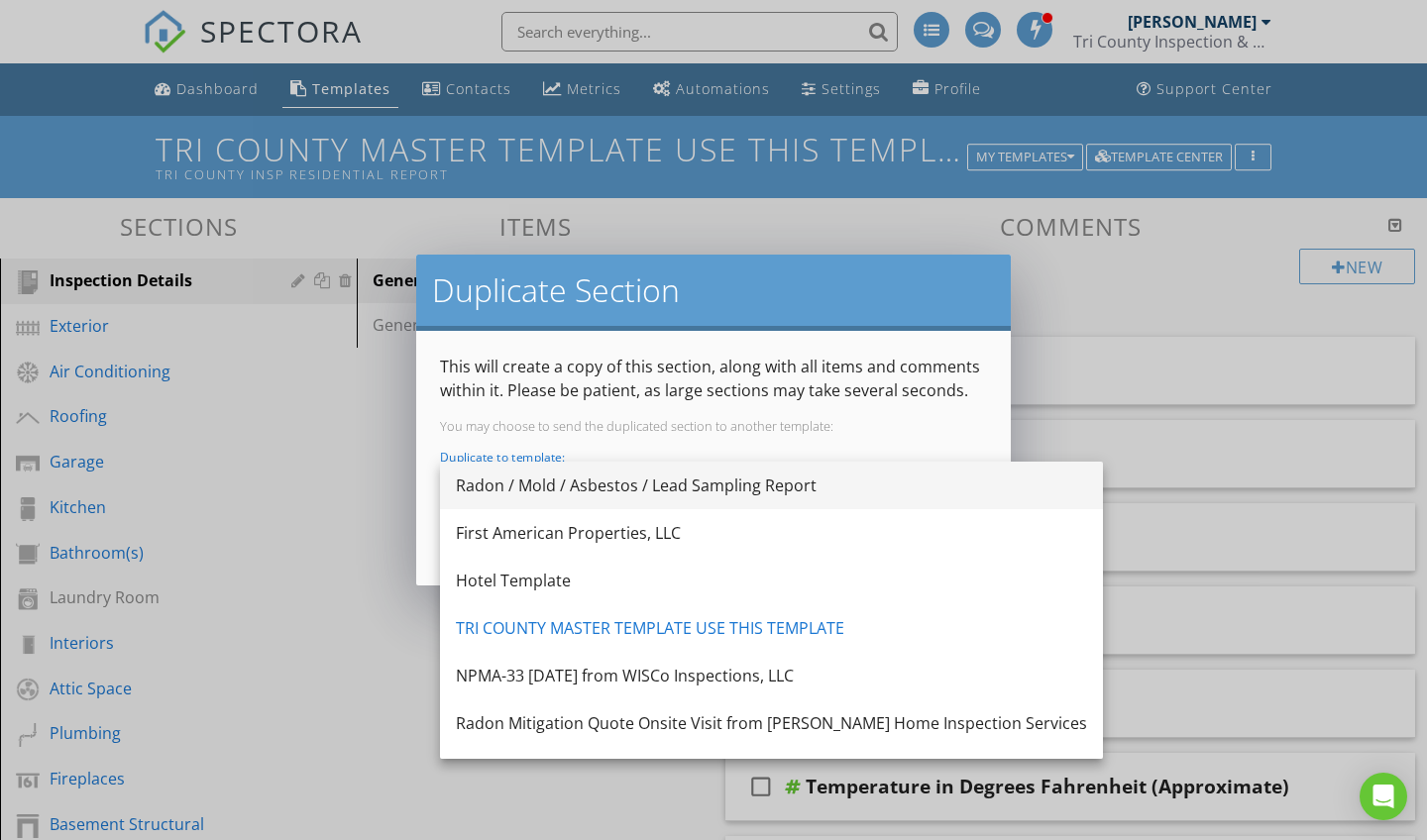 click on "Radon / Mold / Asbestos / Lead Sampling Report" at bounding box center (771, 485) 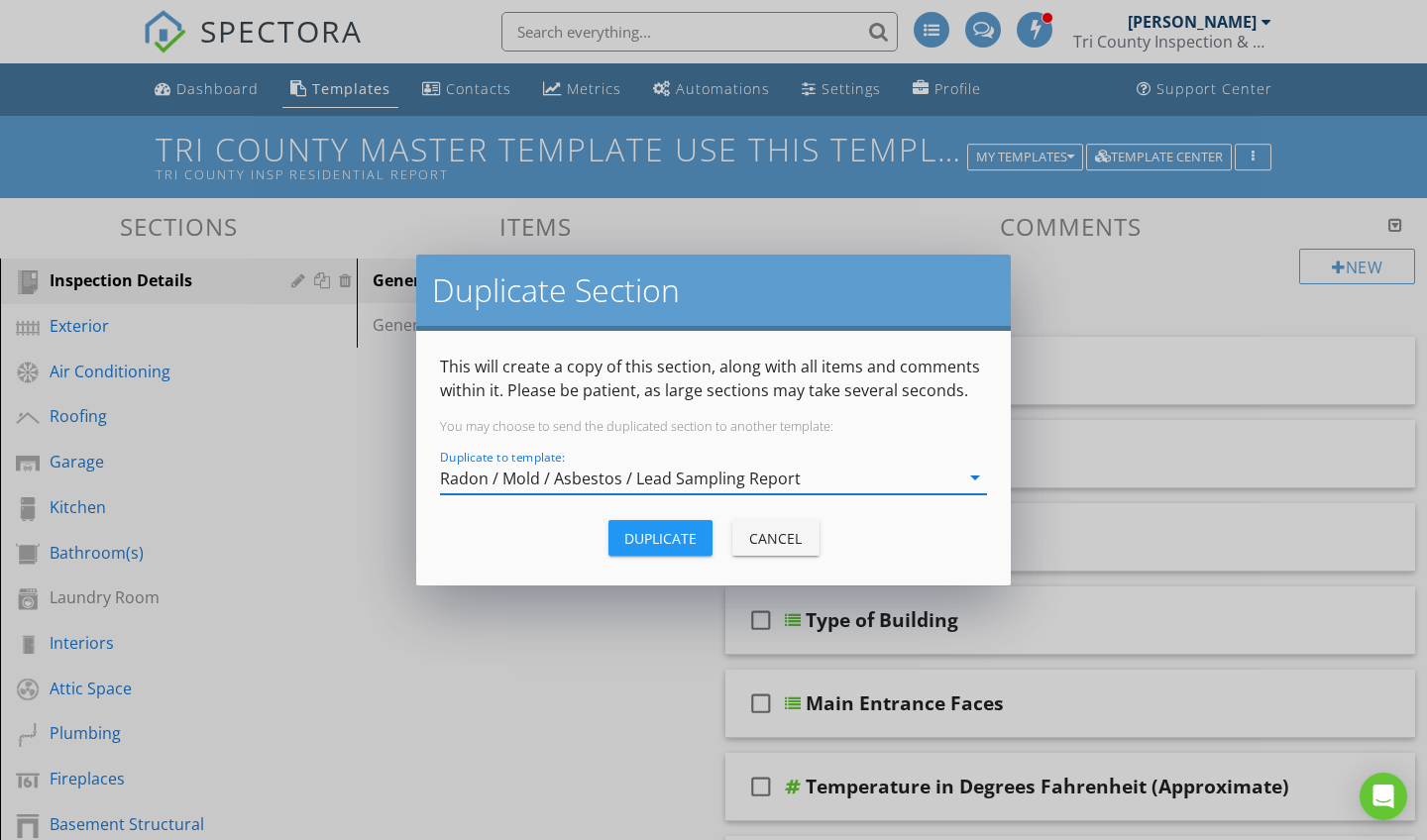 click on "Duplicate" at bounding box center [660, 538] 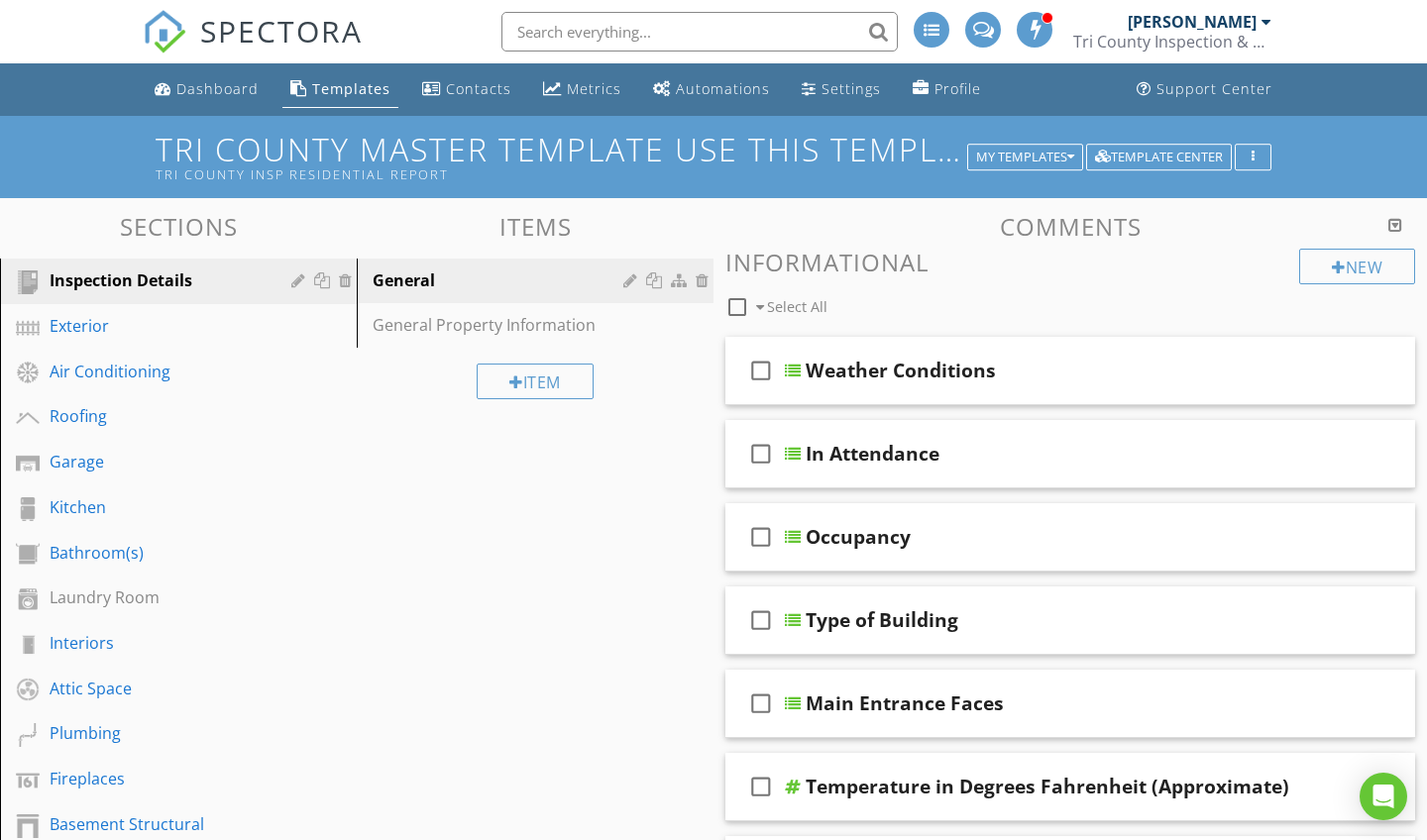 scroll, scrollTop: 0, scrollLeft: 0, axis: both 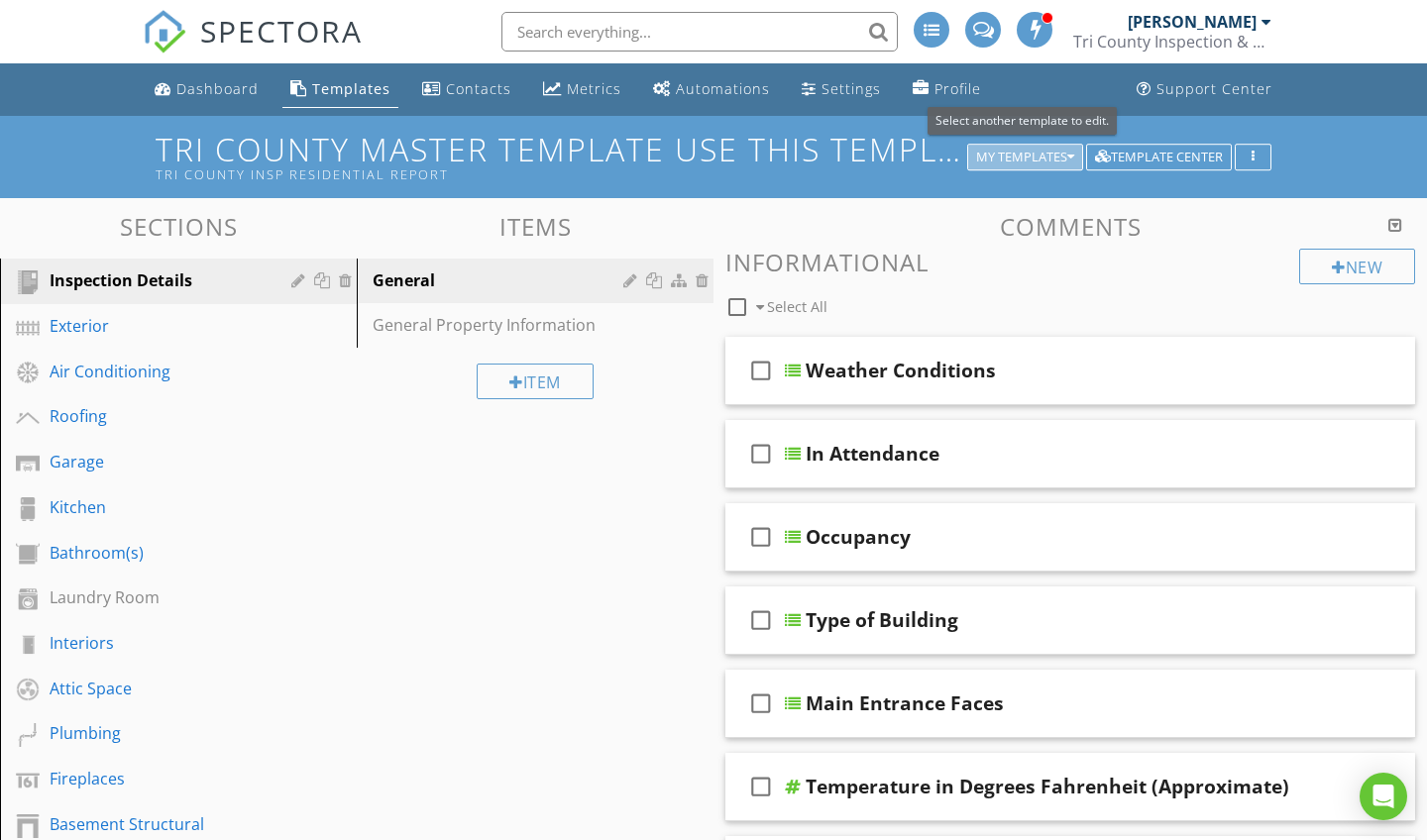 click on "My Templates" at bounding box center (1025, 158) 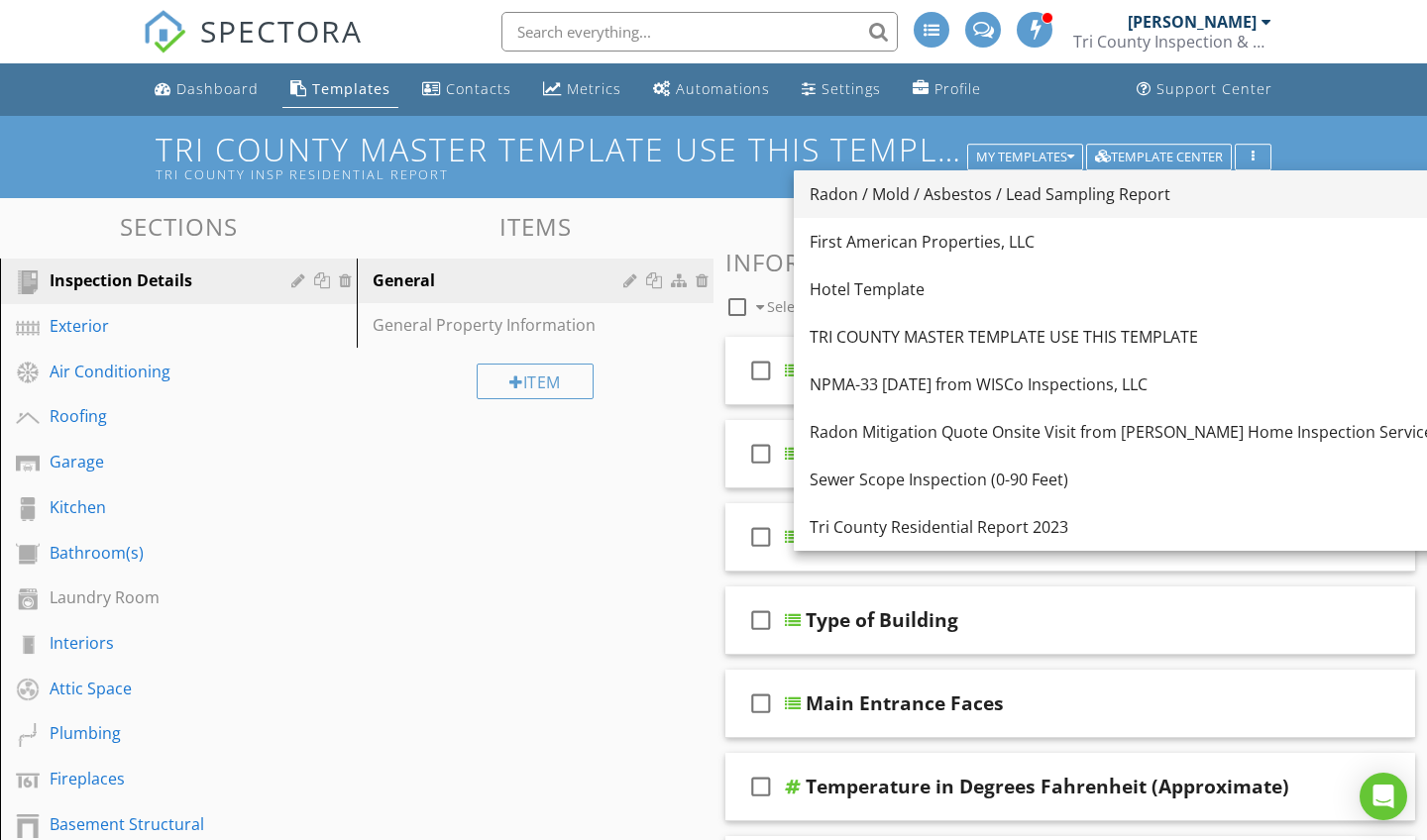 click on "Radon / Mold / Asbestos / Lead Sampling Report" at bounding box center (1125, 194) 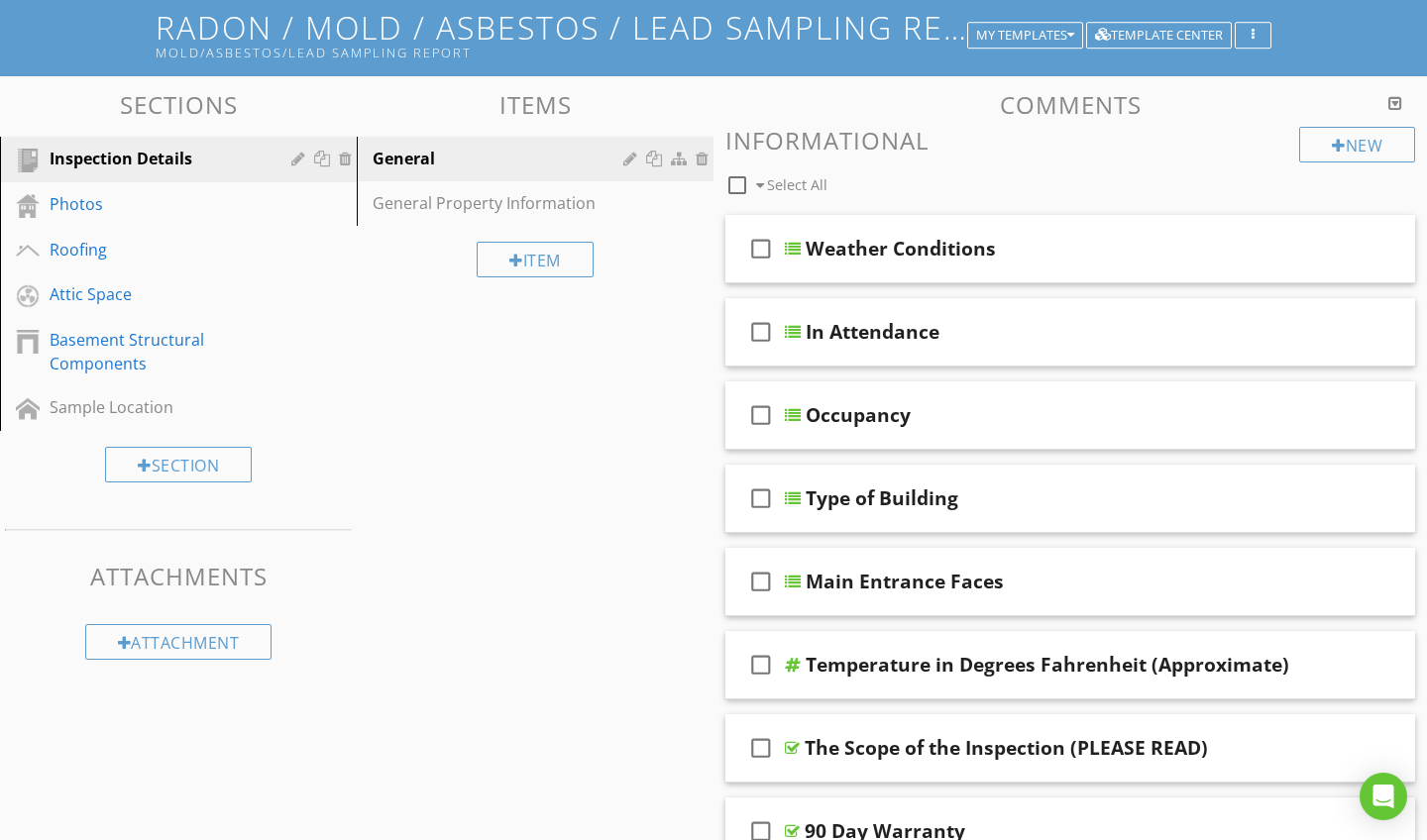 scroll, scrollTop: 167, scrollLeft: 0, axis: vertical 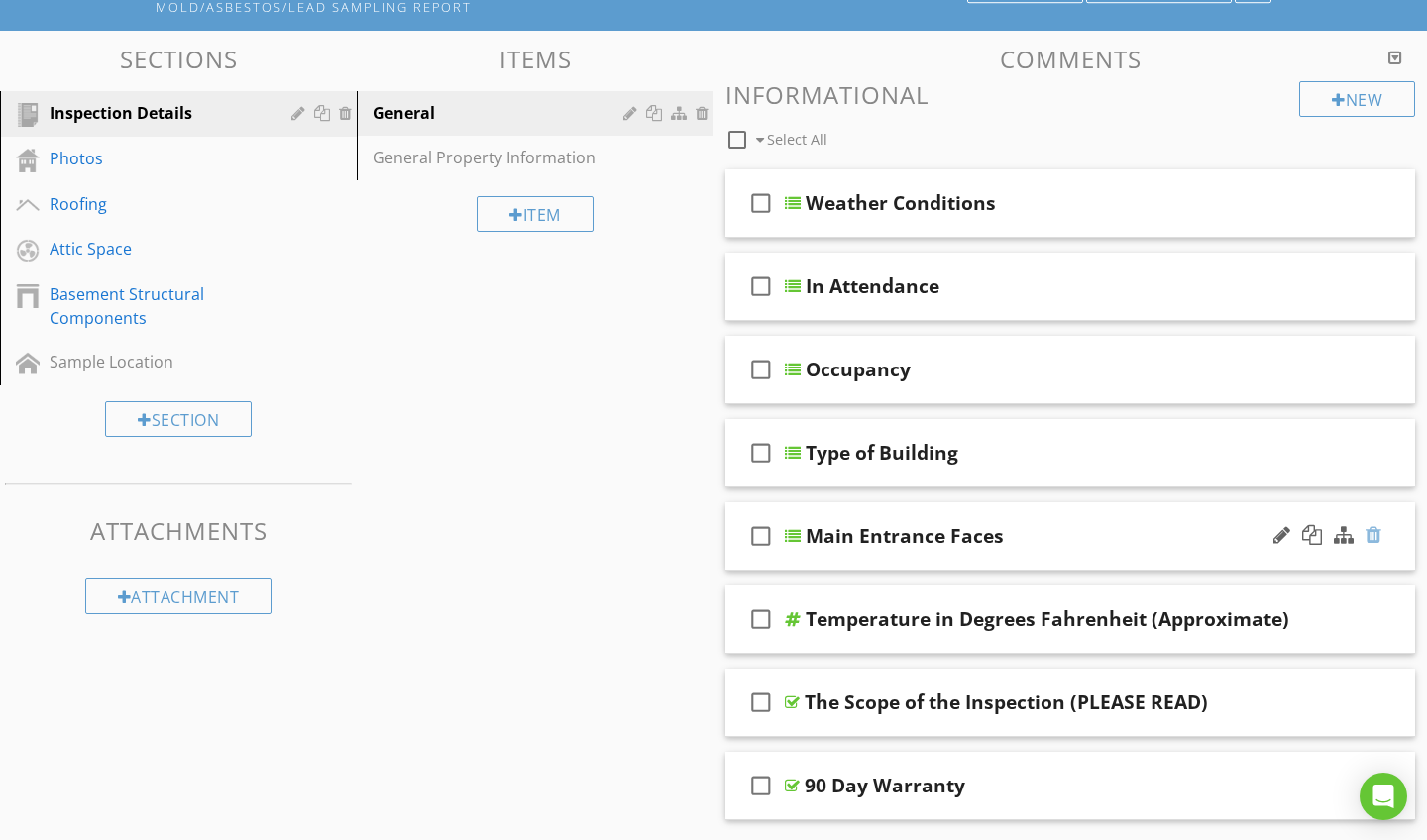 click at bounding box center [1373, 535] 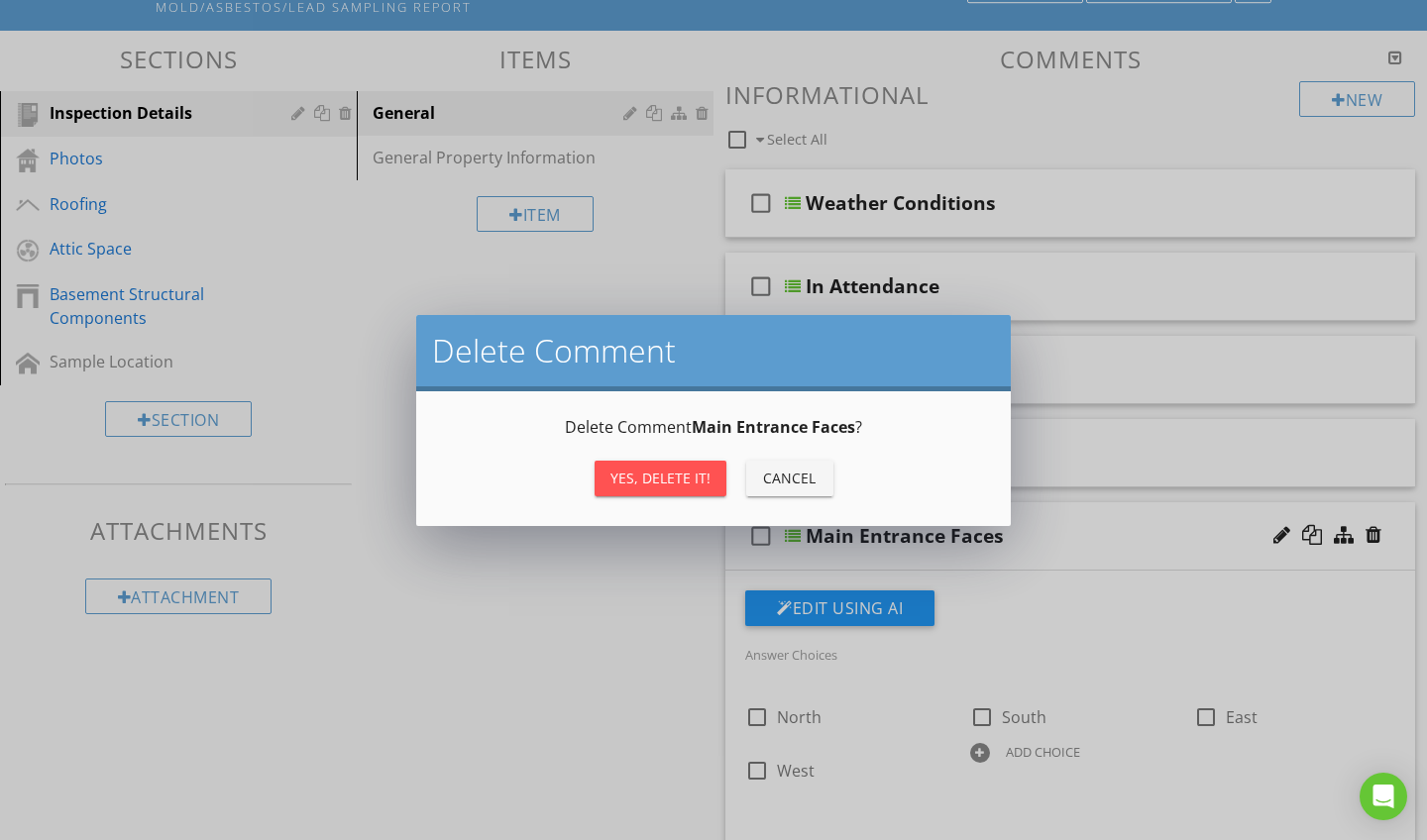 click on "Yes, Delete it!" at bounding box center (660, 477) 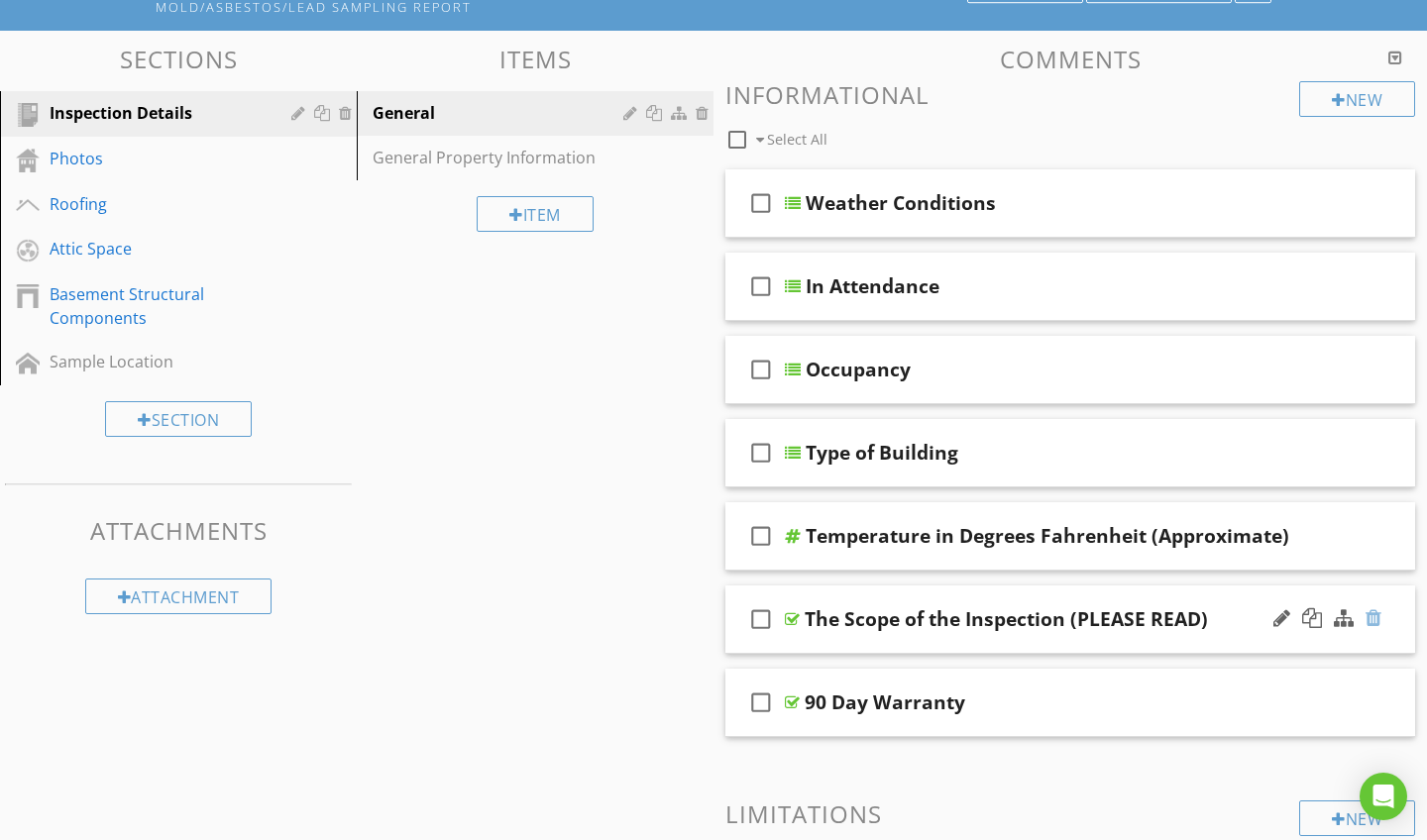 click at bounding box center [1373, 618] 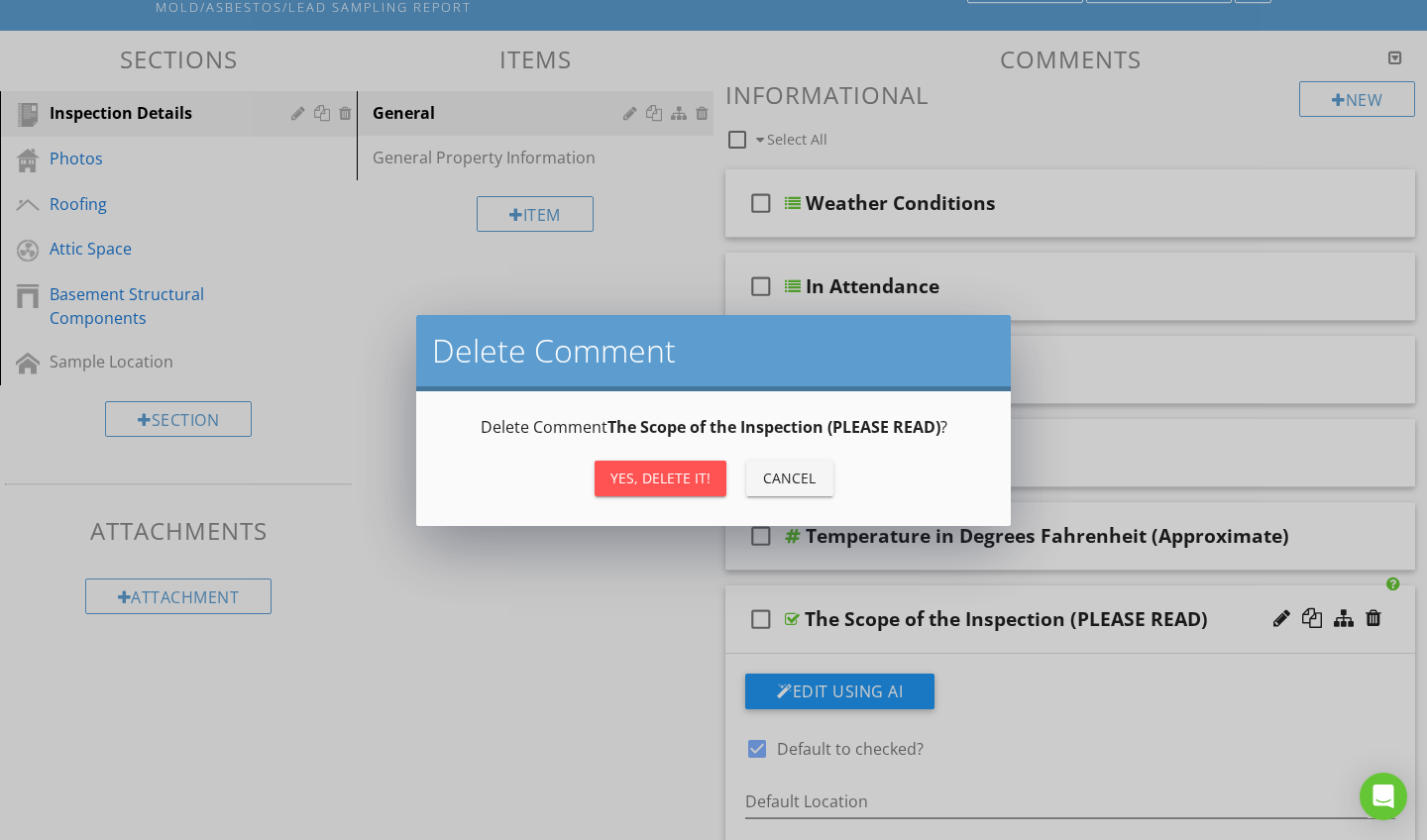click on "Yes, Delete it!" at bounding box center (660, 478) 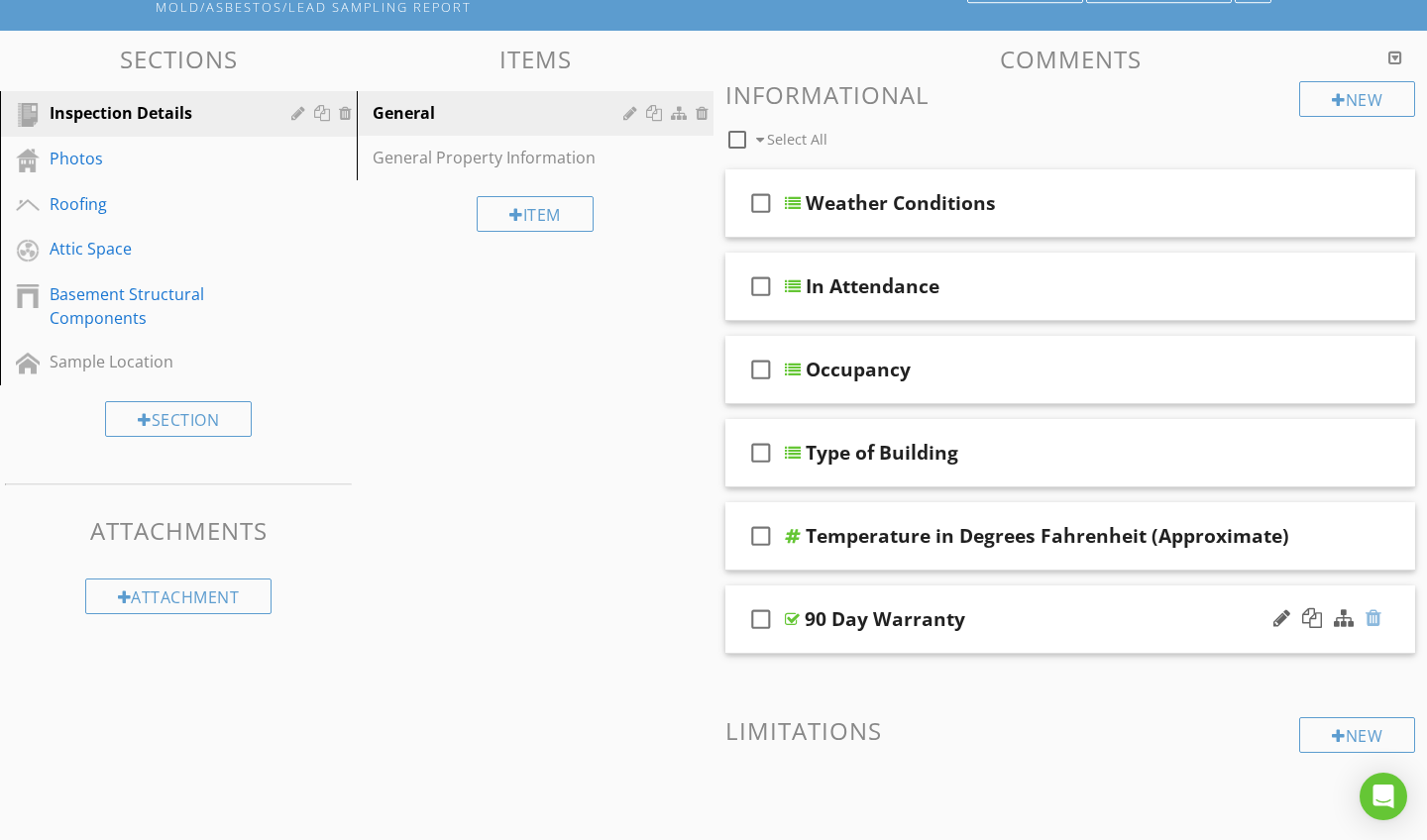 click at bounding box center [1373, 618] 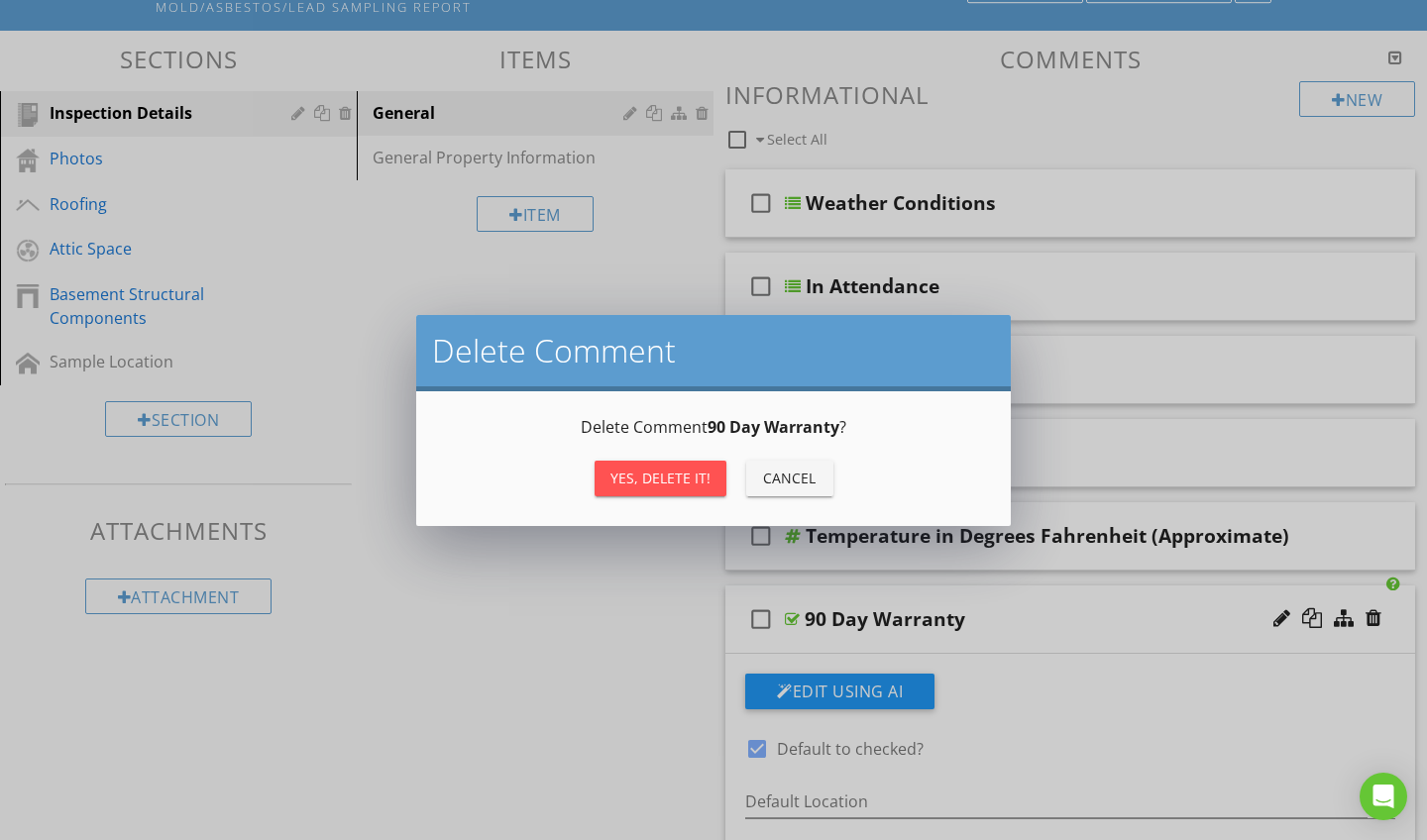 click on "Yes, Delete it!" at bounding box center (660, 478) 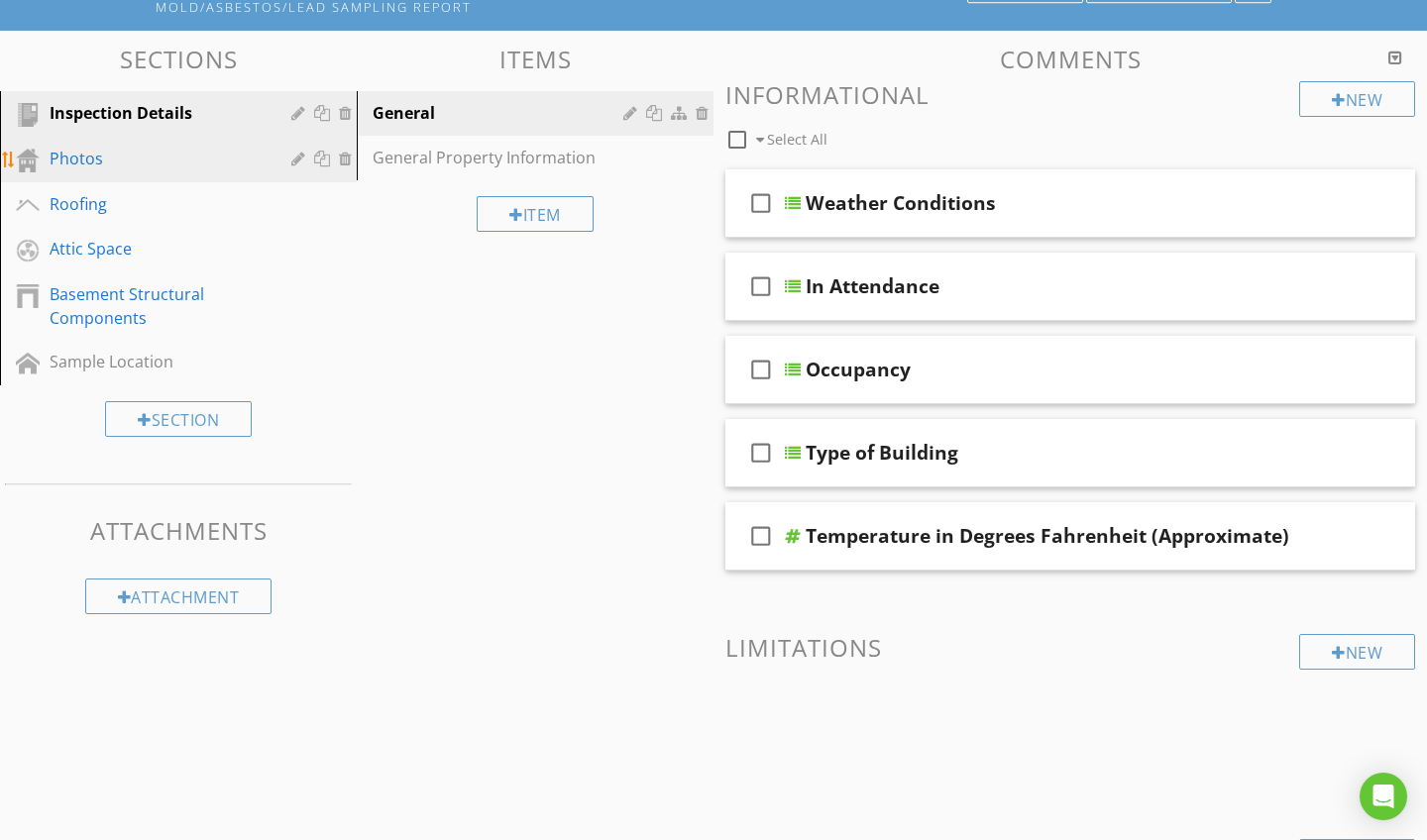 click on "Photos" at bounding box center [156, 158] 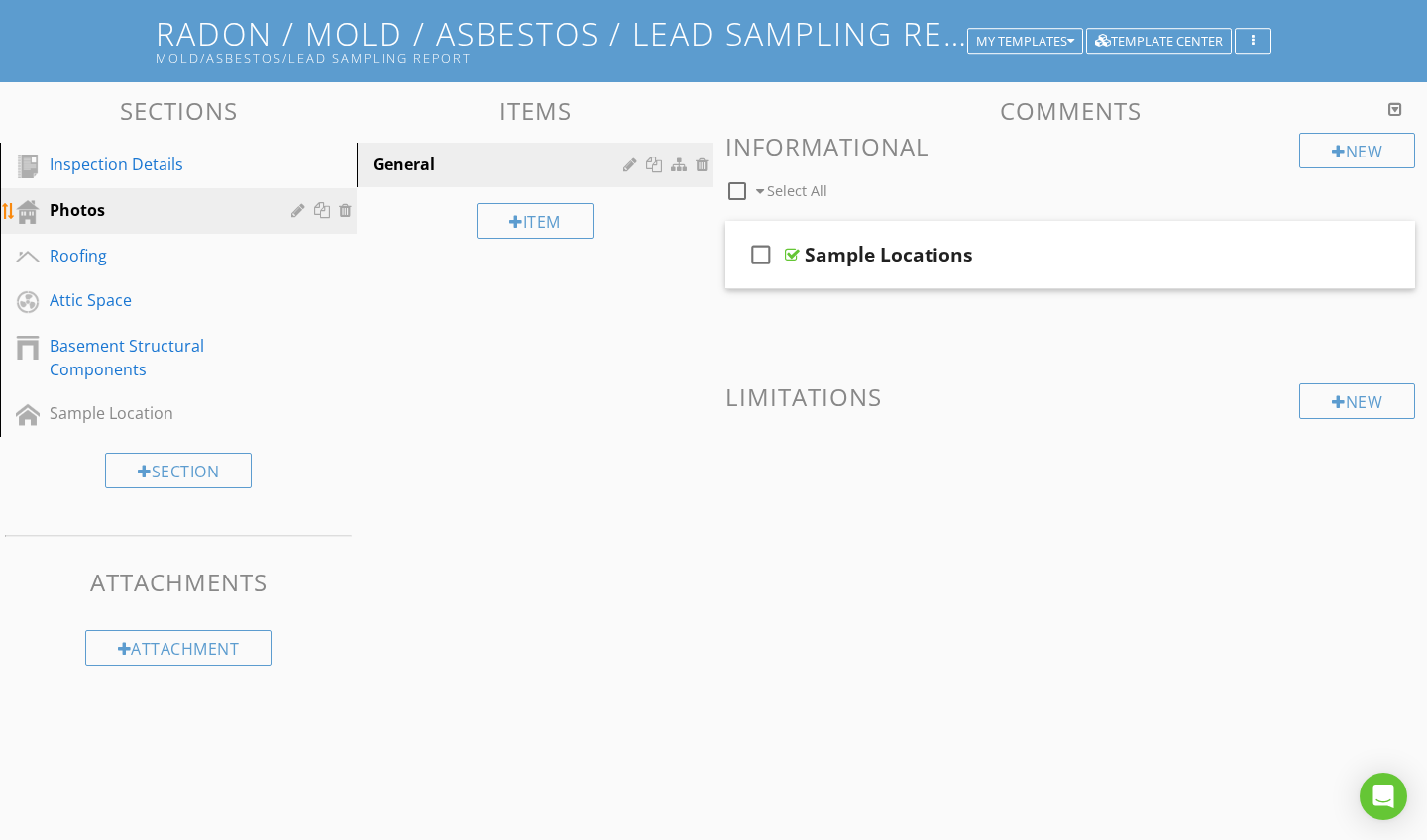 scroll, scrollTop: 116, scrollLeft: 0, axis: vertical 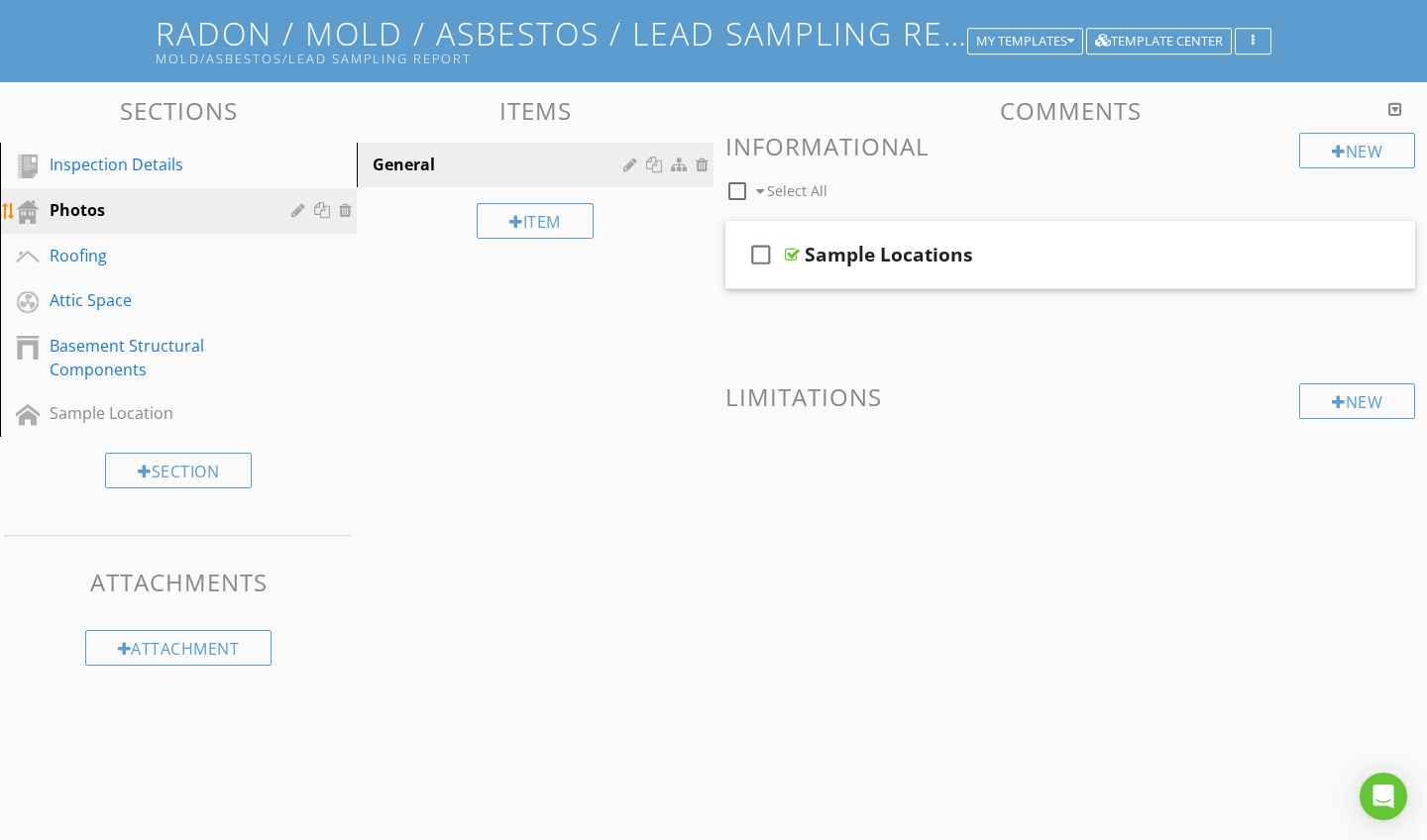 click at bounding box center (300, 210) 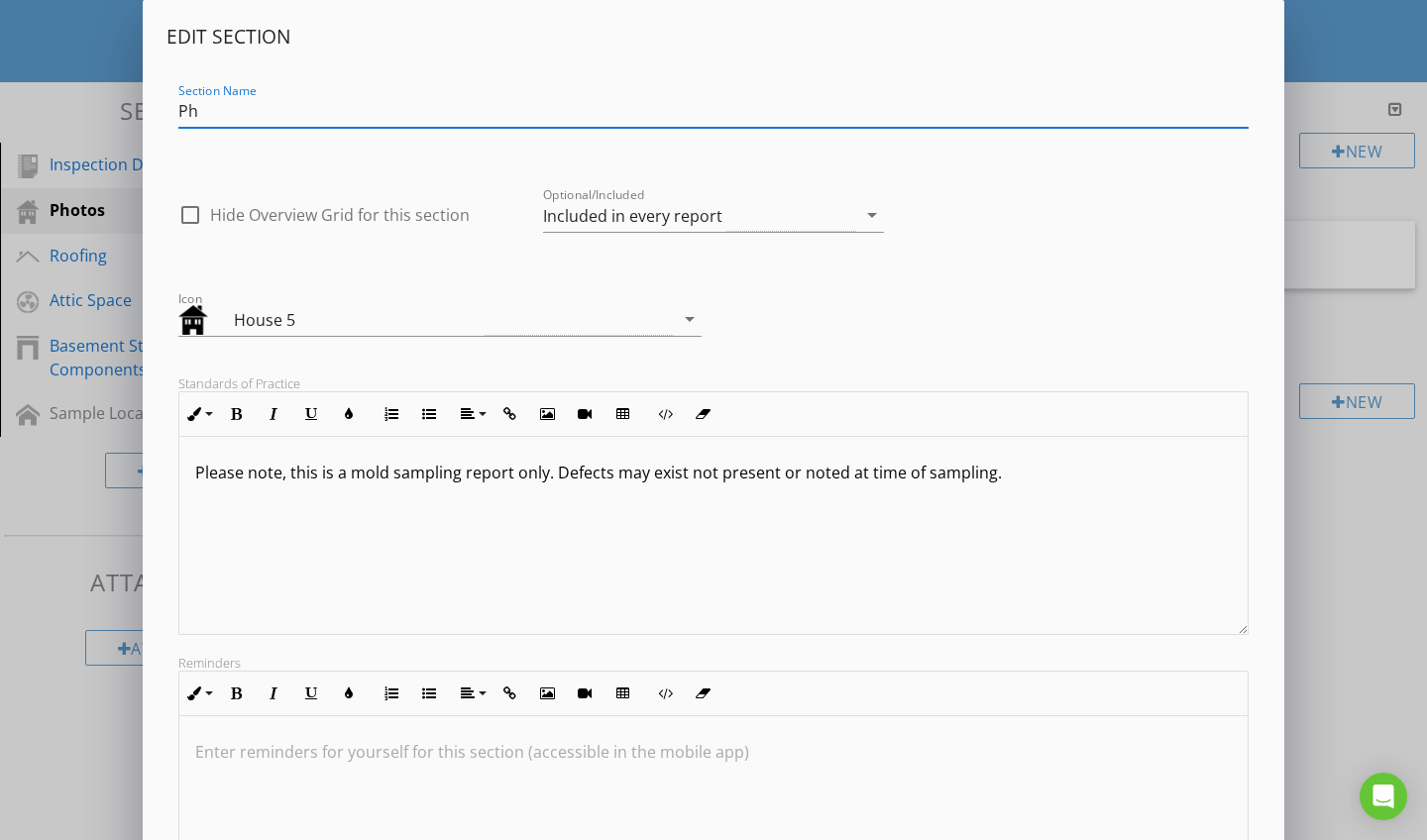 type on "P" 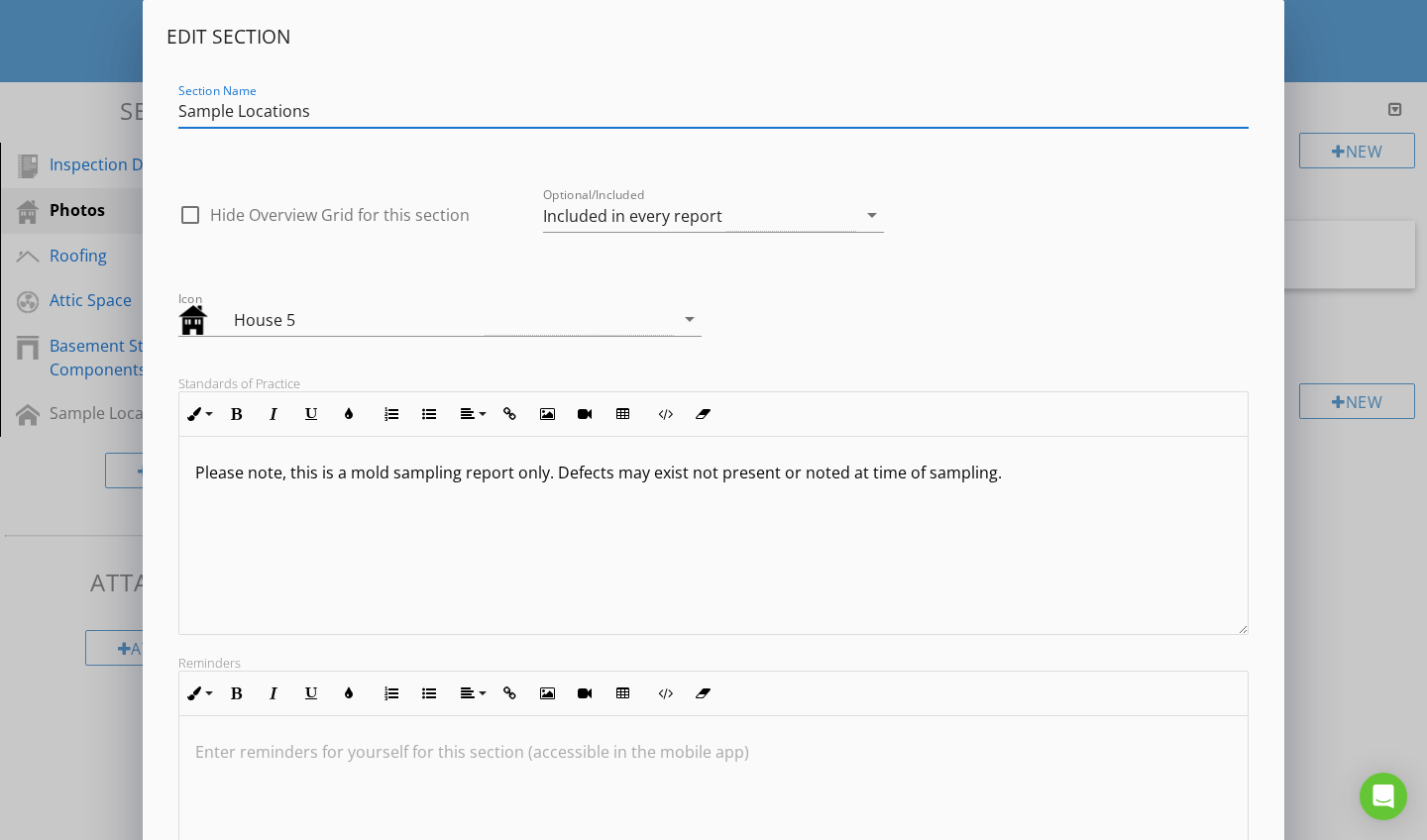 type on "Sample Locations" 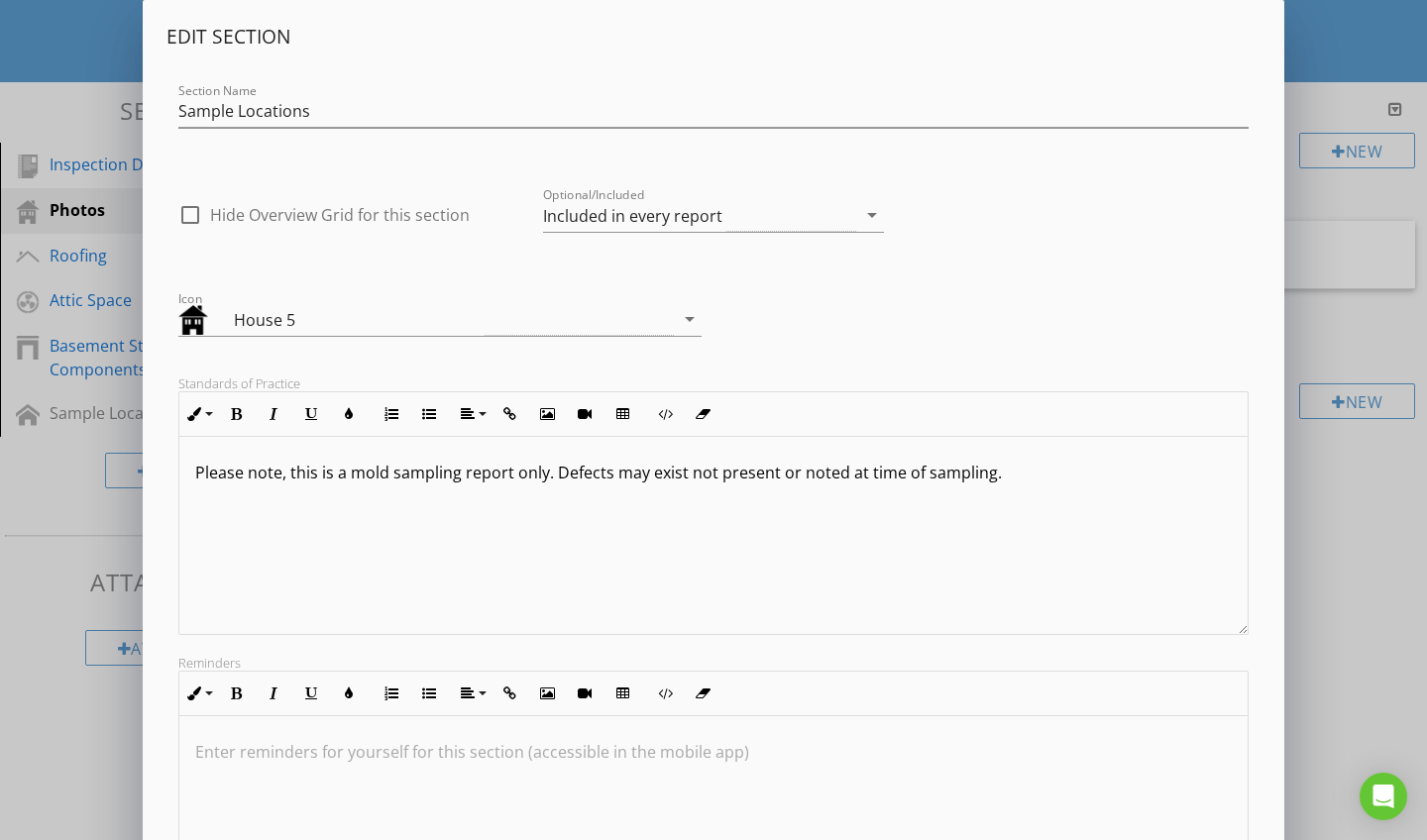 click on "Icon   House 5   arrow_drop_down" at bounding box center (714, 313) 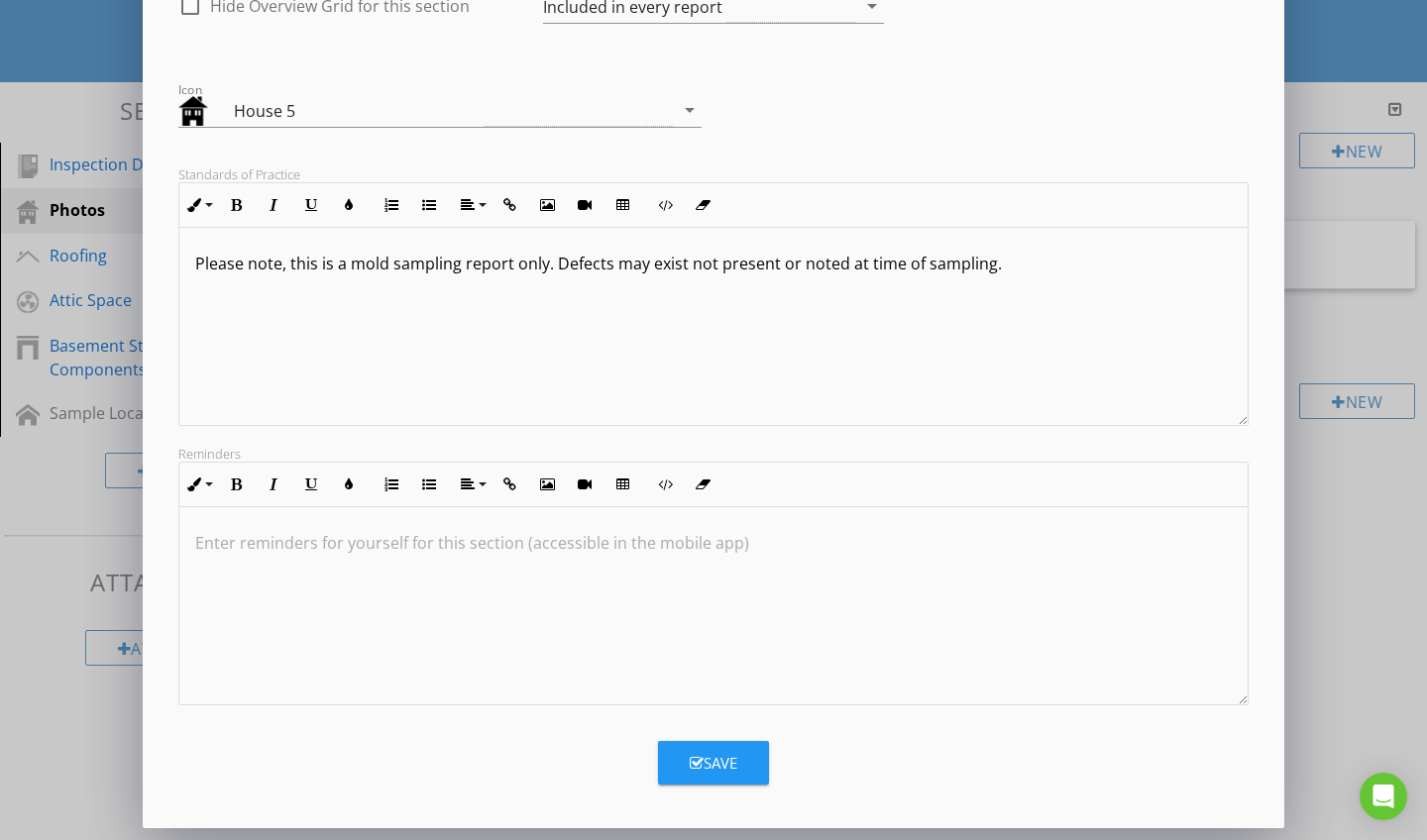 scroll, scrollTop: 209, scrollLeft: 0, axis: vertical 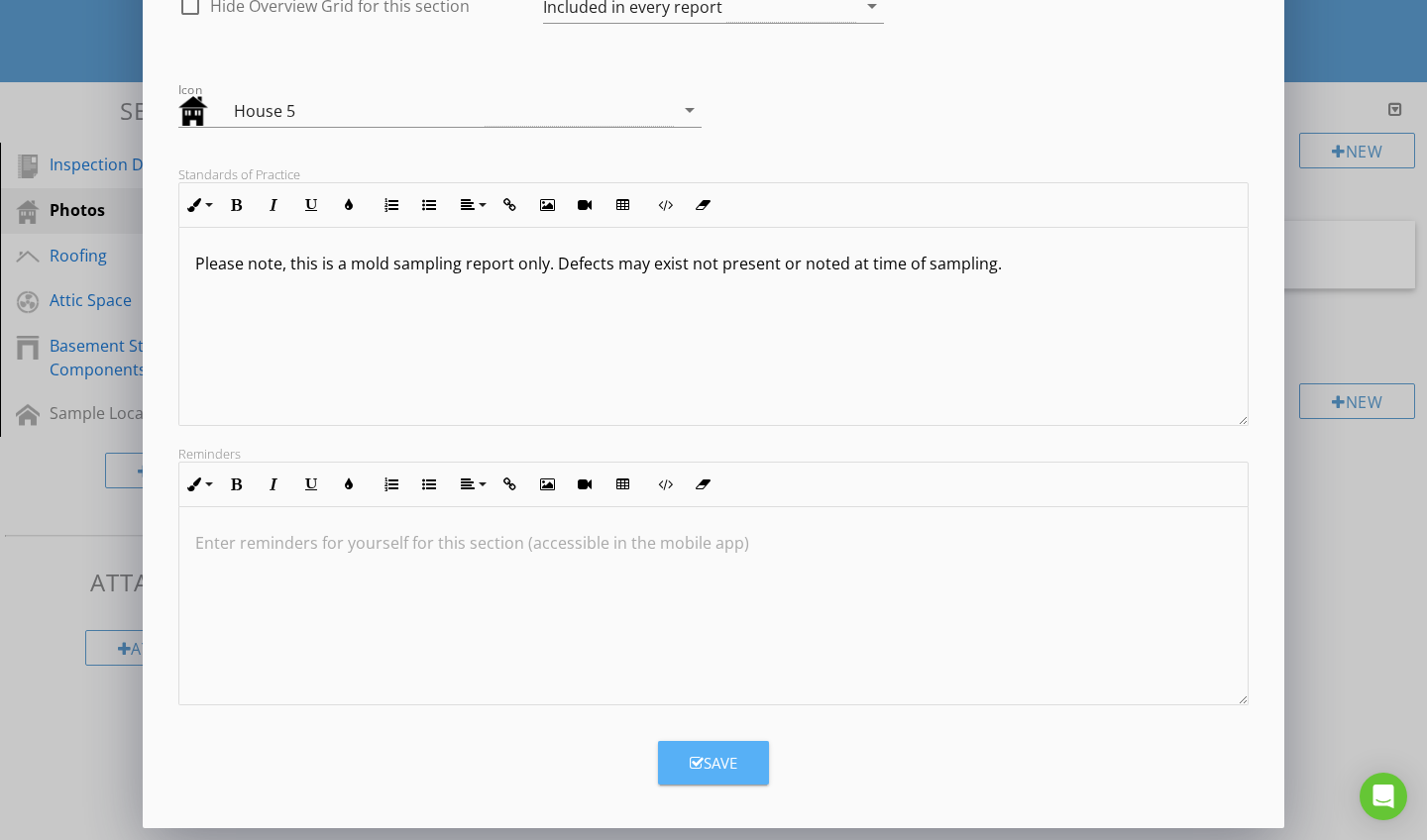 click on "Save" at bounding box center (714, 763) 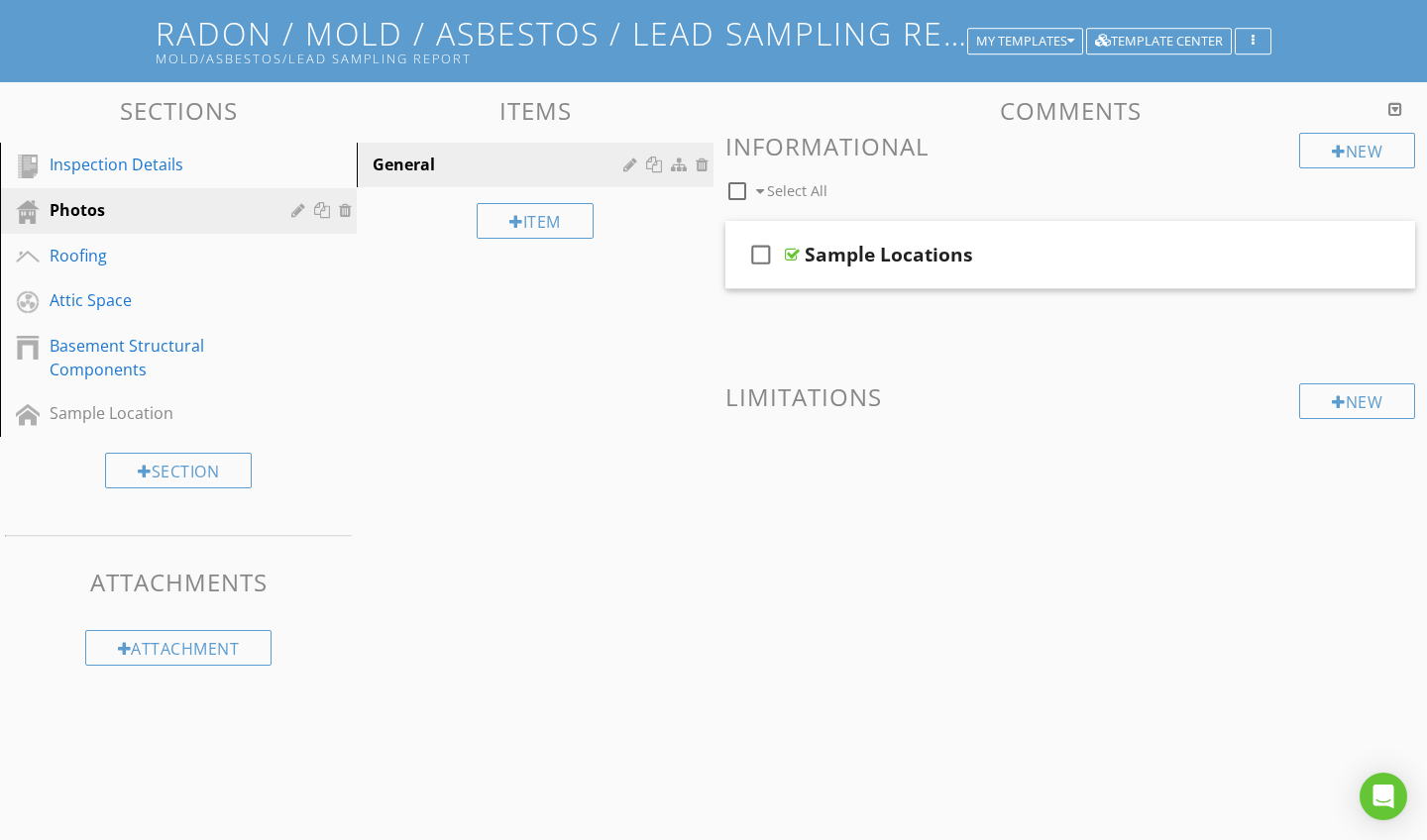 scroll, scrollTop: 0, scrollLeft: 0, axis: both 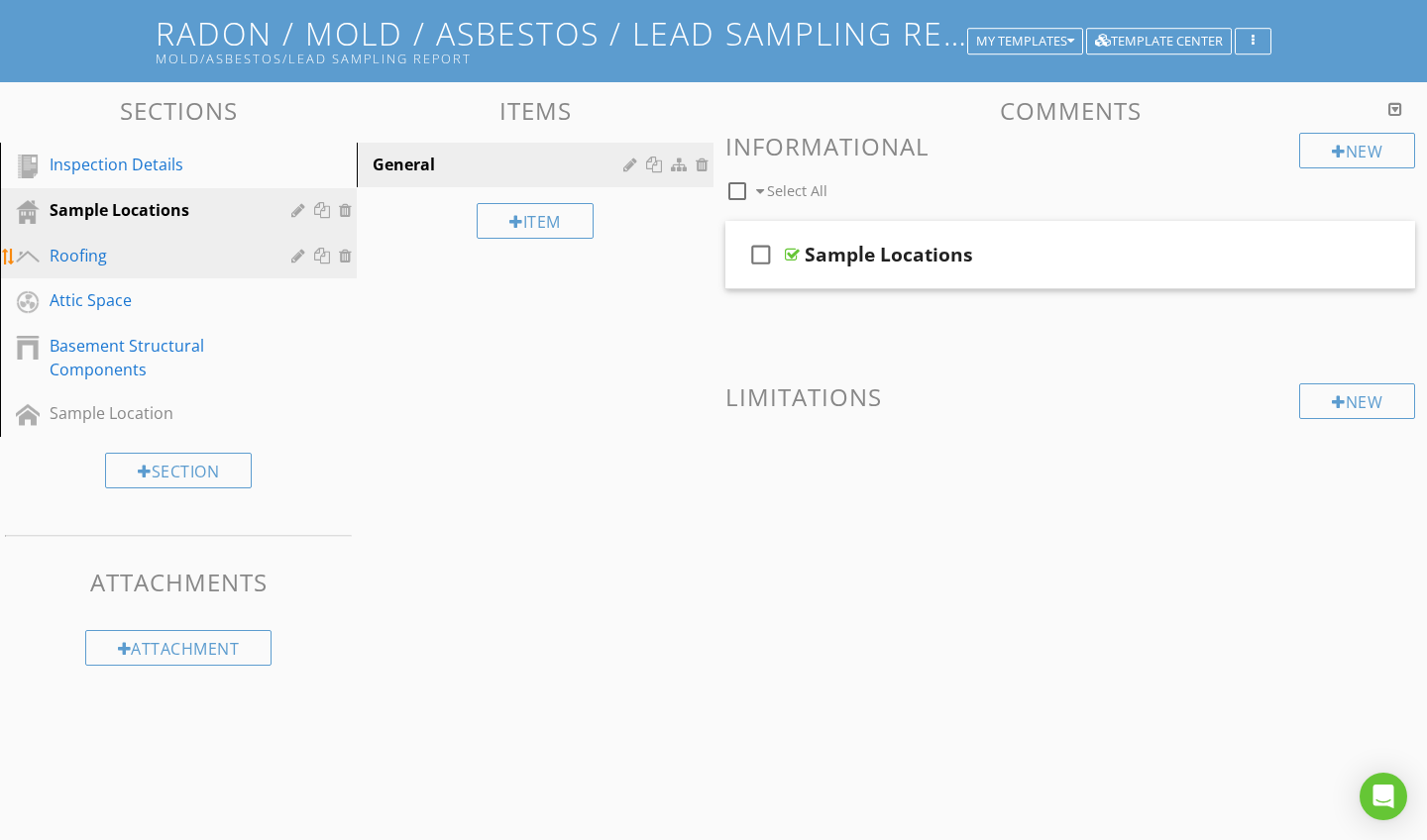 click on "Roofing" at bounding box center (156, 256) 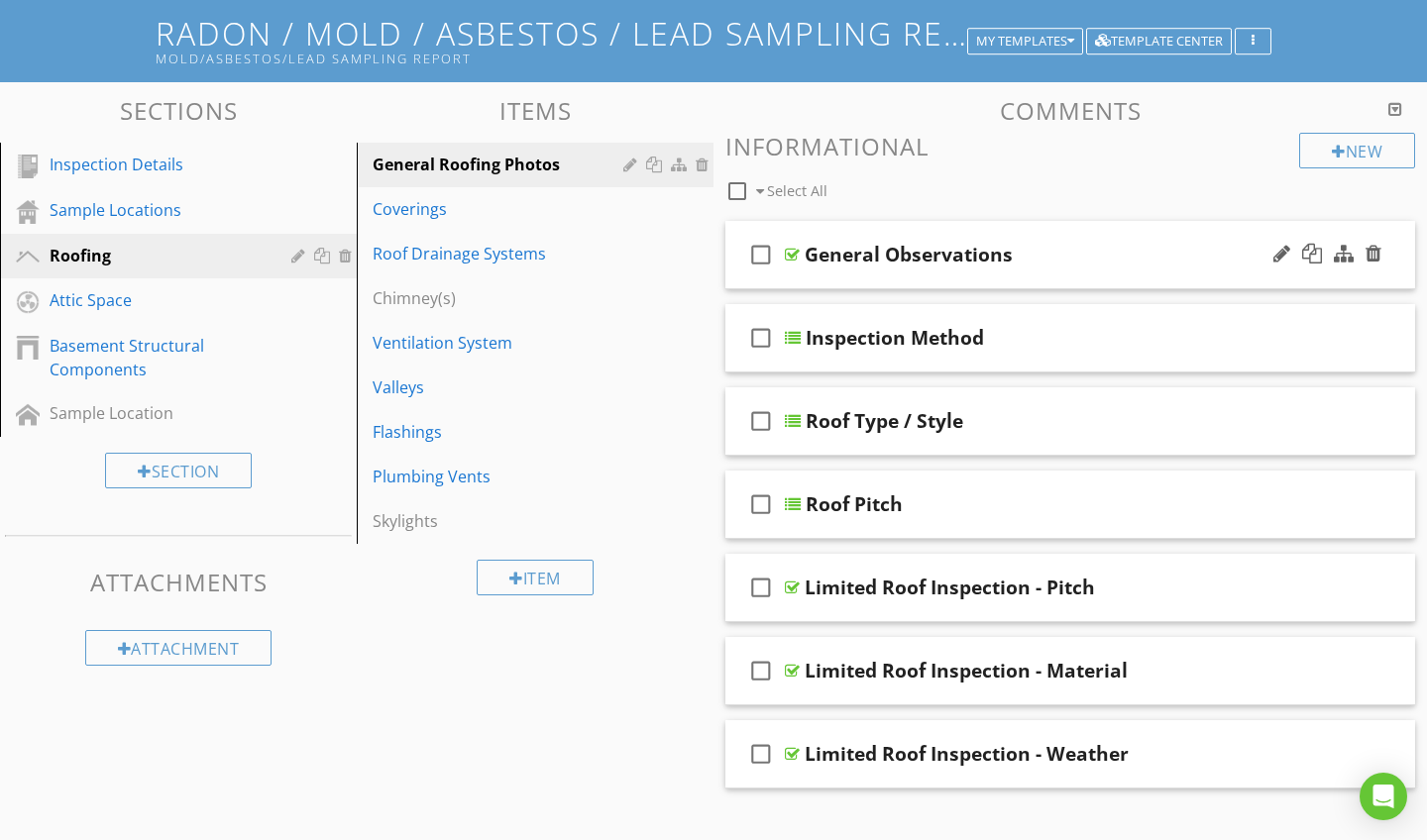 click on "check_box_outline_blank
General Observations" at bounding box center (1070, 255) 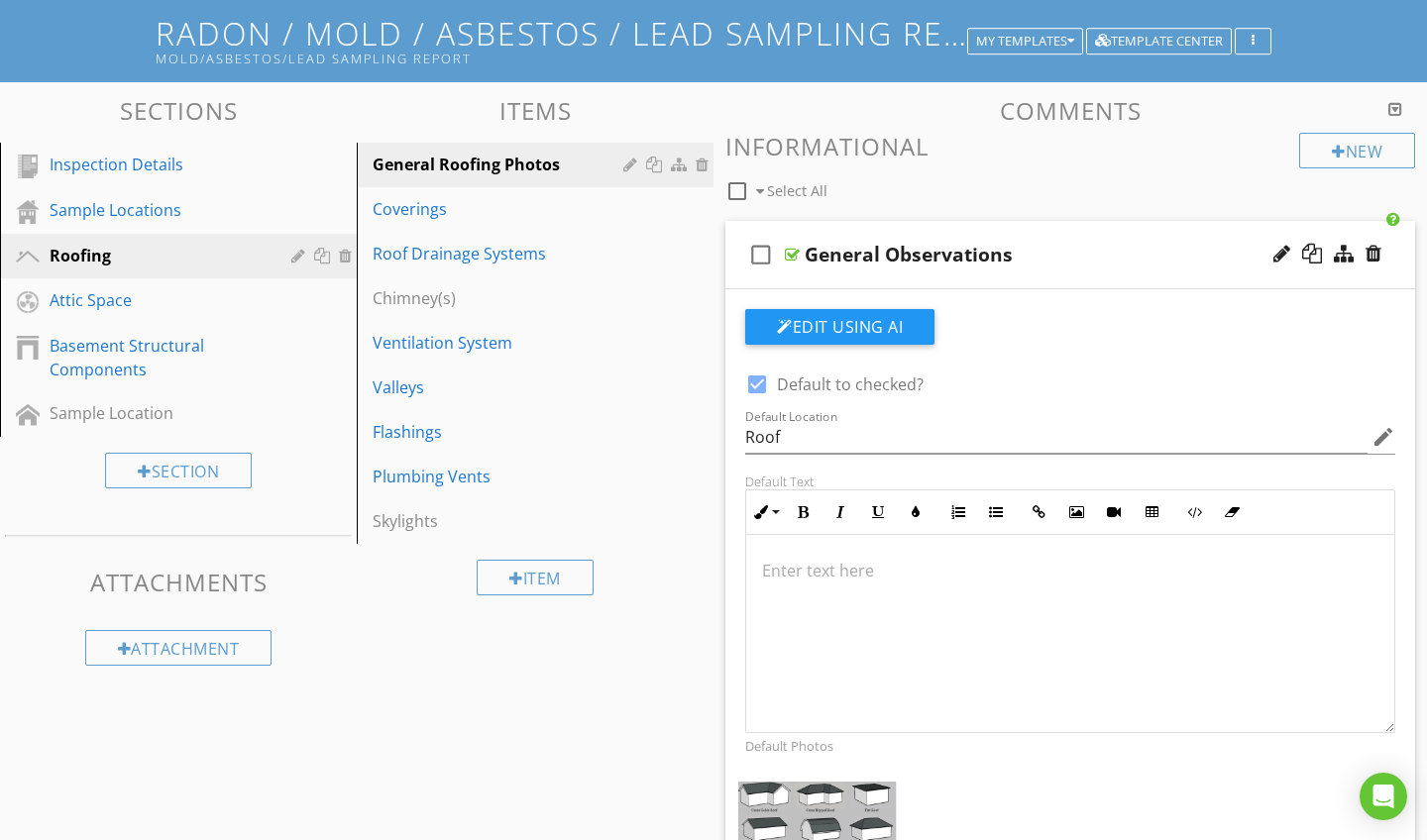 click on "check_box_outline_blank
General Observations" at bounding box center (1070, 255) 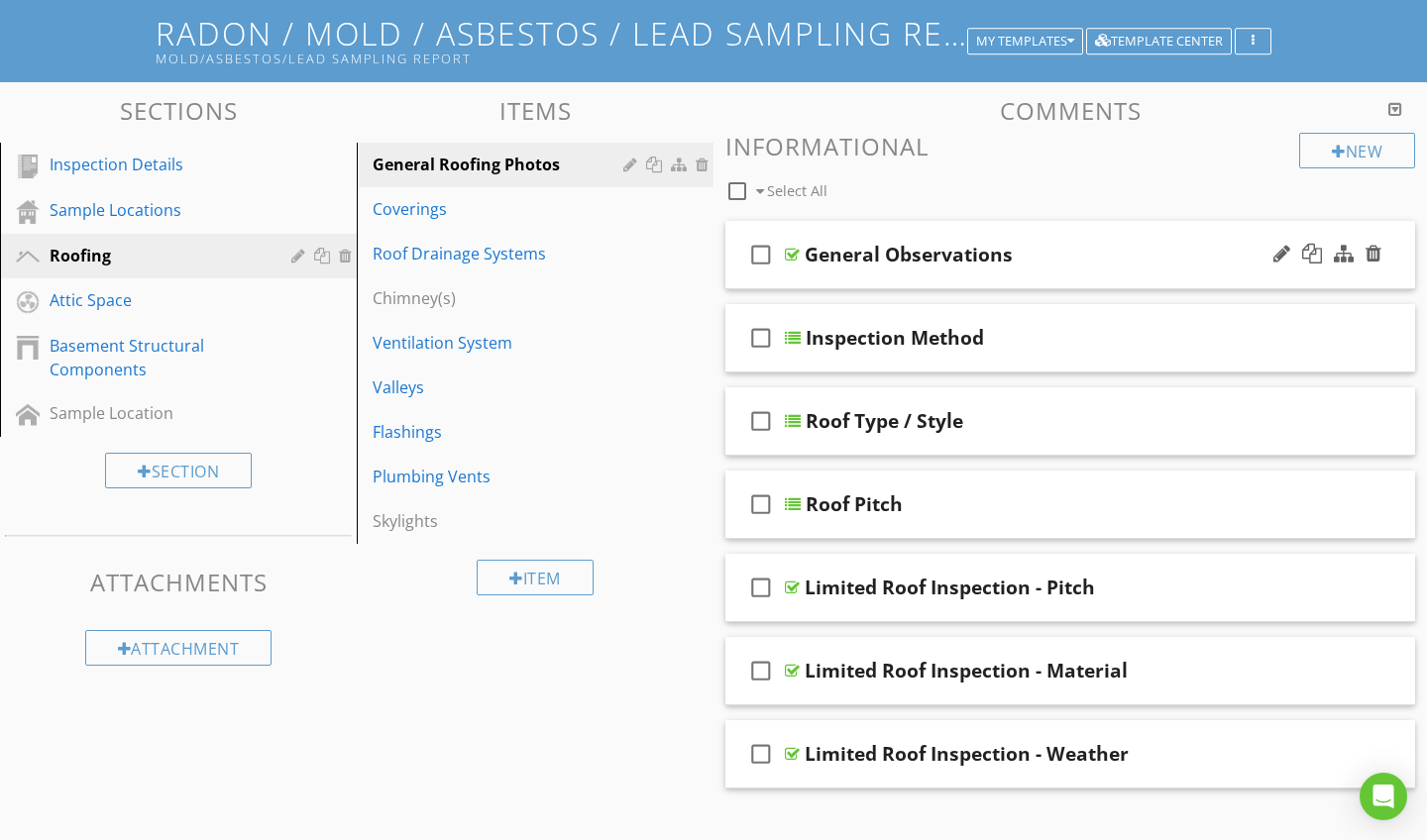 click on "check_box_outline_blank" at bounding box center [761, 255] 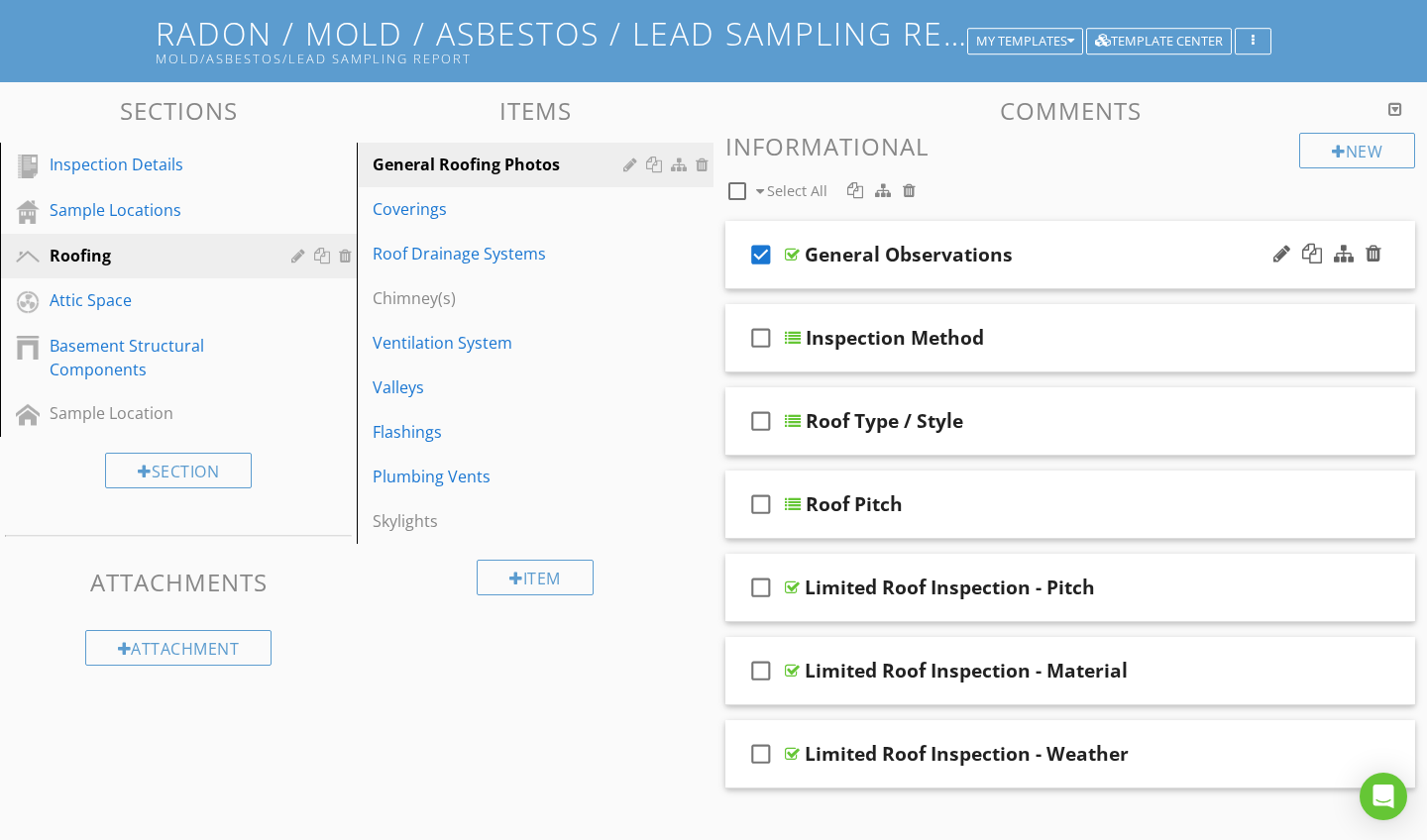 click on "check_box
General Observations" at bounding box center (1070, 255) 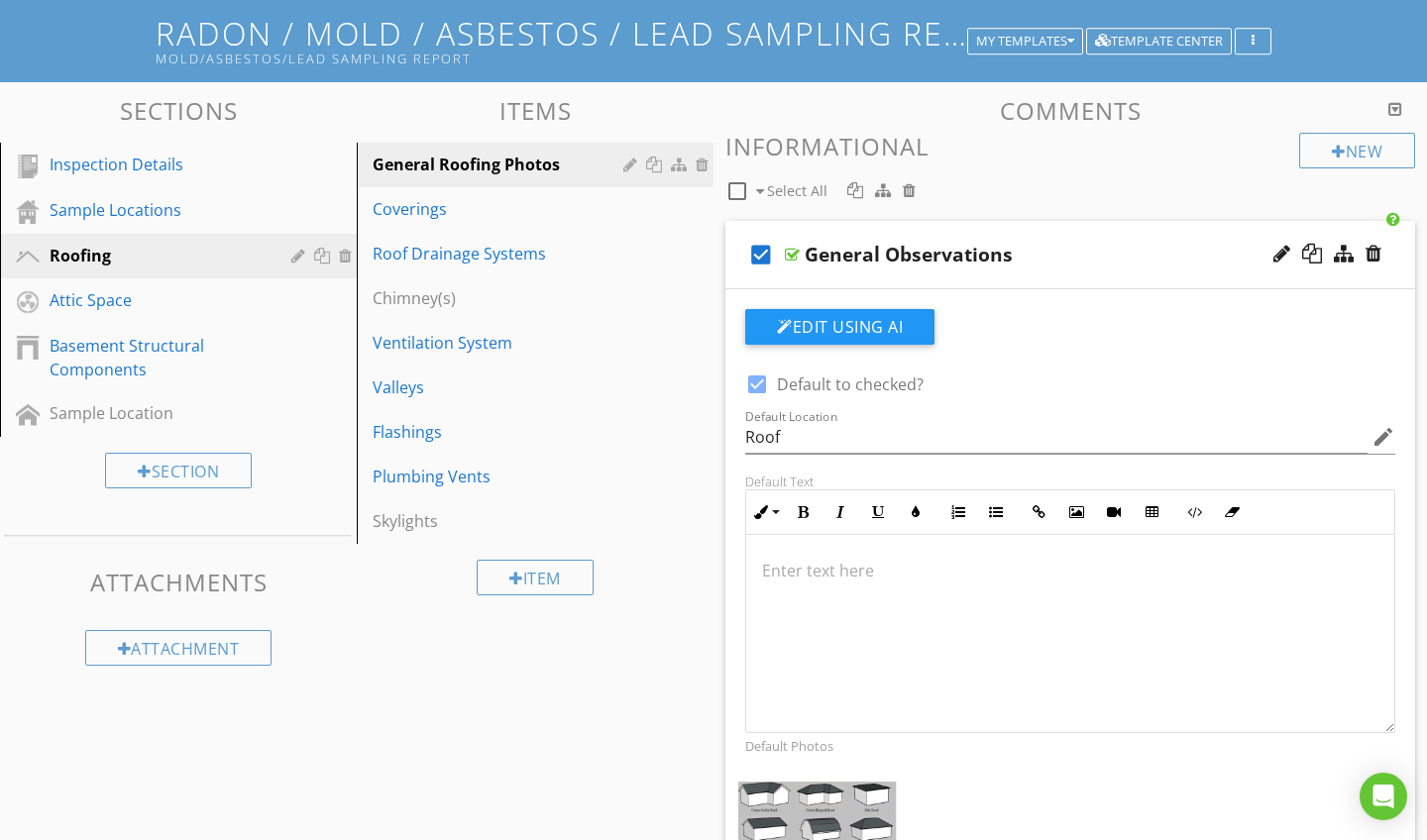 click on "check_box
General Observations" at bounding box center (1070, 255) 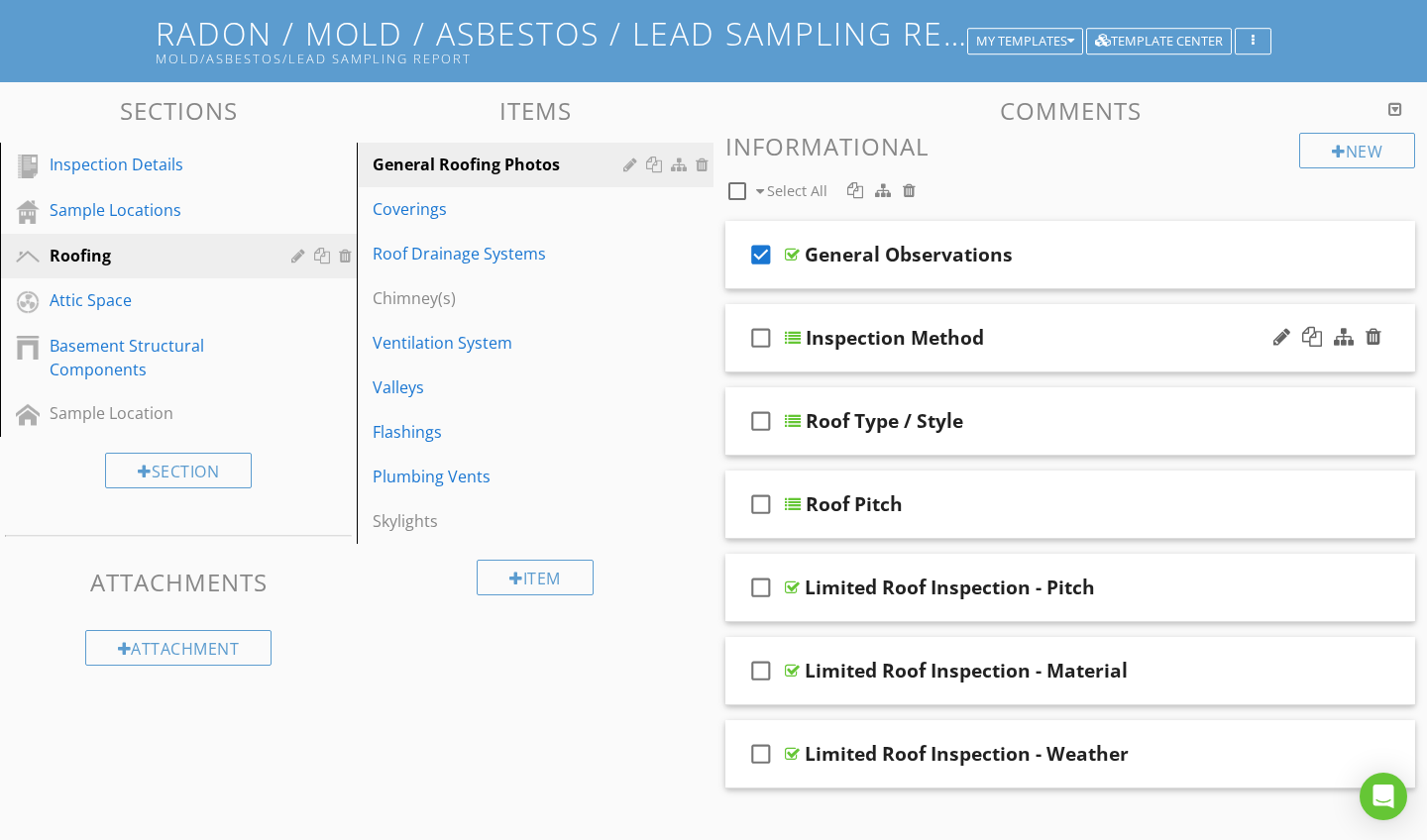 click on "check_box_outline_blank
Inspection Method" at bounding box center (1070, 338) 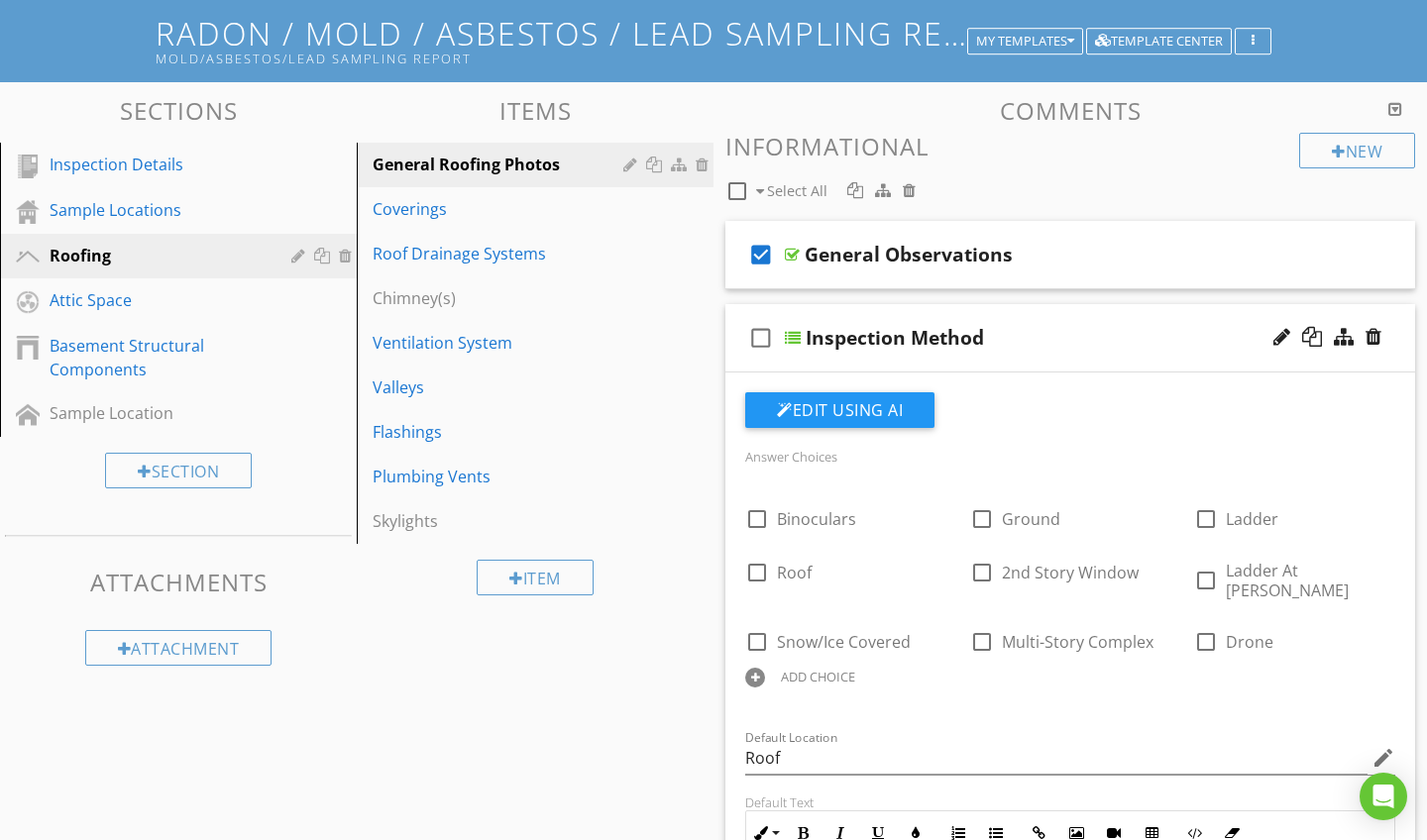 click on "check_box_outline_blank
Inspection Method" at bounding box center [1070, 338] 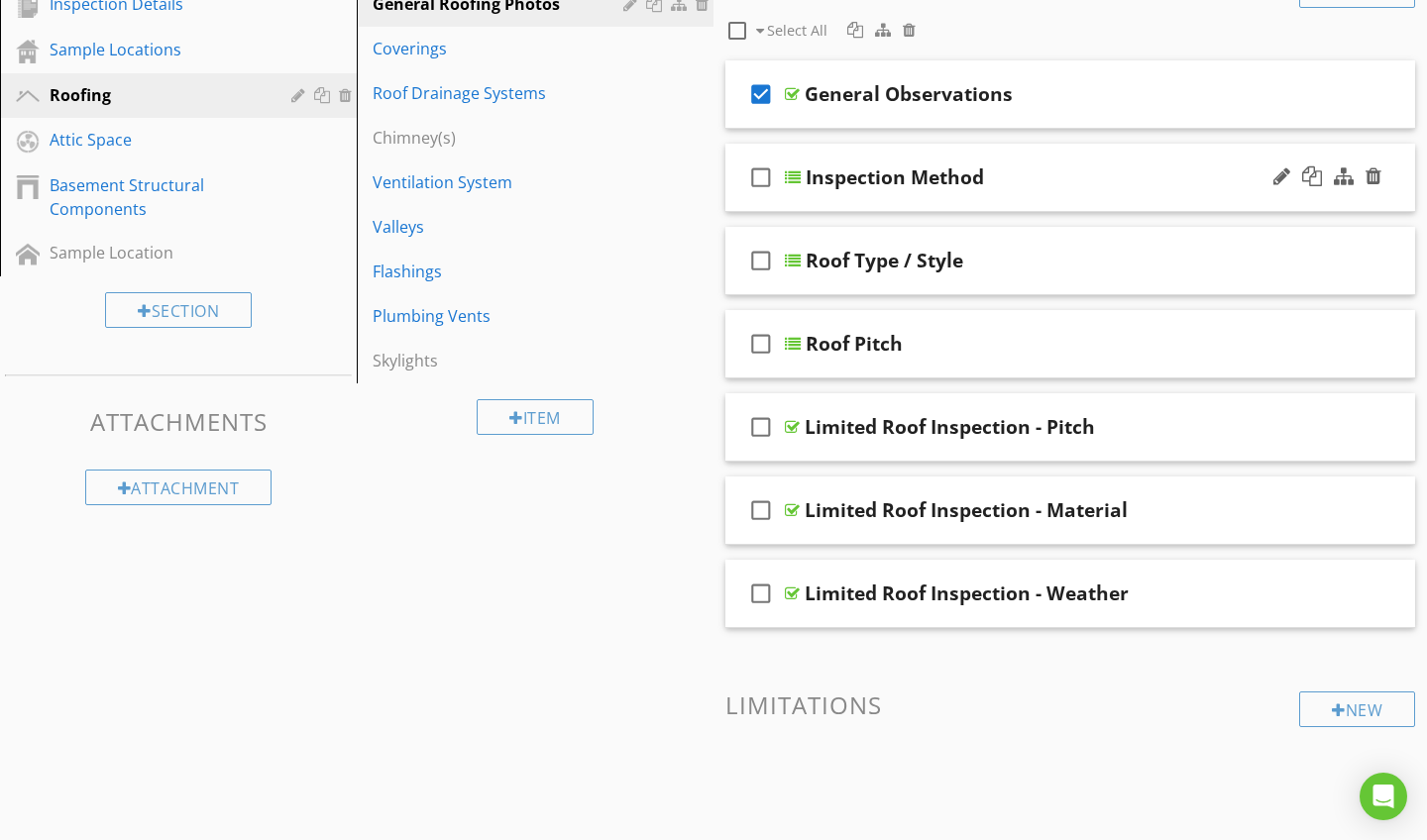 scroll, scrollTop: 279, scrollLeft: 0, axis: vertical 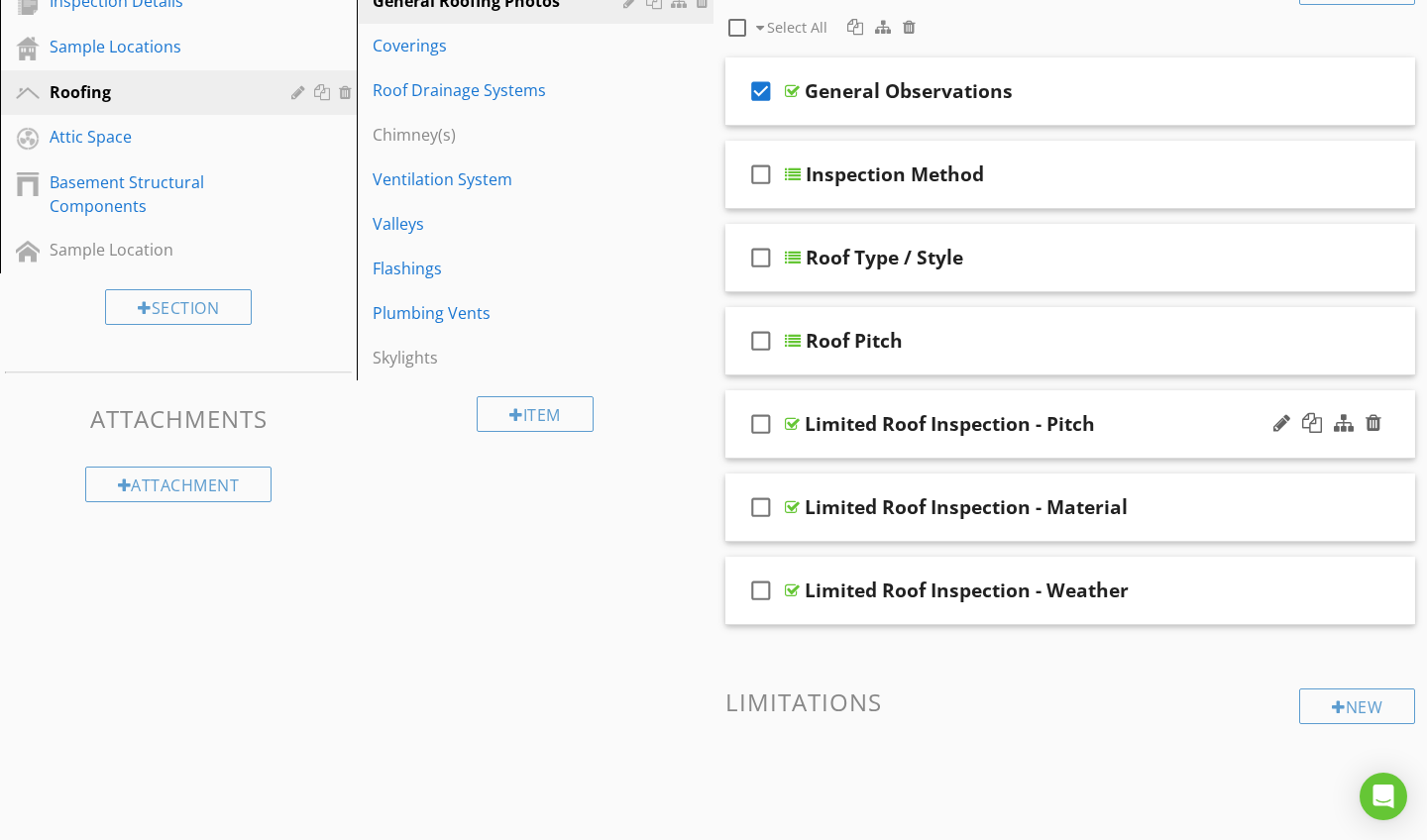 click on "check_box_outline_blank
Limited Roof Inspection - Pitch" at bounding box center (1070, 424) 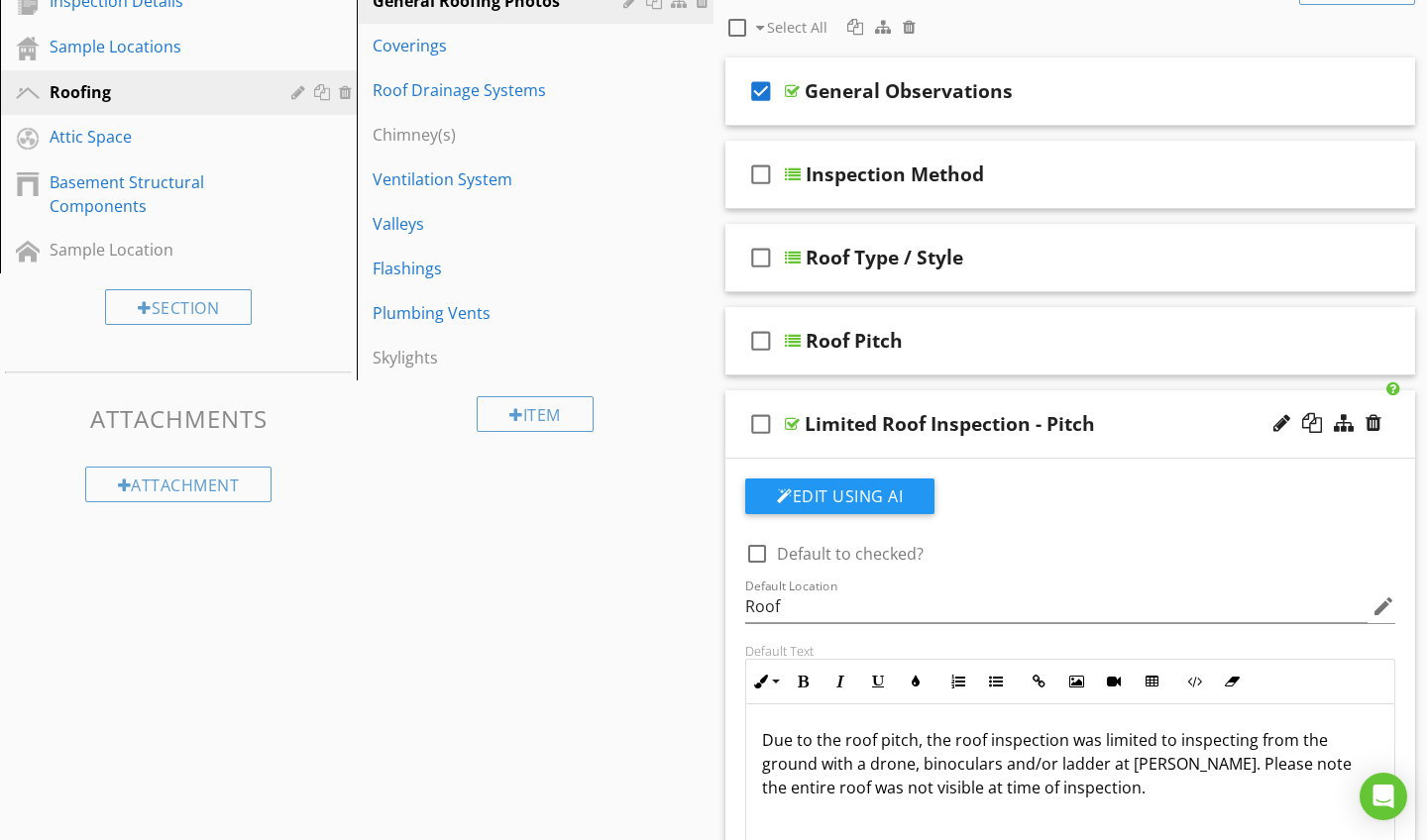 click on "check_box_outline_blank
Limited Roof Inspection - Pitch" at bounding box center [1070, 424] 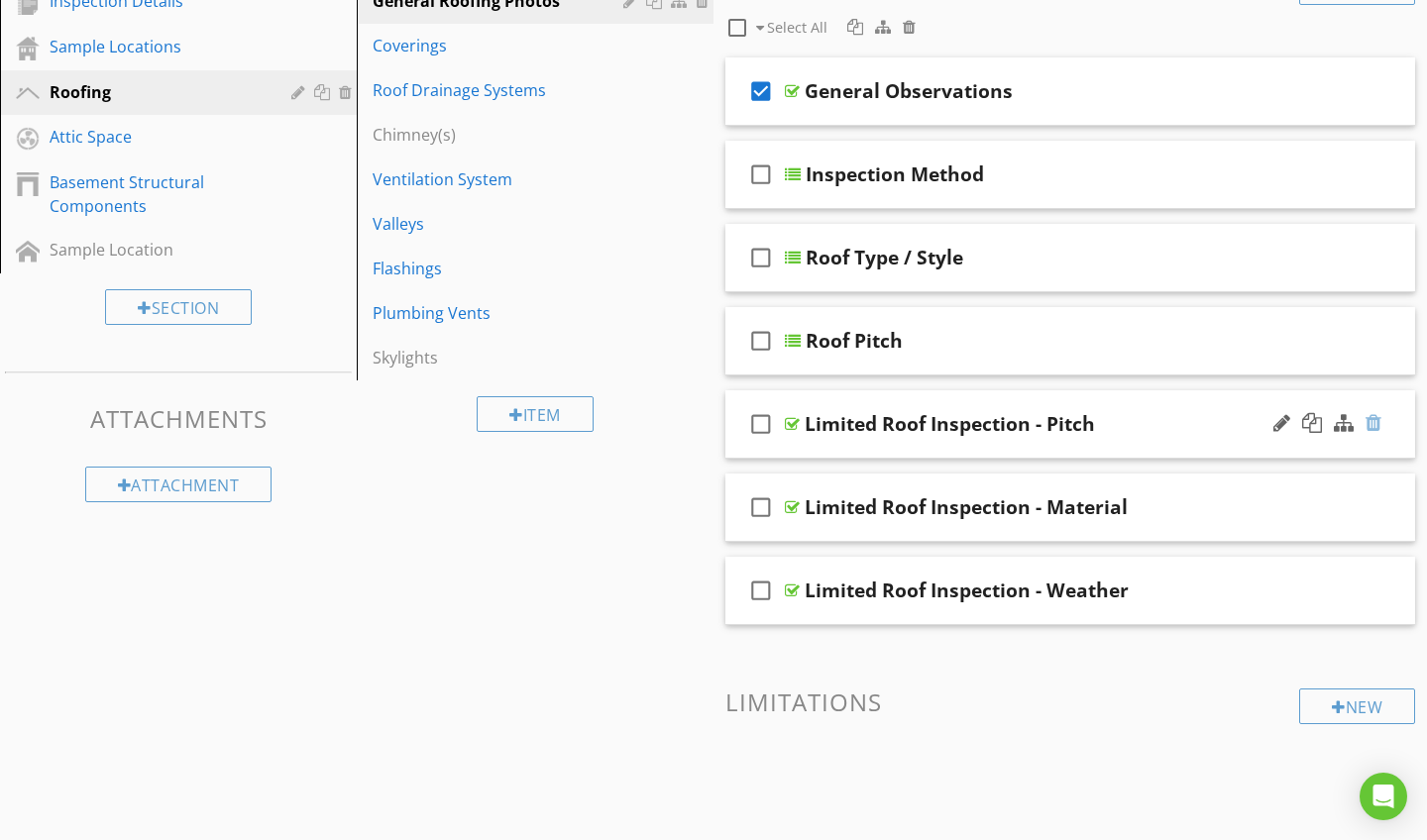 click at bounding box center [1373, 423] 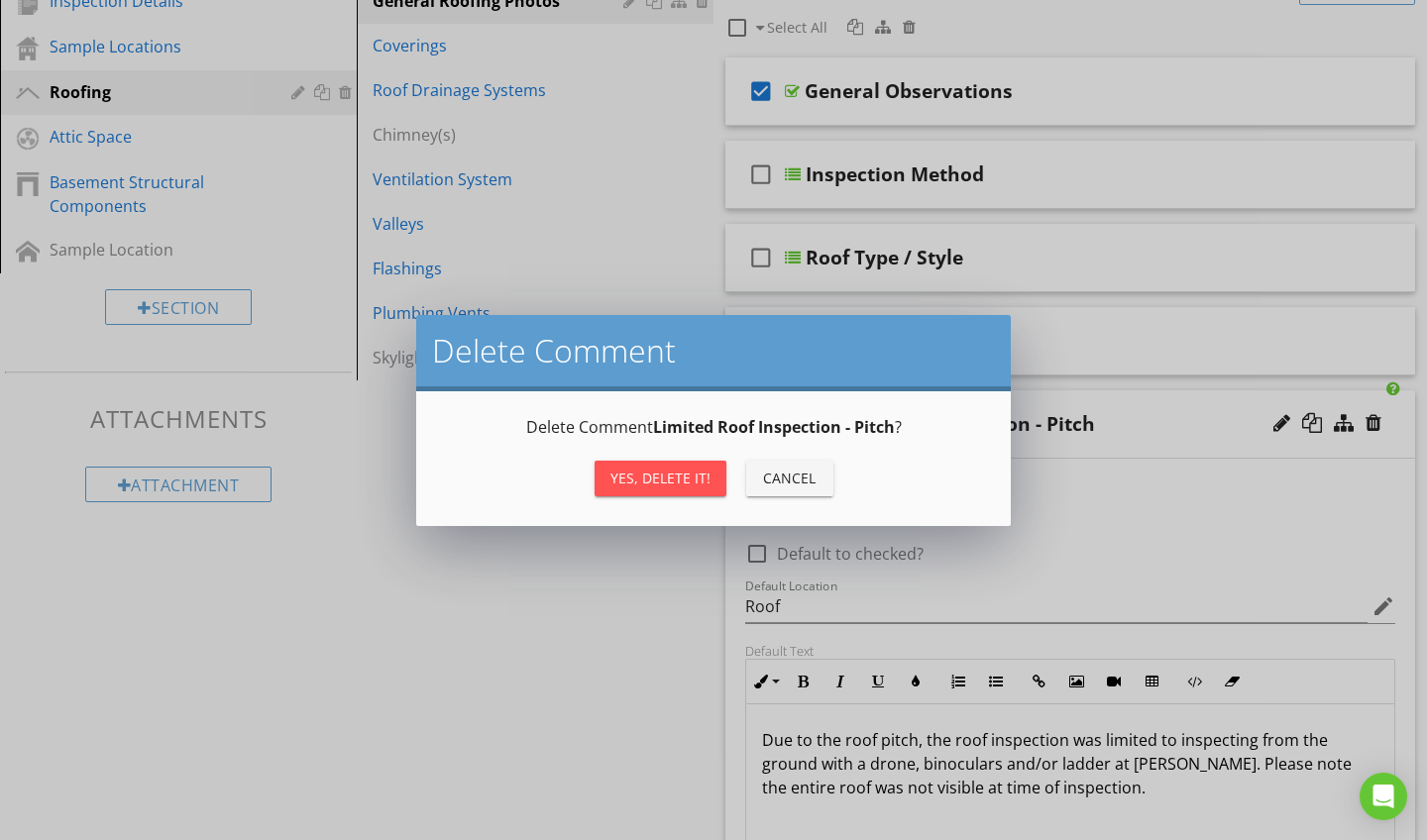 click on "Yes, Delete it!" at bounding box center (660, 477) 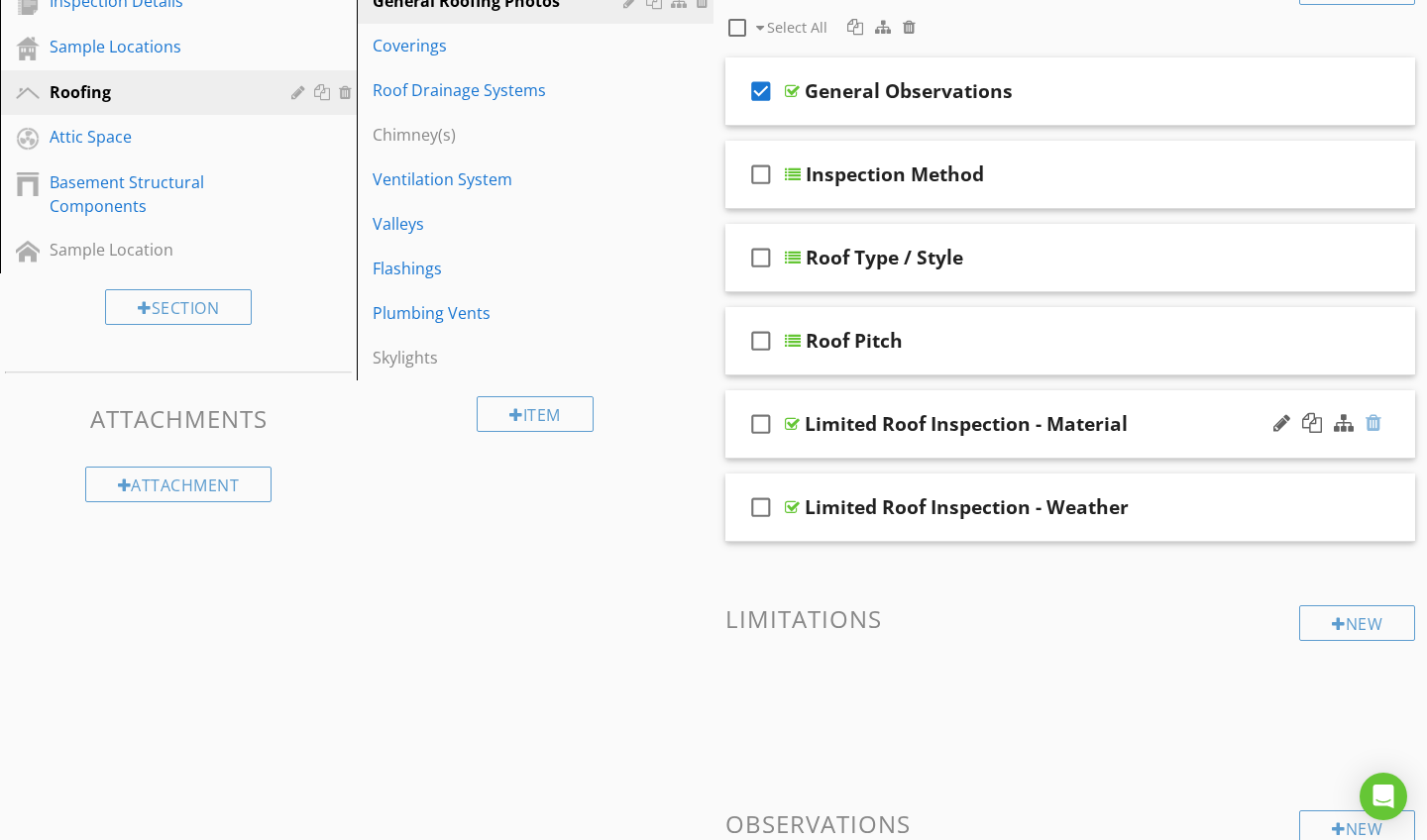click at bounding box center (1373, 423) 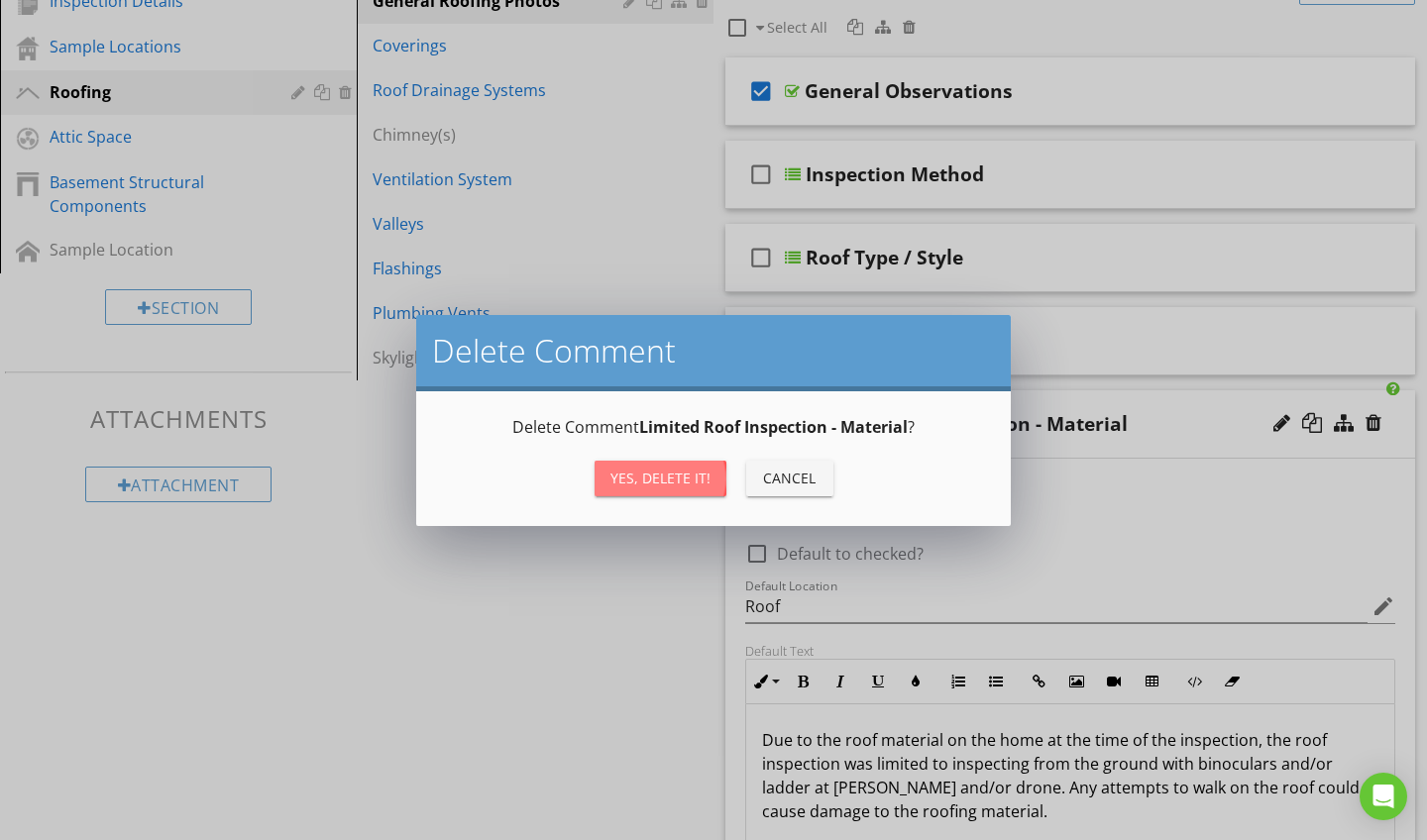 click on "Yes, Delete it!" at bounding box center (660, 477) 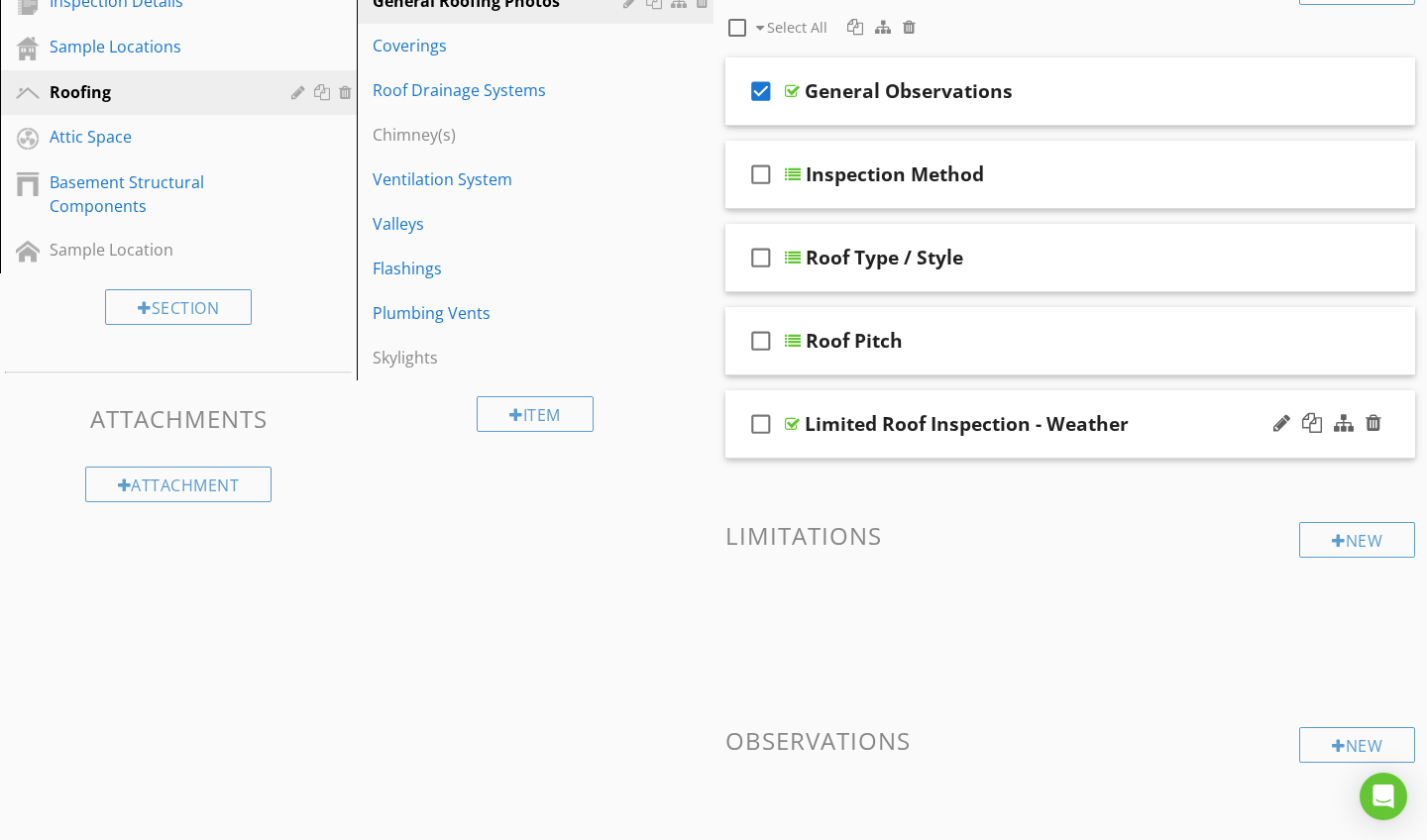 click on "check_box_outline_blank
Limited Roof Inspection - Weather" at bounding box center (1070, 424) 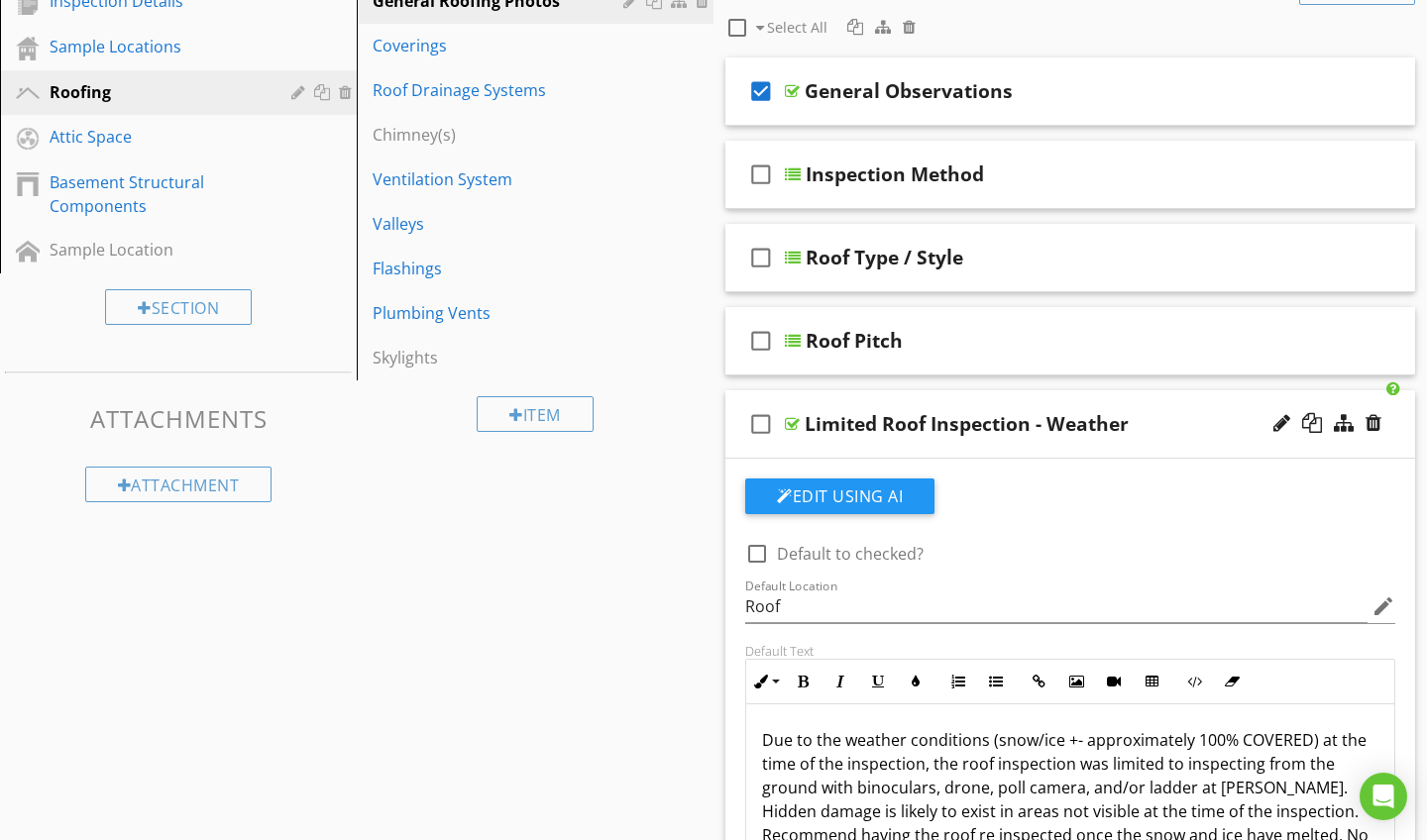 click on "Sections
Inspection Details           Sample Locations           Roofing           Attic Space           Basement Structural Components           Sample Location
Section
Attachments
Attachment
Items
General Roofing Photos           Coverings           Roof Drainage Systems           Chimney(s)           Ventilation System           Valleys           Flashings           Plumbing Vents           Skylights
Item
Comments
New
Informational   check_box_outline_blank     Select All             check_box
General Observations
check_box_outline_blank
Inspection Method
check_box_outline_blank
Roof Type / Style
check_box_outline_blank
Roof Pitch" at bounding box center (714, 722) 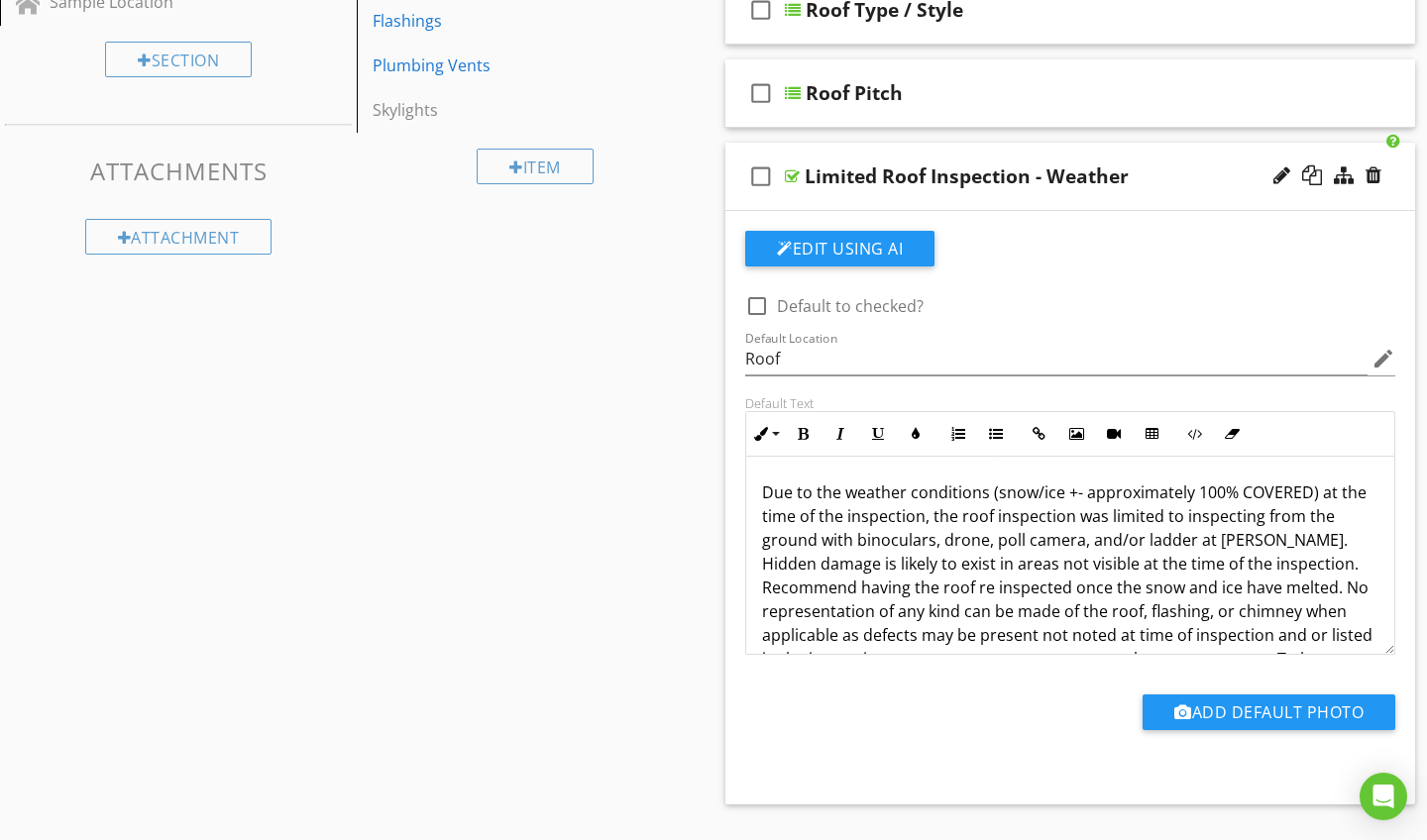 scroll, scrollTop: 530, scrollLeft: 0, axis: vertical 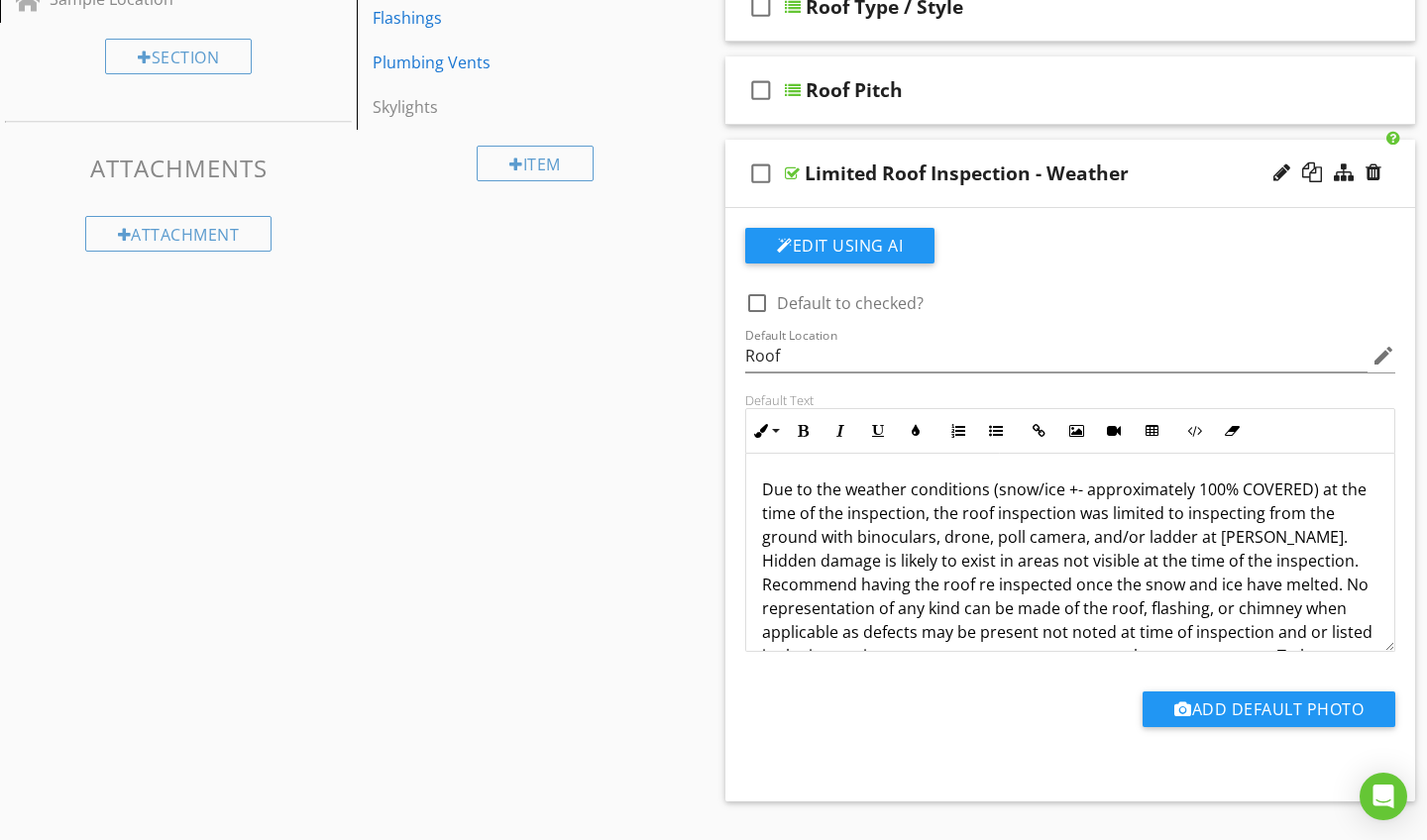 click on "Sections
Inspection Details           Sample Locations           Roofing           Attic Space           Basement Structural Components           Sample Location
Section
Attachments
Attachment
Items
General Roofing Photos           Coverings           Roof Drainage Systems           Chimney(s)           Ventilation System           Valleys           Flashings           Plumbing Vents           Skylights
Item
Comments
New
Informational   check_box_outline_blank     Select All             check_box
General Observations
check_box_outline_blank
Inspection Method
check_box_outline_blank
Roof Type / Style
check_box_outline_blank
Roof Pitch" at bounding box center [714, 472] 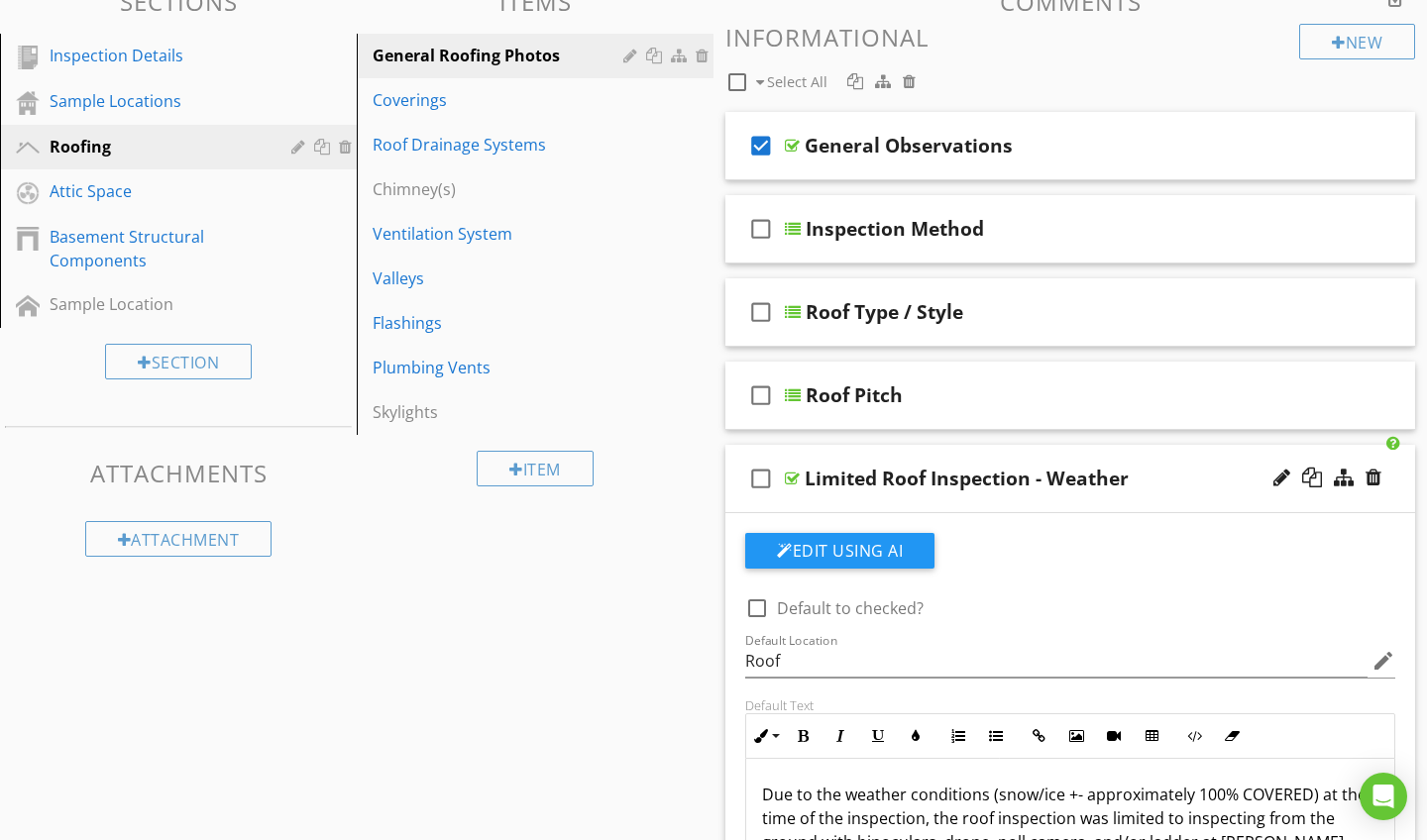 scroll, scrollTop: 220, scrollLeft: 0, axis: vertical 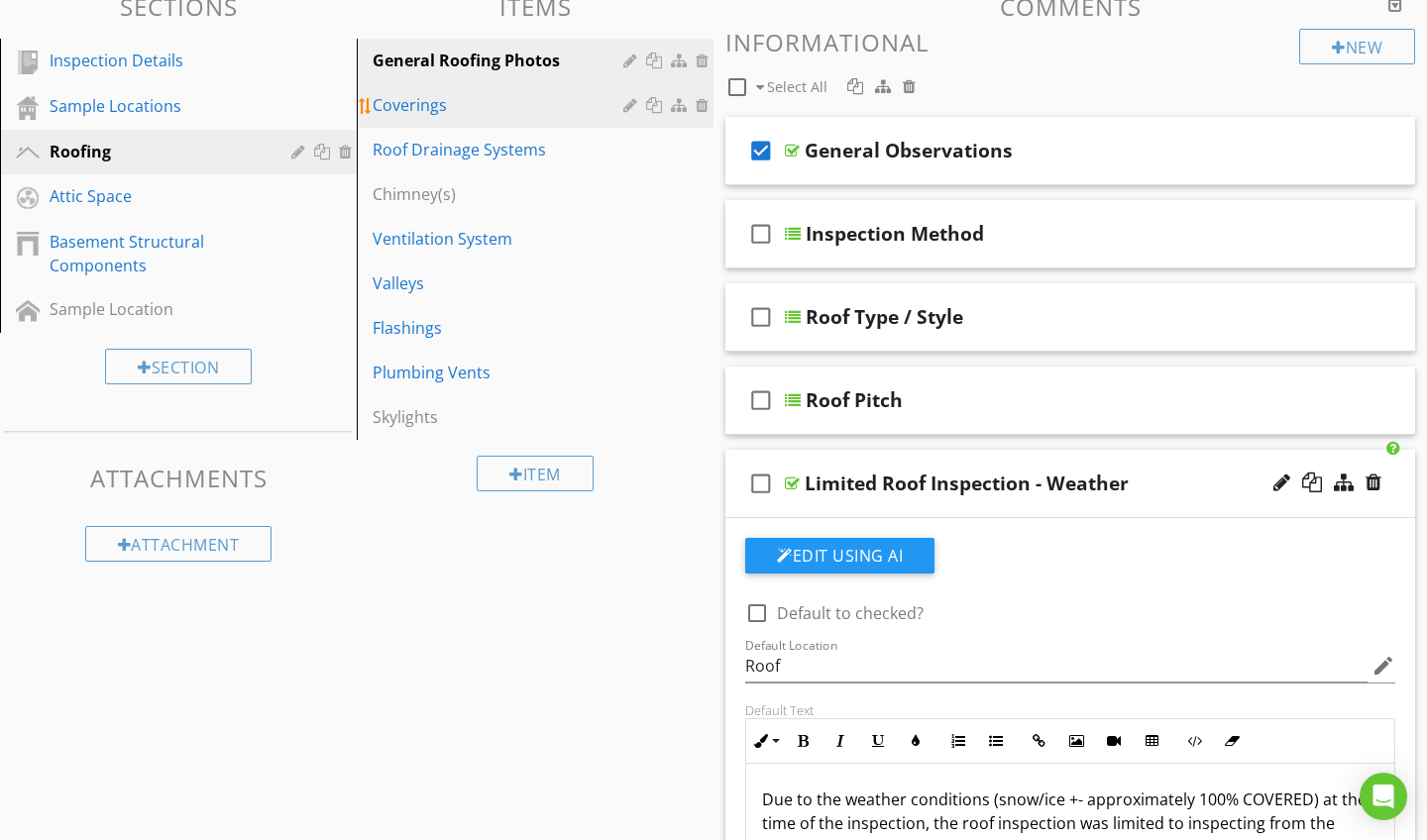 click on "Coverings" at bounding box center (500, 105) 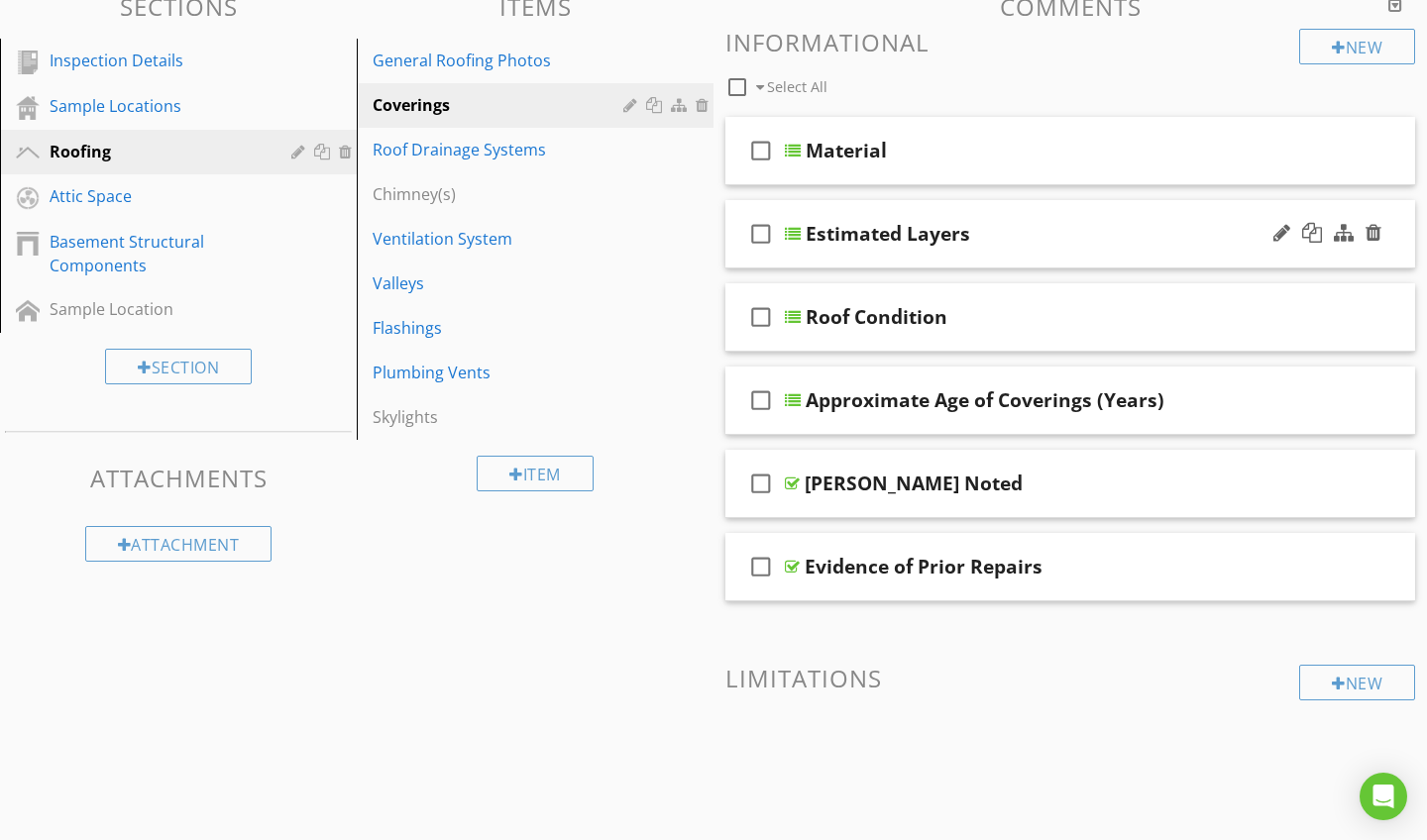 click on "check_box_outline_blank
Estimated Layers" at bounding box center (1070, 234) 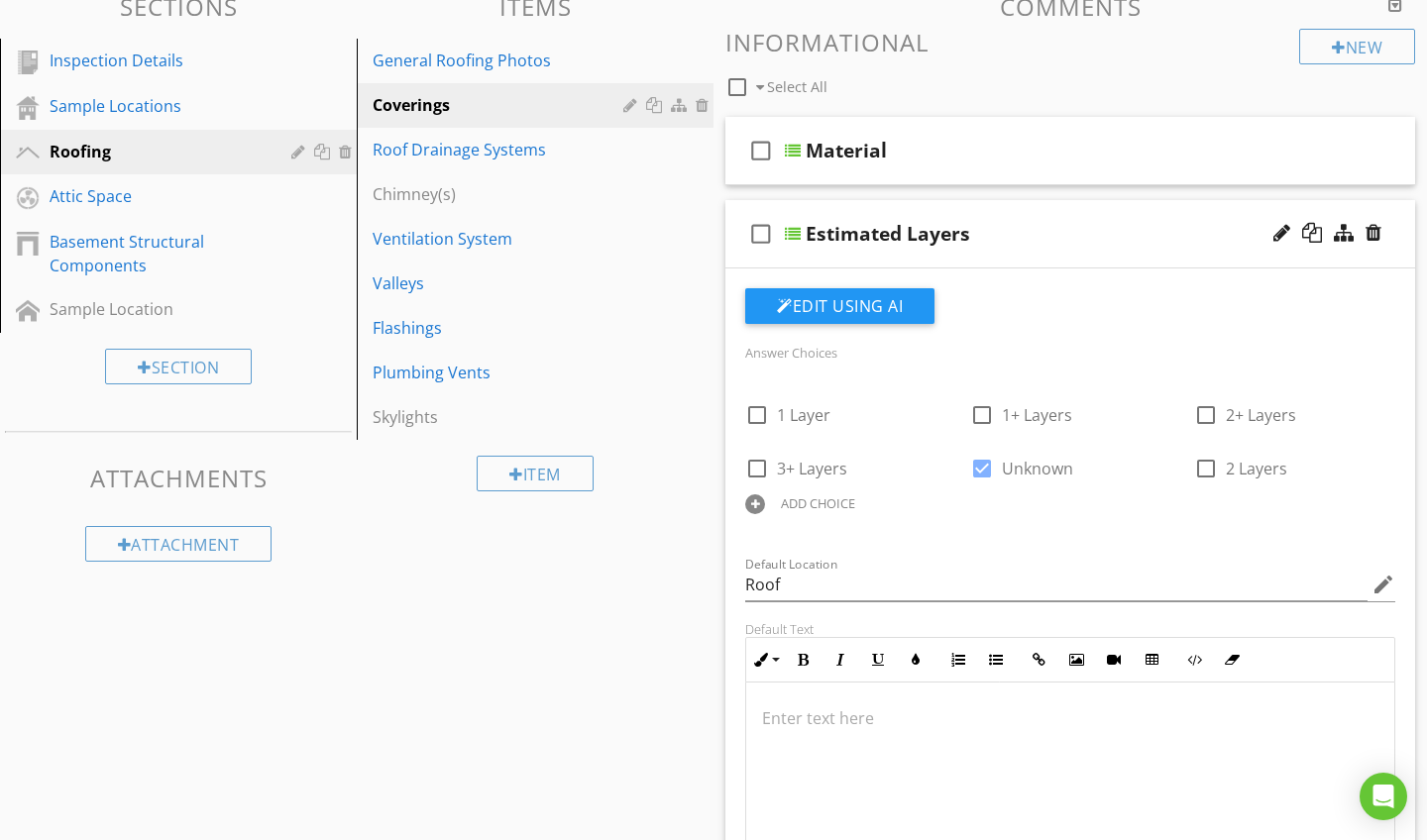 click on "check_box_outline_blank
Estimated Layers" at bounding box center [1070, 234] 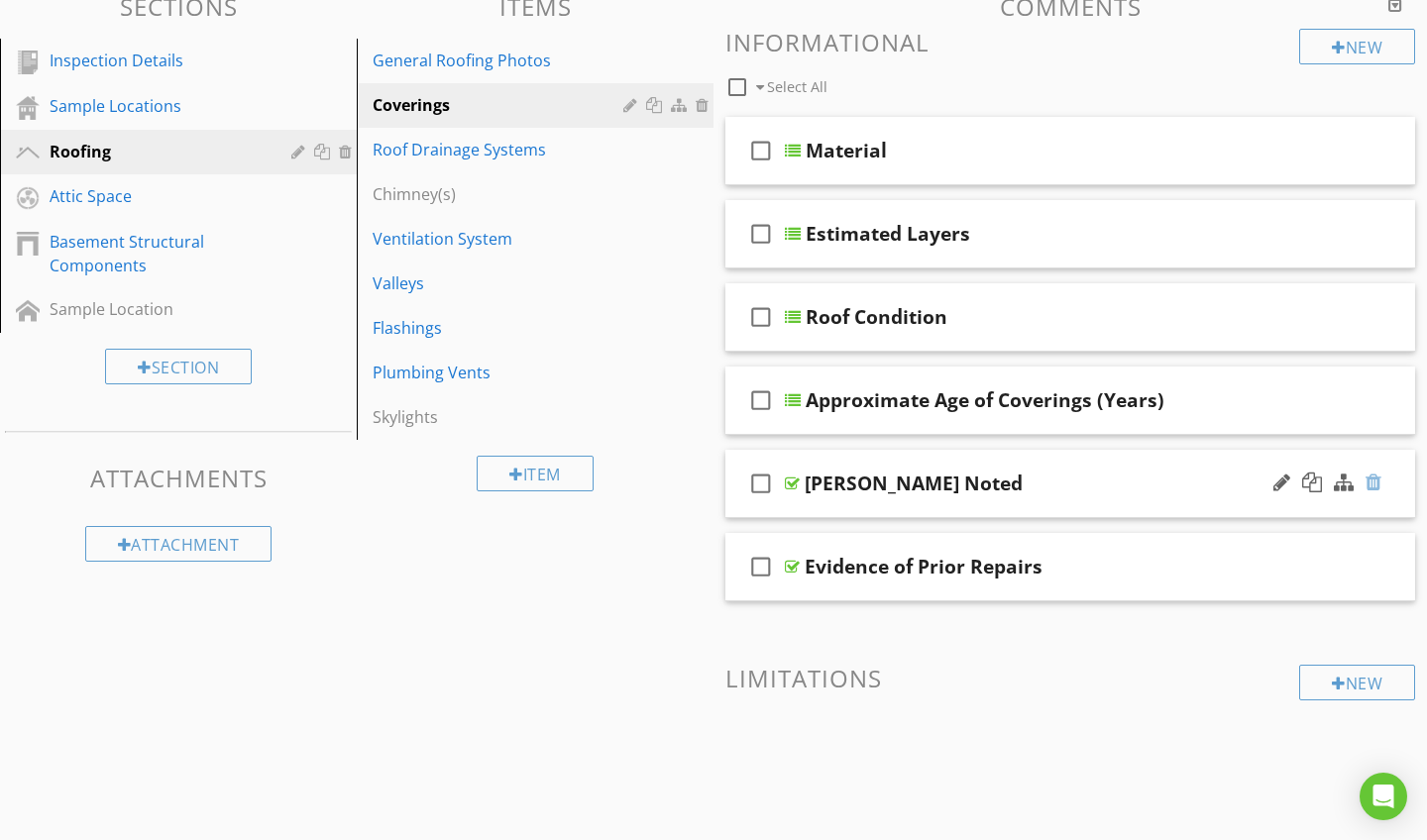 click at bounding box center [1373, 482] 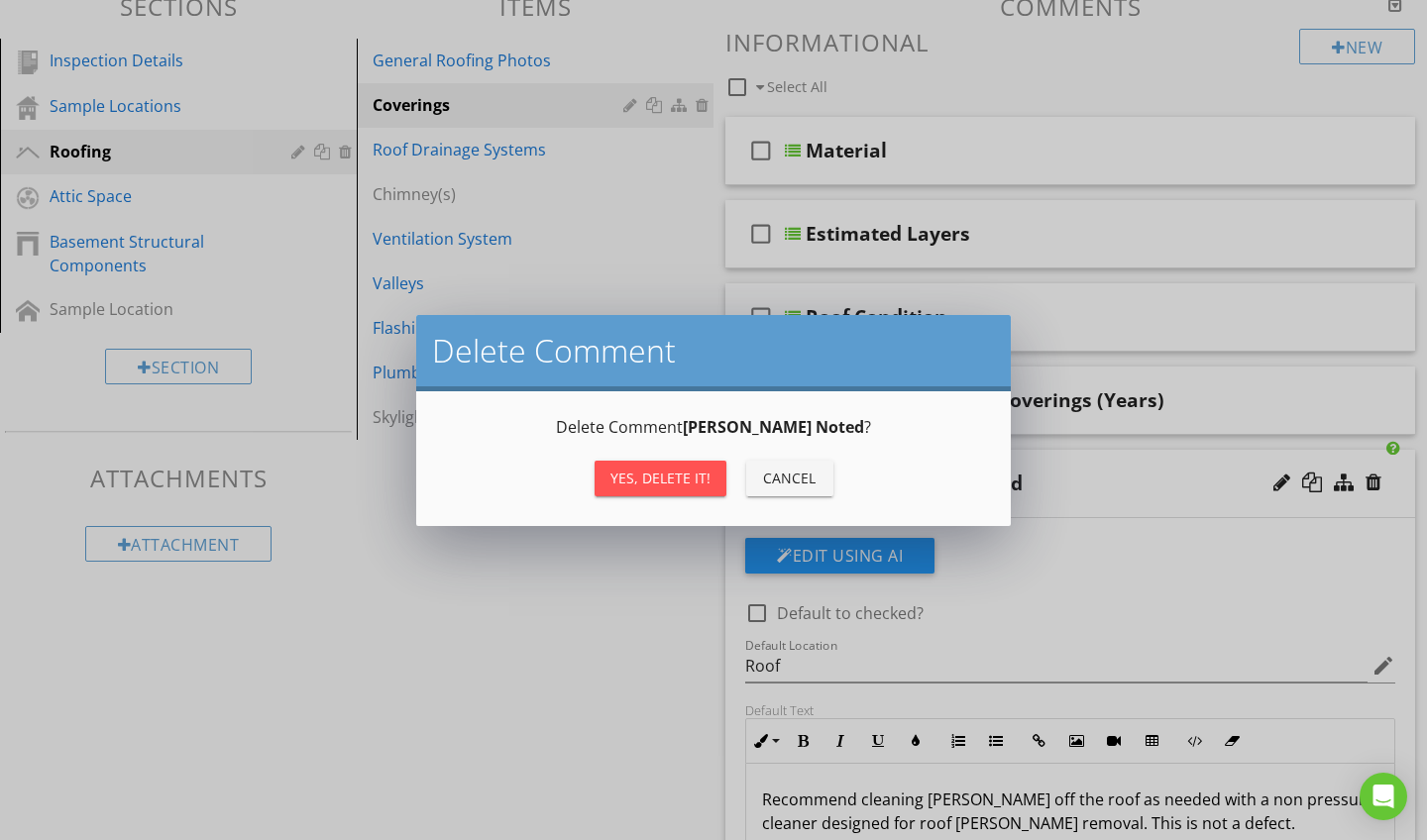 click on "Yes, Delete it!" at bounding box center [660, 477] 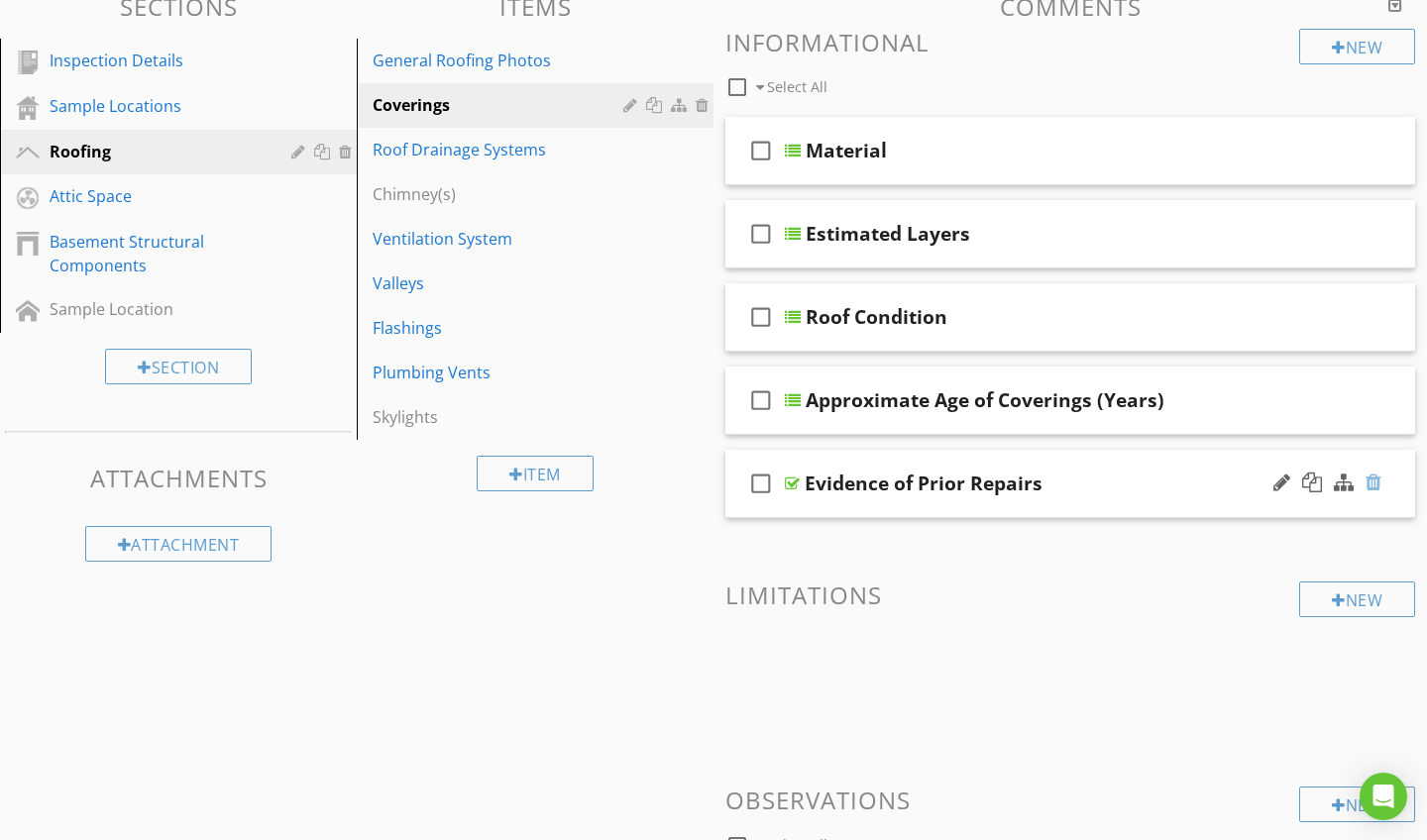 click at bounding box center [1373, 482] 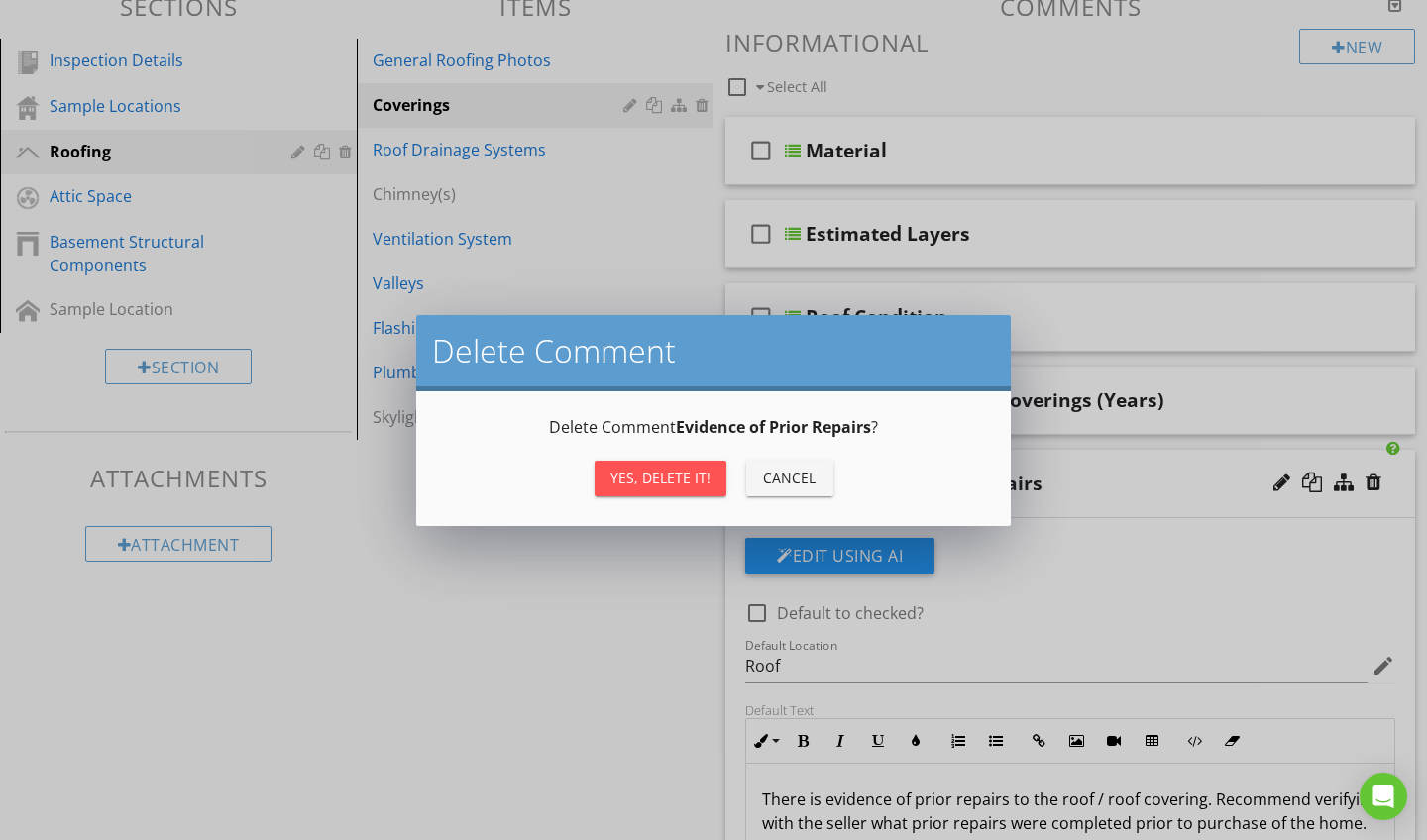 click on "Yes, Delete it!" at bounding box center [660, 478] 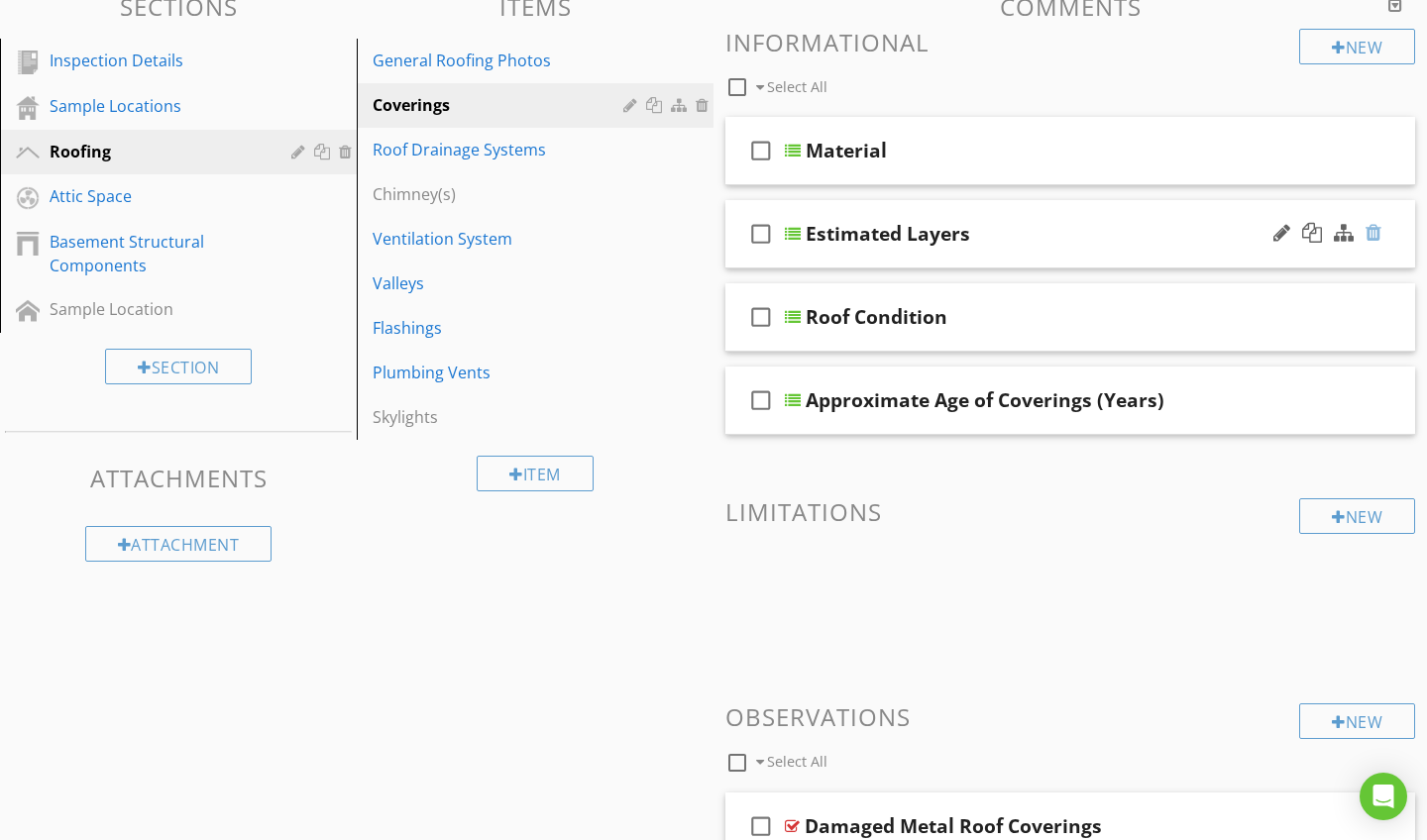 click at bounding box center [1373, 233] 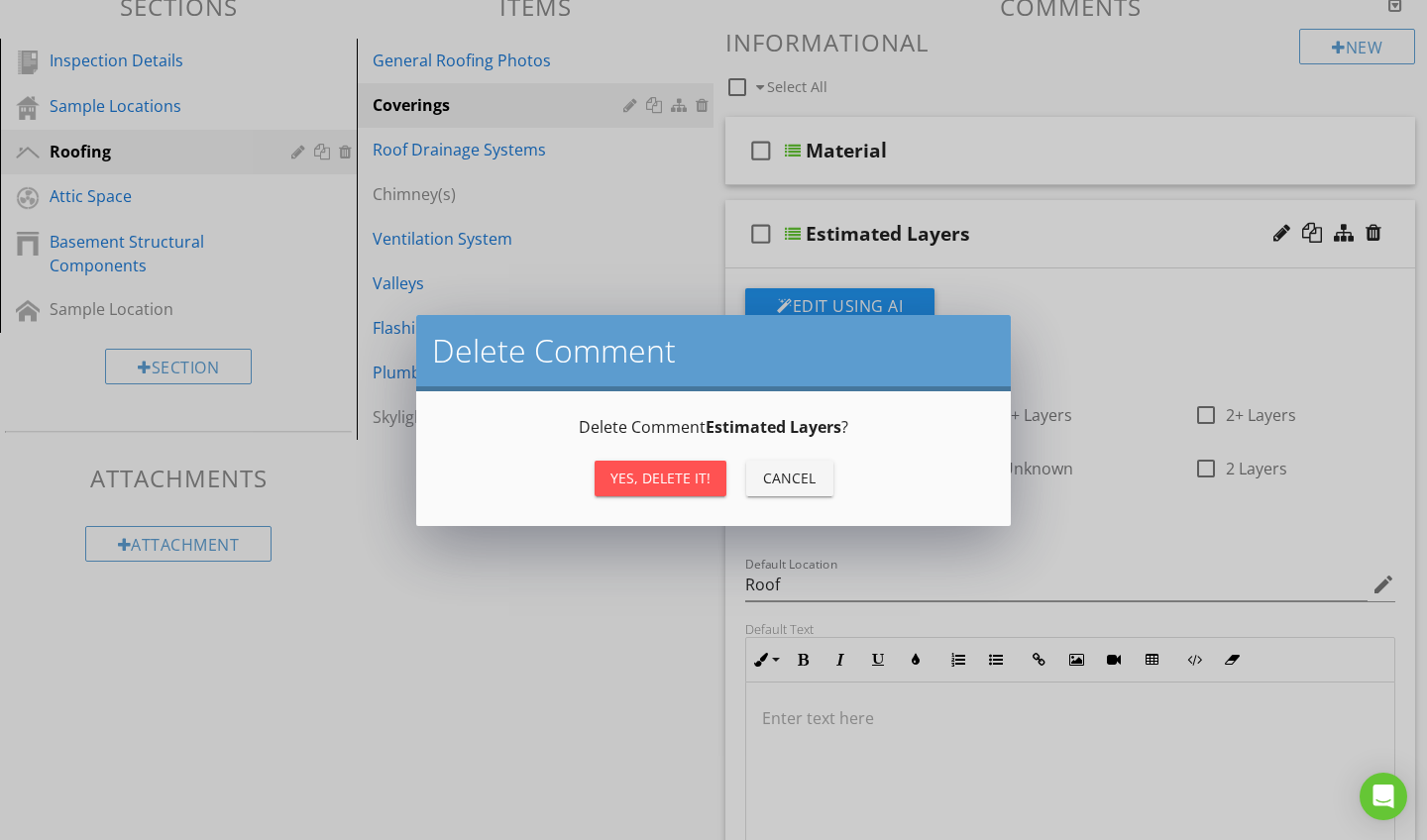 click on "Yes, Delete it!" at bounding box center (660, 478) 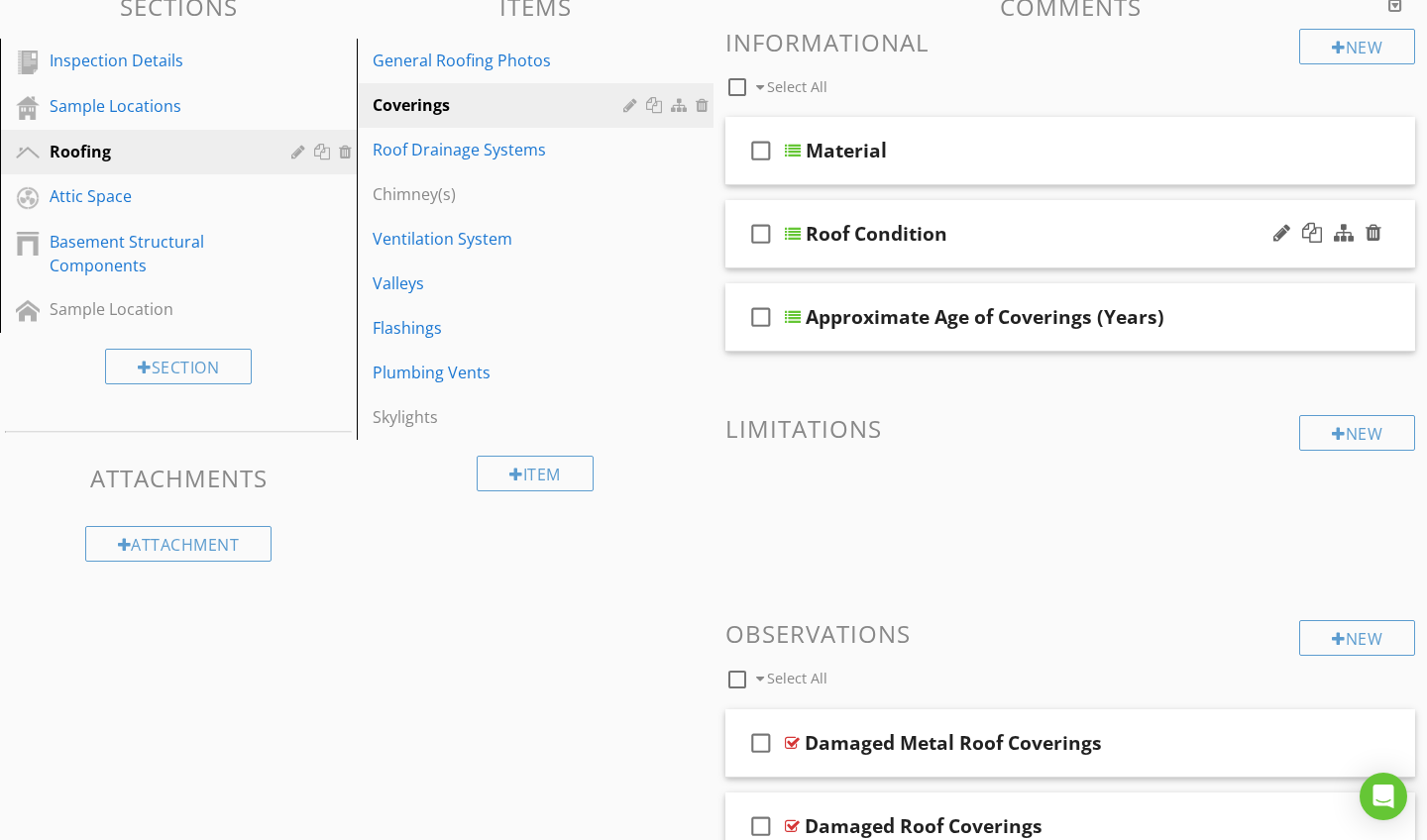 click on "check_box_outline_blank
Roof Condition" at bounding box center (1070, 234) 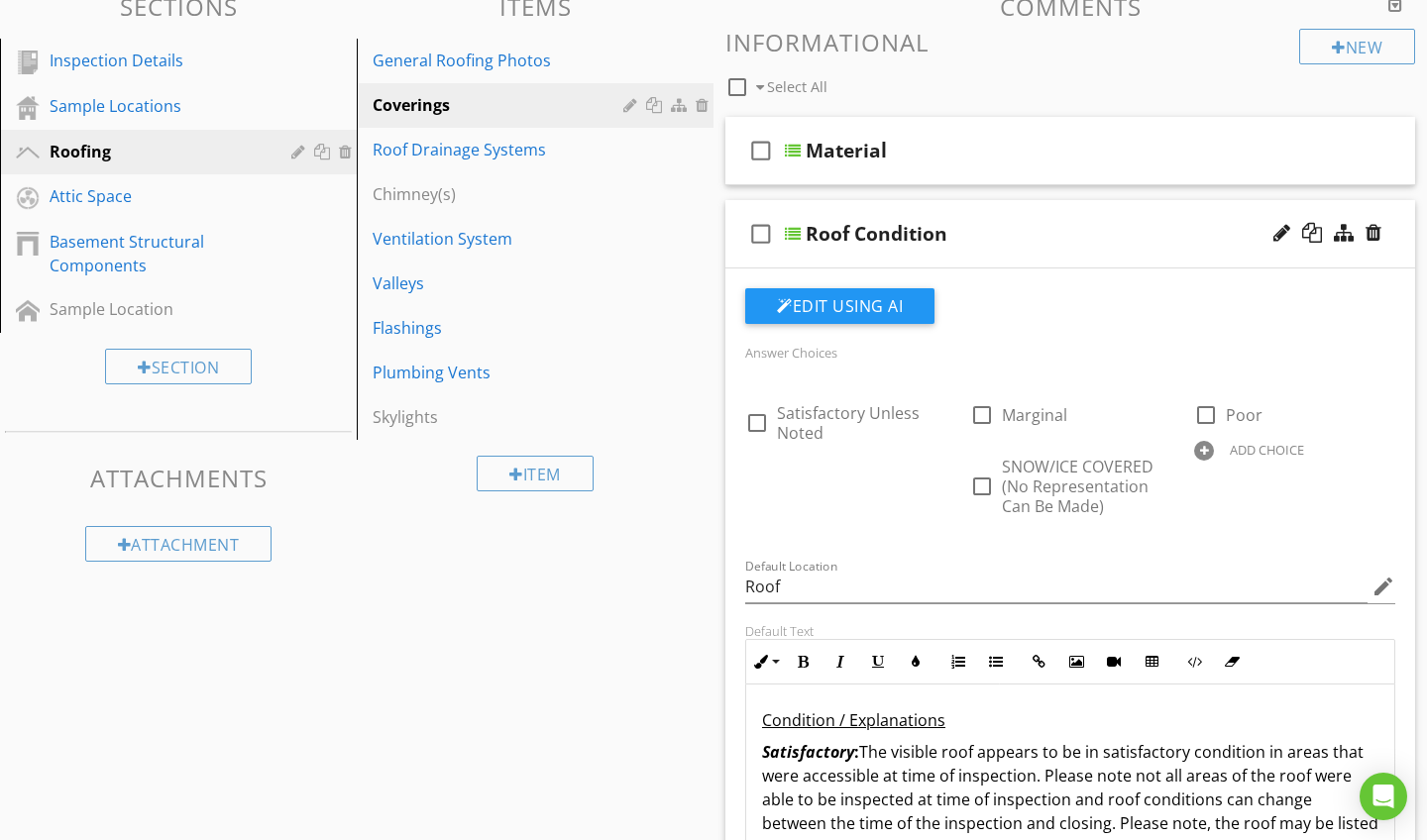 click on "check_box_outline_blank
Roof Condition" at bounding box center (1070, 234) 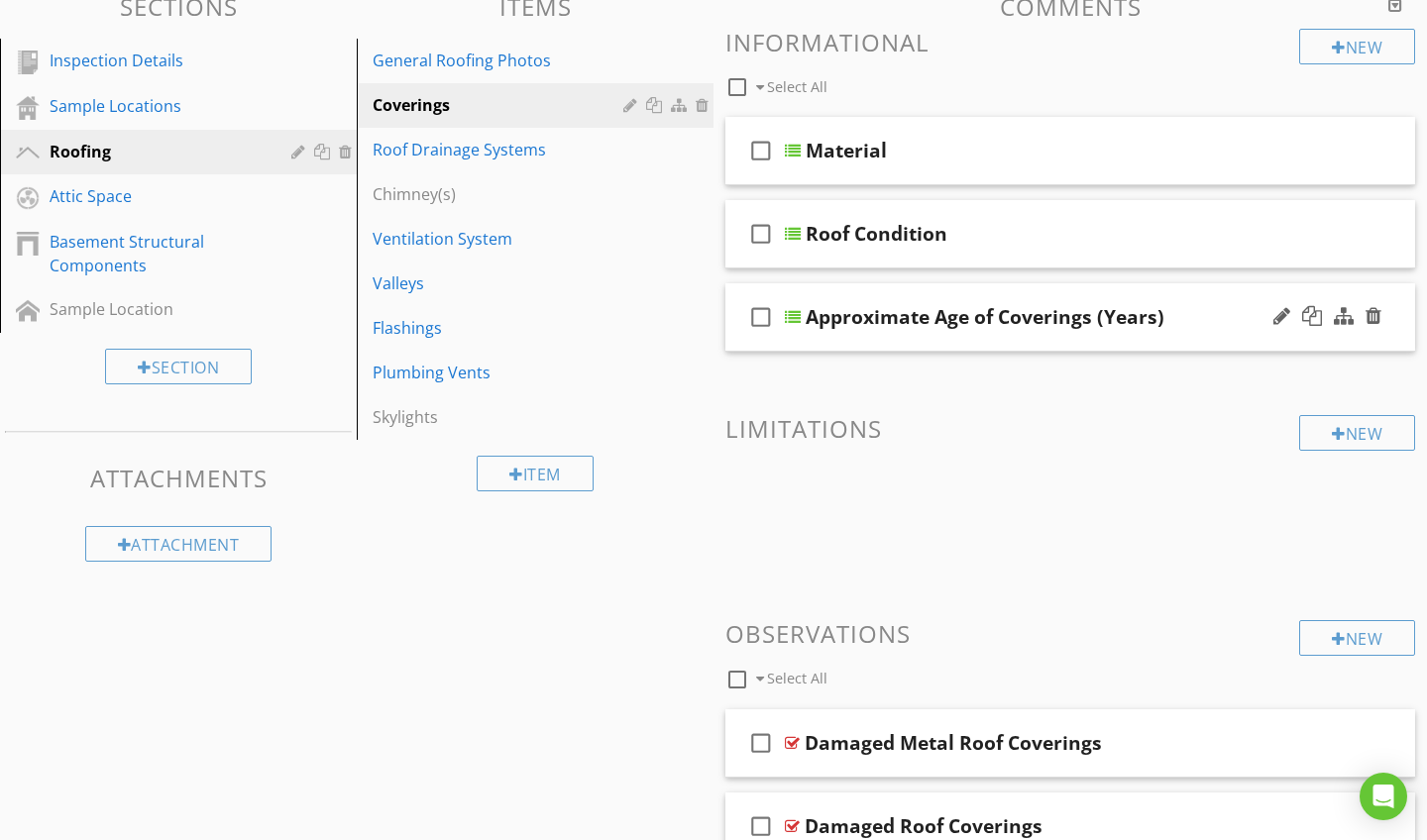 click on "check_box_outline_blank
Approximate Age of Coverings (Years)" at bounding box center [1070, 317] 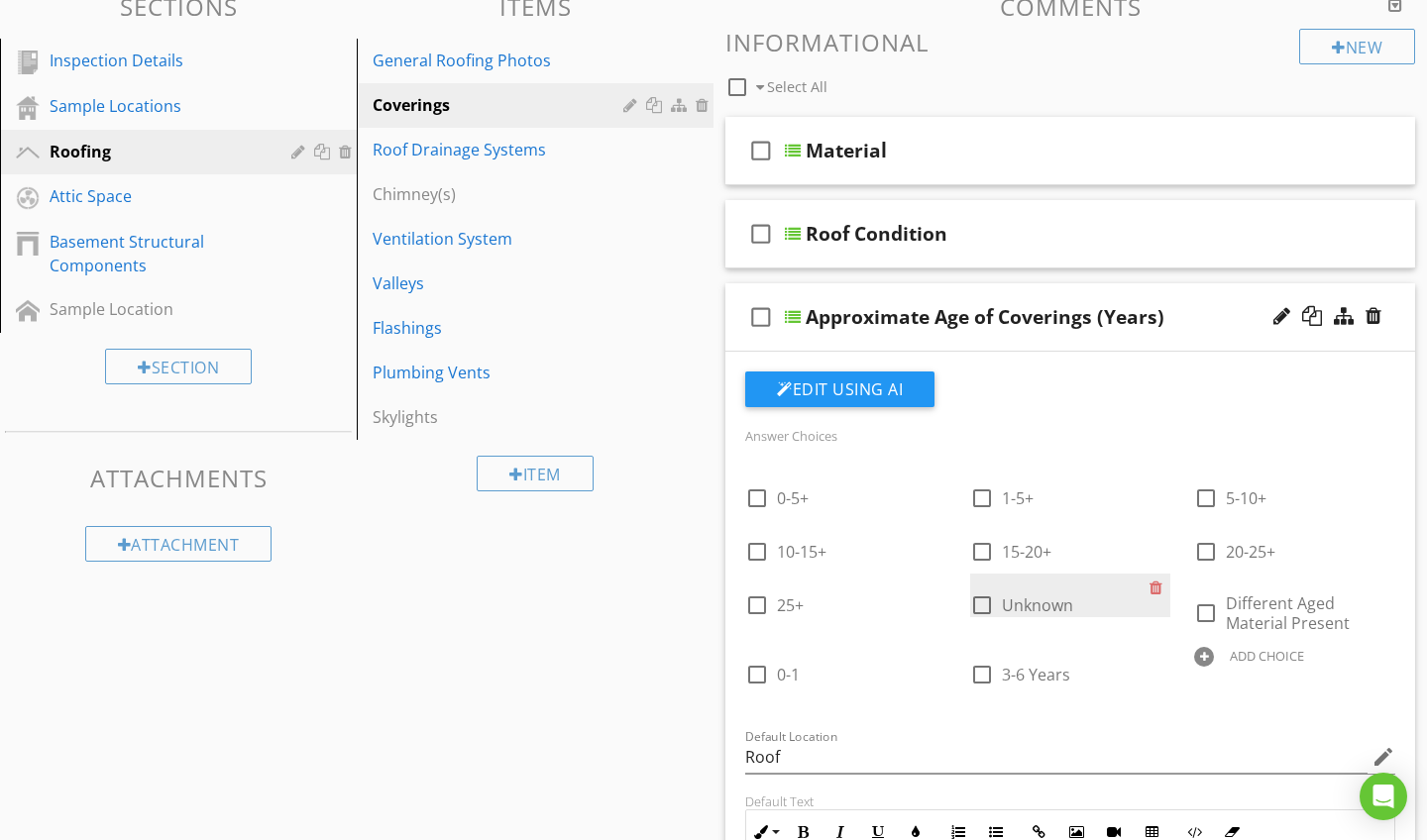 click at bounding box center (982, 605) 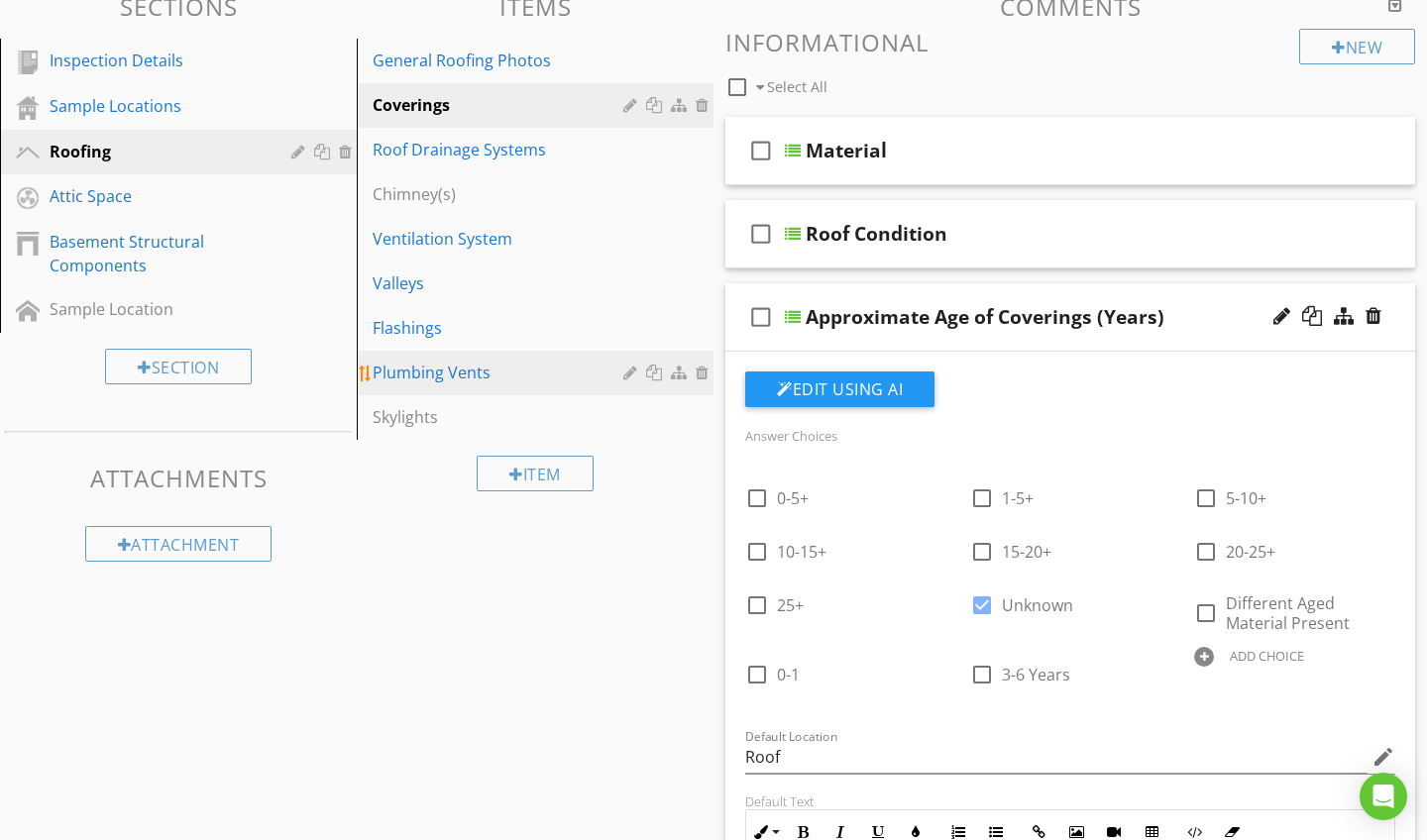 click at bounding box center (705, 372) 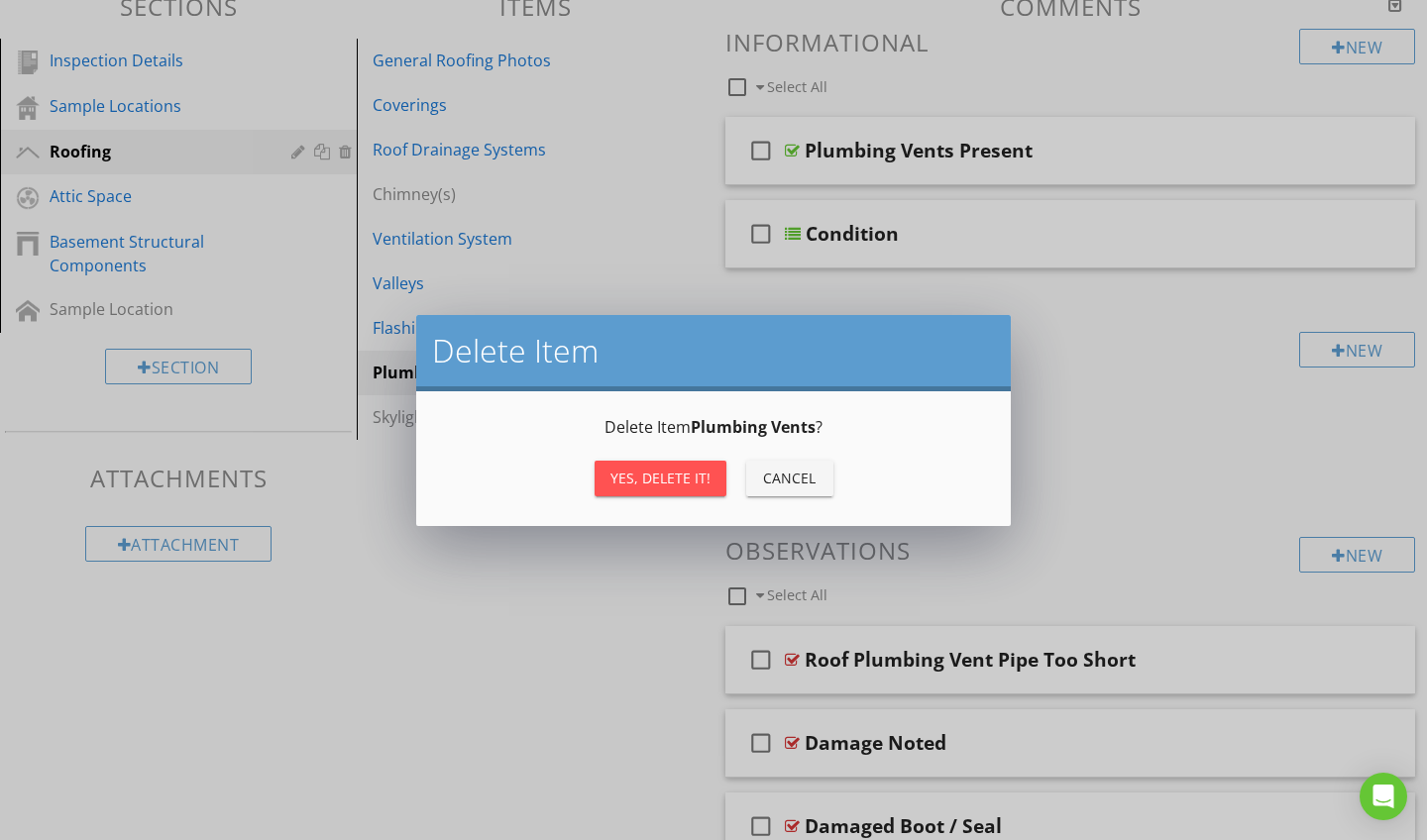 click on "Yes, Delete it!" at bounding box center [660, 477] 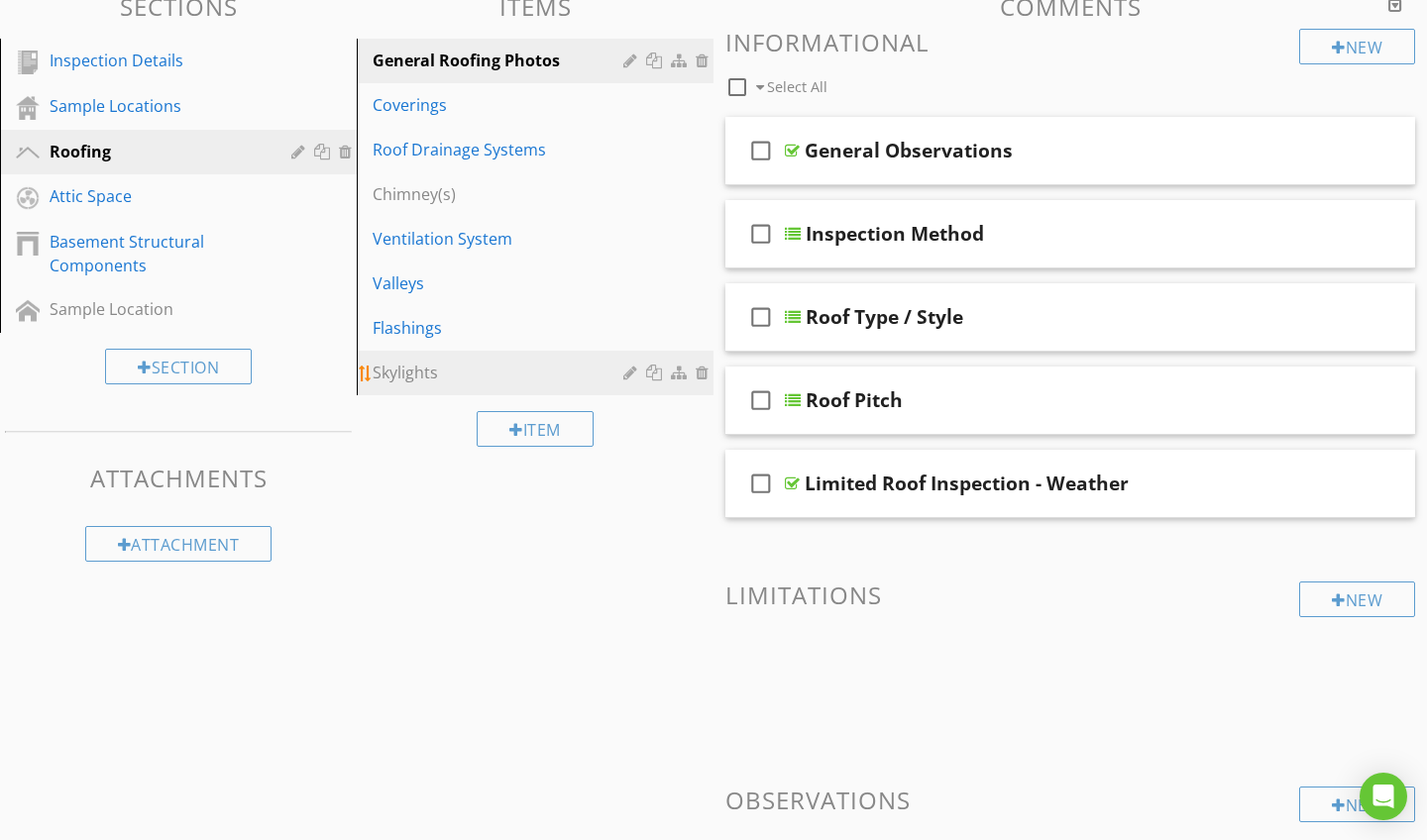 click at bounding box center [705, 372] 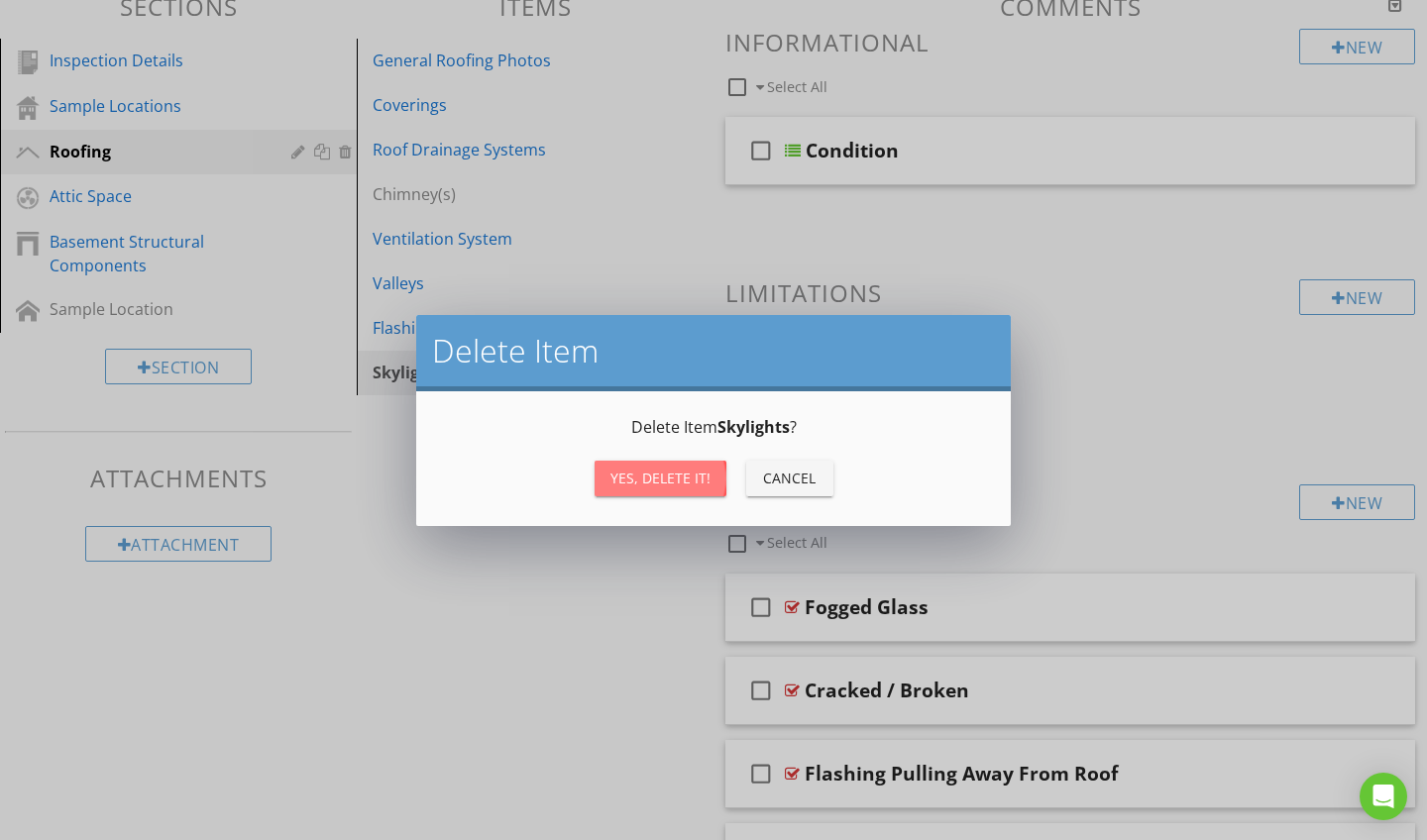 click on "Yes, Delete it!" at bounding box center (660, 477) 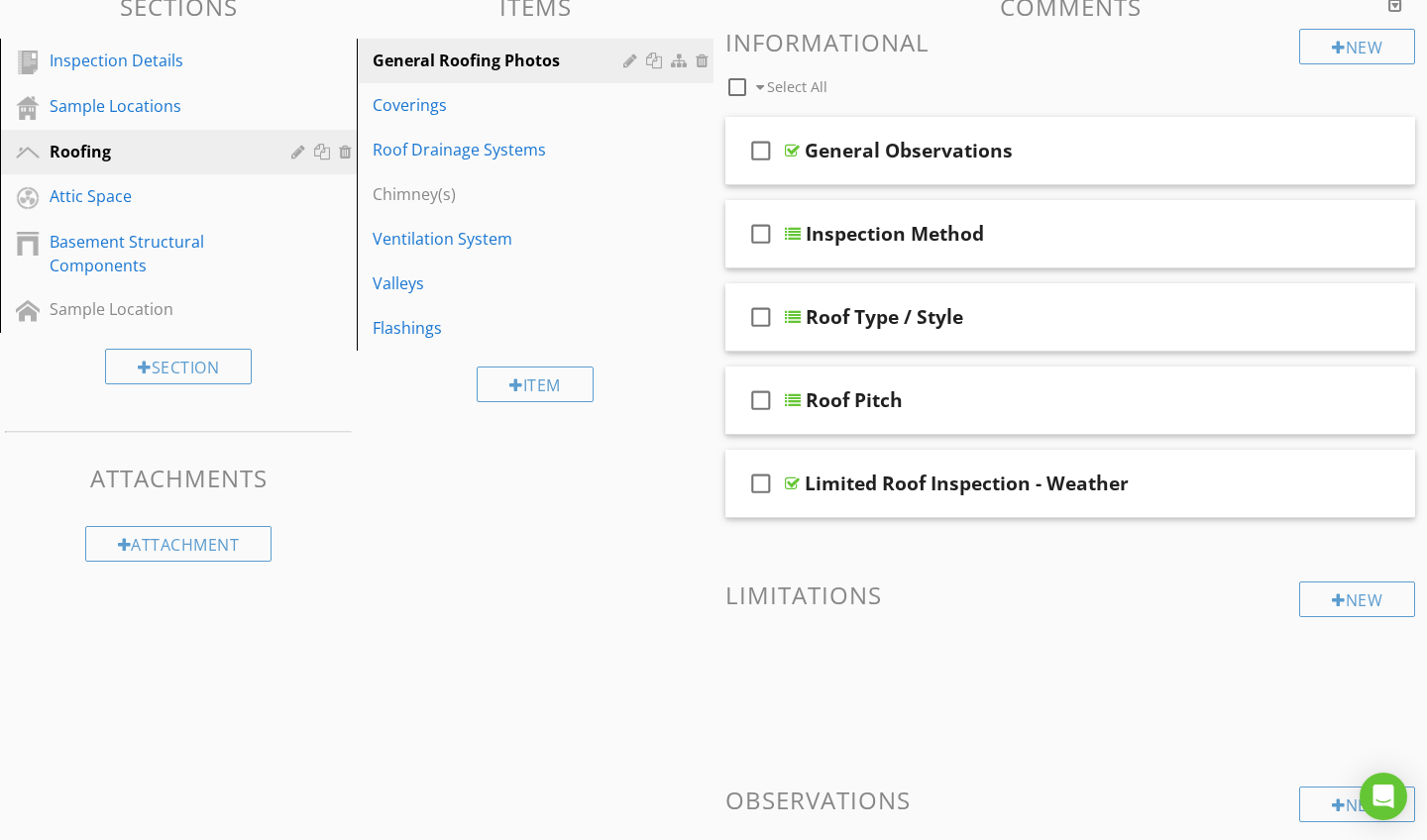 click on "Sections
Inspection Details           Sample Locations           Roofing           Attic Space           Basement Structural Components           Sample Location
Section
Attachments
Attachment
Items
General Roofing Photos           Coverings           Roof Drainage Systems           Chimney(s)           Ventilation System           Valleys           Flashings
Item
Comments
New
Informational   check_box_outline_blank     Select All       check_box_outline_blank
General Observations
check_box_outline_blank
Inspection Method
check_box_outline_blank
Roof Type / Style
check_box_outline_blank
Roof Pitch
check_box_outline_blank" at bounding box center [714, 484] 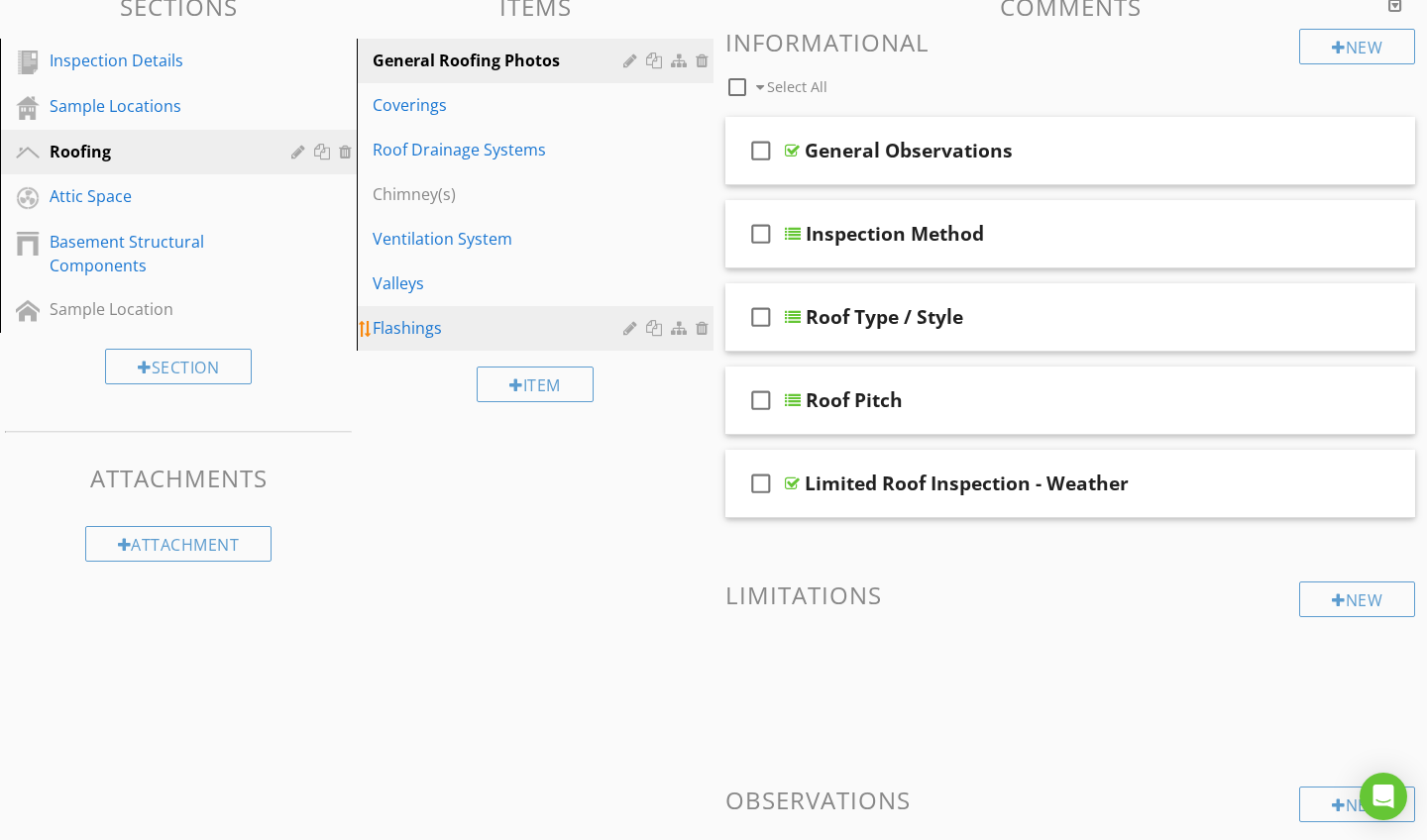 click at bounding box center [705, 328] 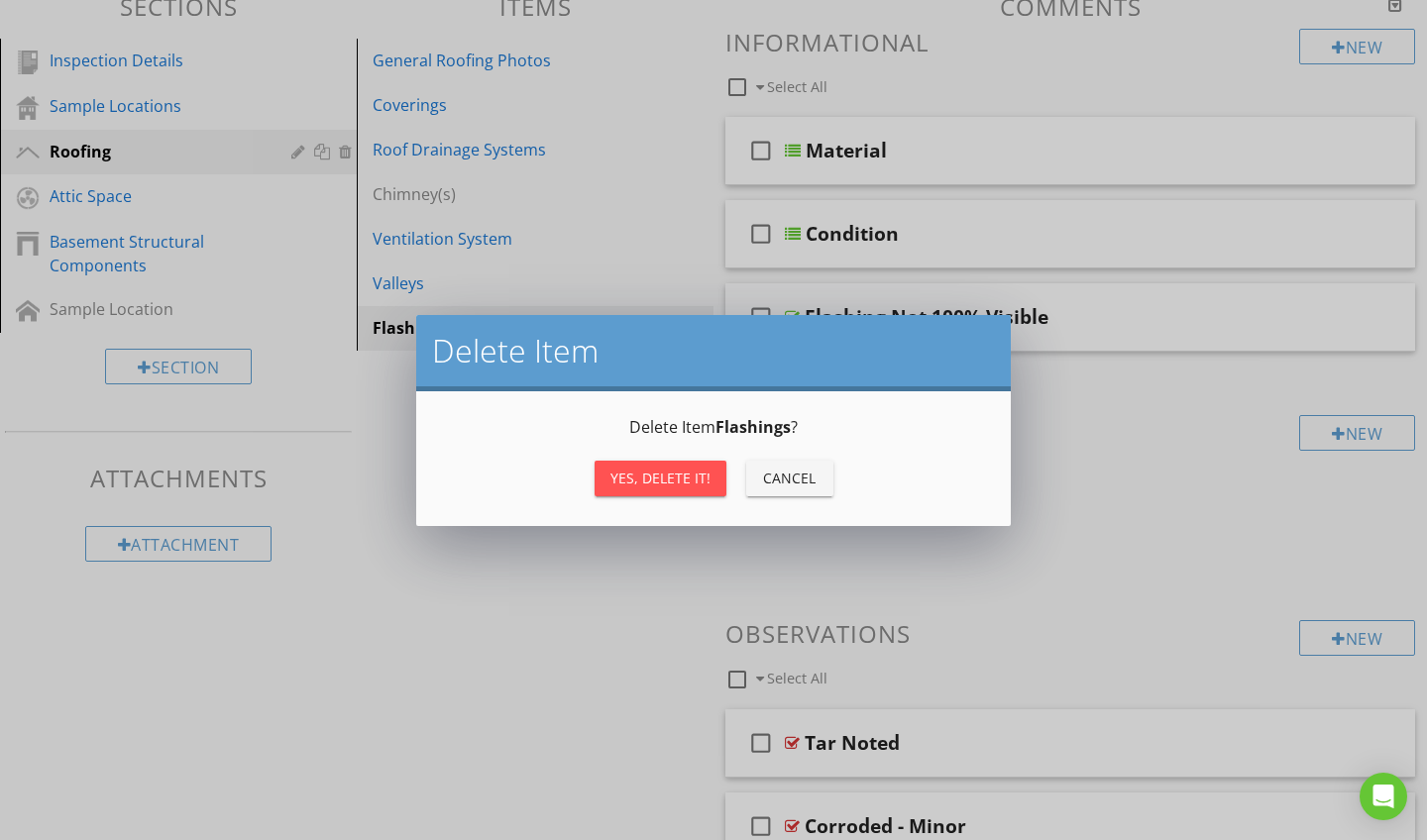 click on "Yes, Delete it!" at bounding box center [660, 477] 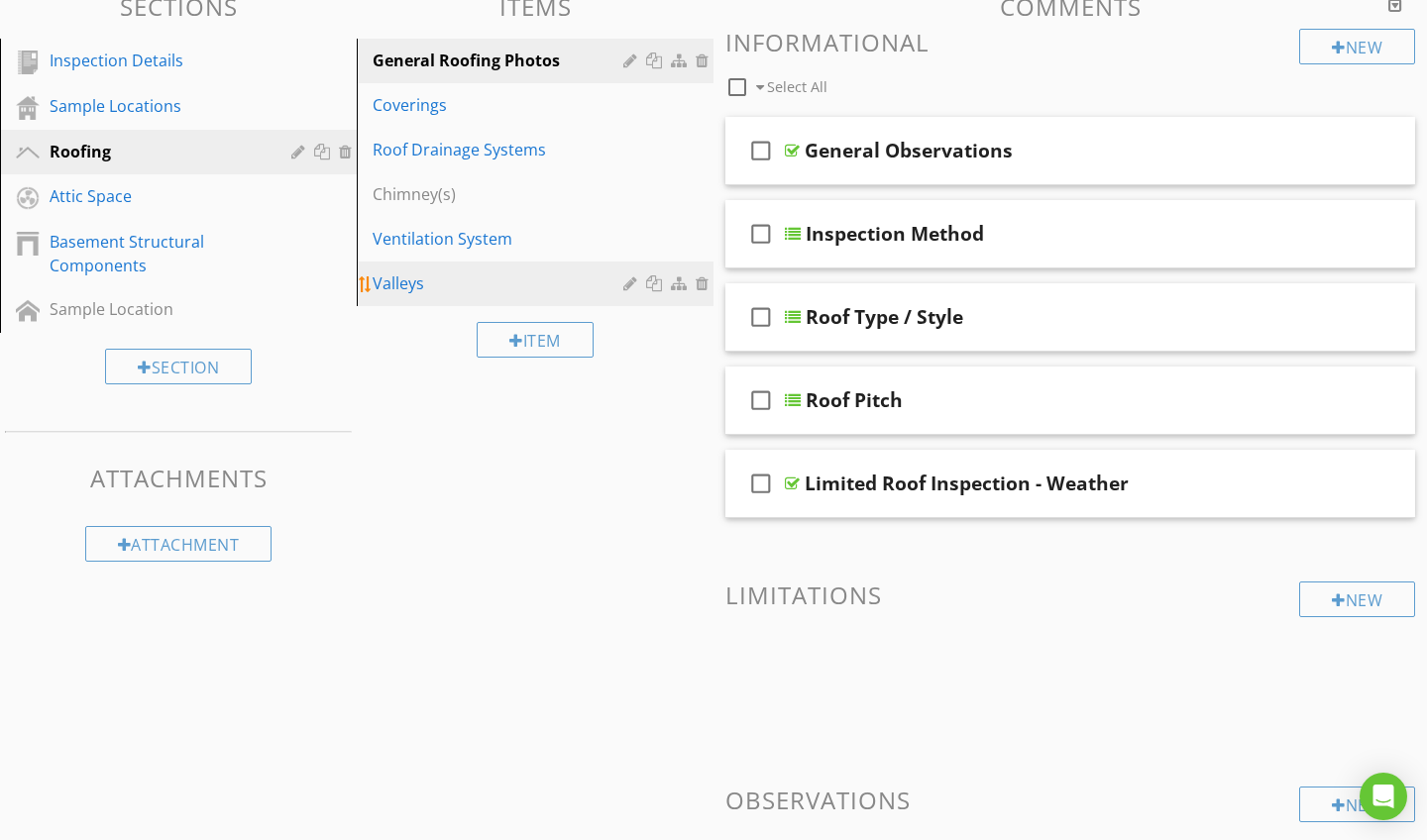 click at bounding box center (705, 283) 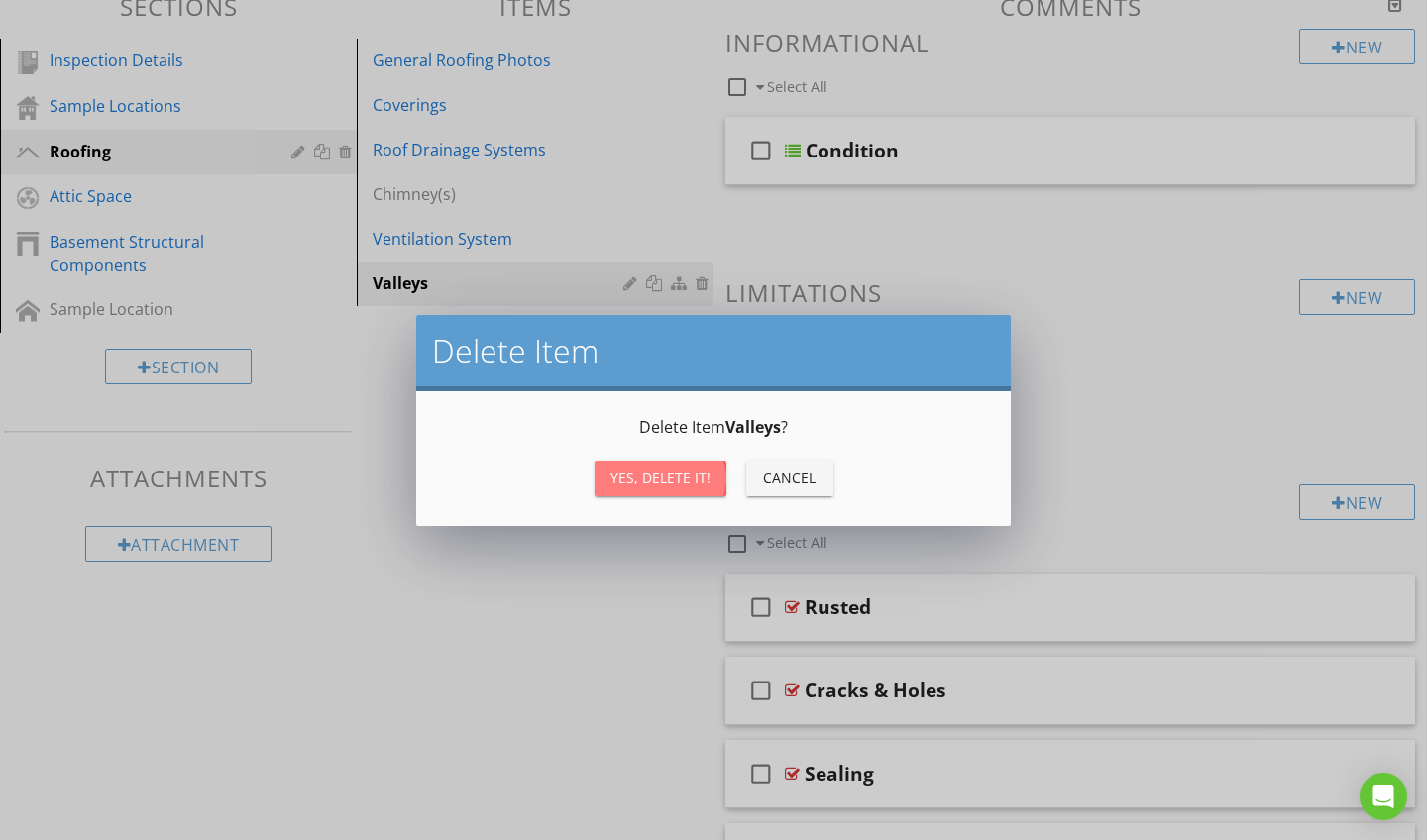 click on "Yes, Delete it!" at bounding box center [660, 477] 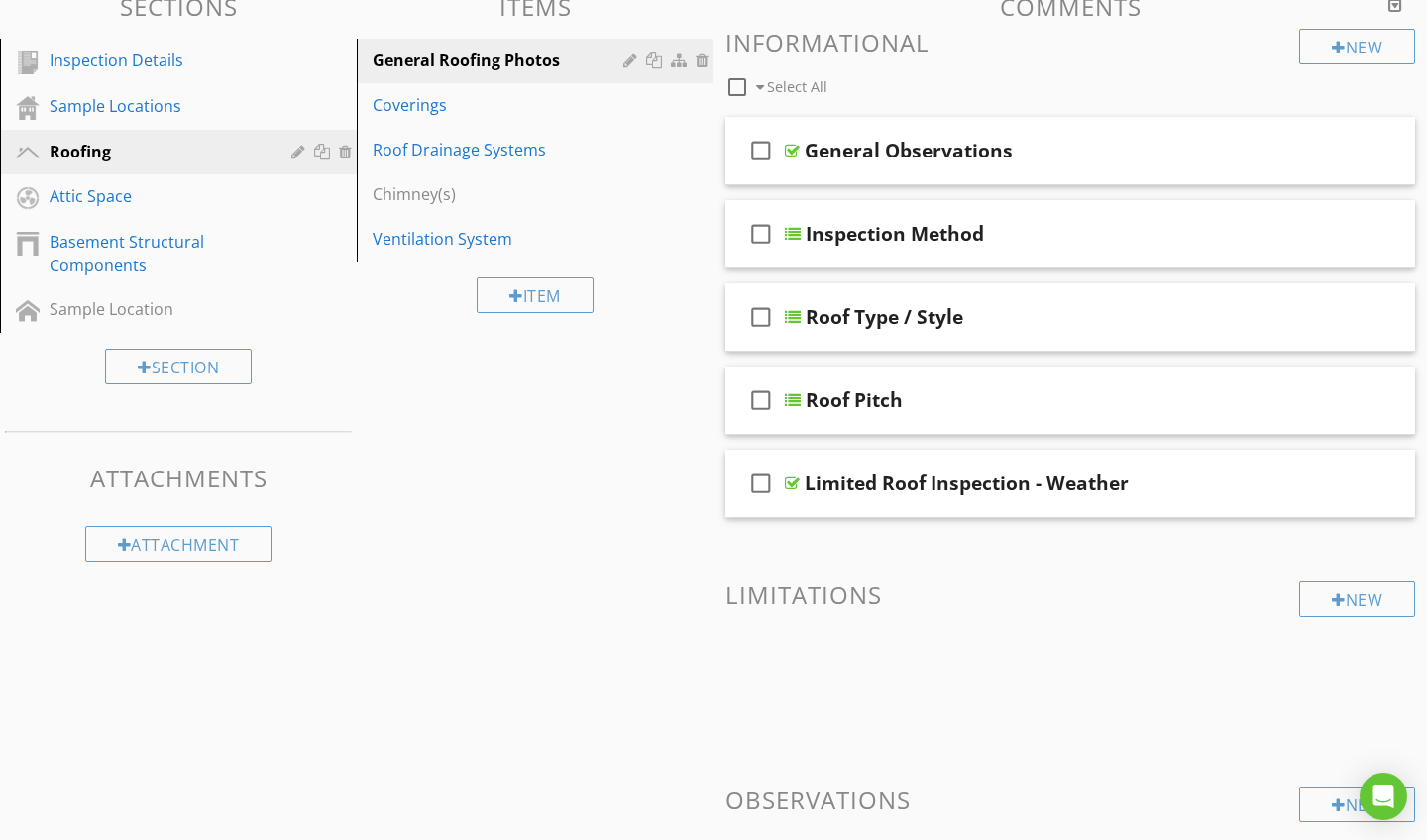click on "Sections
Inspection Details           Sample Locations           Roofing           Attic Space           Basement Structural Components           Sample Location
Section
Attachments
Attachment
Items
General Roofing Photos           Coverings           Roof Drainage Systems           Chimney(s)           Ventilation System
Item
Comments
New
Informational   check_box_outline_blank     Select All       check_box_outline_blank
General Observations
check_box_outline_blank
Inspection Method
check_box_outline_blank
Roof Type / Style
check_box_outline_blank
Roof Pitch
check_box_outline_blank
New" at bounding box center (714, 484) 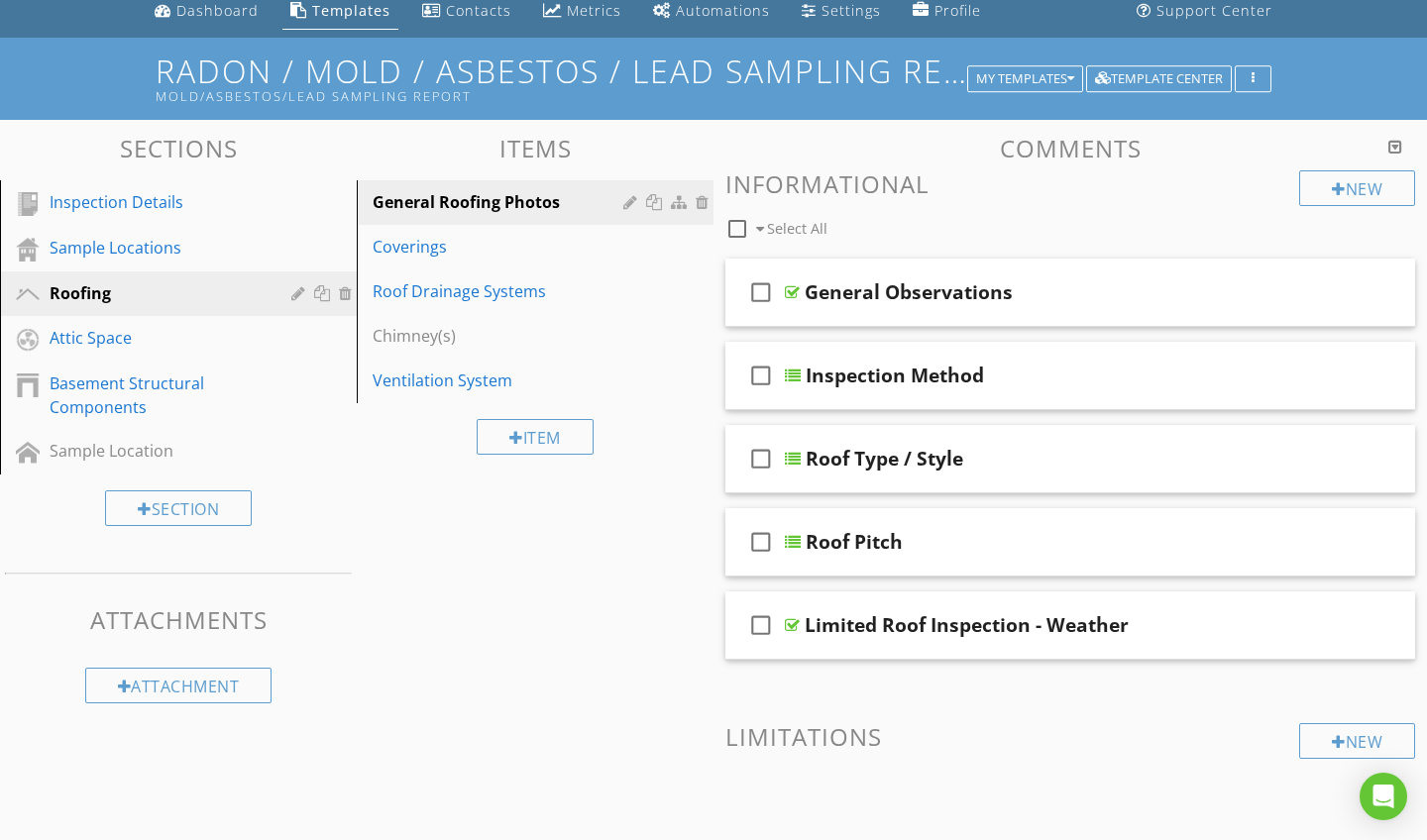 scroll, scrollTop: -4, scrollLeft: 0, axis: vertical 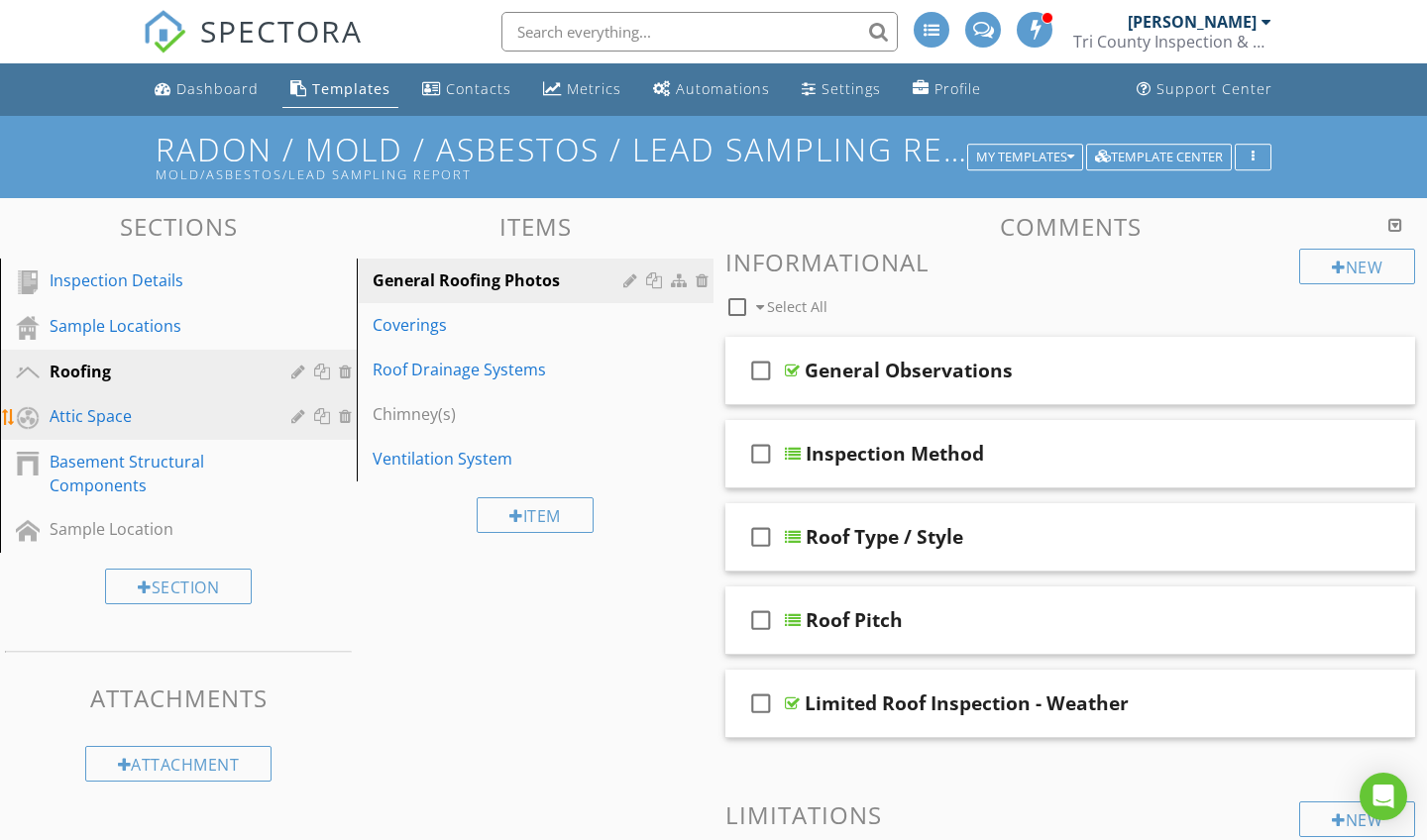 click on "Attic Space" at bounding box center (156, 416) 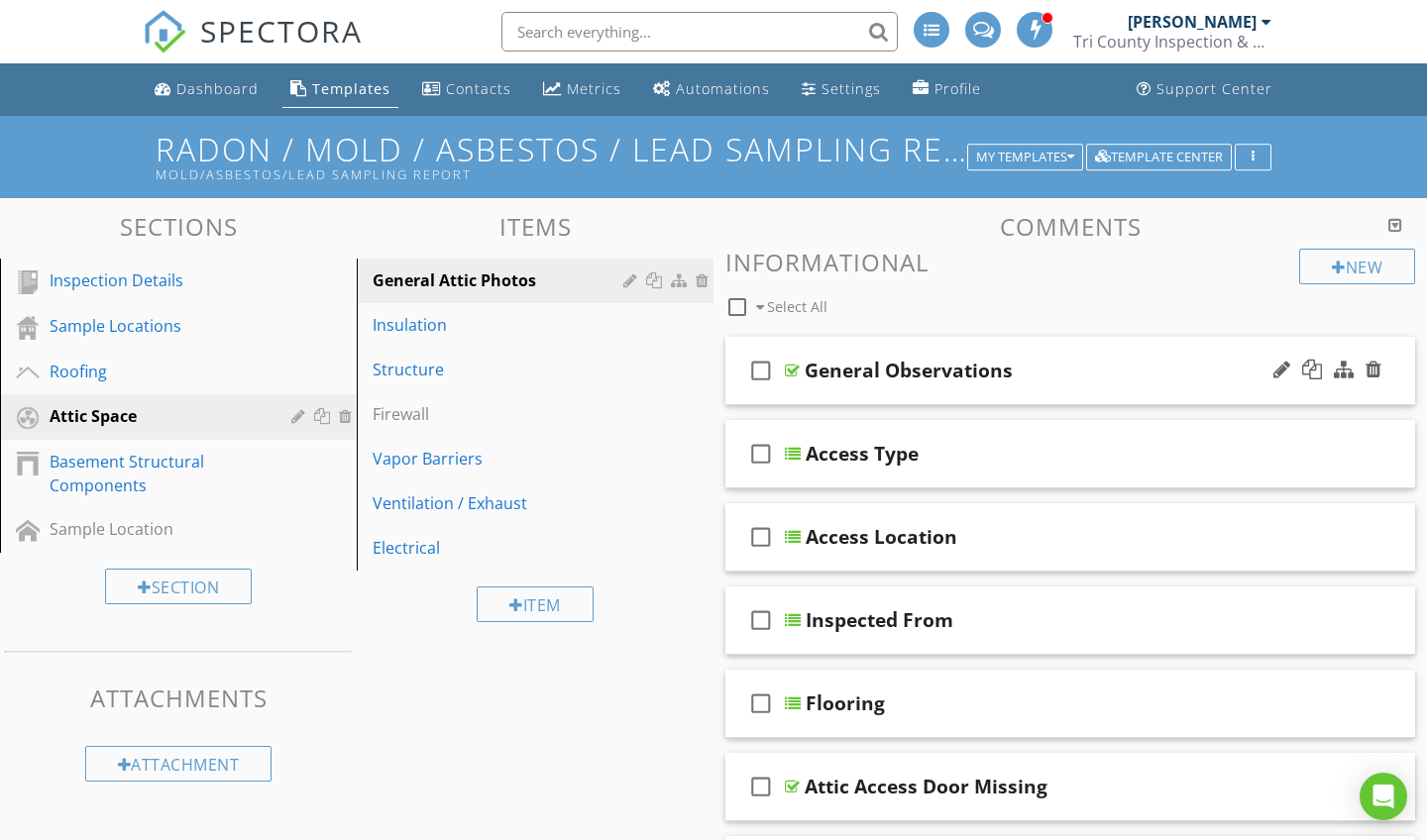 click on "check_box_outline_blank
General Observations" at bounding box center [1070, 370] 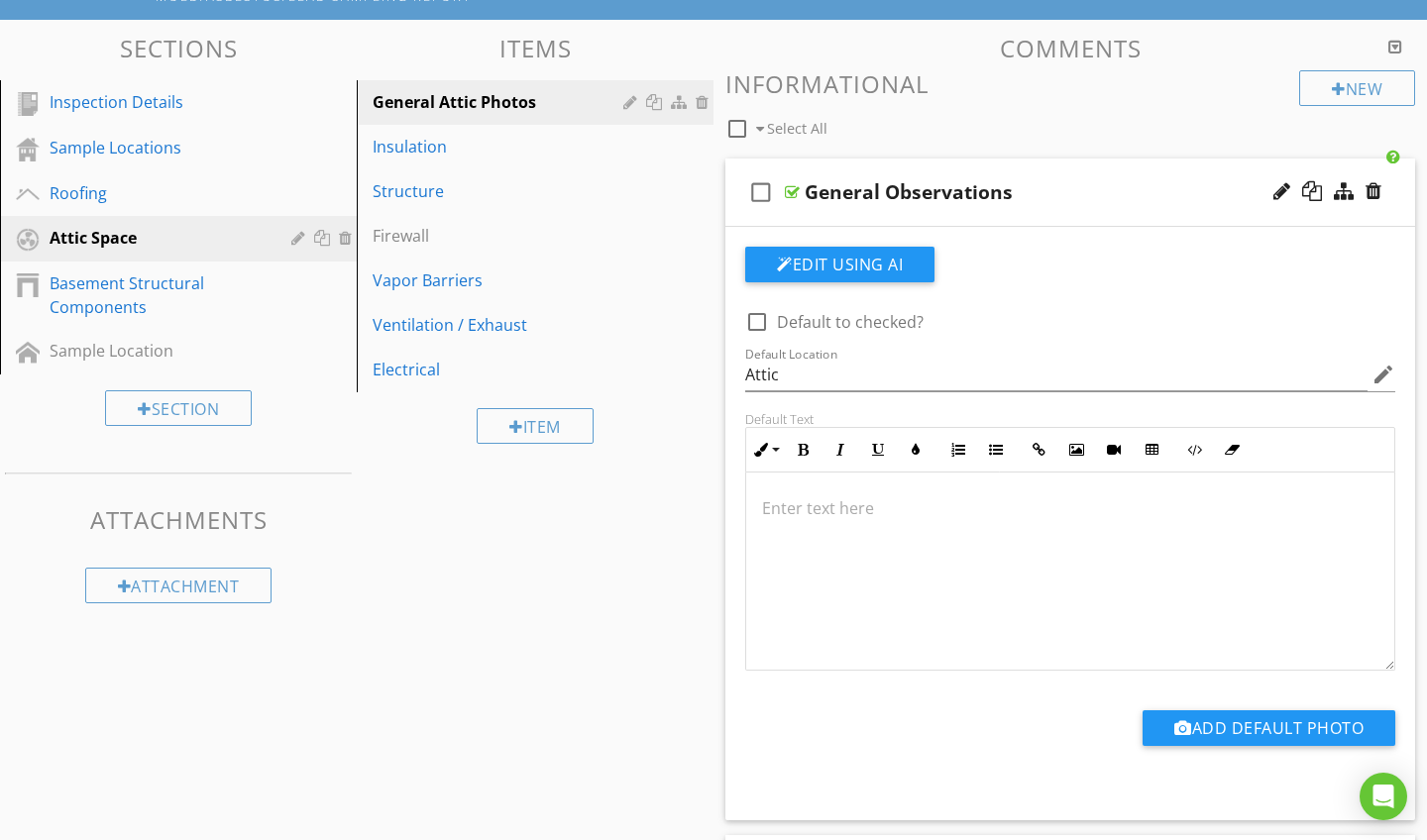 scroll, scrollTop: 122, scrollLeft: 0, axis: vertical 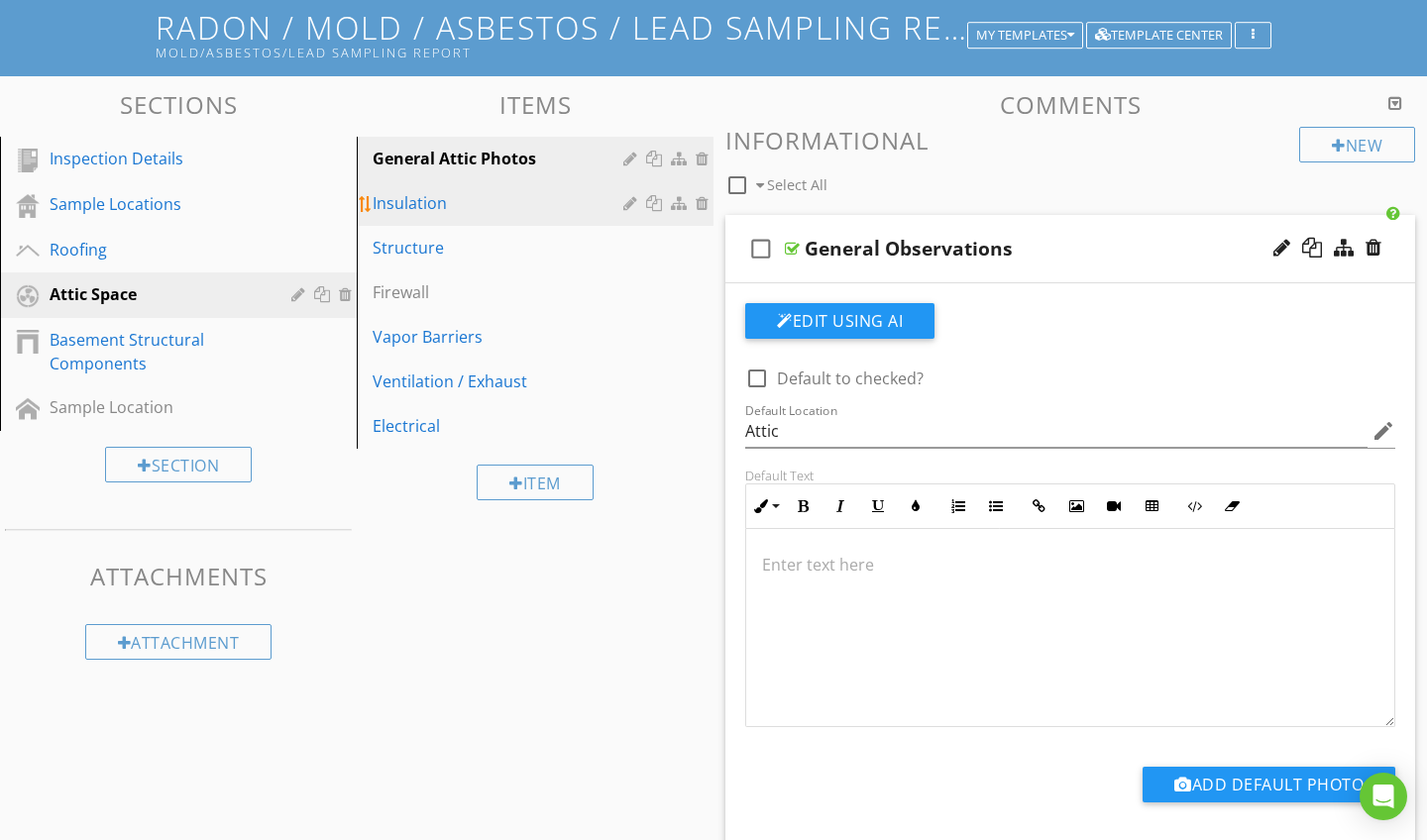 click on "Insulation" at bounding box center [500, 203] 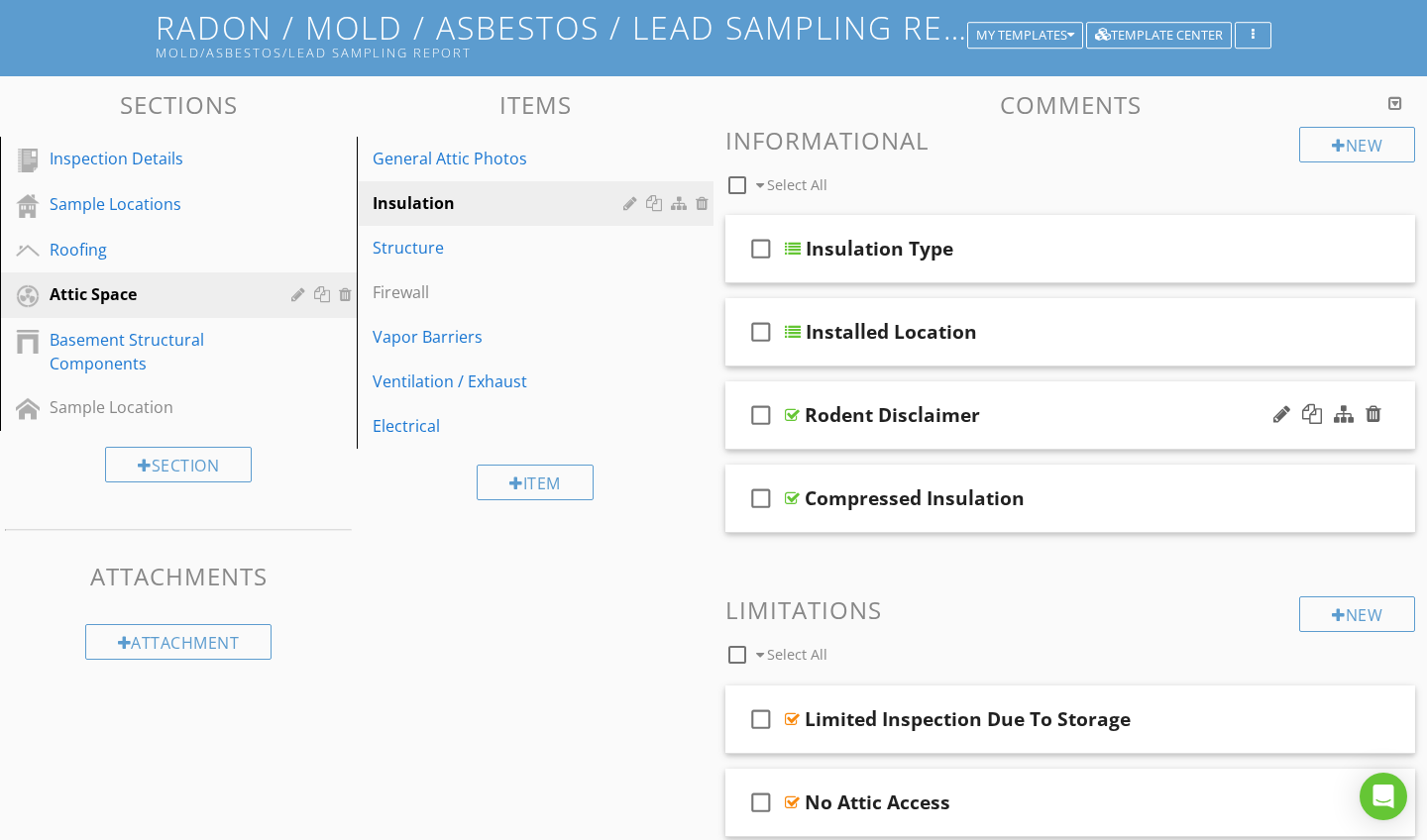 click on "check_box_outline_blank
Rodent Disclaimer" at bounding box center [1070, 415] 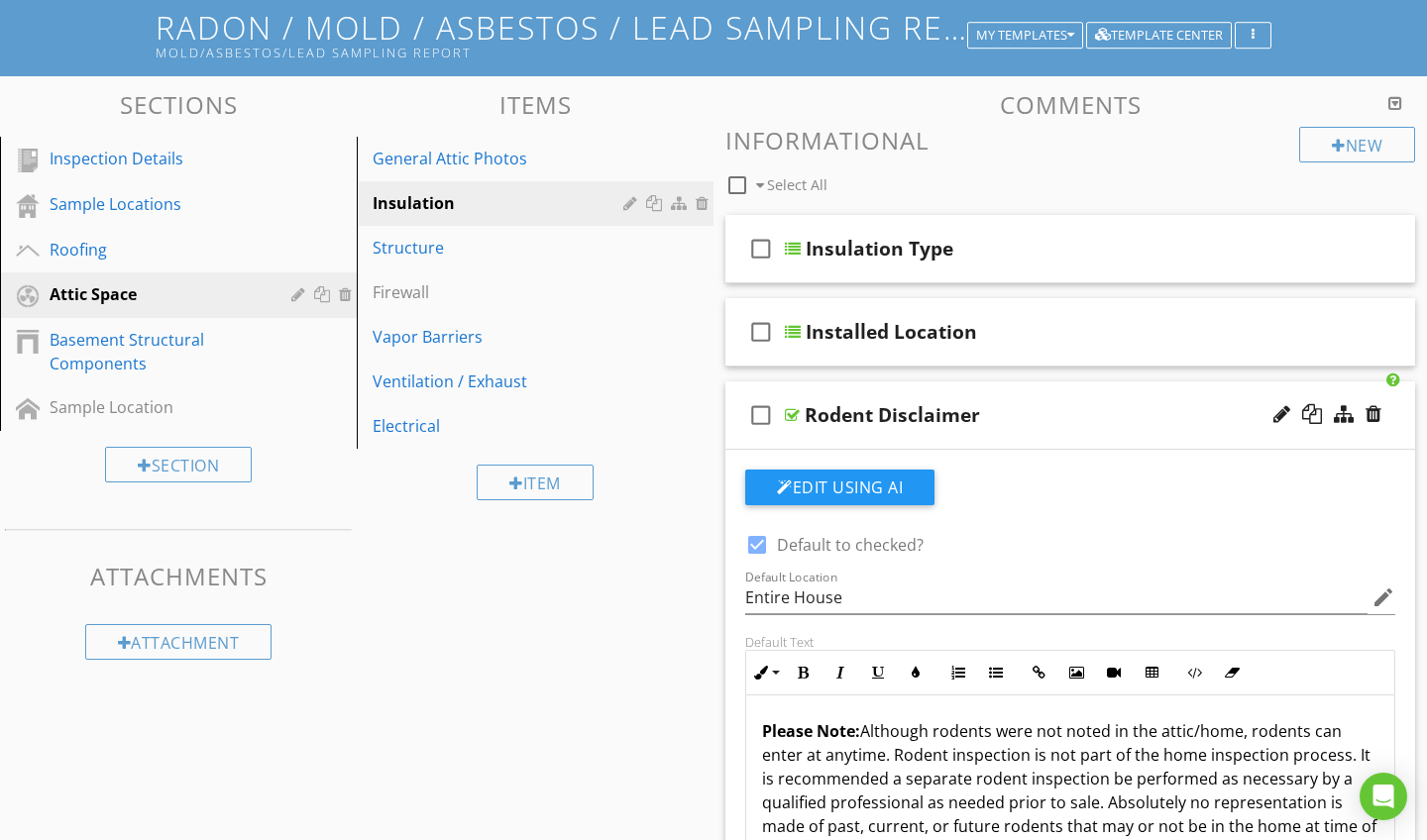 click on "Please Note:  Although rodents were not noted in the attic/home, rodents can enter at anytime. Rodent inspection is not part of the home inspection process. It is recommended a separate rodent inspection be performed as necessary by a qualified professional as needed prior to sale. Absolutely no representation is made of past, current, or future rodents that may or not be in the home at time of inspection or enter the home after the home inspection." at bounding box center [1070, 790] 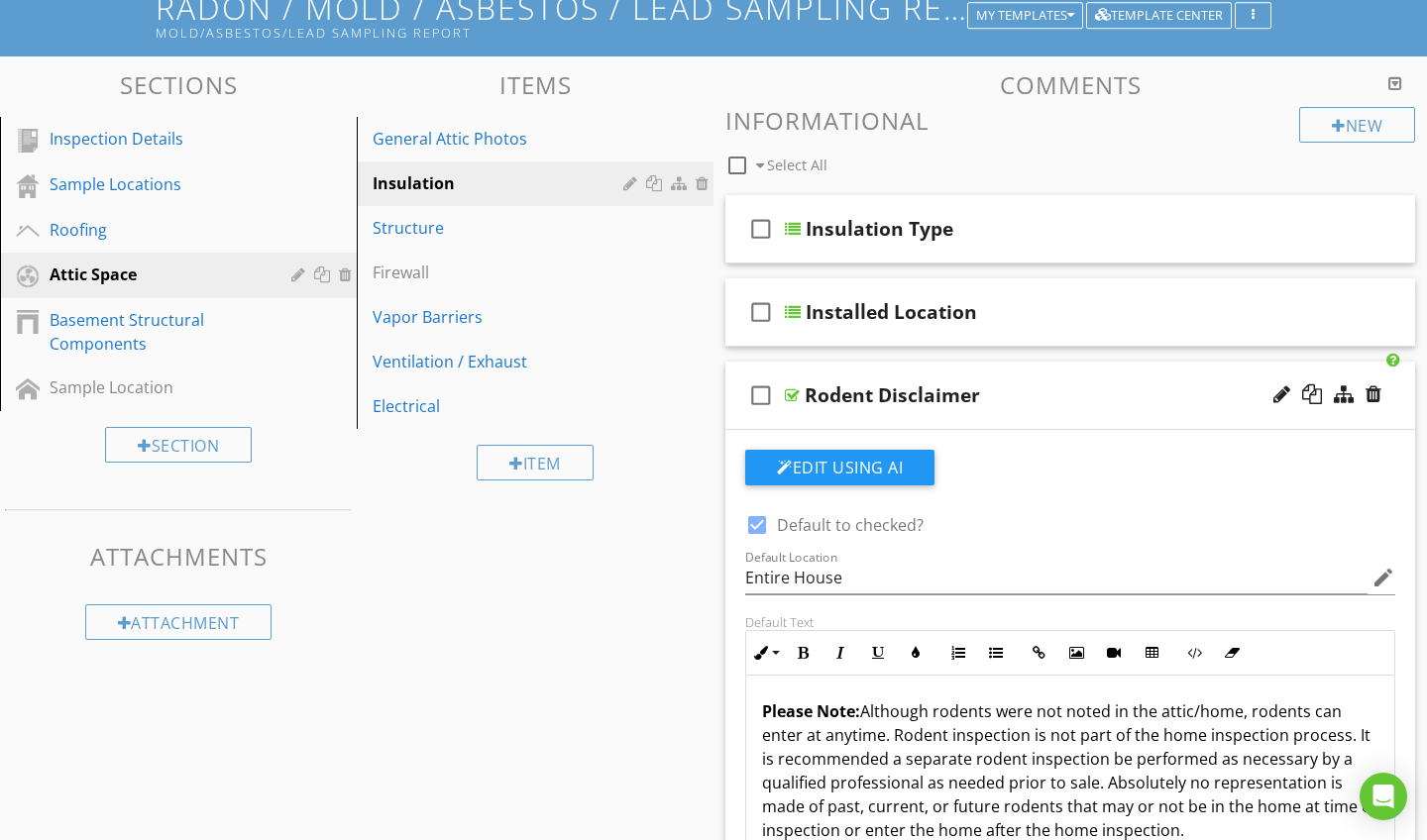 click on "Please Note:  Although rodents were not noted in the attic/home, rodents can enter at anytime. Rodent inspection is not part of the home inspection process. It is recommended a separate rodent inspection be performed as necessary by a qualified professional as needed prior to sale. Absolutely no representation is made of past, current, or future rodents that may or not be in the home at time of inspection or enter the home after the home inspection." at bounding box center (1070, 771) 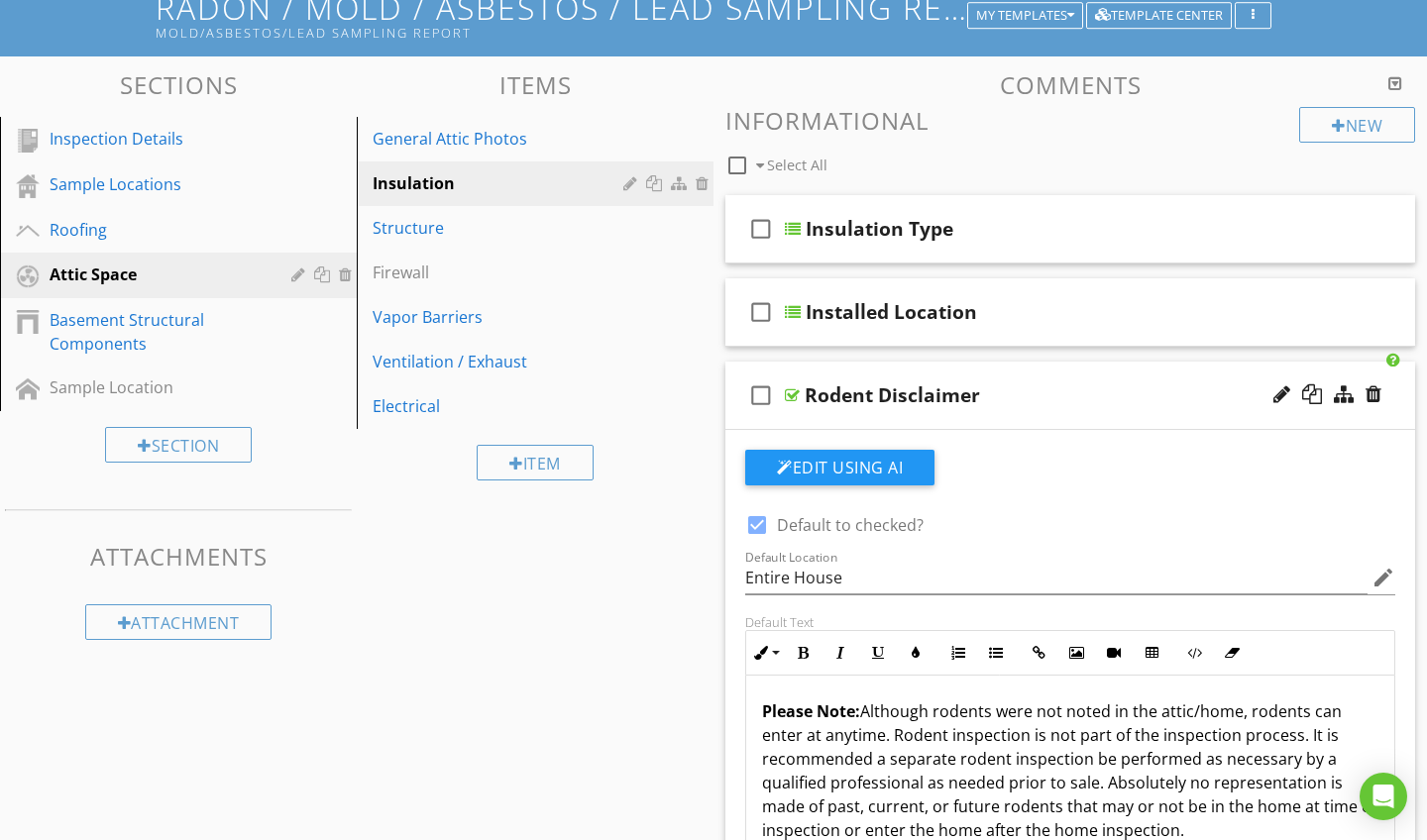 type 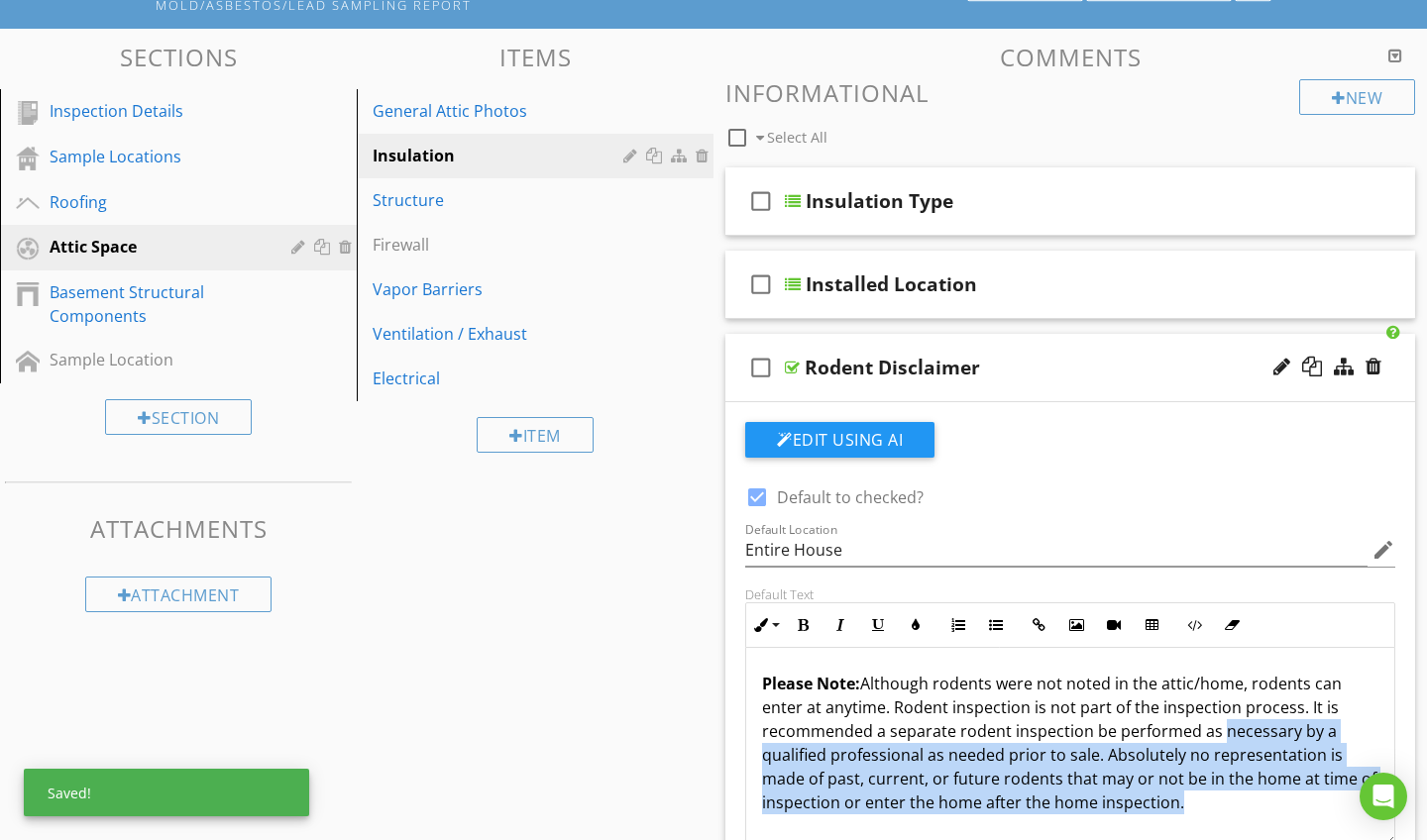scroll, scrollTop: 199, scrollLeft: 0, axis: vertical 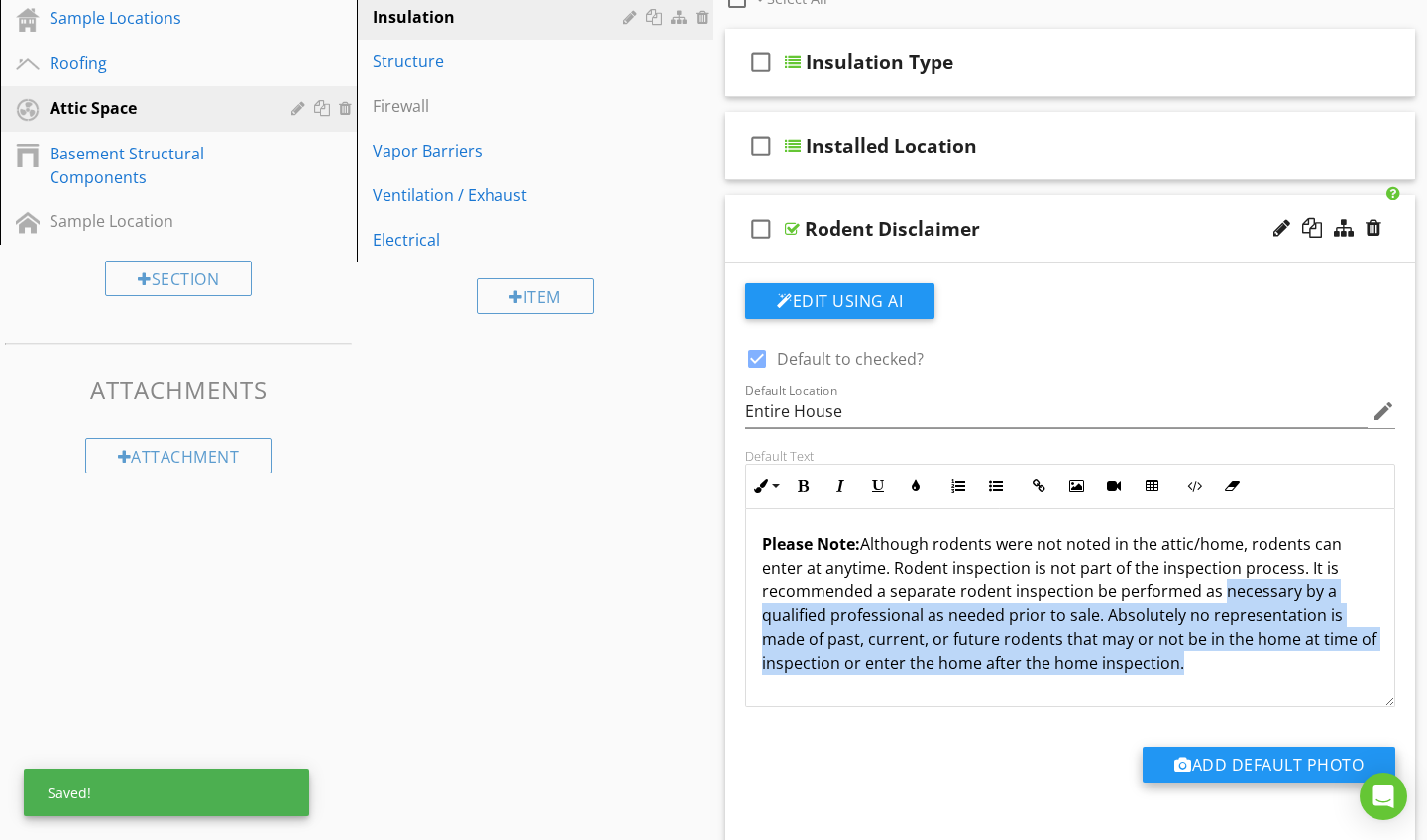 drag, startPoint x: 1221, startPoint y: 762, endPoint x: 1218, endPoint y: 775, distance: 13.341664 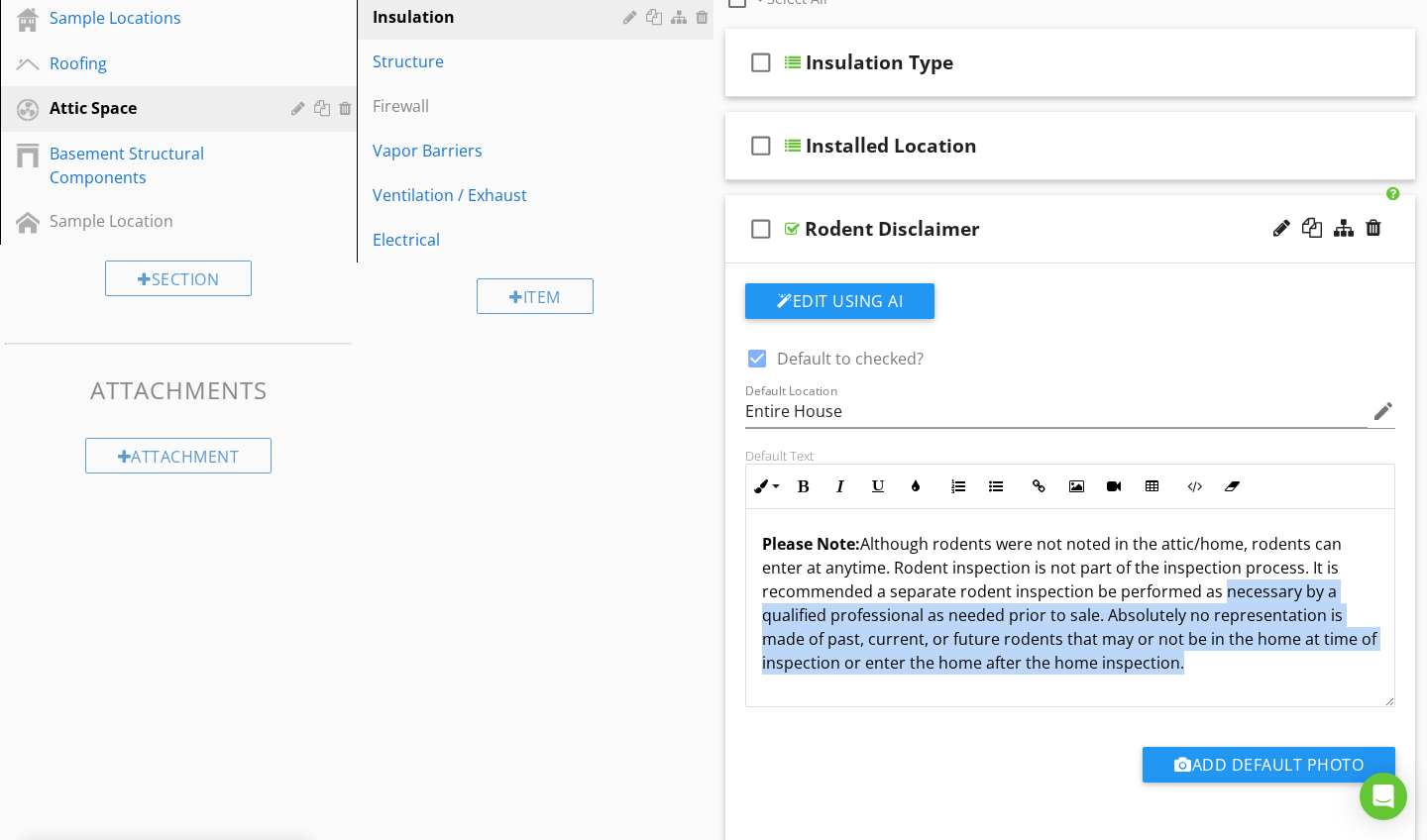 click on "Please Note:  Although rodents were not noted in the attic/home, rodents can enter at anytime. Rodent inspection is not part of the inspection process. It is recommended a separate rodent inspection be performed as necessary by a qualified professional as needed prior to sale. Absolutely no representation is made of past, current, or future rodents that may or not be in the home at time of inspection or enter the home after the home inspection." at bounding box center [1070, 603] 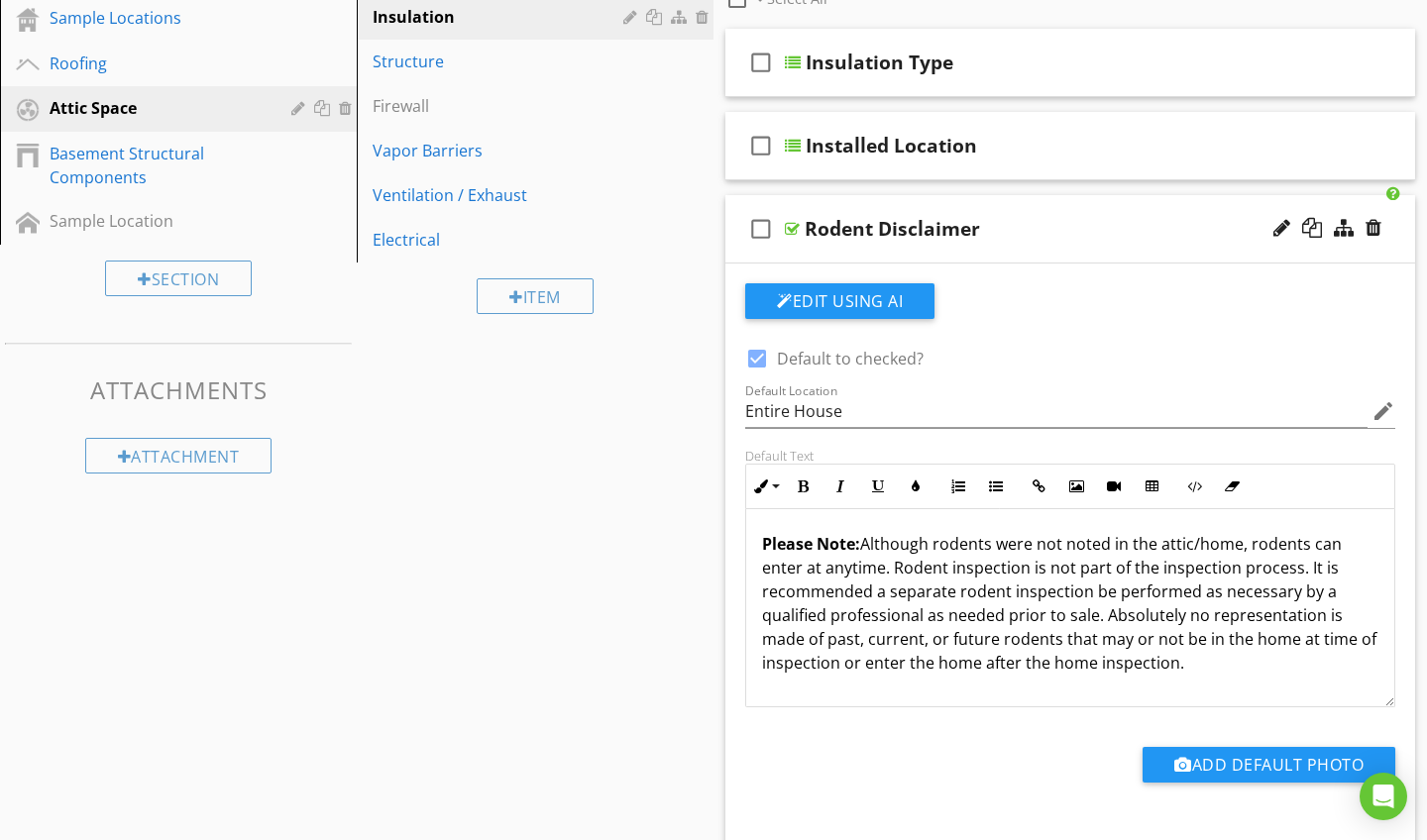 click on "Sections
Inspection Details           Sample Locations           Roofing           Attic Space           Basement Structural Components           Sample Location
Section
Attachments
Attachment
Items
General Attic Photos           Insulation           Structure           Firewall           Vapor Barriers           Ventilation / Exhaust           Electrical
Item
Comments
New
Informational   check_box_outline_blank     Select All       check_box_outline_blank
Insulation Type
check_box_outline_blank
Installed Location
check_box_outline_blank
Rodent Disclaimer
Edit Using AI
check_box Default to checked?             Default Location edit" at bounding box center (714, 958) 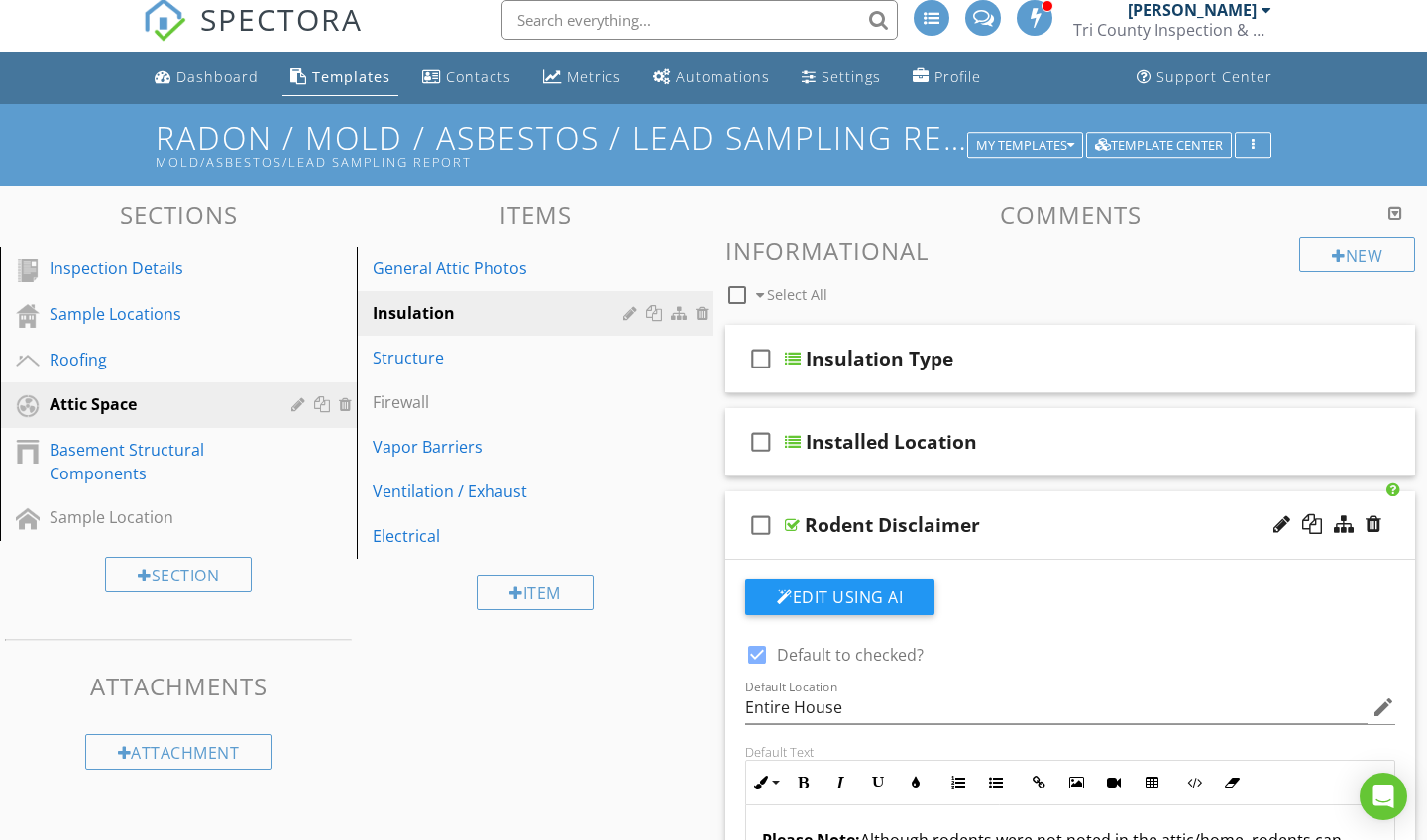 scroll, scrollTop: 6, scrollLeft: 0, axis: vertical 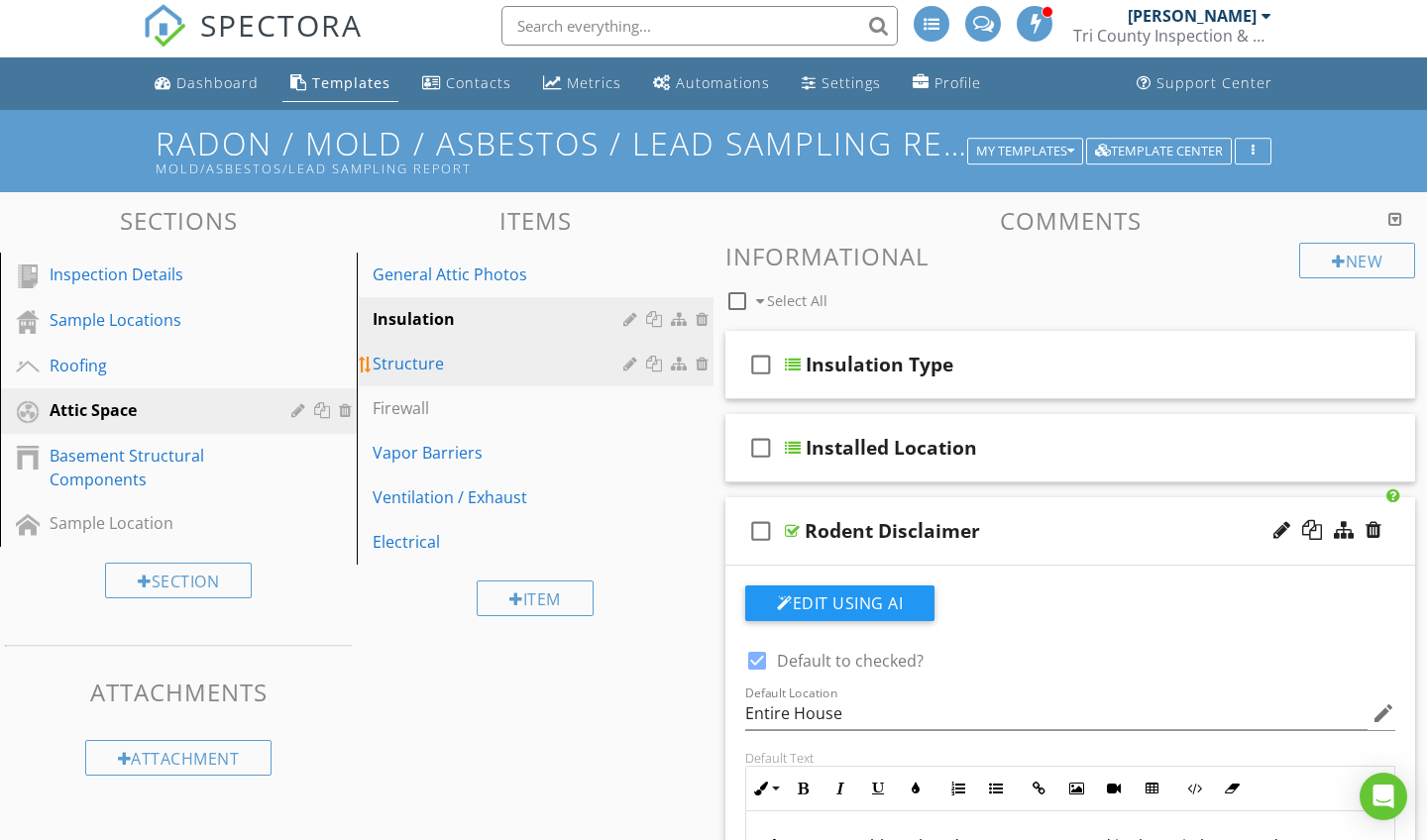 click on "Structure" at bounding box center [500, 364] 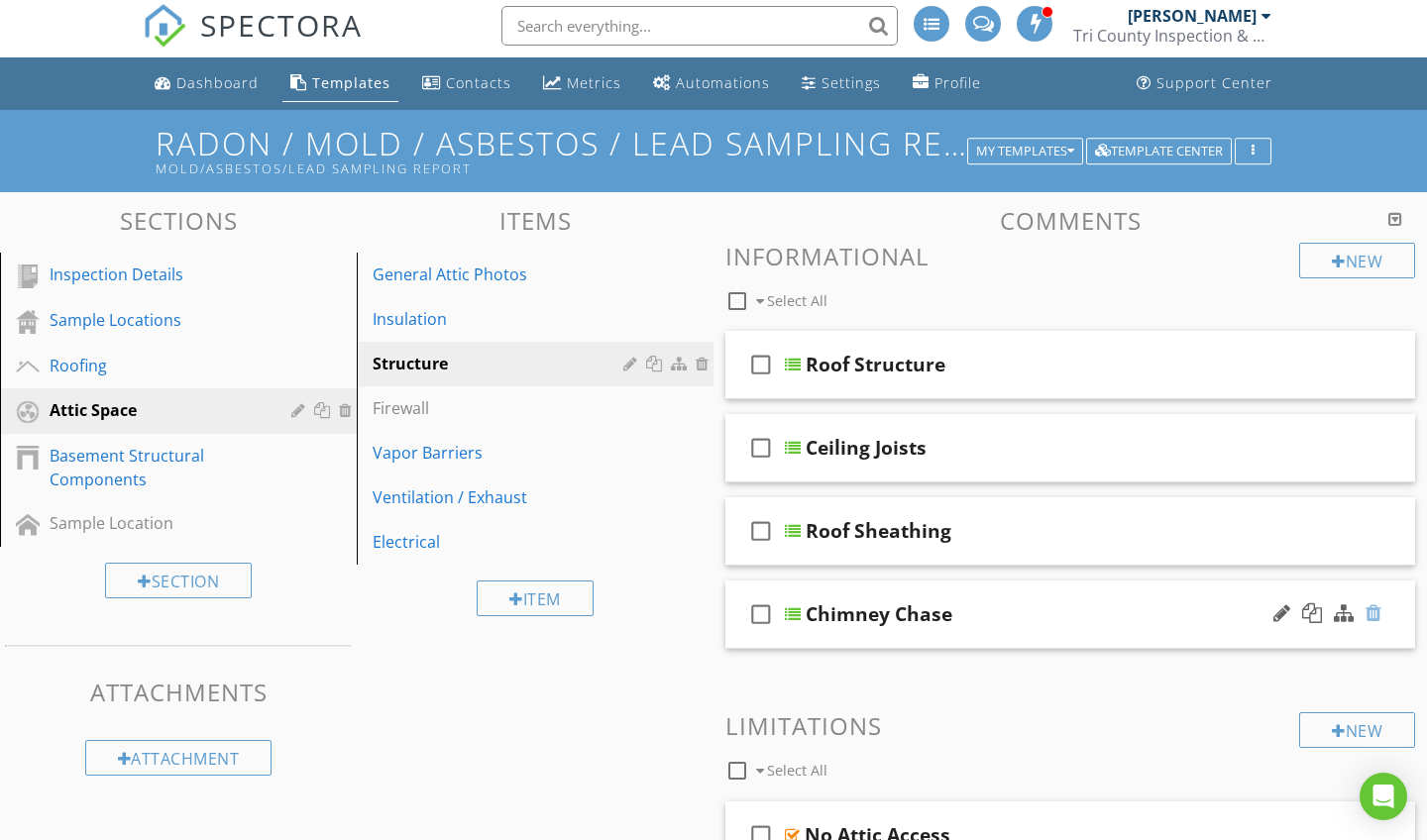click at bounding box center [1373, 613] 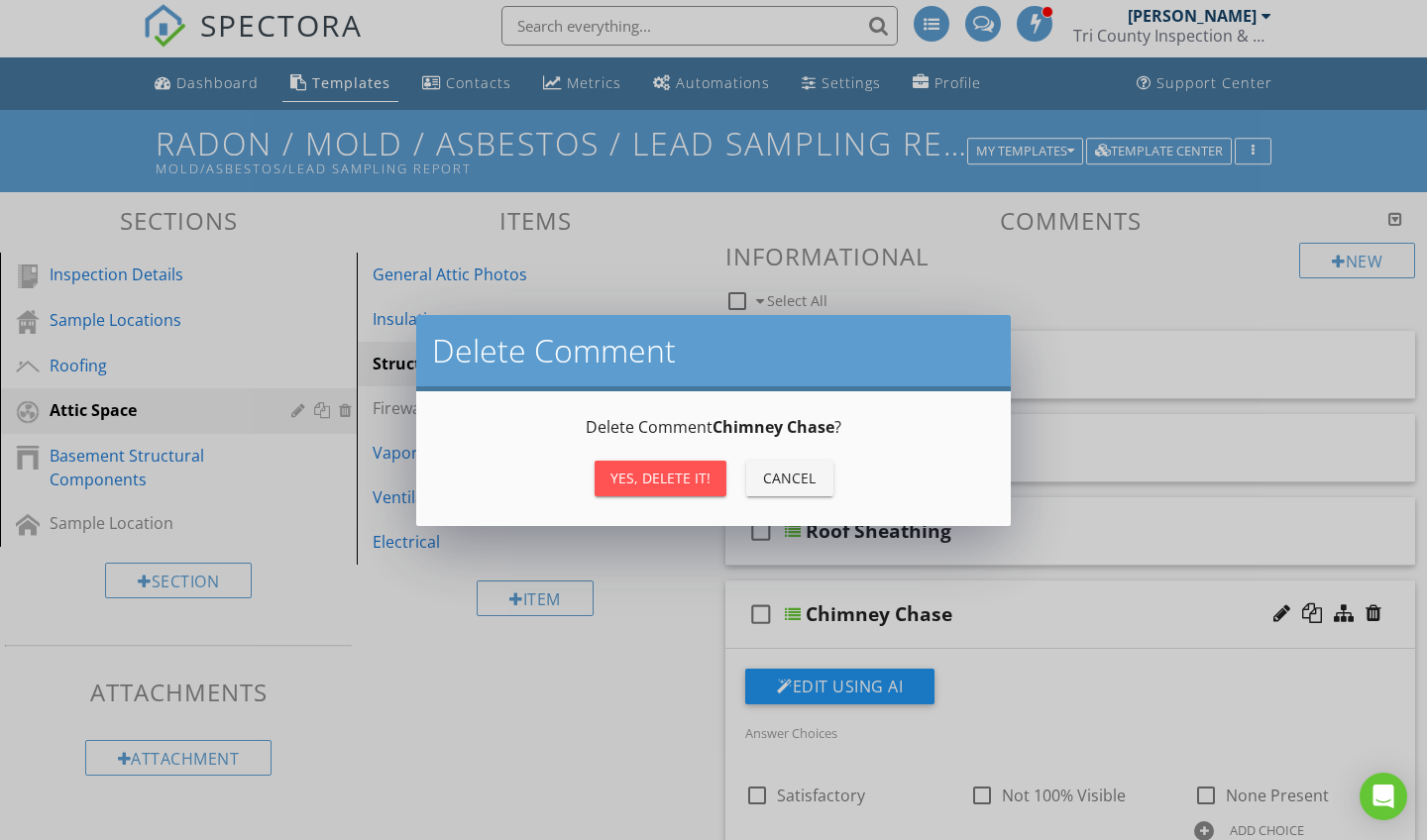 click on "Yes, Delete it!" at bounding box center [660, 477] 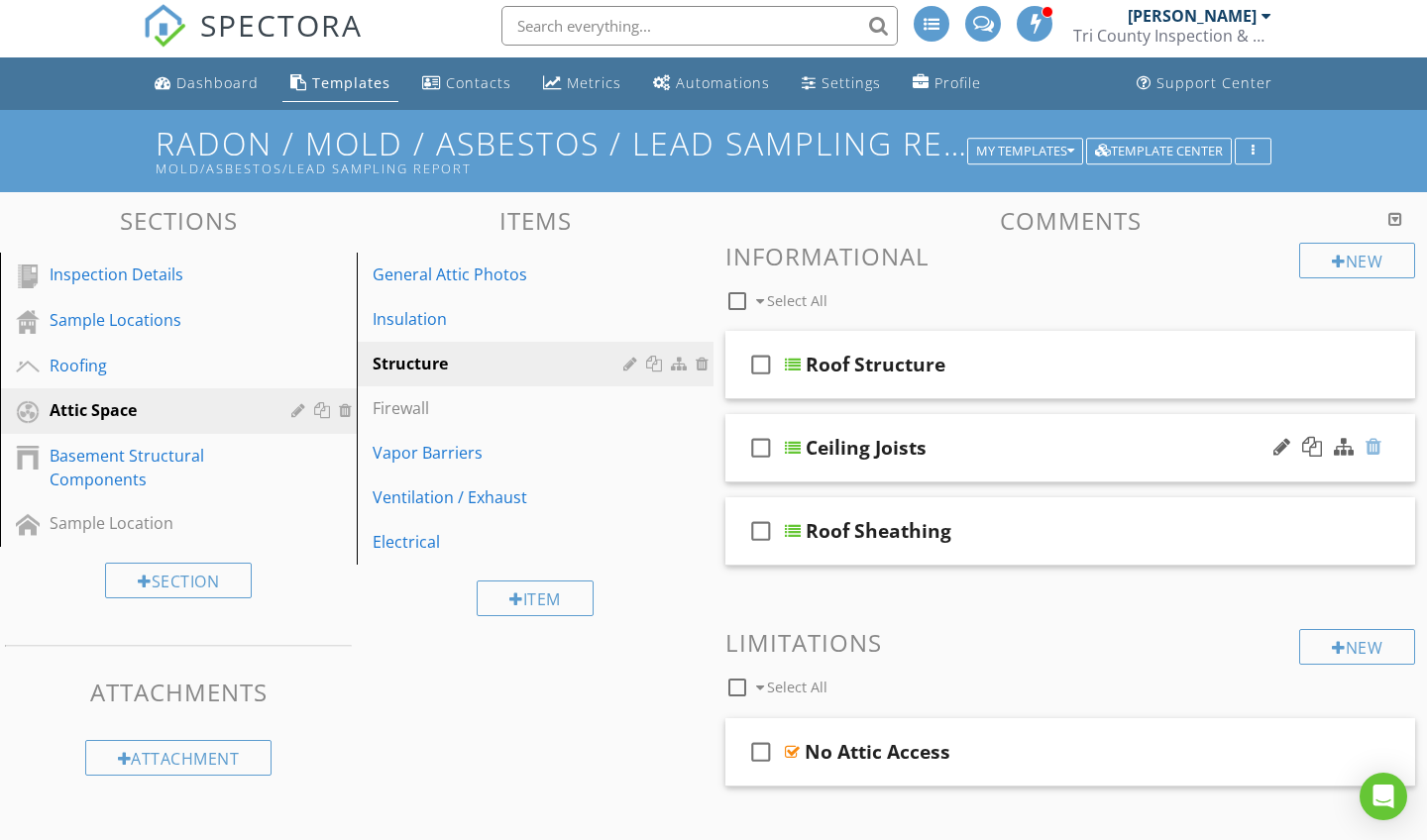 click at bounding box center (1373, 447) 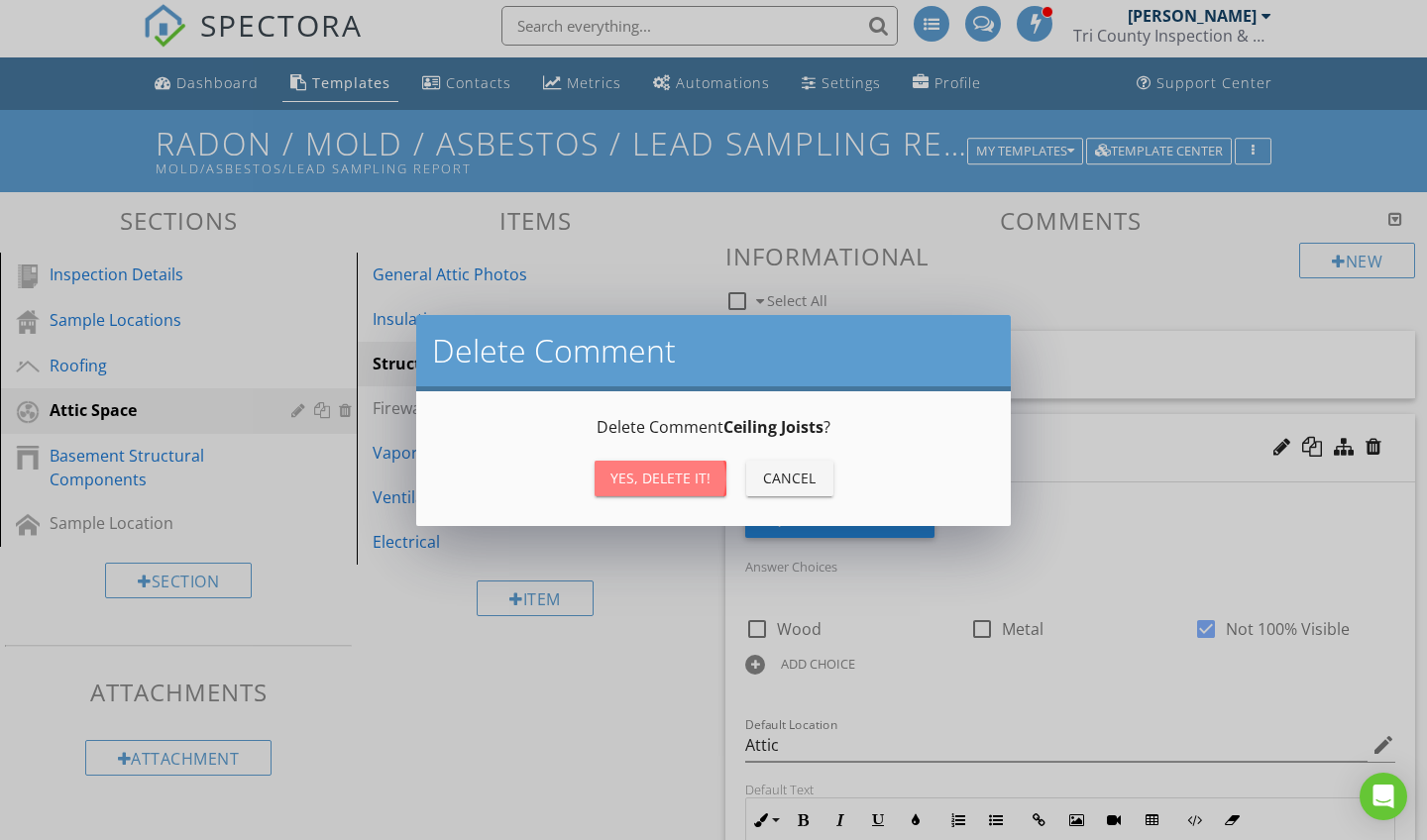 click on "Yes, Delete it!" at bounding box center (660, 477) 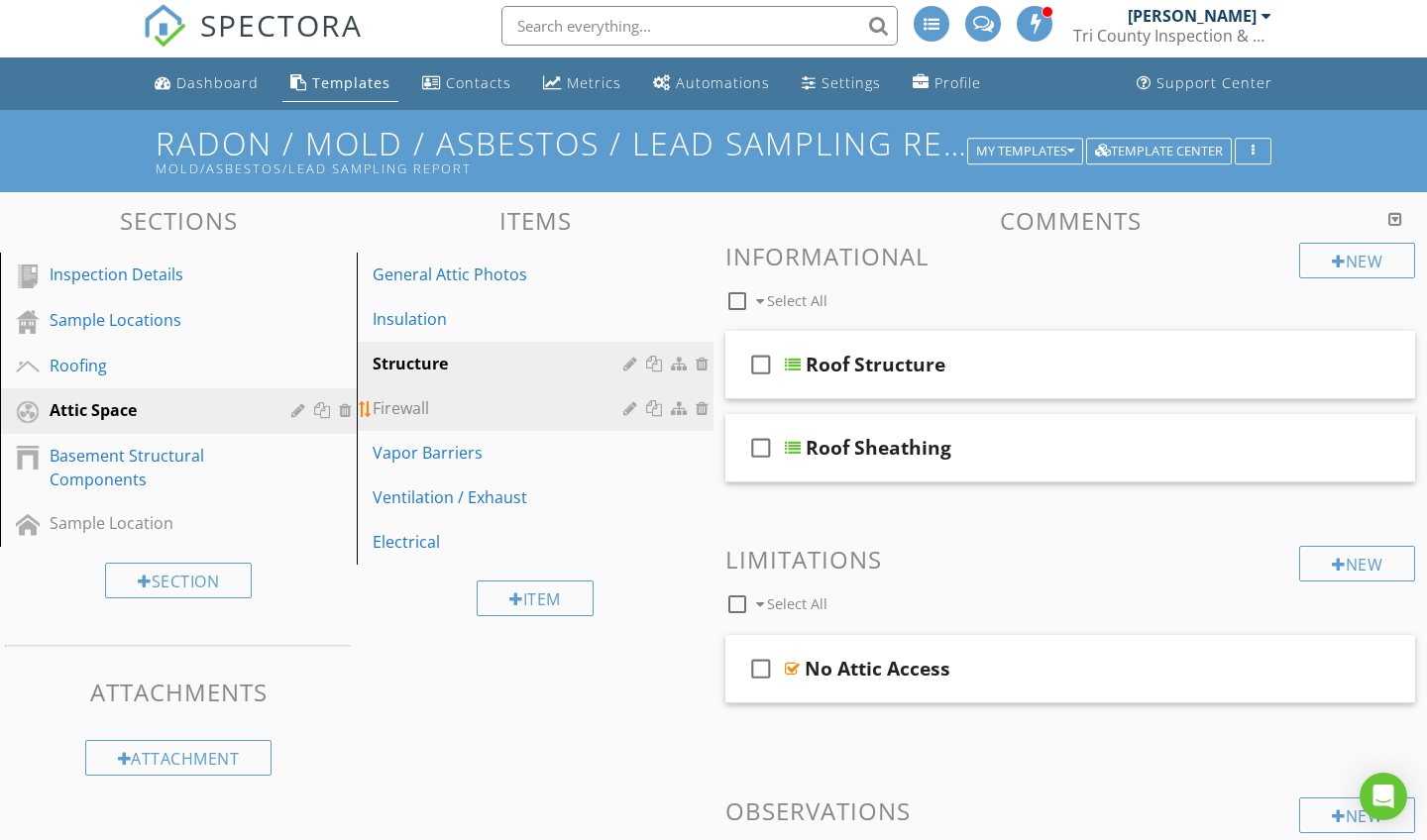 click on "Firewall" at bounding box center (500, 408) 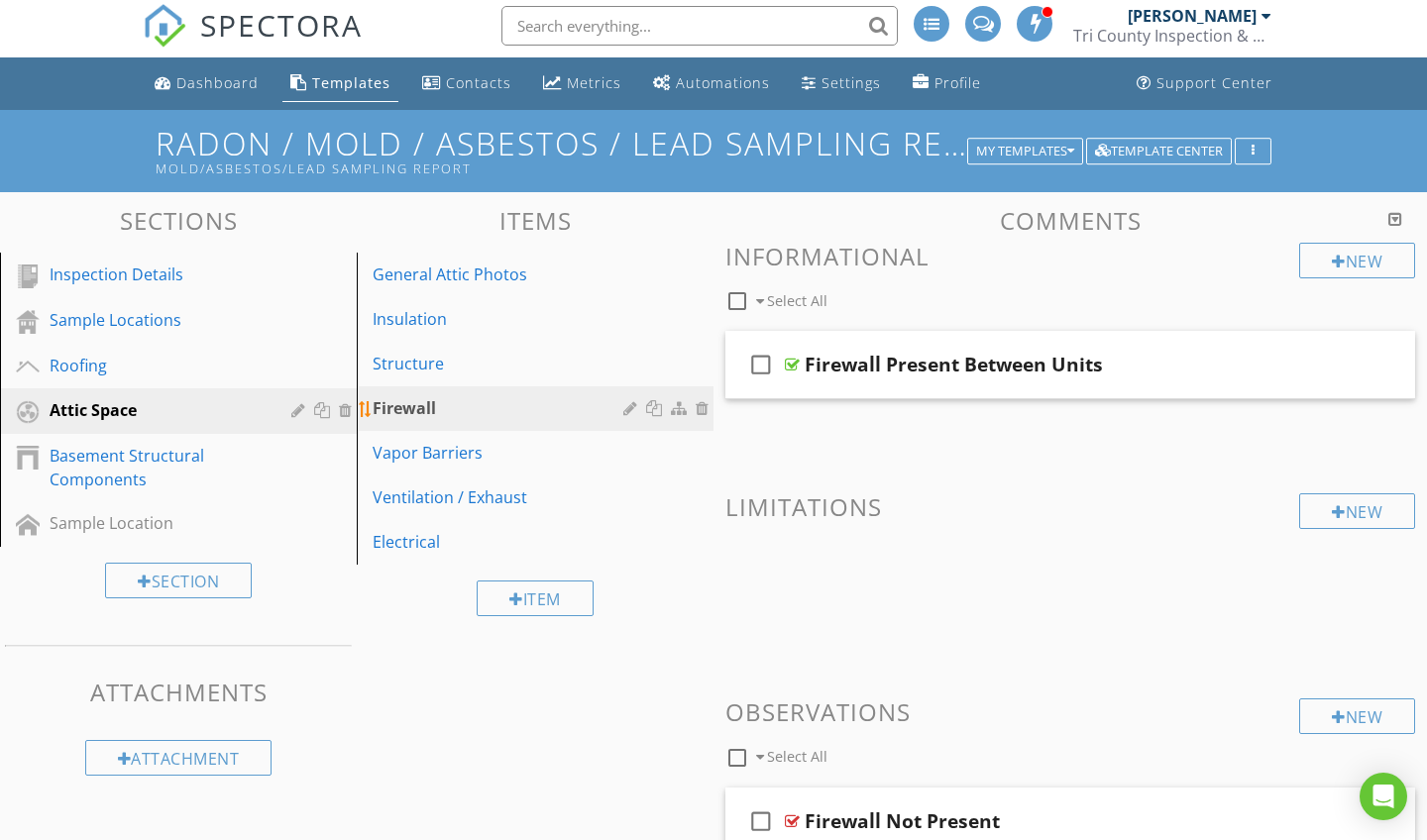 click at bounding box center (705, 408) 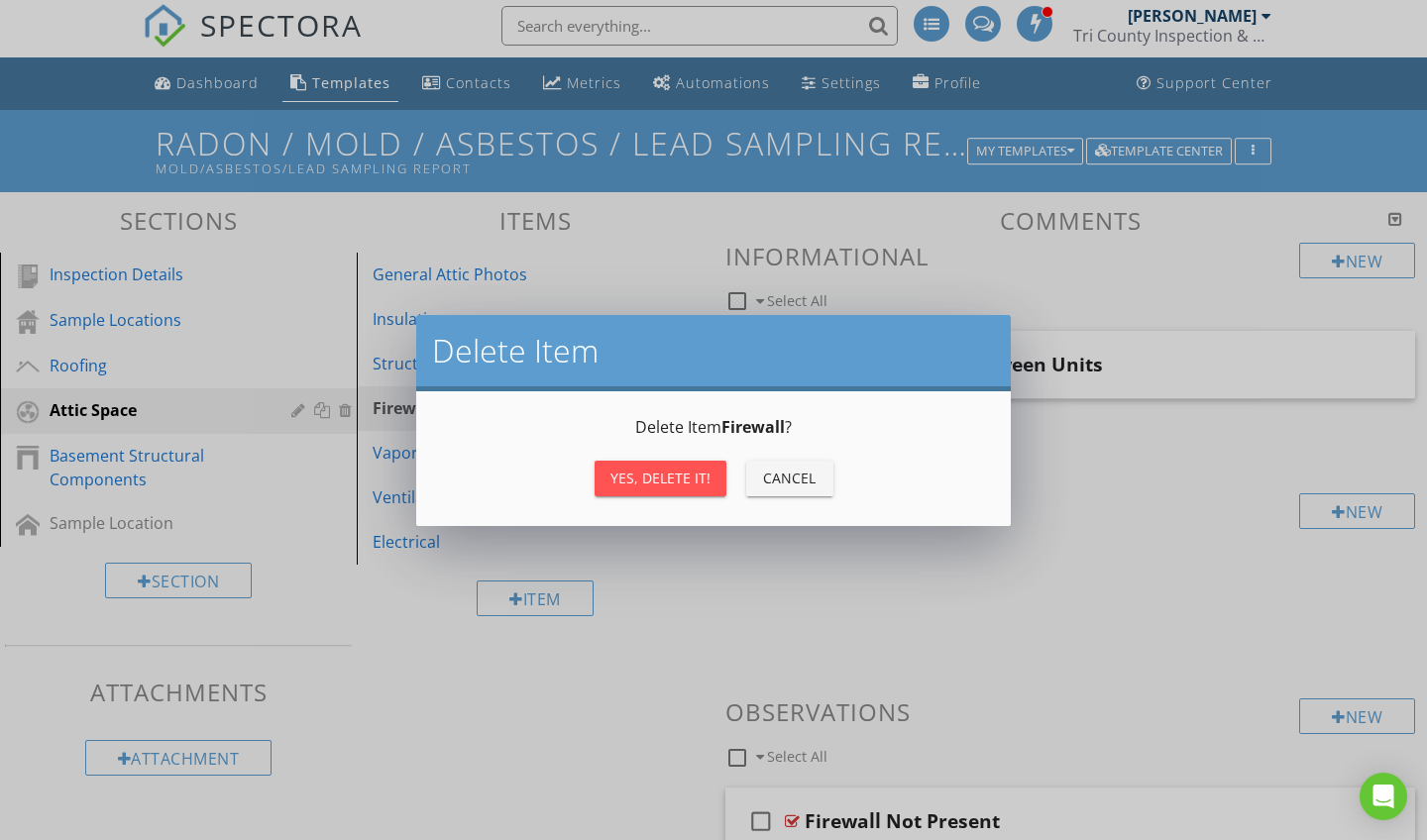click on "Yes, Delete it!" at bounding box center (660, 477) 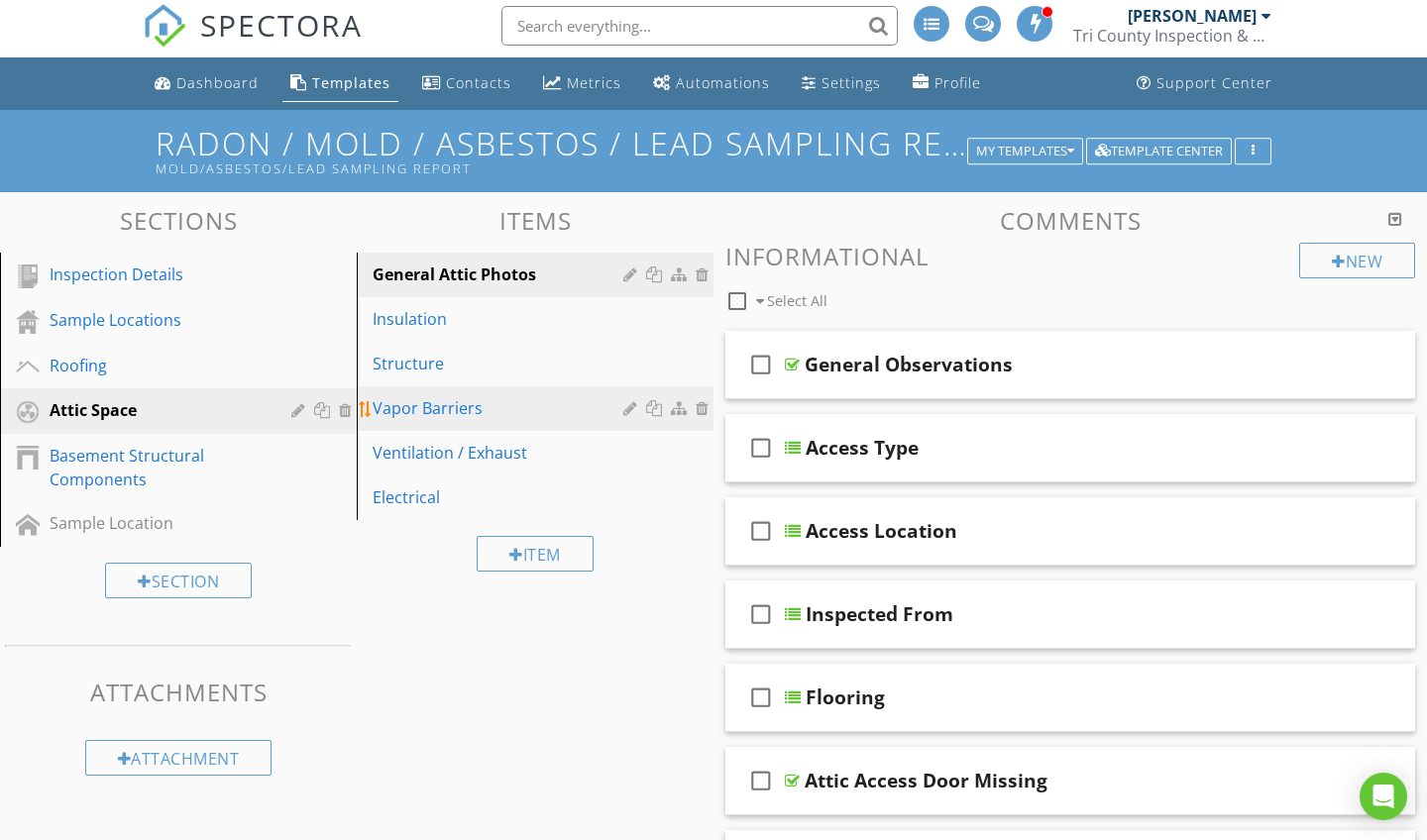 click at bounding box center [705, 408] 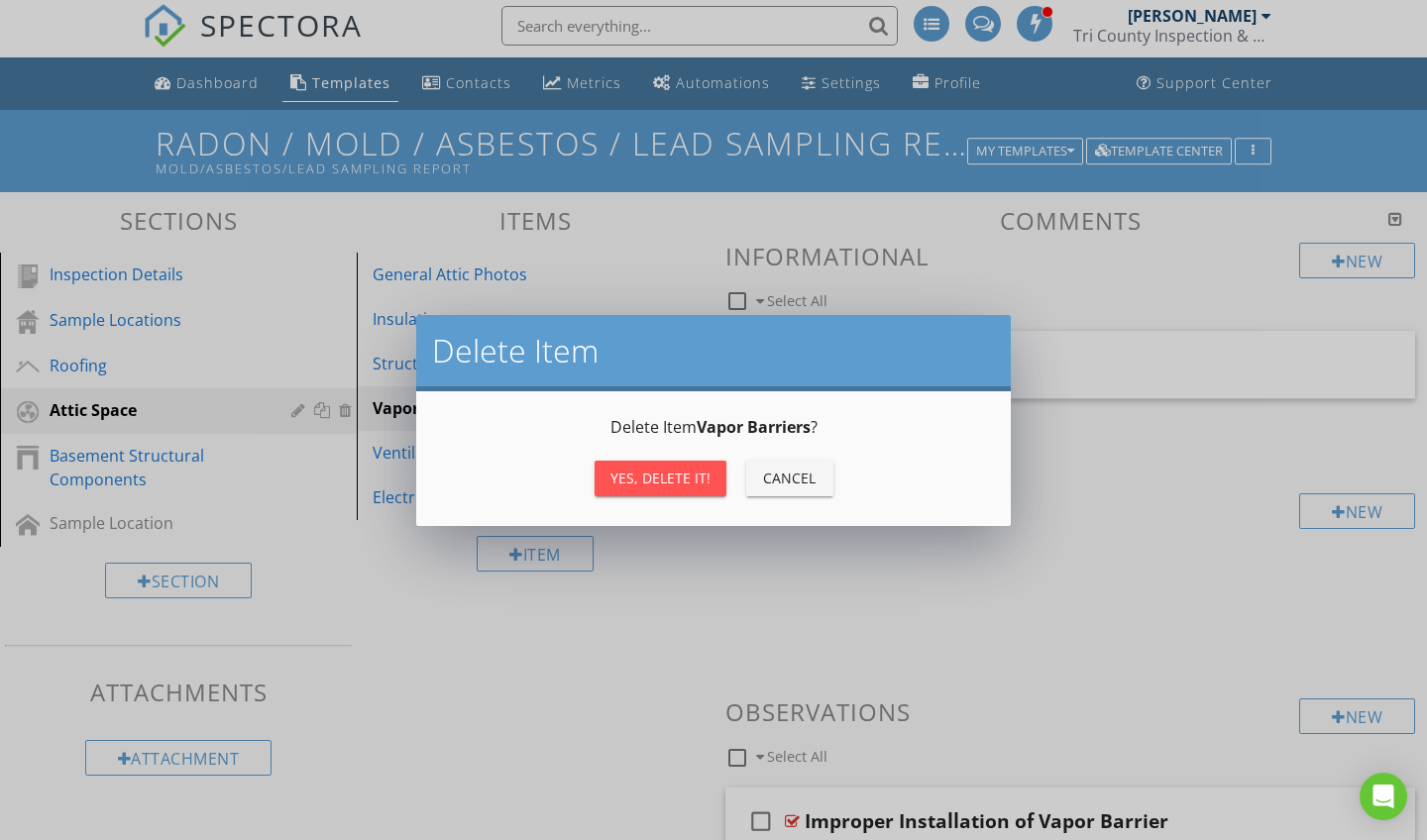 click on "Yes, Delete it!" at bounding box center (660, 477) 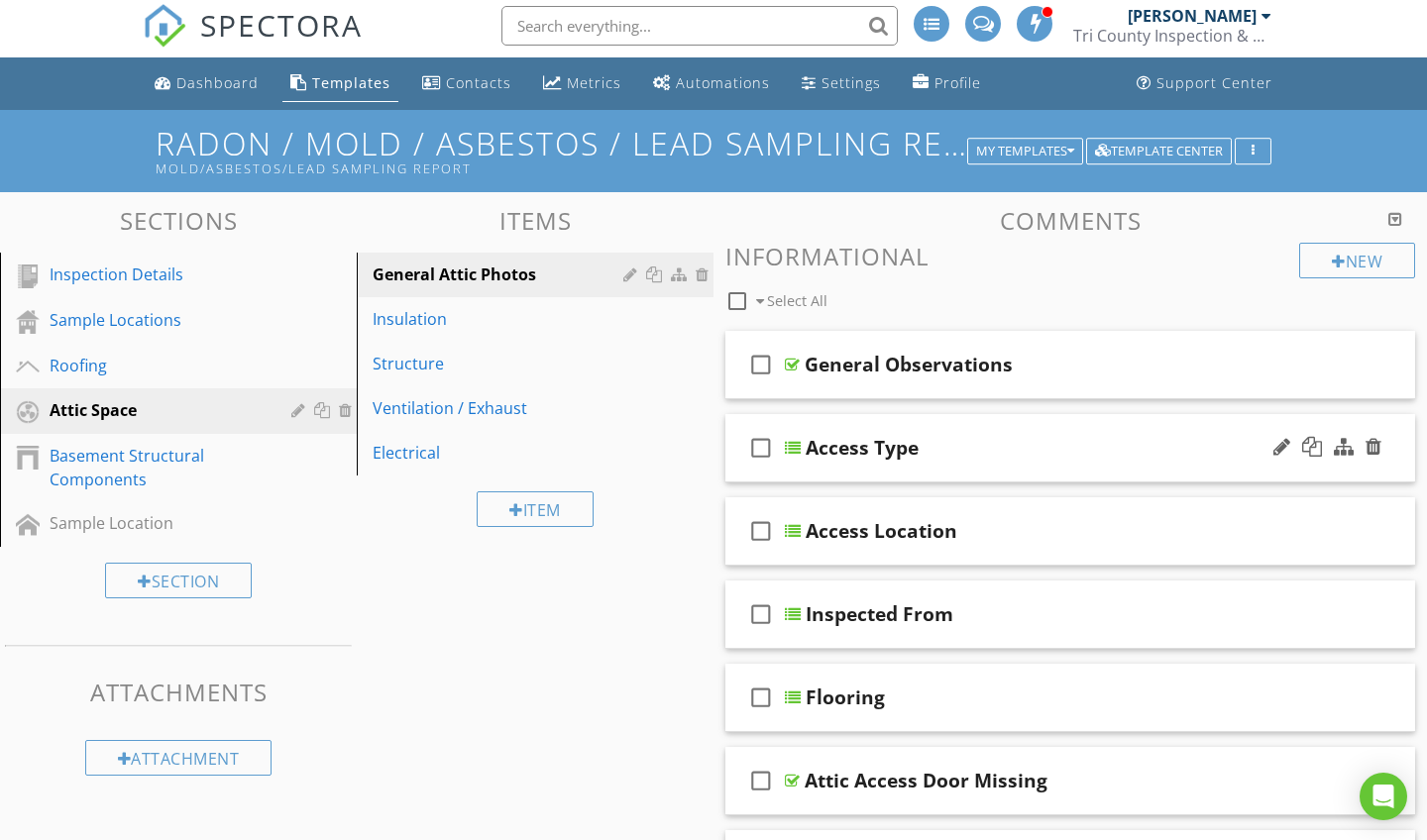 click on "Access Type" at bounding box center (1049, 448) 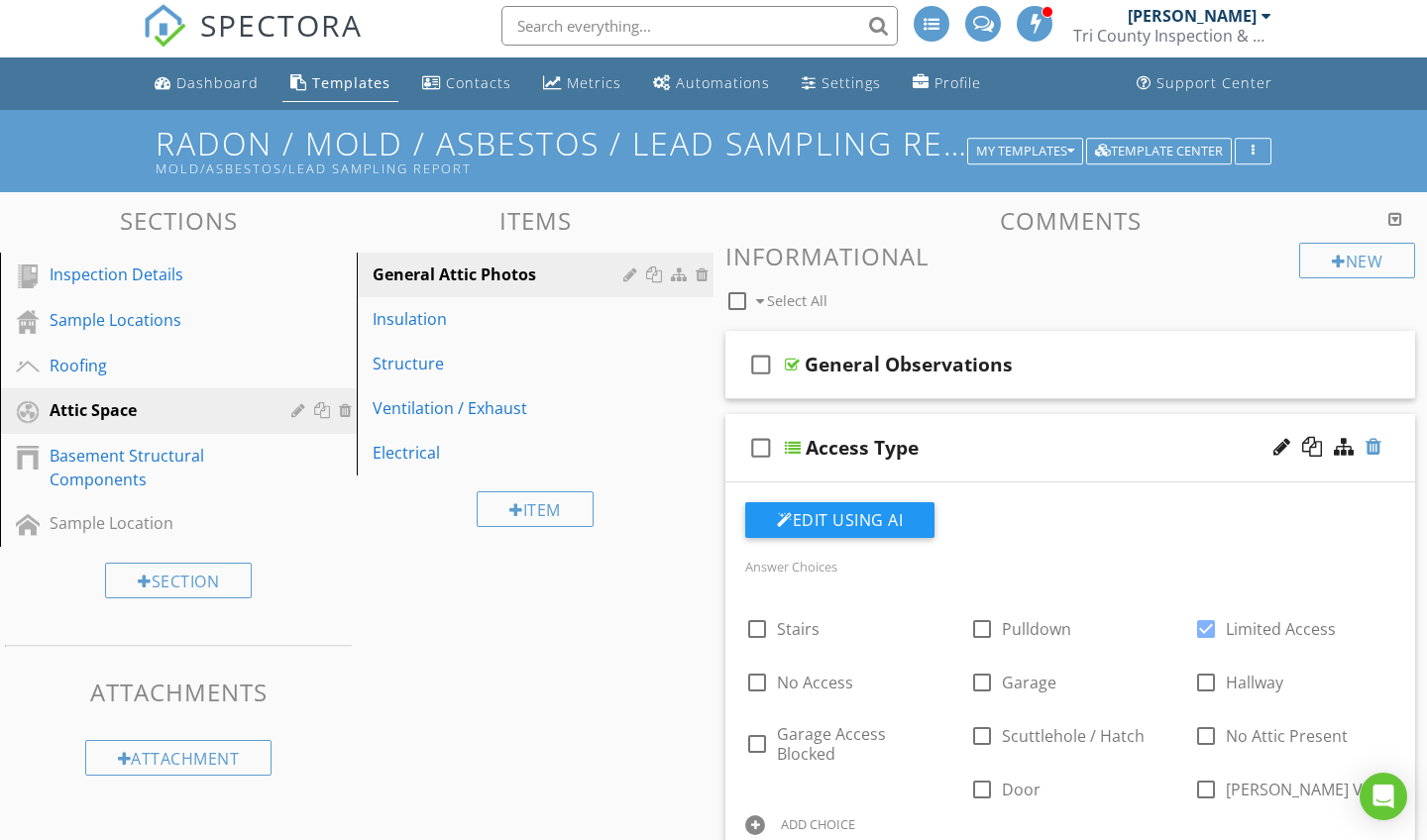 click at bounding box center [1373, 447] 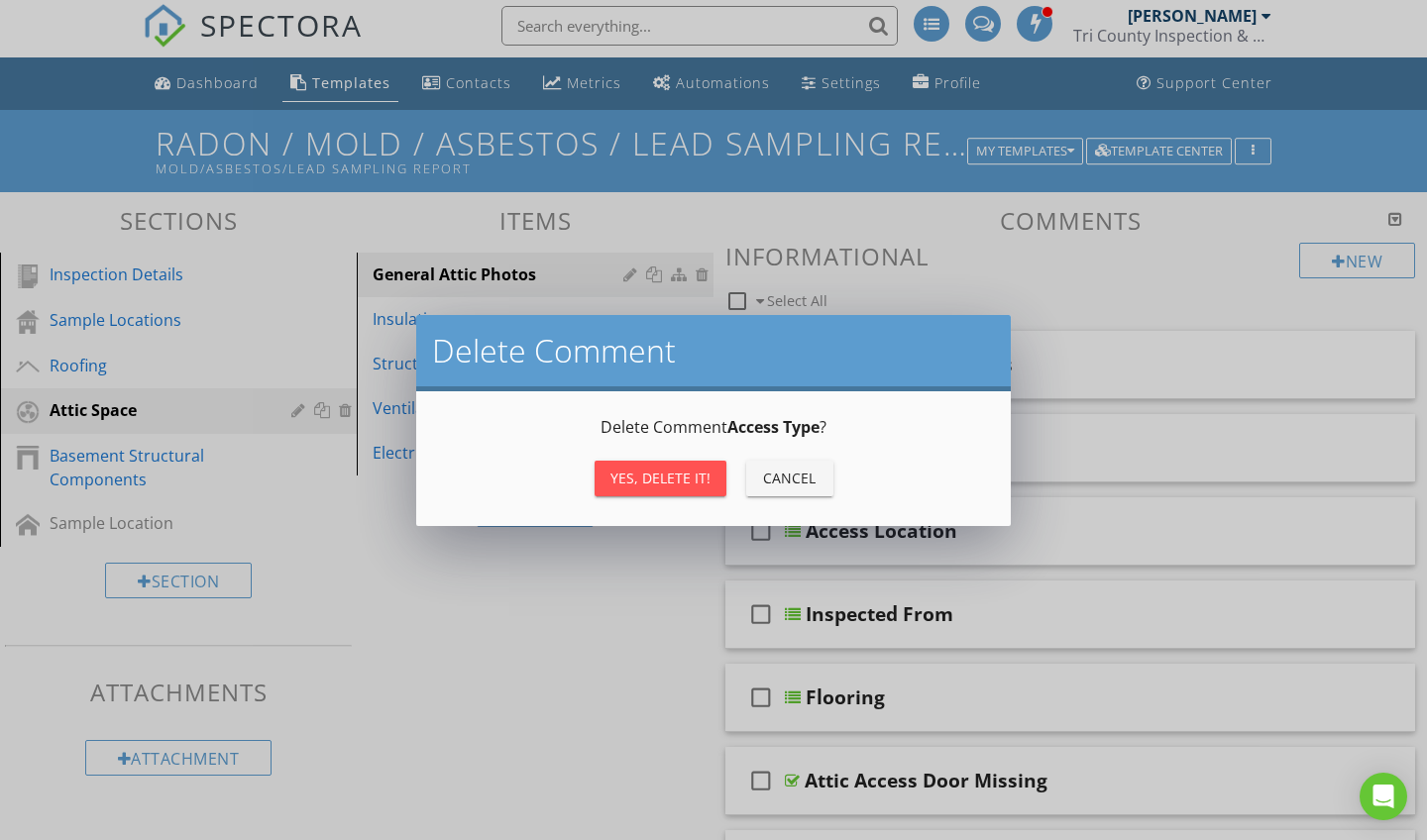 click on "Yes, Delete it!" at bounding box center [660, 477] 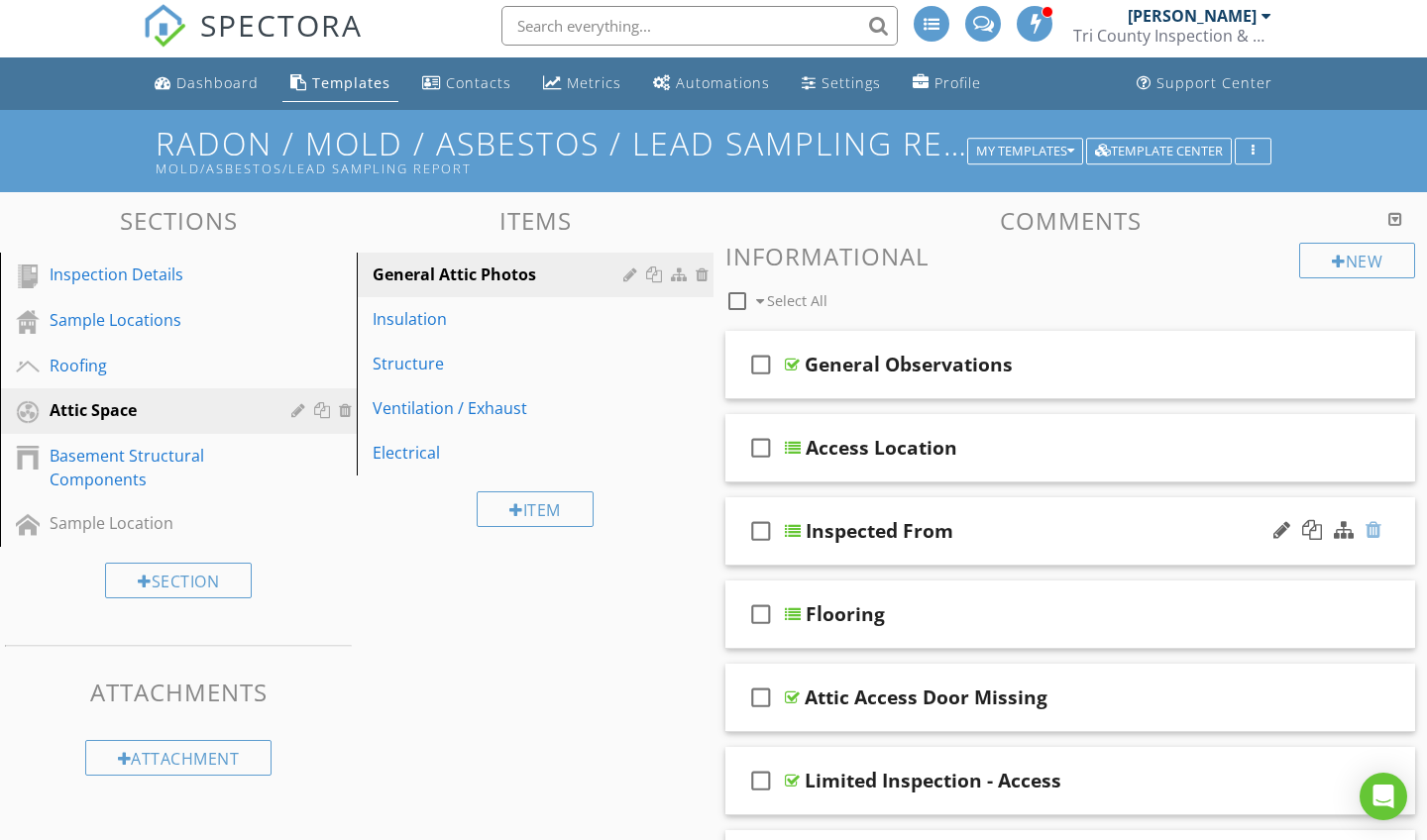 click at bounding box center (1373, 530) 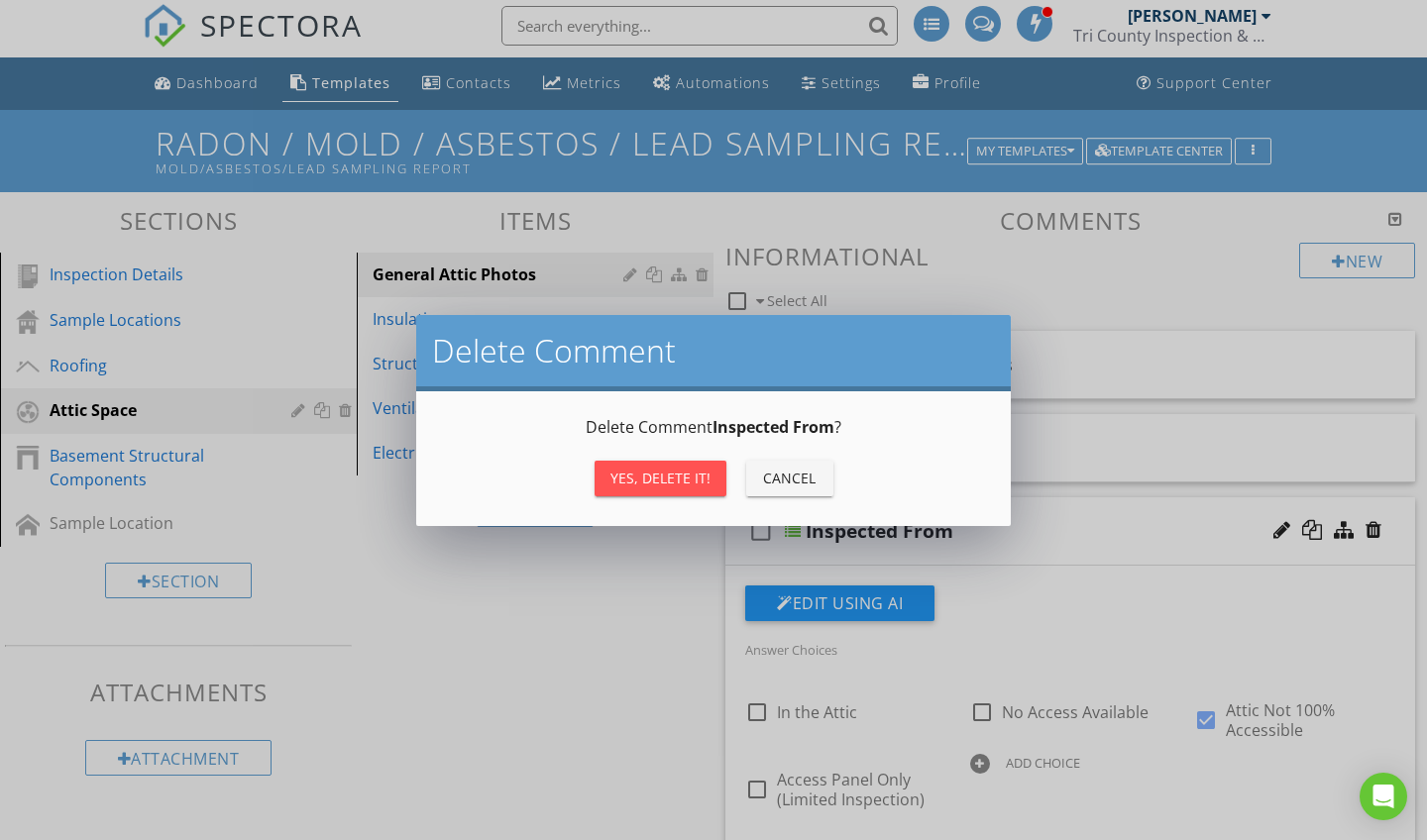 click on "Yes, Delete it!" at bounding box center (660, 477) 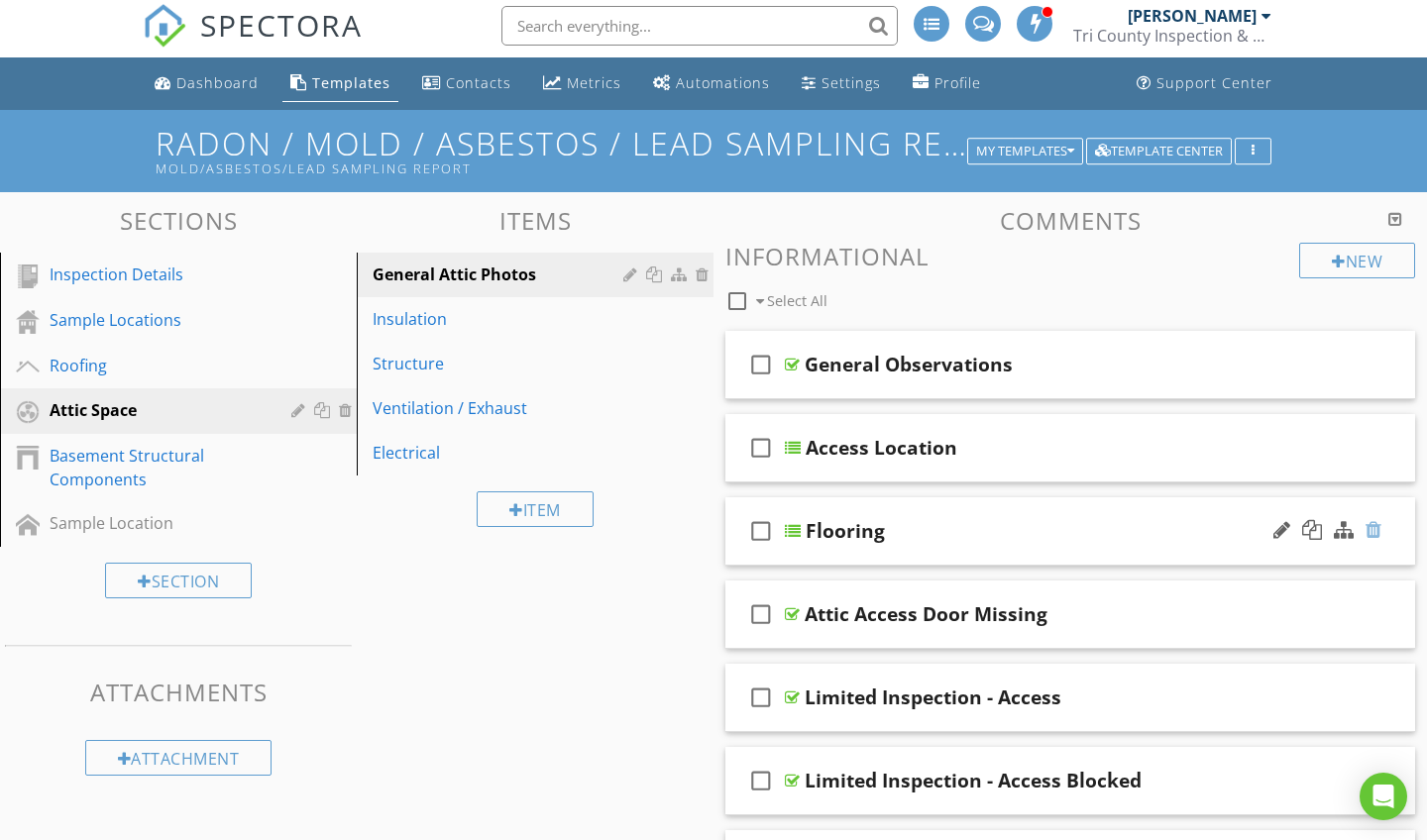 click at bounding box center (1373, 530) 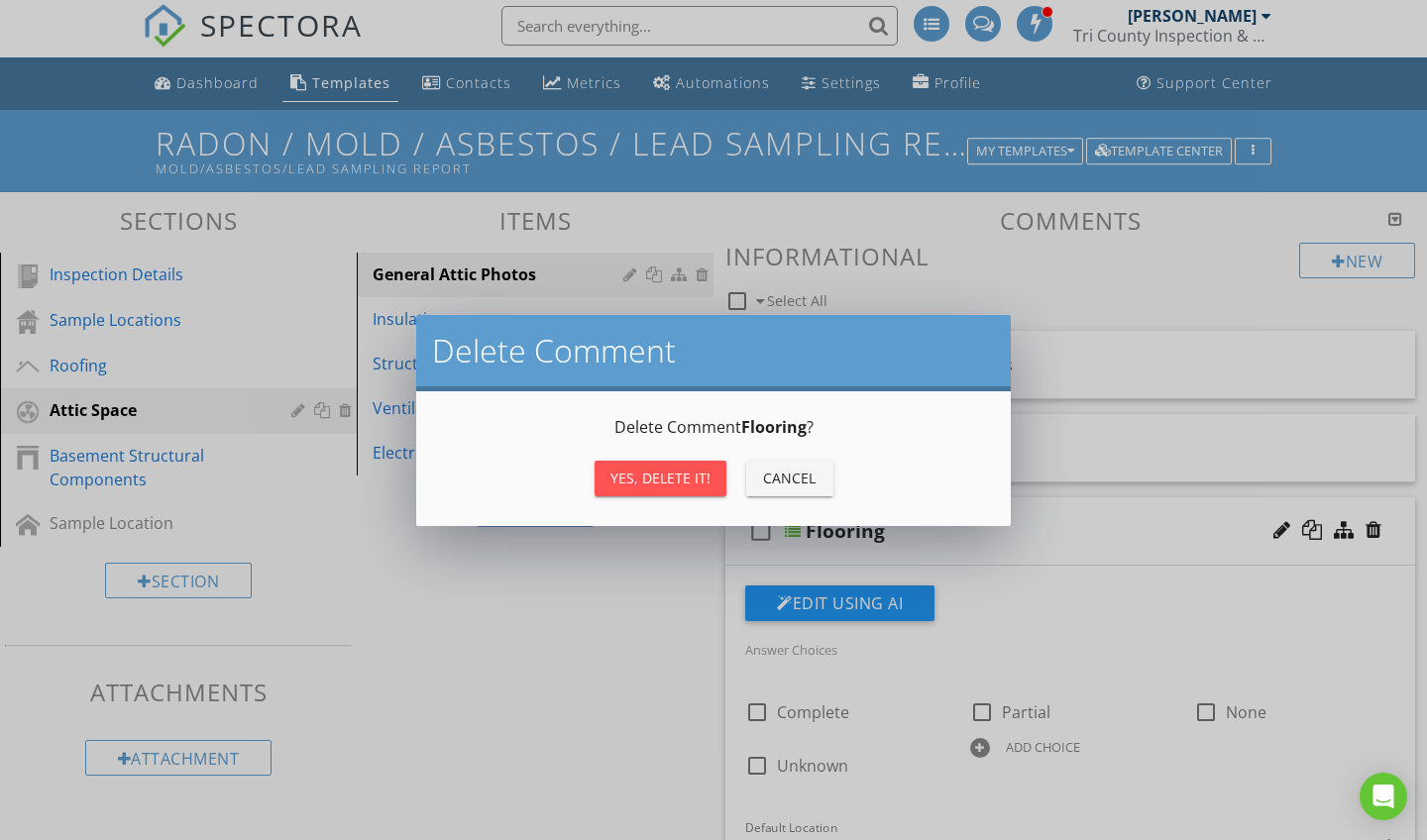 click on "Yes, Delete it!" at bounding box center (660, 478) 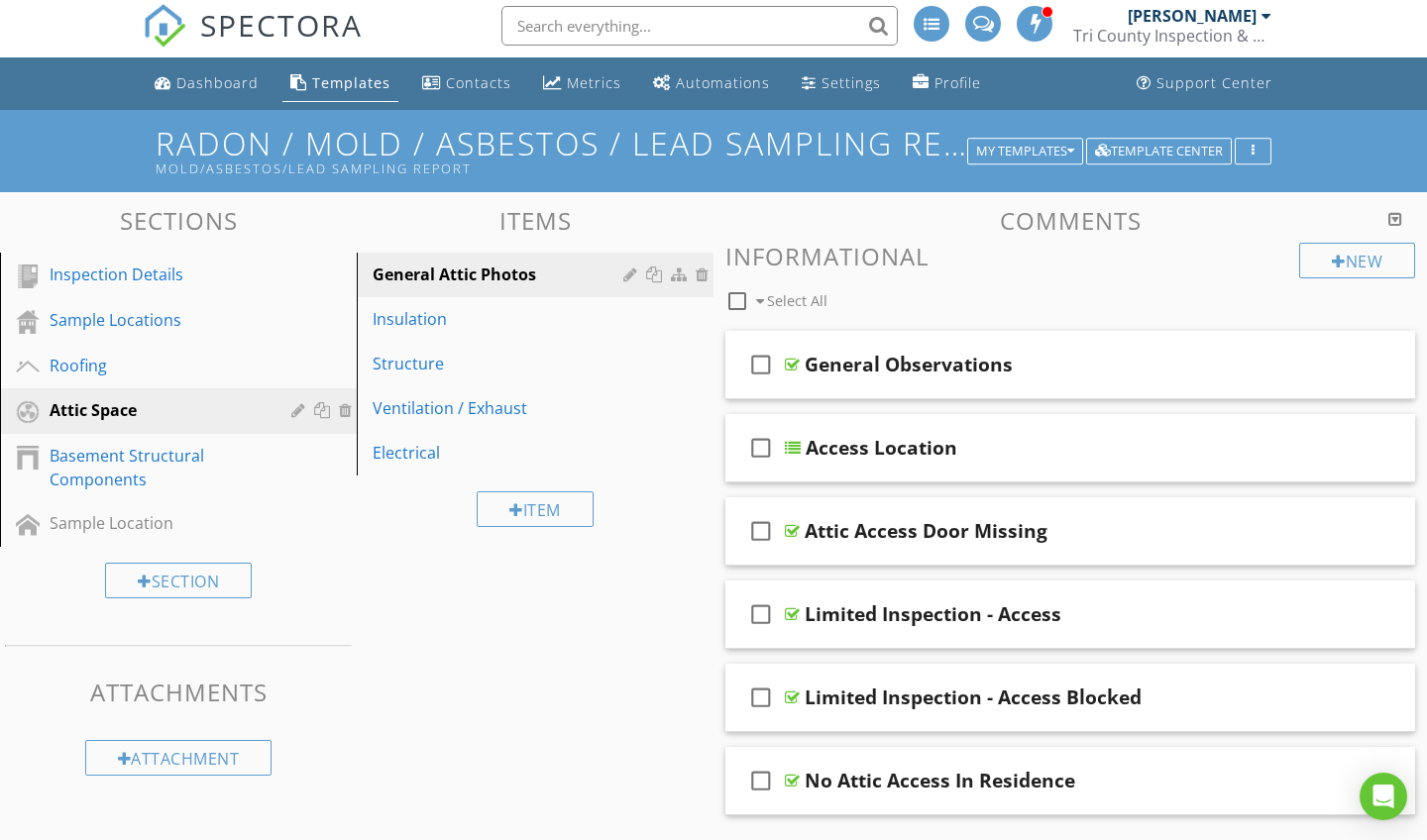 click on "Sections
Inspection Details           Sample Locations           Roofing           Attic Space           Basement Structural Components           Sample Location
Section
Attachments
Attachment
Items
General Attic Photos           Insulation           Structure           Ventilation / Exhaust           Electrical
Item
Comments
New
Informational   check_box_outline_blank     Select All       check_box_outline_blank
General Observations
check_box_outline_blank
Access Location
check_box_outline_blank
Attic Access Door Missing
check_box_outline_blank
Limited Inspection - Access
check_box_outline_blank" at bounding box center [714, 740] 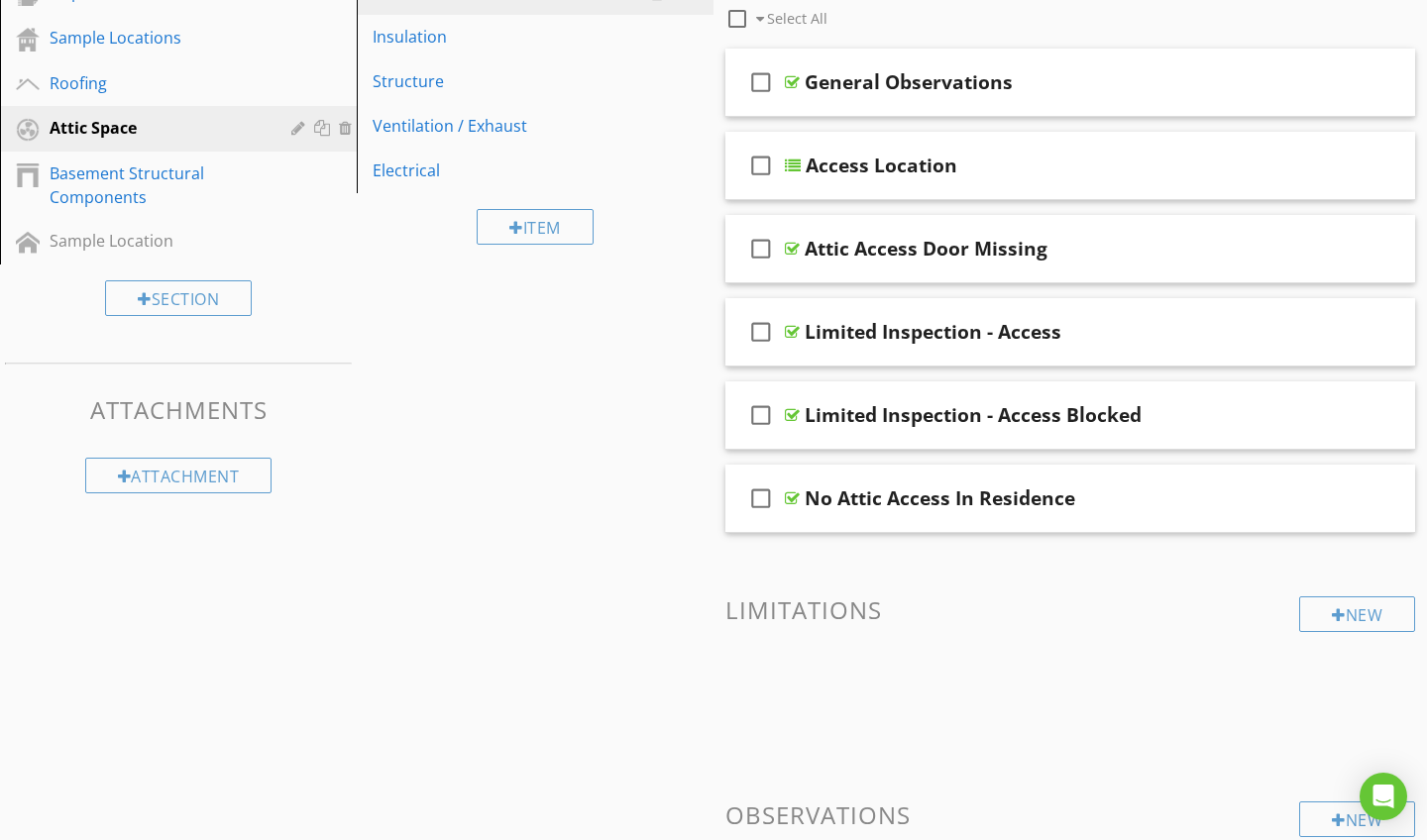 scroll, scrollTop: 299, scrollLeft: 0, axis: vertical 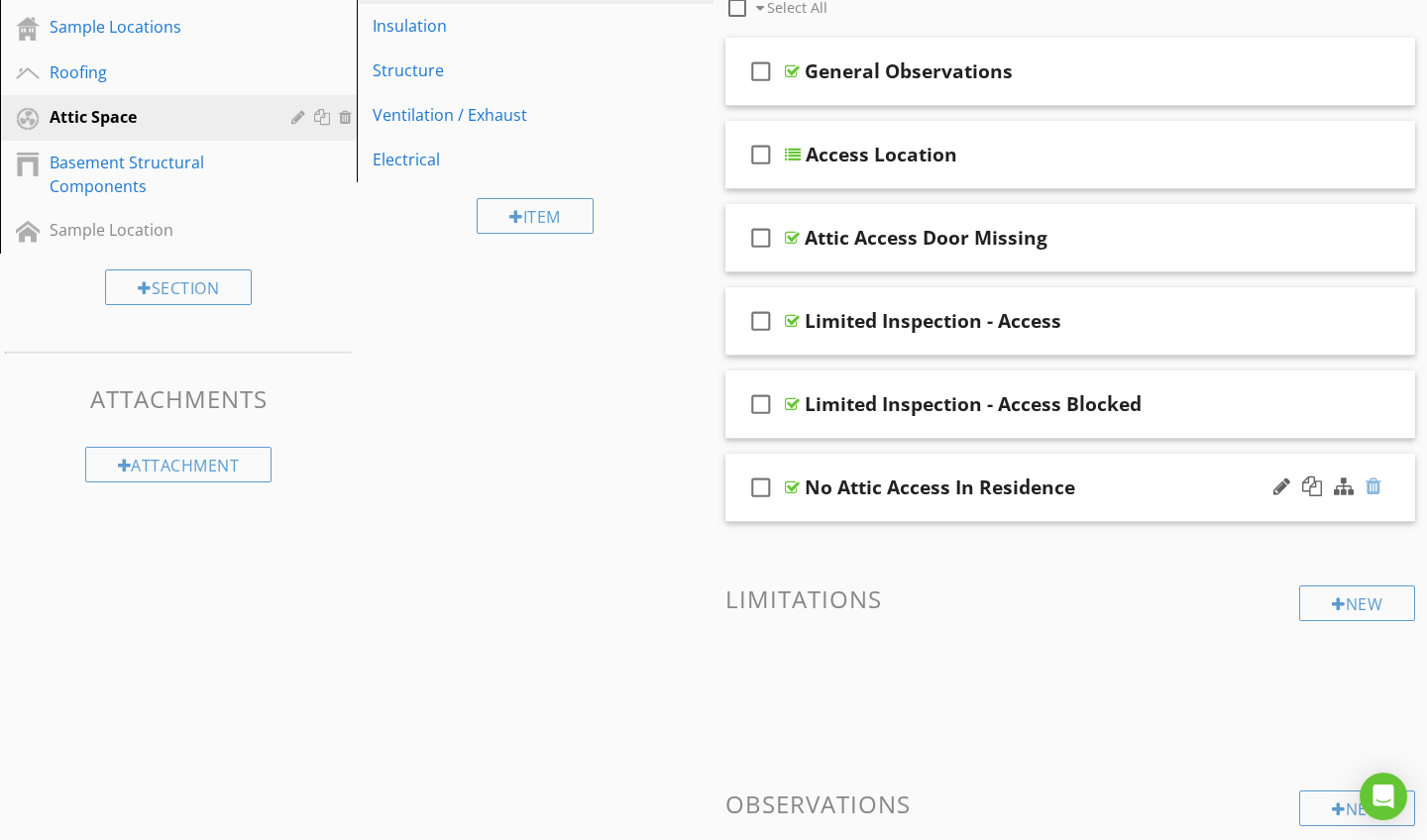 click at bounding box center (1373, 486) 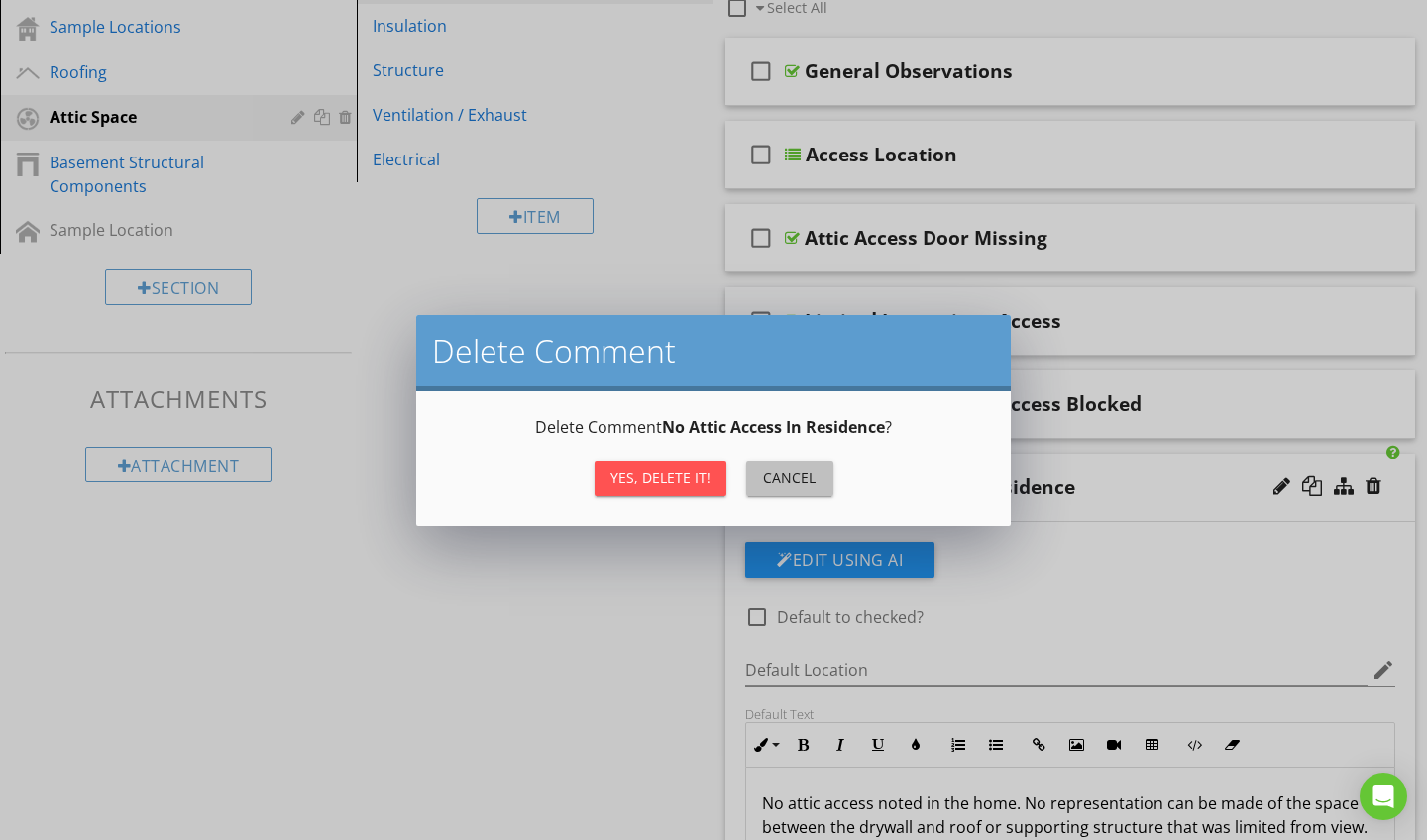 click on "Cancel" at bounding box center [790, 477] 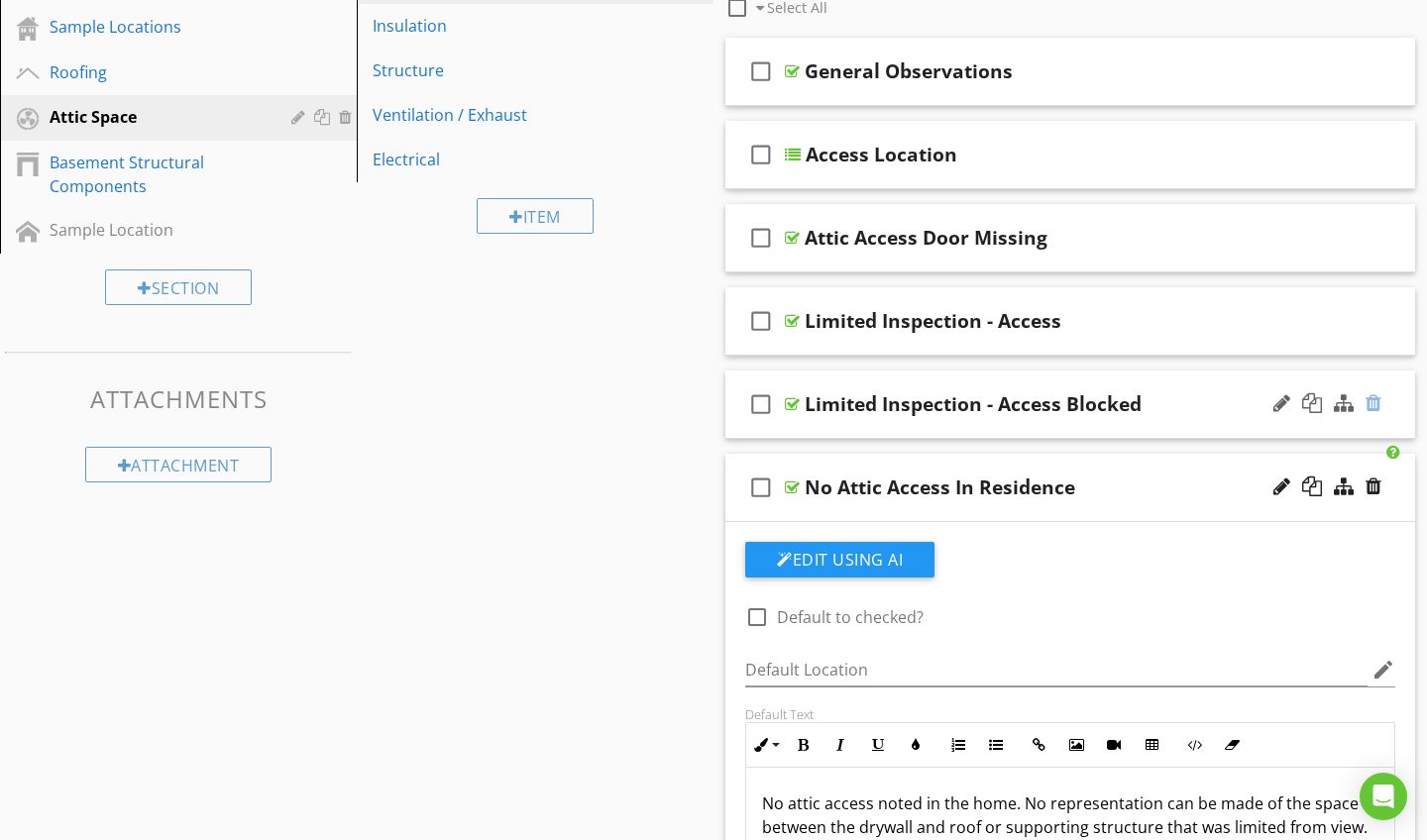 click at bounding box center (1373, 403) 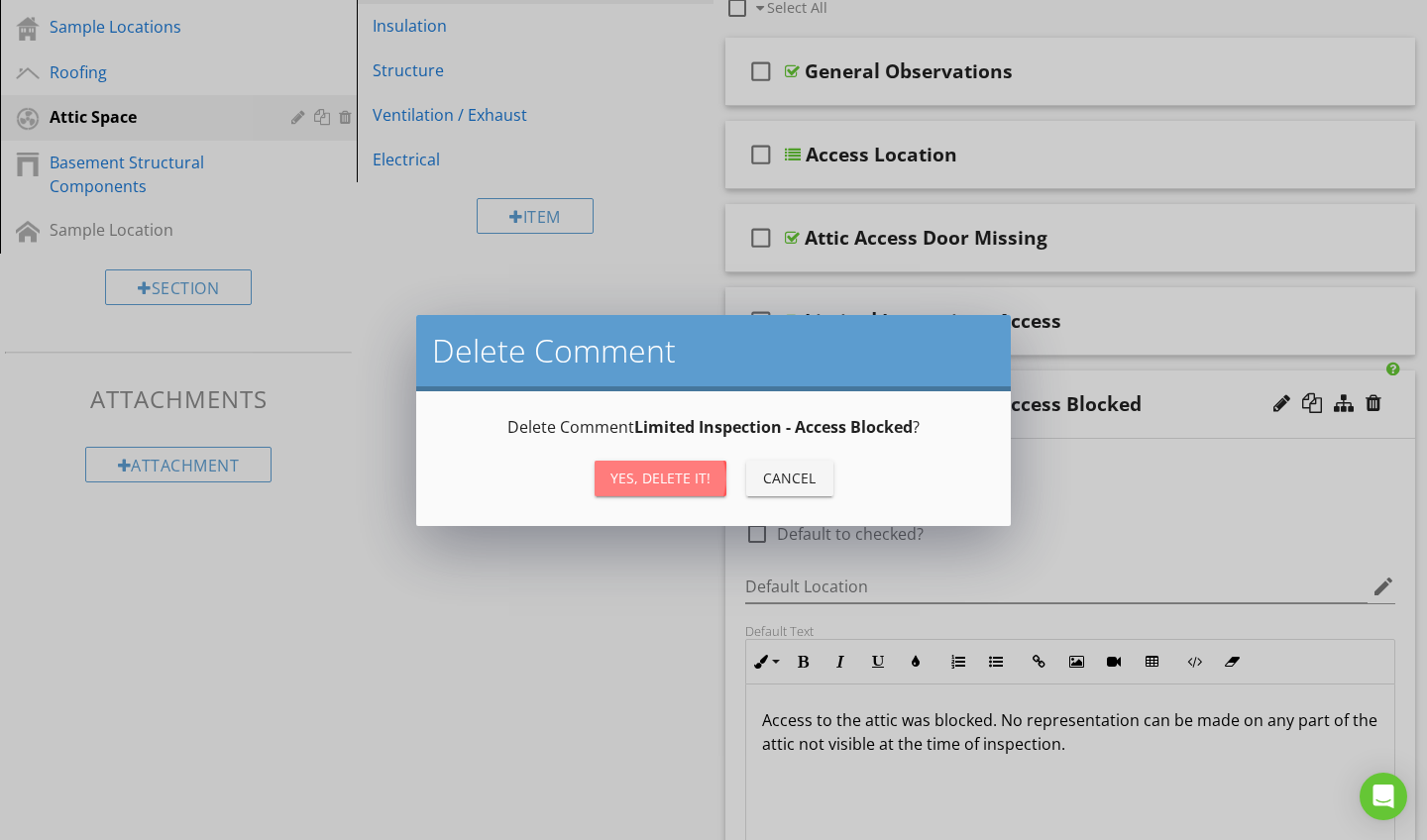 click on "Yes, Delete it!" at bounding box center (660, 477) 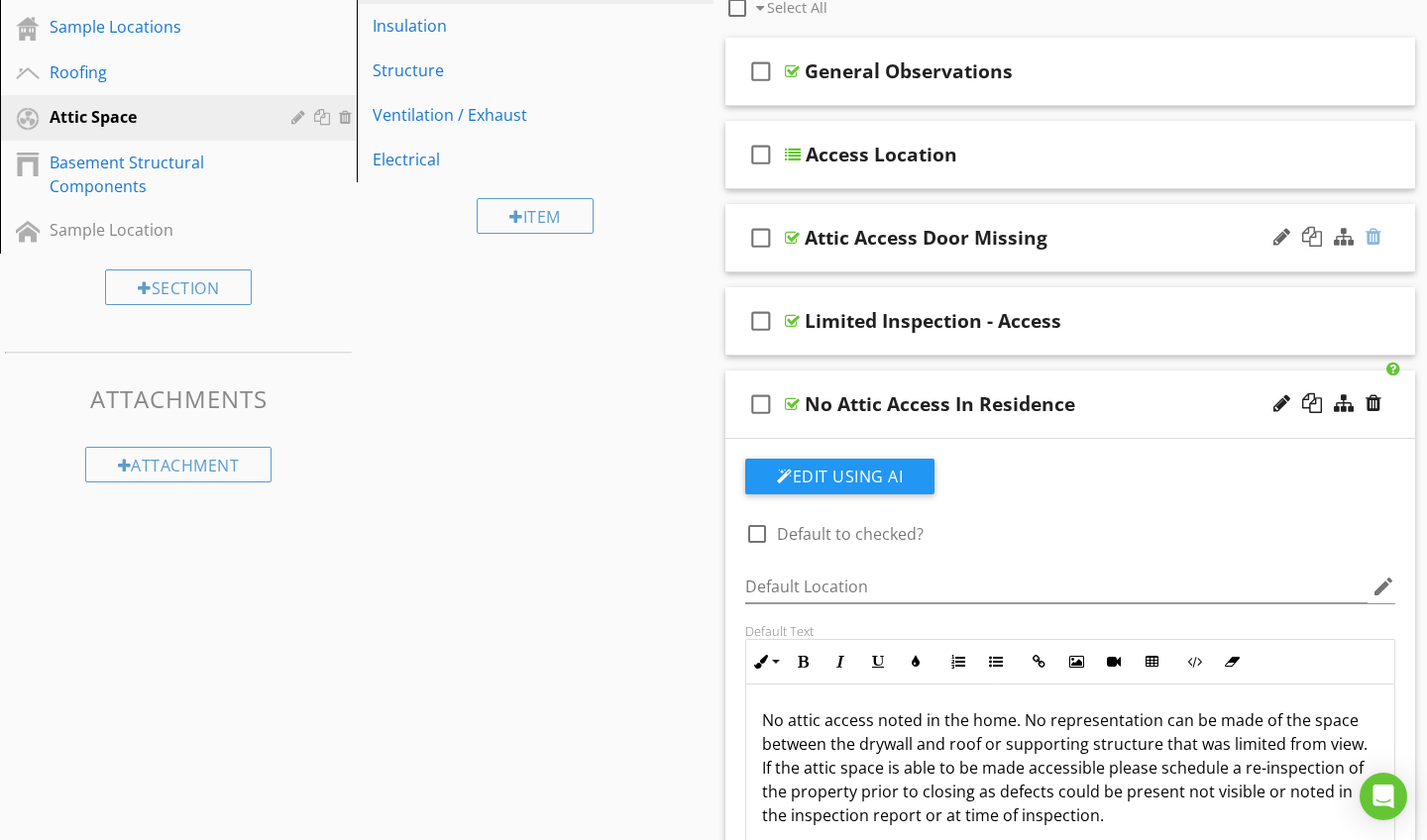 click at bounding box center (1373, 237) 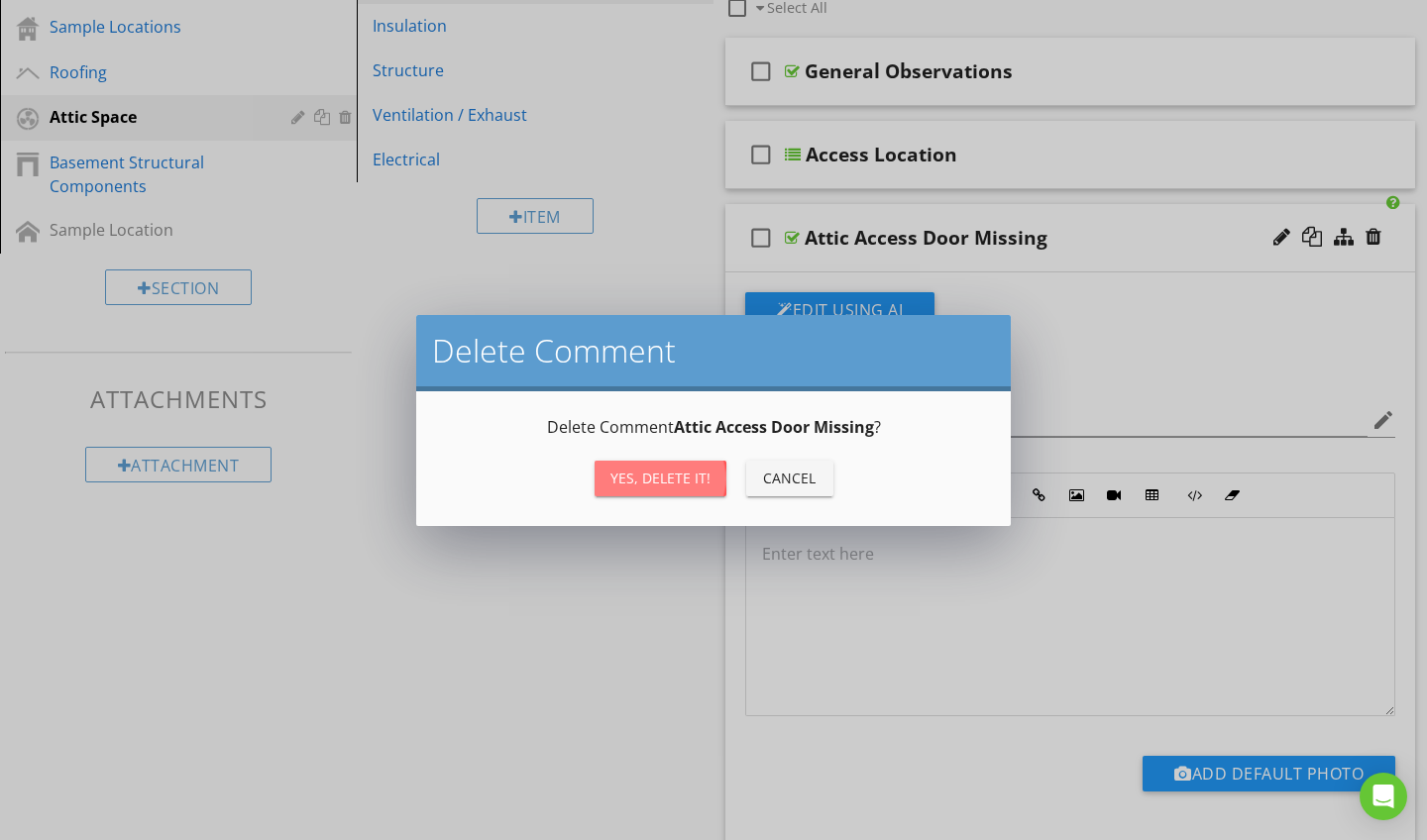 click on "Yes, Delete it!" at bounding box center (660, 477) 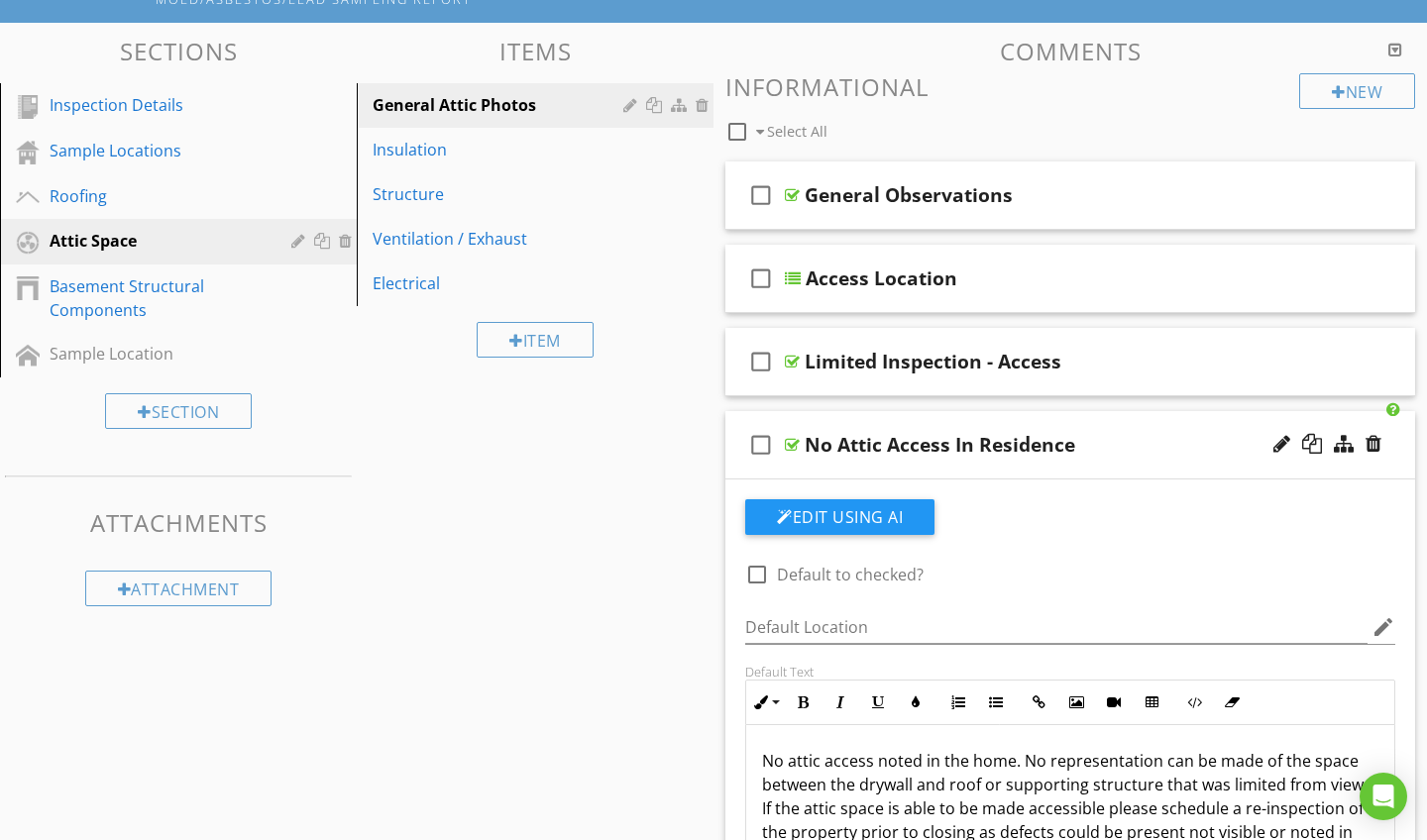 scroll, scrollTop: 129, scrollLeft: 0, axis: vertical 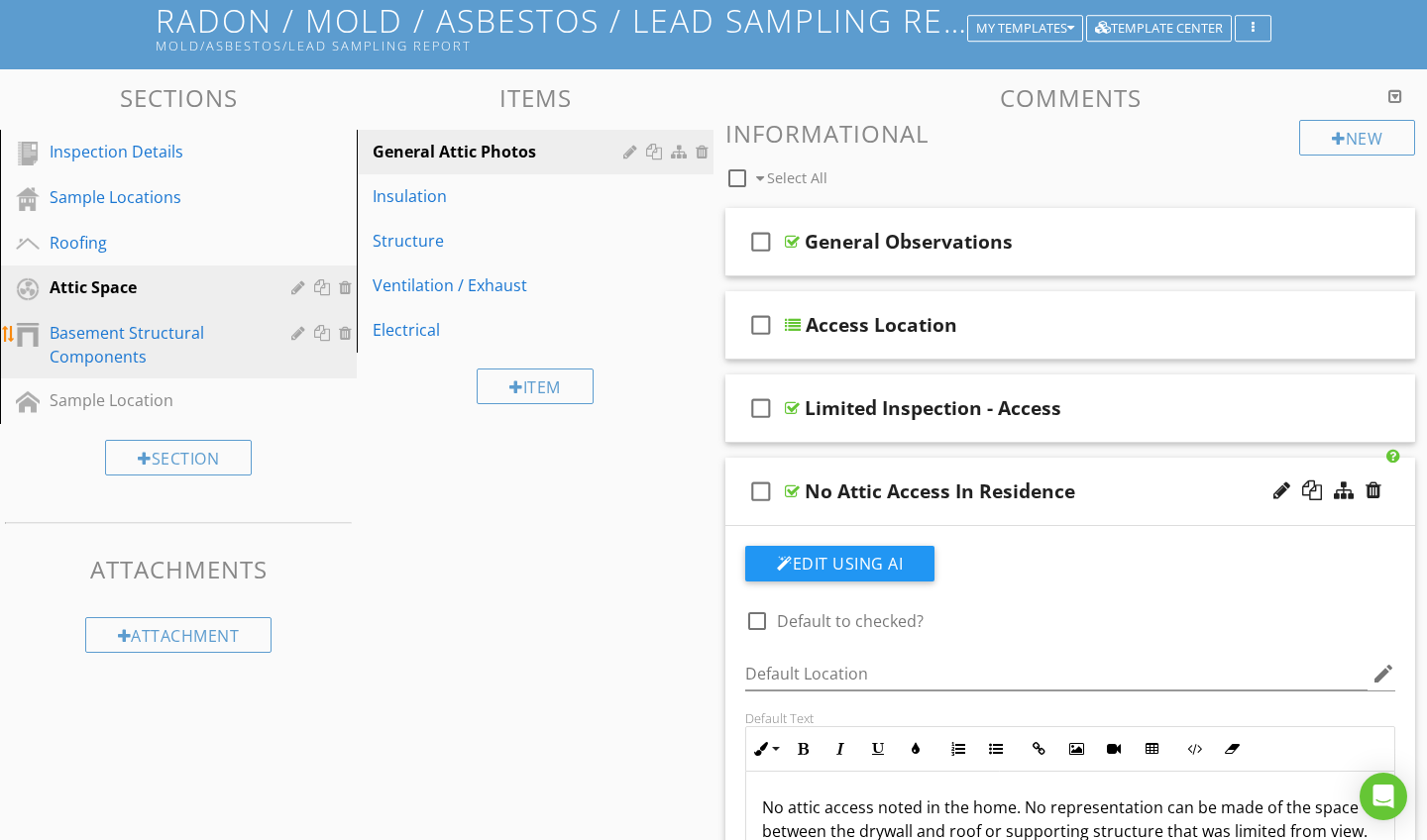 click on "Basement Structural Components" at bounding box center [156, 345] 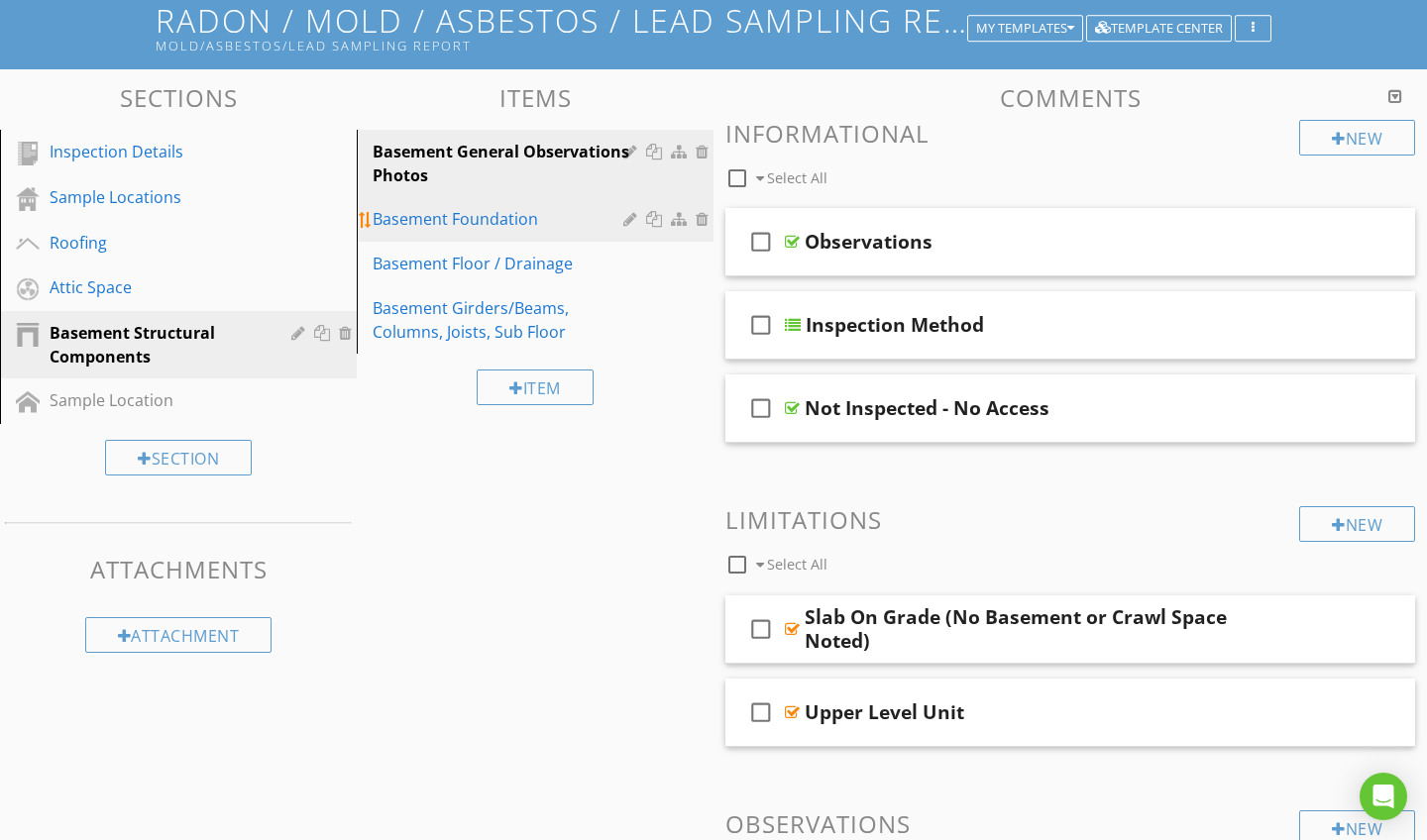 click on "Basement Foundation" at bounding box center (538, 219) 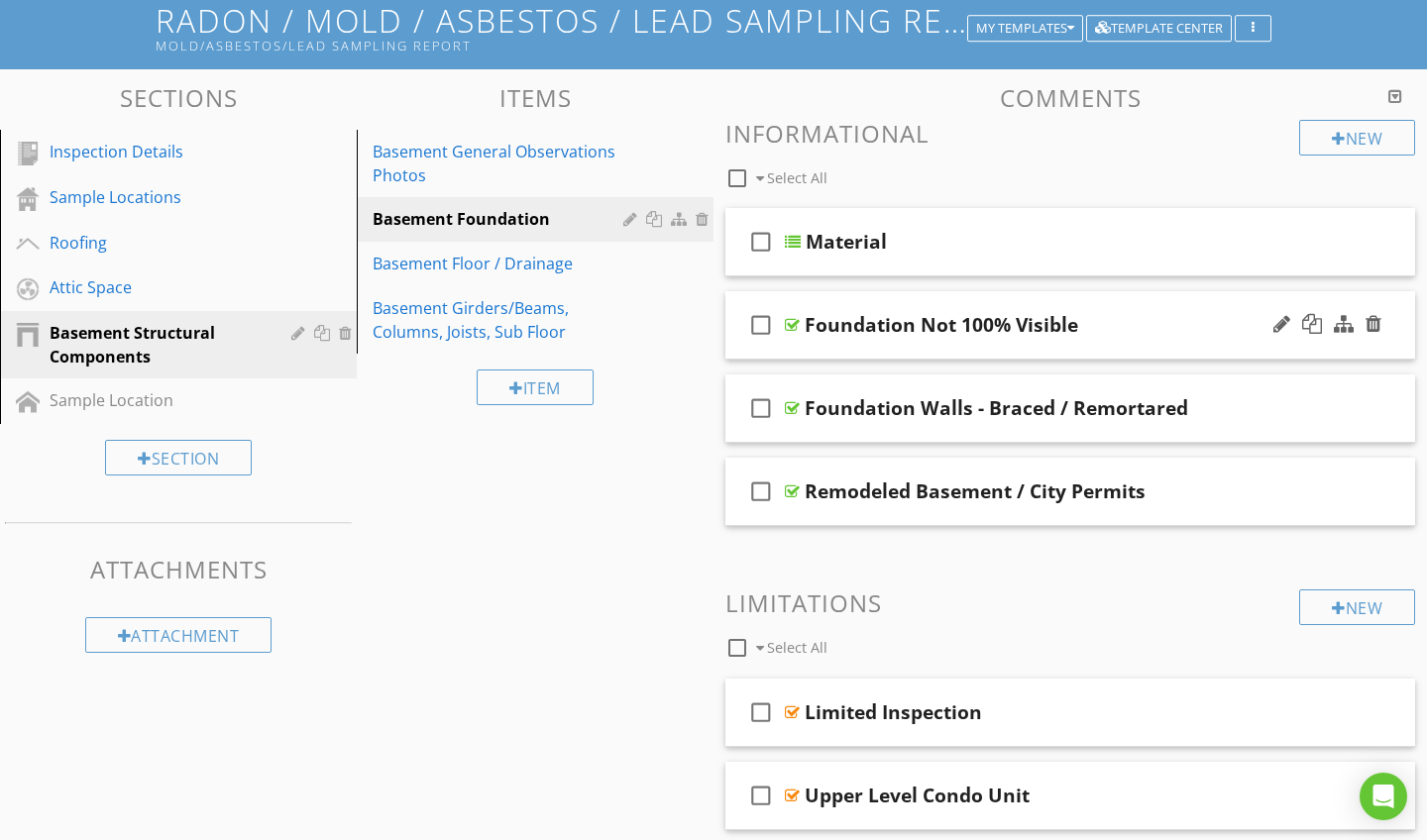 click on "check_box_outline_blank
Foundation Not 100% Visible" at bounding box center (1070, 325) 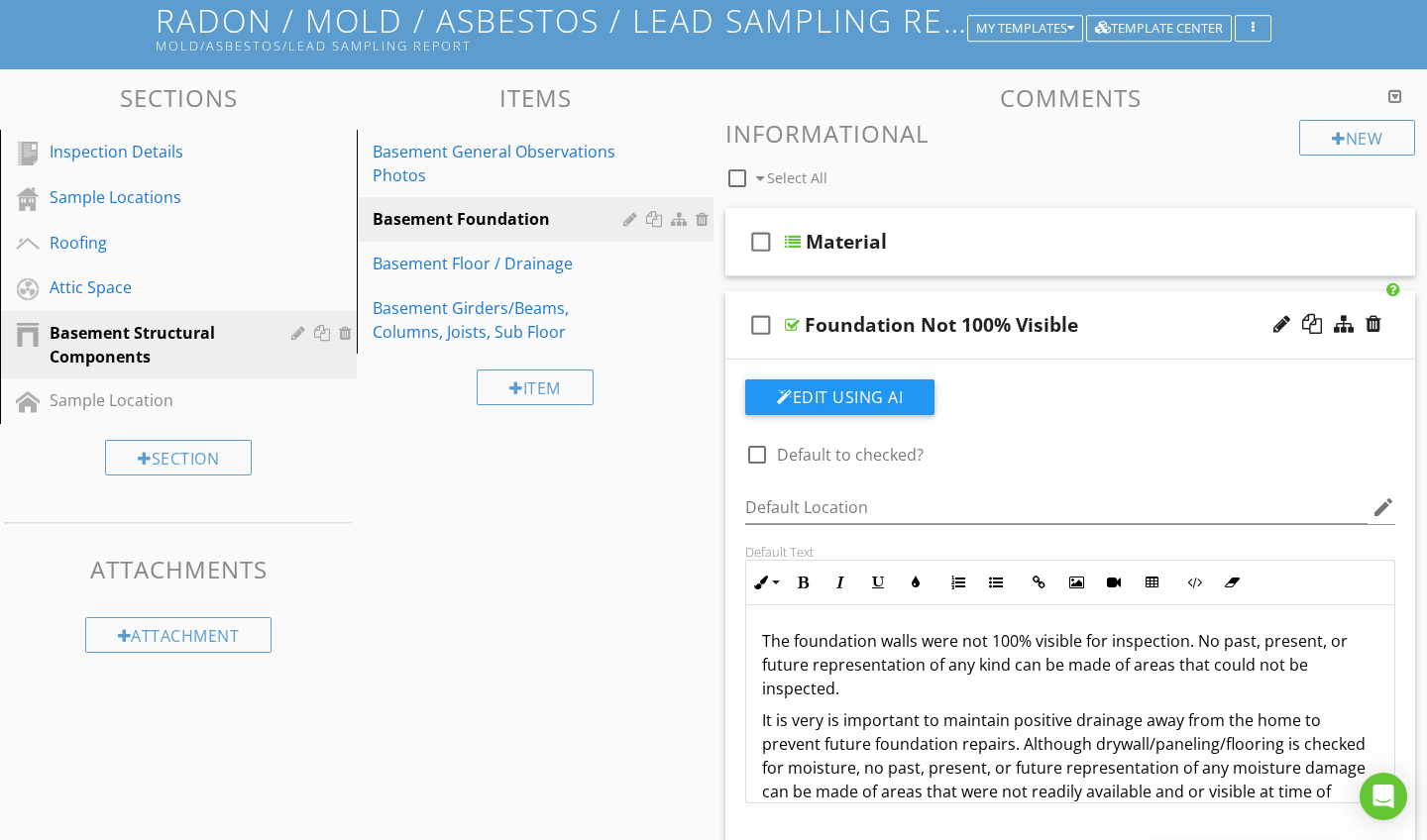 scroll, scrollTop: 49, scrollLeft: 0, axis: vertical 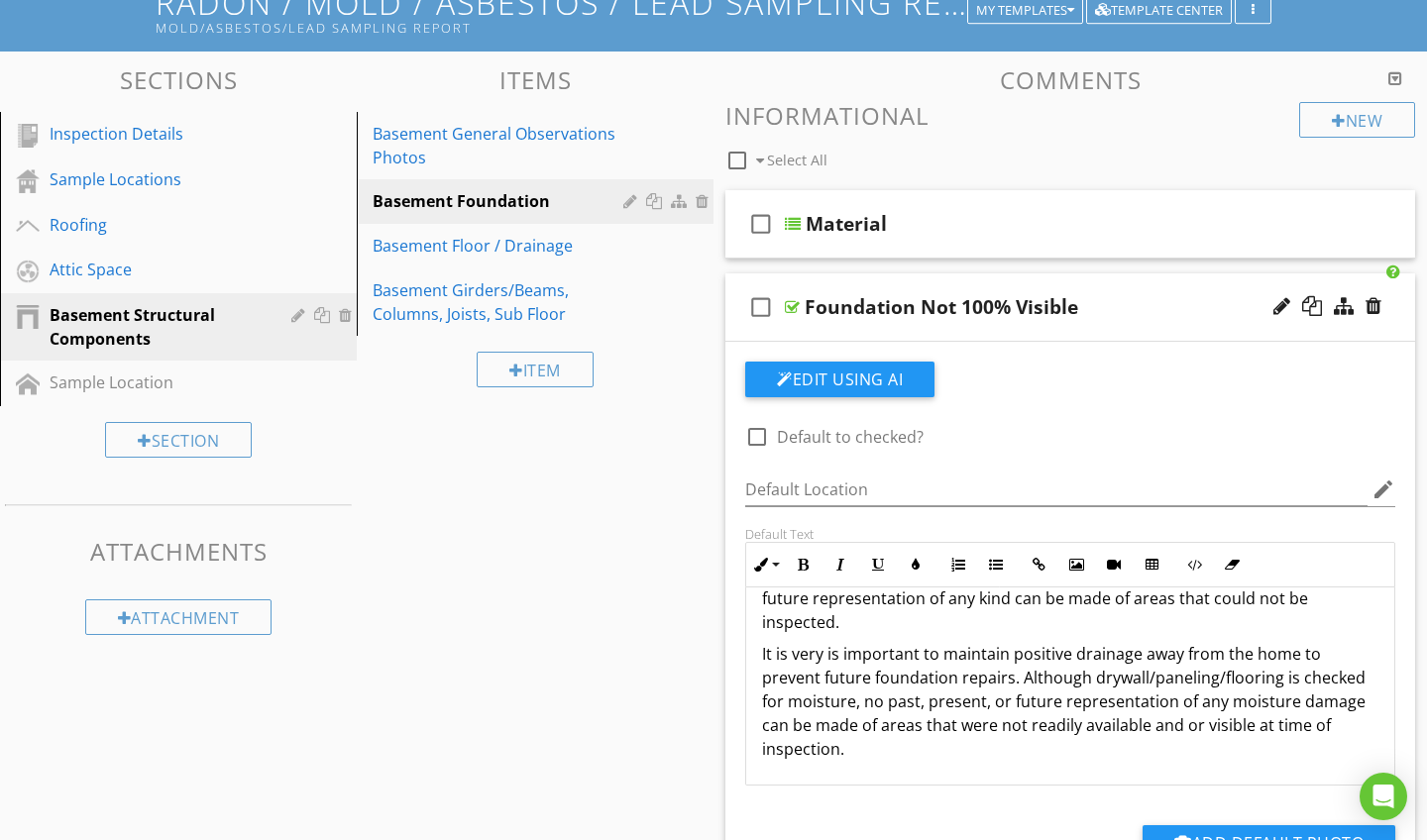 drag, startPoint x: 1024, startPoint y: 727, endPoint x: 1043, endPoint y: 751, distance: 30.61 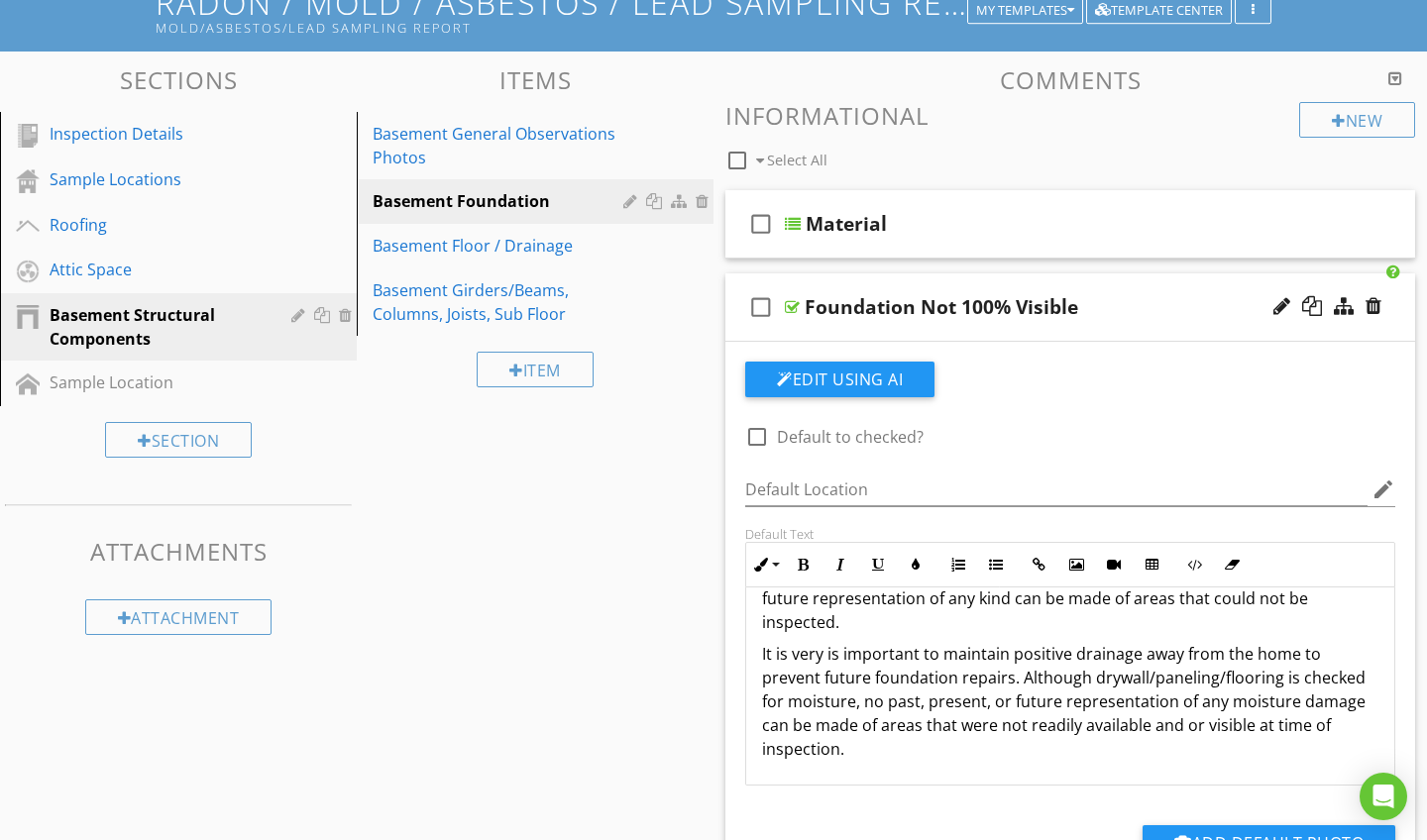 drag, startPoint x: 974, startPoint y: 755, endPoint x: 733, endPoint y: 634, distance: 269.67017 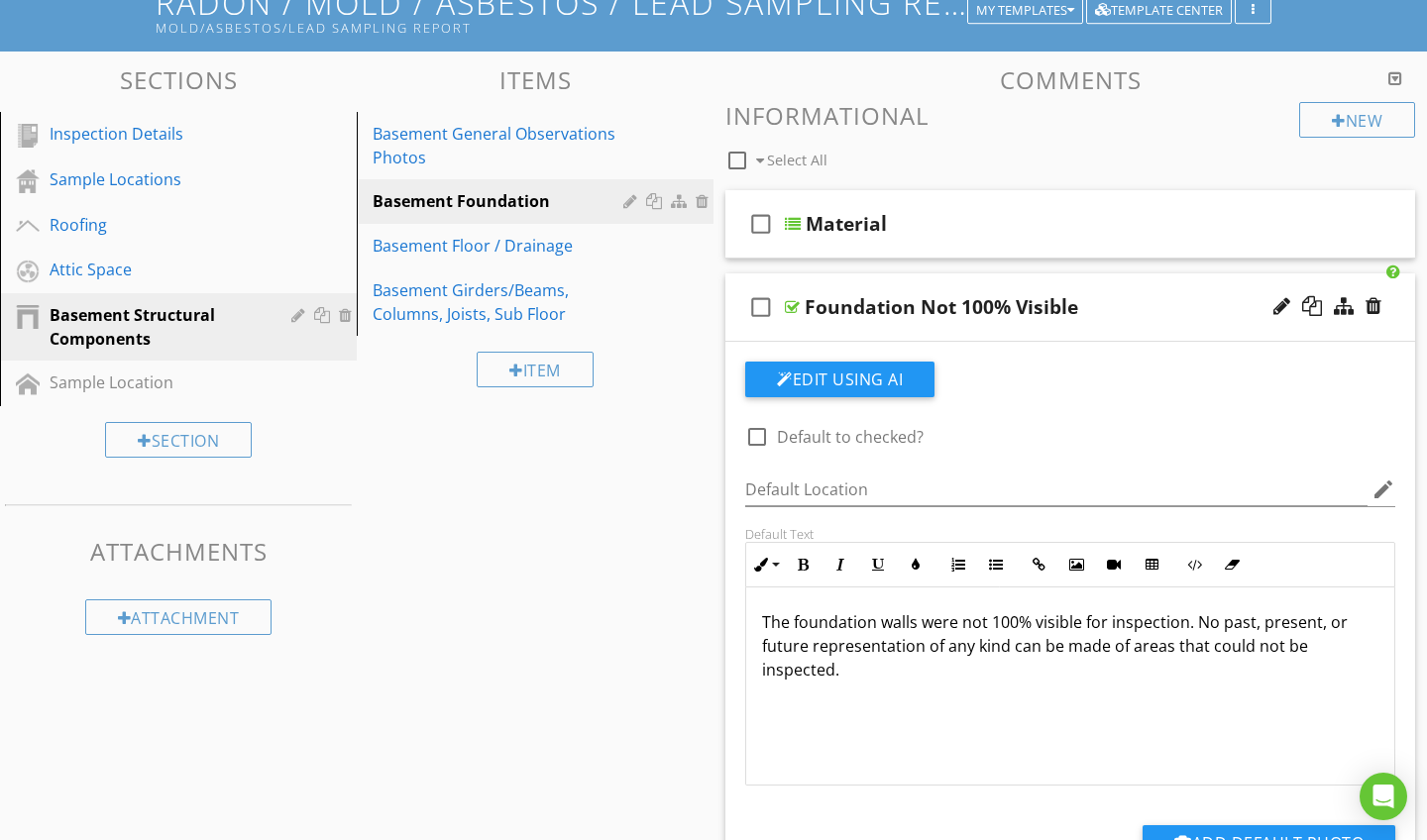 click on "Default Text   Inline Style XLarge Large Normal Small Light Small/Light Bold Italic Underline Colors Ordered List Unordered List Insert Link Insert Image Insert Video Insert Table Code View Clear Formatting The foundation walls were not 100% visible for inspection. No past, present, or future representation of any kind can be made of areas that could not be inspected.  Enter text here <p>The foundation walls were not 100% visible for inspection. No past, present, or future representation of any kind can be made of areas that could not be inspected.&nbsp;</p>" at bounding box center (1070, 656) 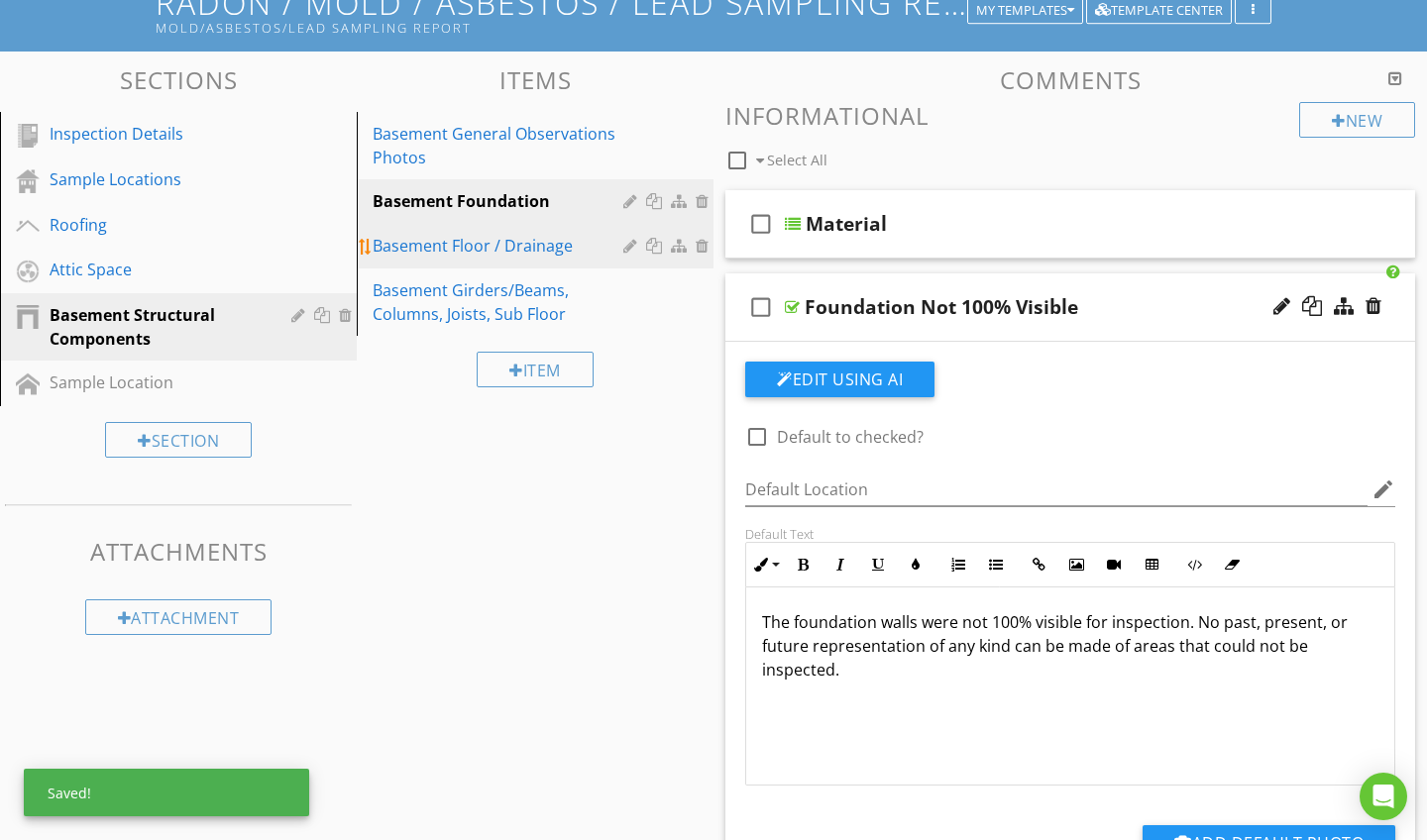 click on "Basement Floor / Drainage" at bounding box center [538, 246] 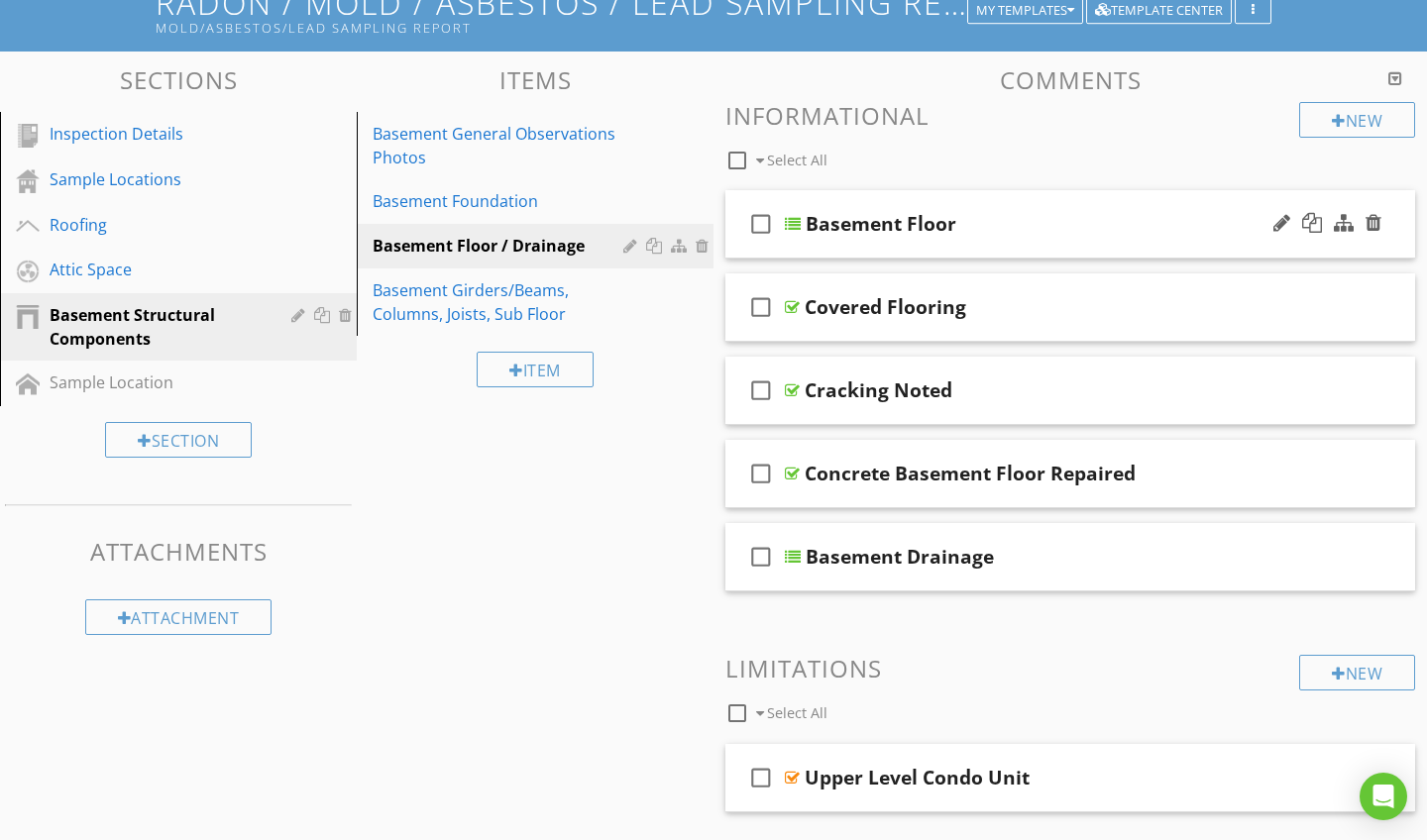 click on "Basement Floor" at bounding box center (1049, 224) 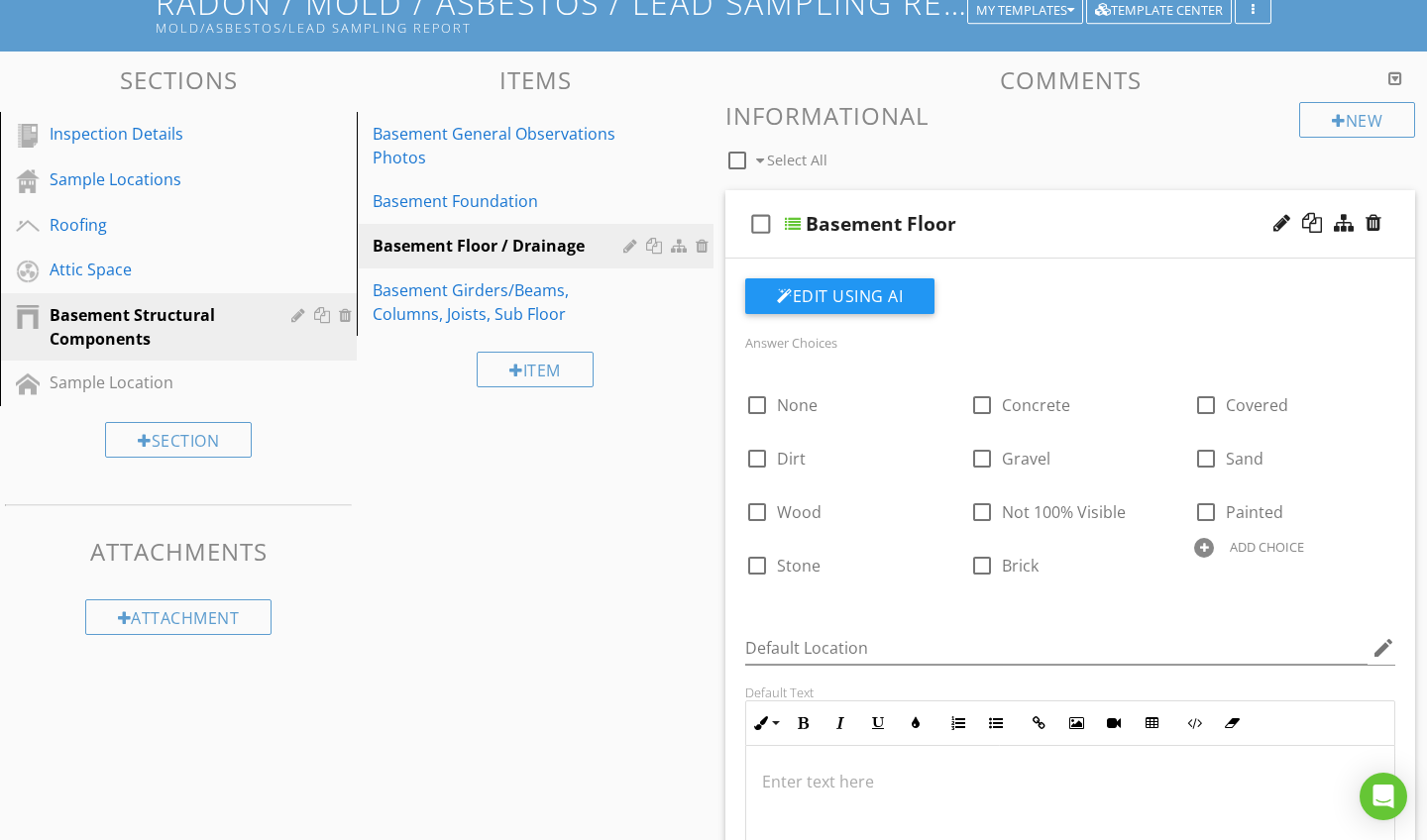 click on "Basement Floor" at bounding box center [1049, 224] 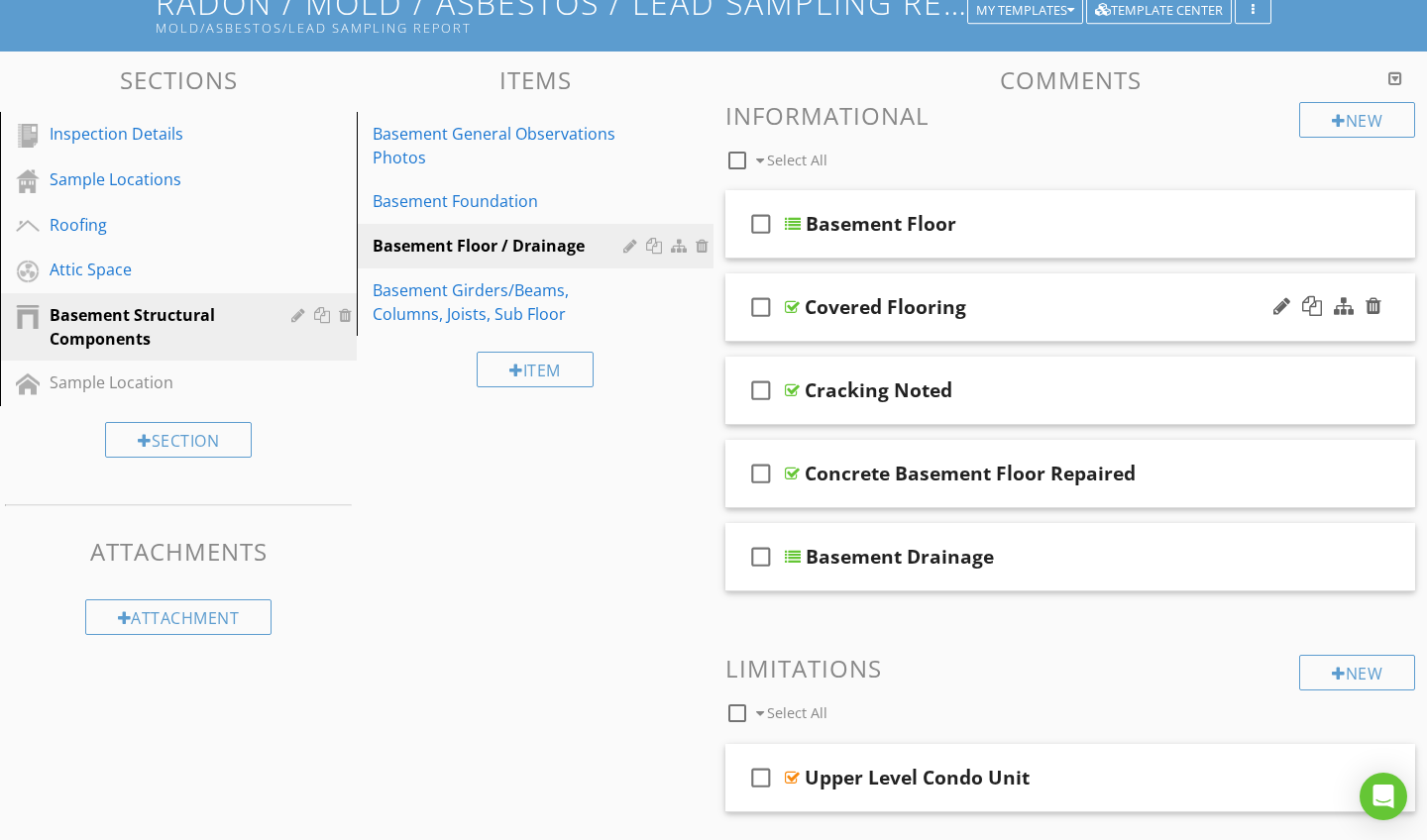 click on "check_box_outline_blank
Covered Flooring" at bounding box center [1070, 307] 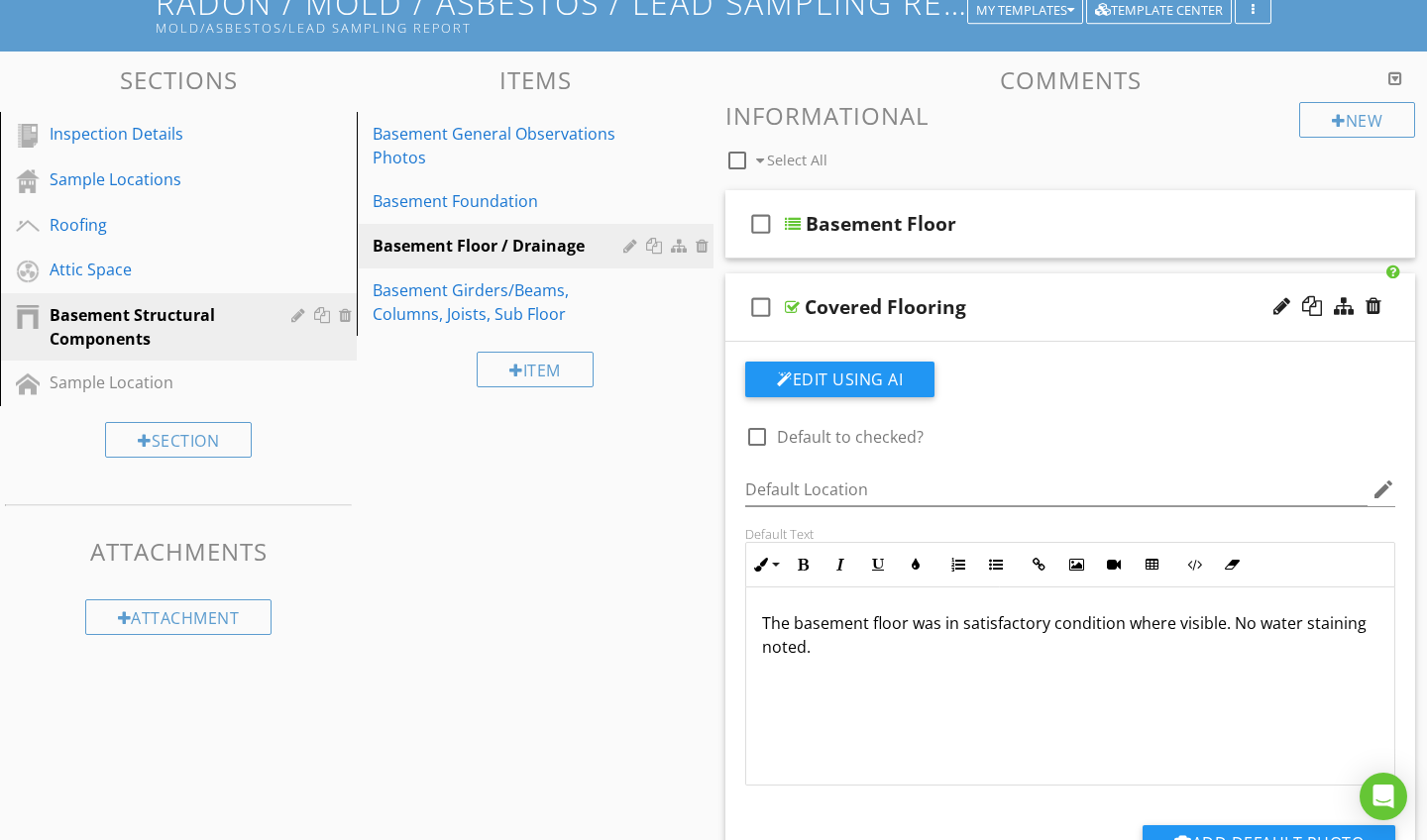 click on "check_box_outline_blank
Covered Flooring" at bounding box center (1070, 307) 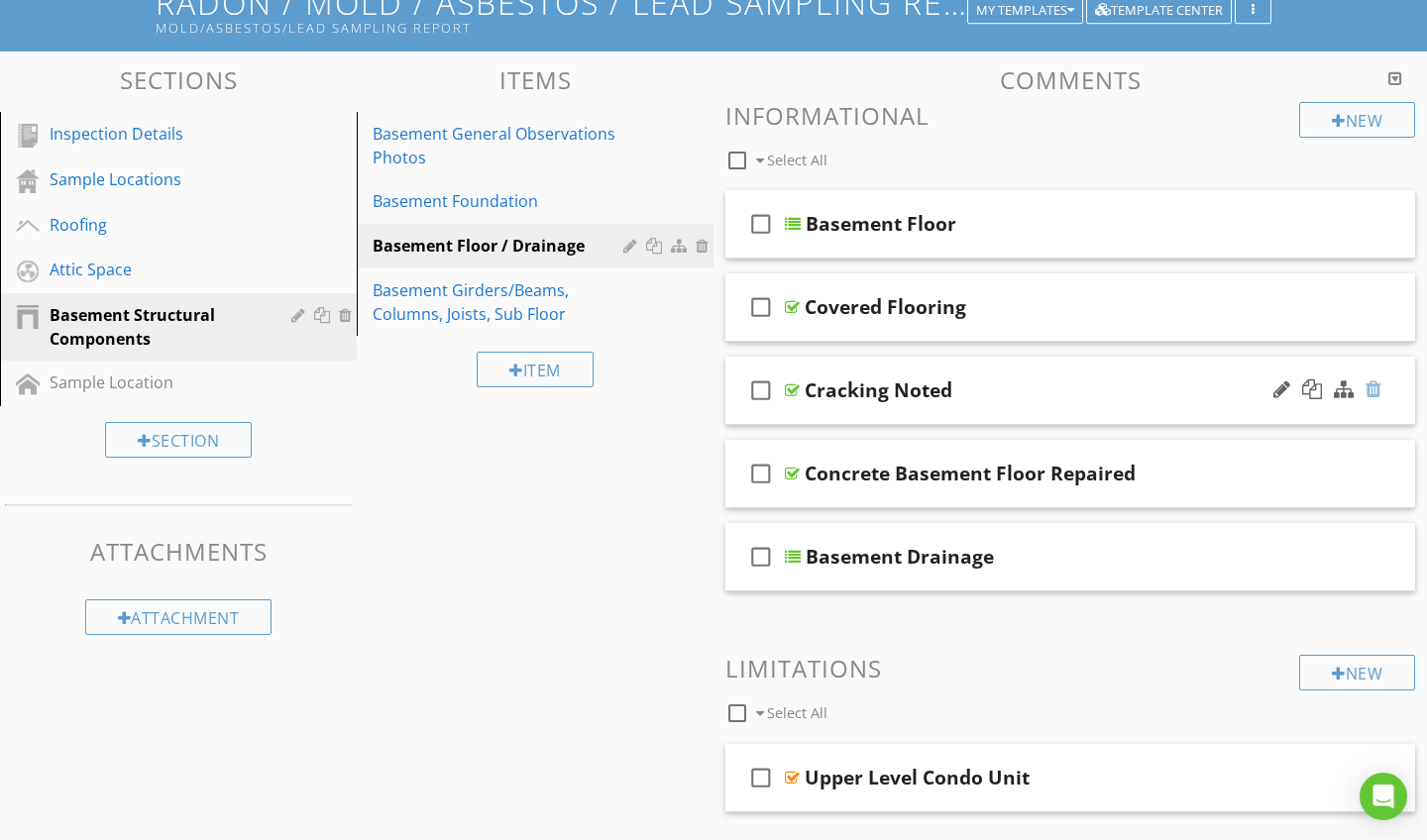 click at bounding box center [1373, 389] 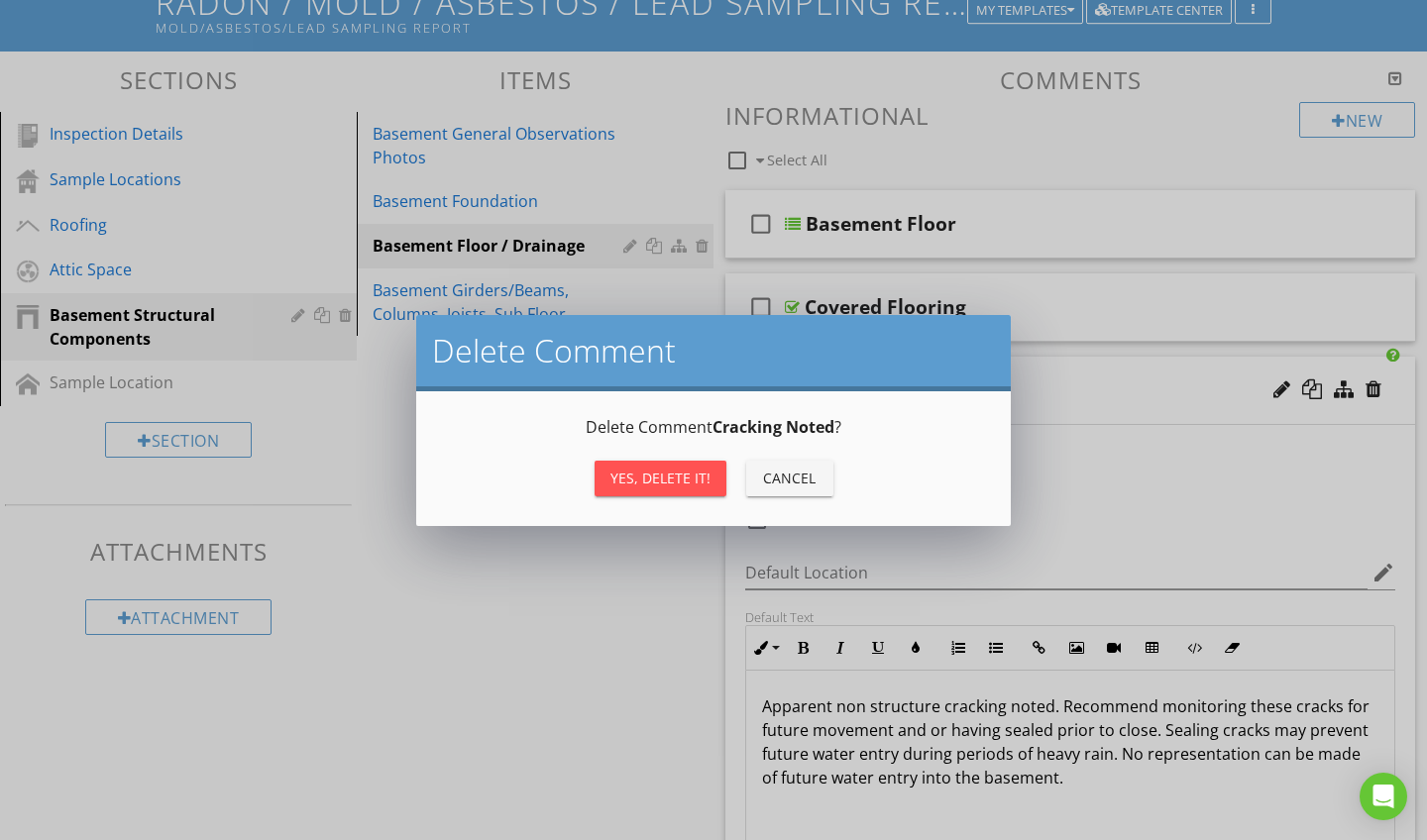 click on "Yes, Delete it!" at bounding box center (660, 478) 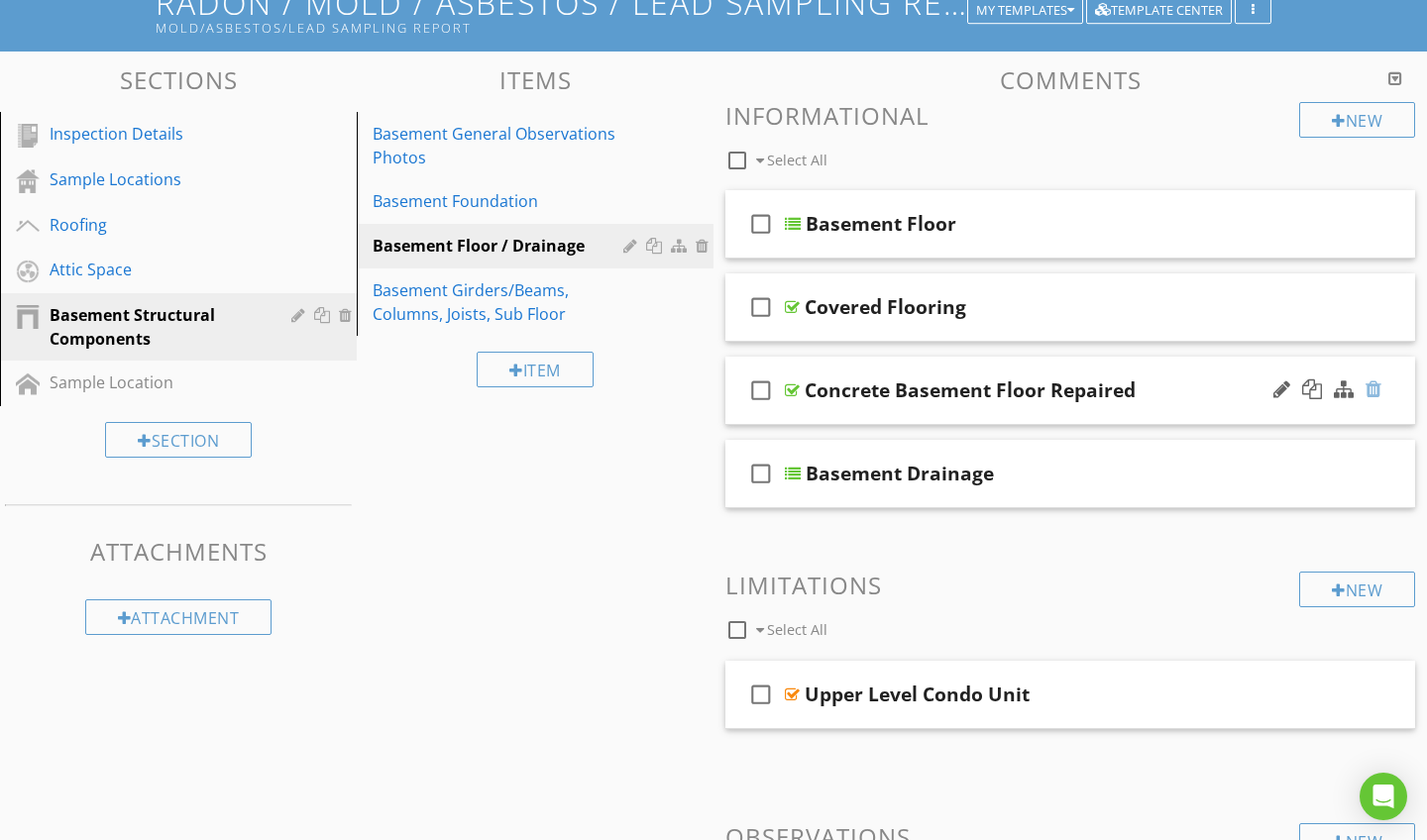 click at bounding box center (1373, 389) 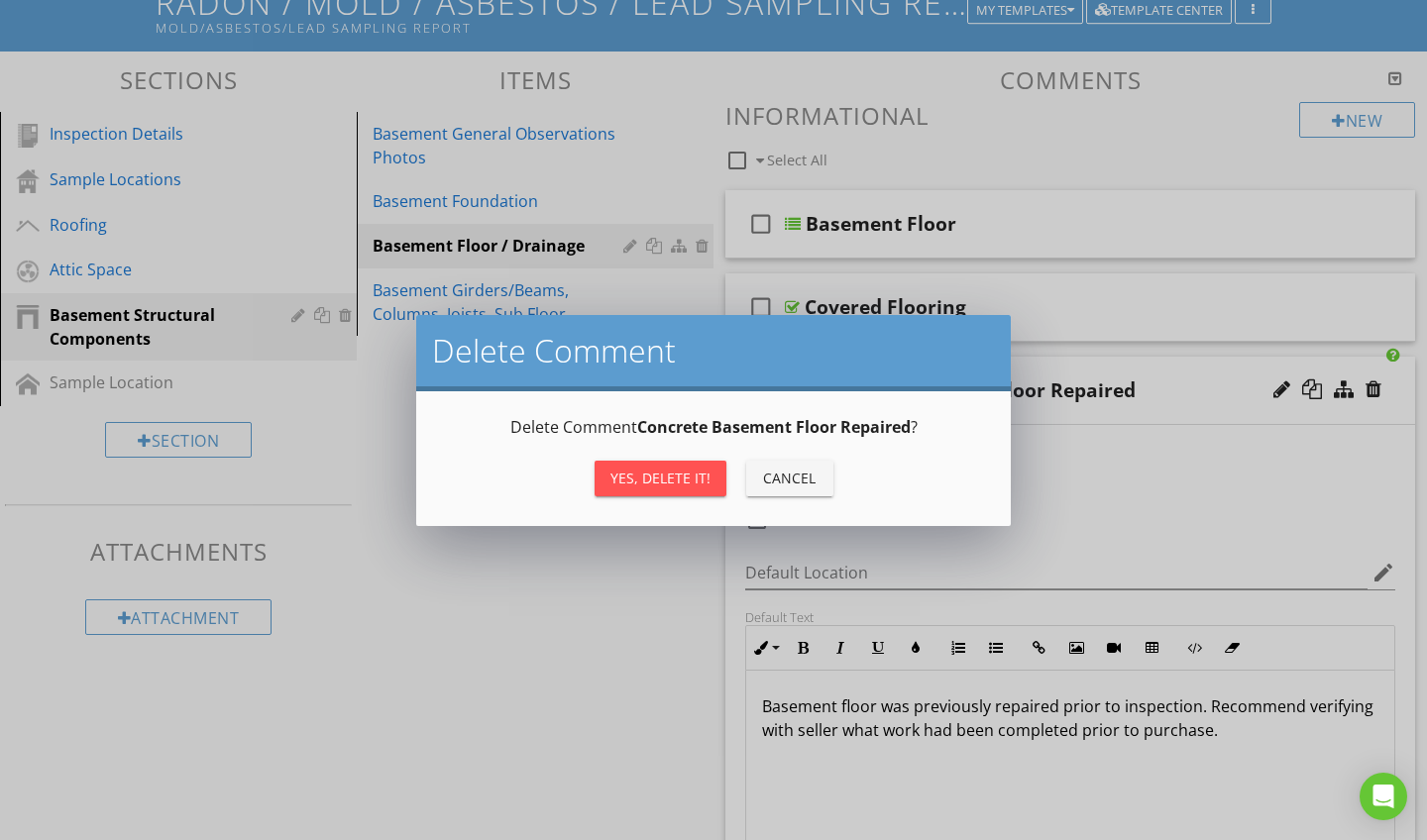 click on "Yes, Delete it!" at bounding box center (660, 477) 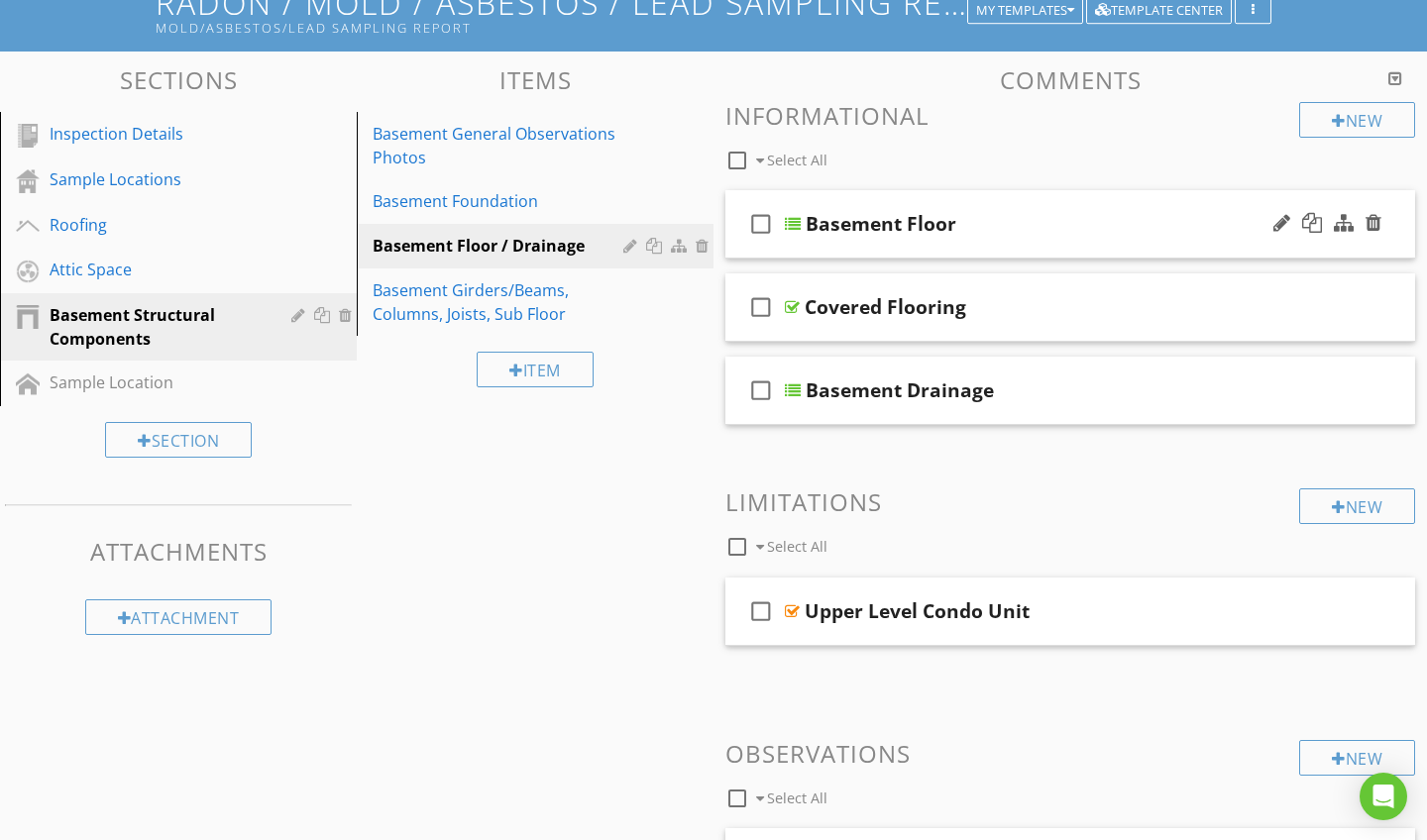 click on "check_box_outline_blank
Basement Floor" at bounding box center (1070, 224) 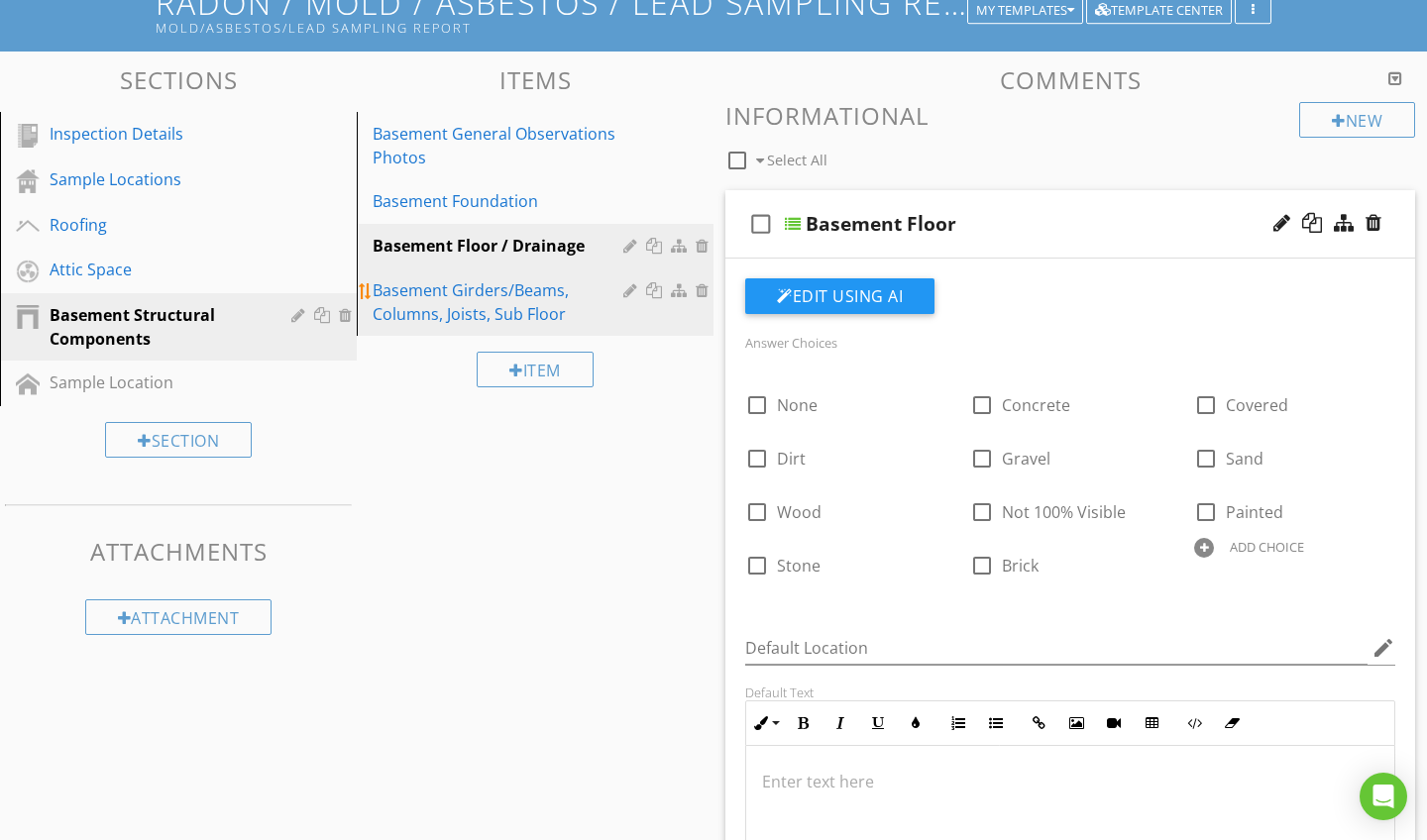 click on "Basement Girders/Beams, Columns,  Joists, Sub Floor" at bounding box center (500, 302) 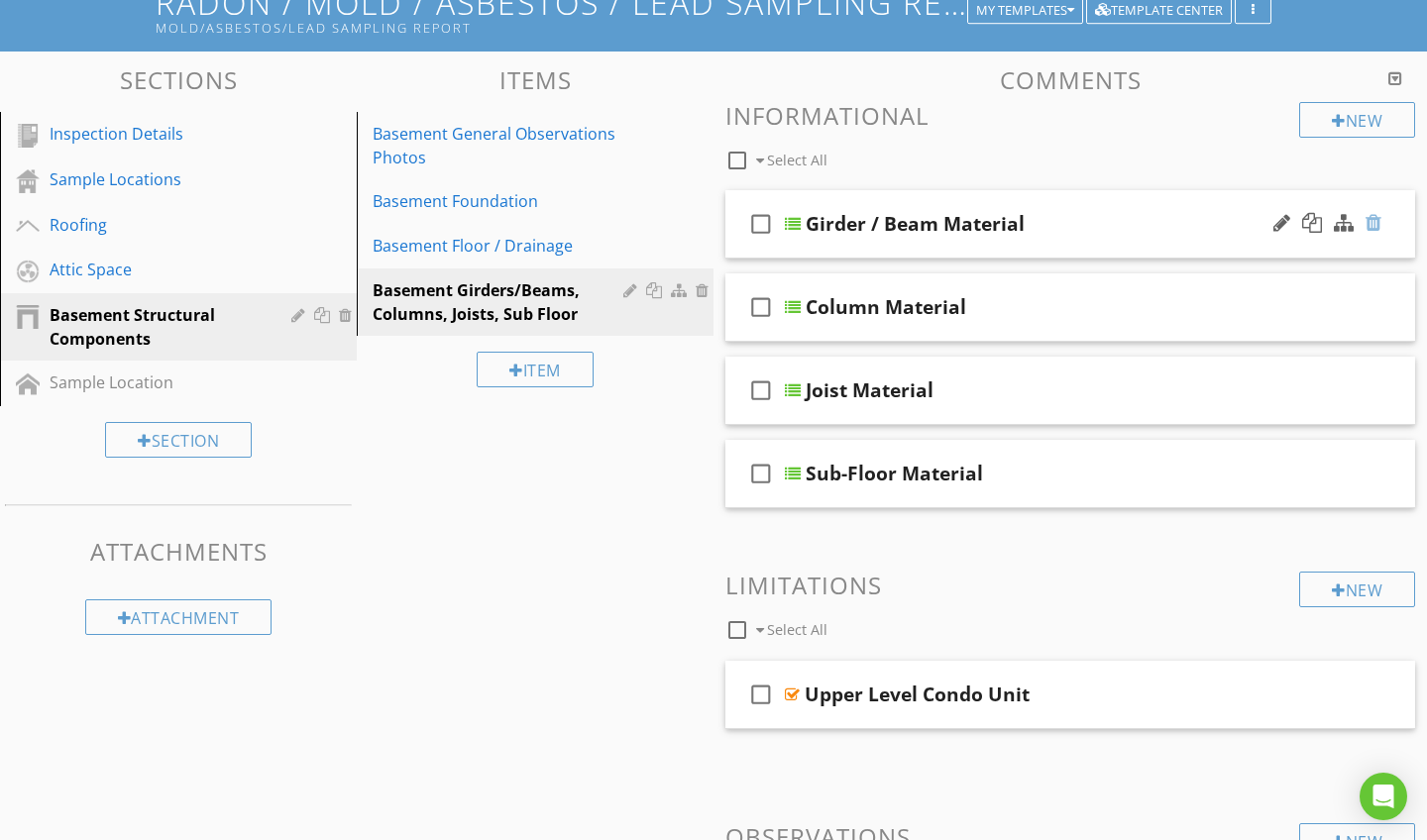 click at bounding box center (1373, 223) 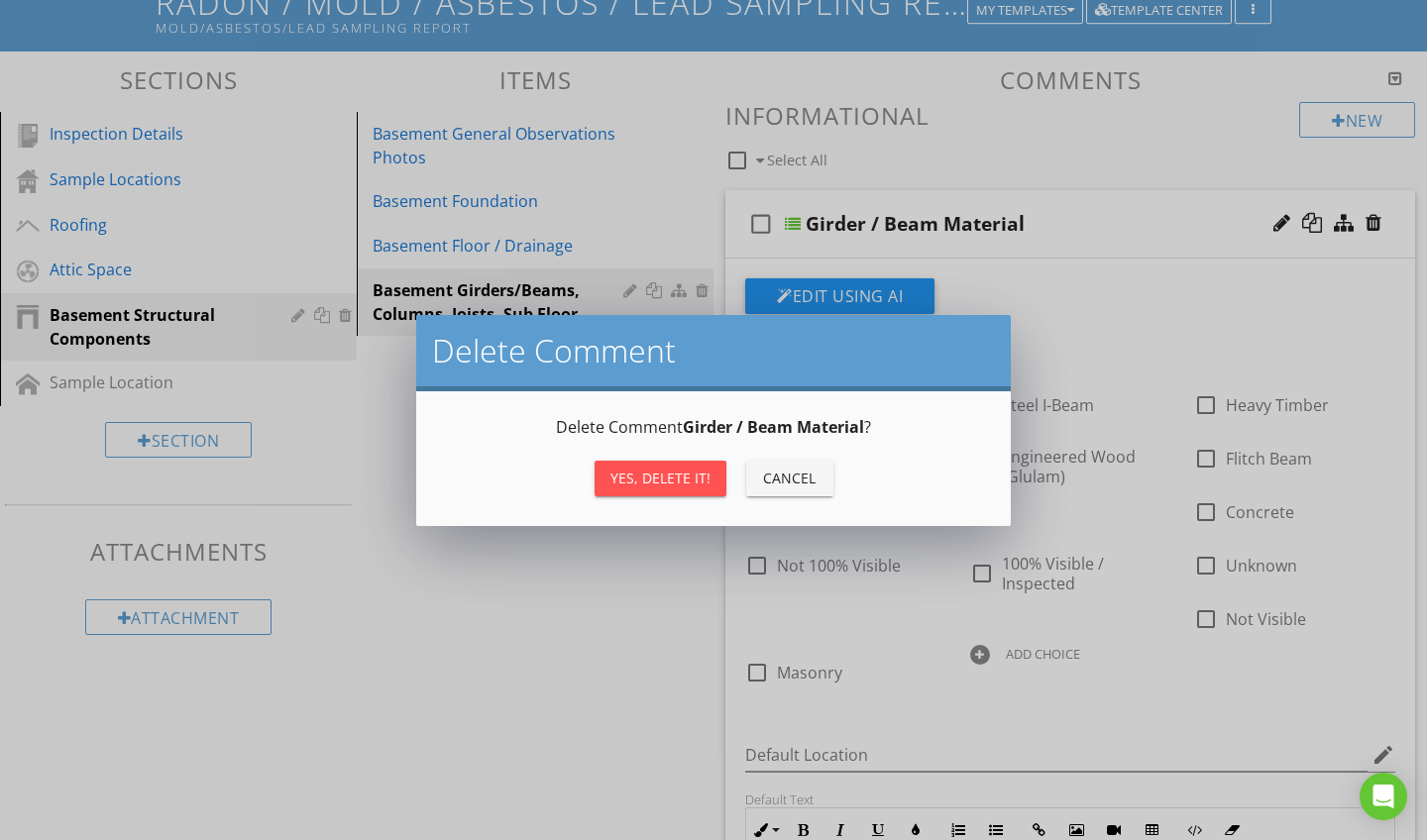 click on "Yes, Delete it!" at bounding box center (660, 477) 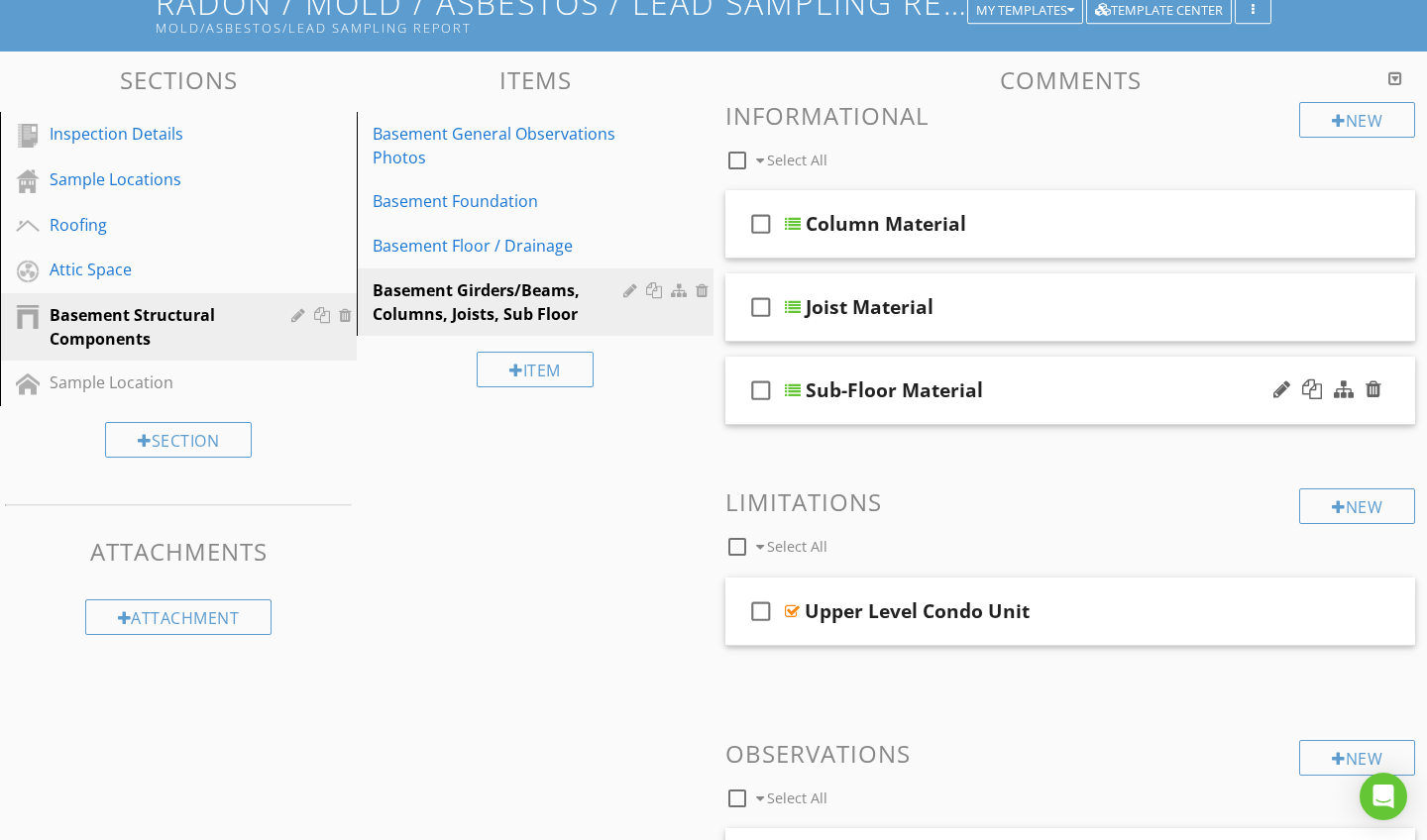 click on "check_box_outline_blank
Sub-Floor Material" at bounding box center [1070, 390] 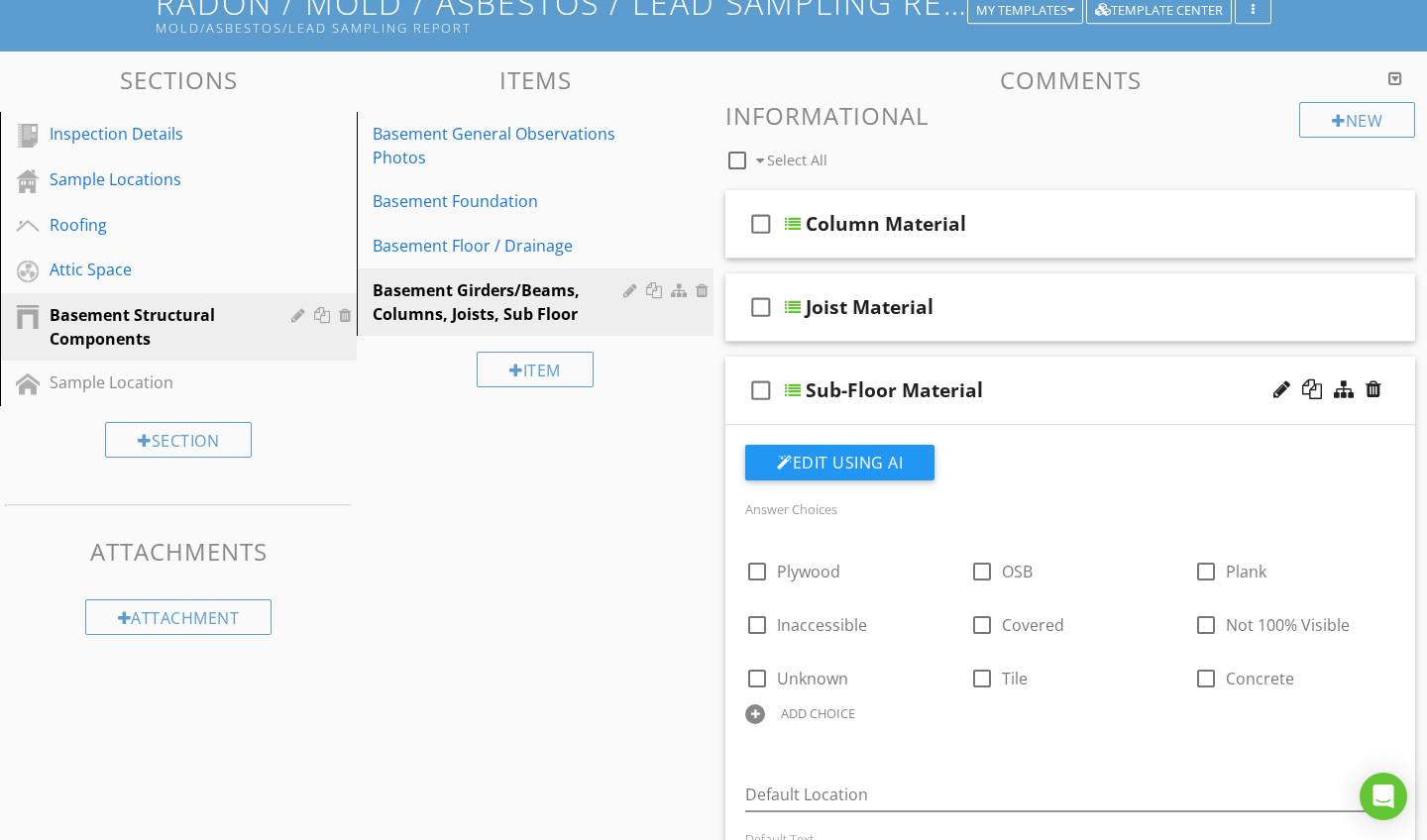 click on "Sections
Inspection Details           Sample Locations           Roofing           Attic Space           Basement Structural Components           Sample Location
Section
Attachments
Attachment
Items
Basement General Observations Photos           Basement Foundation           Basement Floor / Drainage           Basement Girders/Beams, Columns,  Joists, Sub Floor
Item
Comments
New
Informational   check_box_outline_blank     Select All       check_box_outline_blank
Column Material
check_box_outline_blank
Joist Material
check_box_outline_blank
Sub-Floor Material
Edit Using AI
Answer Choices   check_box_outline_blank Plywood   OSB" at bounding box center [714, 1870] 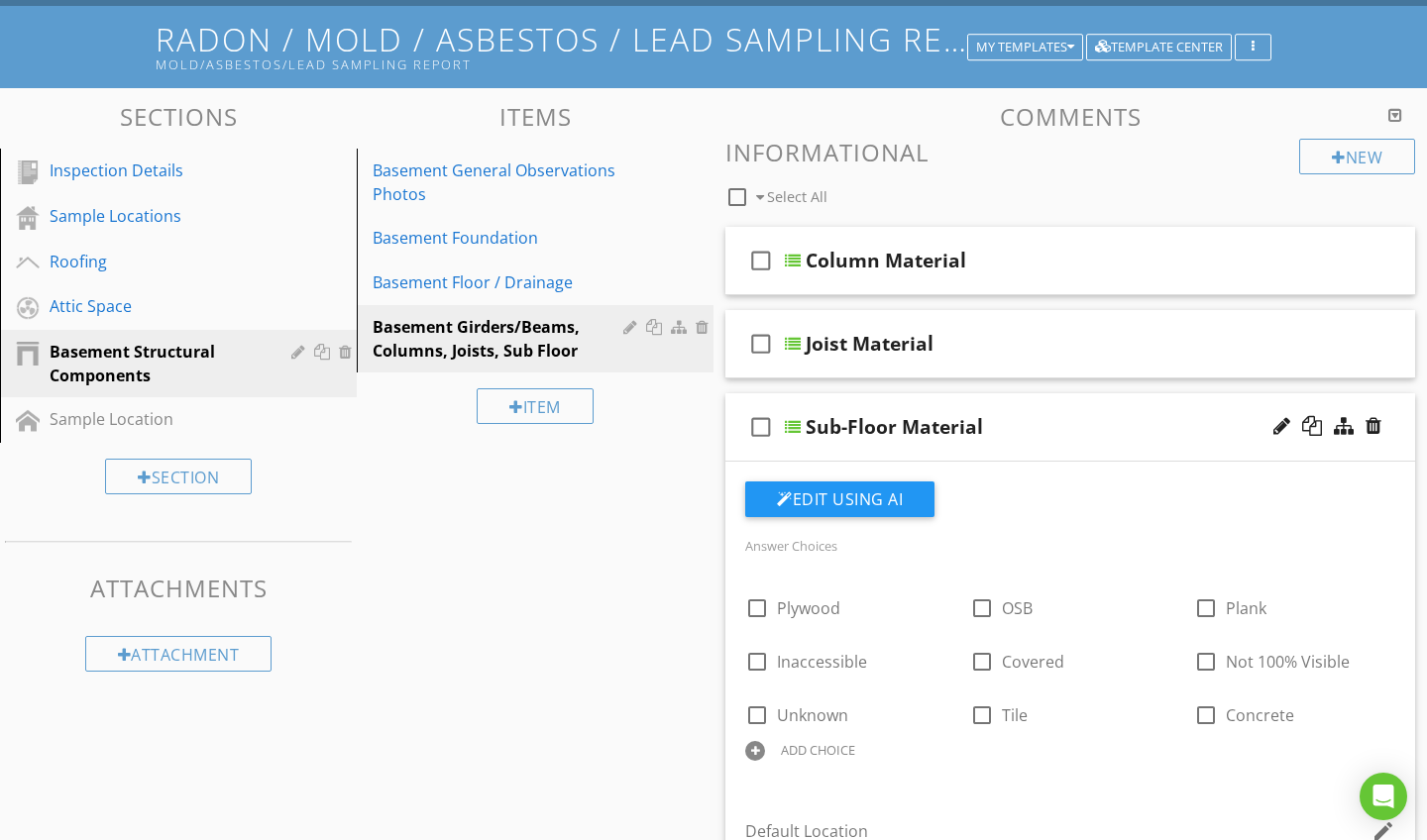 scroll, scrollTop: 108, scrollLeft: 0, axis: vertical 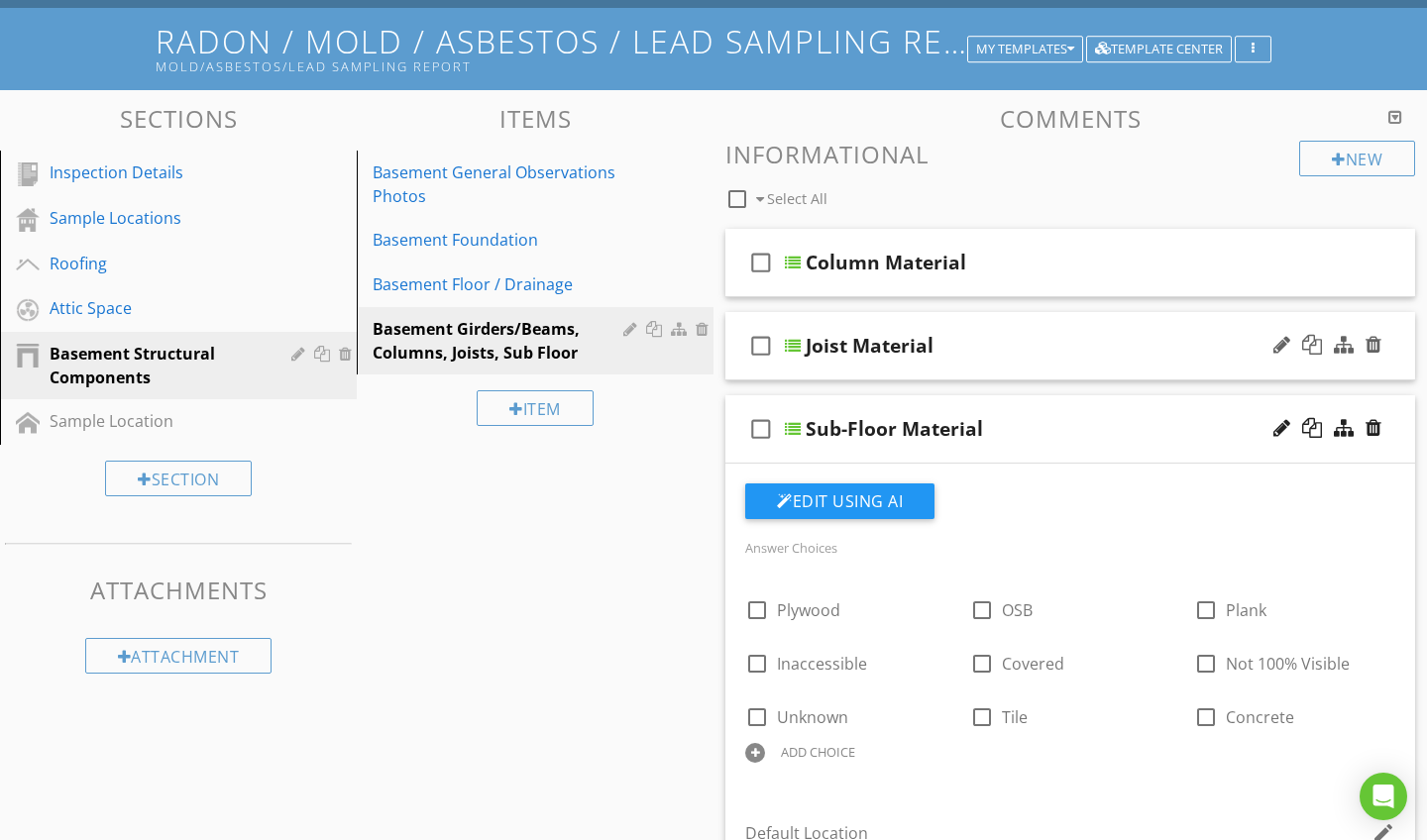 click on "check_box_outline_blank
Joist Material" at bounding box center (1070, 346) 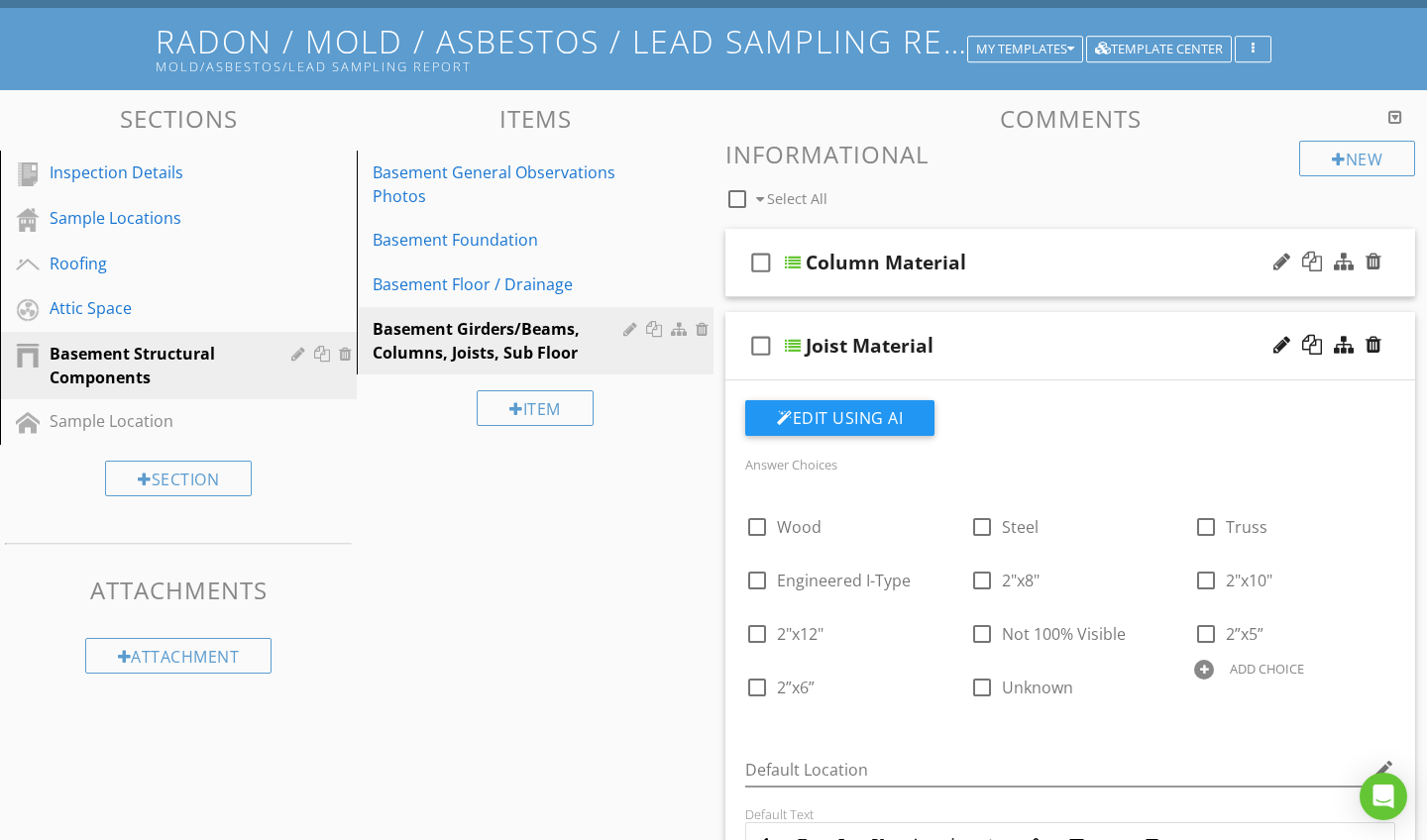 click on "check_box_outline_blank
Column Material" at bounding box center [1070, 262] 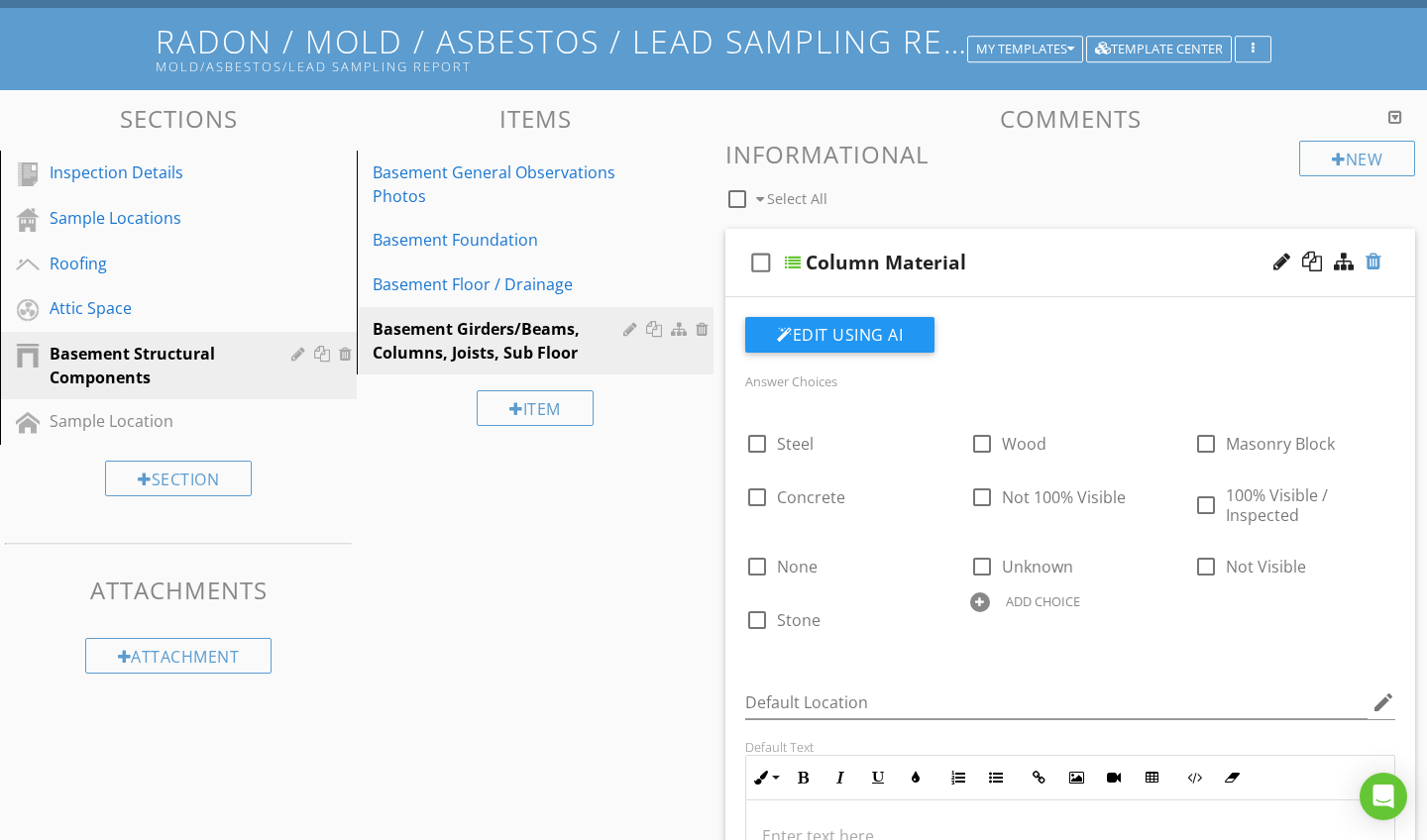 click at bounding box center (1373, 262) 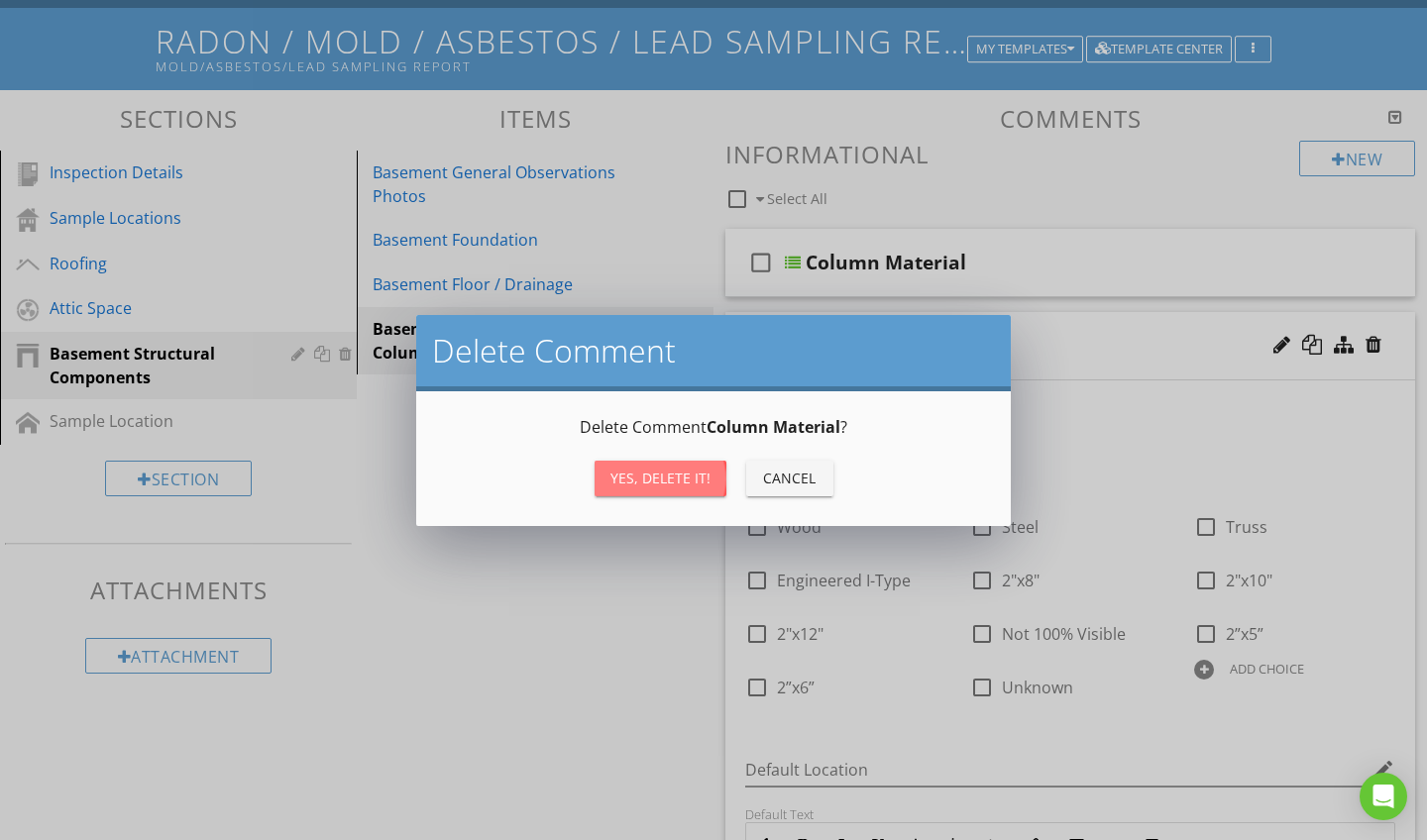 click on "Yes, Delete it!" at bounding box center [660, 477] 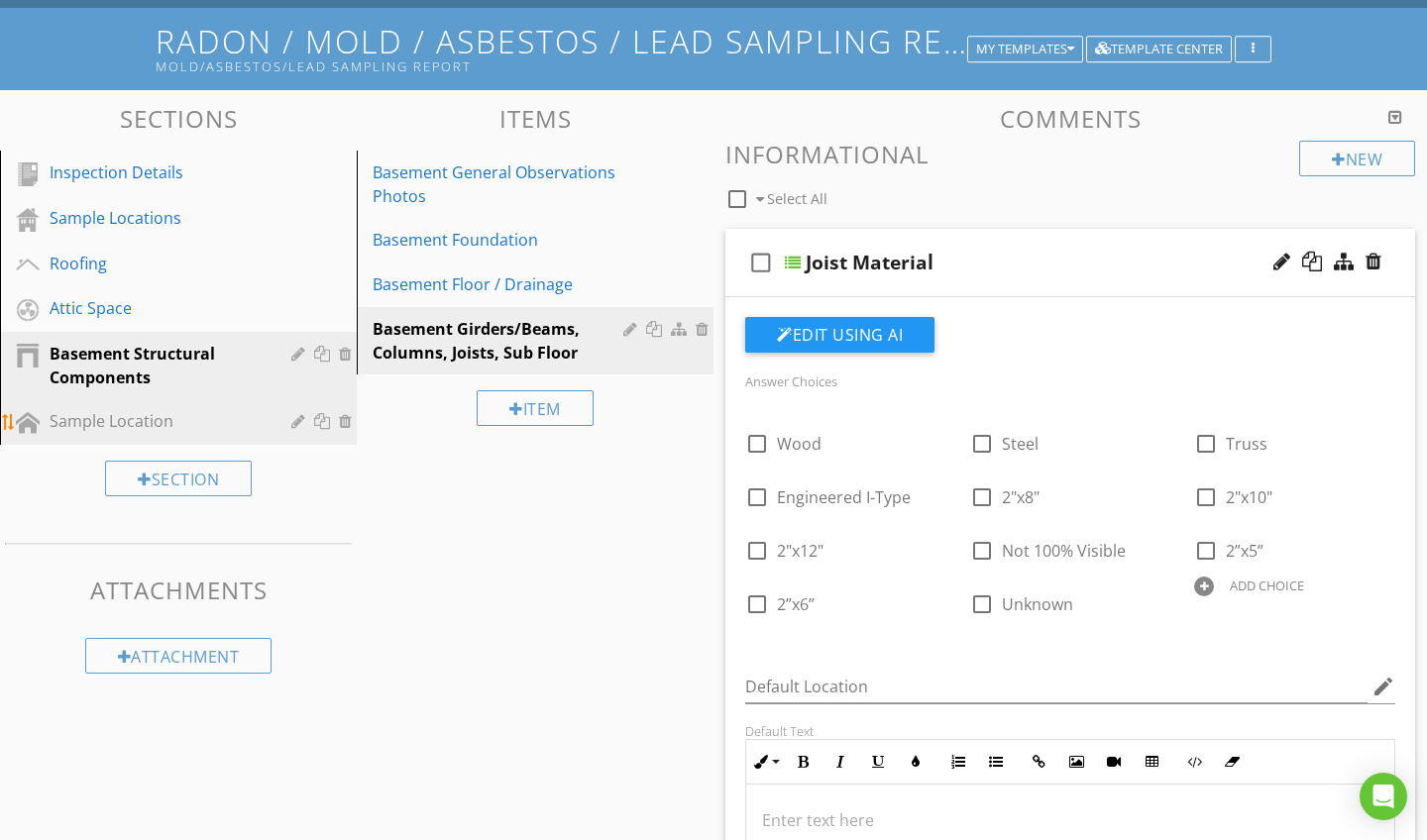click on "Sample Location" at bounding box center [156, 421] 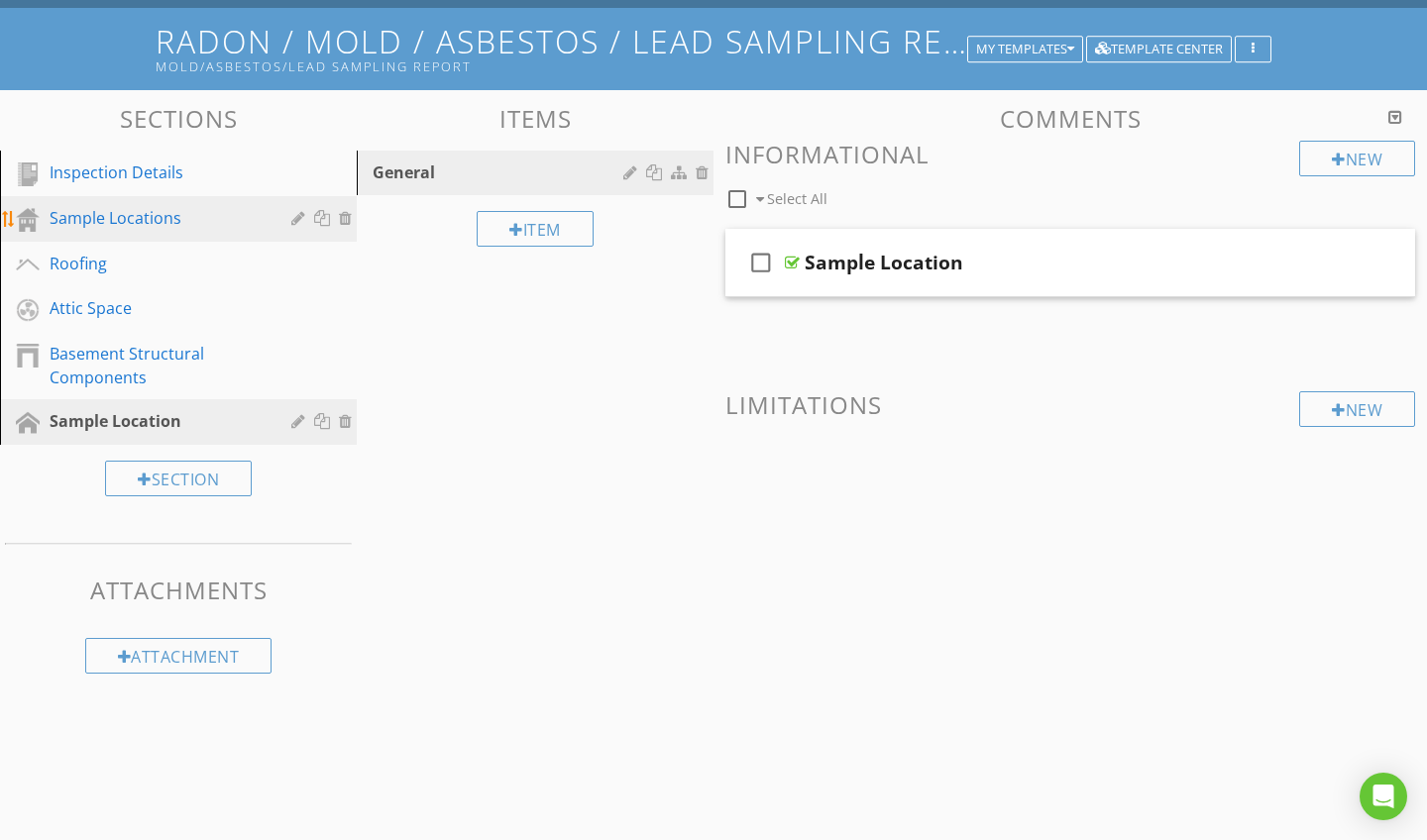 click on "Sample Locations" at bounding box center [181, 219] 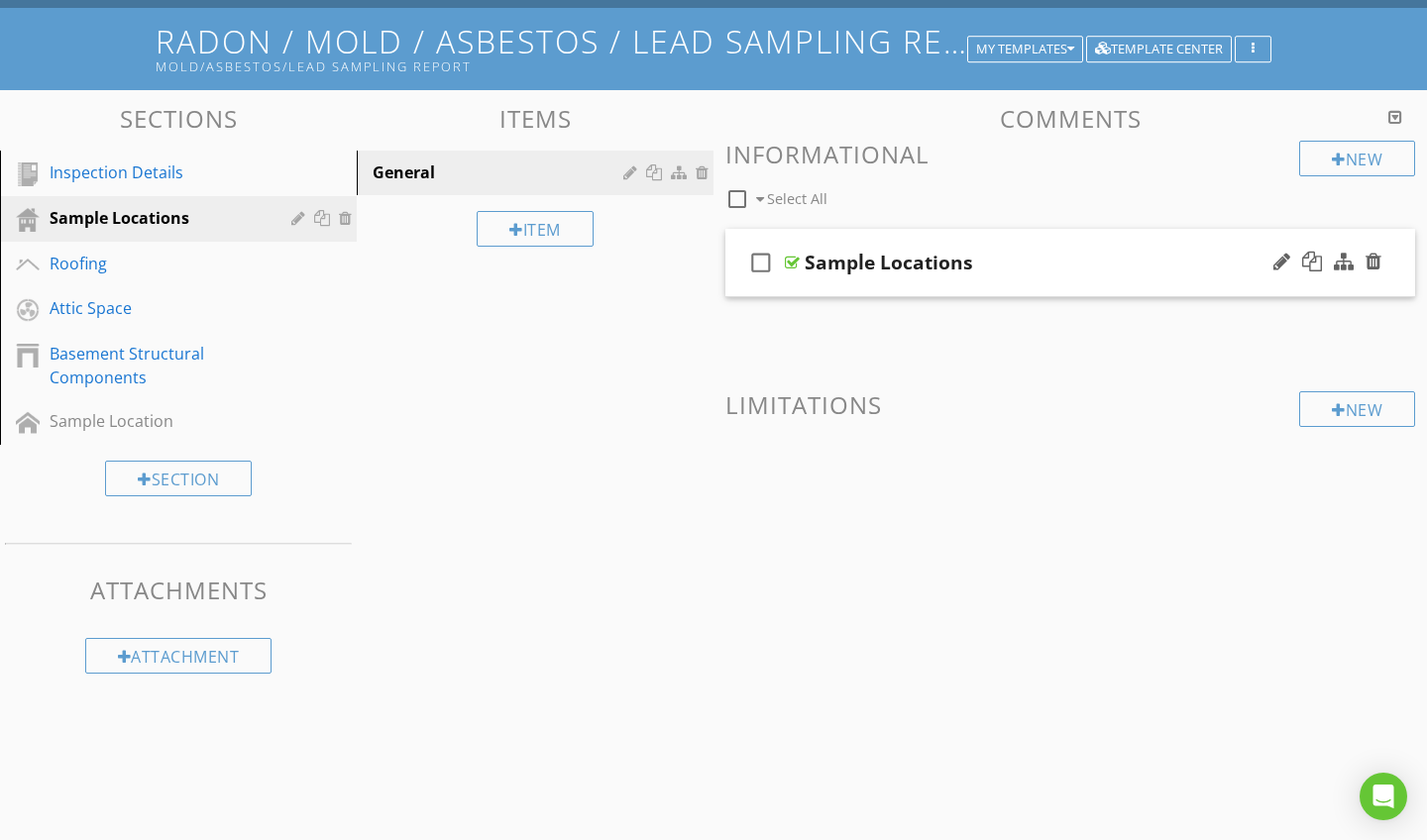 click on "check_box_outline_blank
Sample Locations" at bounding box center (1070, 262) 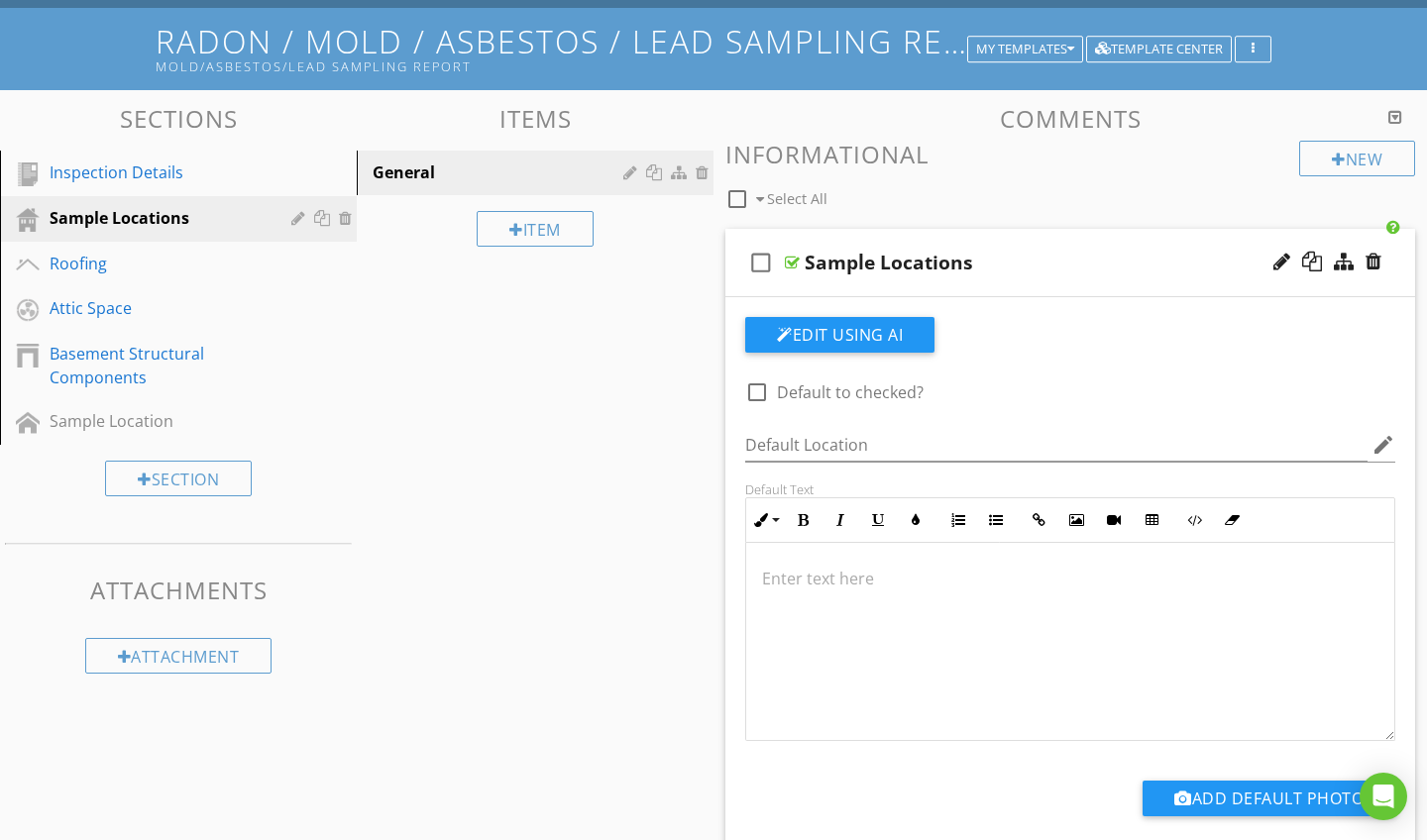 click on "Sections
Inspection Details           Sample Locations           Roofing           Attic Space           Basement Structural Components           Sample Location
Section
Attachments
Attachment
Items
General
Item
Comments
New
Informational   check_box_outline_blank     Select All       check_box_outline_blank
Sample Locations
Edit Using AI
check_box_outline_blank Default to checked?             Default Location edit       Default Text   Inline Style XLarge Large Normal Small Light Small/Light Bold Italic Underline Colors Ordered List Unordered List Insert Link Insert Image Insert Video Insert Table Code View Clear Formatting Enter text here
Add Default Photo
New" at bounding box center (714, 624) 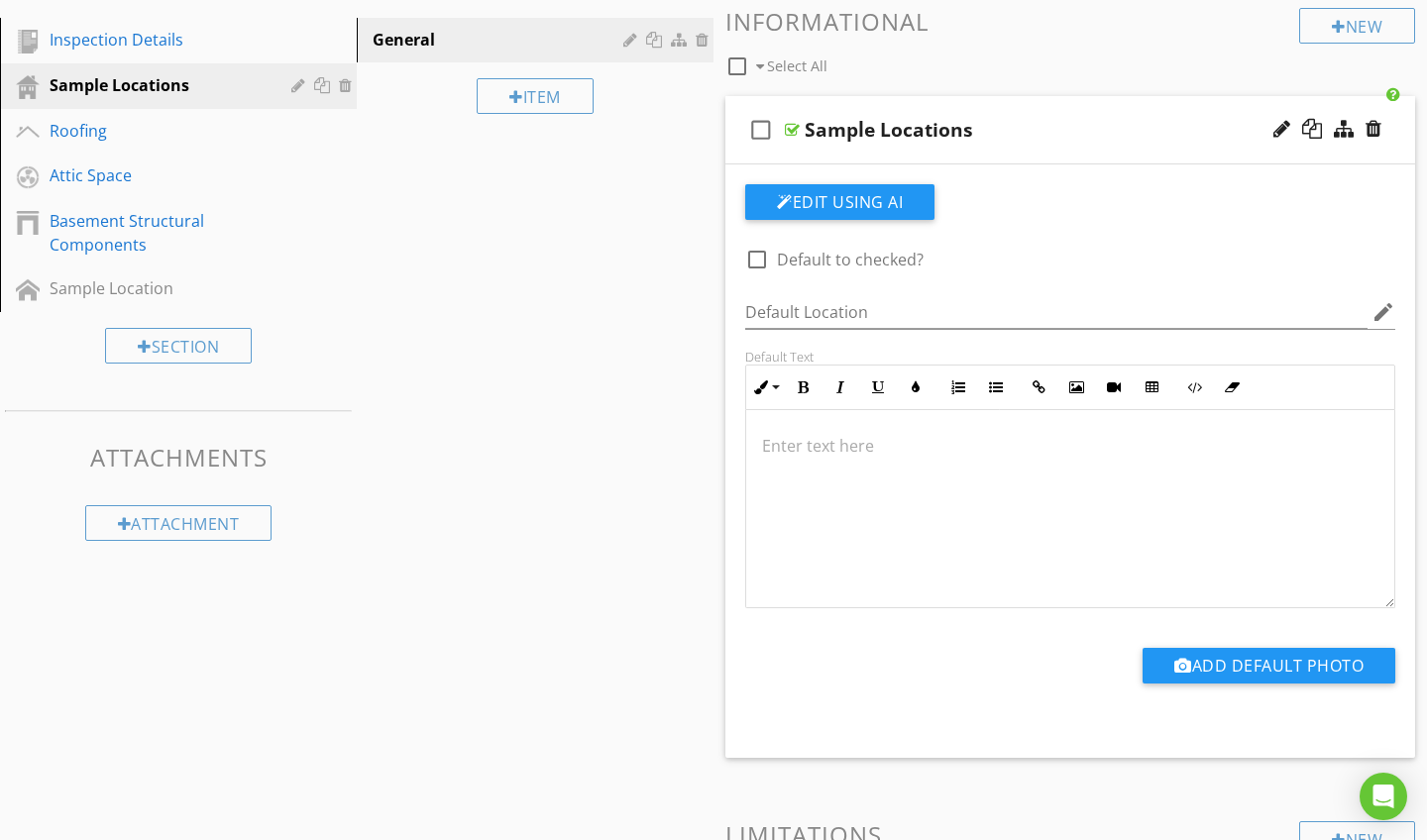 scroll, scrollTop: 178, scrollLeft: 0, axis: vertical 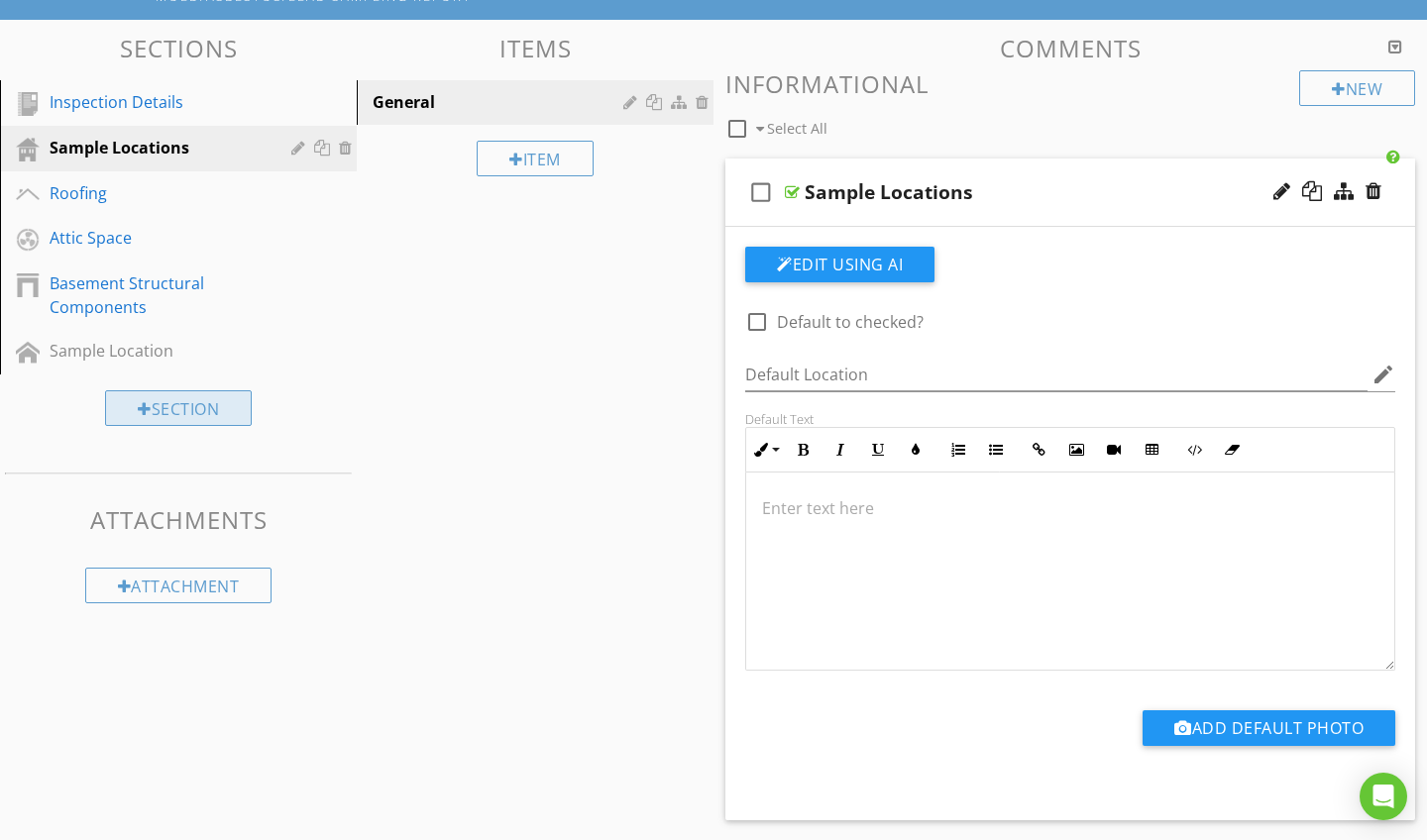 click on "Section" at bounding box center (178, 408) 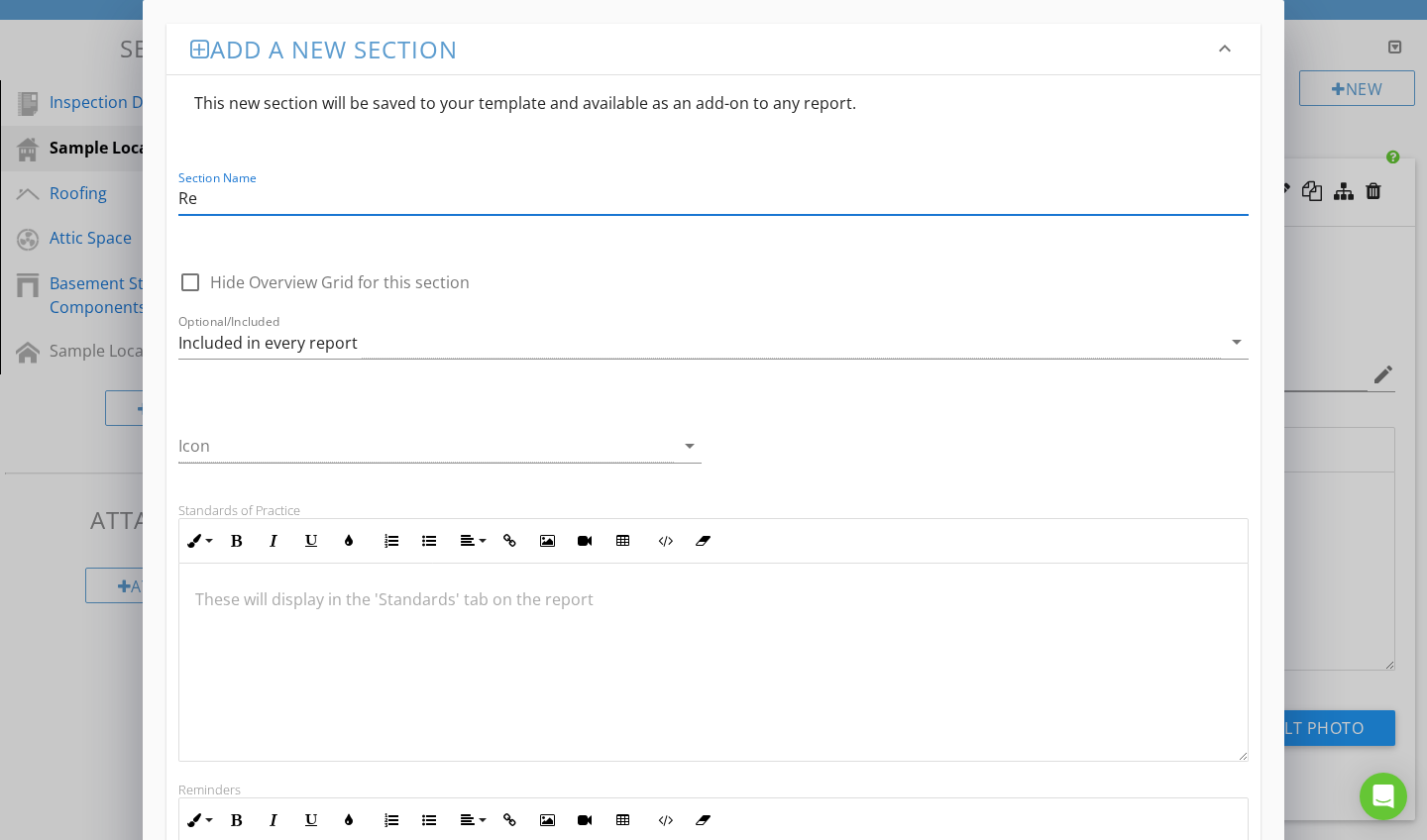 type on "R" 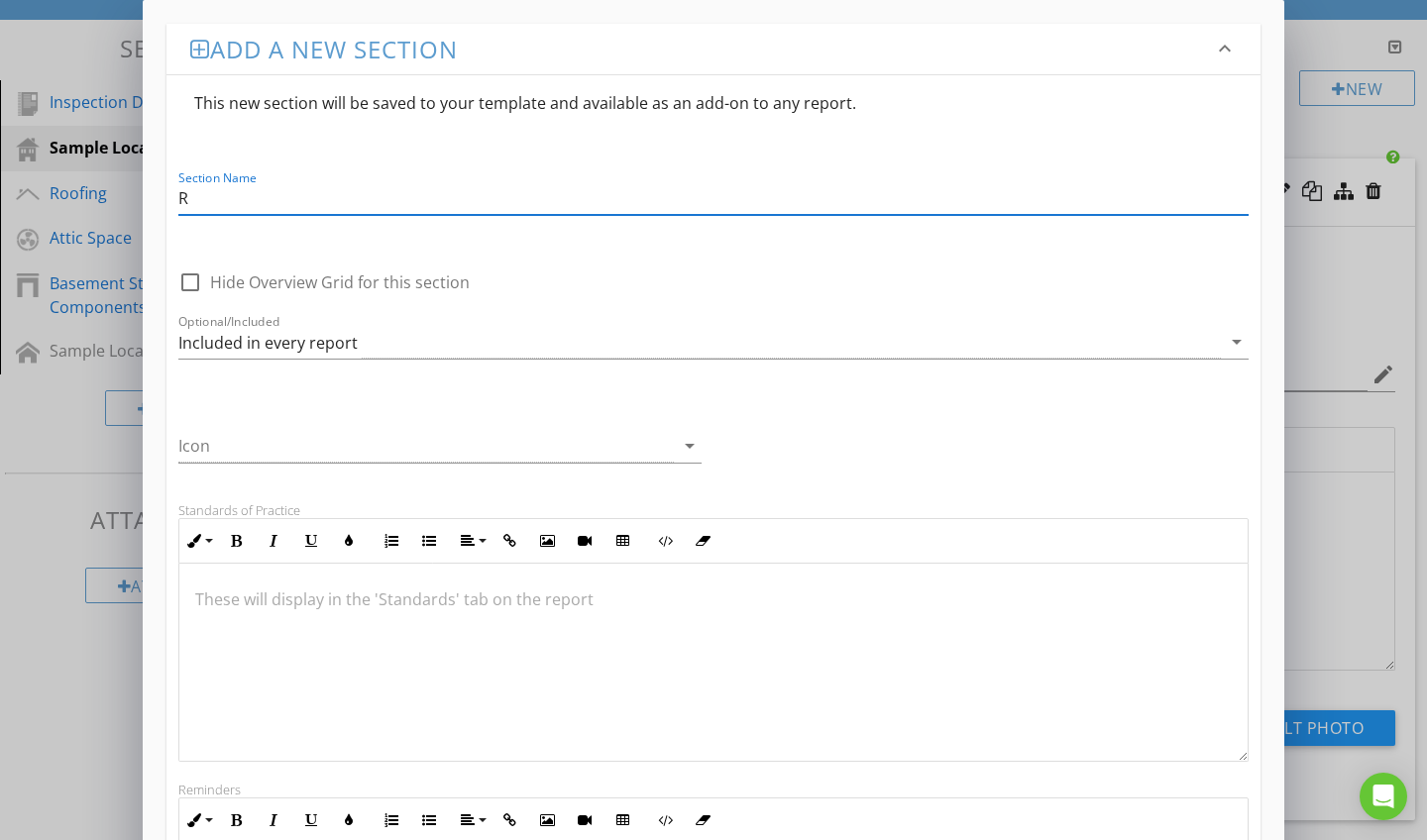 type 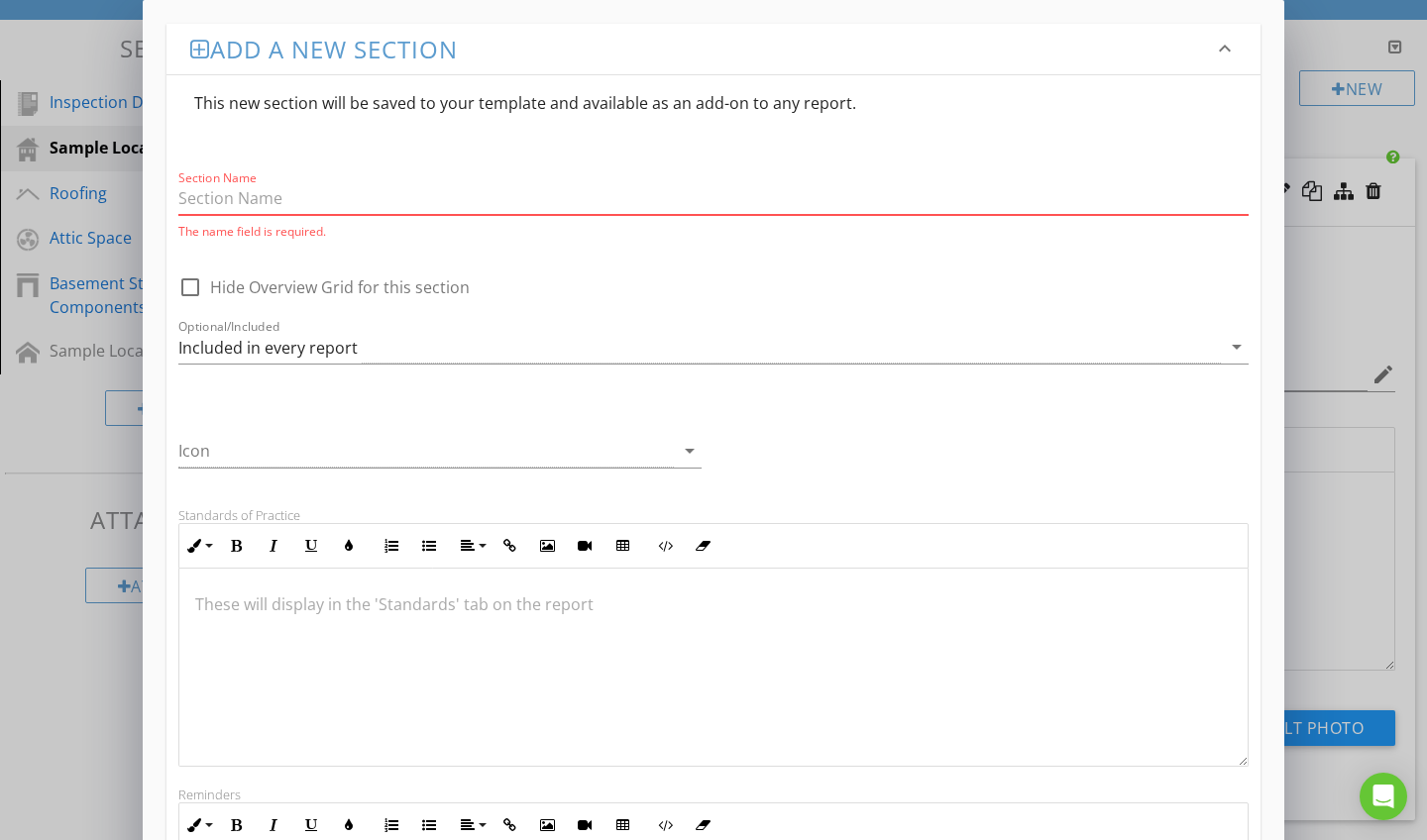 click on "Add a new section
keyboard_arrow_down
This new section will be saved to your template and available as an
add-on to any report.
Section Name The name field is required.     check_box_outline_blank Hide Overview Grid for this section     Optional/Included Included in every report arrow_drop_down   Icon arrow_drop_down     Standards of Practice   Inline Style XLarge Large Normal Small Light Small/Light Bold Italic Underline Colors Ordered List Unordered List Align Align Left Align Center Align Right Align Justify Insert Link Insert Image Insert Video Insert Table Code View Clear Formatting These will display in the 'Standards' tab on the report   Reminders   Inline Style XLarge Large Normal Small Light Small/Light Bold Italic Underline Colors Ordered List Unordered List Align Align Left Align Center Align Right Align Justify Insert Link Insert Image Insert Video Insert Table Code View Clear Formatting
Save" at bounding box center (714, 676) 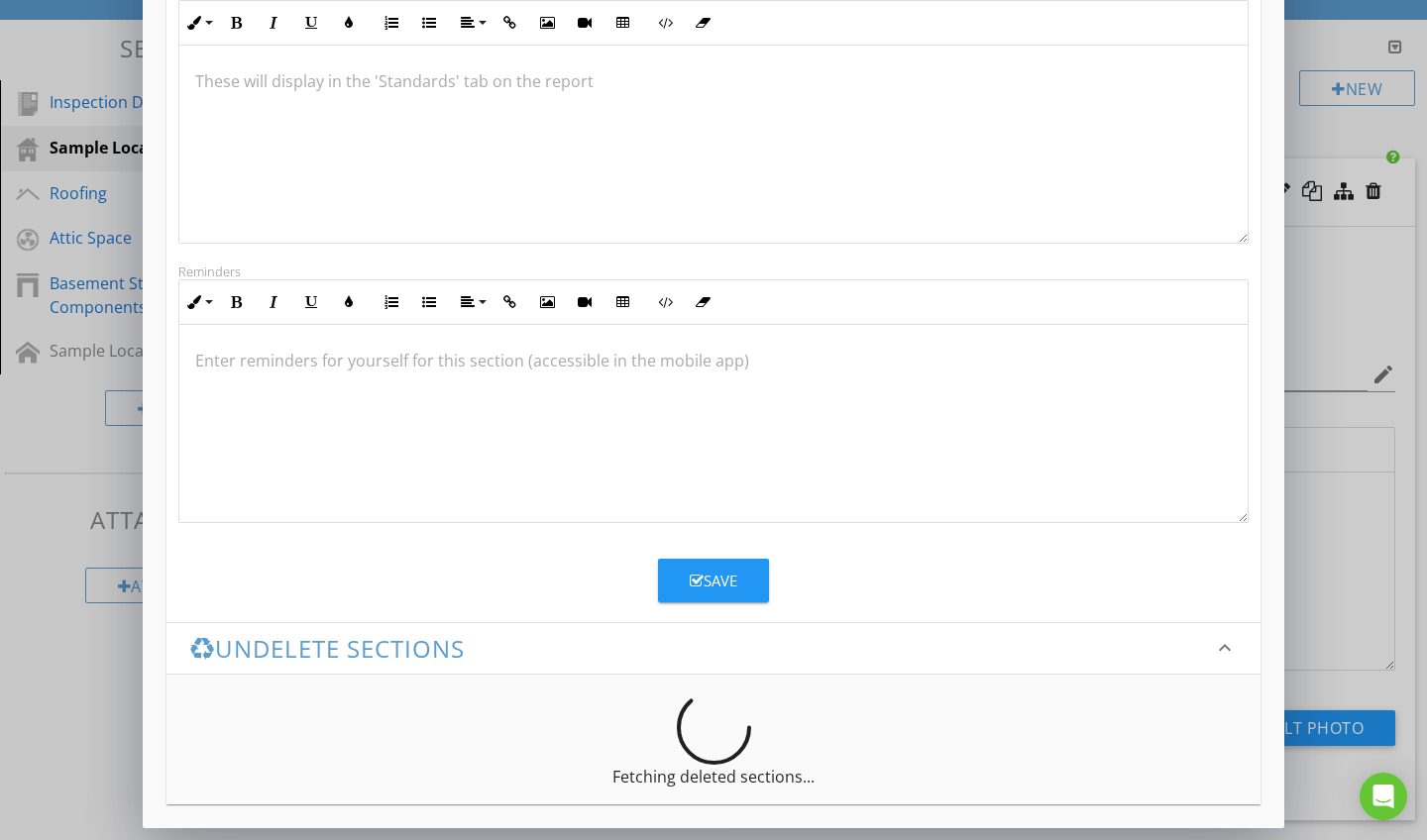 scroll, scrollTop: 523, scrollLeft: 0, axis: vertical 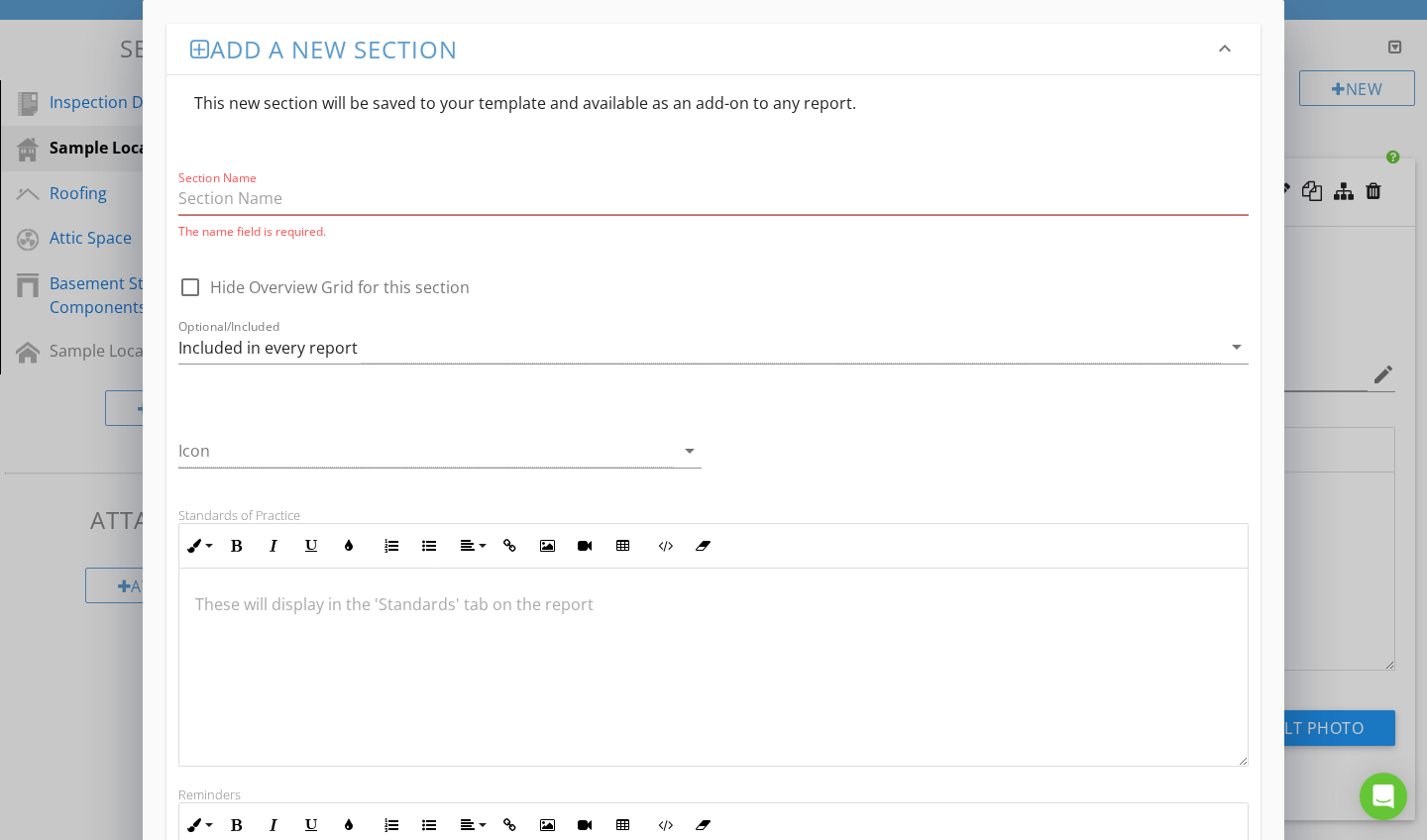 click on "Add a new section
keyboard_arrow_down
This new section will be saved to your template and available as an
add-on to any report.
Section Name The name field is required.     check_box_outline_blank Hide Overview Grid for this section     Optional/Included Included in every report arrow_drop_down   Icon arrow_drop_down     Standards of Practice   Inline Style XLarge Large Normal Small Light Small/Light Bold Italic Underline Colors Ordered List Unordered List Align Align Left Align Center Align Right Align Justify Insert Link Insert Image Insert Video Insert Table Code View Clear Formatting These will display in the 'Standards' tab on the report   Reminders   Inline Style XLarge Large Normal Small Light Small/Light Bold Italic Underline Colors Ordered List Unordered List Align Align Left Align Center Align Right Align Justify Insert Link Insert Image Insert Video Insert Table Code View Clear Formatting
Save" at bounding box center (714, 682) 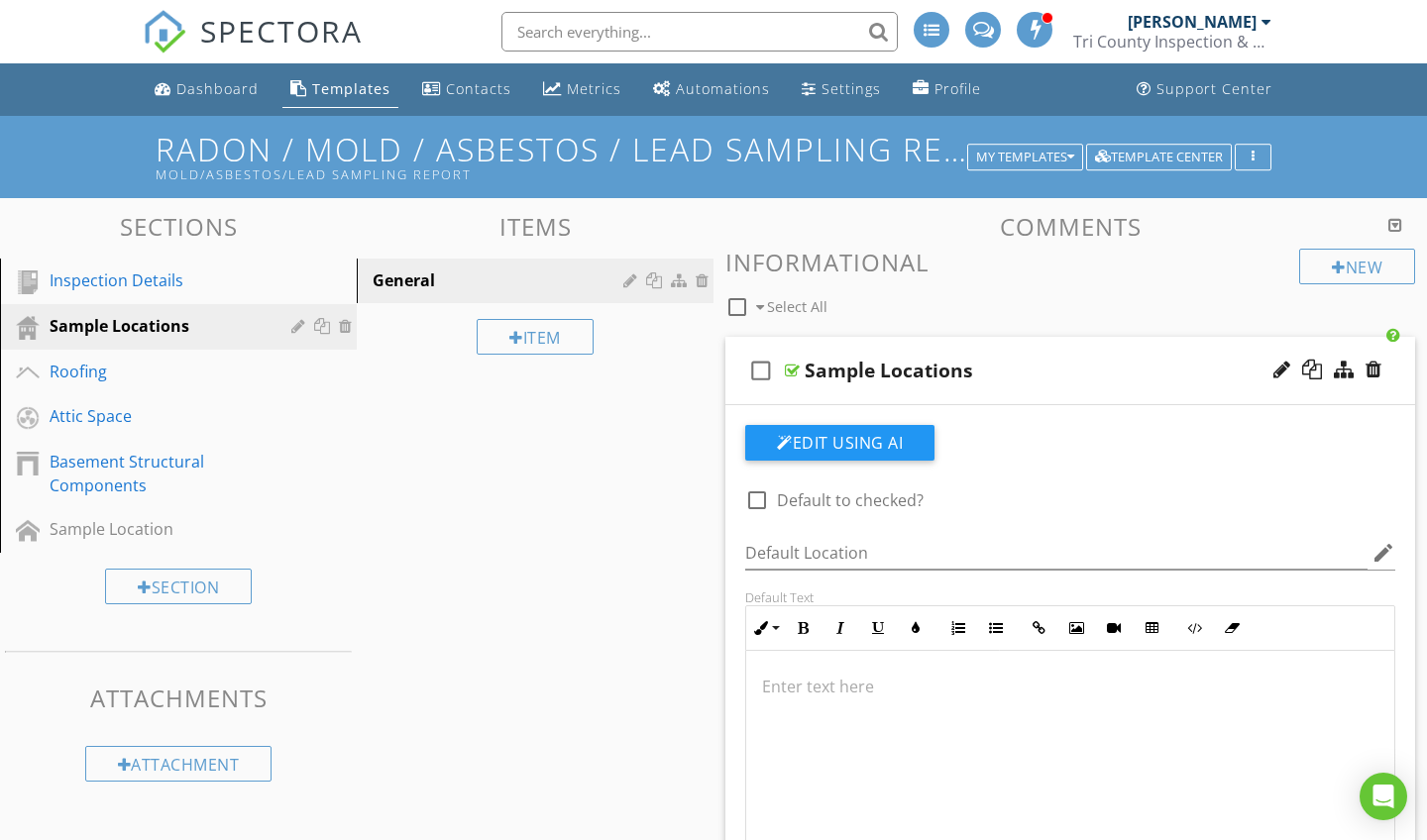 scroll, scrollTop: 0, scrollLeft: 0, axis: both 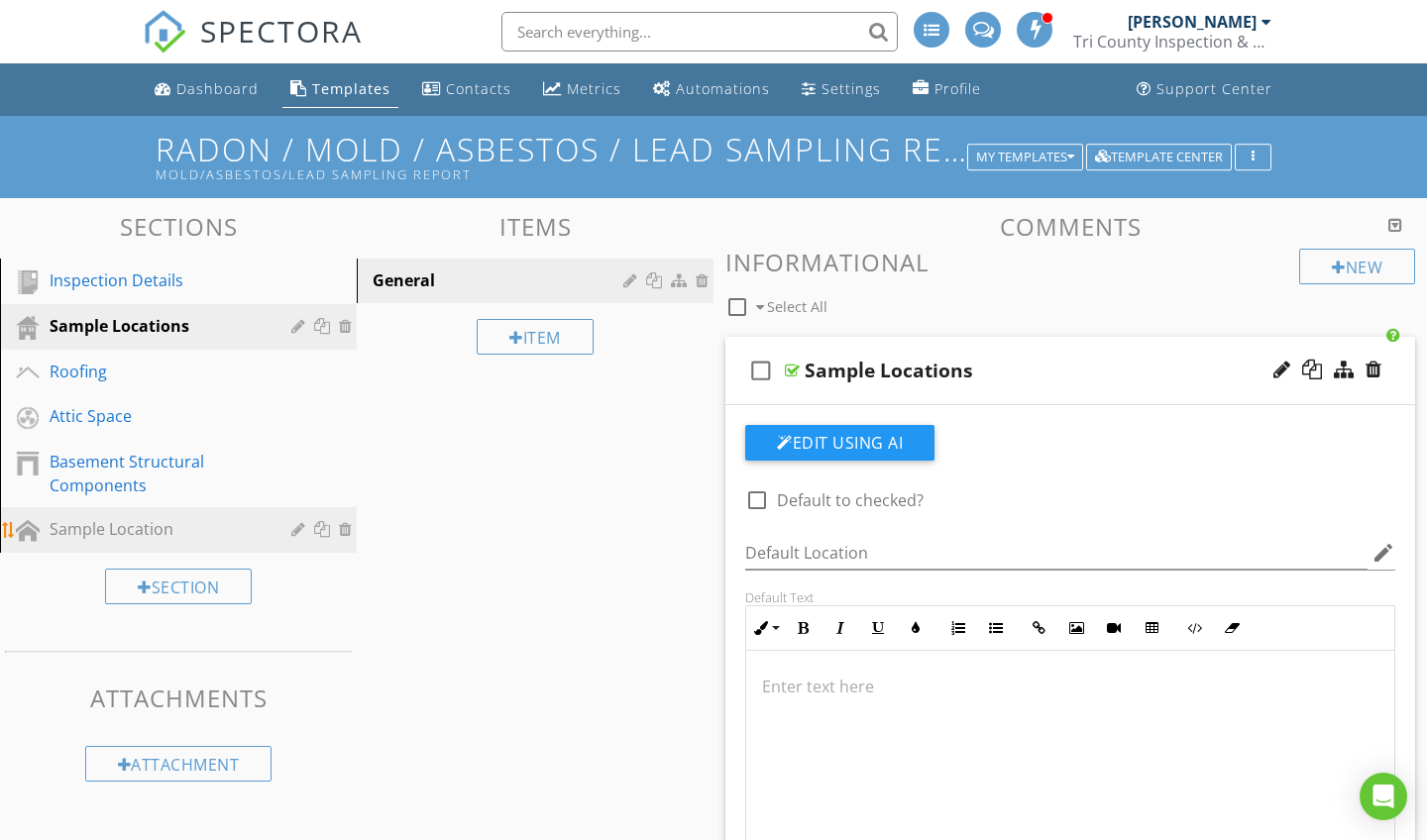 click at bounding box center [348, 529] 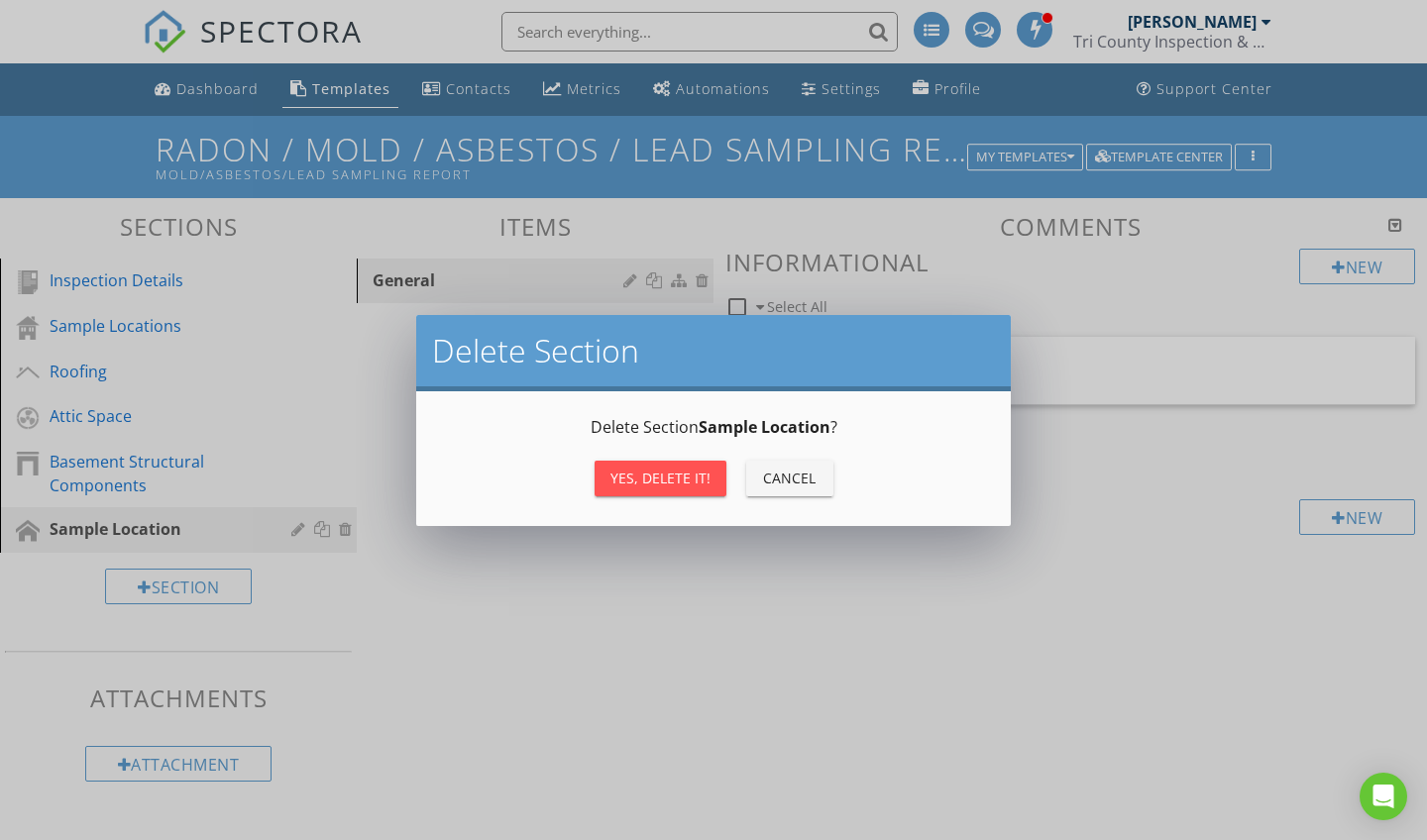 click on "Yes, Delete it!" at bounding box center (660, 477) 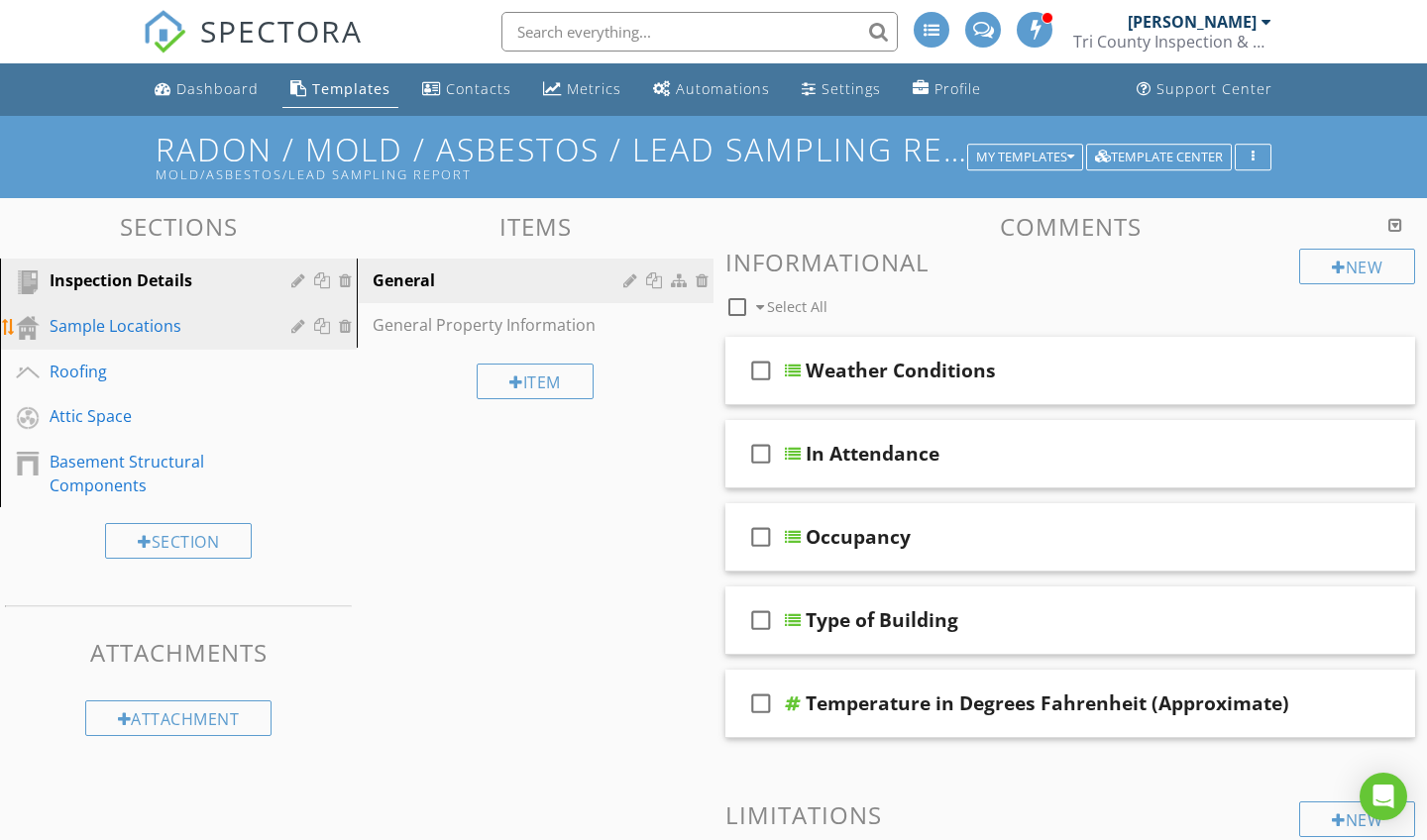 click on "Sample Locations" at bounding box center [193, 327] 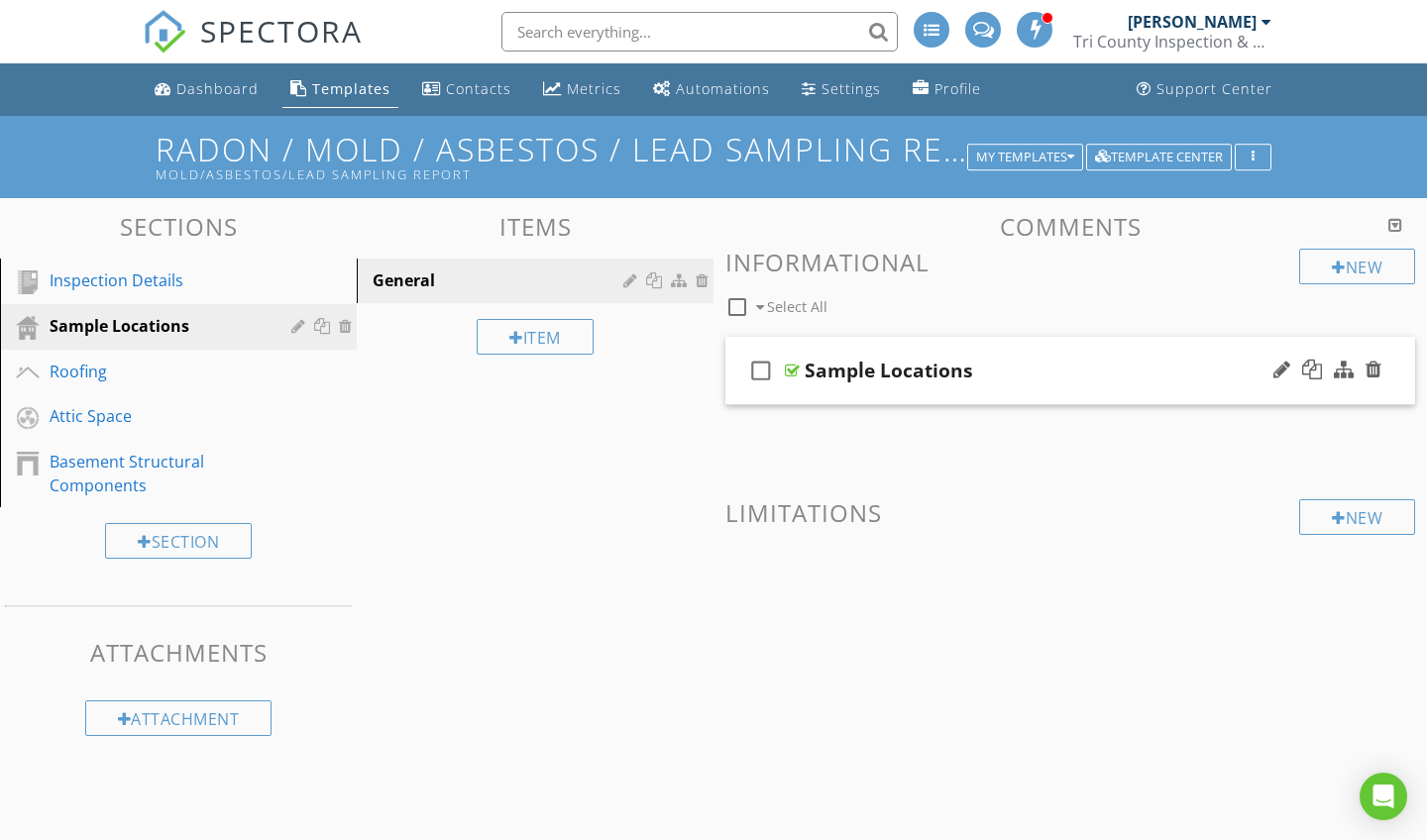 click on "check_box_outline_blank
Sample Locations" at bounding box center (1070, 370) 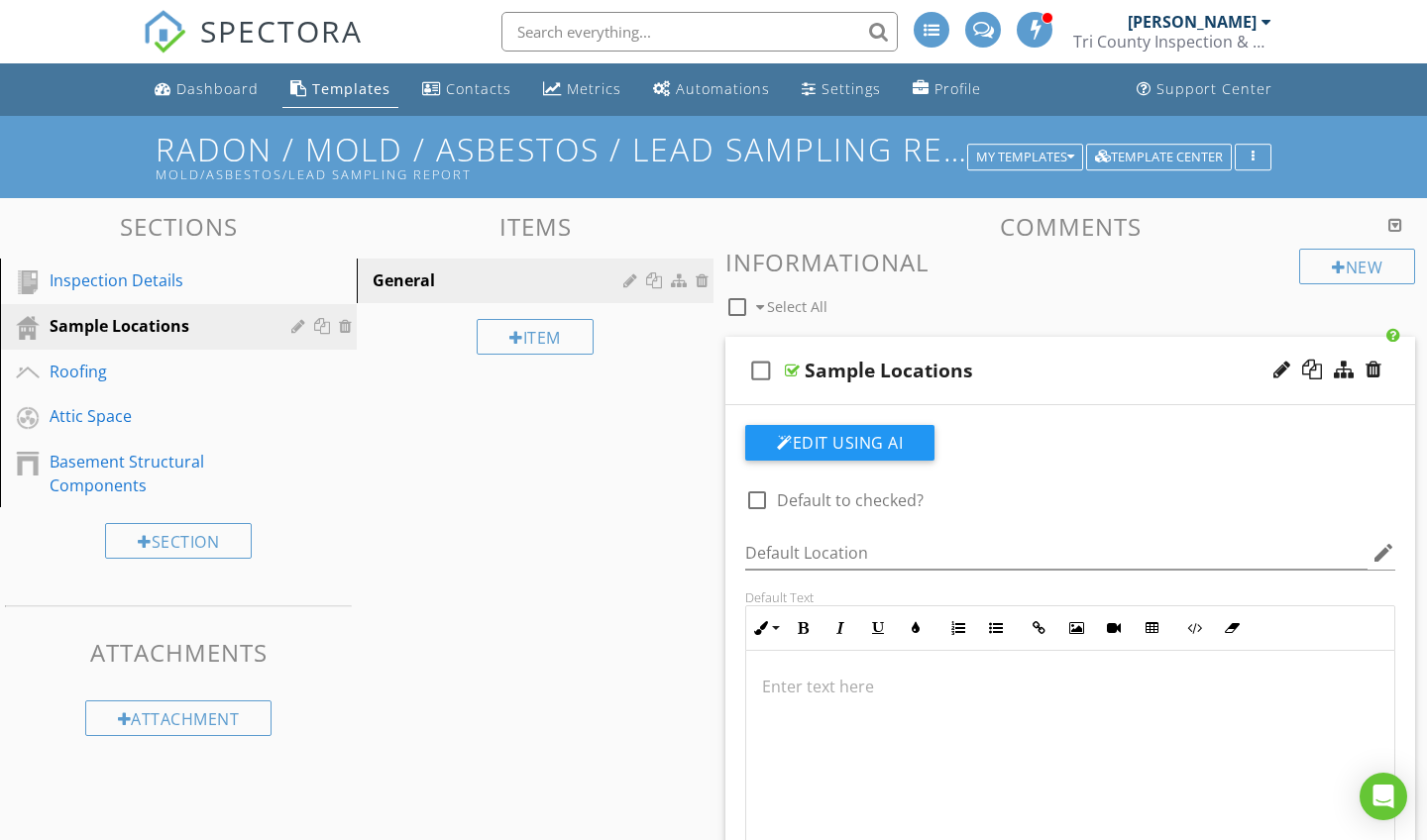 click on "check_box_outline_blank
Sample Locations" at bounding box center [1070, 370] 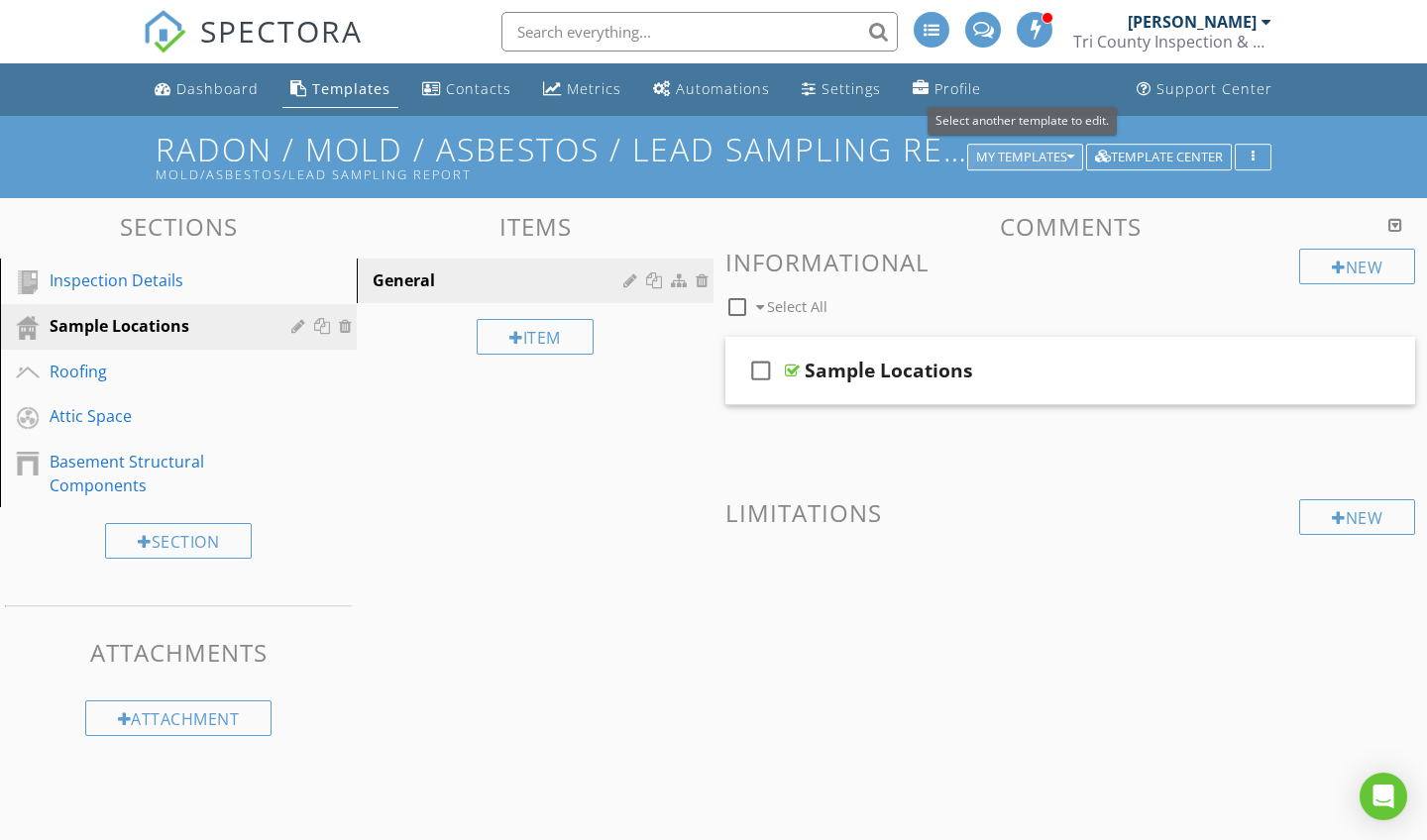 click on "My Templates" at bounding box center (1025, 158) 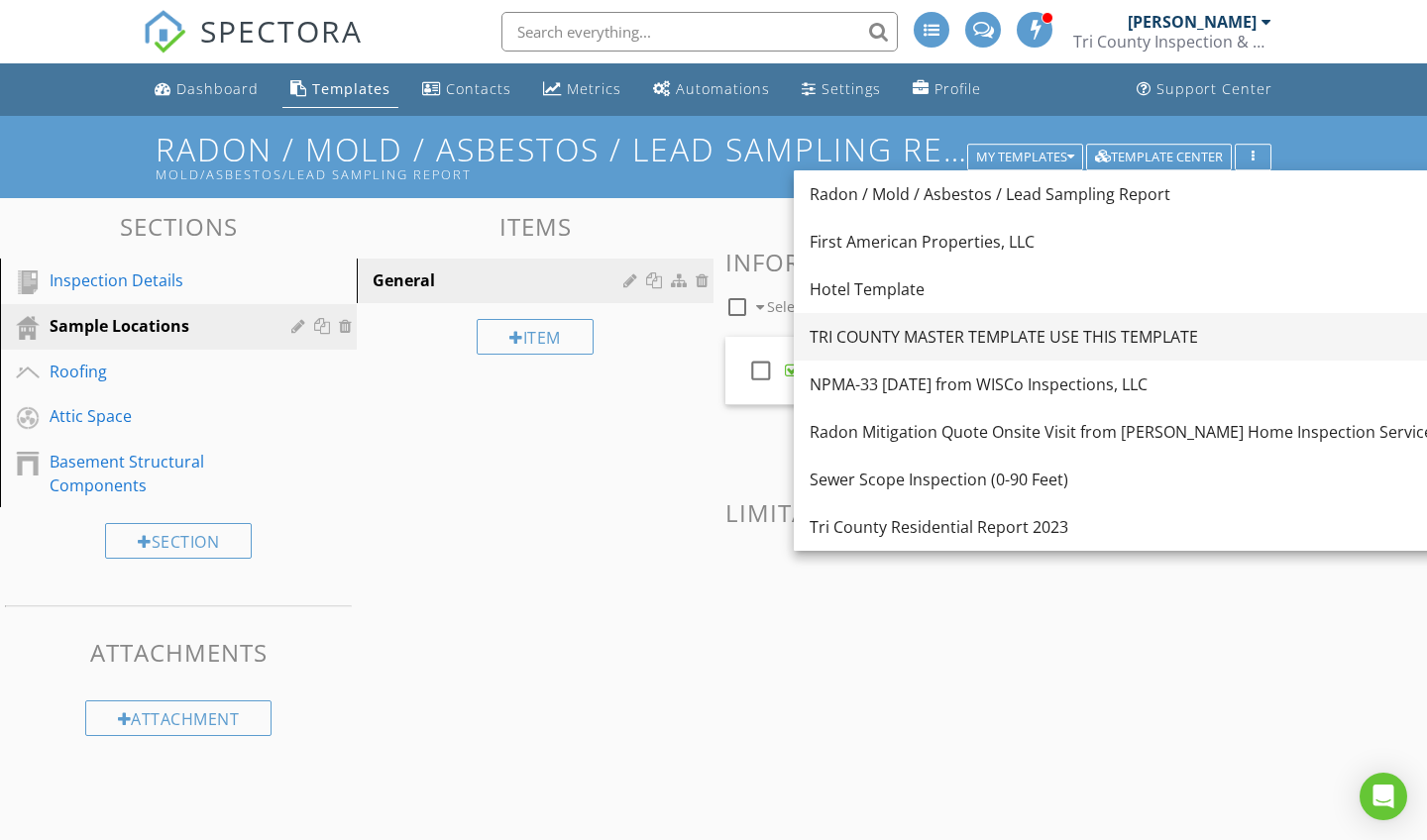 click on "TRI COUNTY MASTER TEMPLATE USE THIS TEMPLATE" at bounding box center [1125, 337] 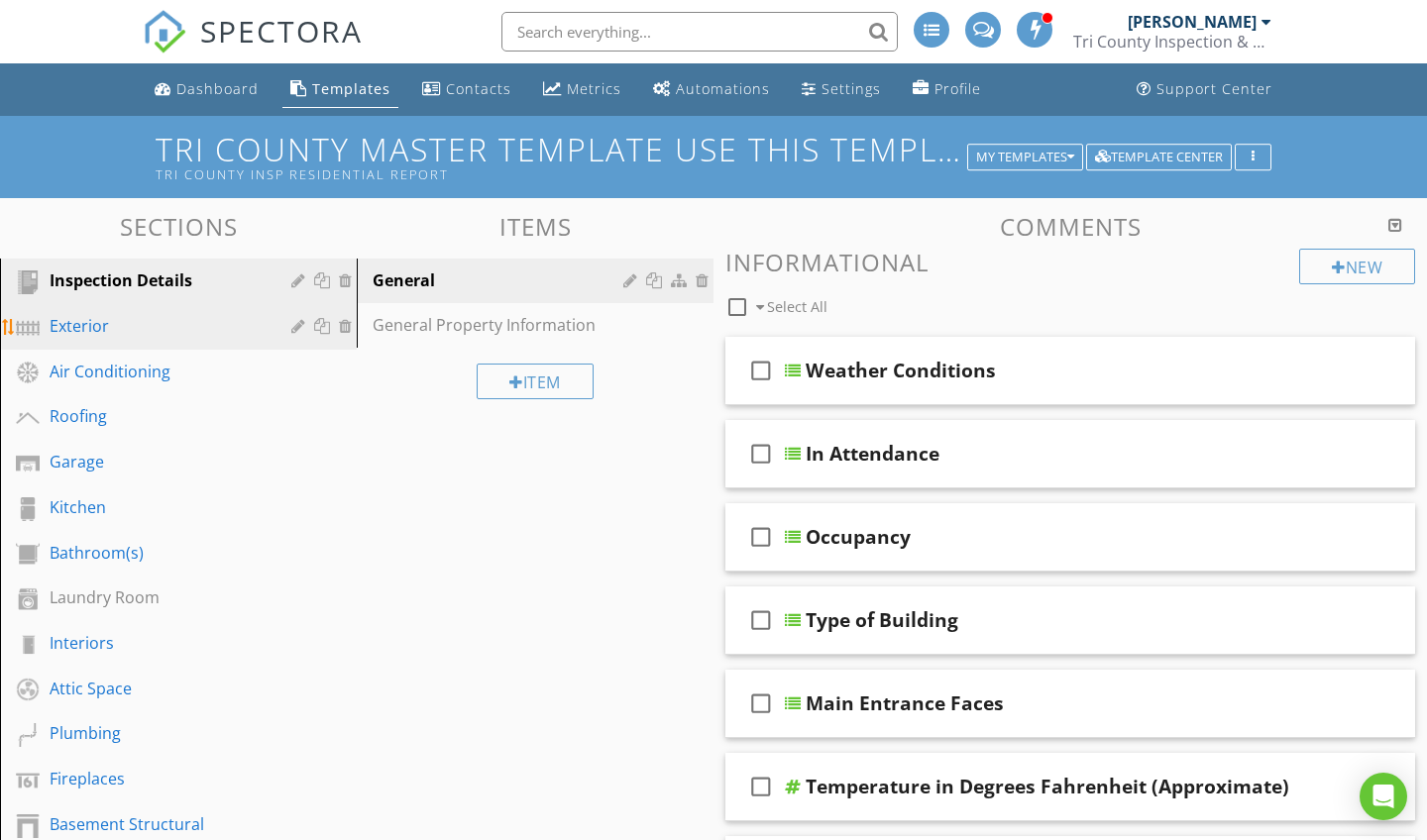 click at bounding box center (324, 326) 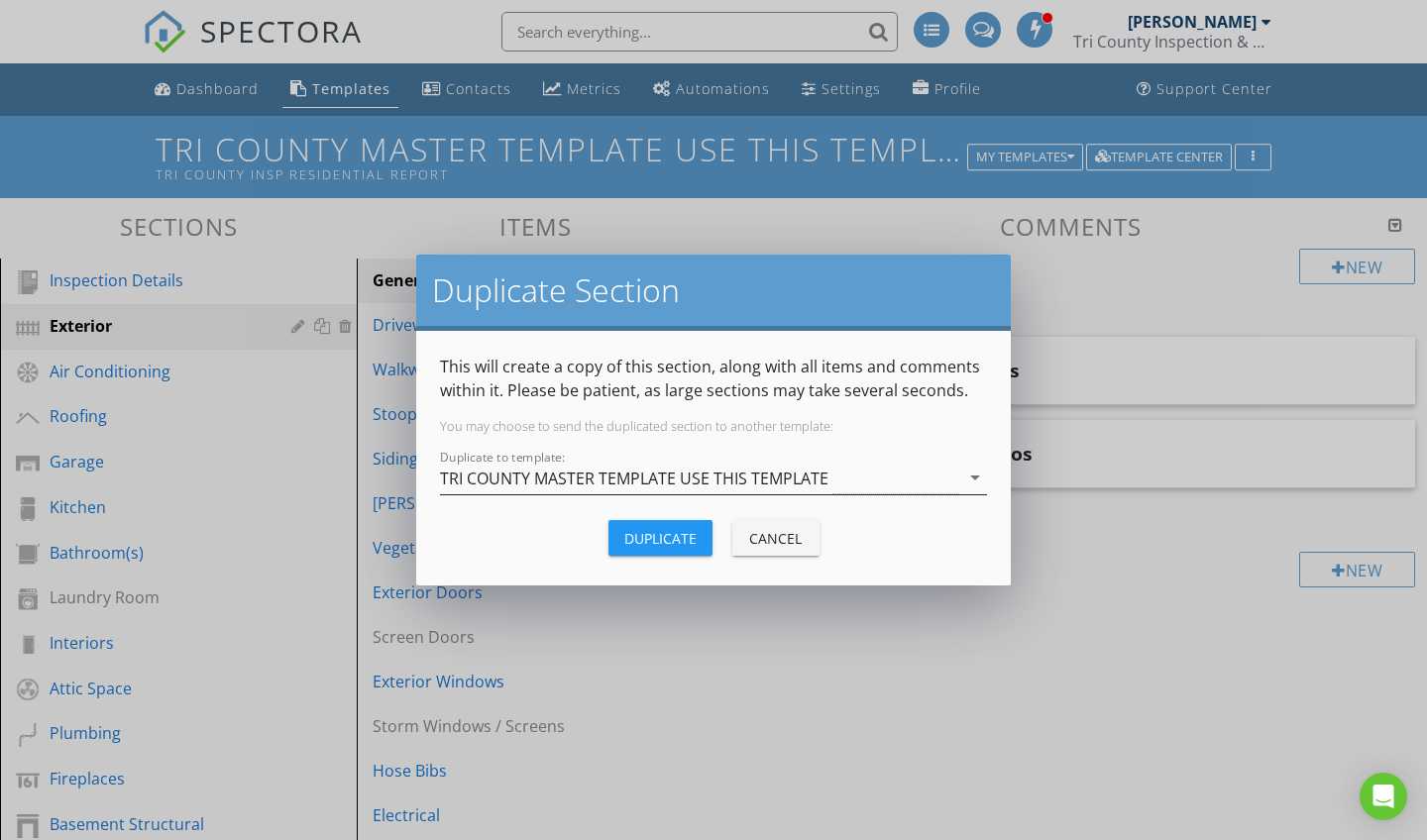 click on "TRI COUNTY MASTER TEMPLATE USE THIS TEMPLATE" at bounding box center [634, 478] 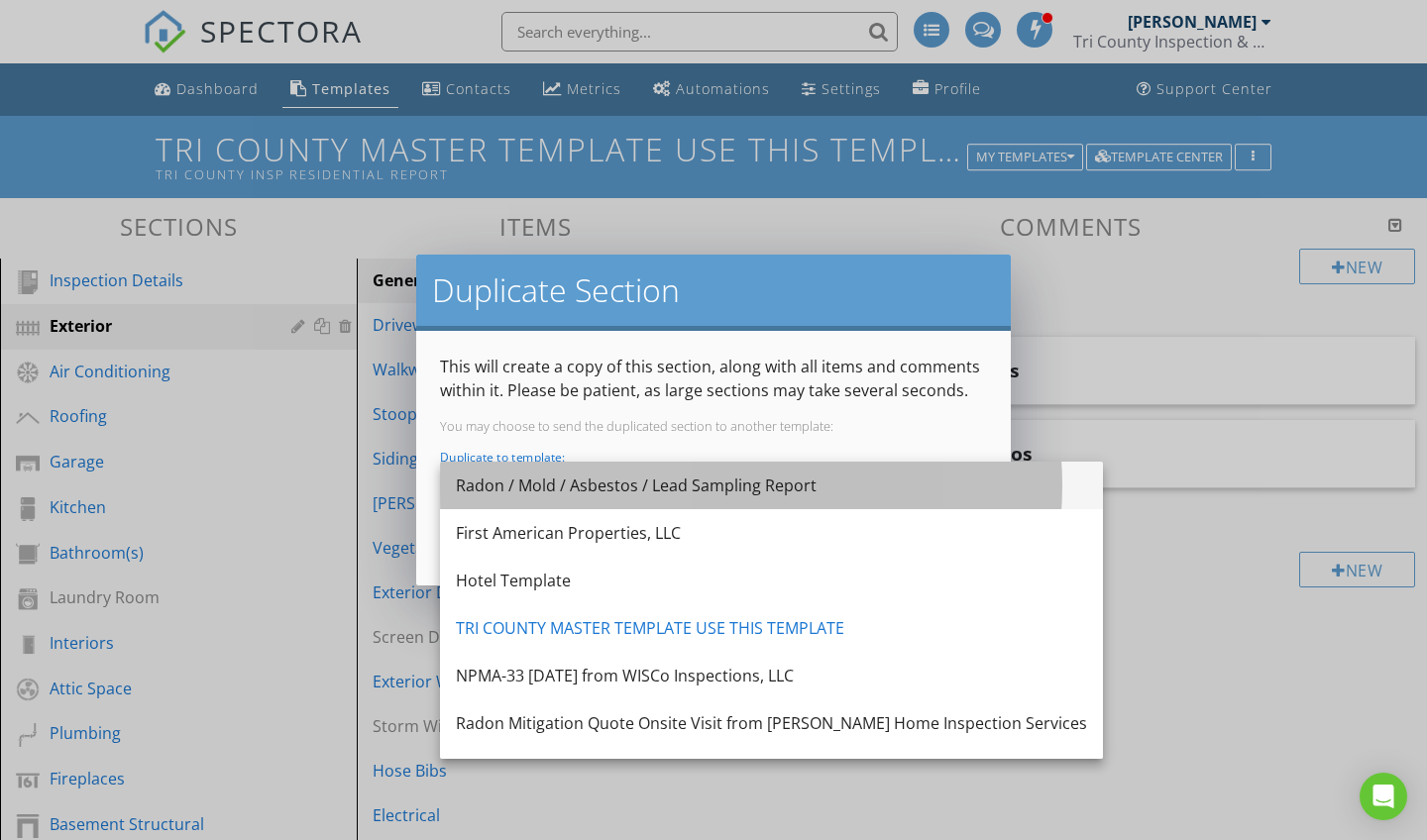 click on "Radon / Mold / Asbestos / Lead Sampling Report" at bounding box center [771, 485] 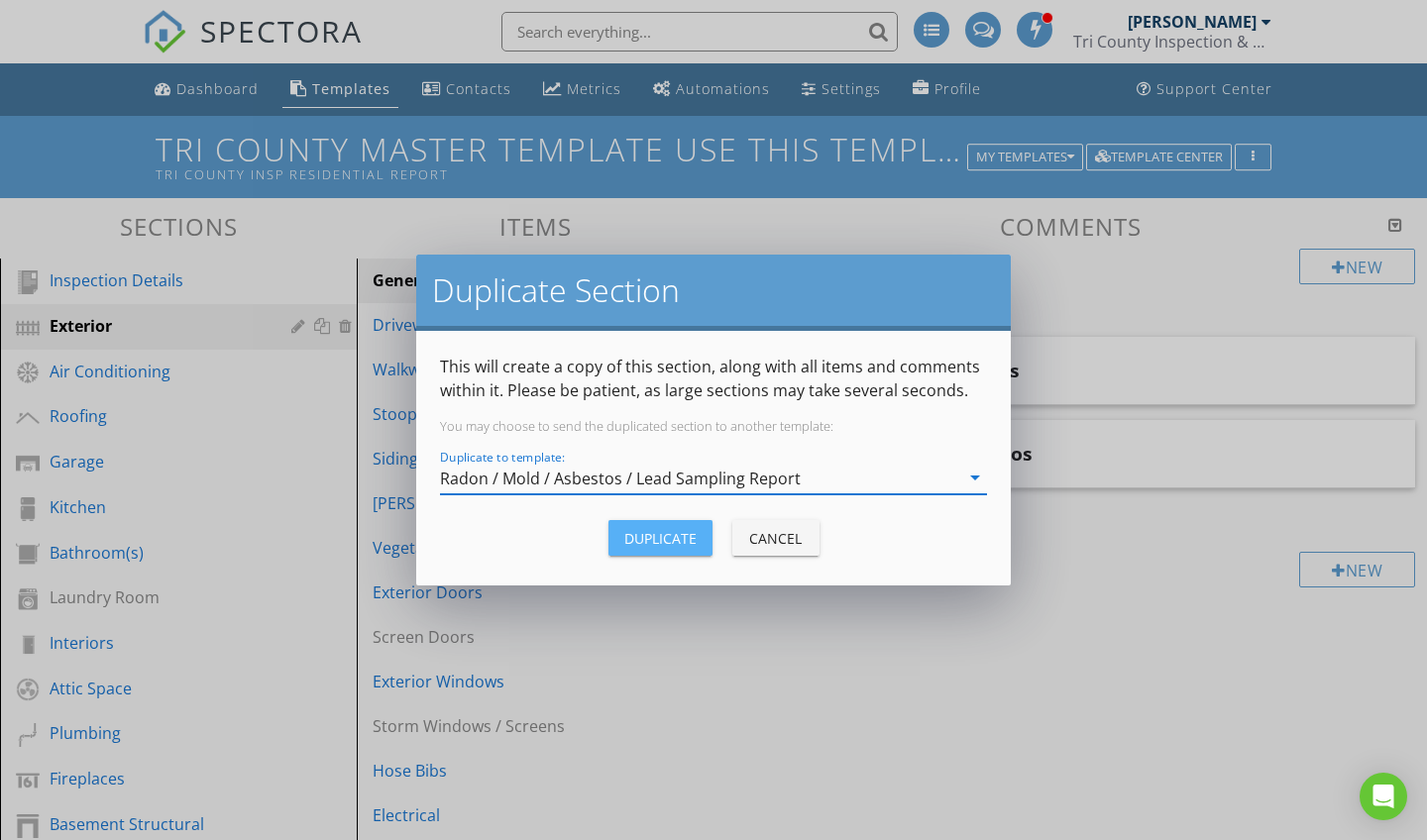 click on "Duplicate" at bounding box center (660, 538) 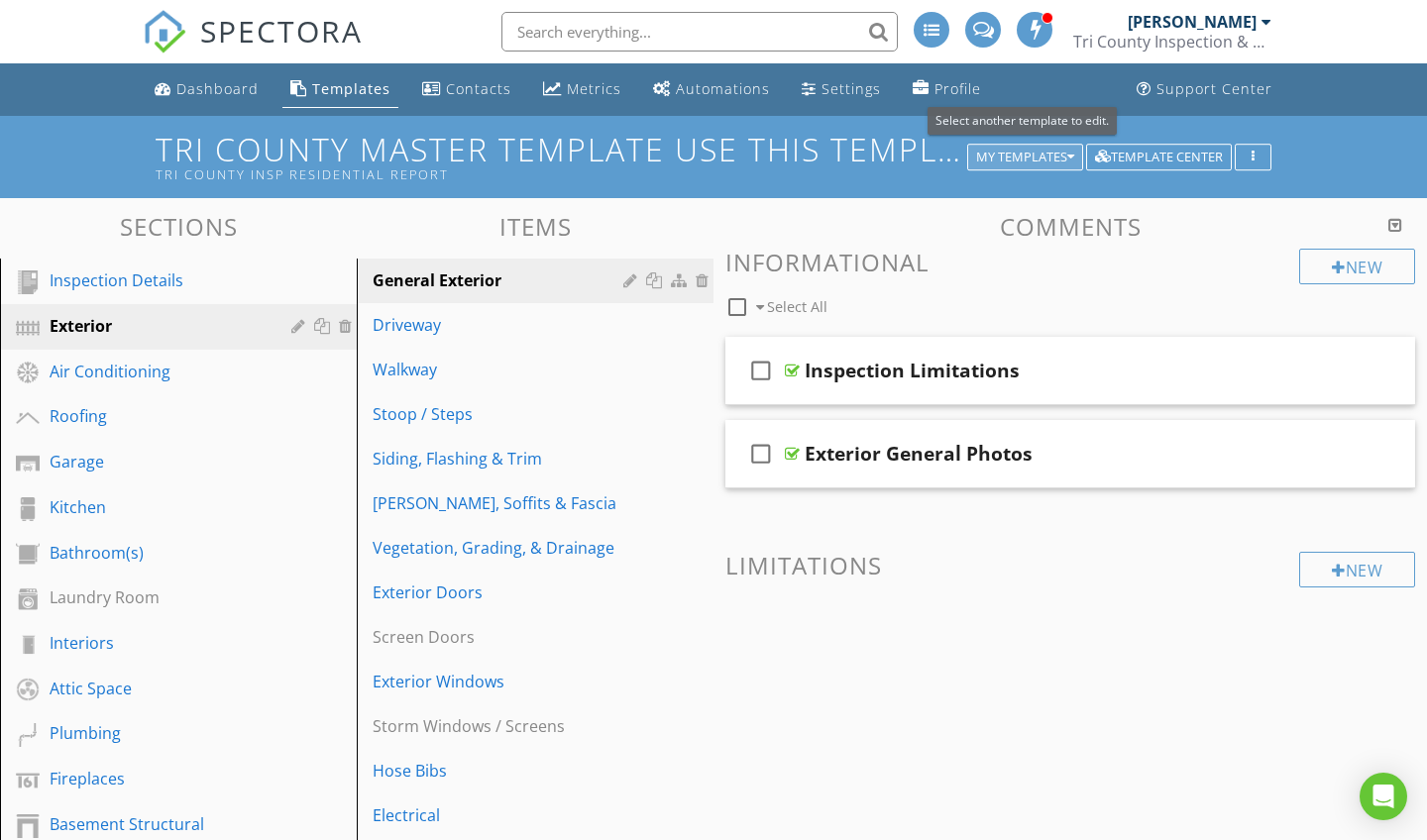 click on "My Templates" at bounding box center [1025, 158] 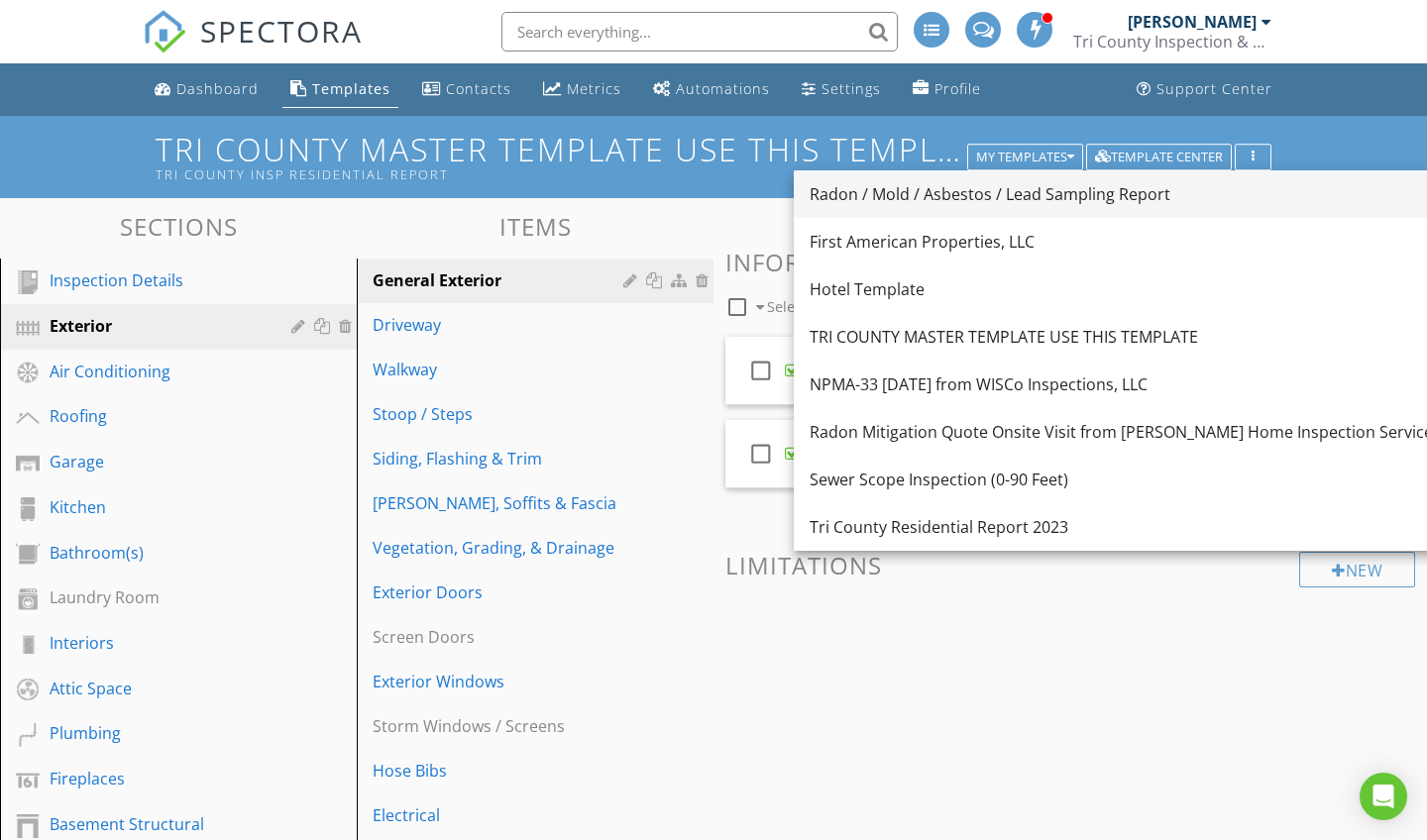click on "Radon / Mold / Asbestos / Lead Sampling Report" at bounding box center [1125, 194] 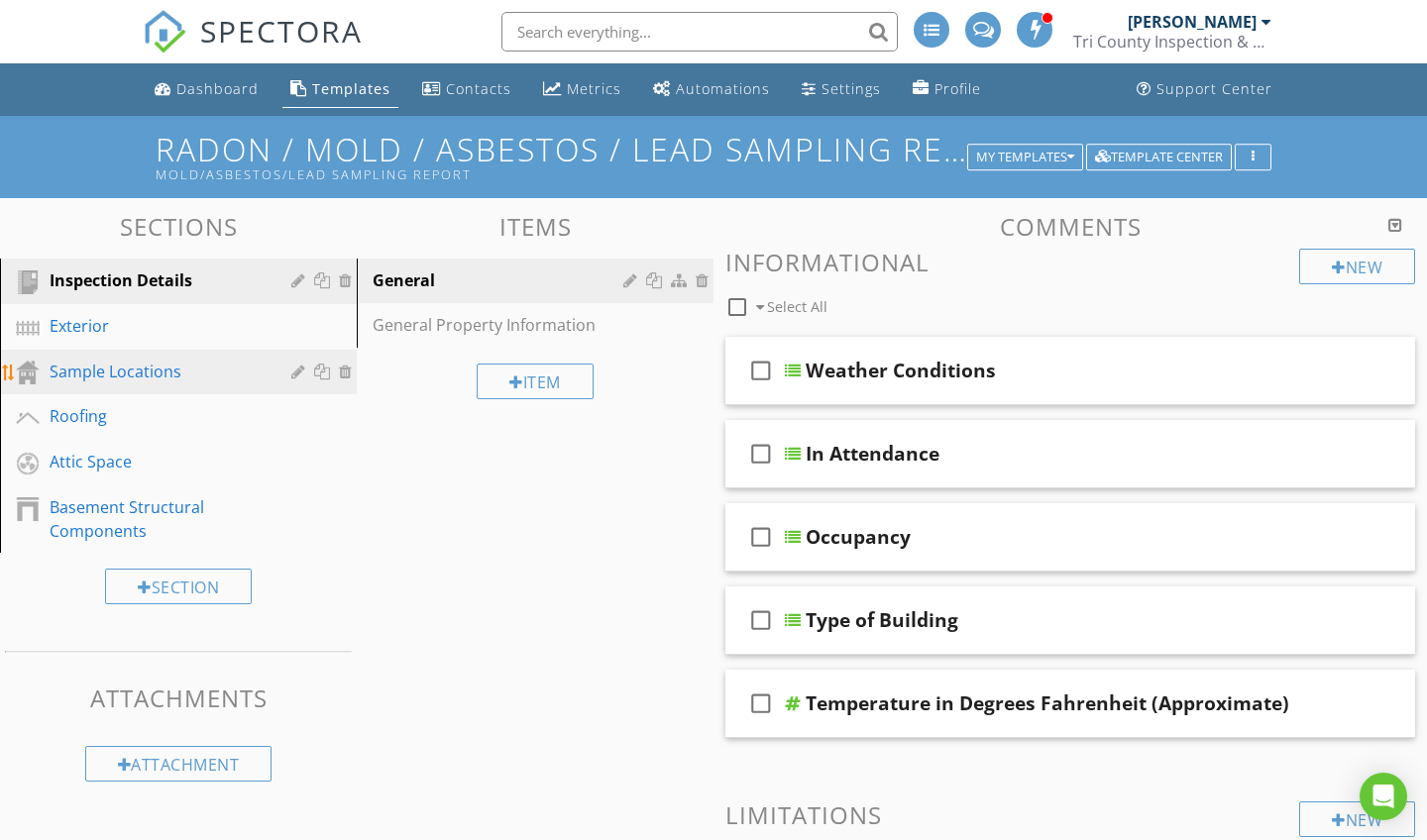 type 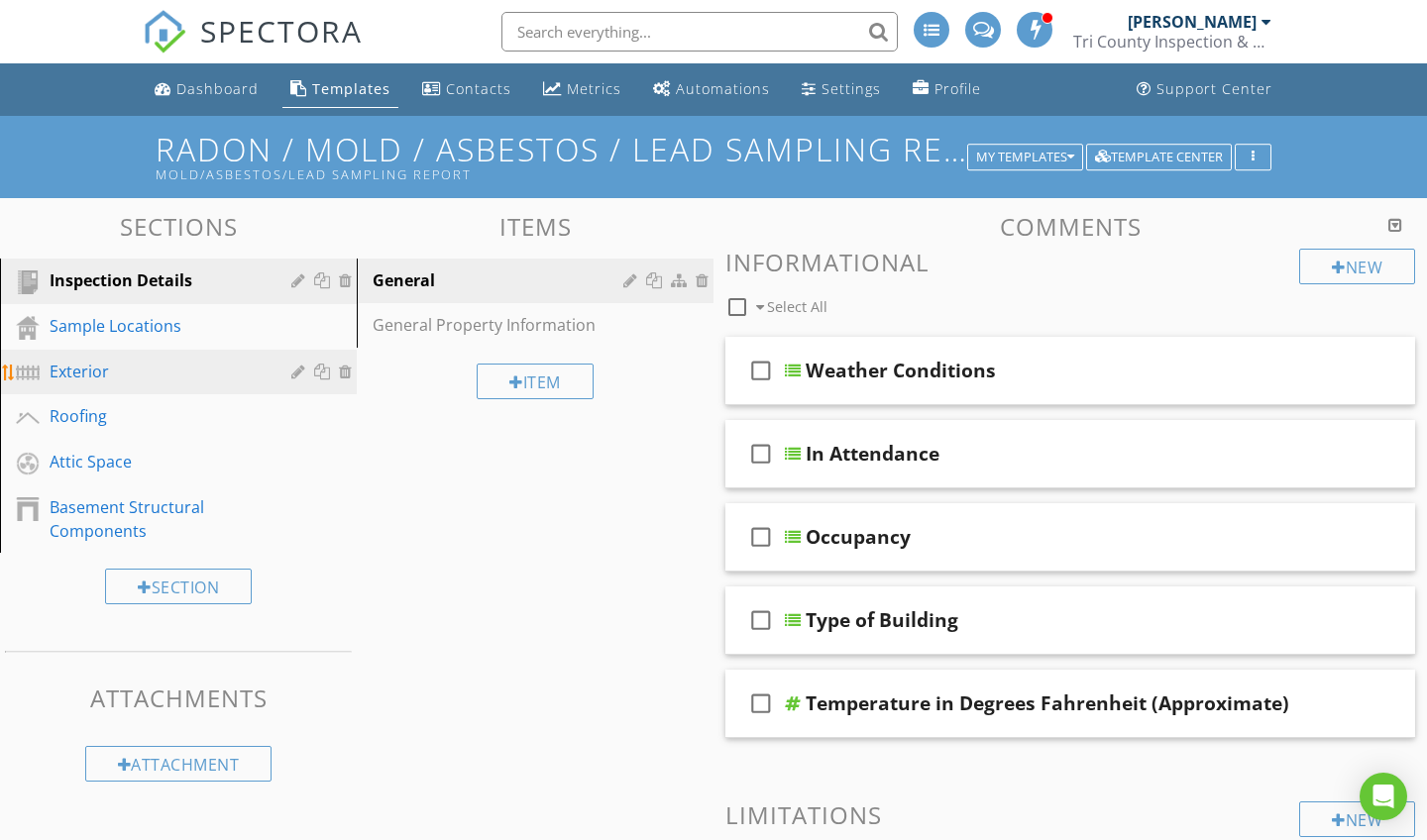 click on "Exterior" at bounding box center [156, 371] 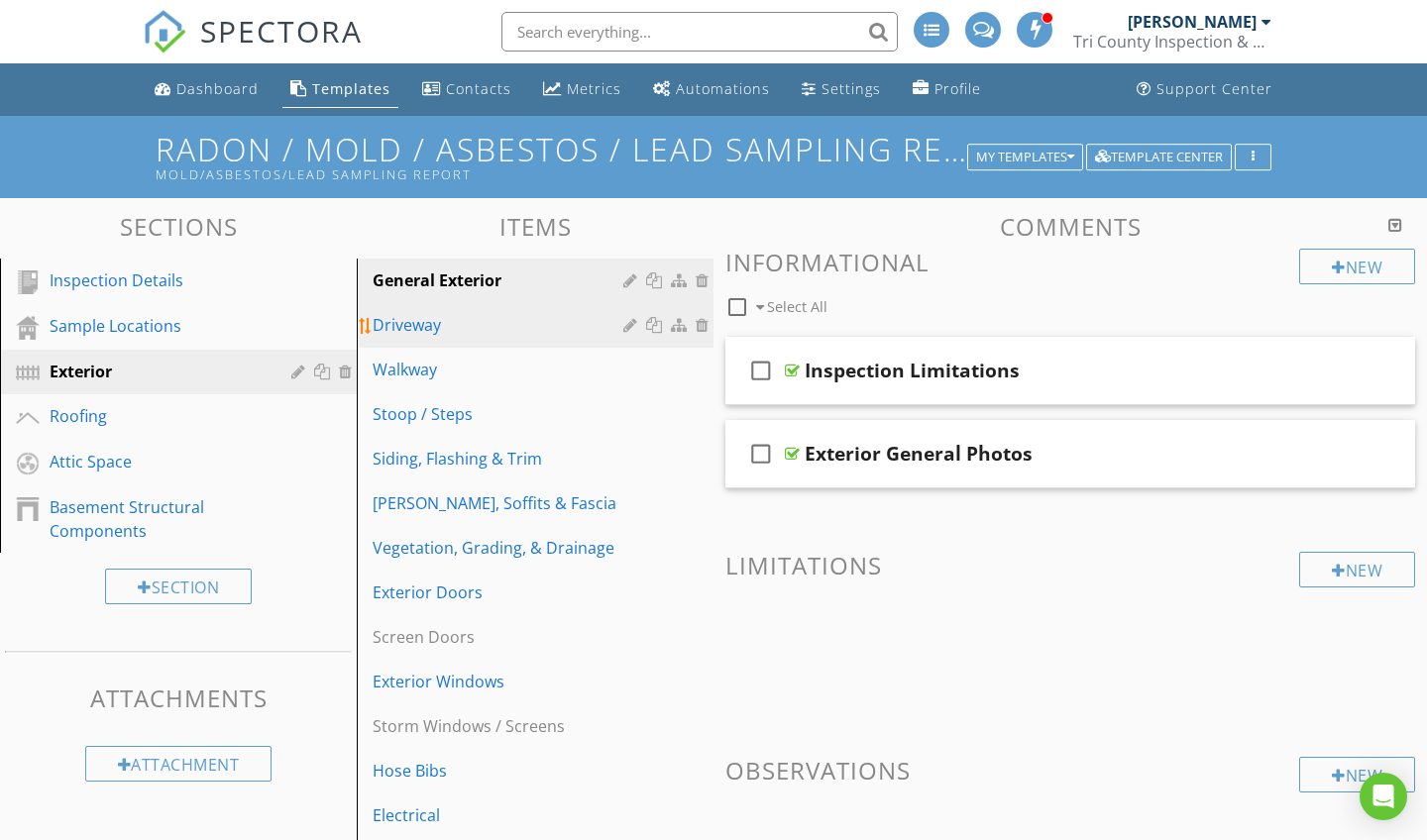 click at bounding box center (705, 325) 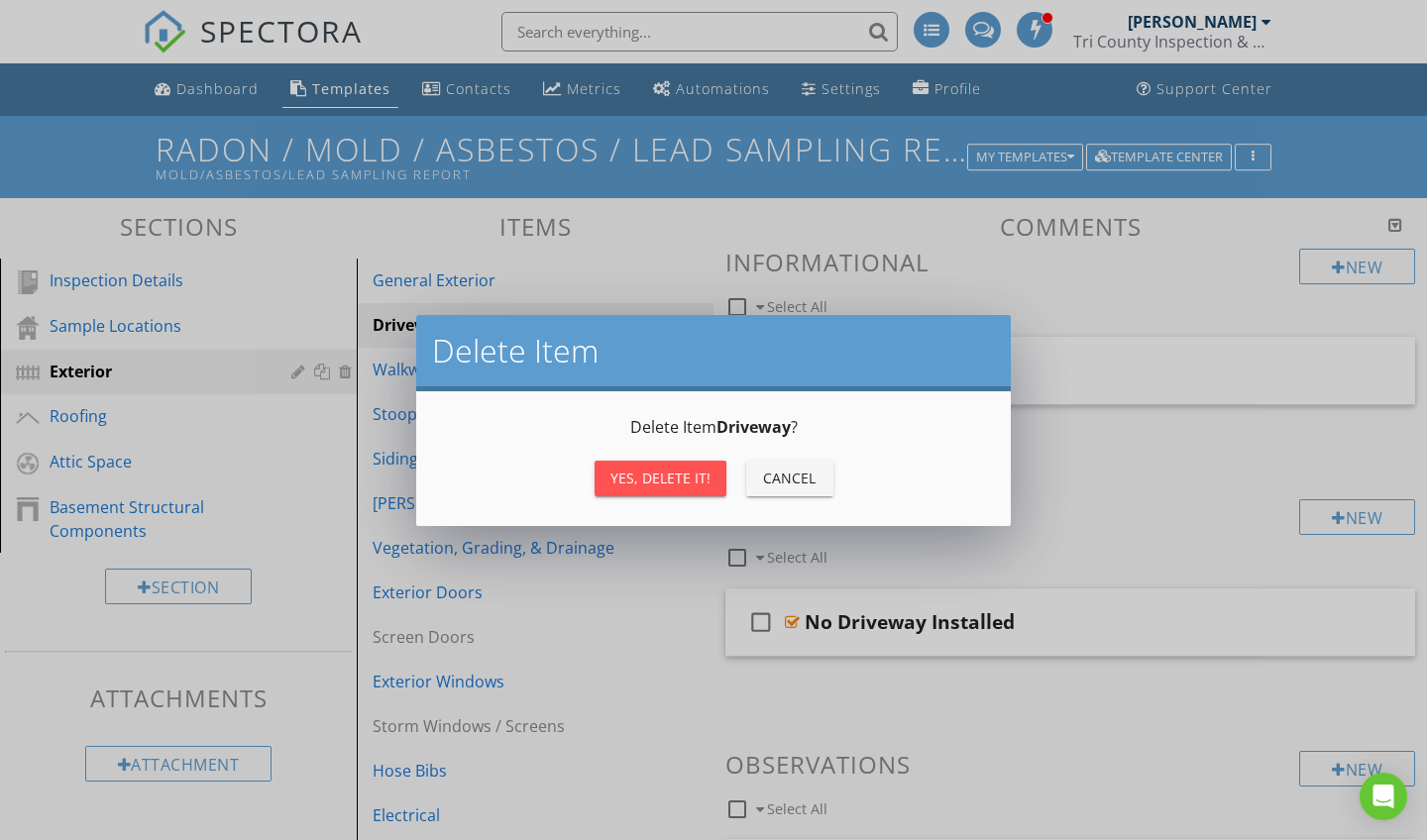 click on "Yes, Delete it!" at bounding box center [660, 477] 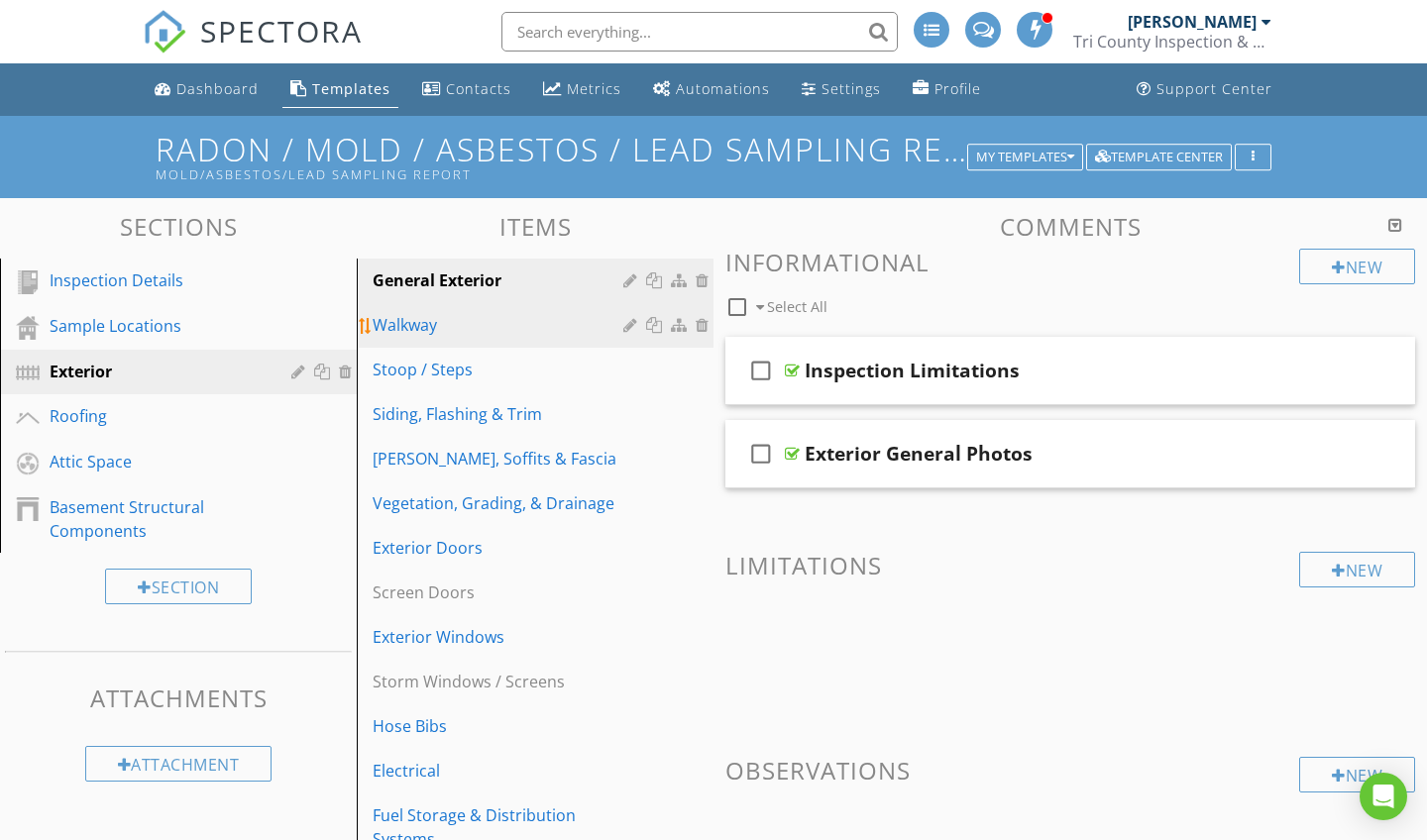 click at bounding box center (705, 325) 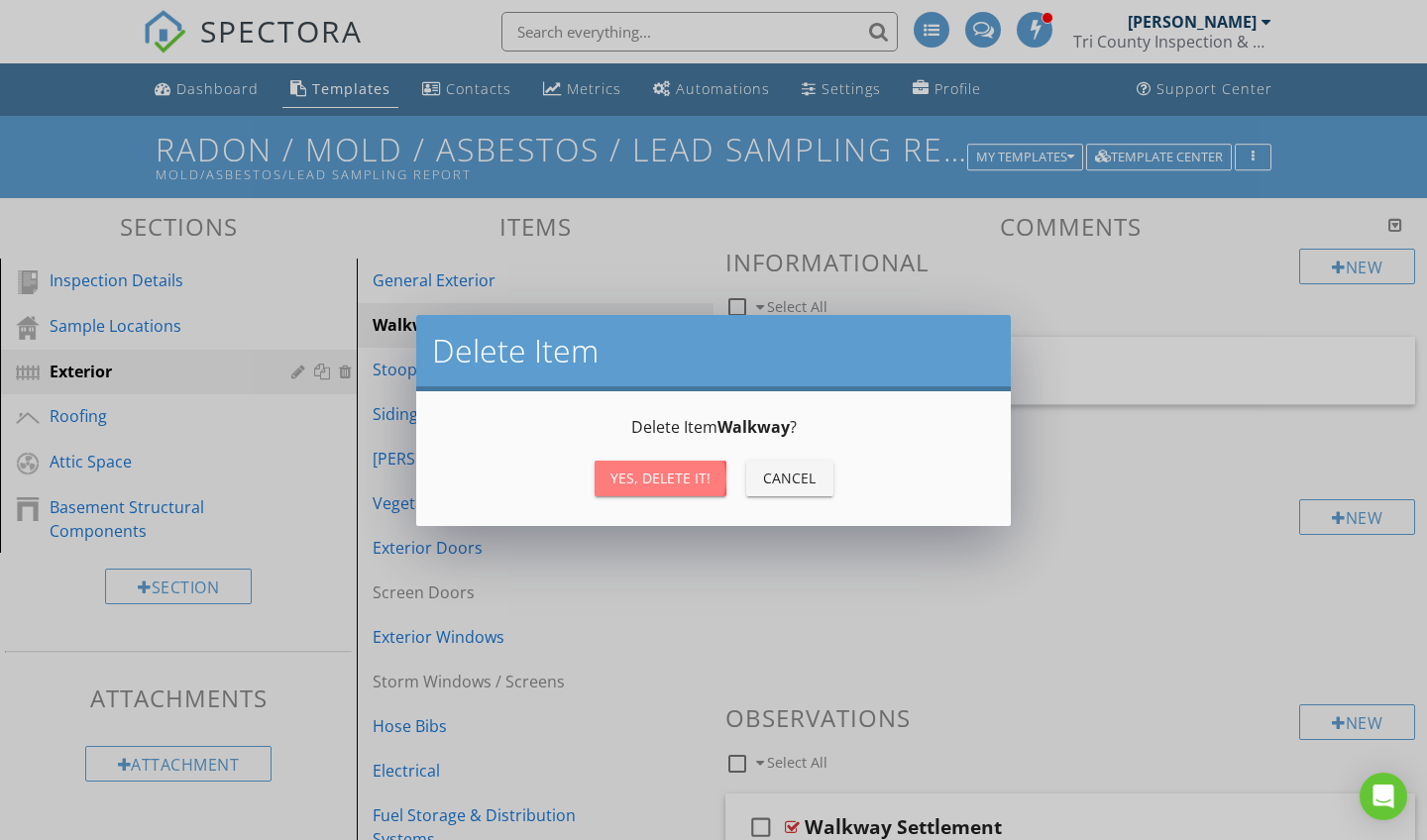 click on "Yes, Delete it!" at bounding box center (660, 477) 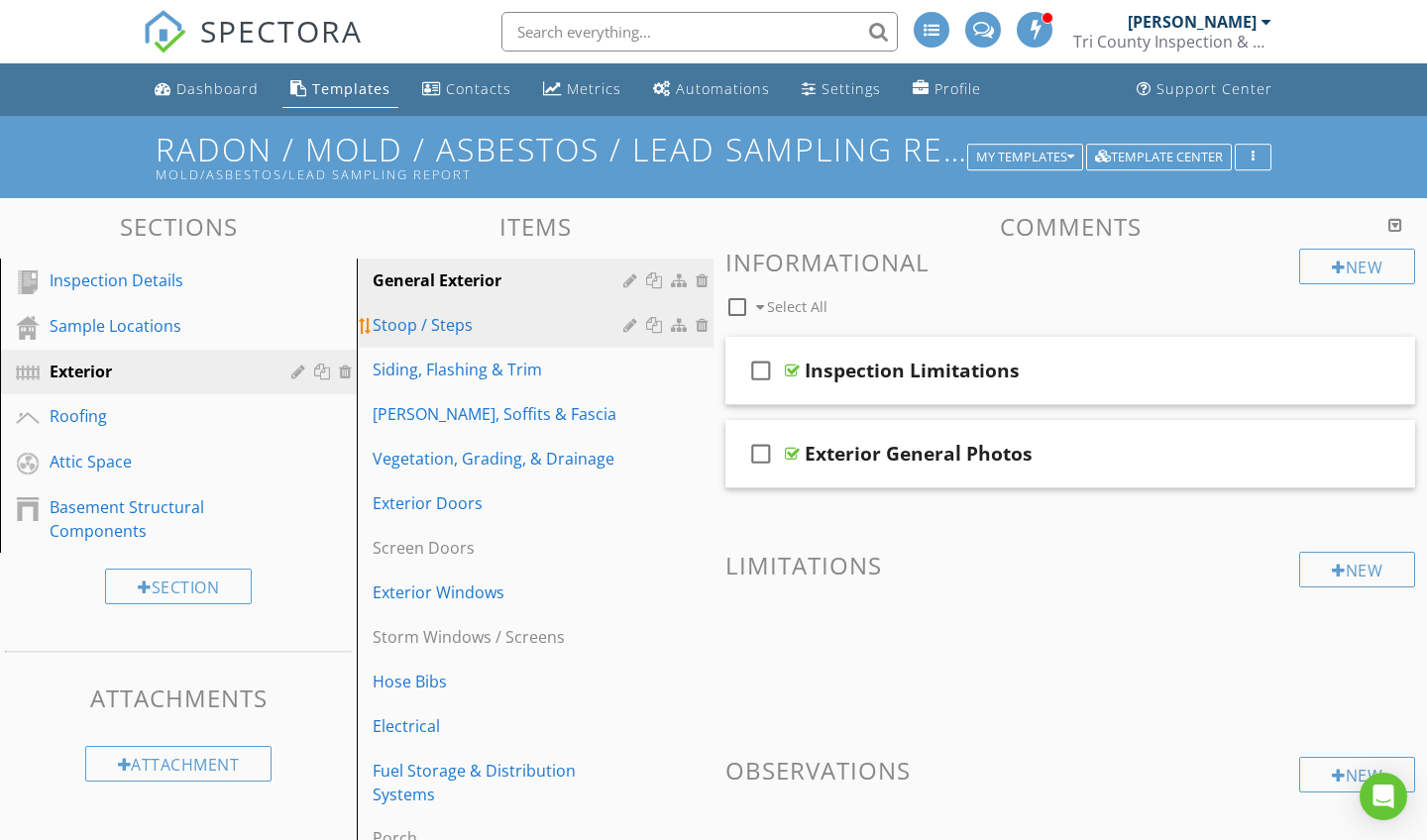 click at bounding box center (705, 325) 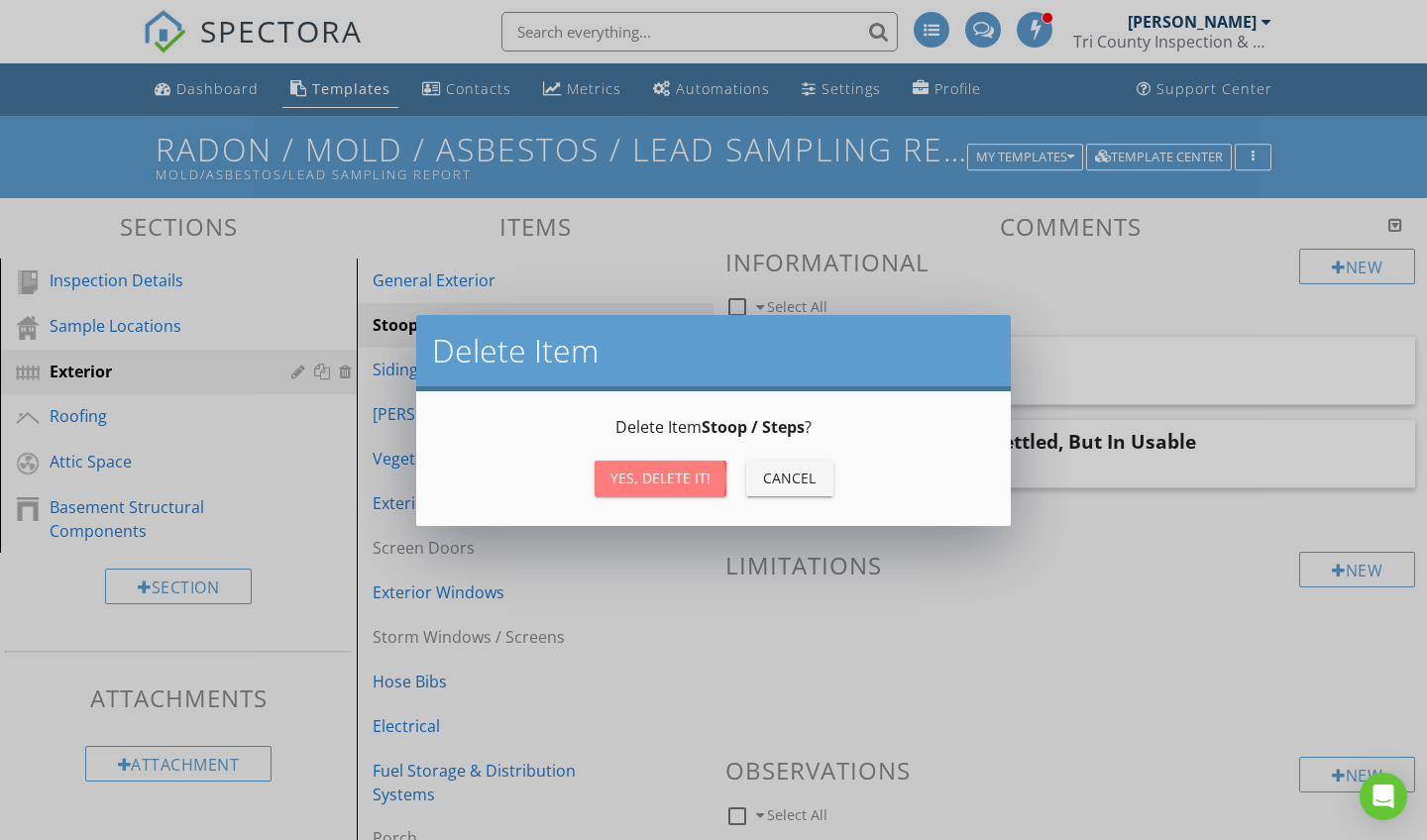 click on "Yes, Delete it!" at bounding box center (660, 478) 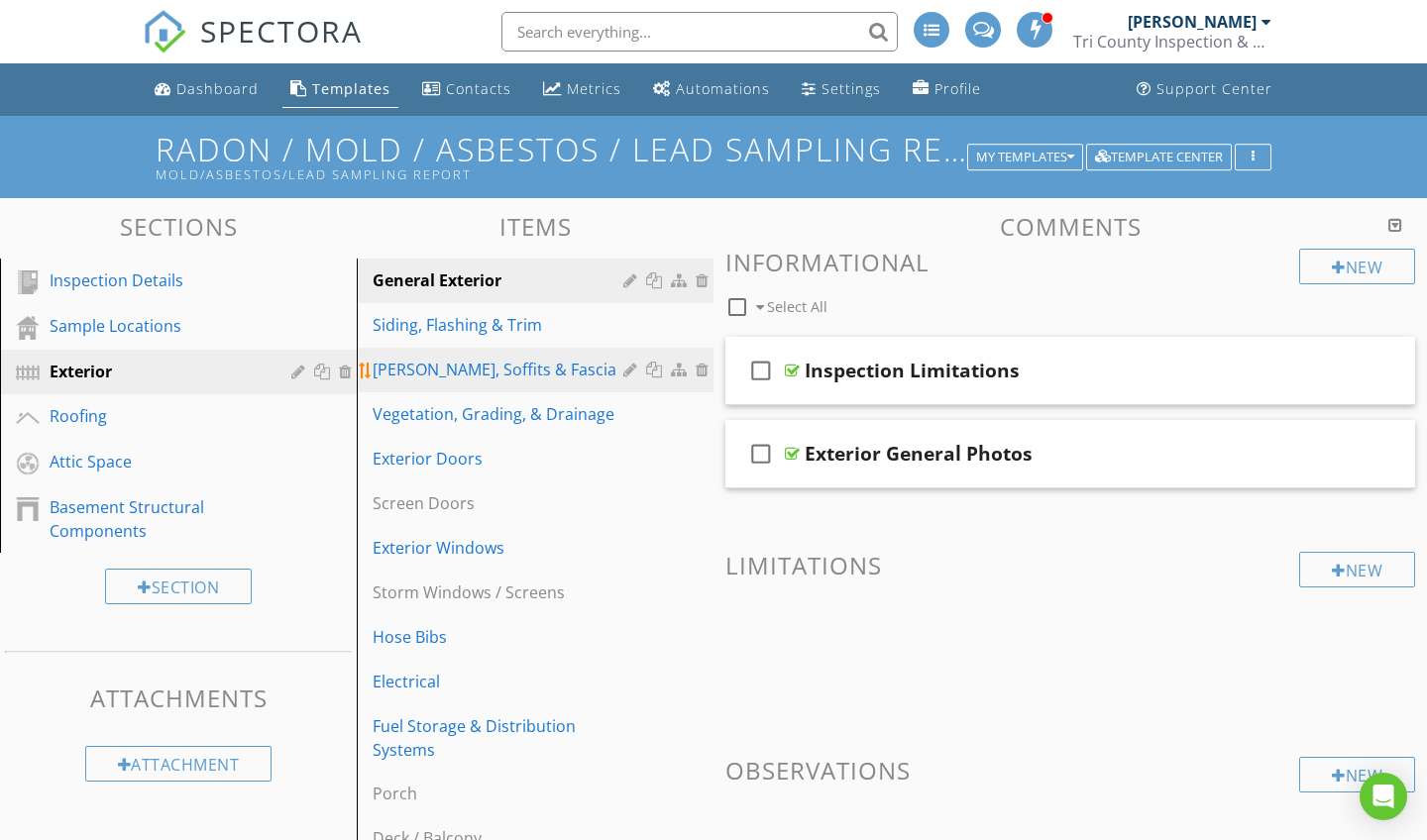 click at bounding box center [705, 369] 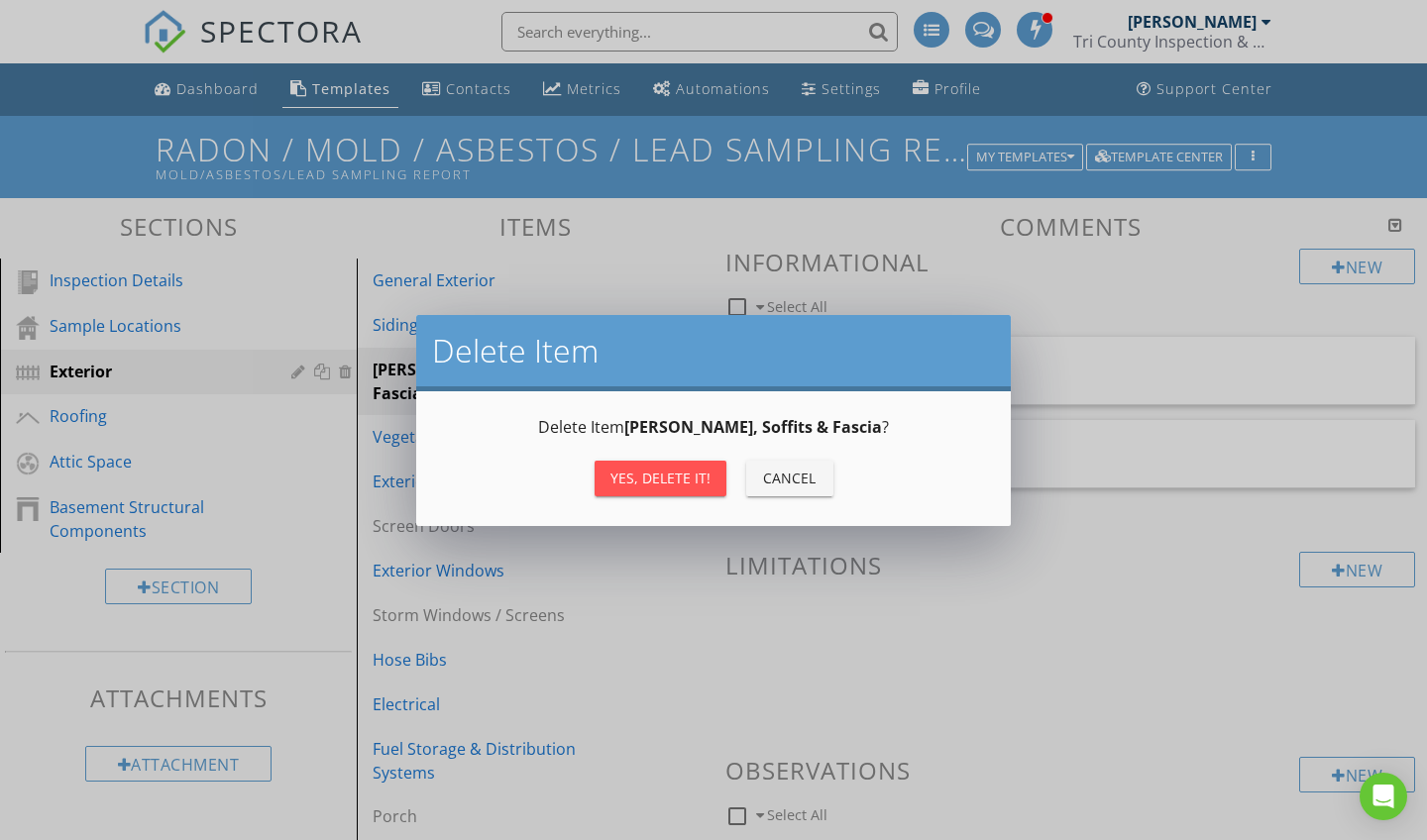 click on "Yes, Delete it!" at bounding box center [660, 478] 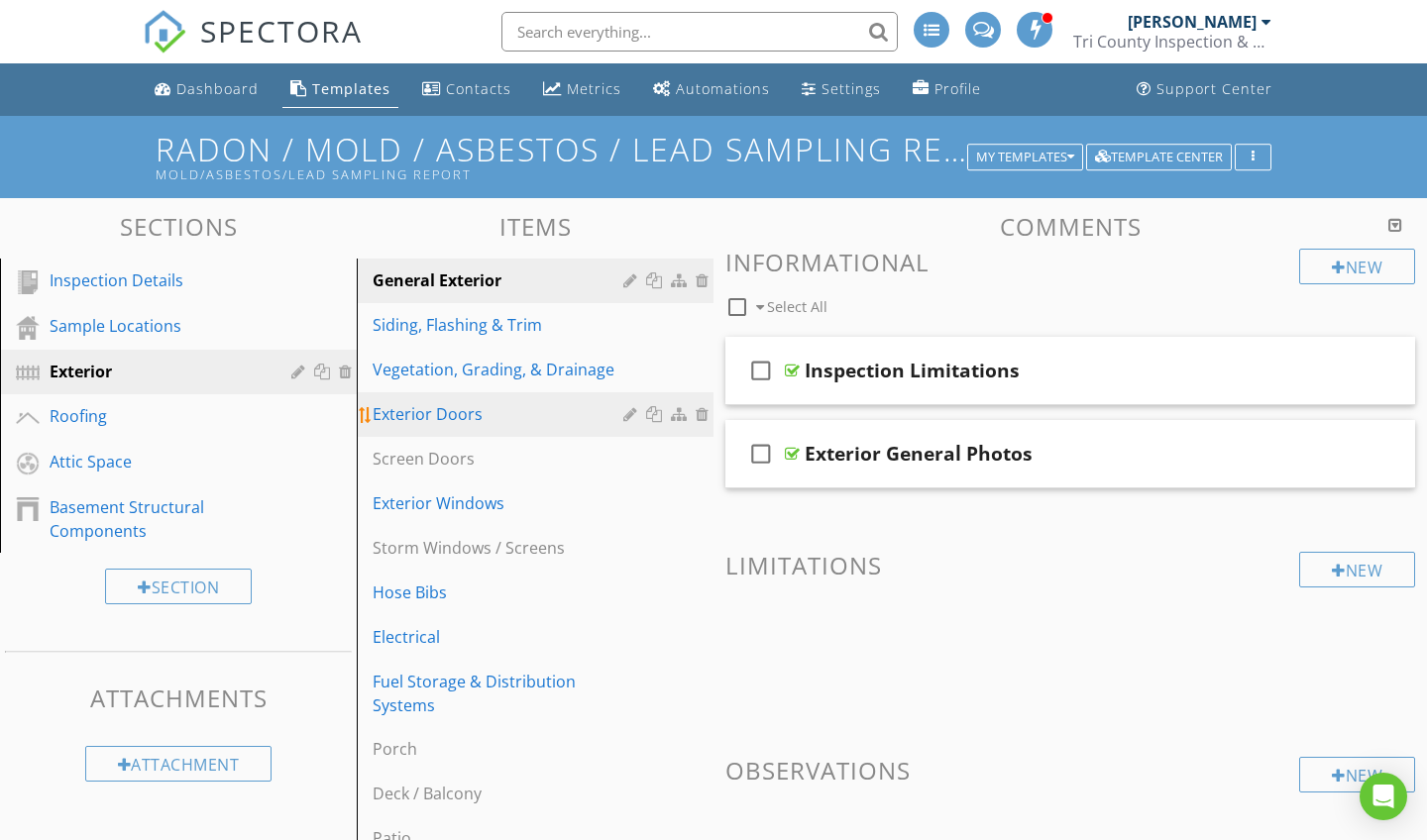 click at bounding box center [705, 414] 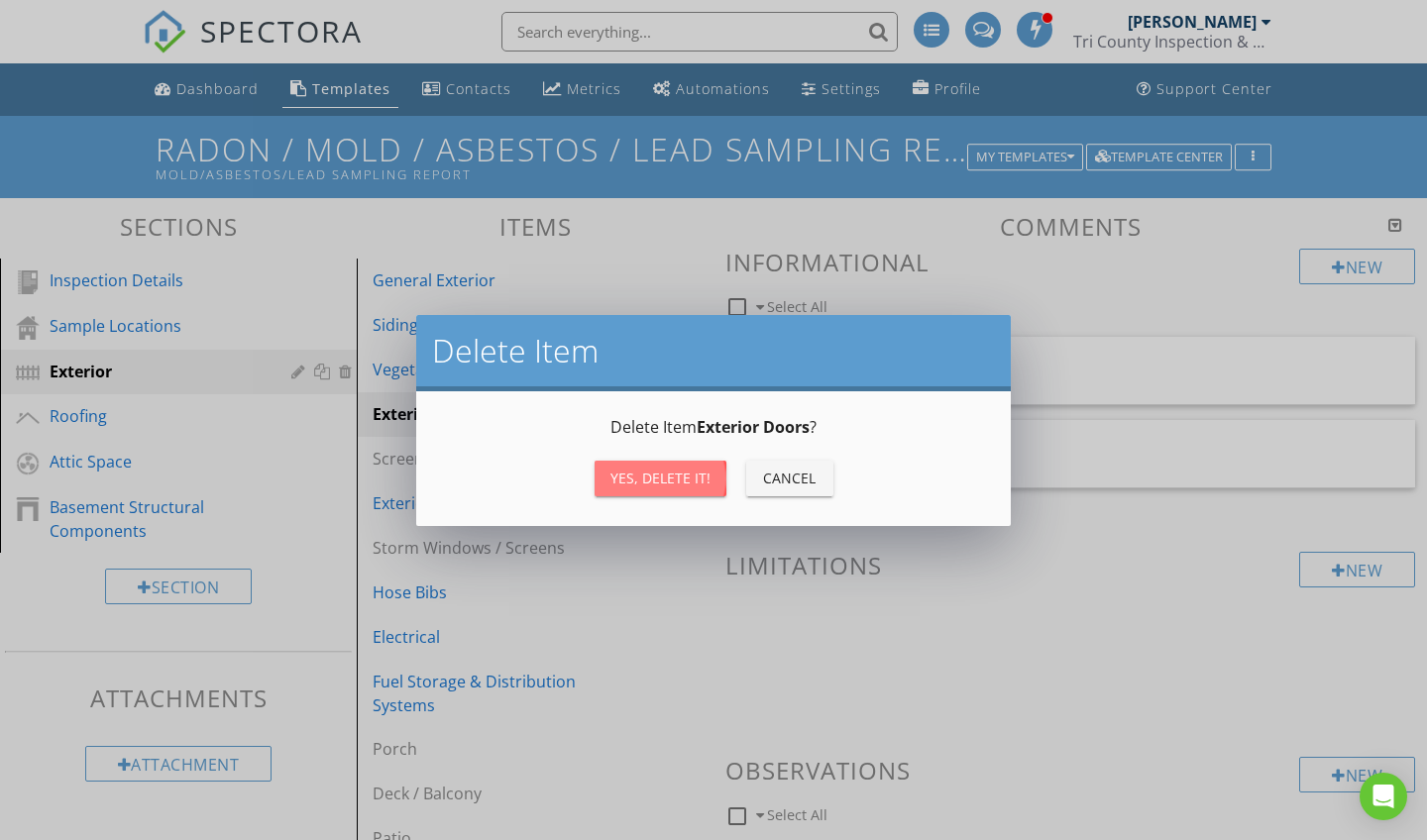 click on "Yes, Delete it!" at bounding box center [660, 477] 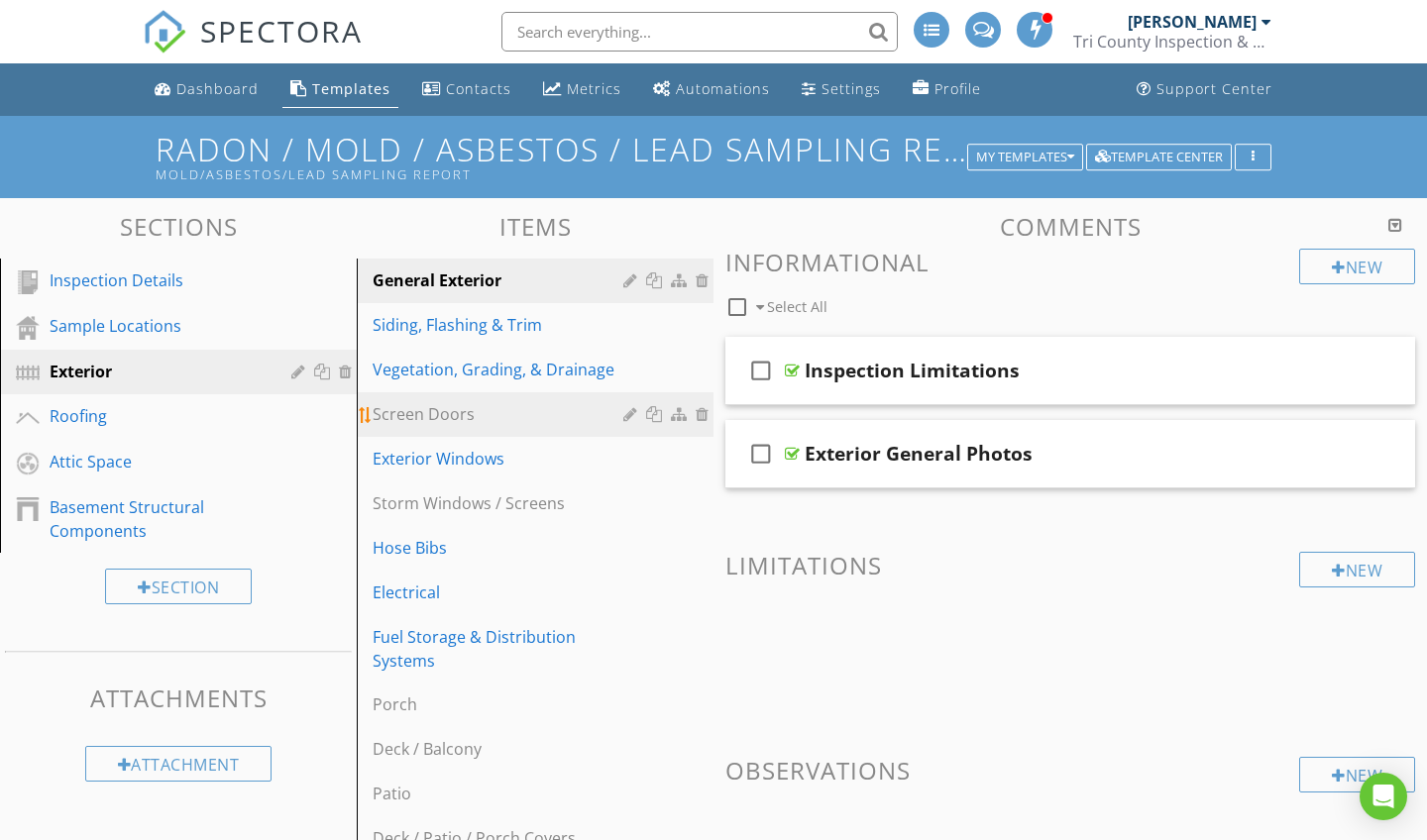 click at bounding box center [705, 414] 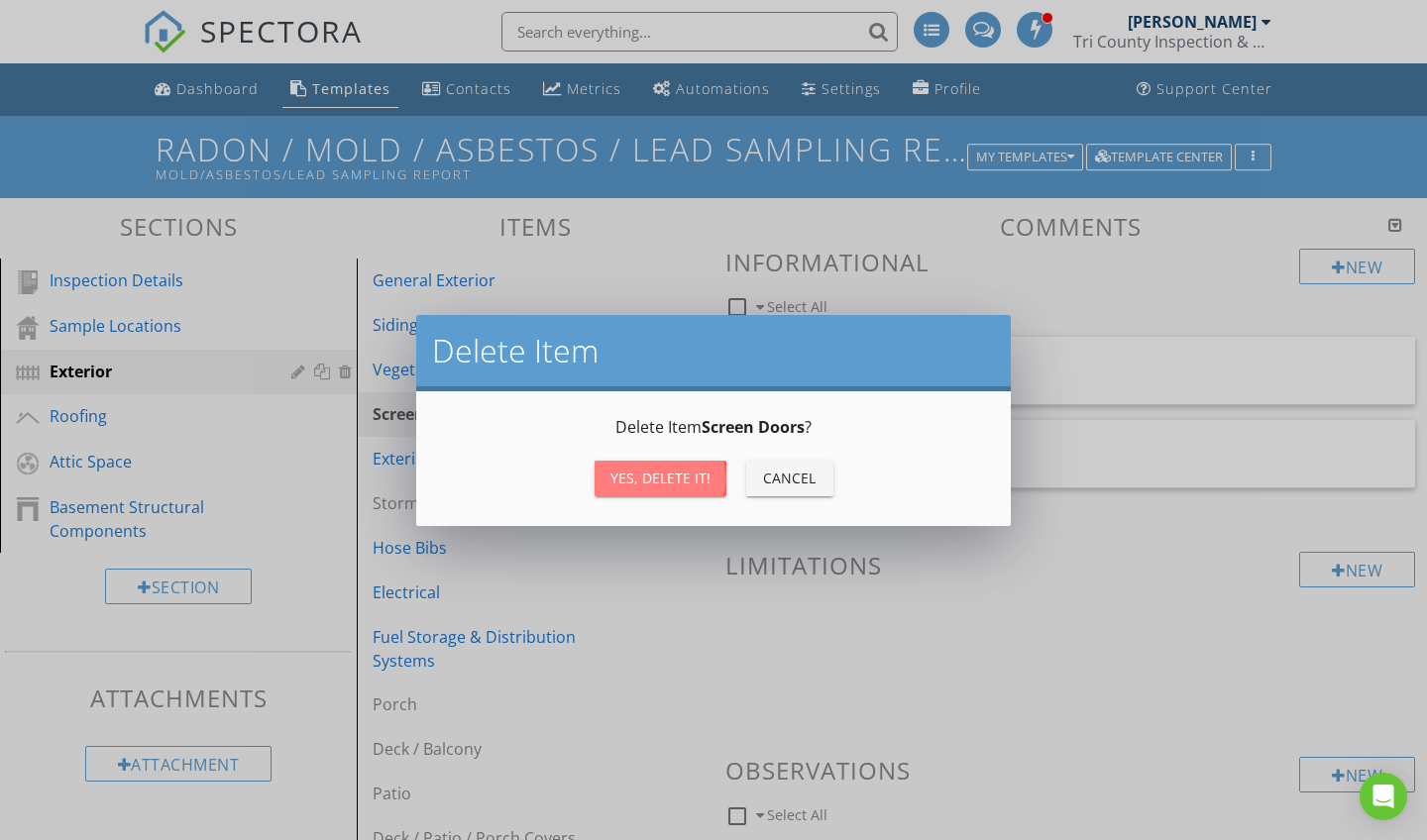 click on "Yes, Delete it!" at bounding box center (660, 477) 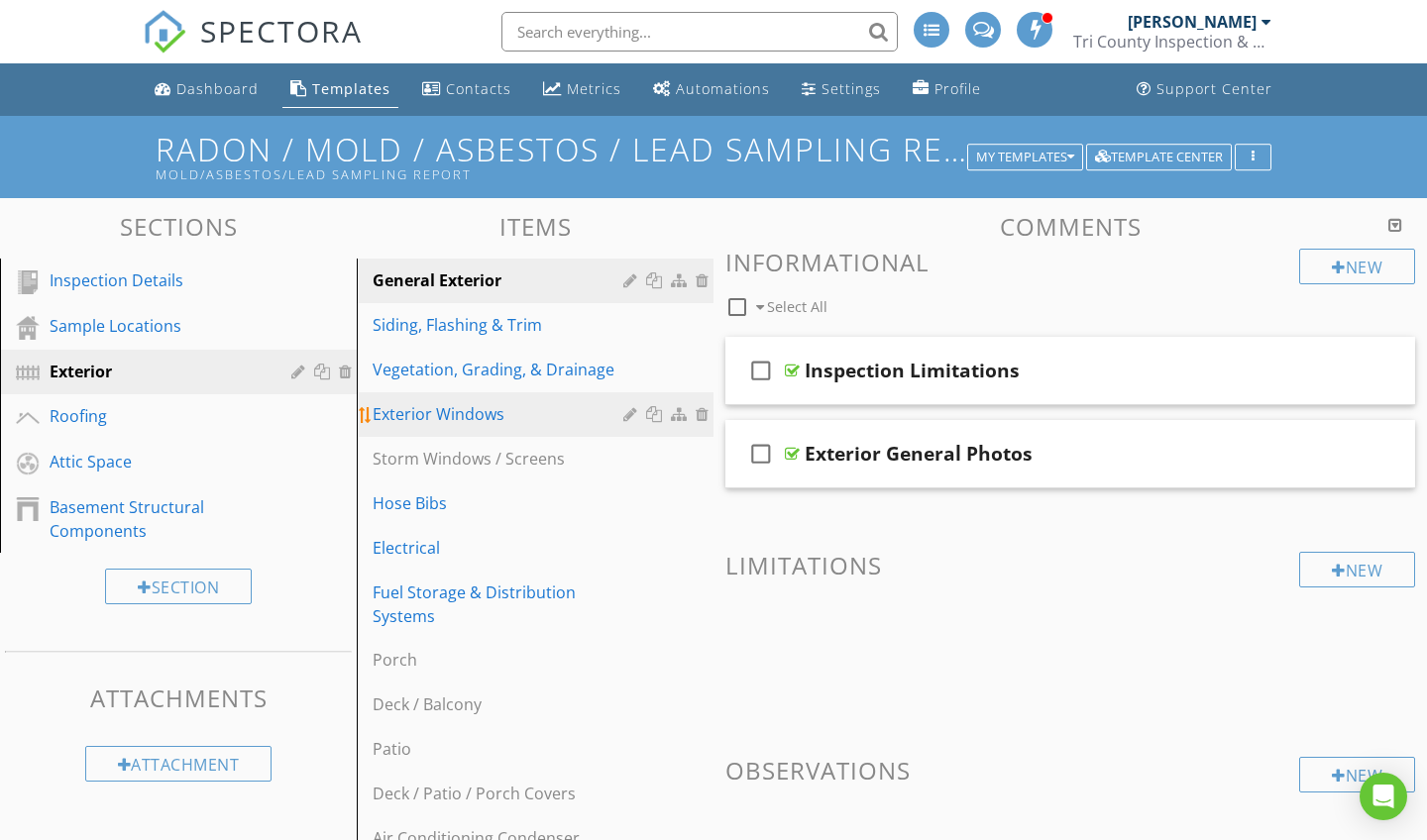 click at bounding box center (705, 414) 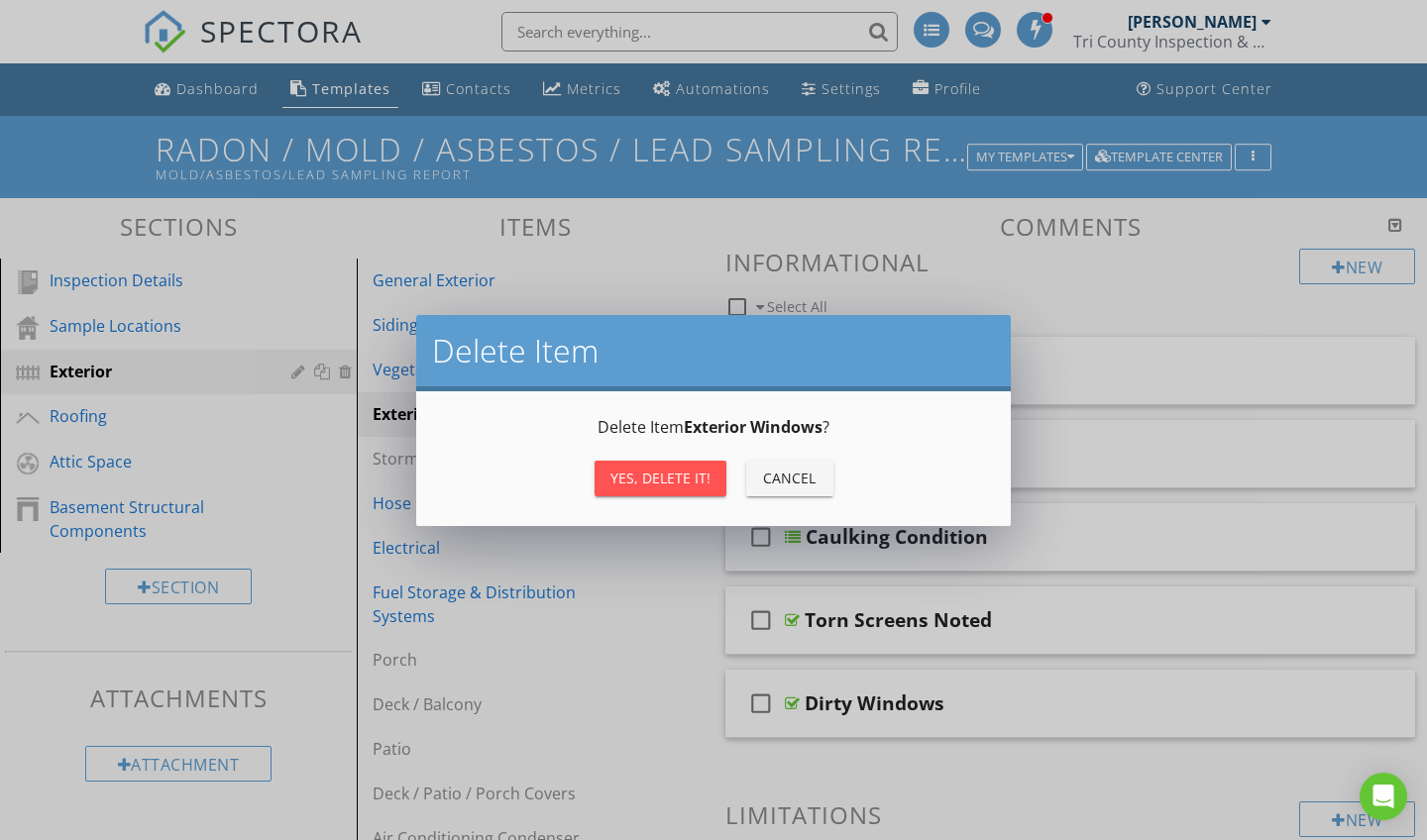 click on "Yes, Delete it!   Cancel" at bounding box center (714, 478) 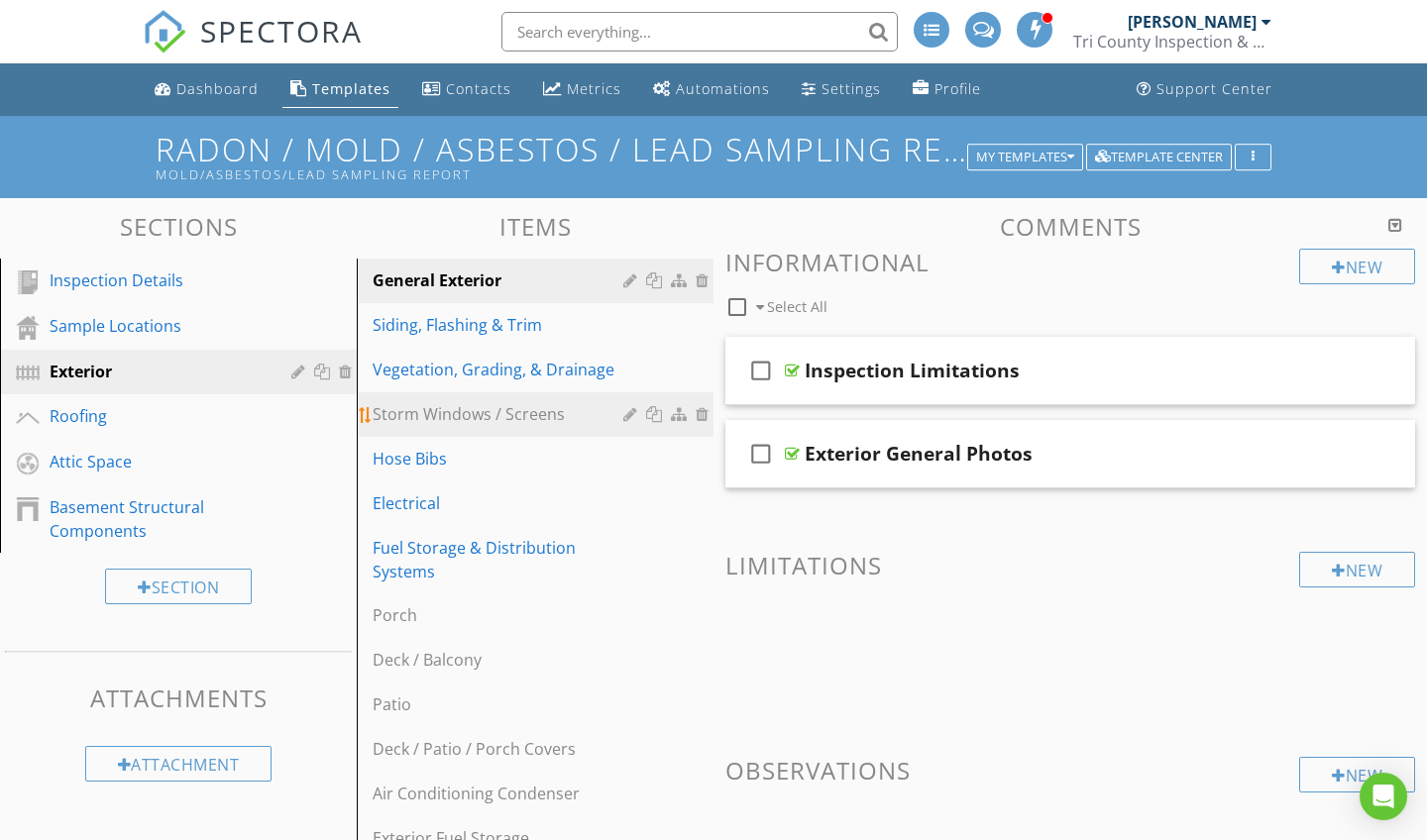 click at bounding box center [705, 414] 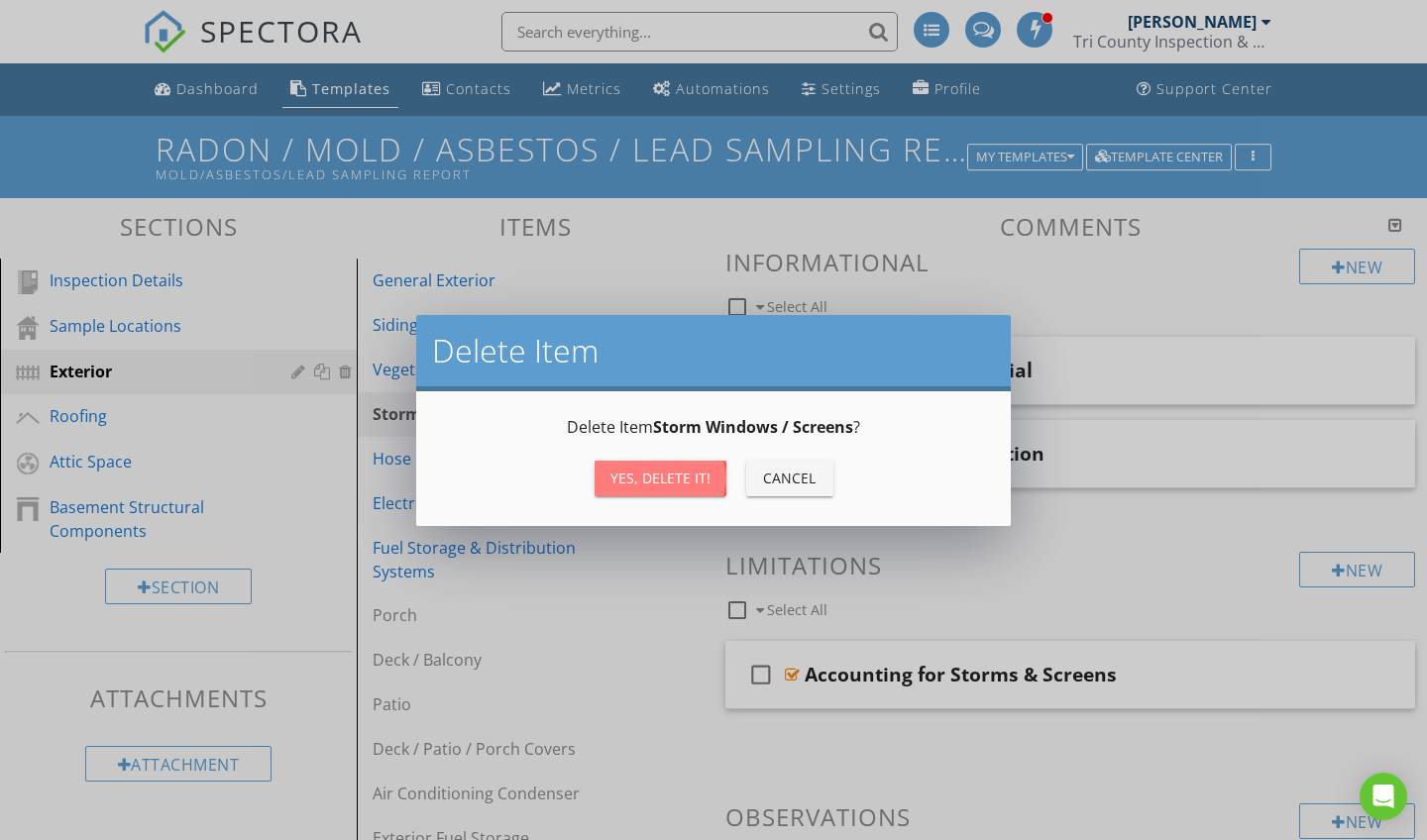 click on "Yes, Delete it!" at bounding box center (660, 477) 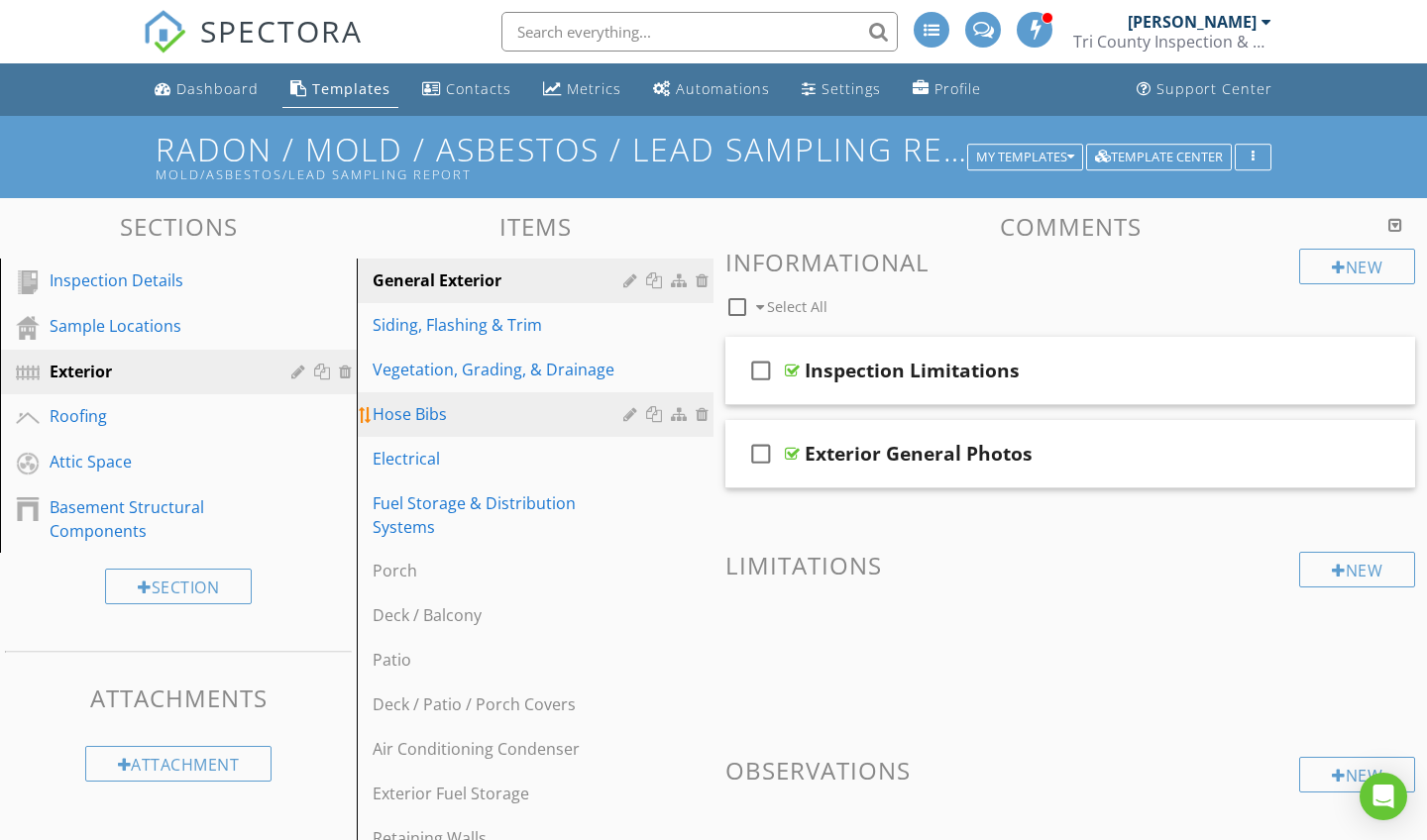 click at bounding box center [705, 414] 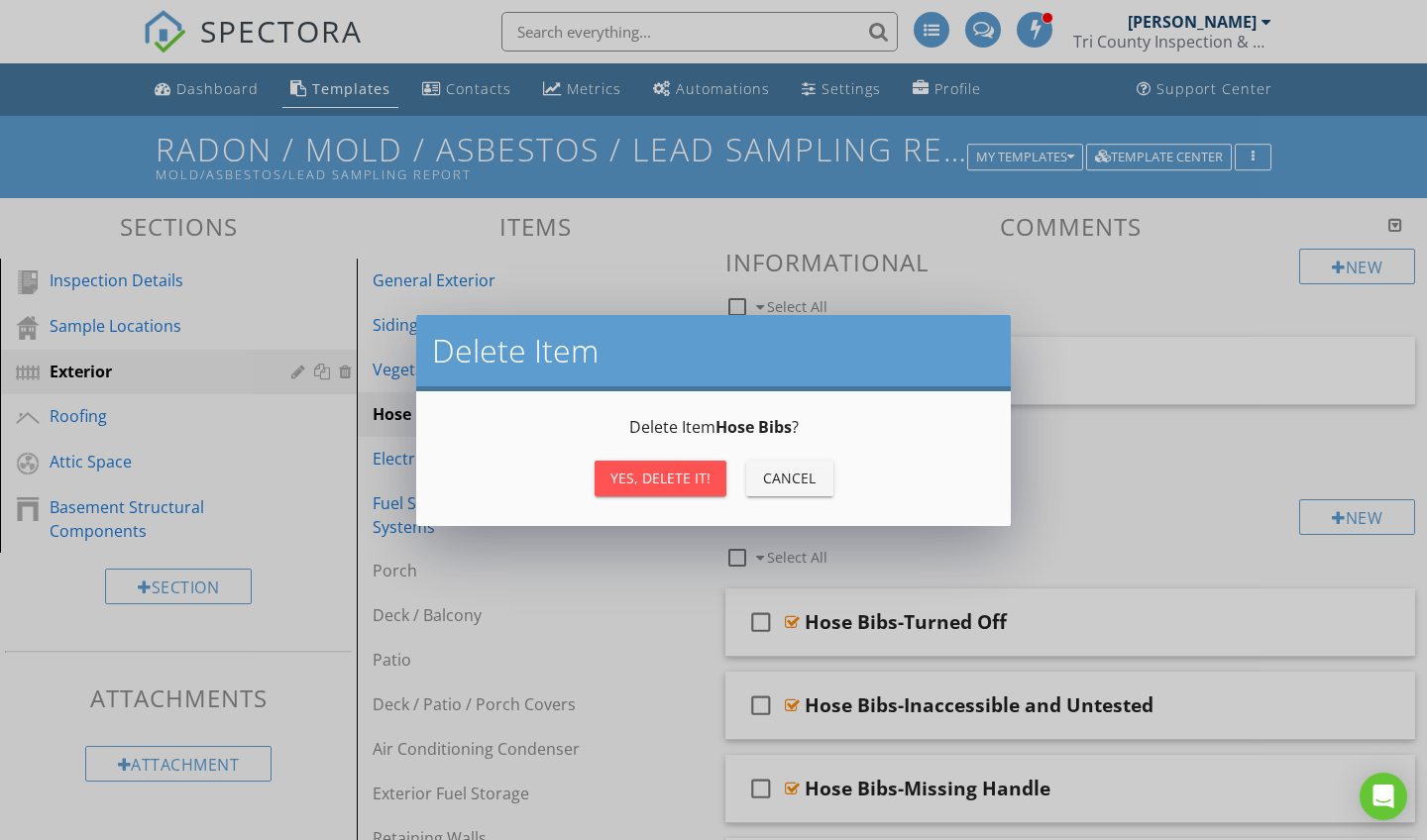 click on "Yes, Delete it!" at bounding box center (660, 477) 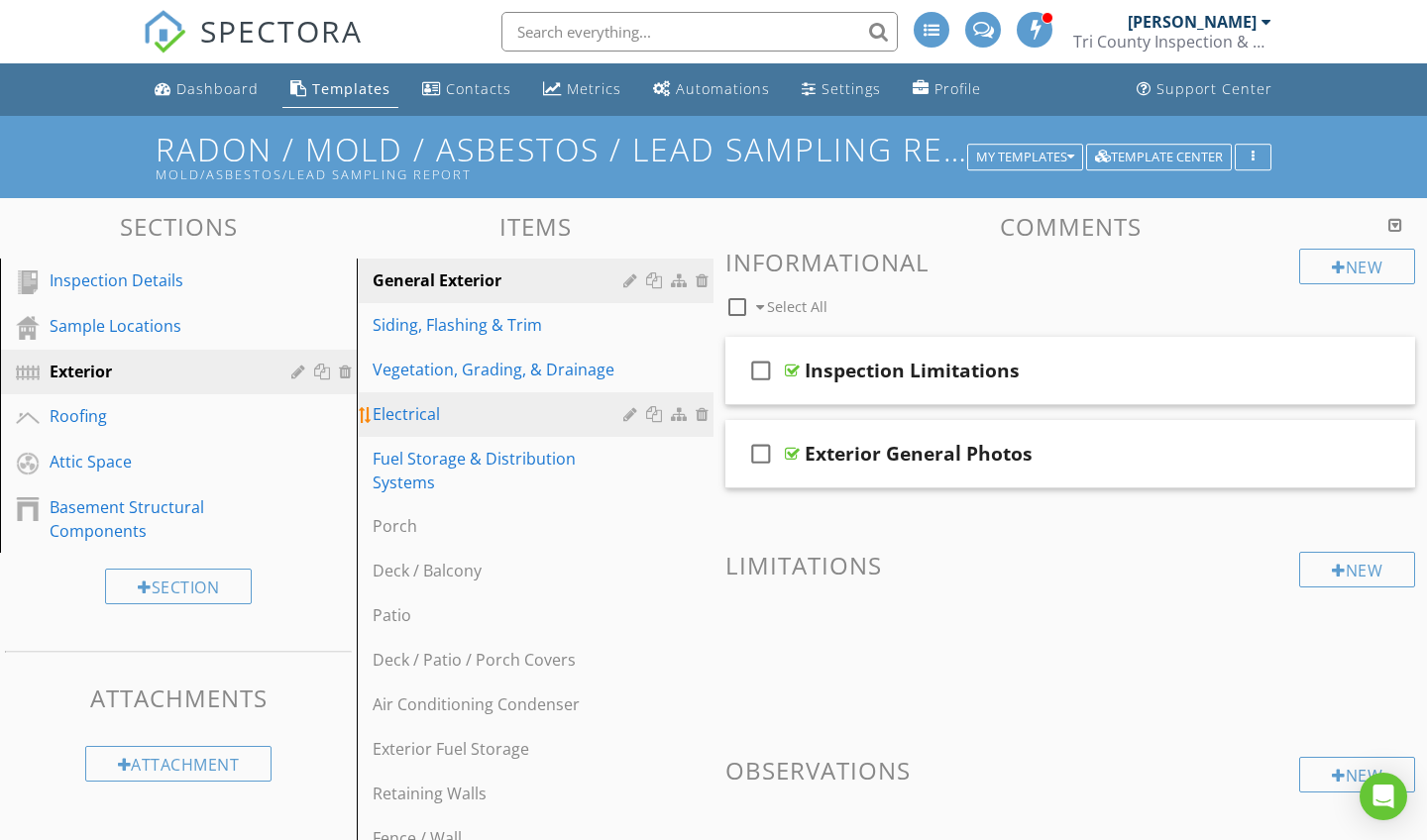 click at bounding box center [705, 414] 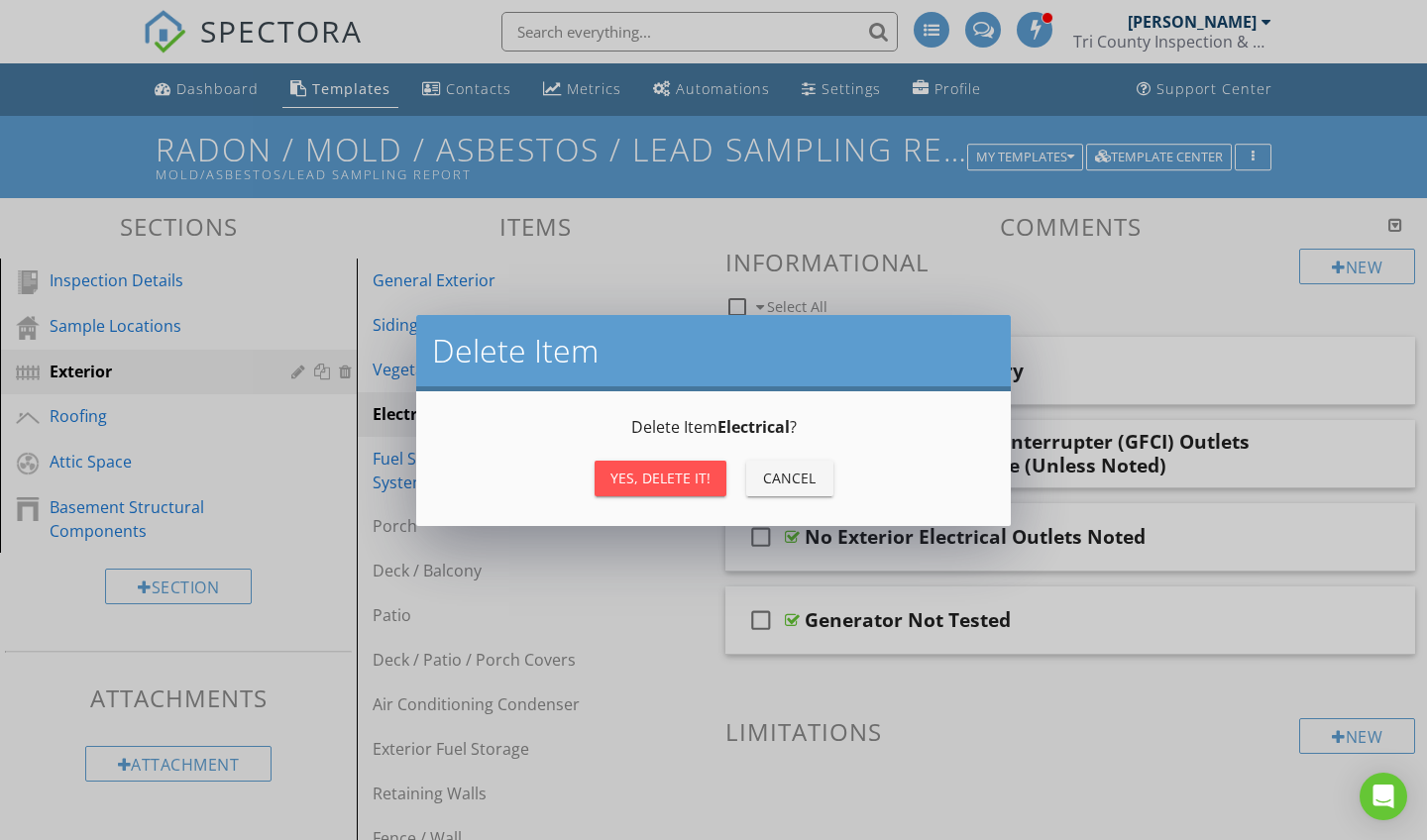click on "Yes, Delete it!" at bounding box center [660, 477] 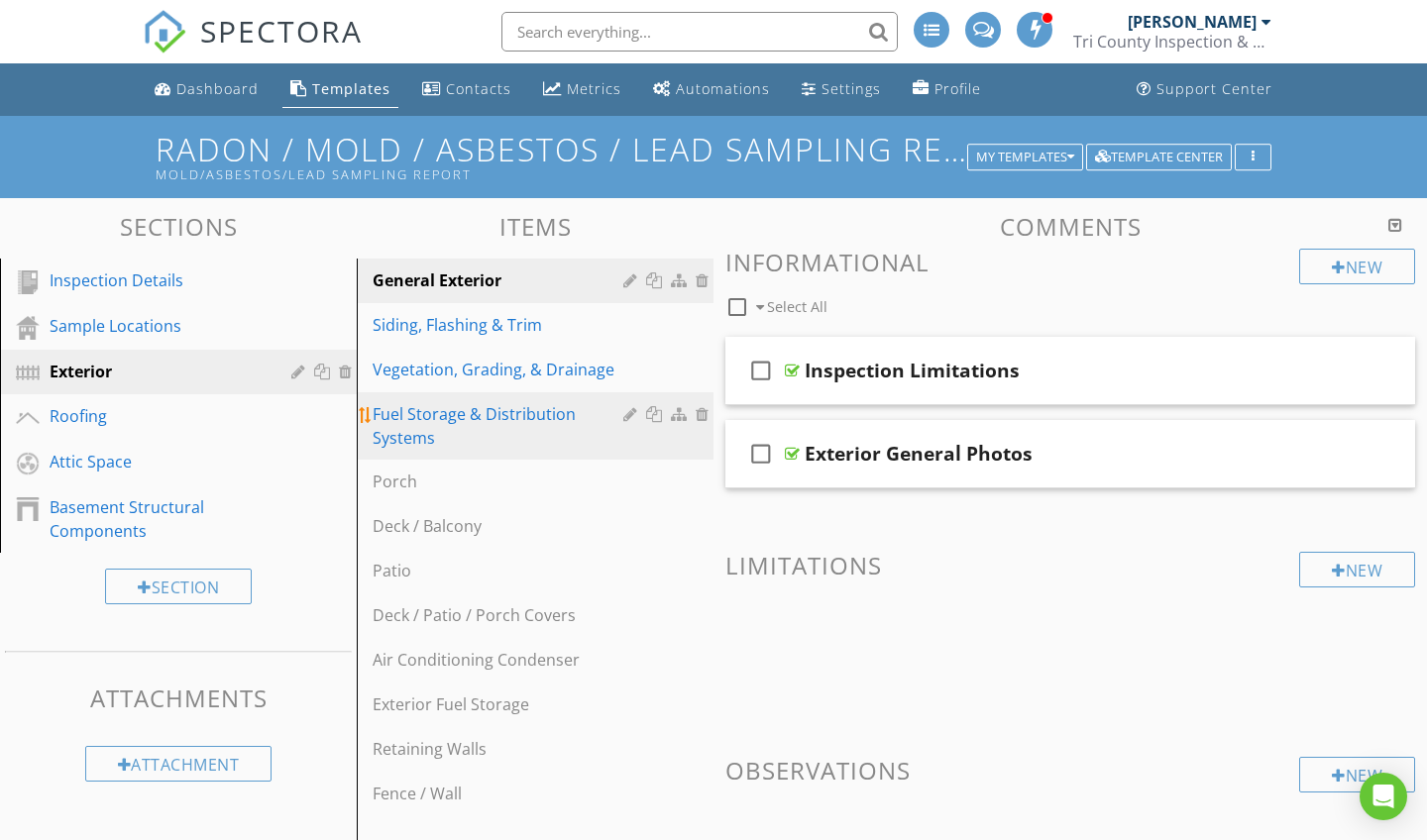 click at bounding box center (705, 414) 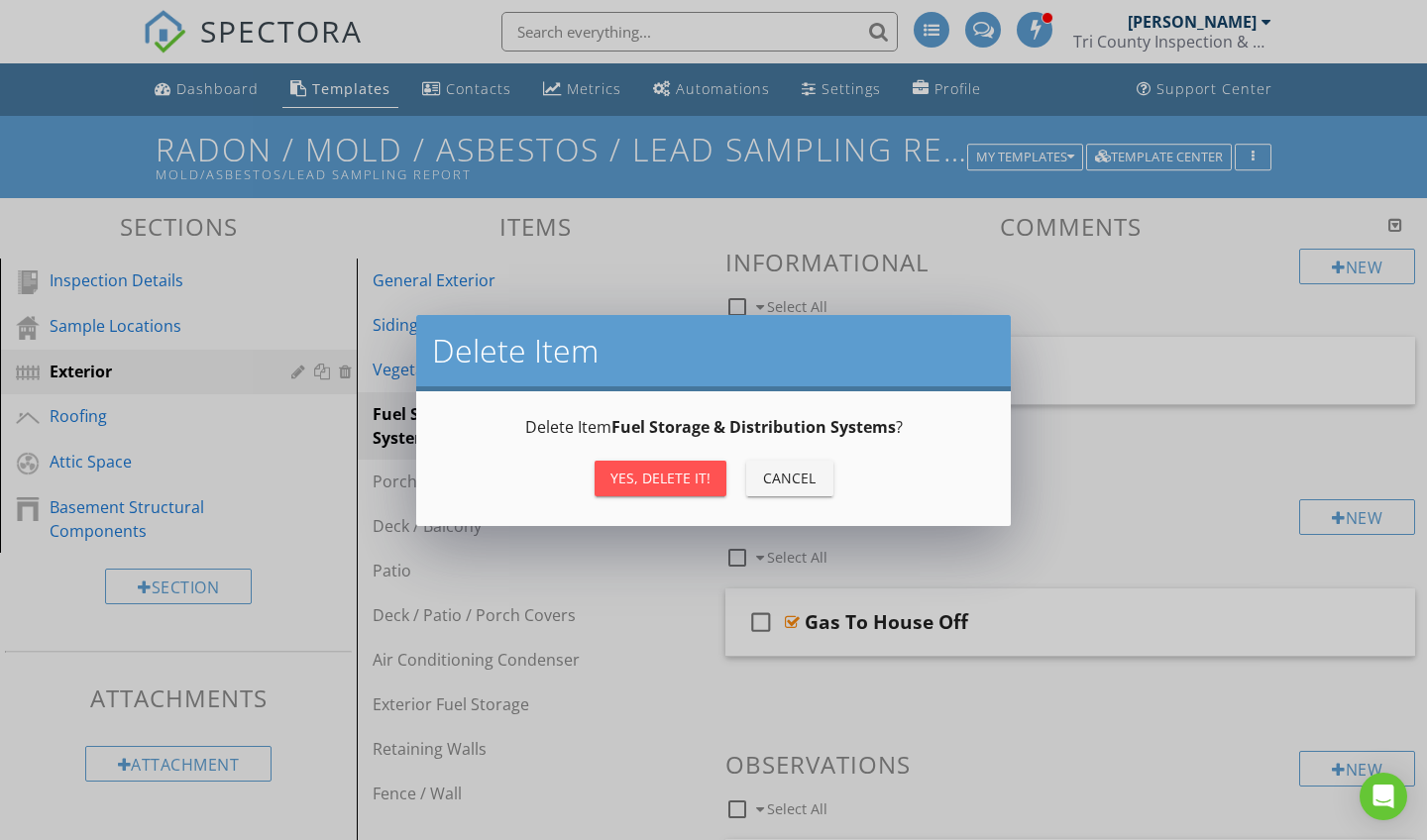 click on "Yes, Delete it!" at bounding box center [660, 477] 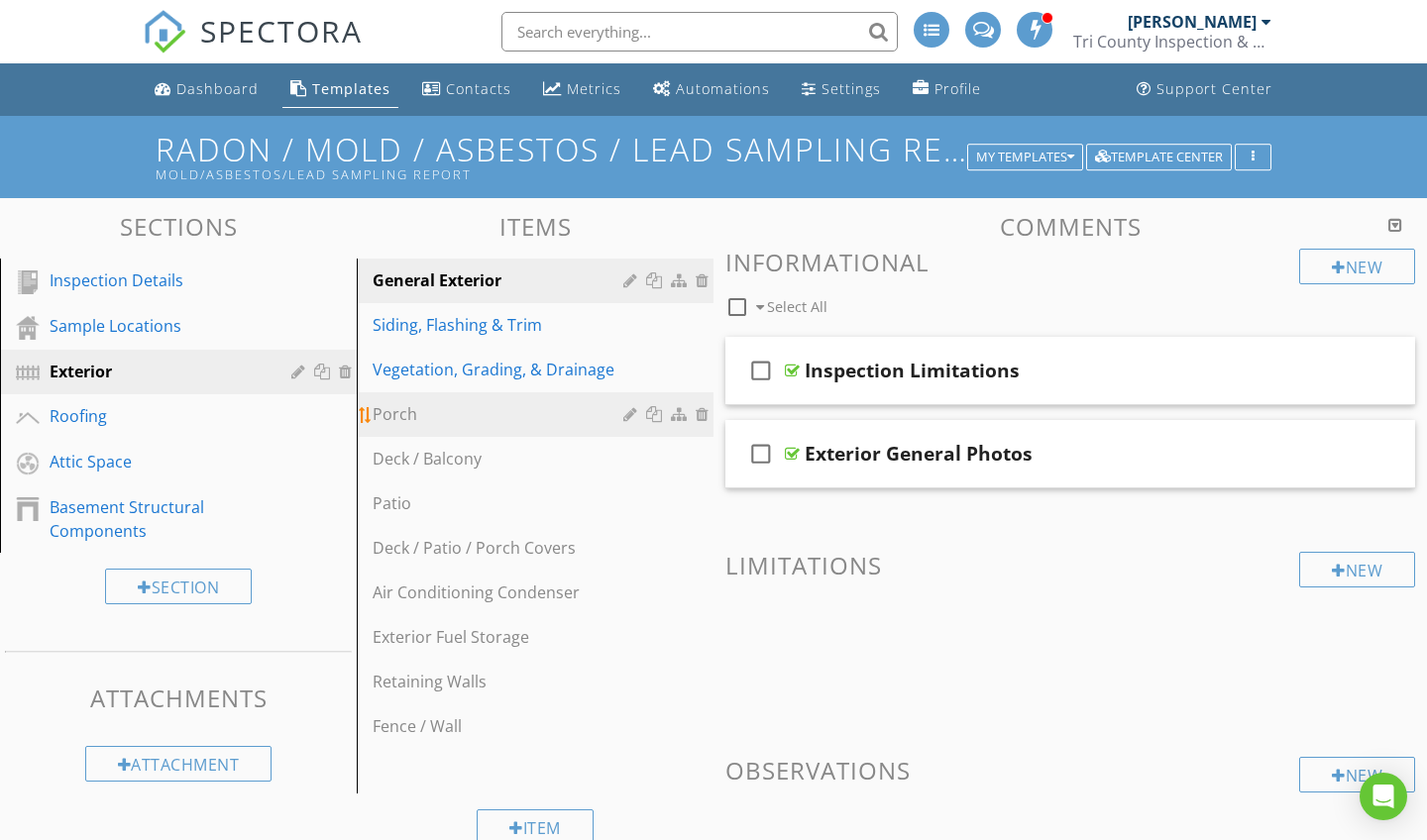 click at bounding box center (705, 414) 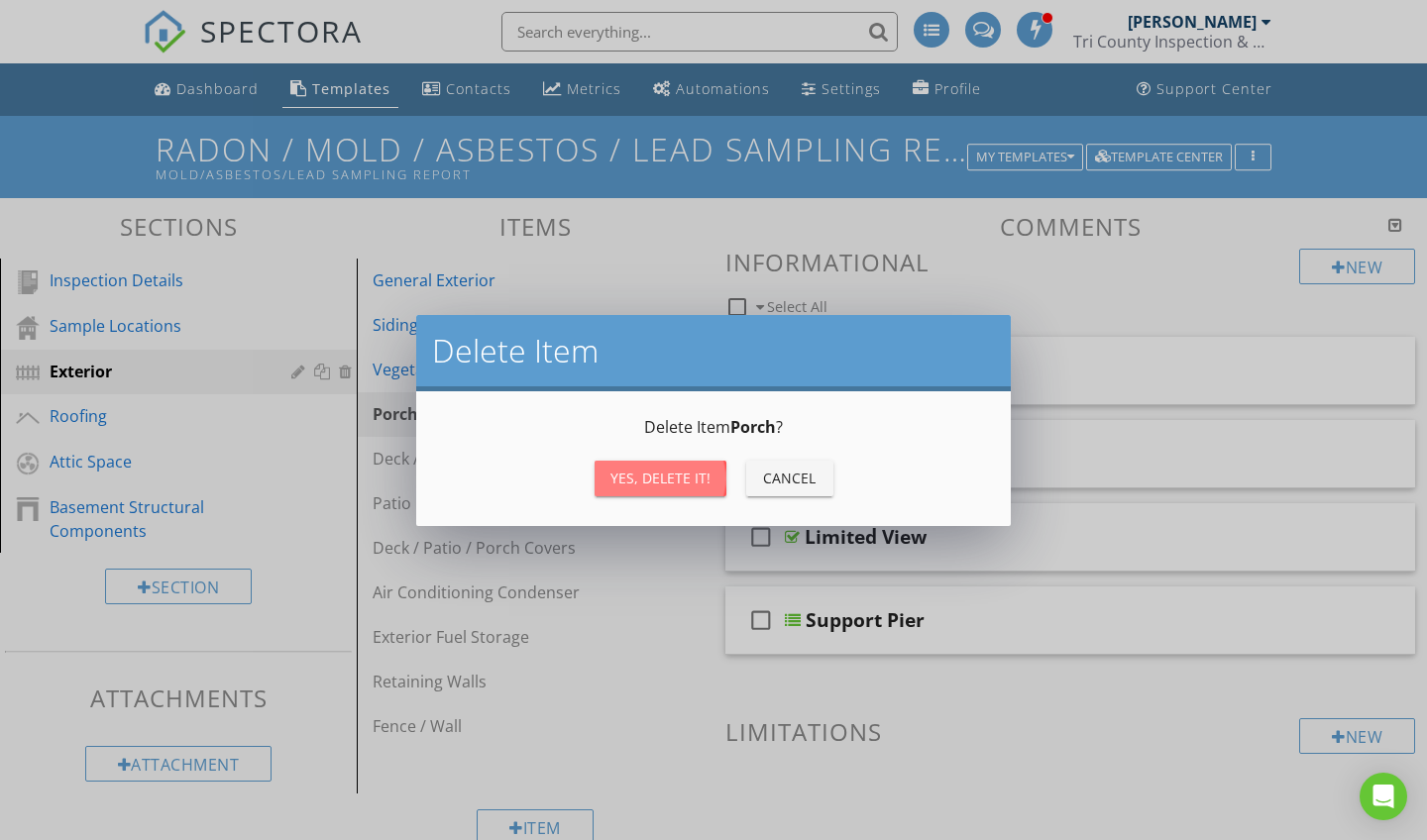 click on "Yes, Delete it!" at bounding box center (660, 478) 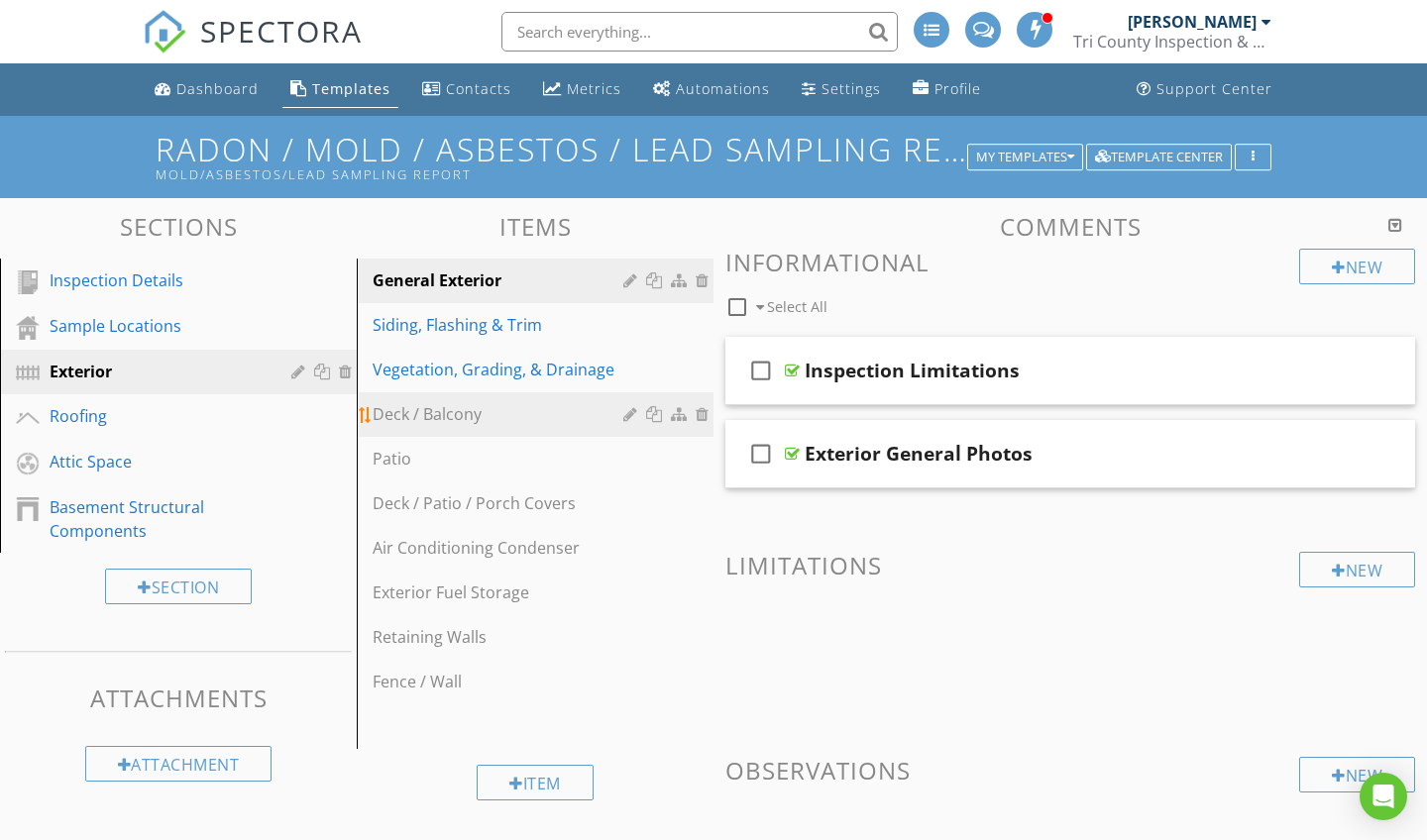 click at bounding box center [705, 414] 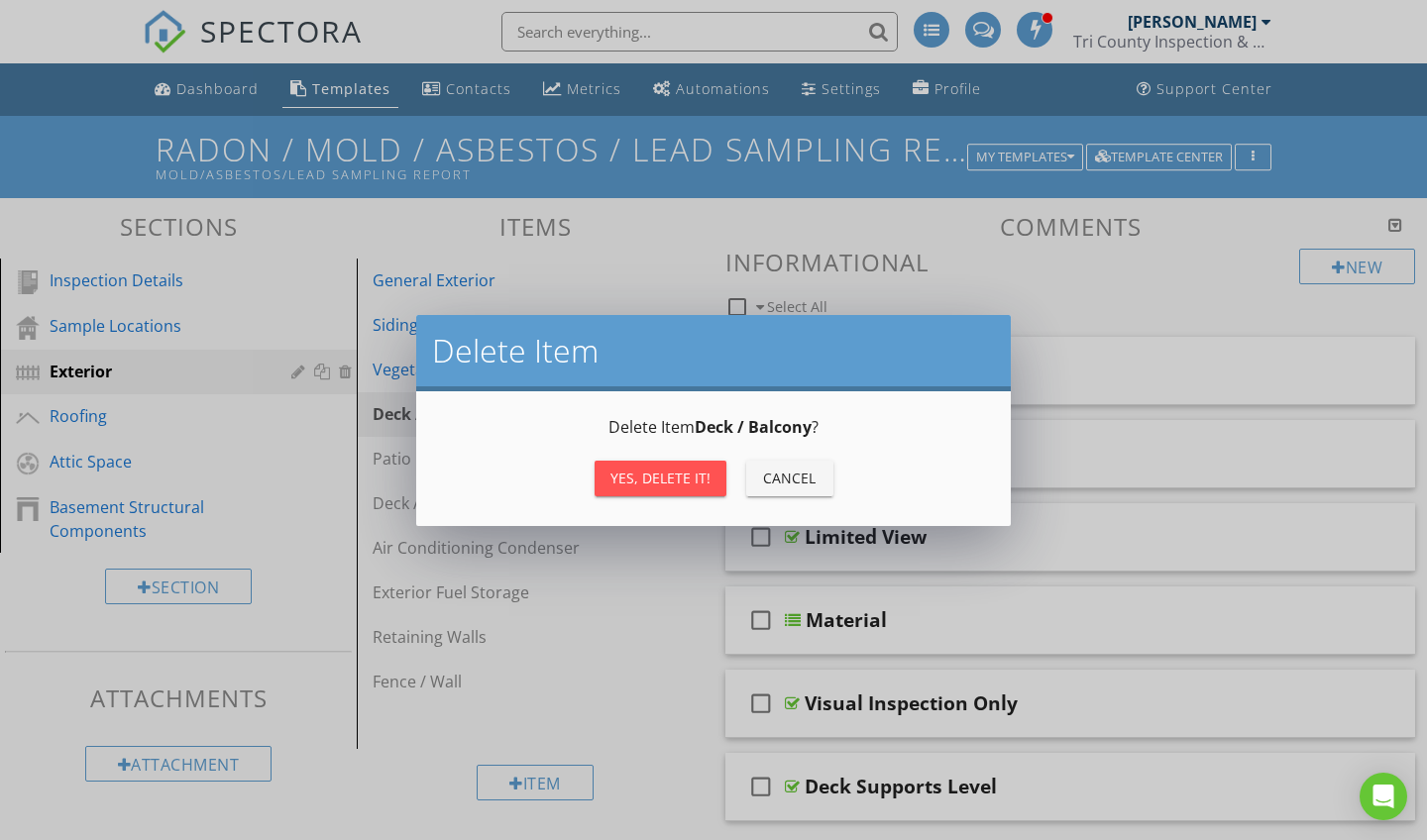 click on "Cancel" at bounding box center [790, 478] 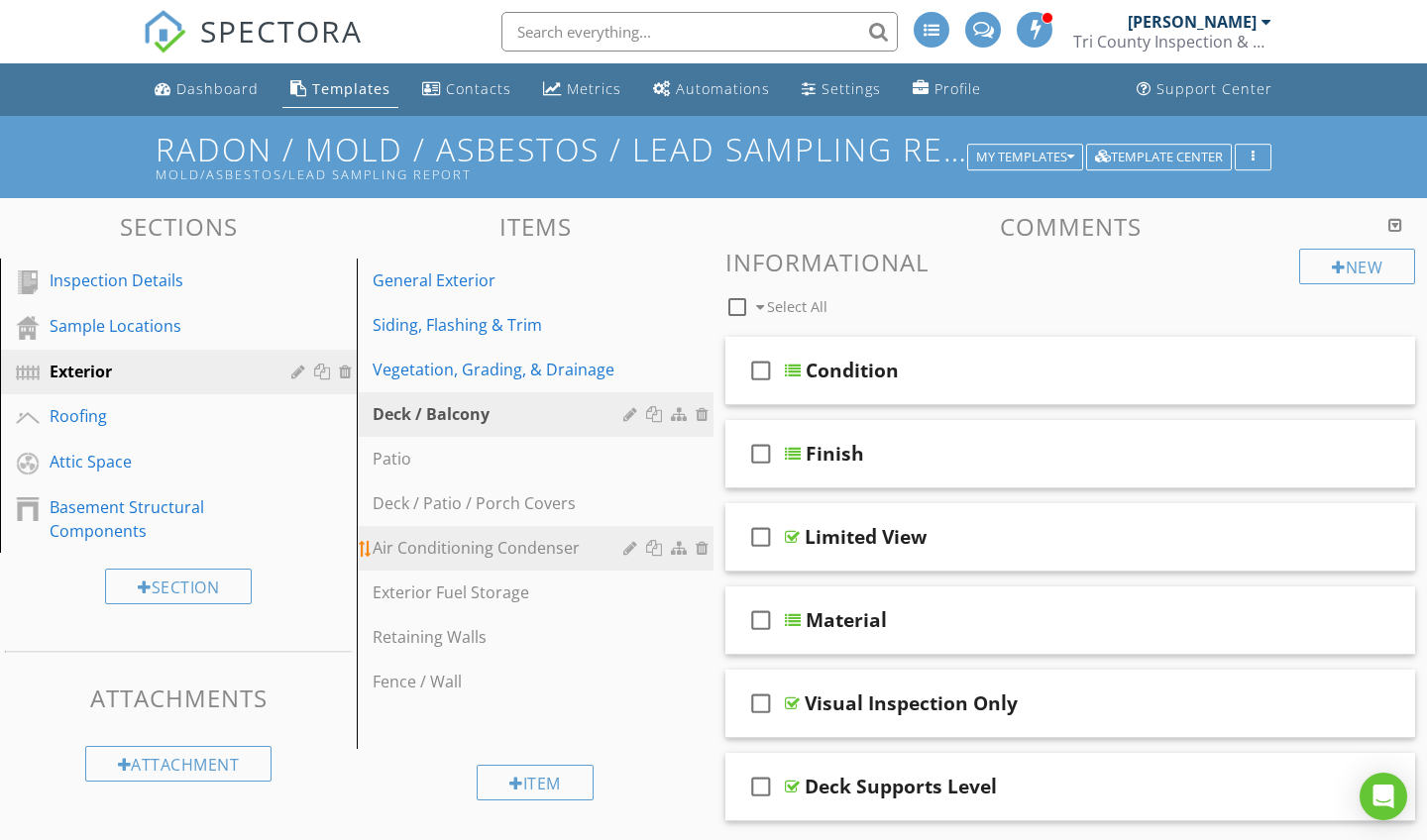 click at bounding box center (705, 548) 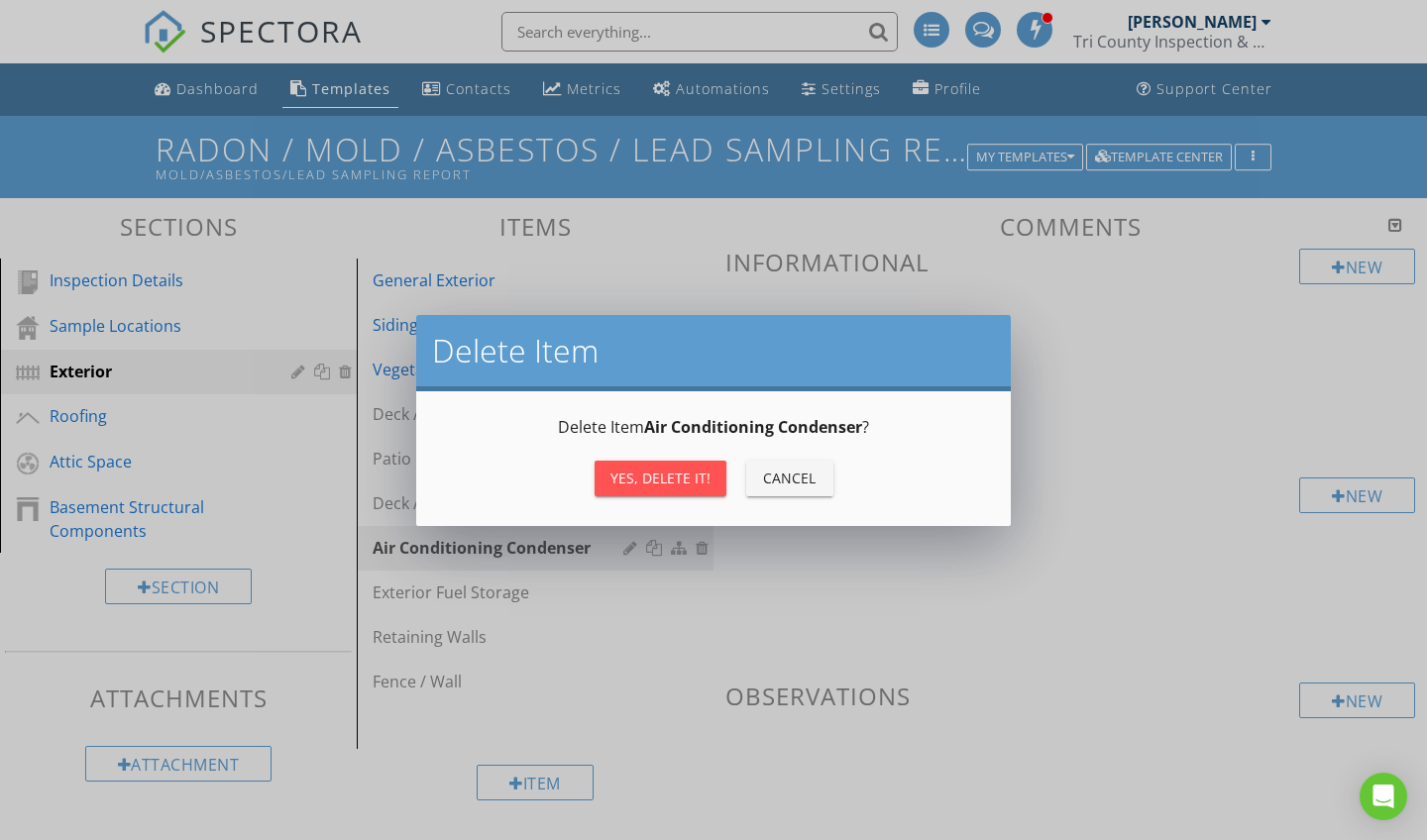click on "Yes, Delete it!" at bounding box center (660, 477) 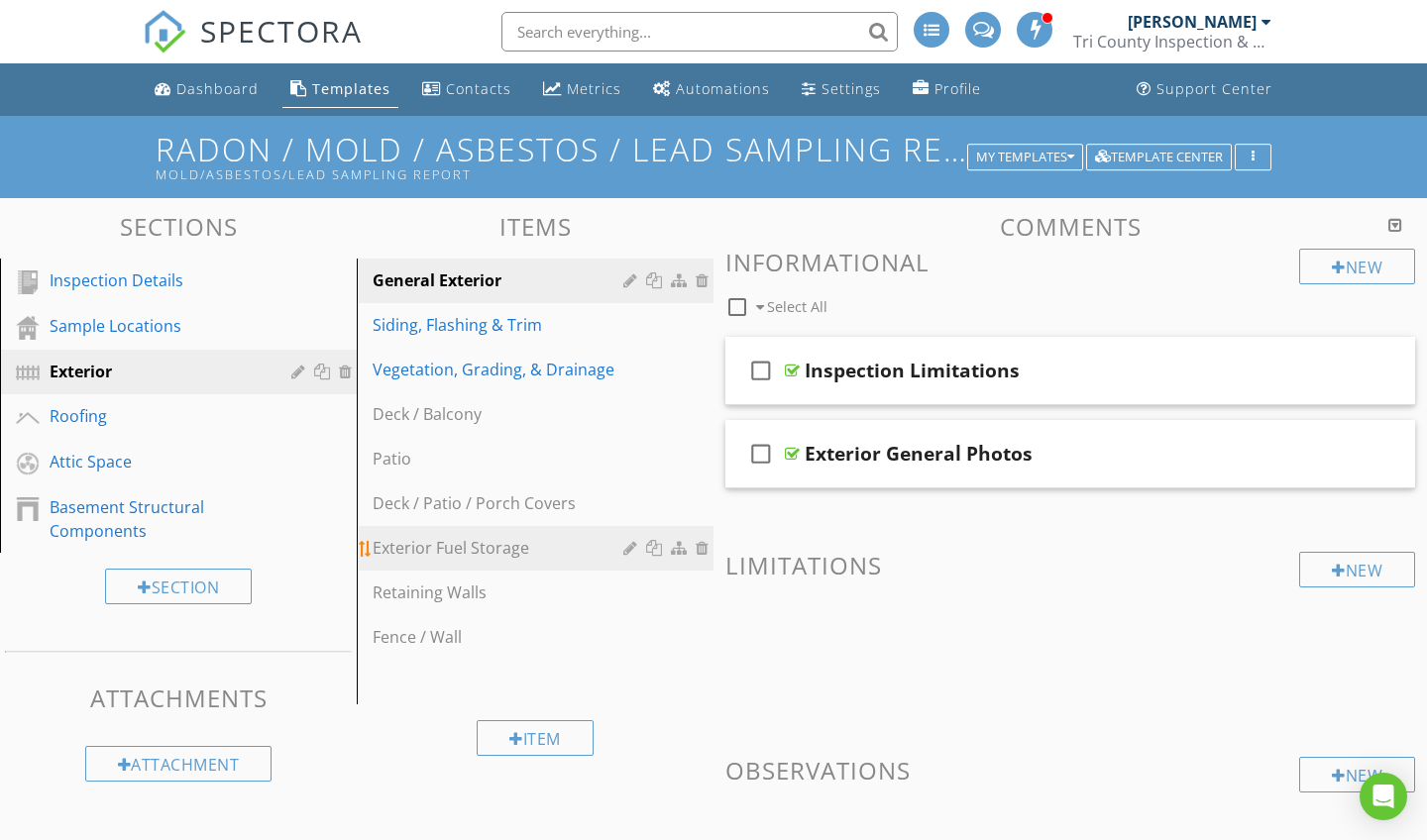 click at bounding box center (705, 548) 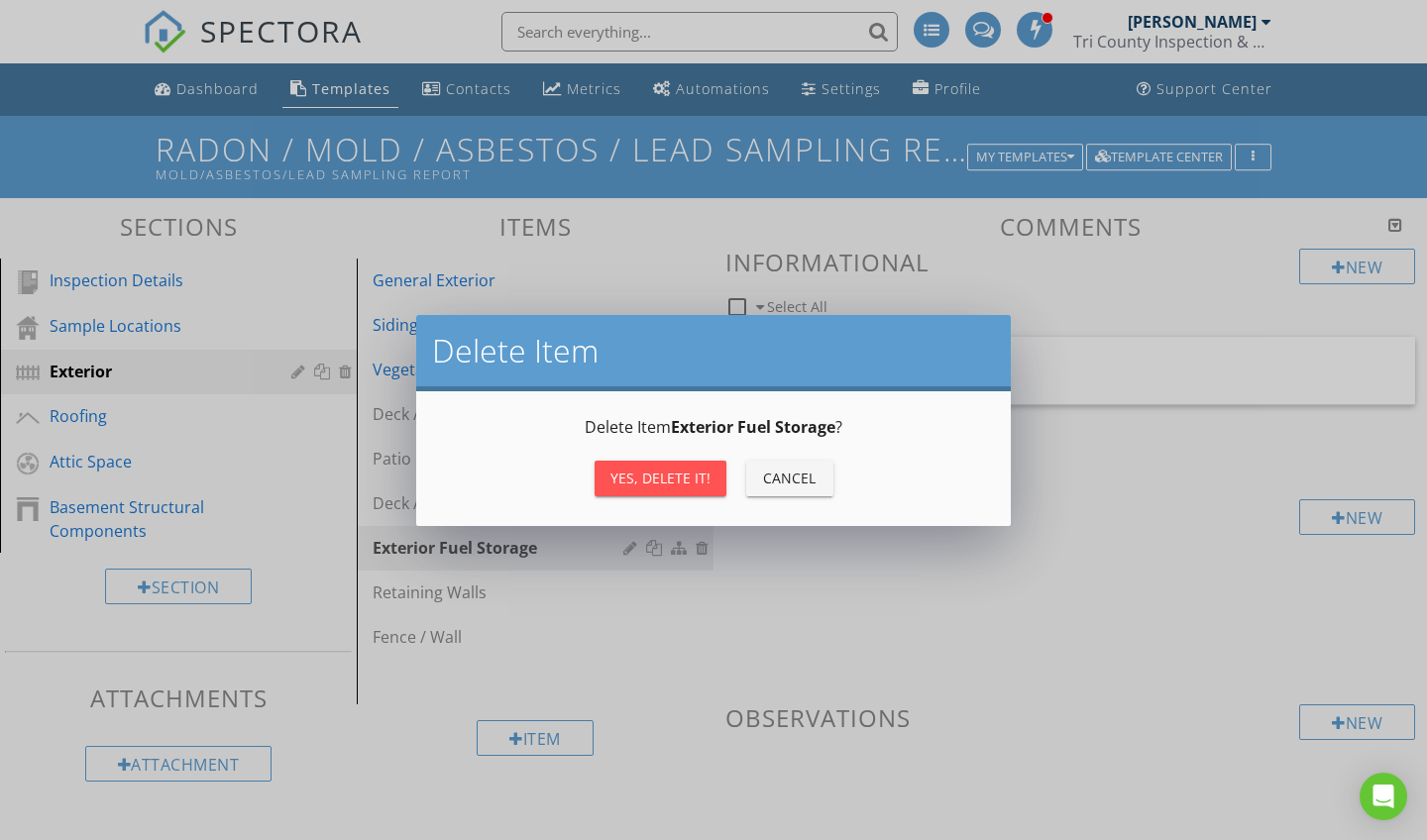 click on "Yes, Delete it!" at bounding box center (660, 478) 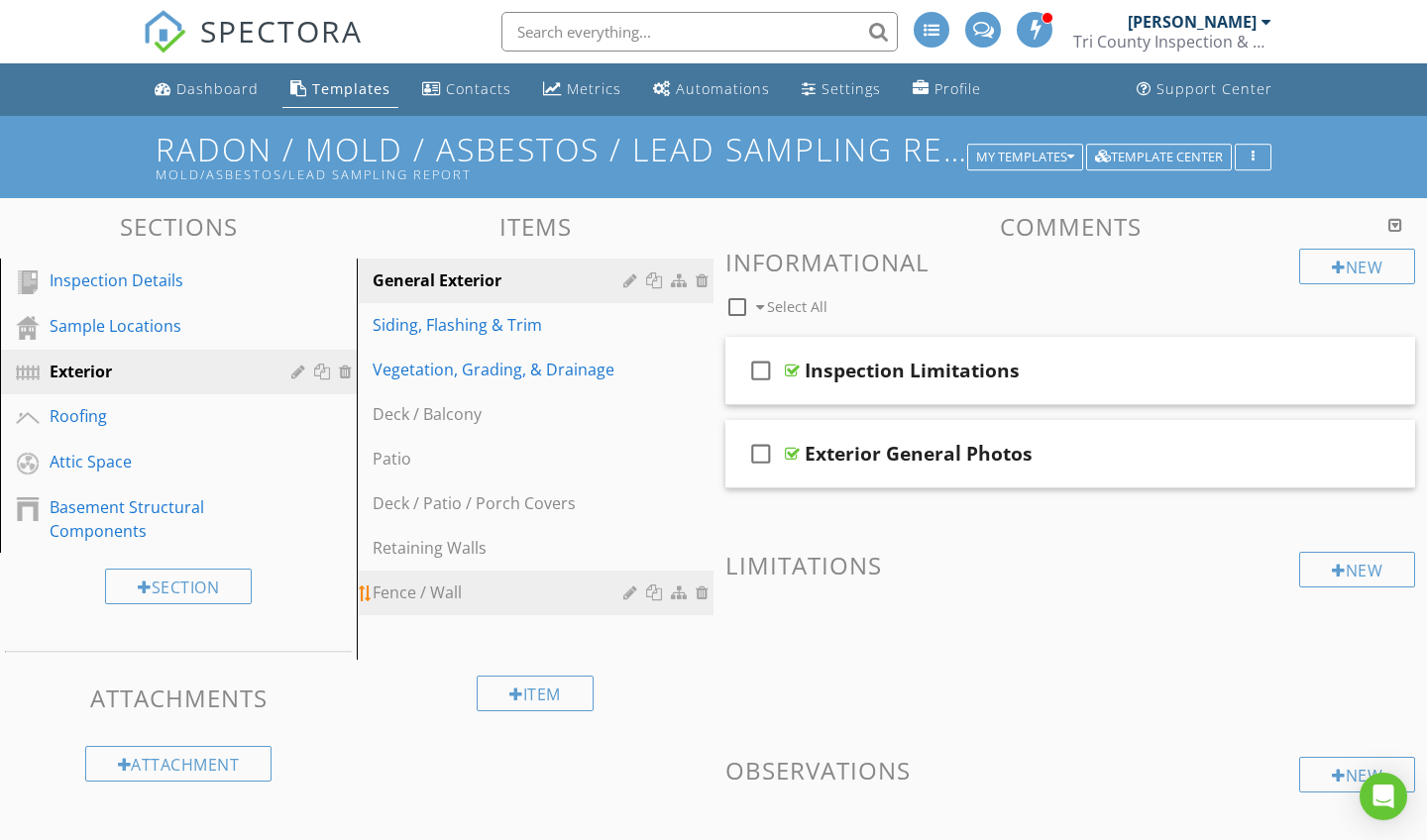 click at bounding box center [705, 592] 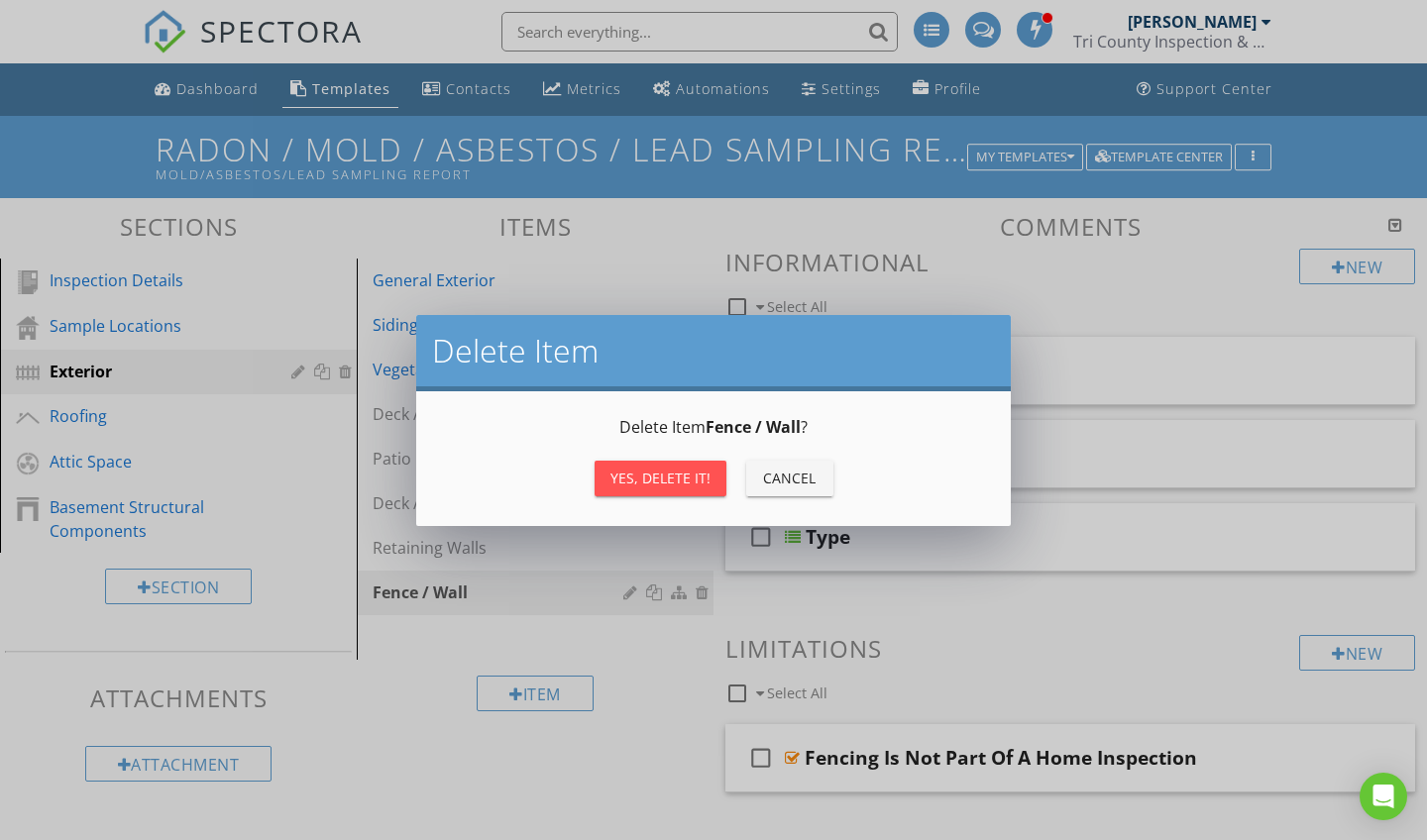 click on "Yes, Delete it!" at bounding box center (660, 477) 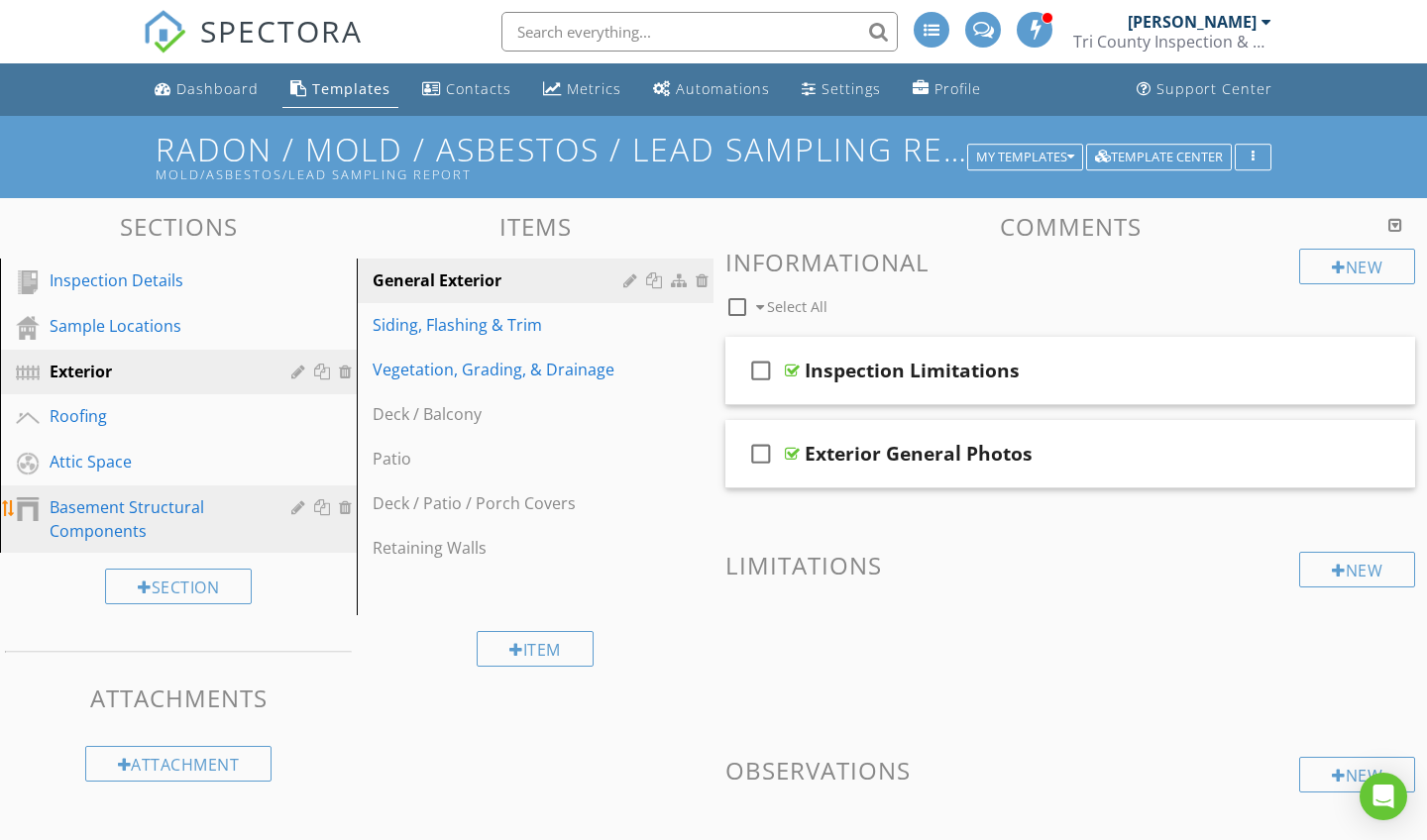 click on "Basement Structural Components" at bounding box center [156, 519] 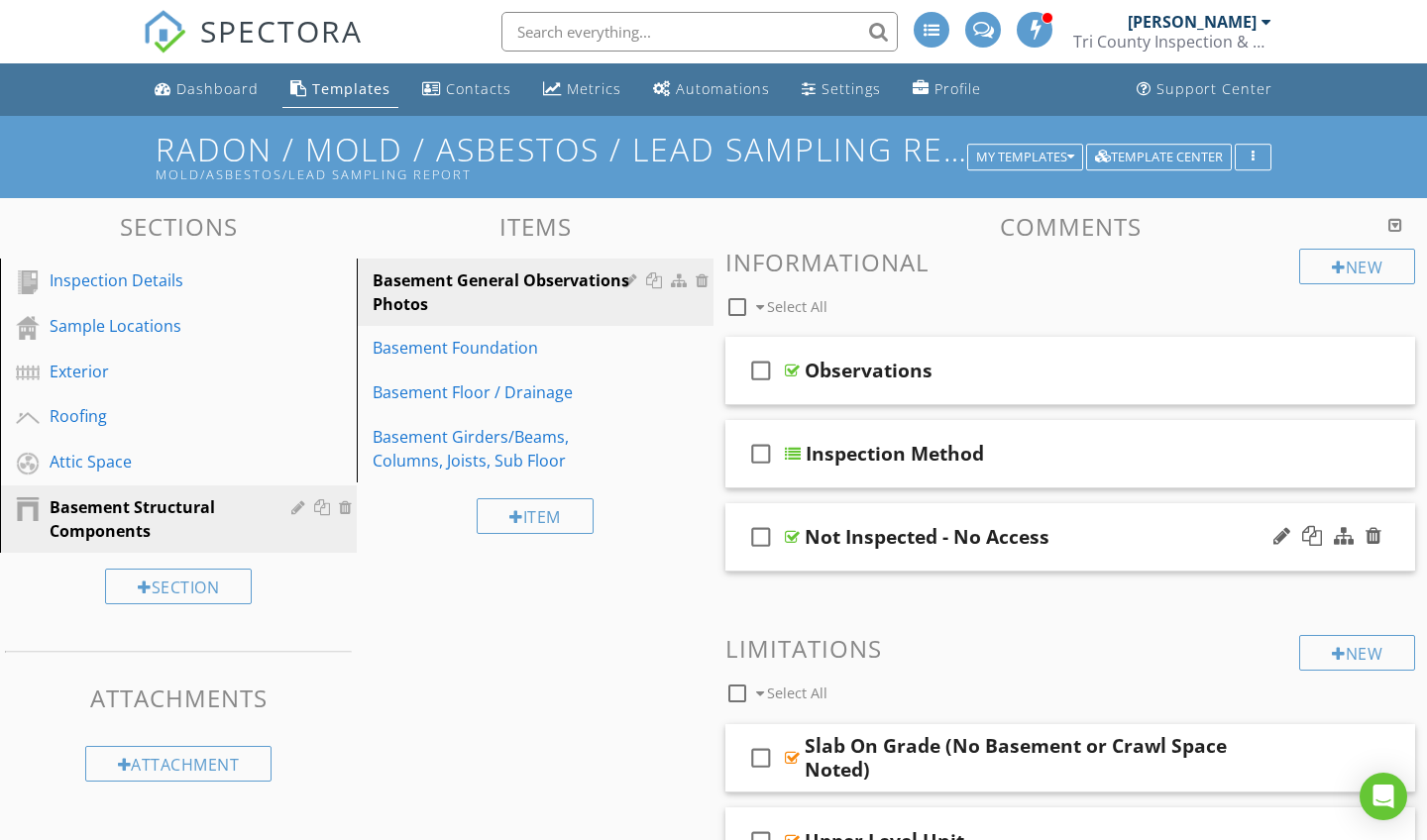 click on "check_box_outline_blank
Not Inspected - No Access" at bounding box center [1070, 537] 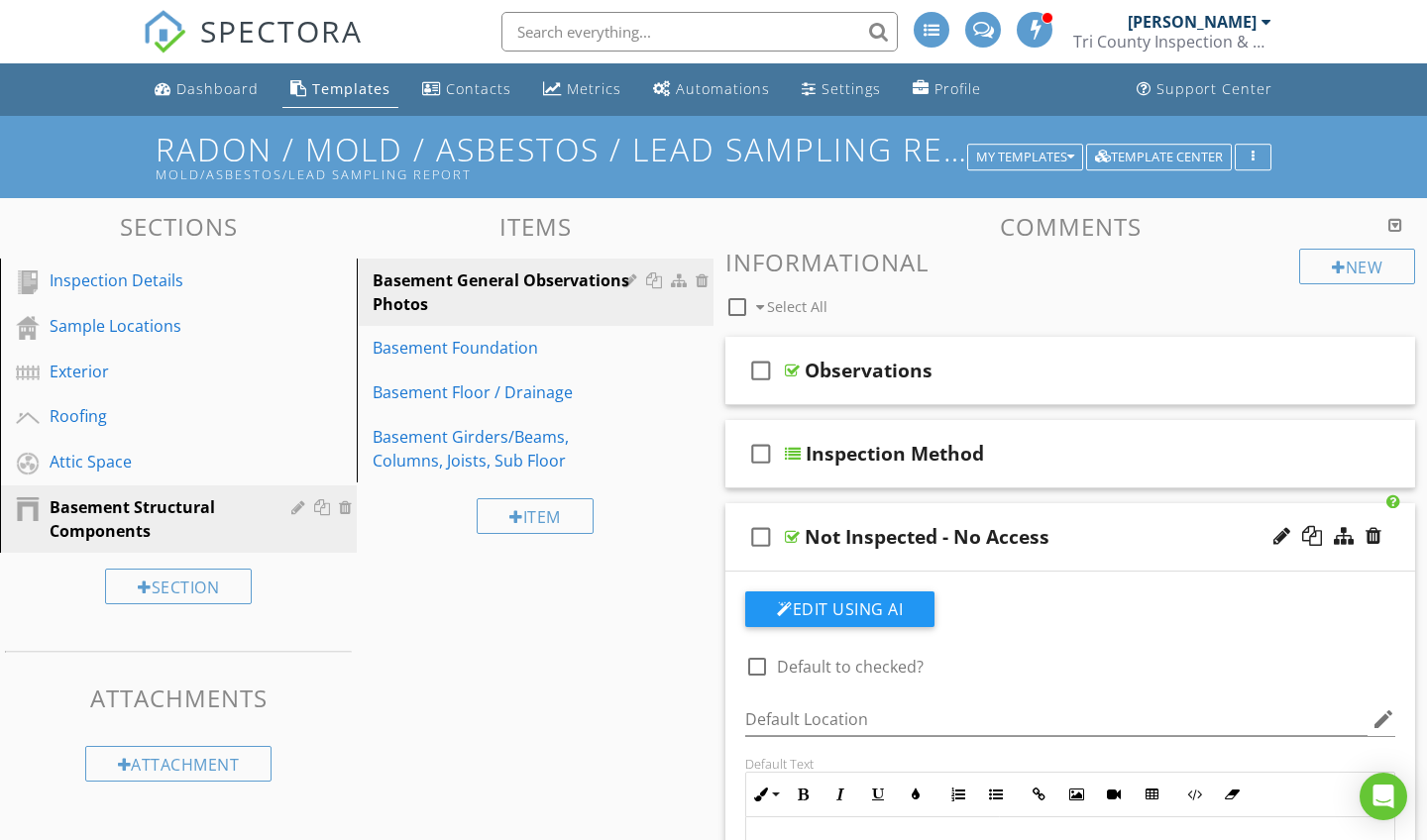 click on "Sections
Inspection Details           Sample Locations           Exterior           Roofing           Attic Space           Basement Structural Components
Section
Attachments
Attachment
Items
Basement General Observations Photos           Basement Foundation           Basement Floor / Drainage           Basement Girders/Beams, Columns,  Joists, Sub Floor
Item
Comments
New
Informational   check_box_outline_blank     Select All       check_box_outline_blank
Observations
check_box_outline_blank
Inspection Method
check_box_outline_blank
Not Inspected - No Access
Edit Using AI
check_box_outline_blank Default to checked?             edit" at bounding box center (714, 1016) 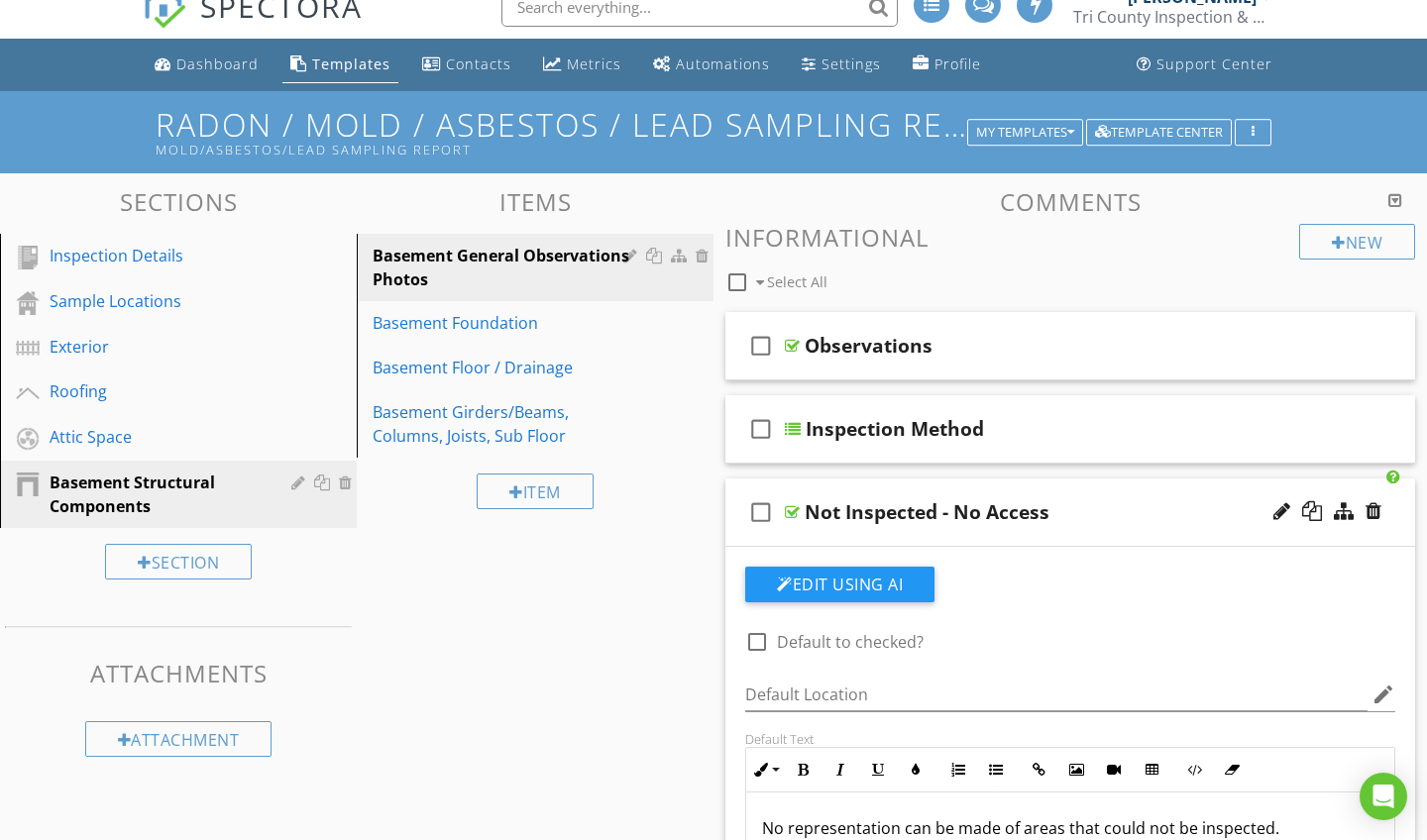 scroll, scrollTop: 2, scrollLeft: 0, axis: vertical 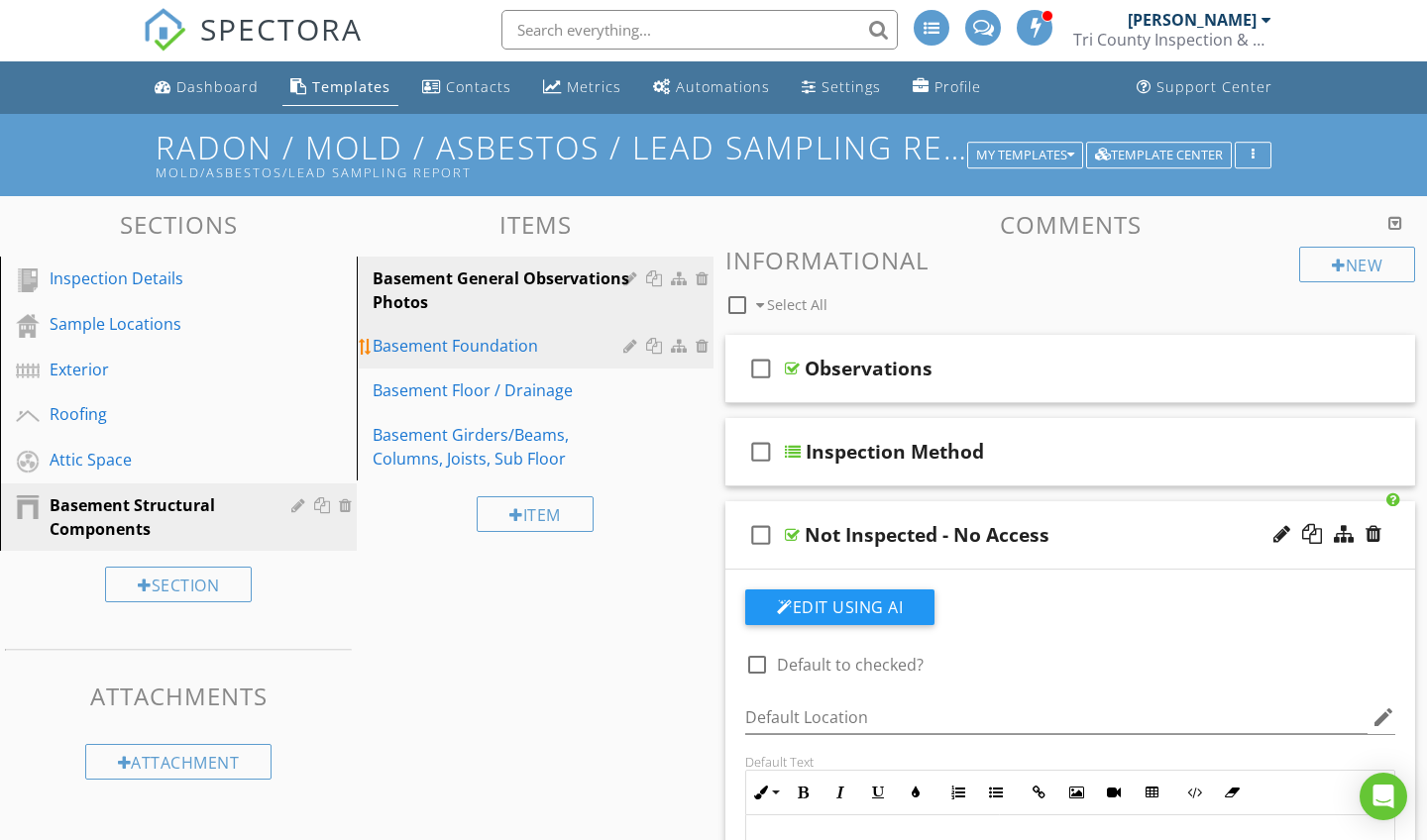 click on "Basement Foundation" at bounding box center [538, 346] 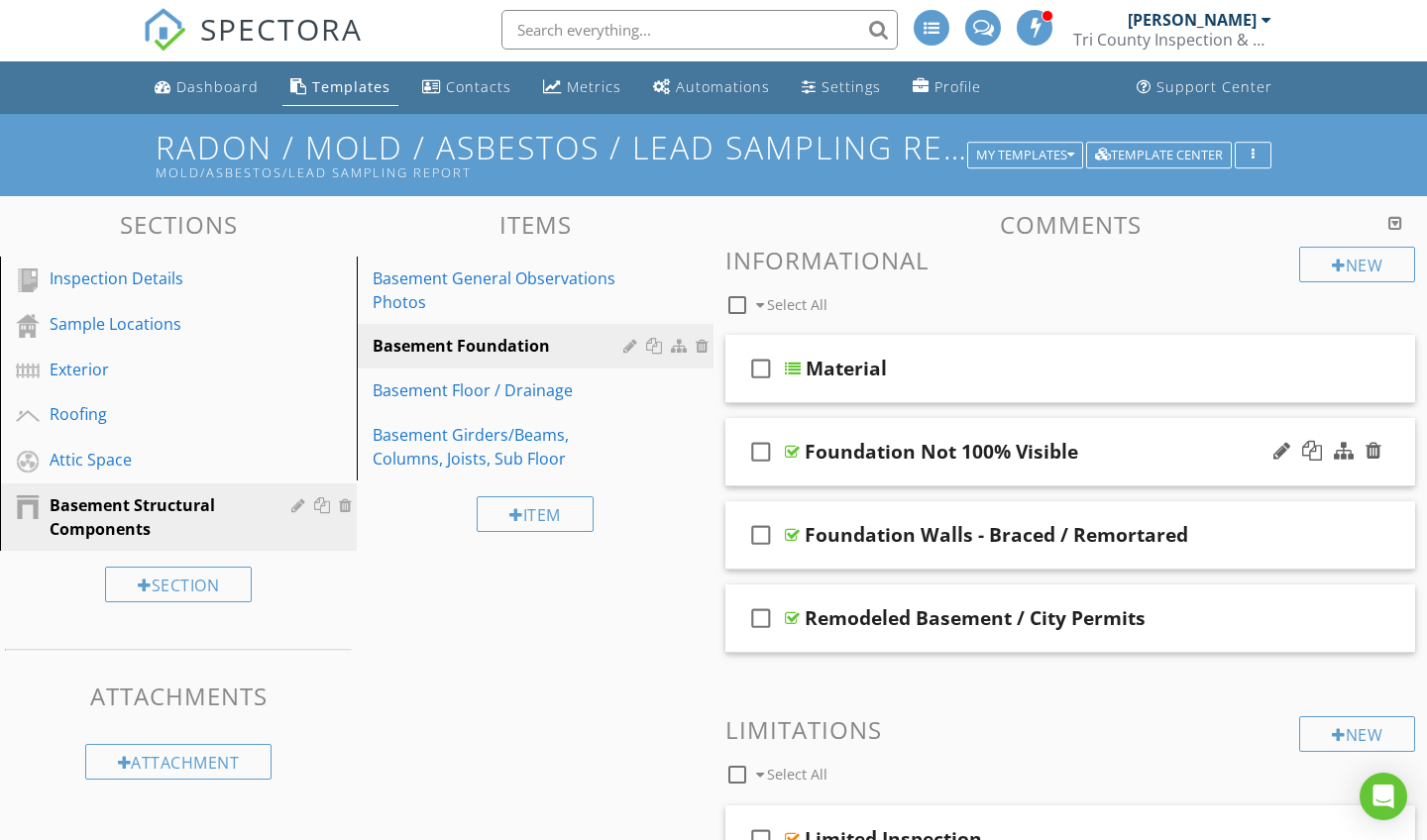 click on "check_box_outline_blank
Foundation Not 100% Visible" at bounding box center [1070, 452] 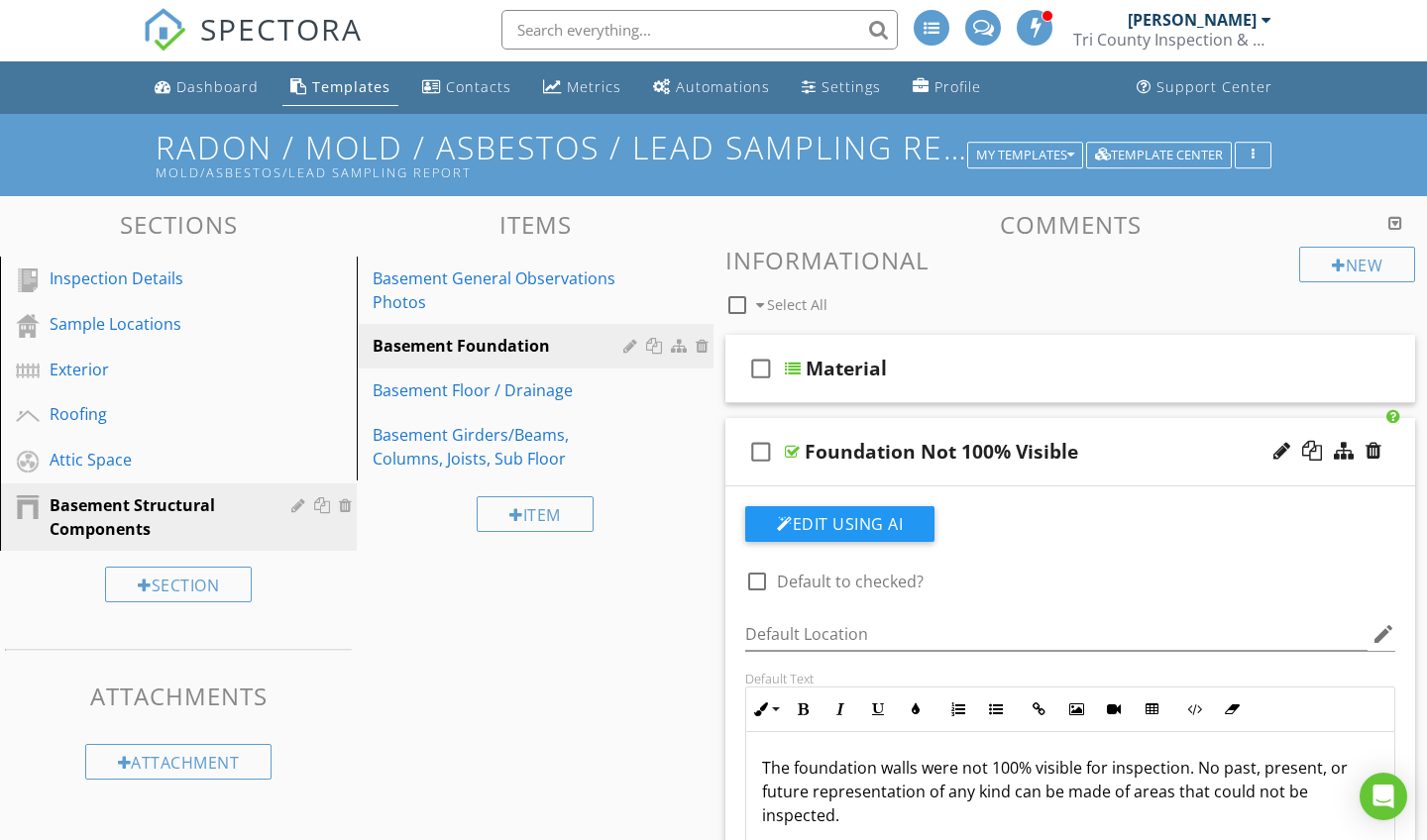 click on "Sections
Inspection Details           Sample Locations           Exterior           Roofing           Attic Space           Basement Structural Components
Section
Attachments
Attachment
Items
Basement General Observations Photos           Basement Foundation           Basement Floor / Drainage           Basement Girders/Beams, Columns,  Joists, Sub Floor
Item
Comments
New
Informational   check_box_outline_blank     Select All       check_box_outline_blank
Material
check_box_outline_blank
Foundation Not 100% Visible
Edit Using AI
check_box_outline_blank Default to checked?             Default Location edit       Default Text   Inline Style XLarge Large Normal Small Light Bold" at bounding box center [714, 1846] 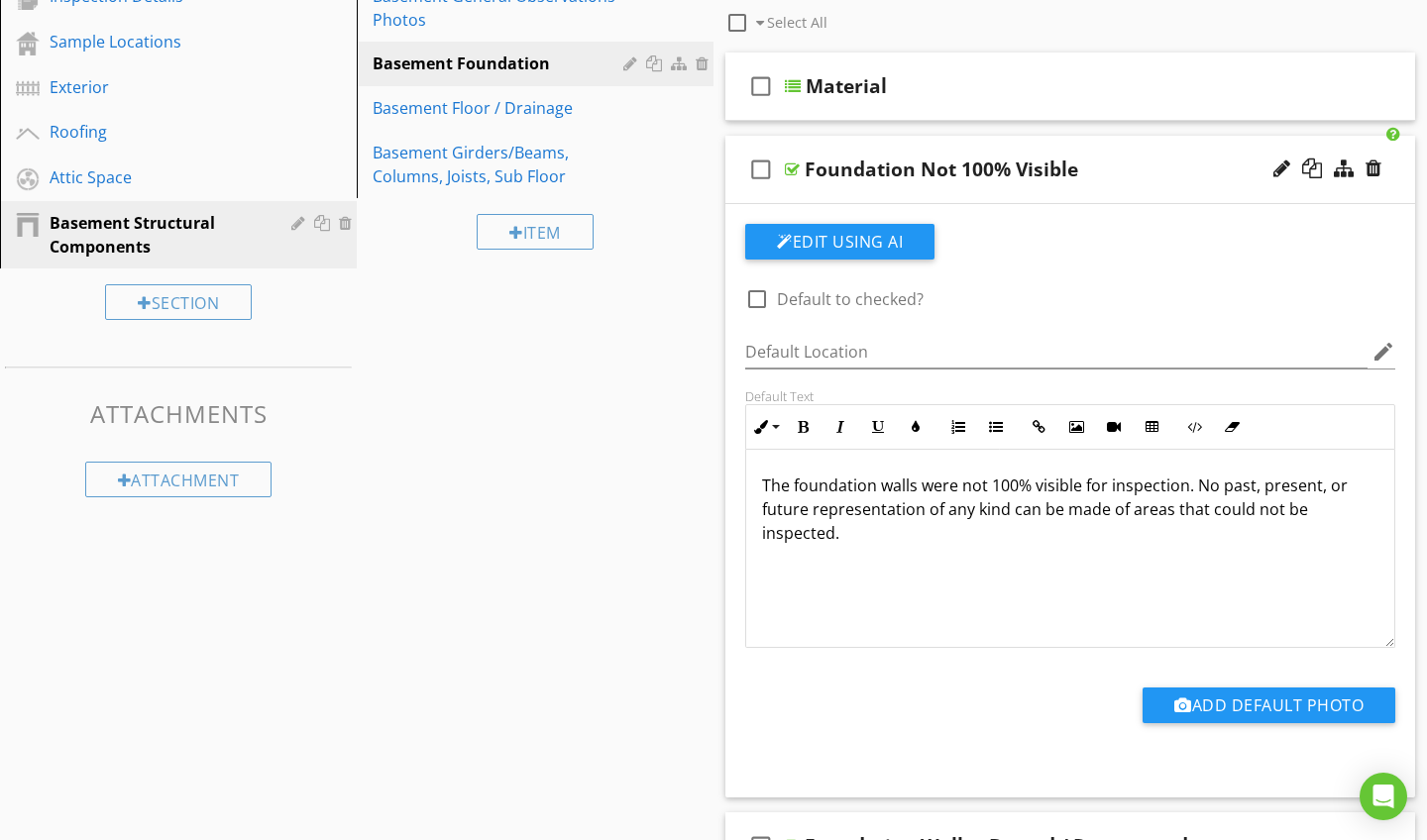 scroll, scrollTop: 295, scrollLeft: 0, axis: vertical 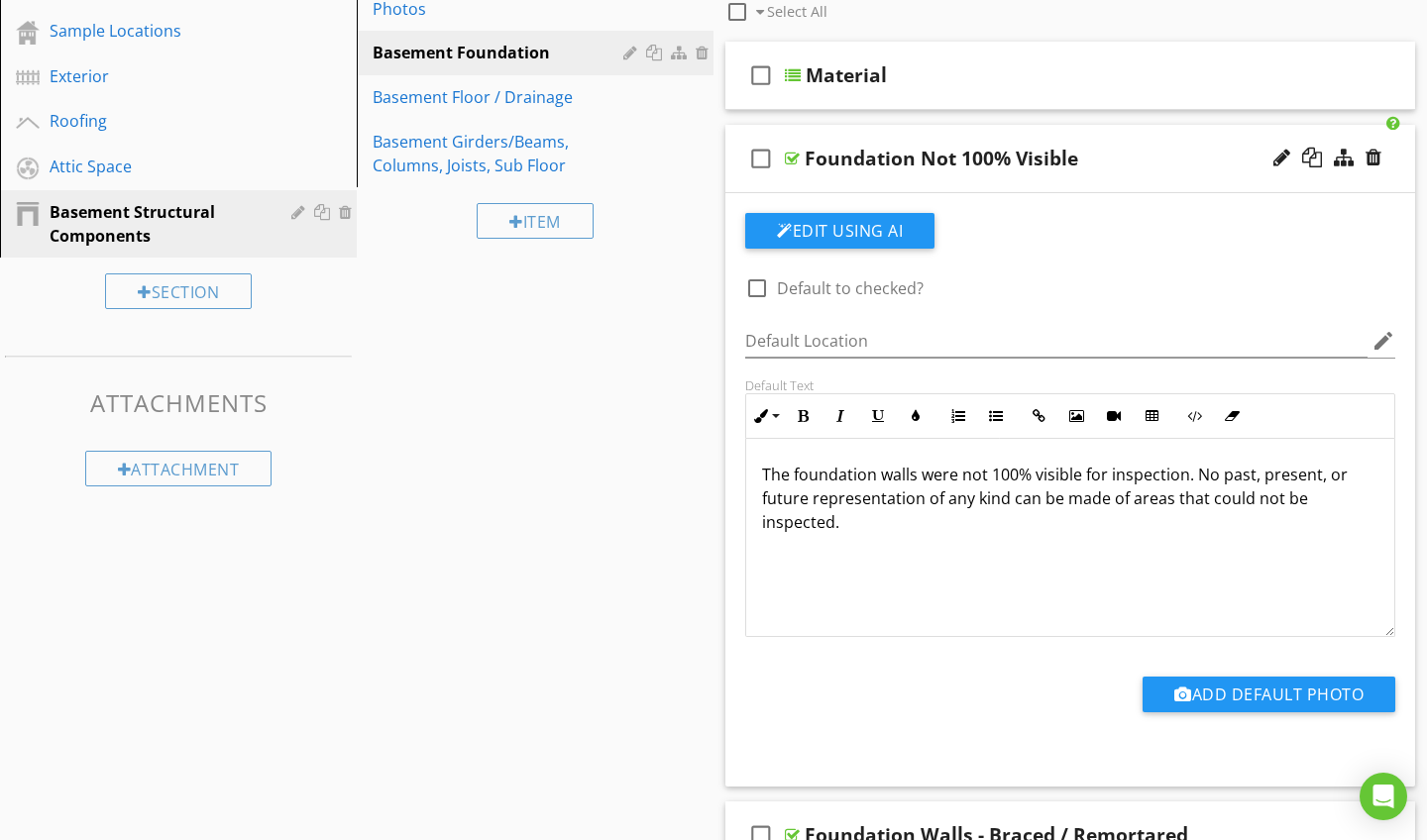 click on "check_box_outline_blank" at bounding box center (761, 158) 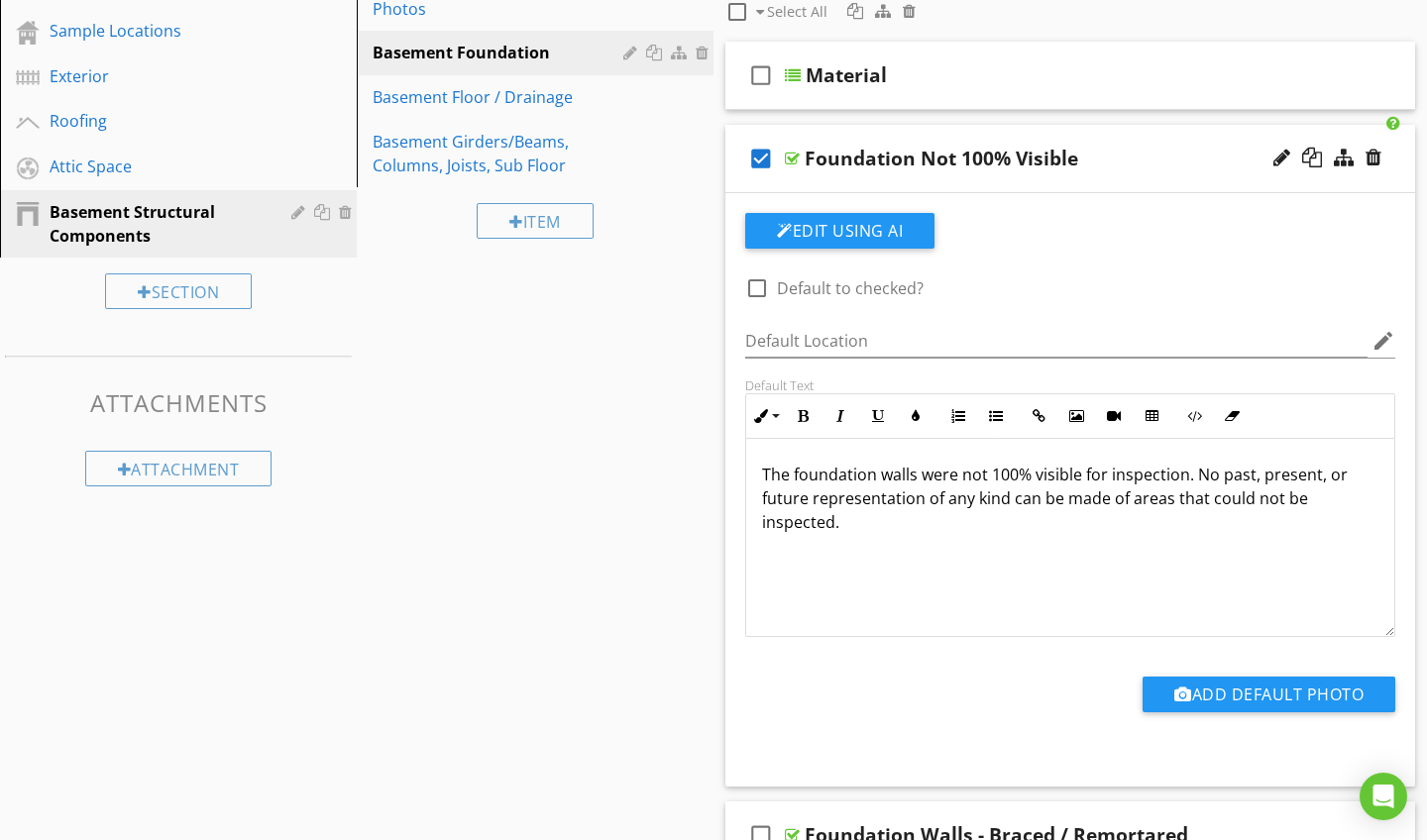 click on "check_box" at bounding box center [761, 158] 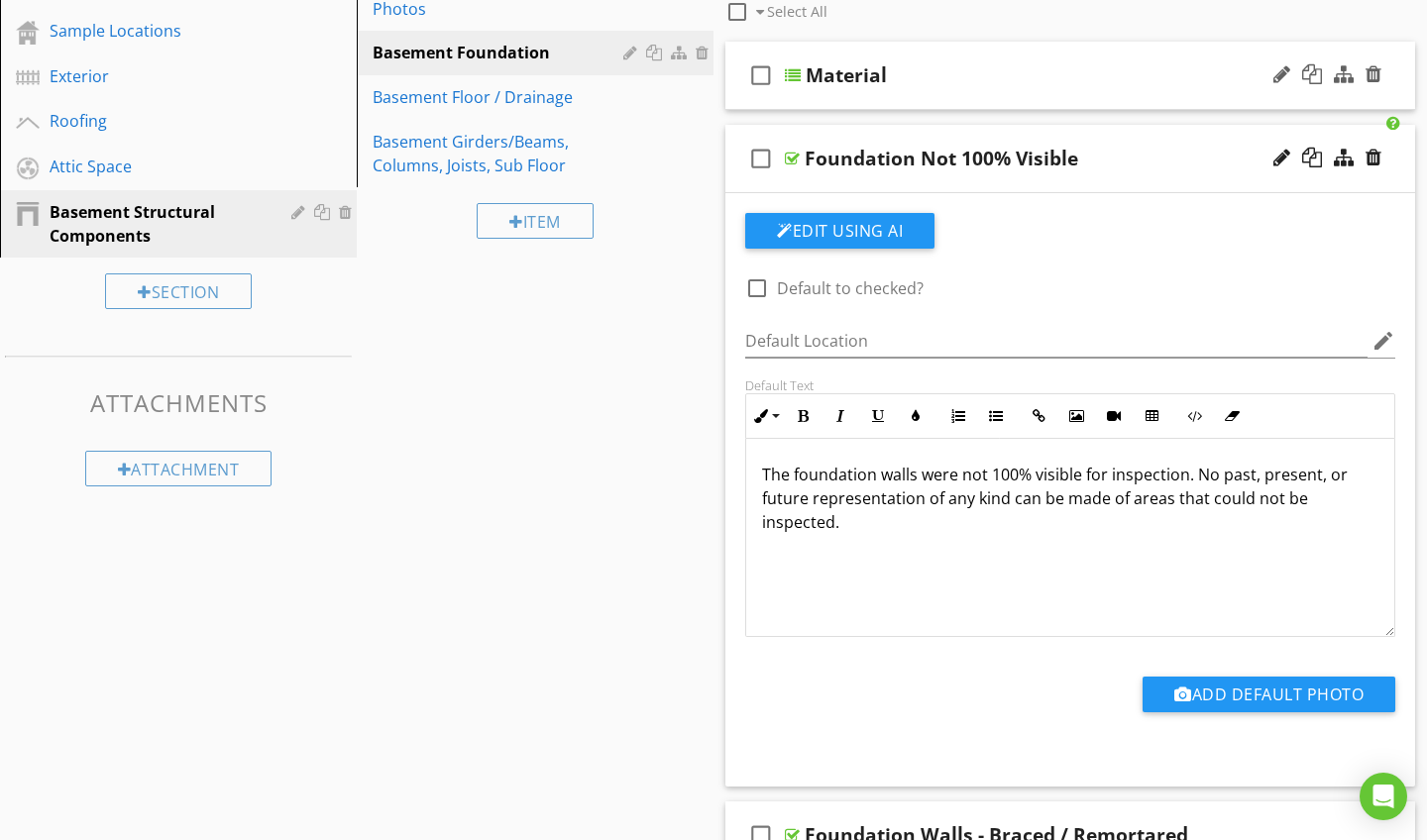 click on "check_box_outline_blank
Material" at bounding box center [1070, 75] 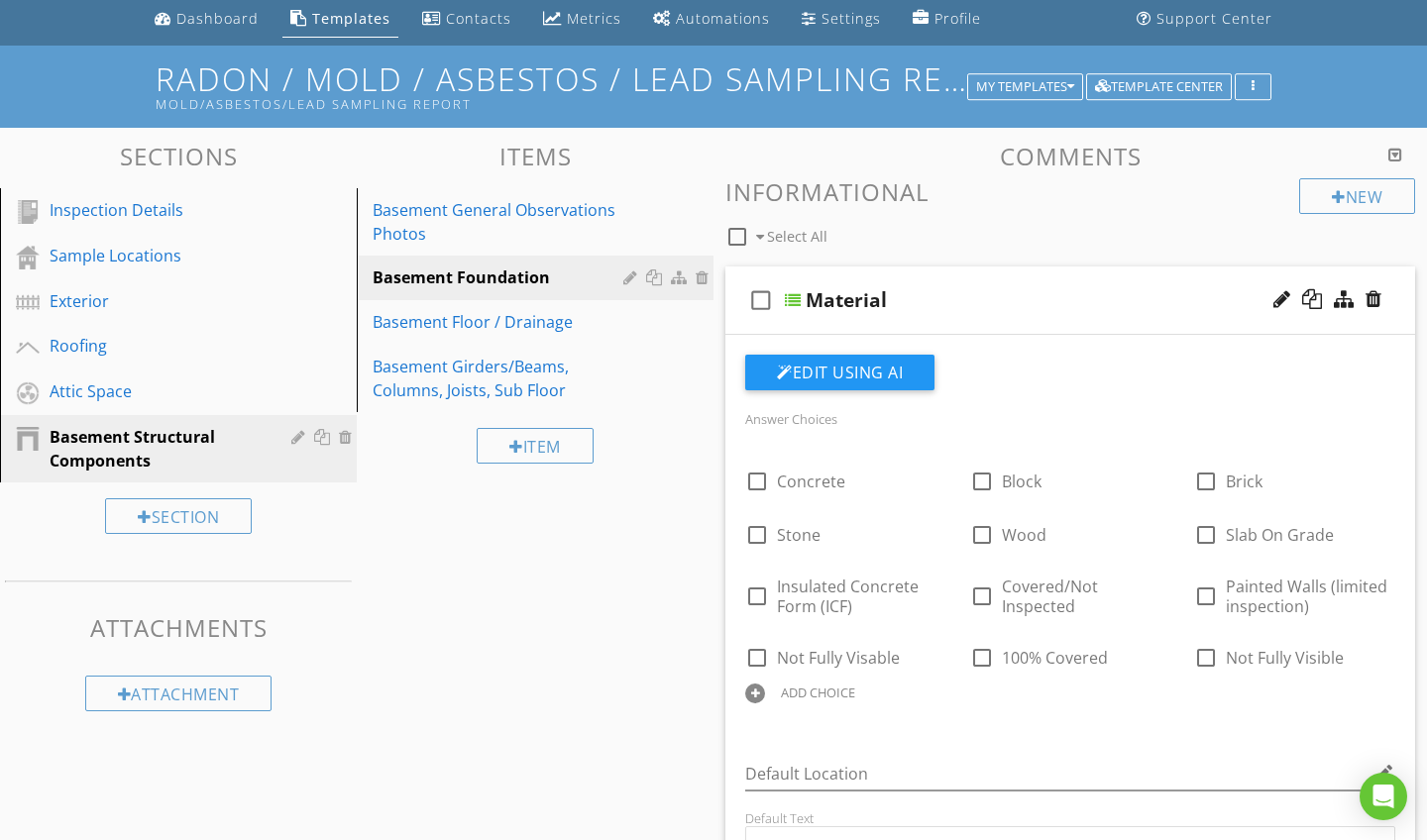 scroll, scrollTop: -1, scrollLeft: 0, axis: vertical 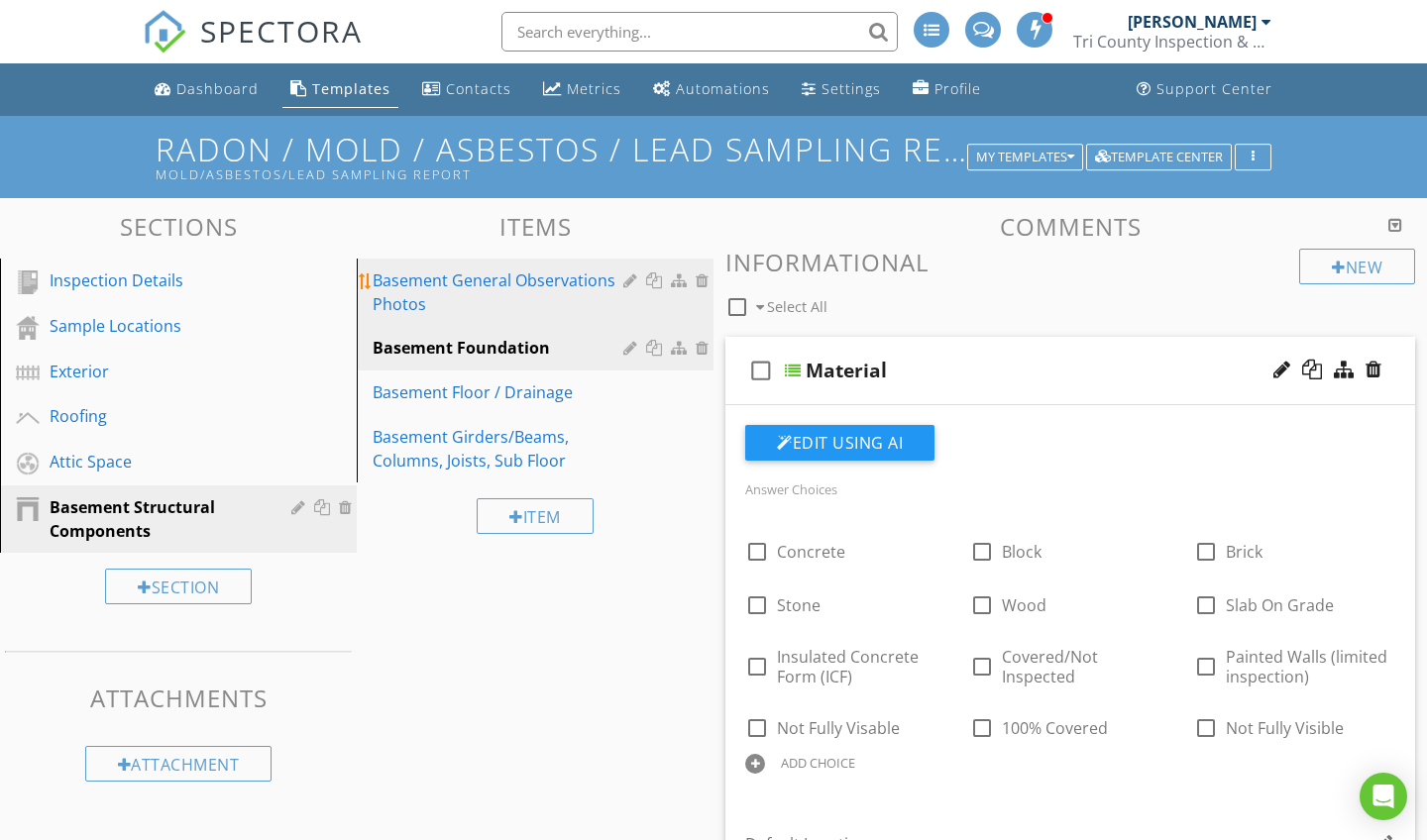click on "Basement General Observations Photos" at bounding box center [500, 292] 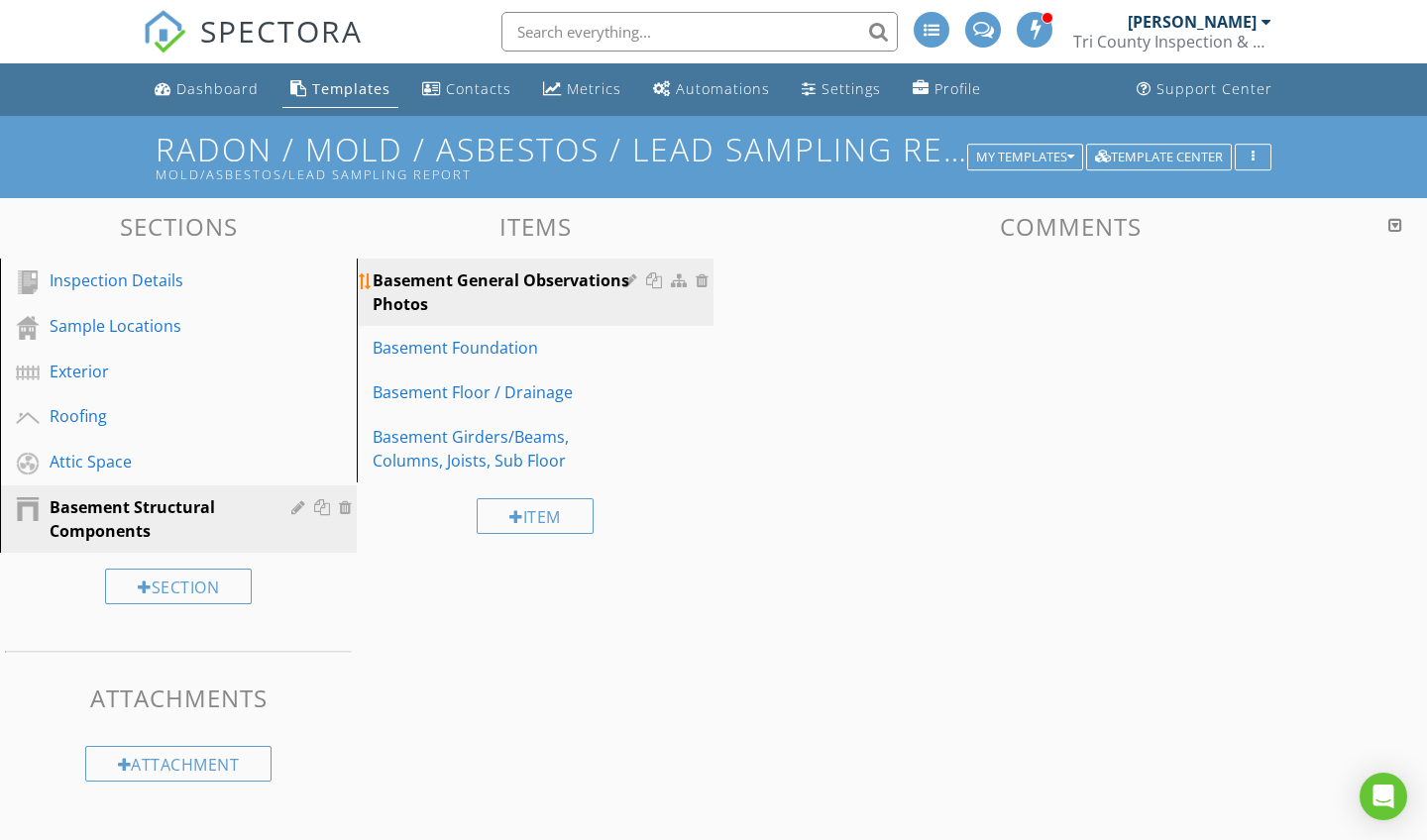 scroll, scrollTop: 0, scrollLeft: 0, axis: both 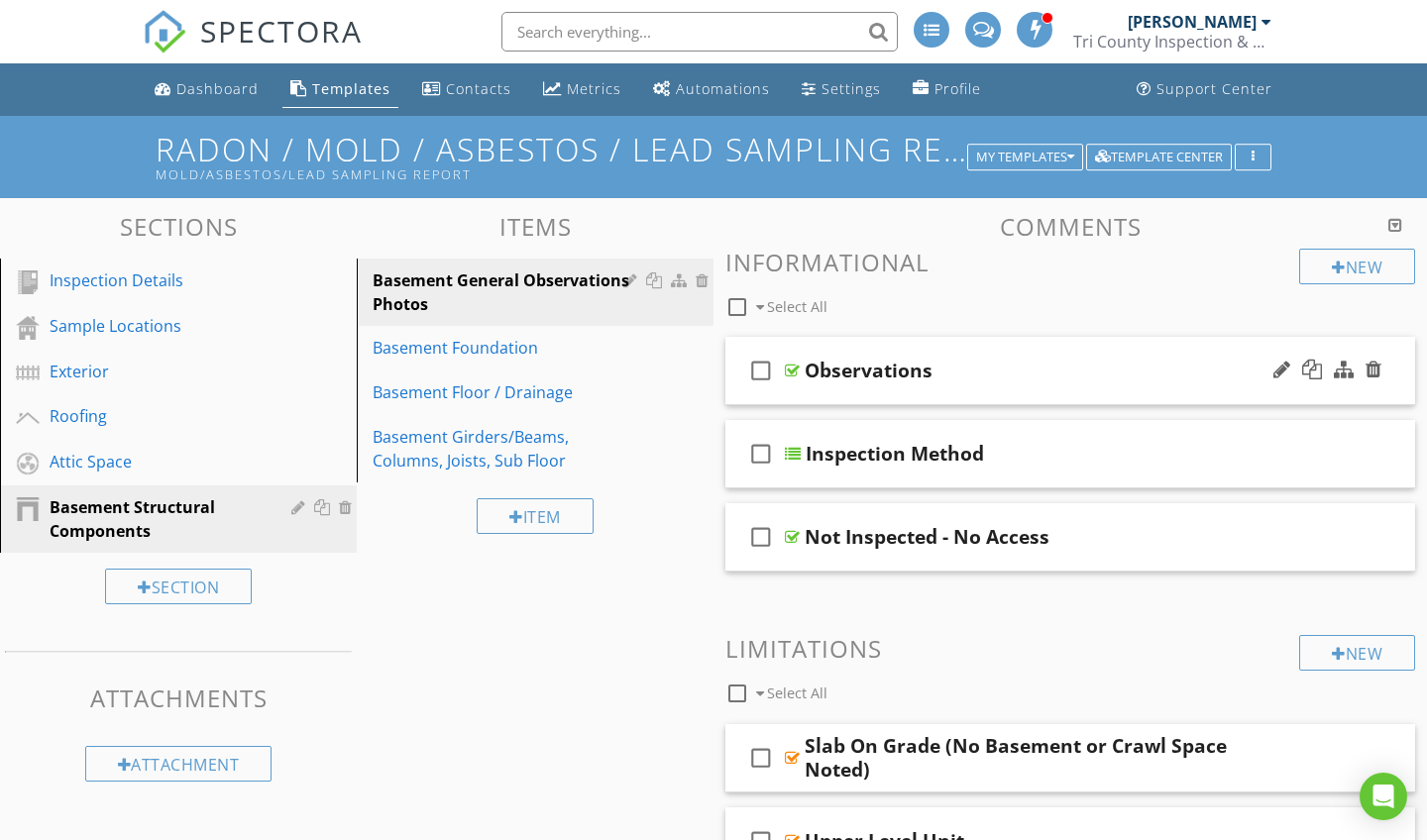 click on "check_box_outline_blank
Observations" at bounding box center [1070, 370] 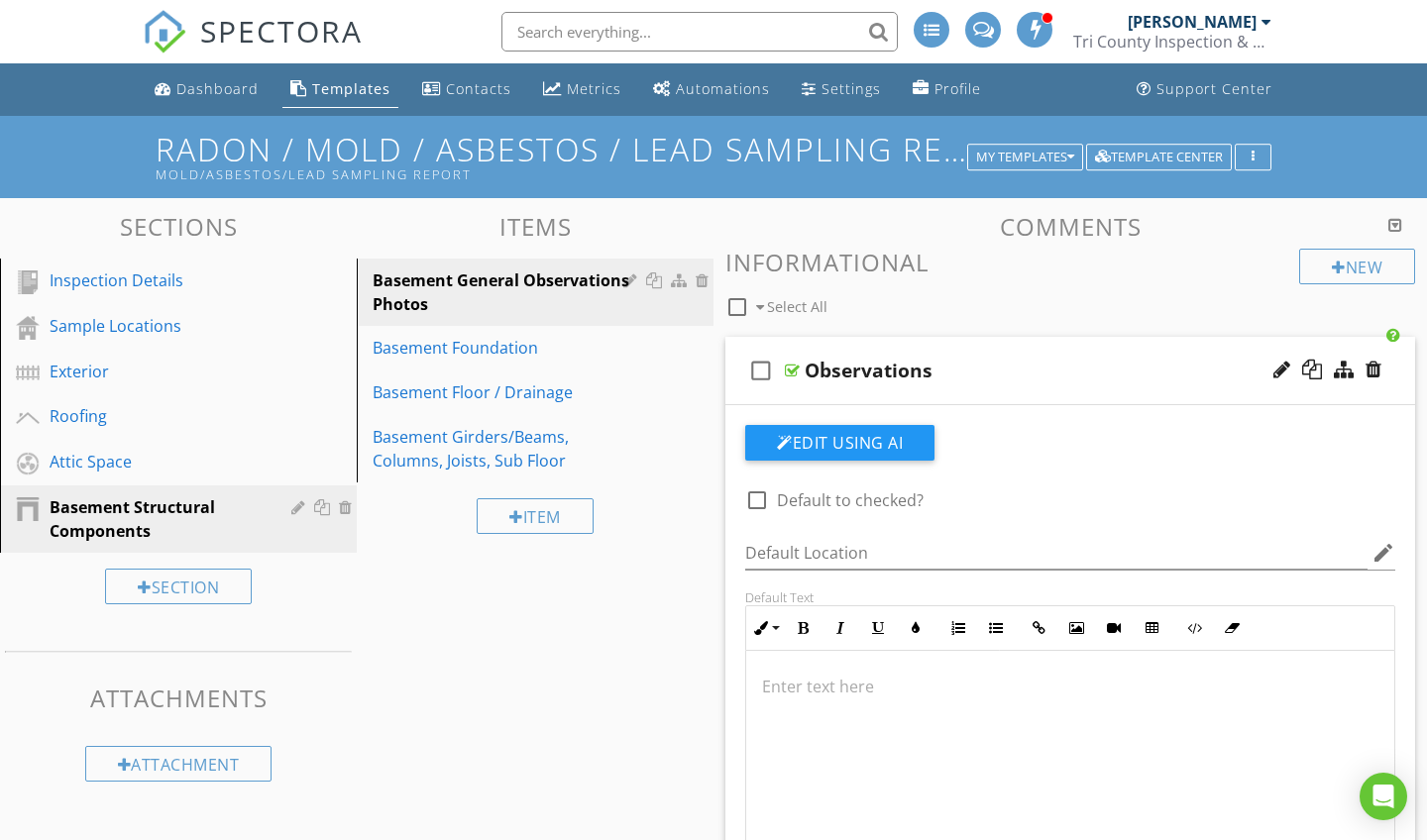 click on "check_box_outline_blank
Observations" at bounding box center (1070, 370) 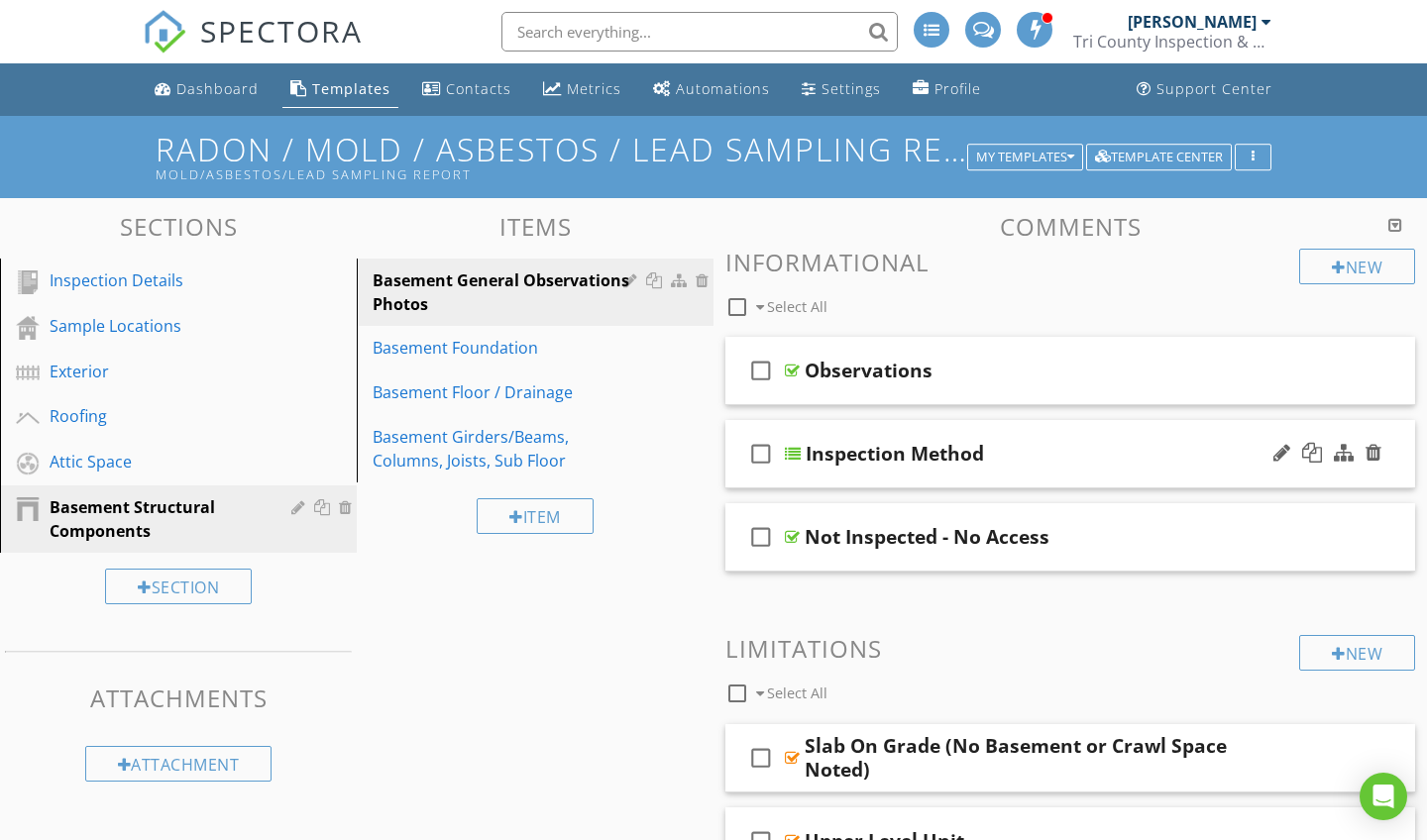 click on "check_box_outline_blank
Inspection Method" at bounding box center (1070, 454) 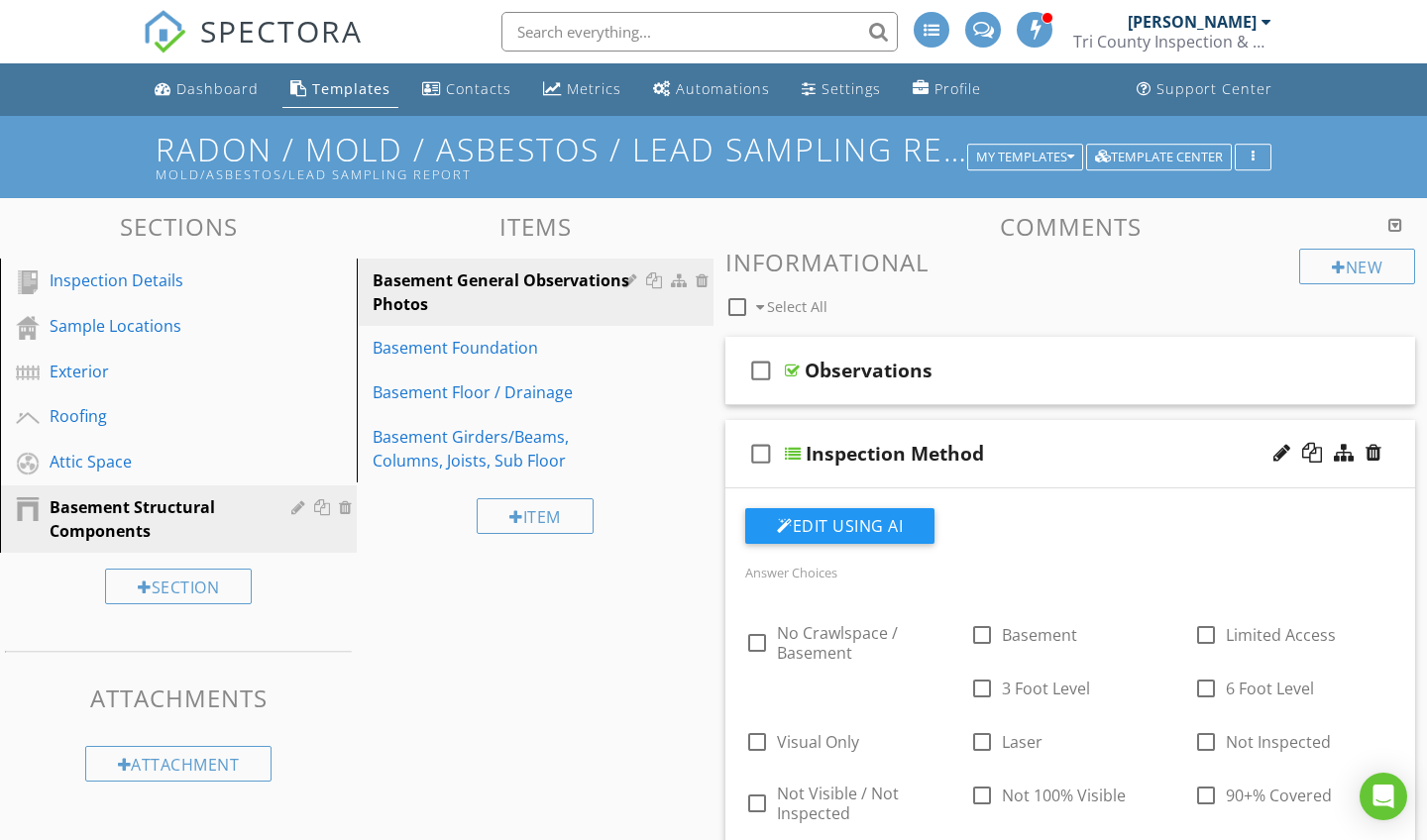 click on "Sections
Inspection Details           Sample Locations           Exterior           Roofing           Attic Space           Basement Structural Components
Section
Attachments
Attachment
Items
Basement General Observations Photos           Basement Foundation           Basement Floor / Drainage           Basement Girders/Beams, Columns,  Joists, Sub Floor
Item
Comments
New
Informational   check_box_outline_blank     Select All       check_box_outline_blank
Observations
check_box_outline_blank
Inspection Method
Edit Using AI
Answer Choices   check_box_outline_blank No Crawlspace / Basement   check_box_outline_blank Basement   check_box_outline_blank Limited Access" at bounding box center [714, 1234] 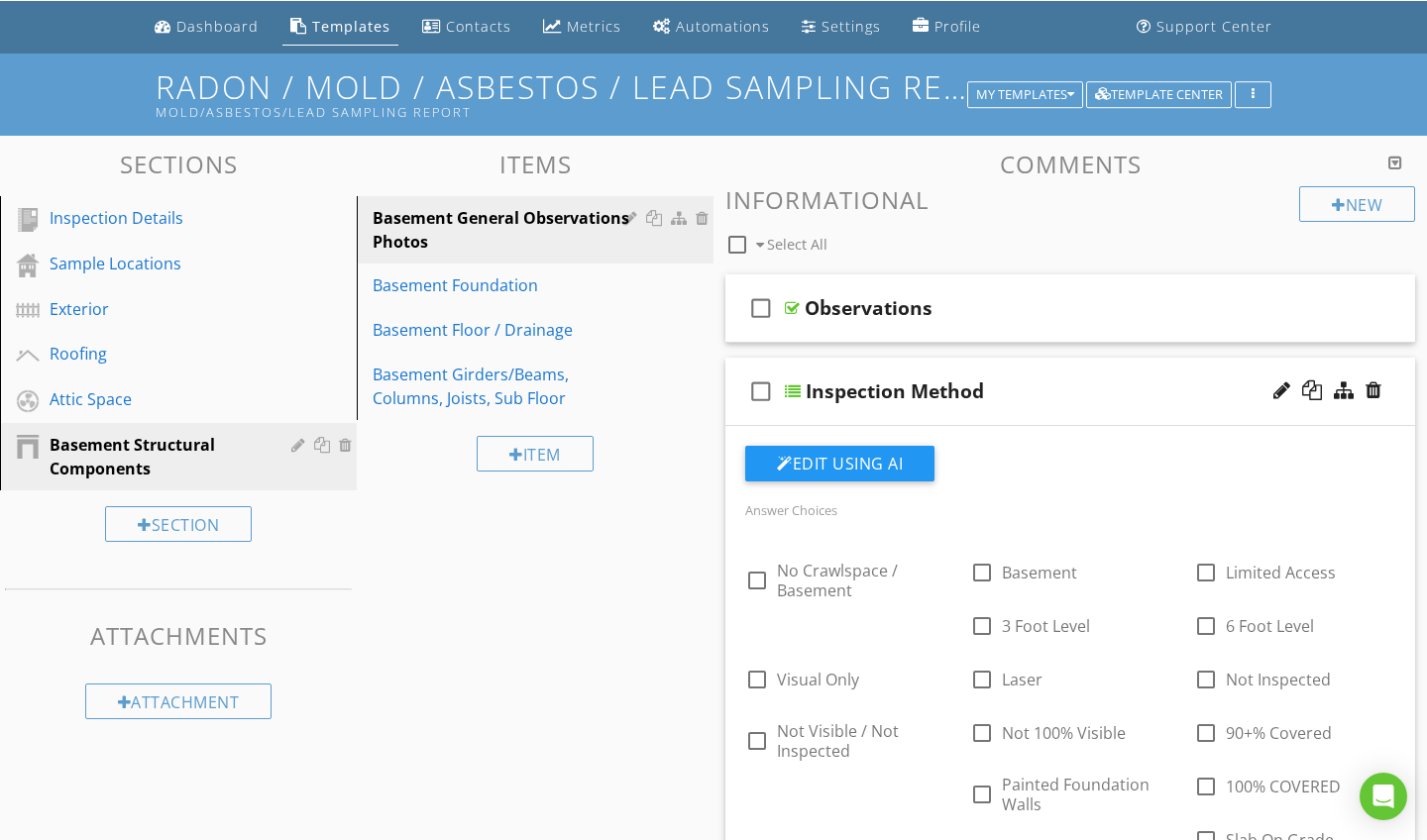 scroll, scrollTop: 61, scrollLeft: 0, axis: vertical 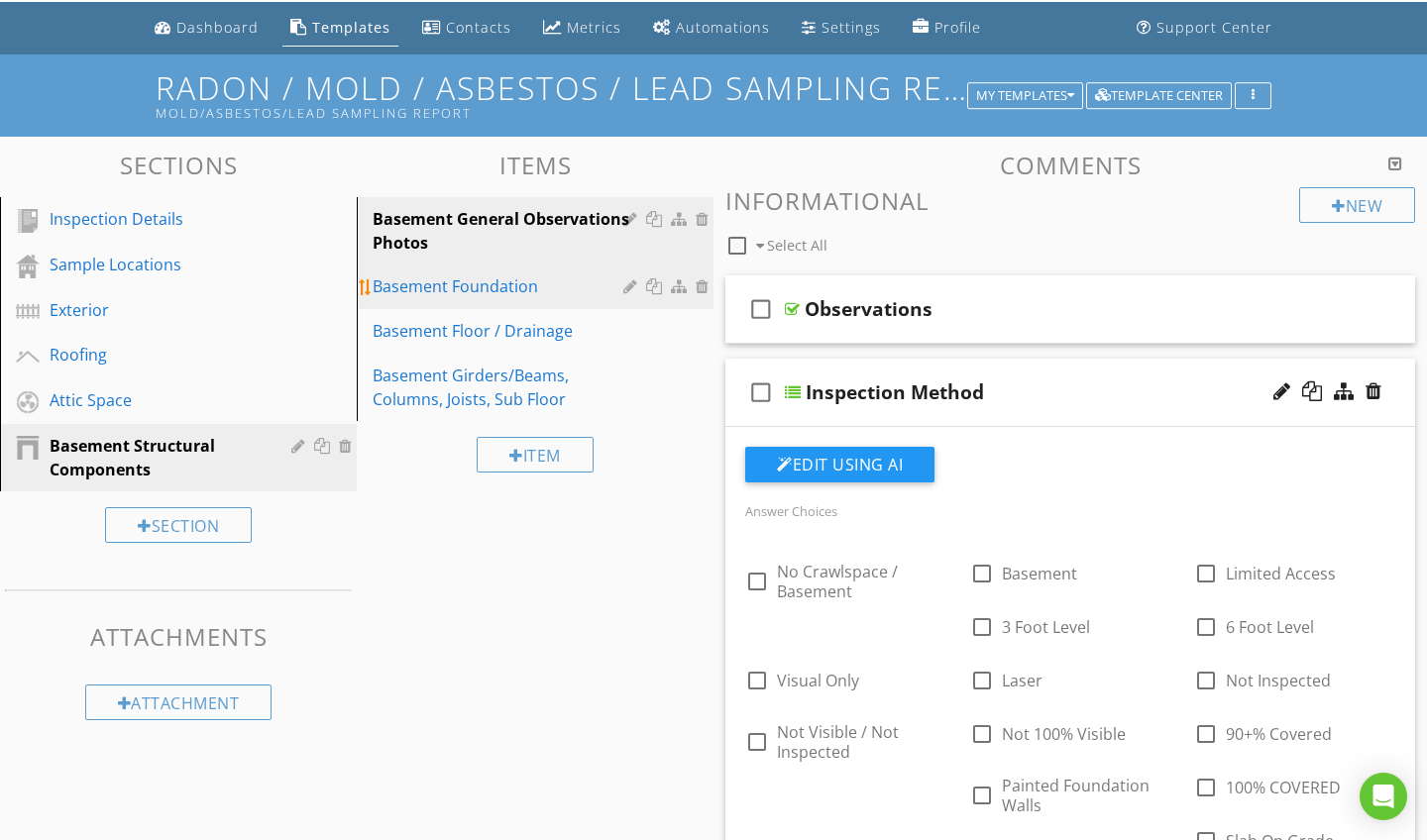 click on "Basement Foundation" at bounding box center [538, 286] 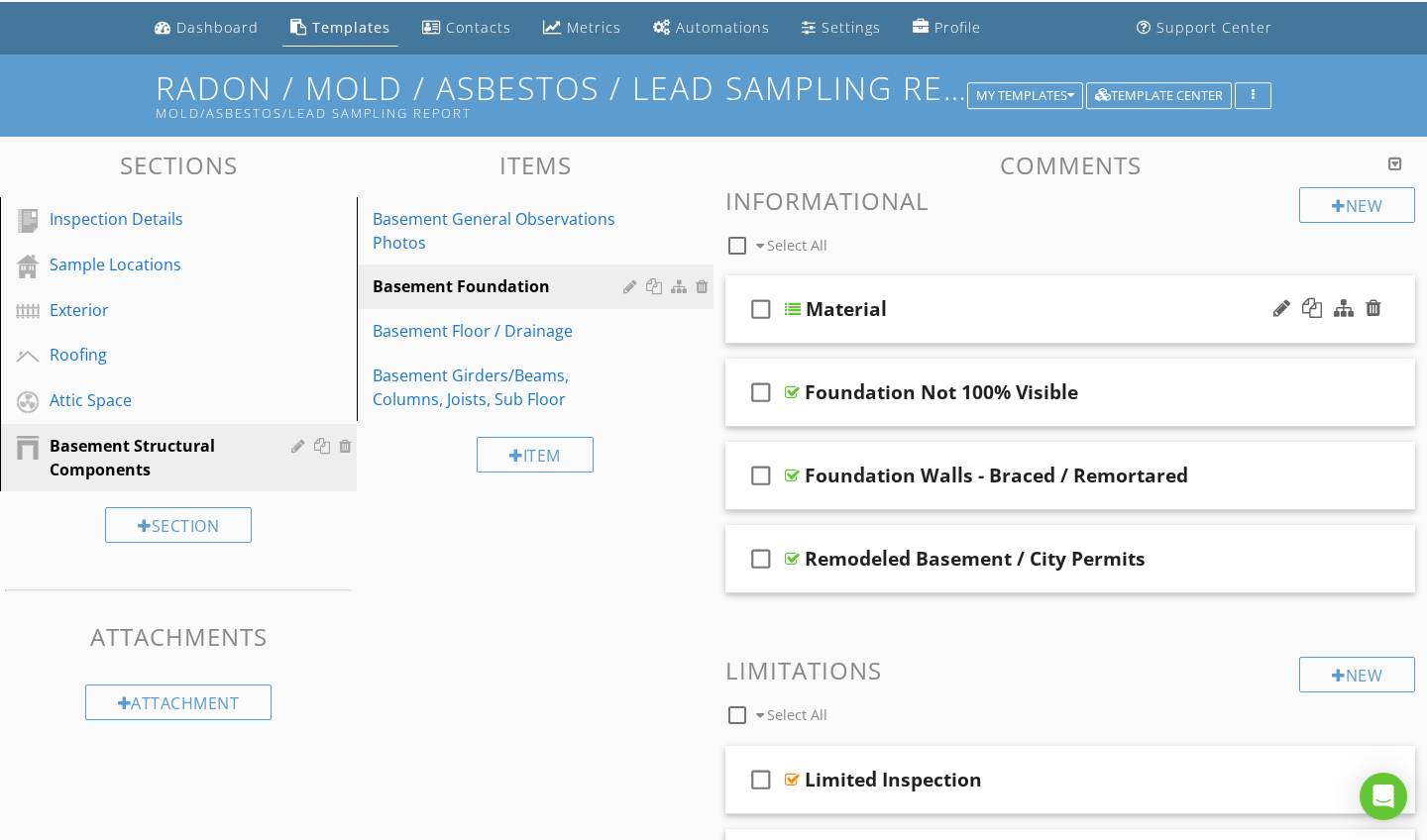click on "check_box_outline_blank
Material" at bounding box center [1070, 309] 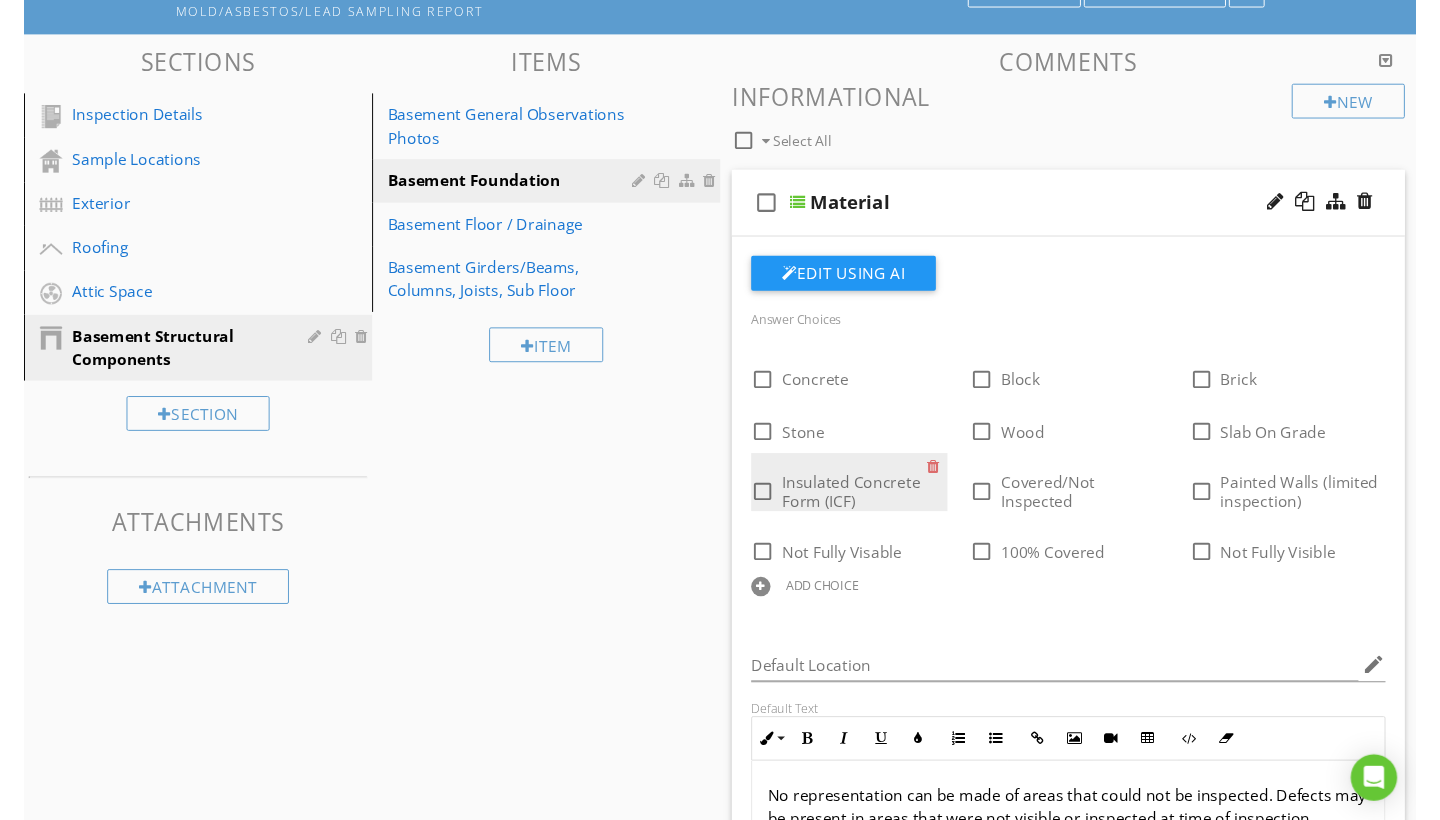 scroll, scrollTop: 144, scrollLeft: 0, axis: vertical 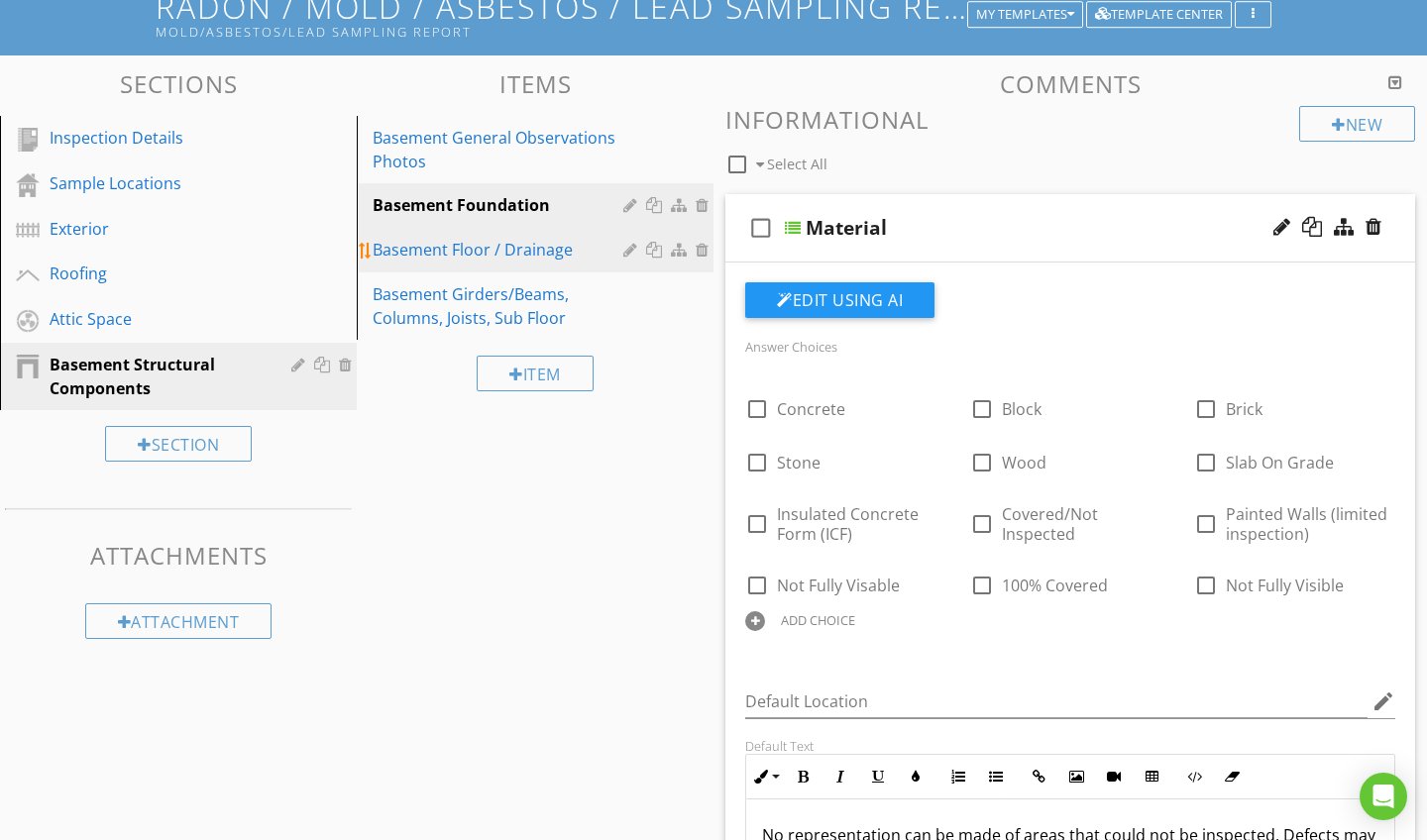 click at bounding box center (668, 250) 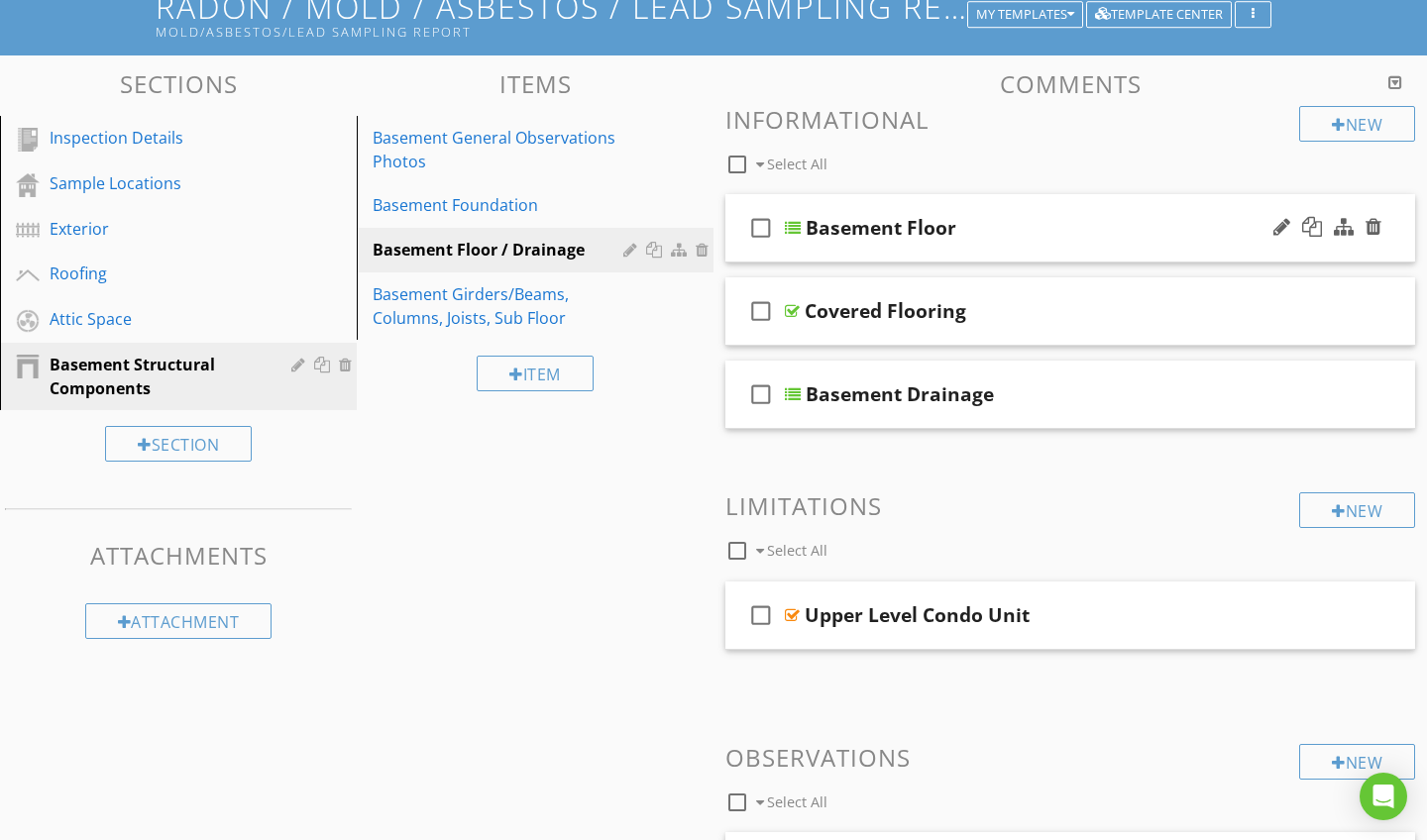 click on "check_box_outline_blank
Basement Floor" at bounding box center (1070, 228) 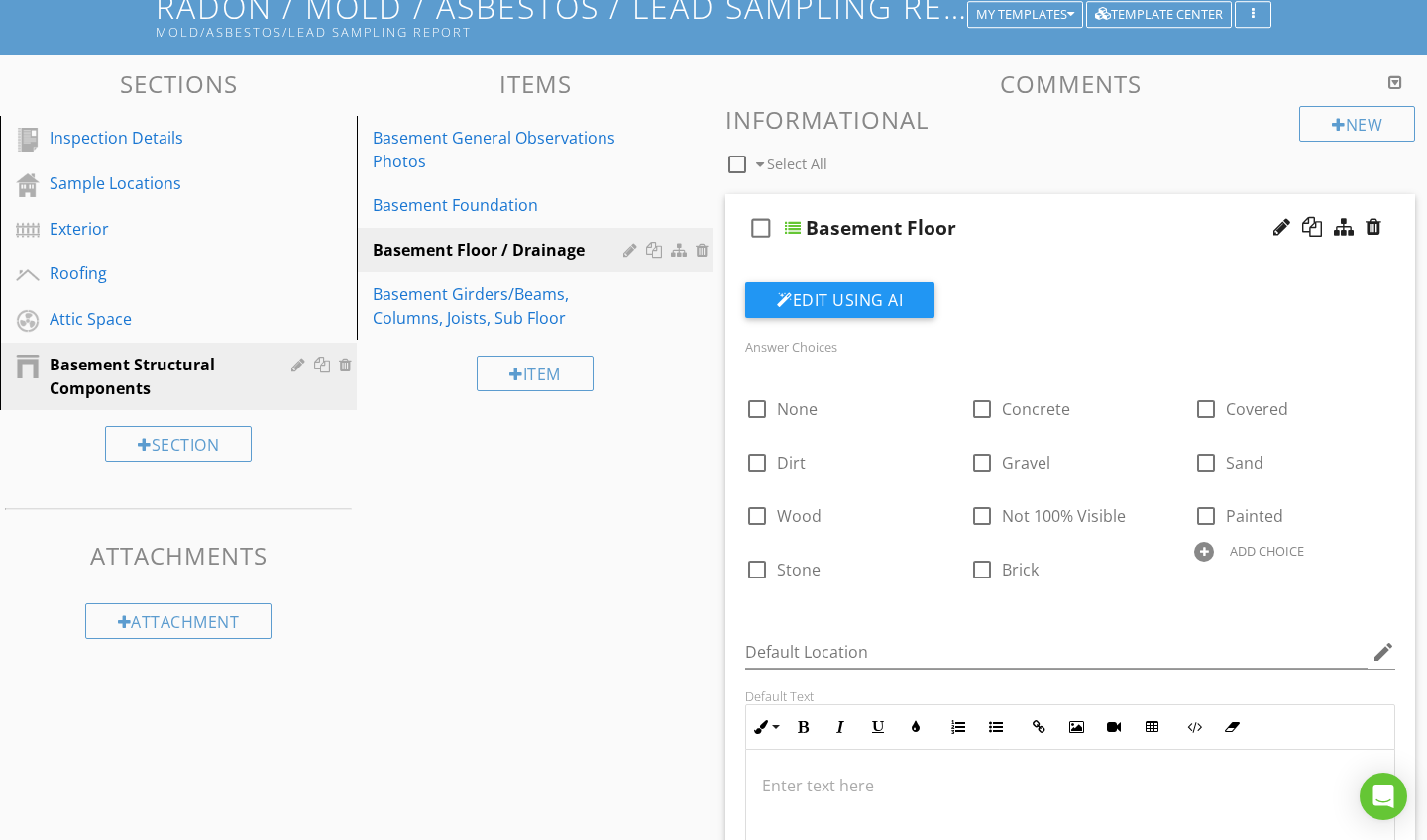 click on "check_box_outline_blank
Basement Floor" at bounding box center [1070, 228] 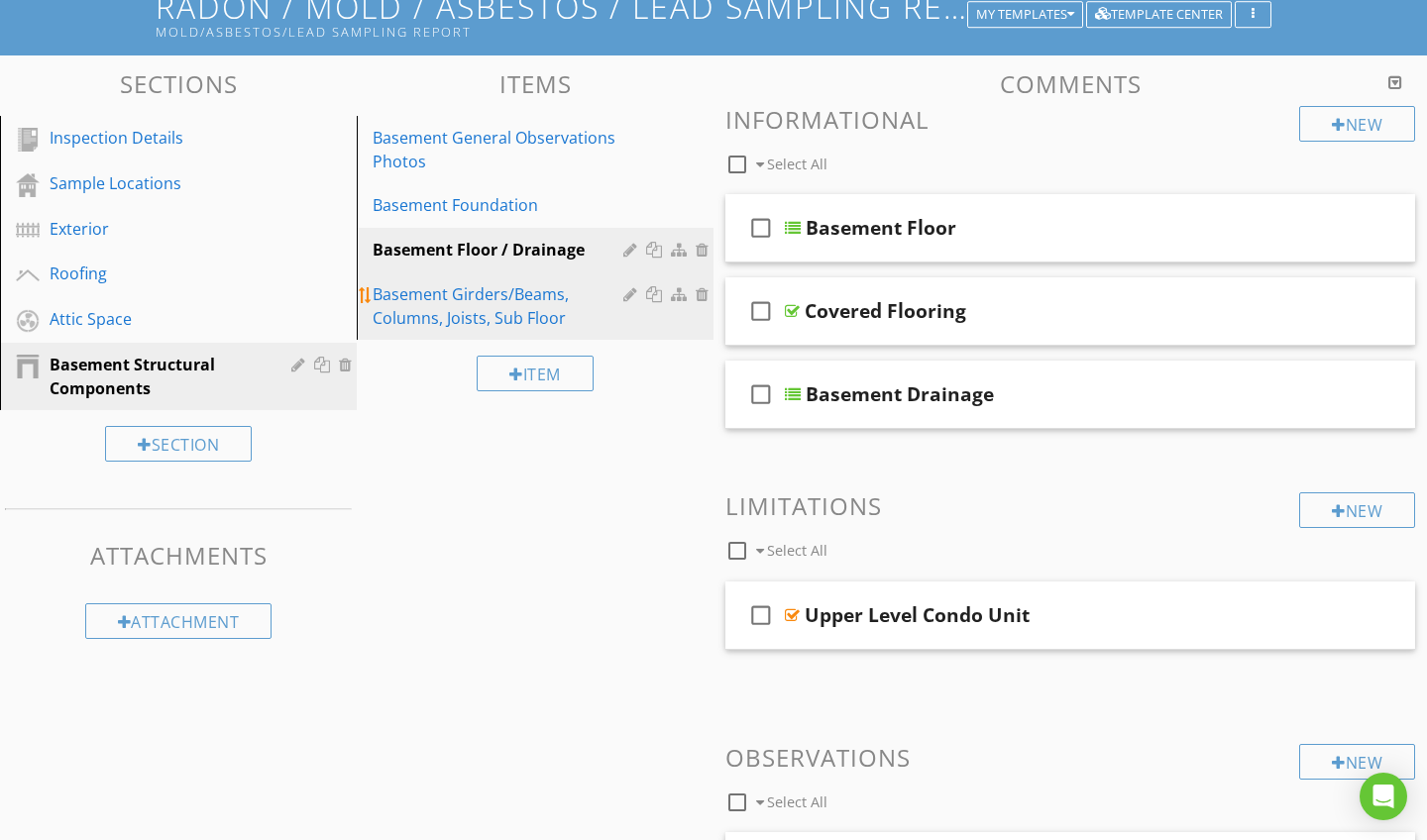 click on "Basement Girders/Beams, Columns,  Joists, Sub Floor" at bounding box center [500, 306] 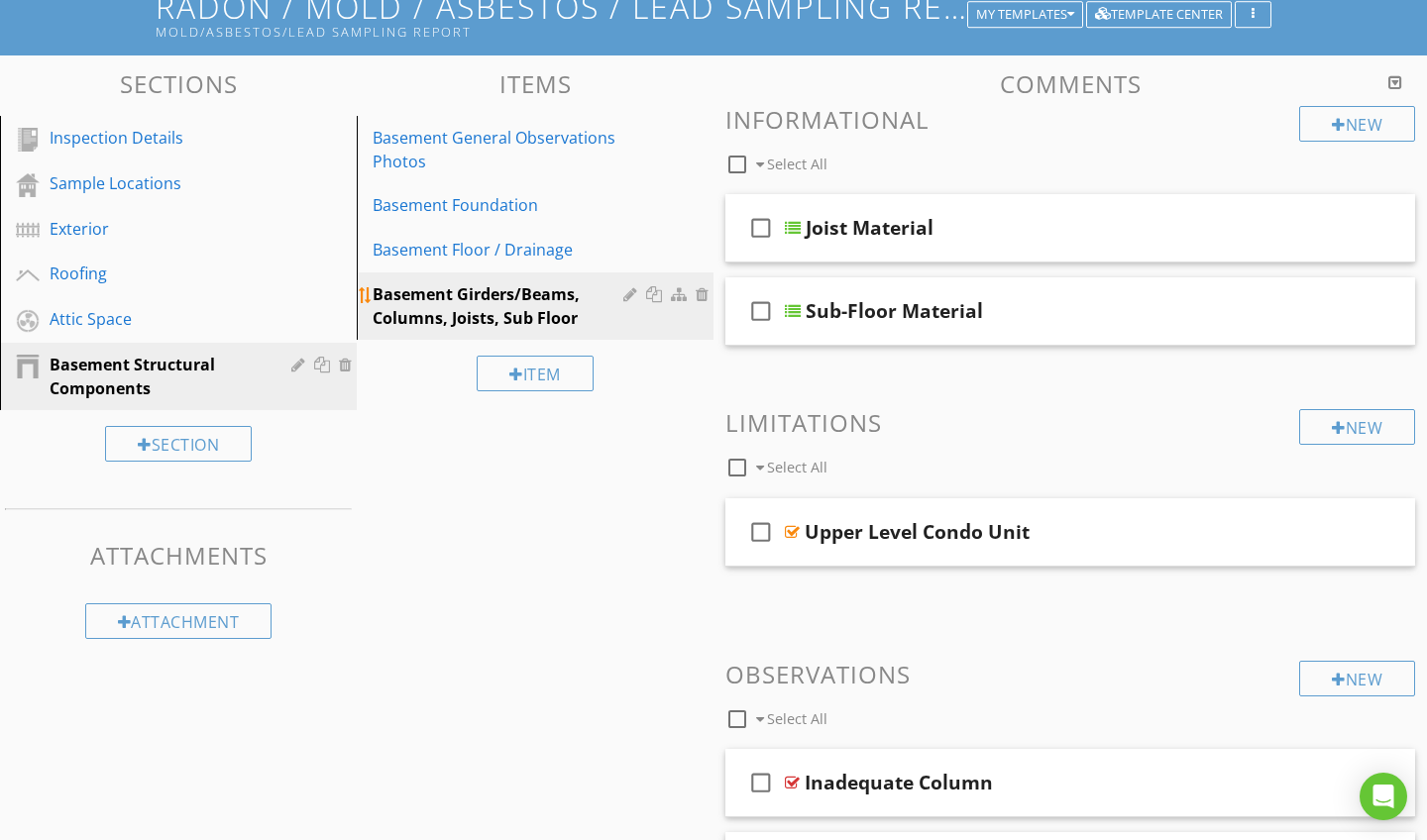 click at bounding box center [632, 294] 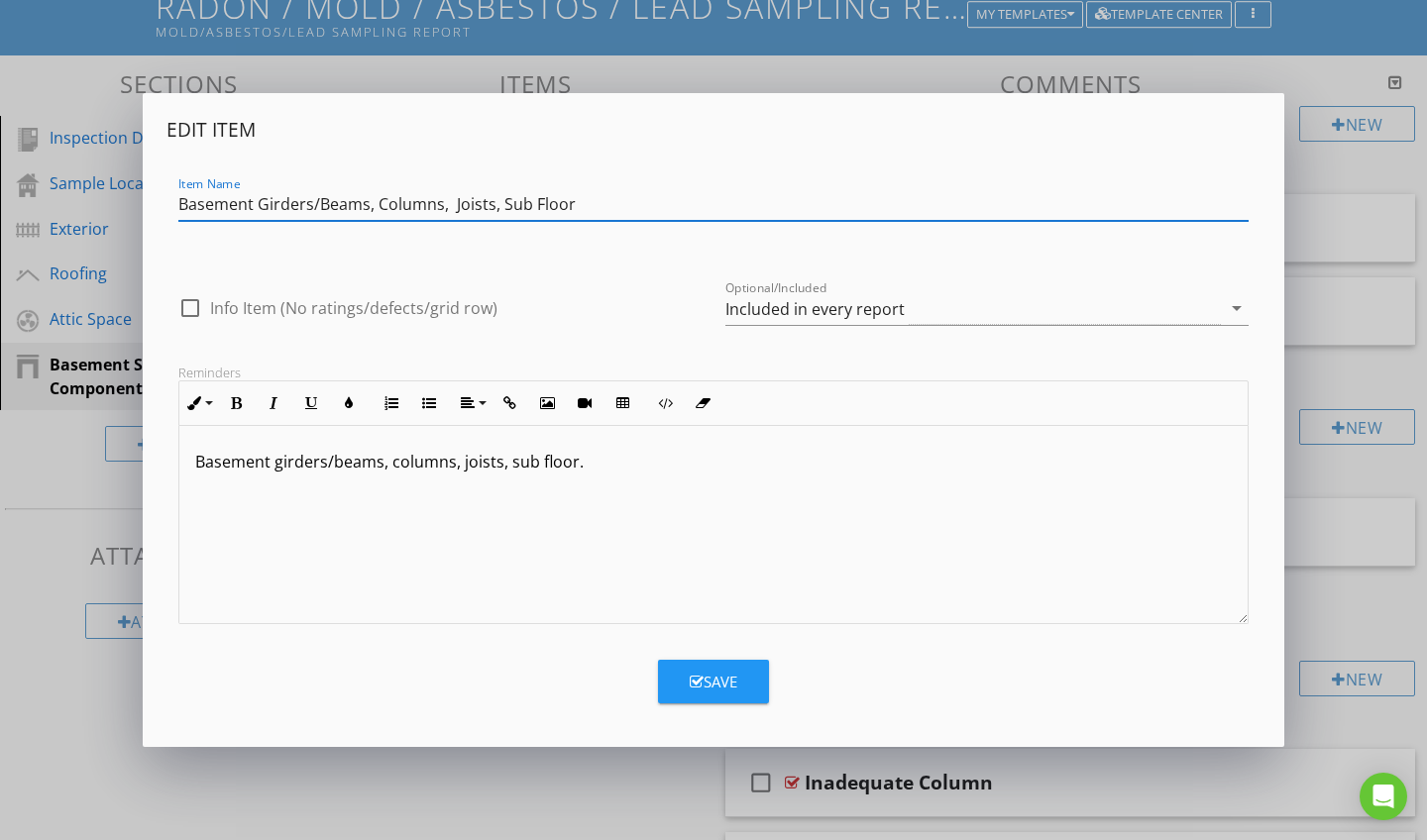 drag, startPoint x: 499, startPoint y: 206, endPoint x: 260, endPoint y: 200, distance: 239.0753 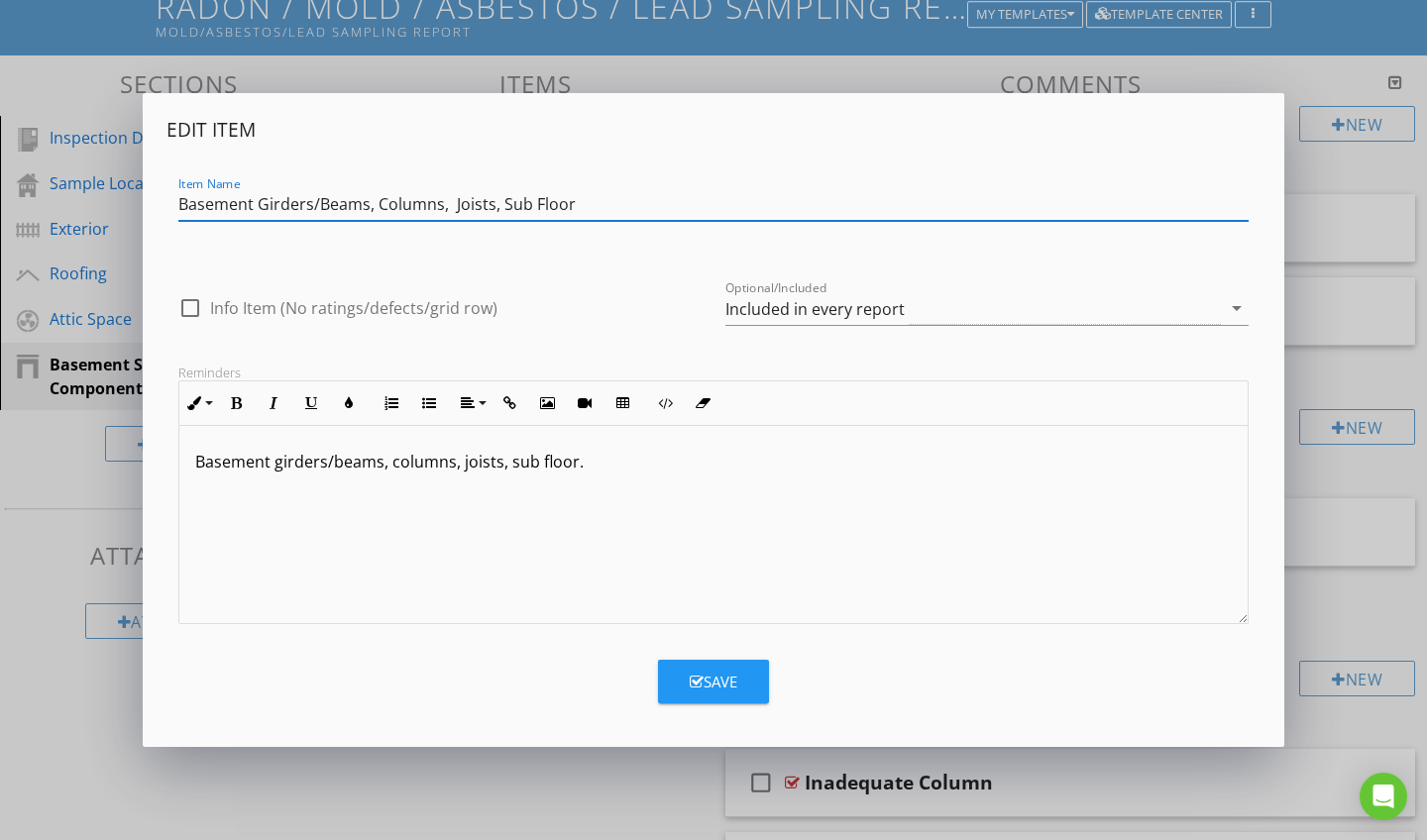 click on "Basement Girders/Beams, Columns,  Joists, Sub Floor" at bounding box center [714, 204] 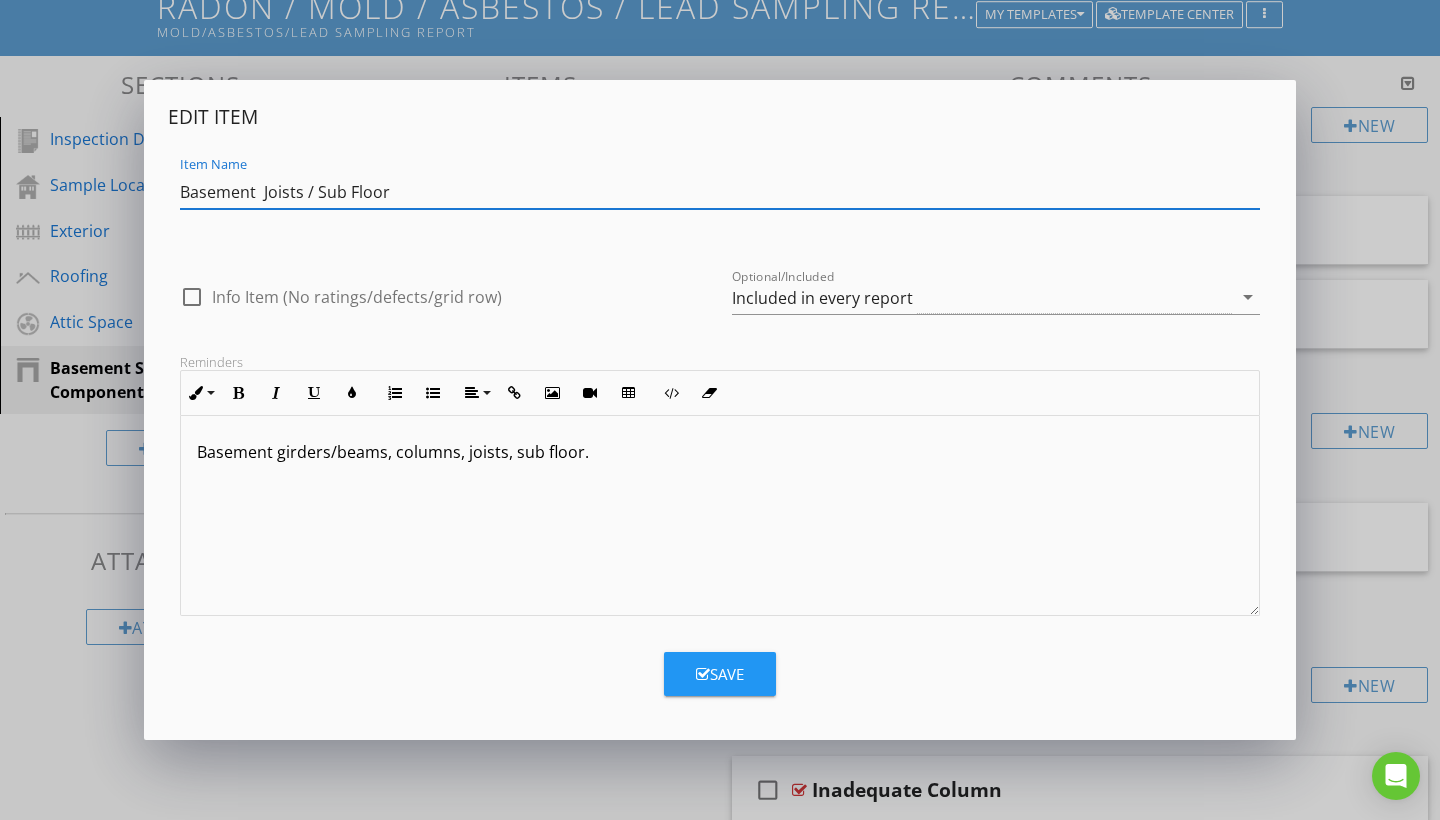 type on "Basement  Joists / Sub Floor" 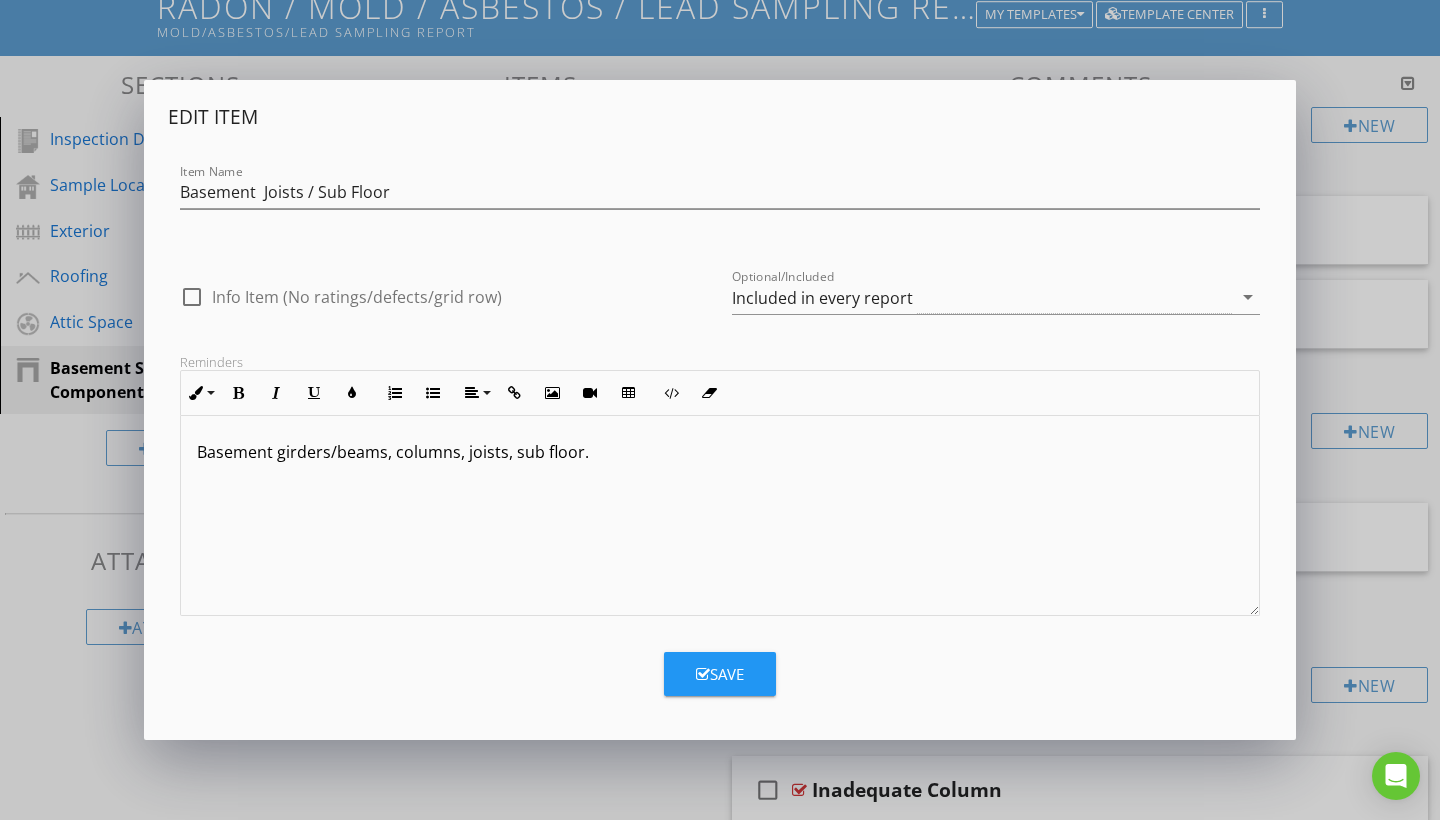 click on "Basement girders/beams, columns, joists, sub floor." at bounding box center [720, 452] 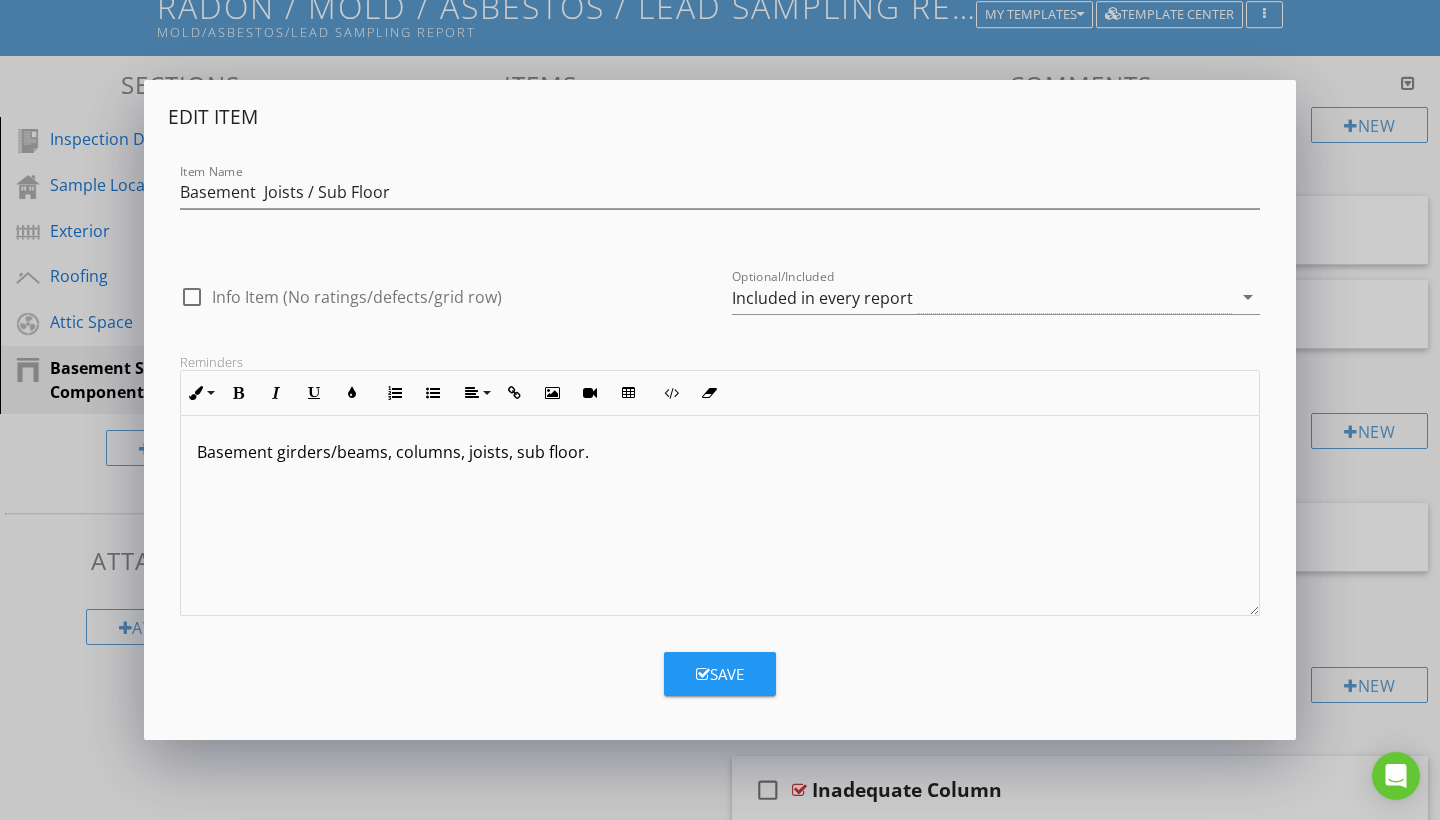 drag, startPoint x: 610, startPoint y: 451, endPoint x: 449, endPoint y: 468, distance: 161.89503 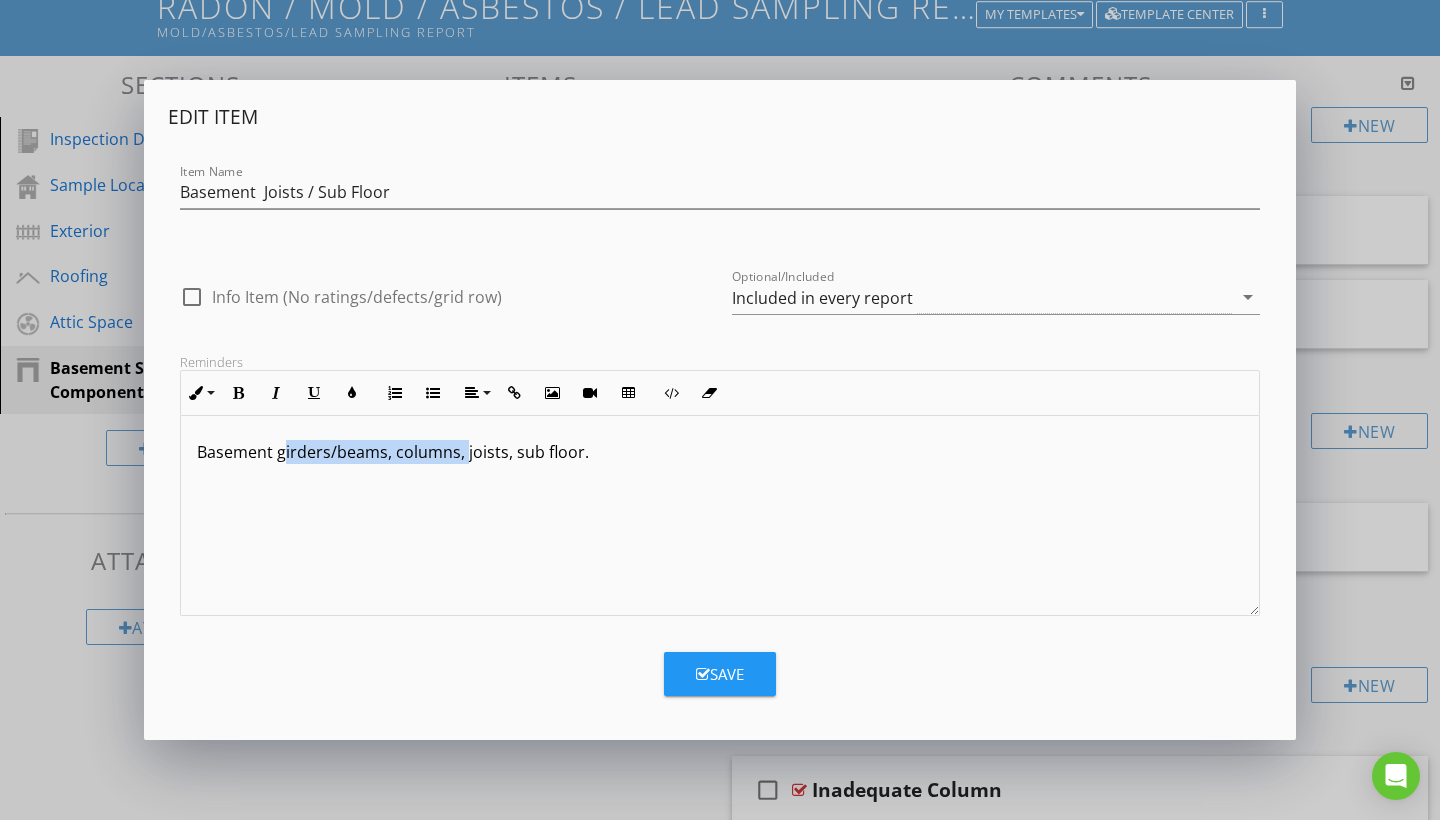 drag, startPoint x: 463, startPoint y: 458, endPoint x: 286, endPoint y: 458, distance: 177 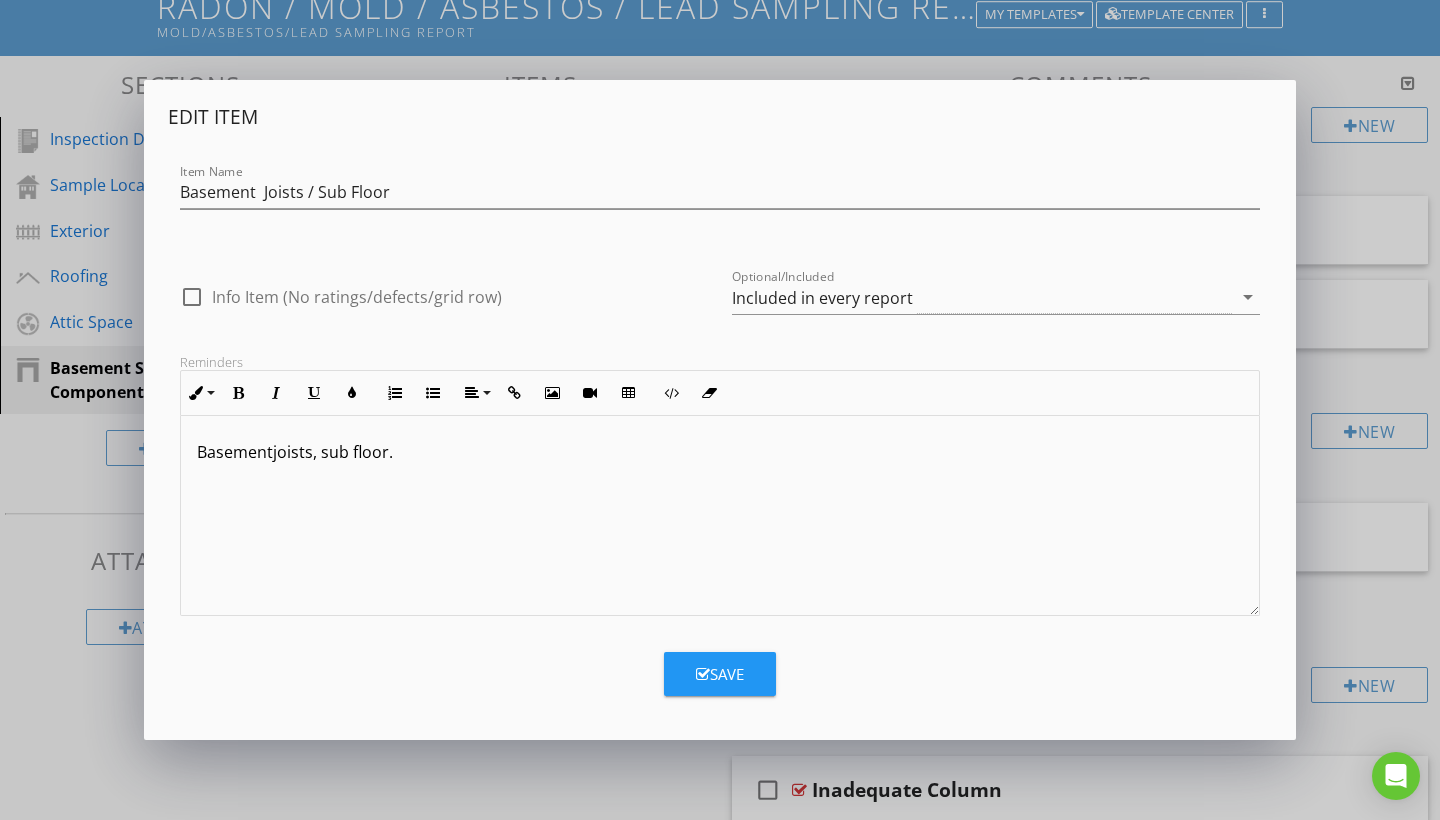 click on "Basementjoists, sub floor." at bounding box center (720, 452) 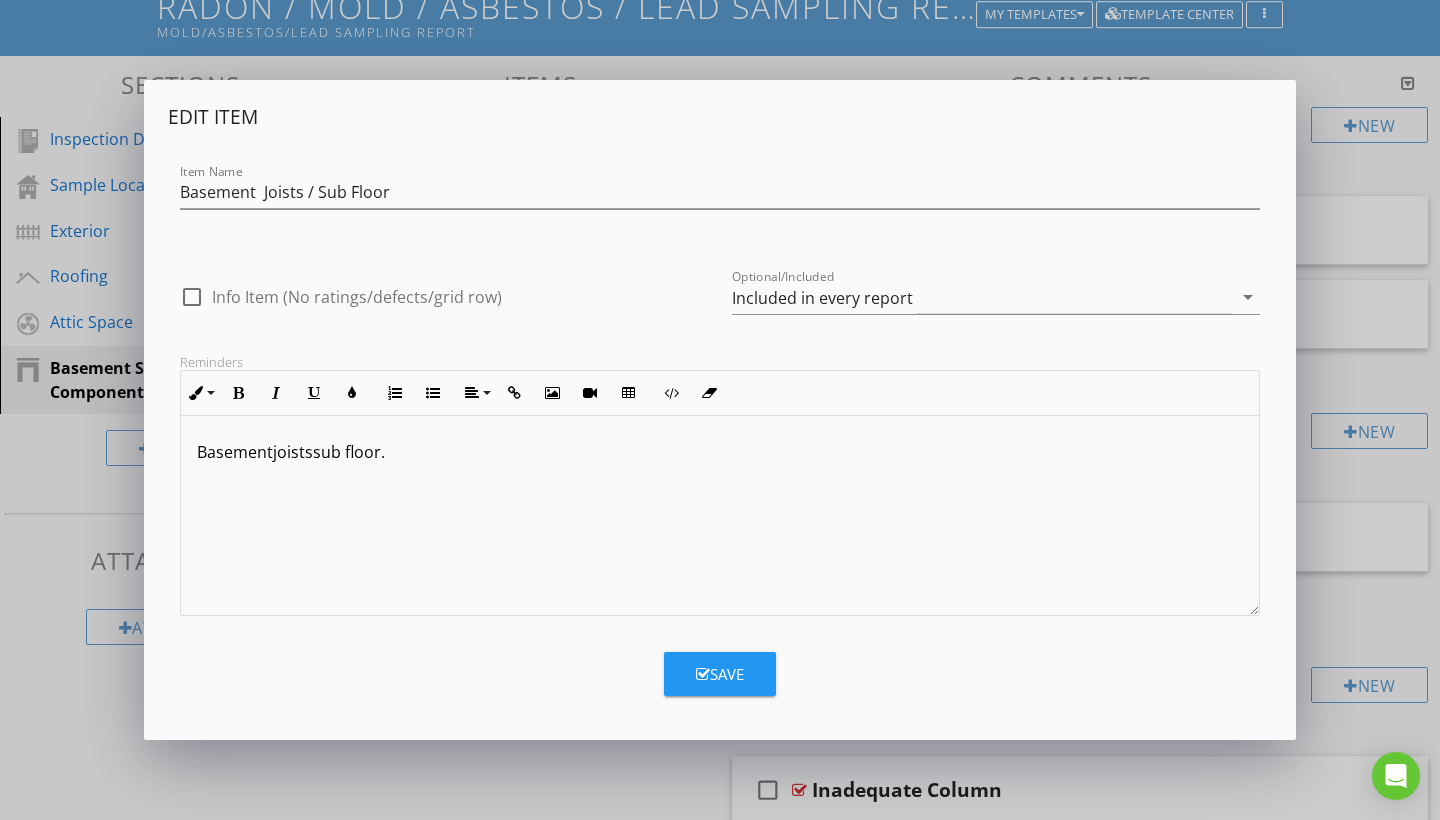 type 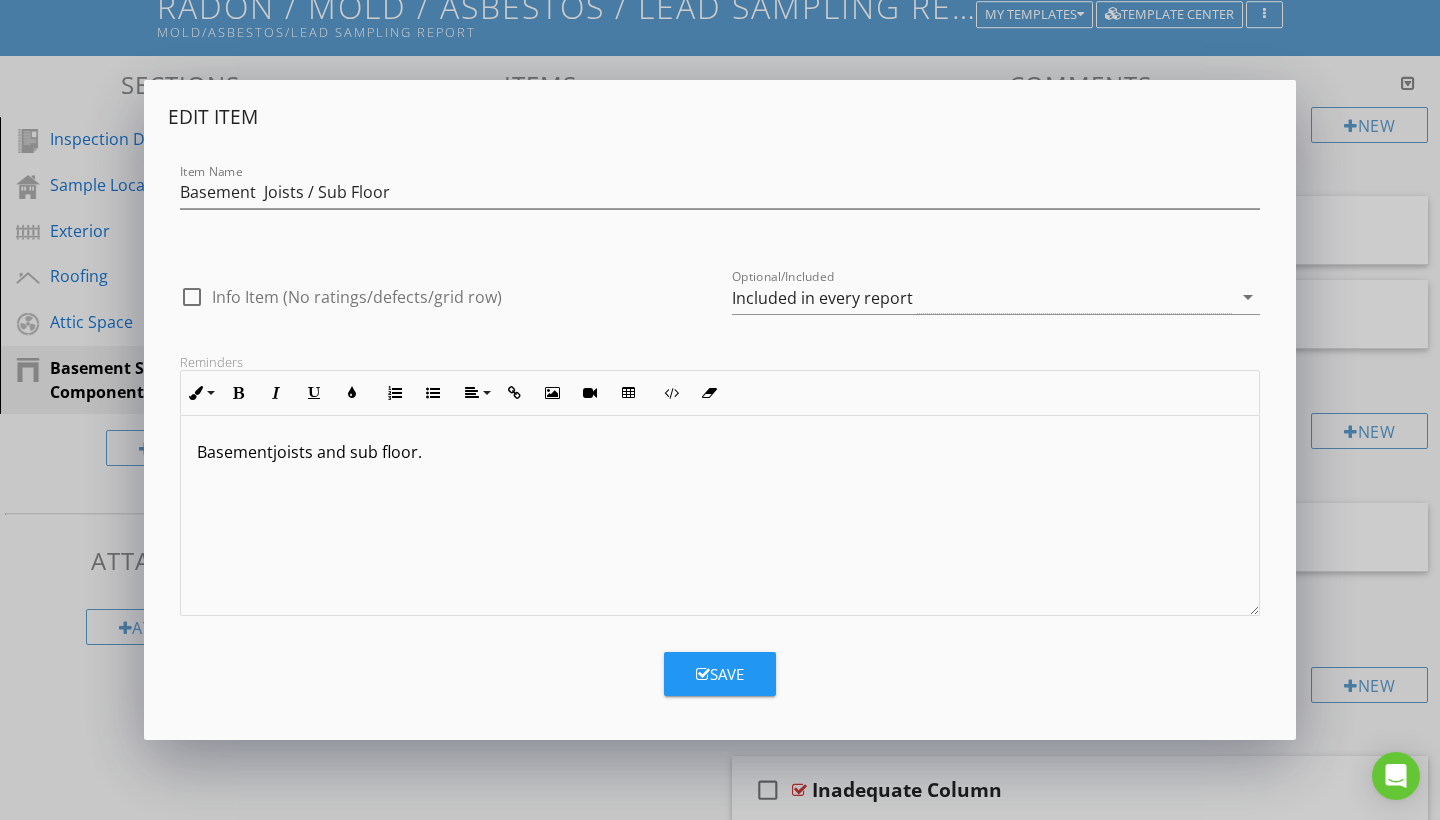 click on "Basementjoists and sub floor." at bounding box center [720, 452] 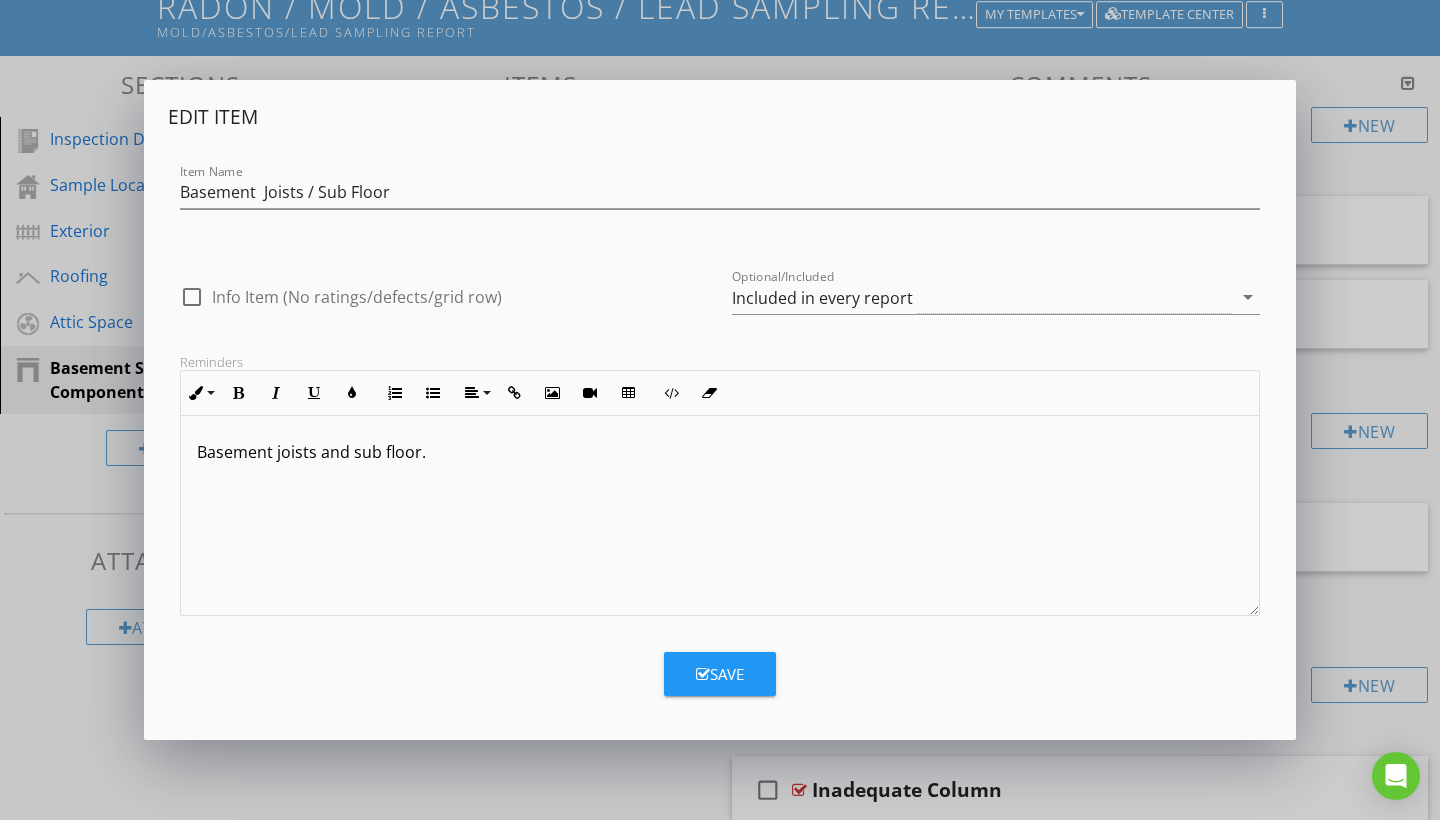 click on "Save" at bounding box center [720, 674] 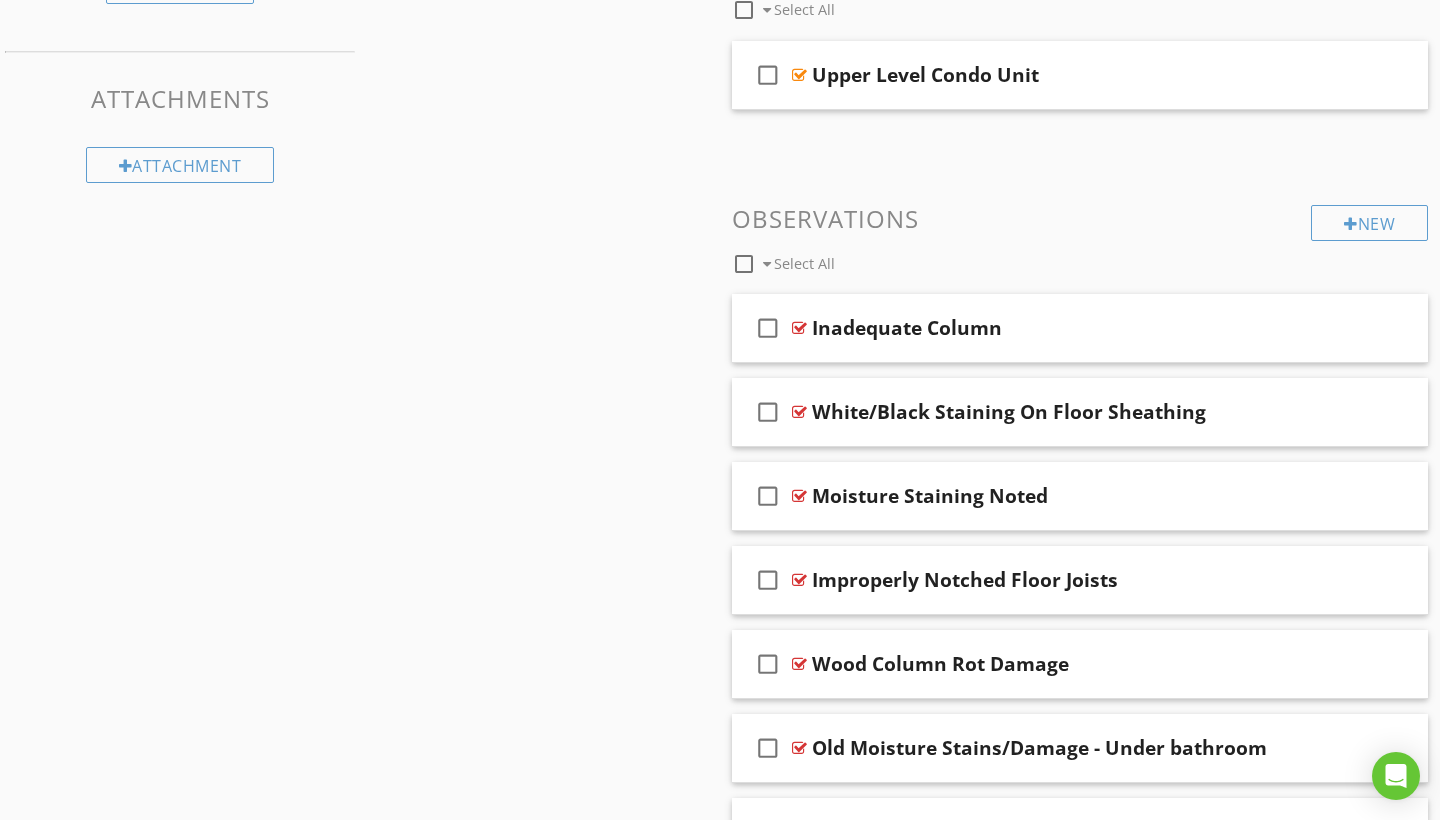 scroll, scrollTop: 640, scrollLeft: 0, axis: vertical 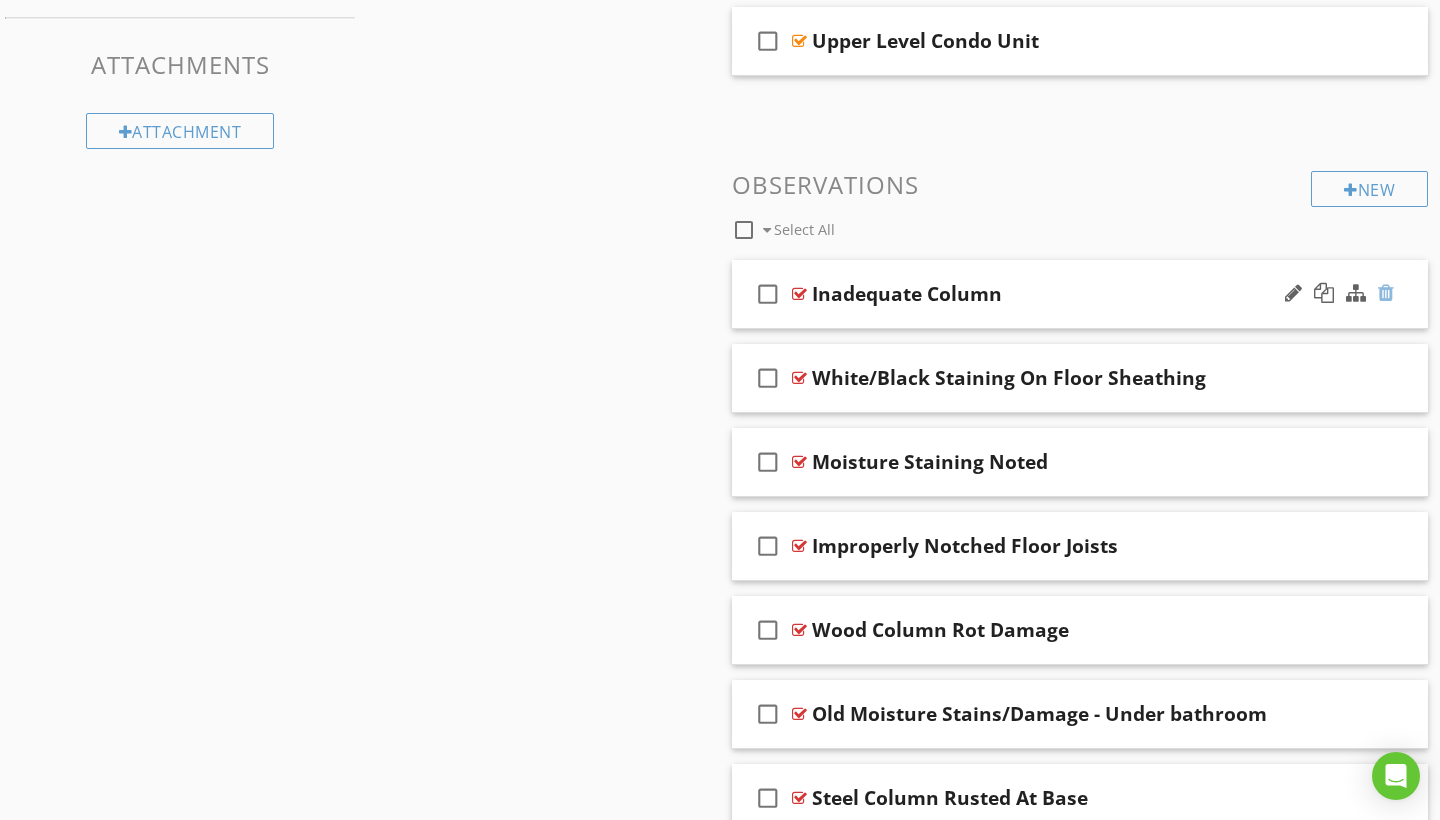 click at bounding box center [1386, 293] 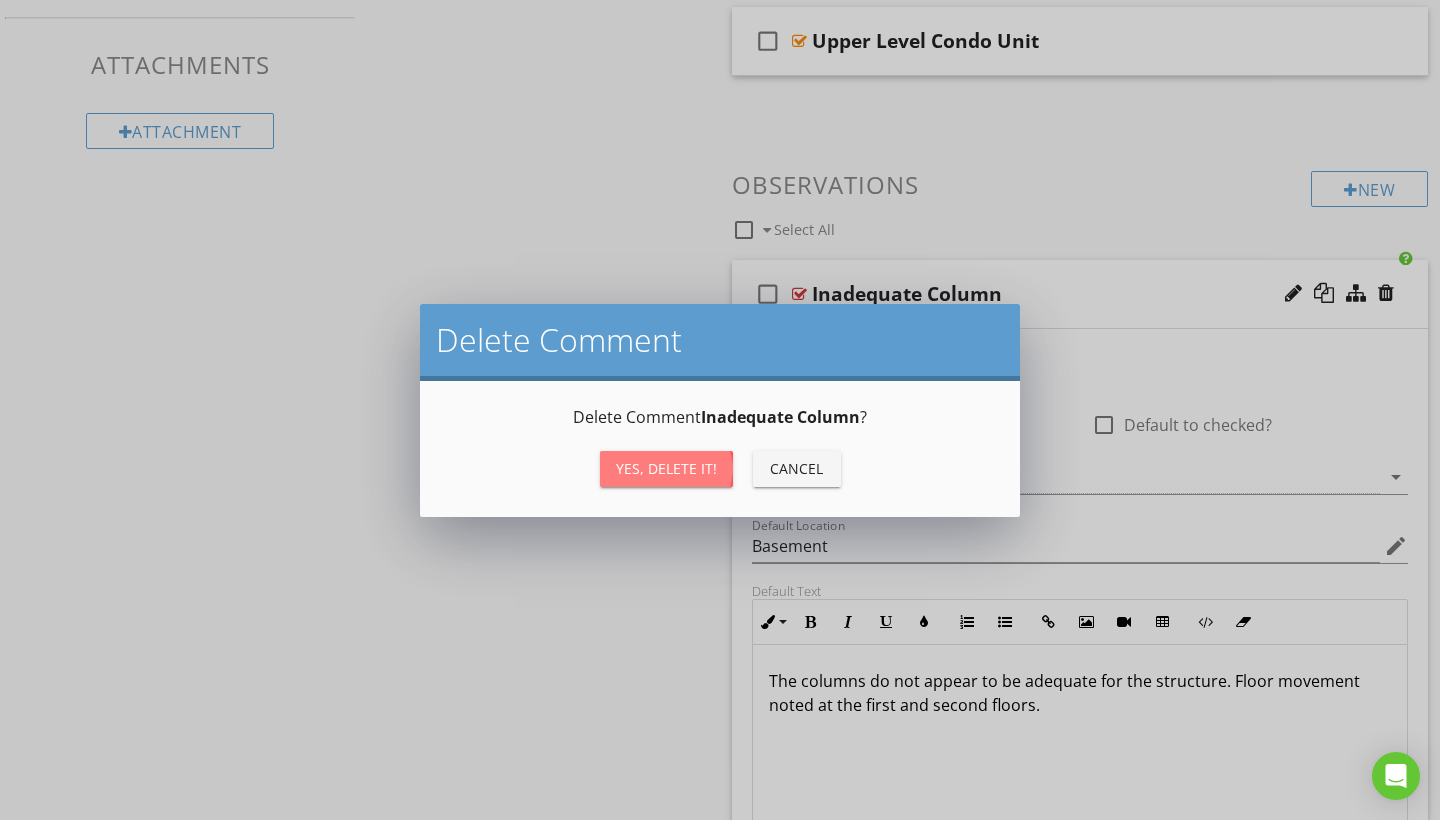 click on "Yes, Delete it!" at bounding box center [666, 468] 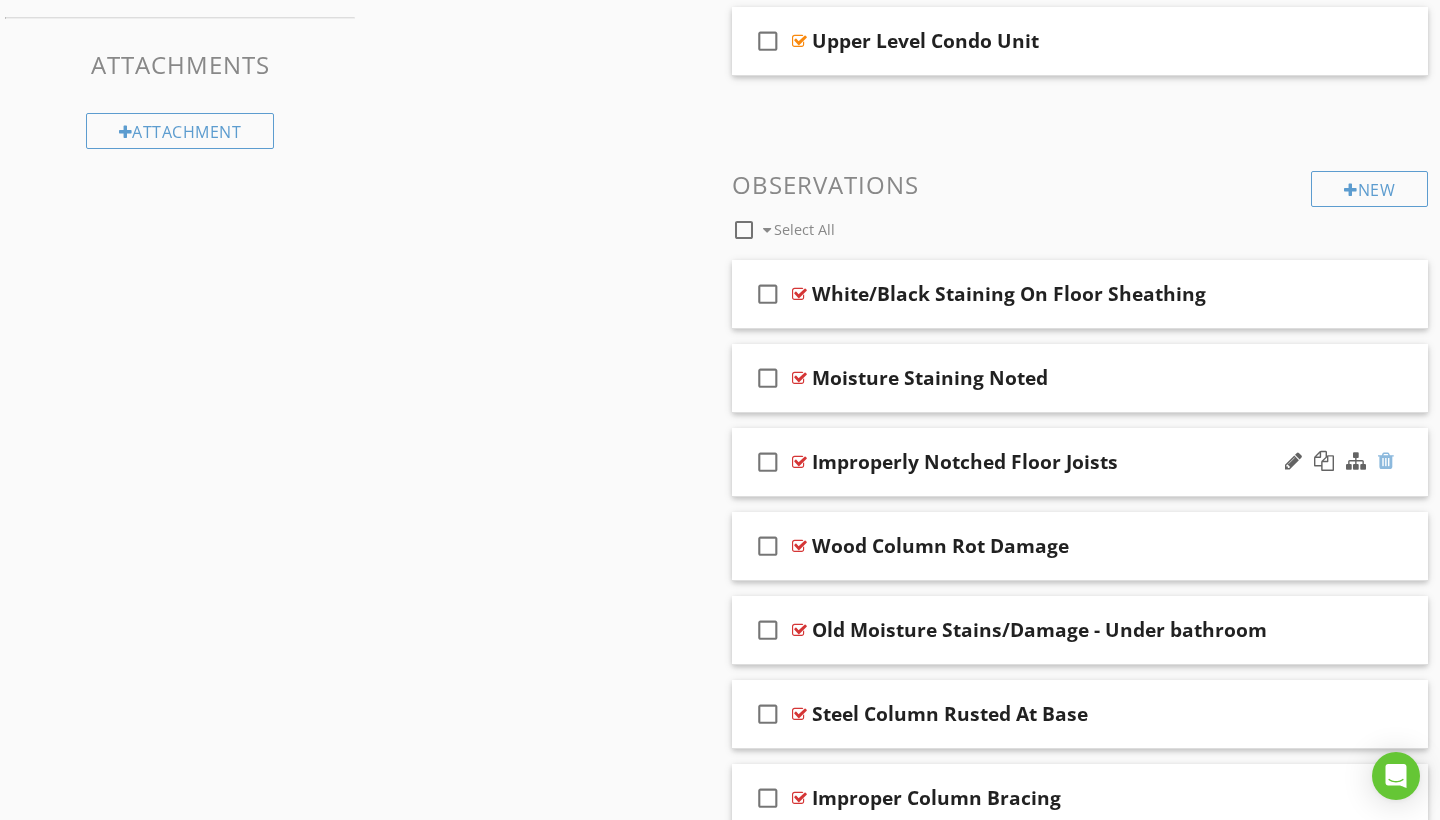 click at bounding box center (1386, 461) 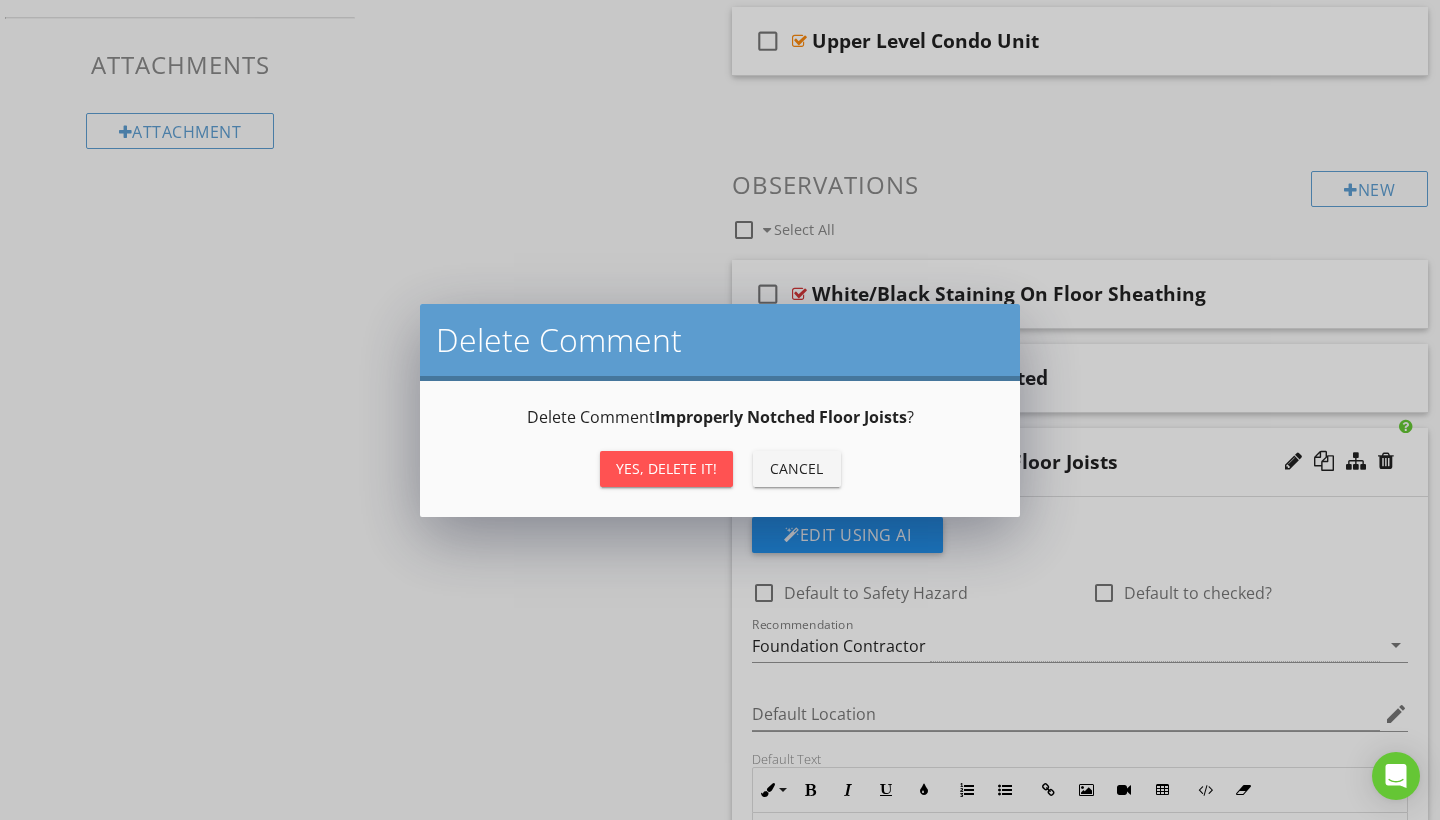 click on "Yes, Delete it!" at bounding box center [666, 469] 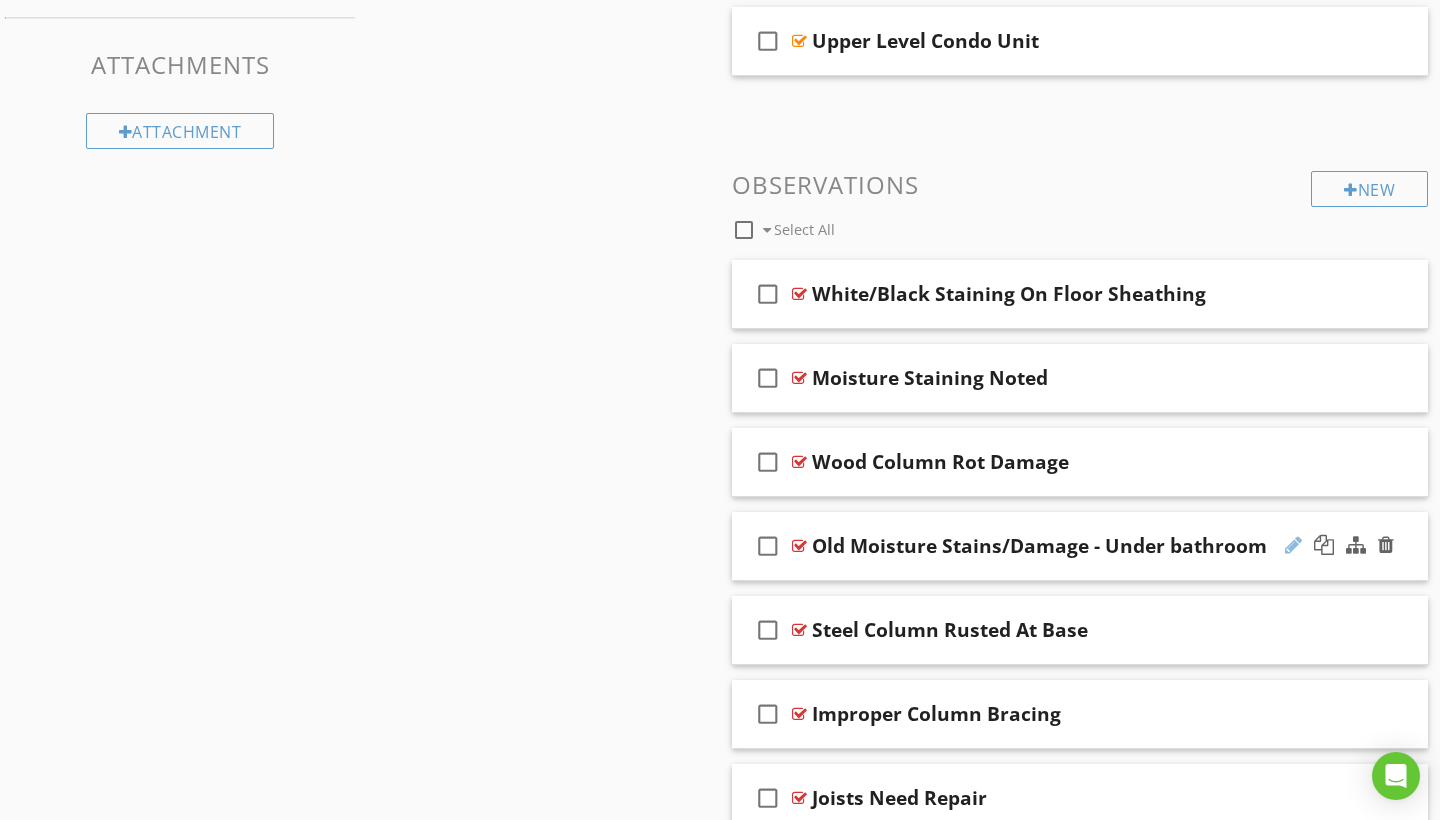 click at bounding box center (1293, 545) 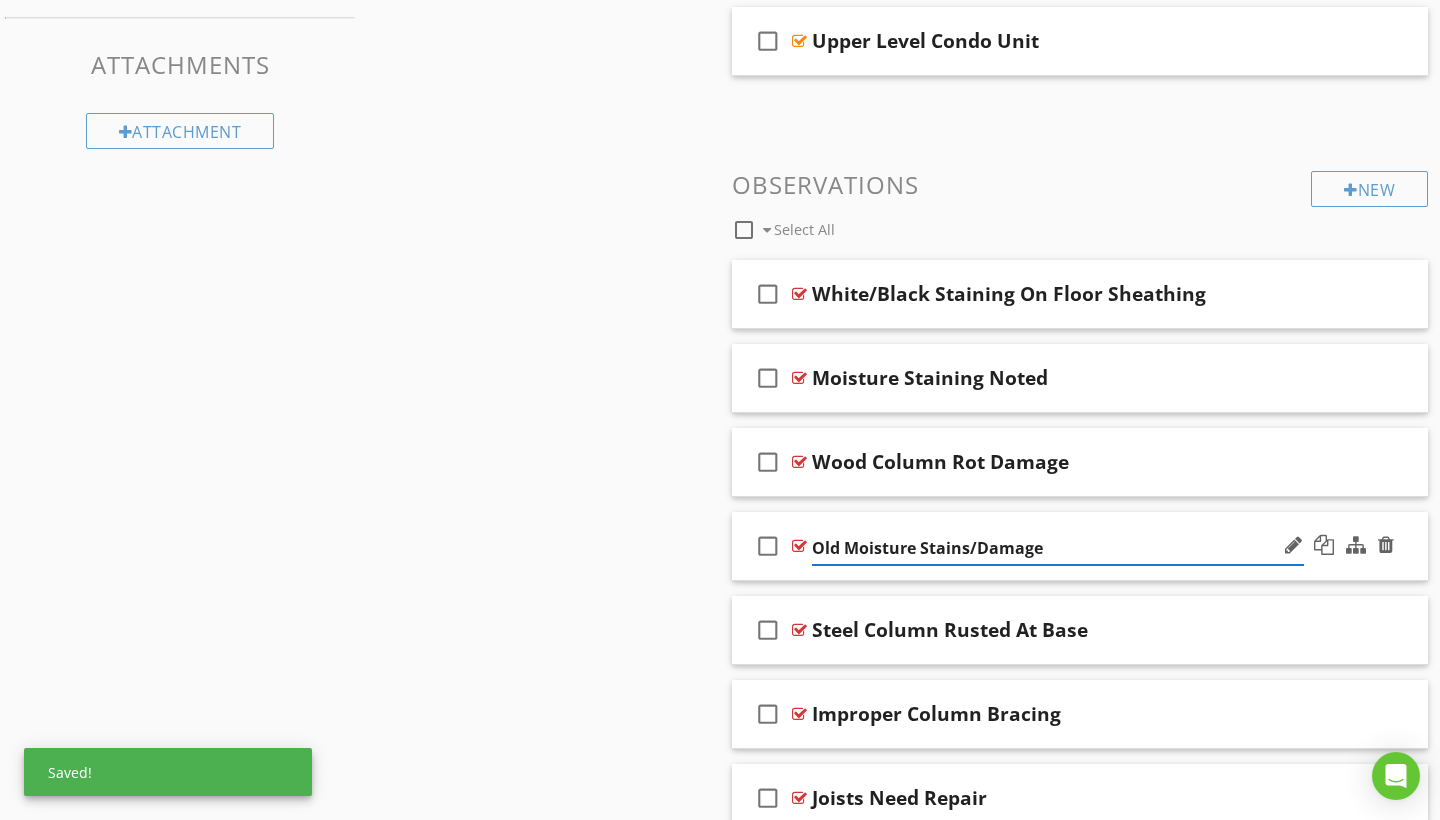 click on "Old Moisture Stains/Damage" at bounding box center (1058, 548) 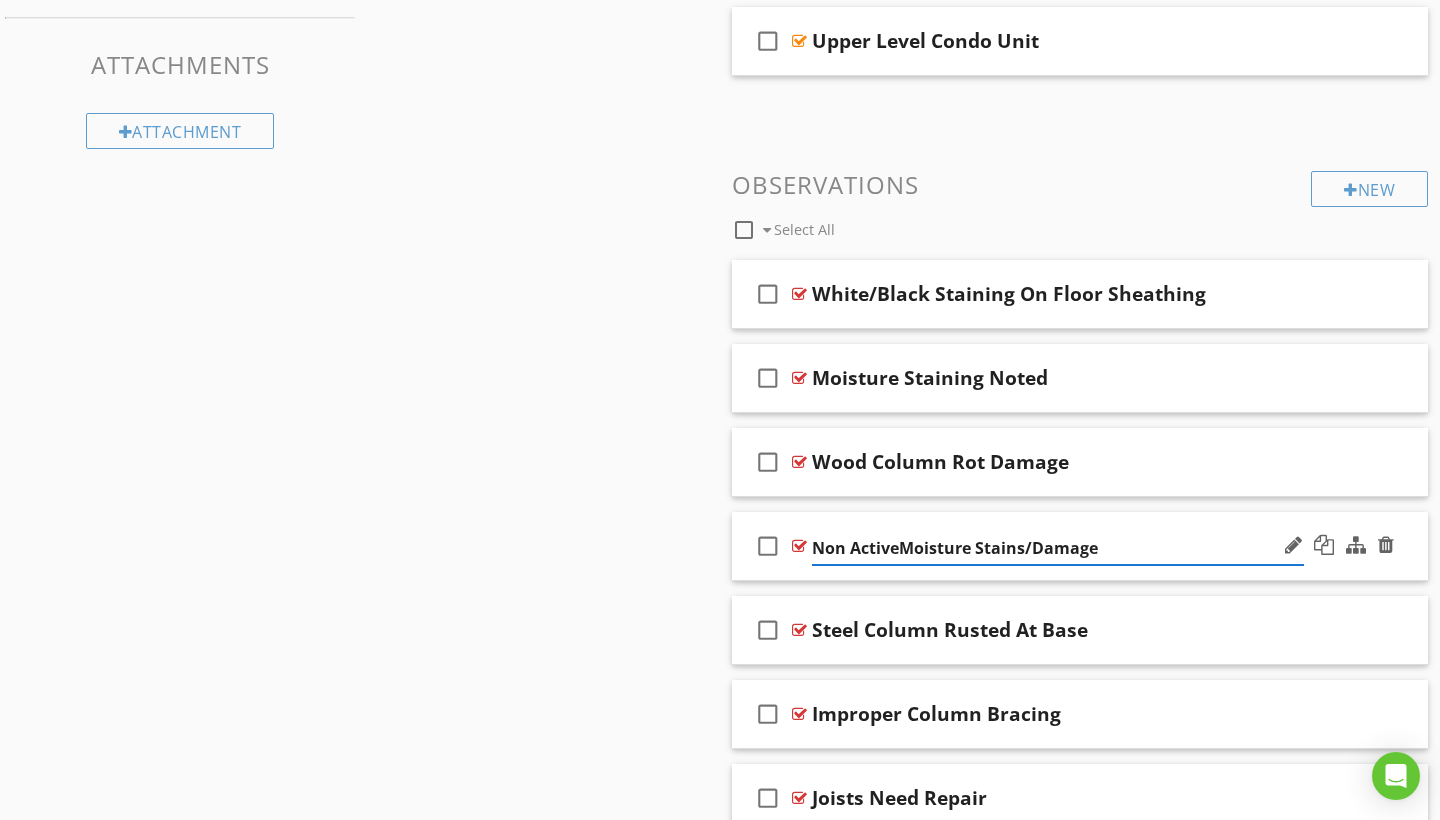 type on "Non Active Moisture Stains/Damage" 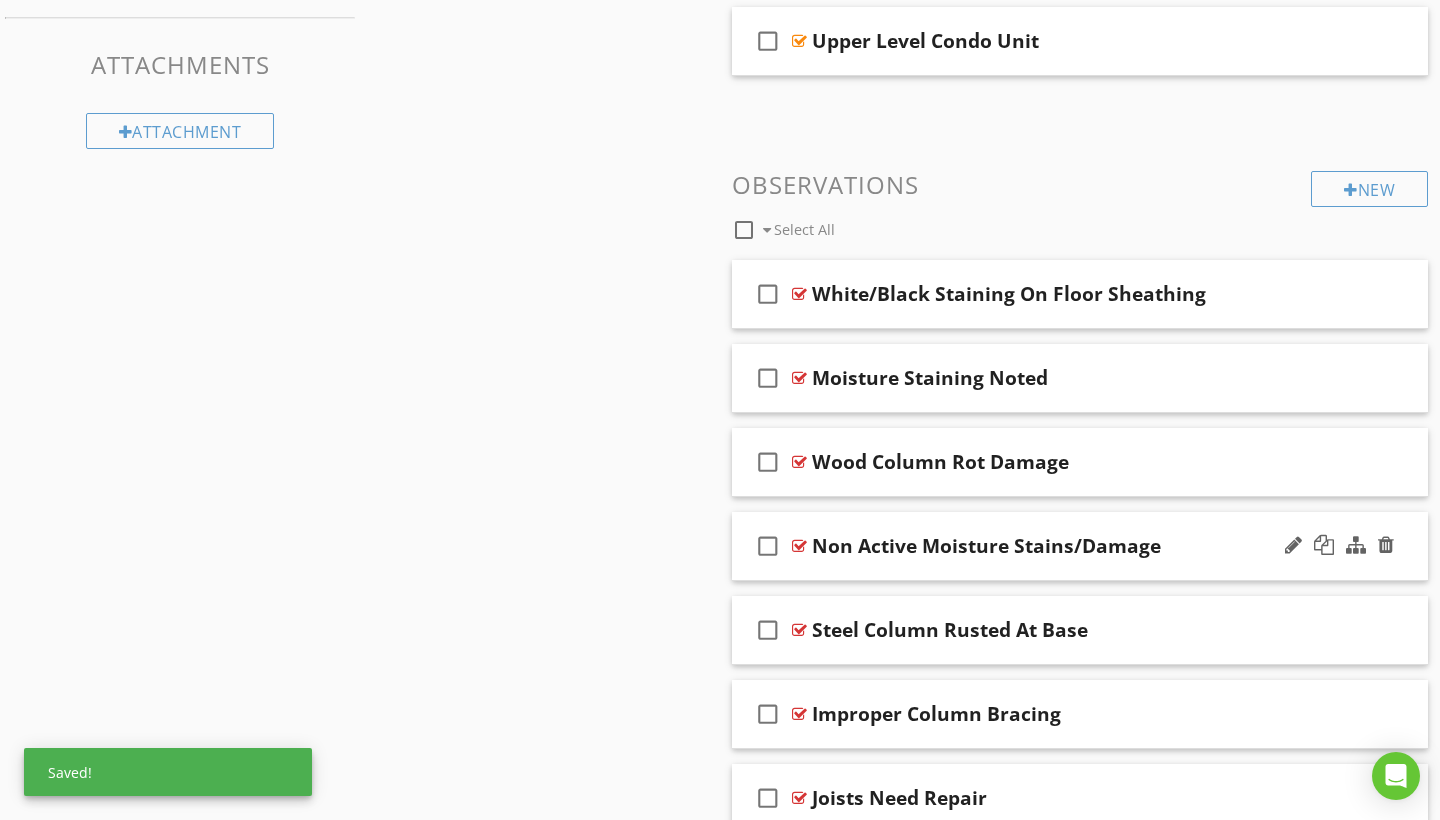 click on "check_box_outline_blank
Non Active Moisture Stains/Damage" at bounding box center (1080, 546) 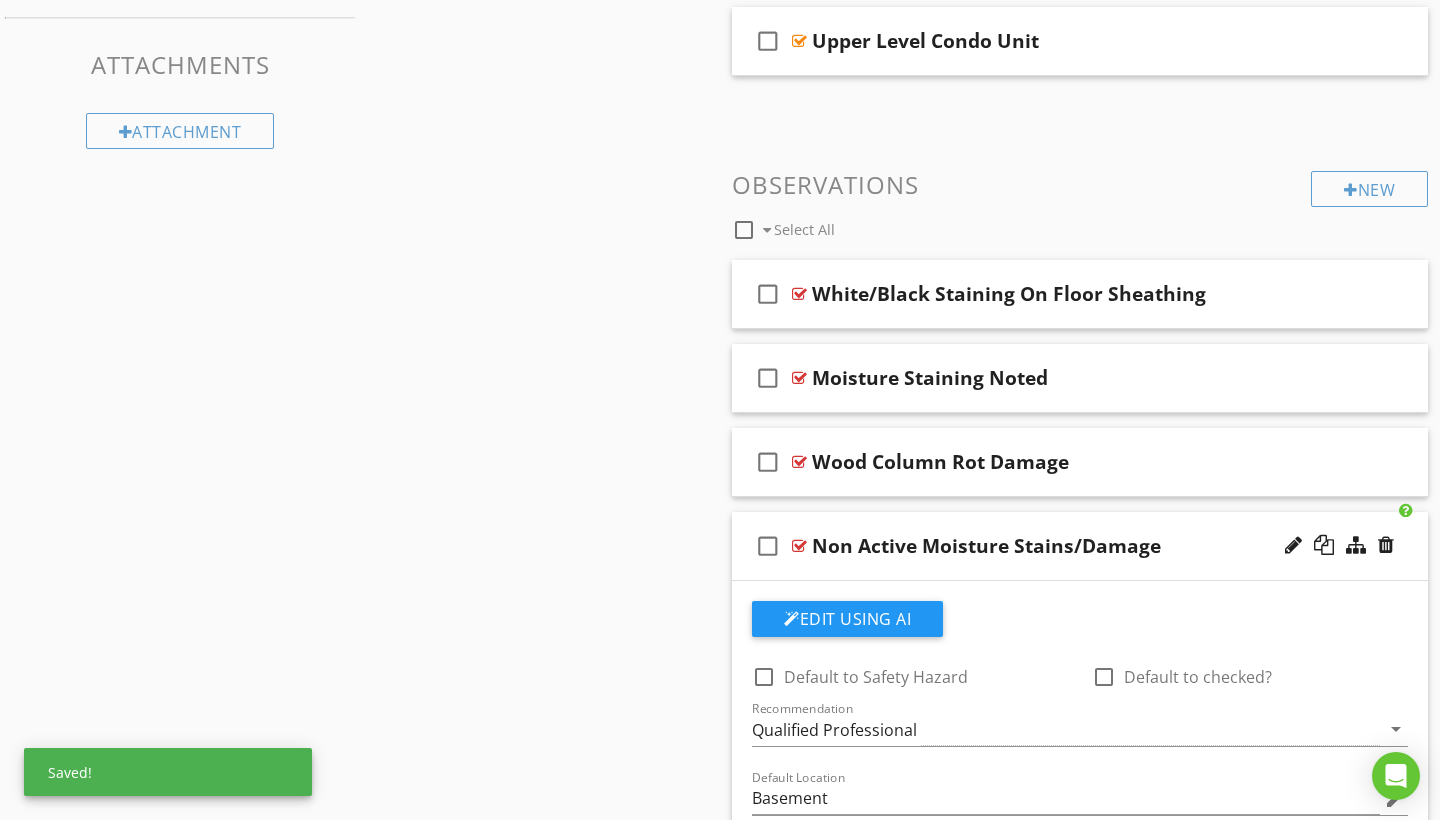 click on "Sections
Inspection Details           Sample Locations           Exterior           Roofing           Attic Space           Basement Structural Components
Section
Attachments
Attachment
Items
Basement General Observations Photos           Basement Foundation           Basement Floor / Drainage           Basement  Joists / Sub Floor
Item
Comments
New
Informational   check_box_outline_blank     Select All       check_box_outline_blank
Joist Material
check_box_outline_blank
Sub-Floor Material
New
Limitations   check_box_outline_blank     Select All     check_box_outline_blank
Upper Level Condo Unit
New
Observations" at bounding box center (720, 1192) 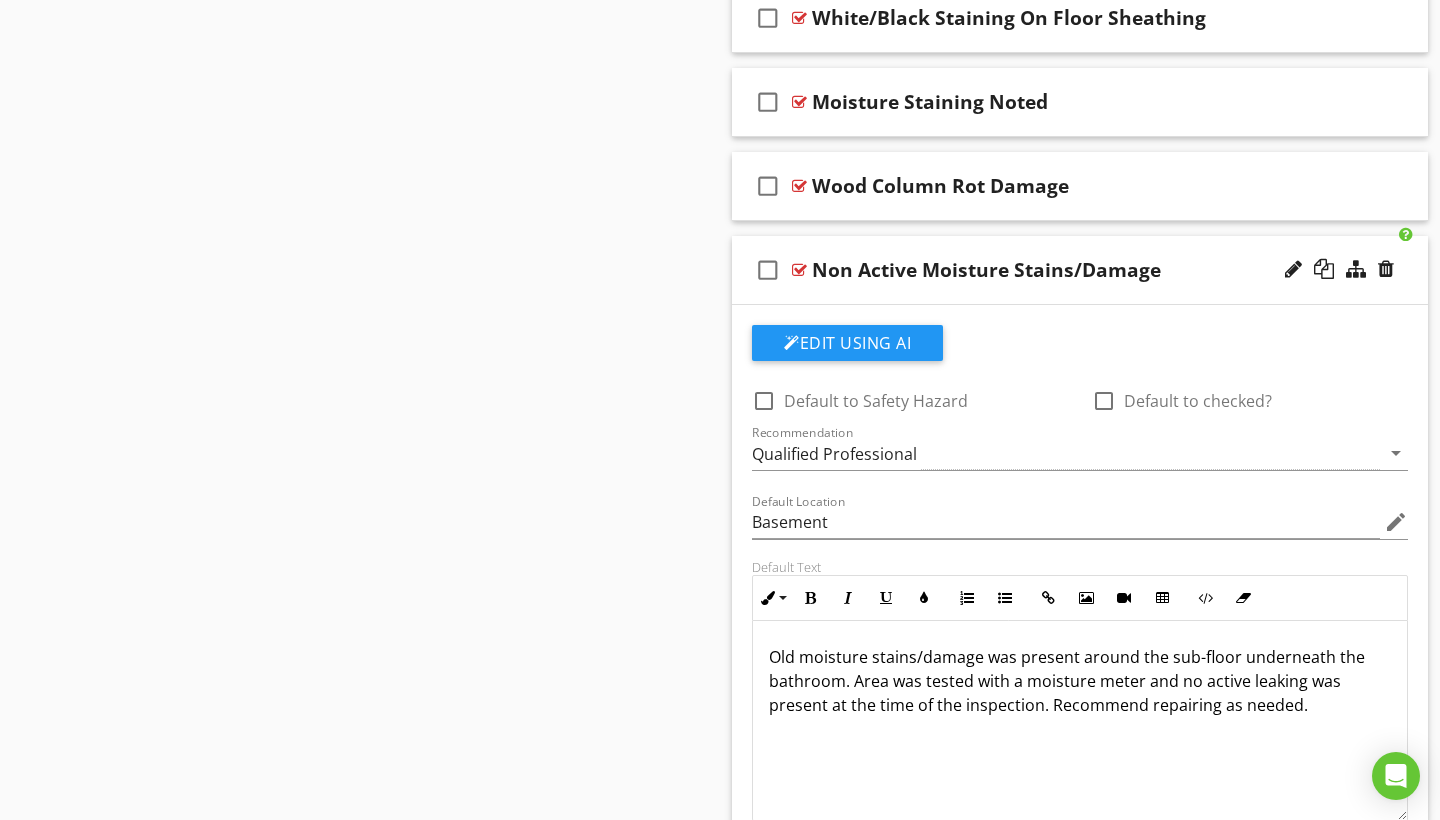 scroll, scrollTop: 923, scrollLeft: 0, axis: vertical 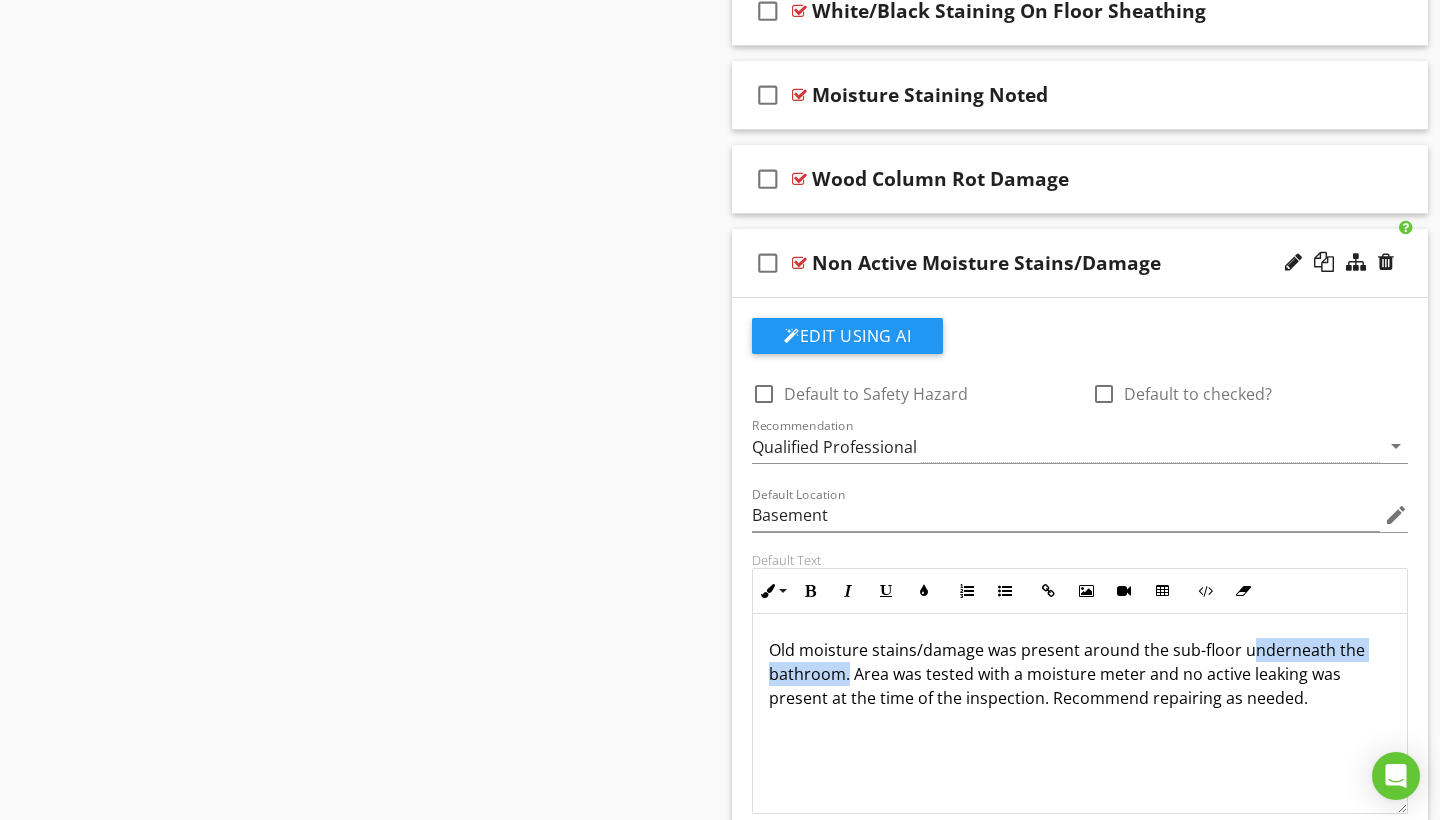 drag, startPoint x: 847, startPoint y: 676, endPoint x: 1245, endPoint y: 652, distance: 398.72296 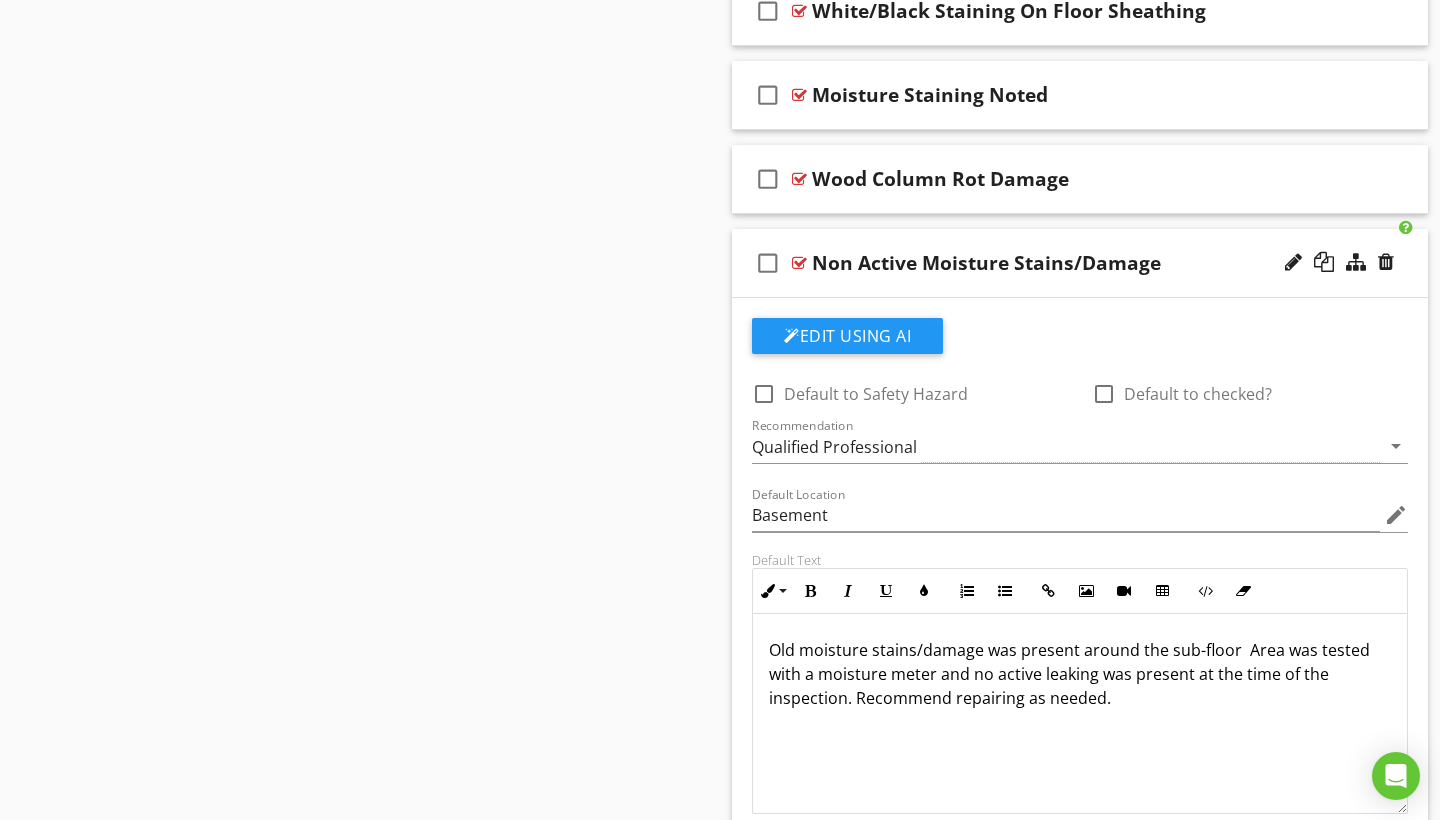 type 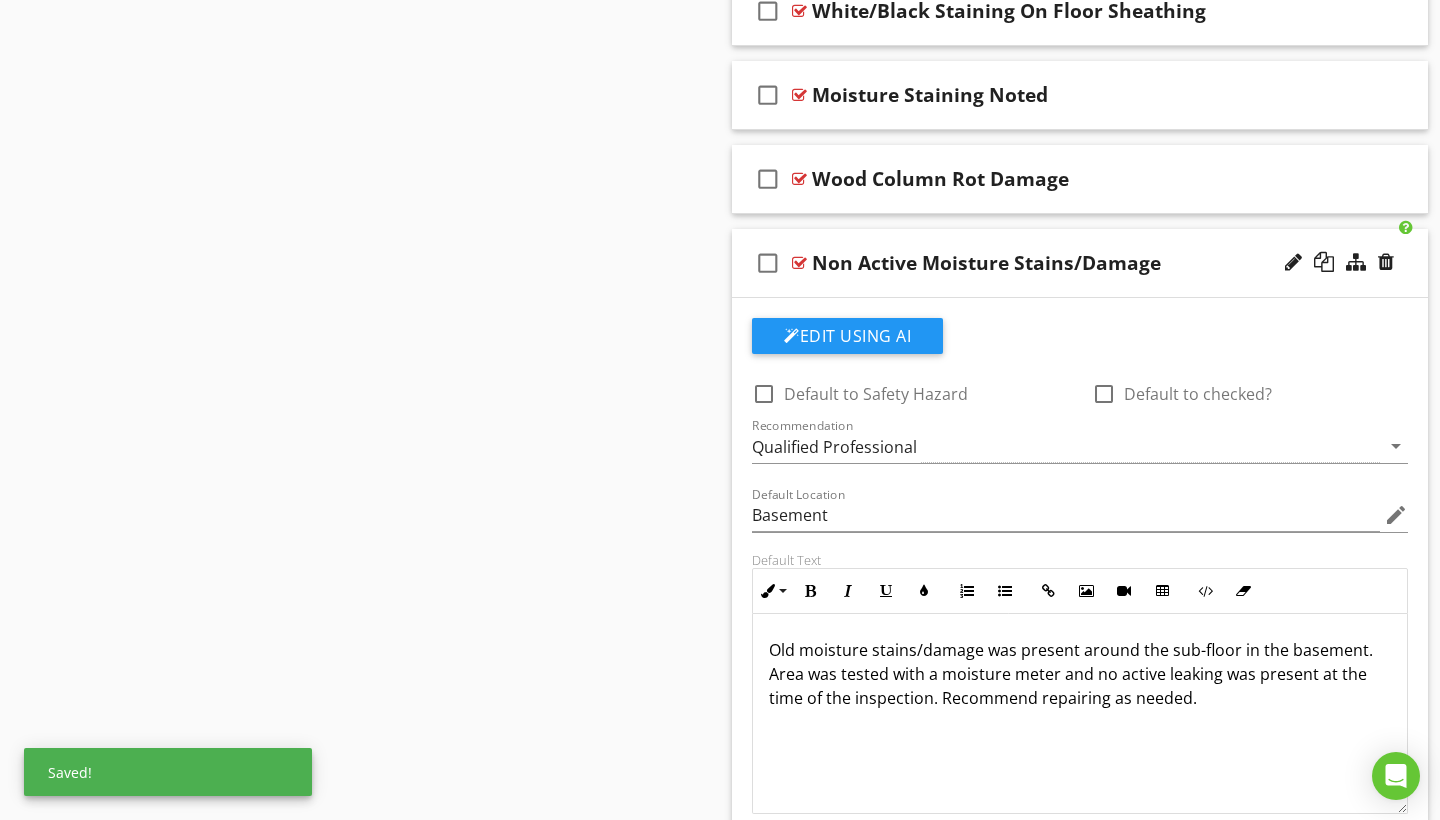 click on "Old moisture stains/damage was present around the sub-floor in the basement. Area was tested with a moisture meter and no active leaking was present at the time of the inspection. Recommend repairing as needed." at bounding box center [1080, 674] 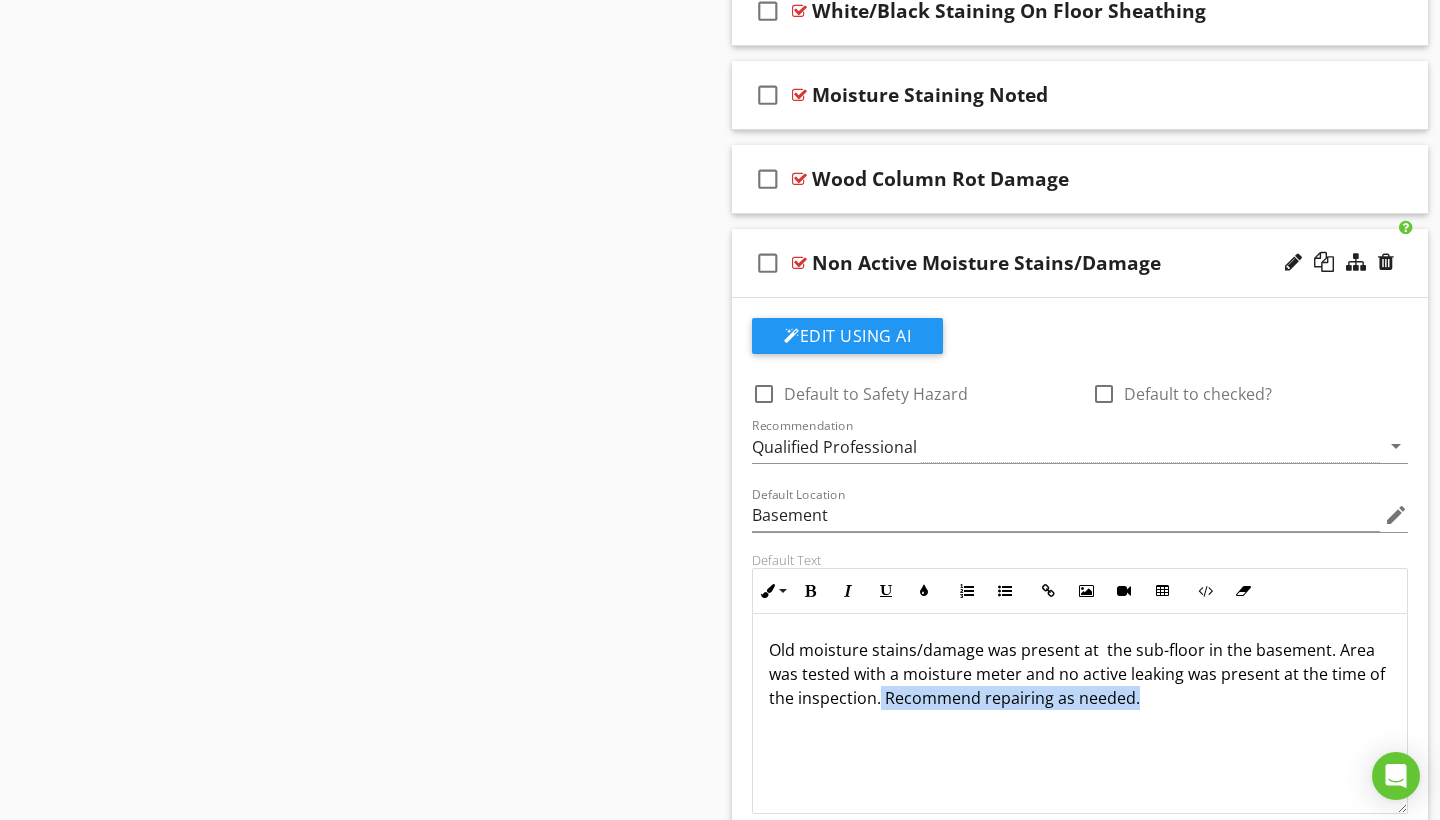 drag, startPoint x: 1138, startPoint y: 697, endPoint x: 880, endPoint y: 701, distance: 258.031 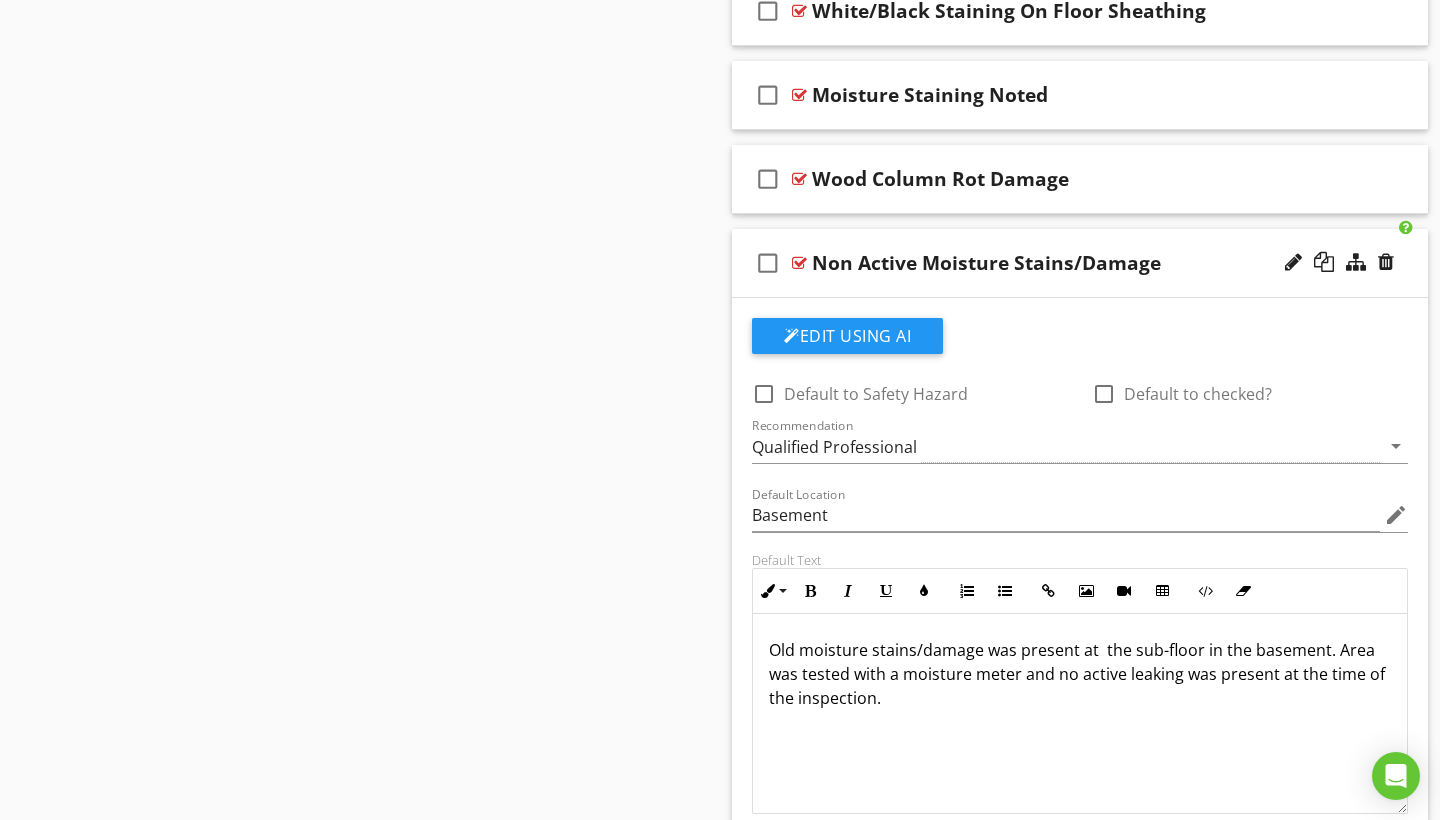click on "Default Text" at bounding box center [1080, 560] 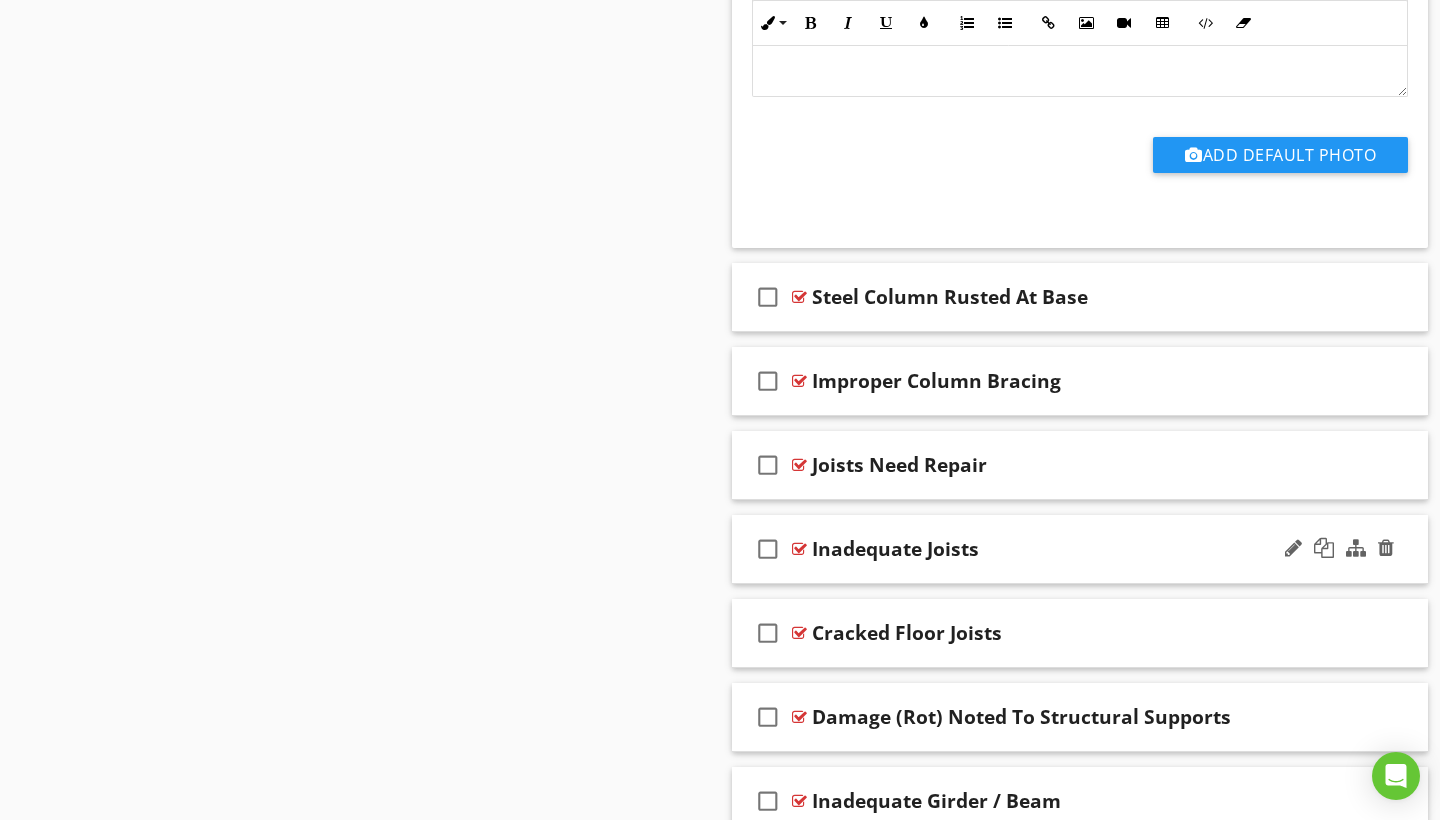 scroll, scrollTop: 1672, scrollLeft: 0, axis: vertical 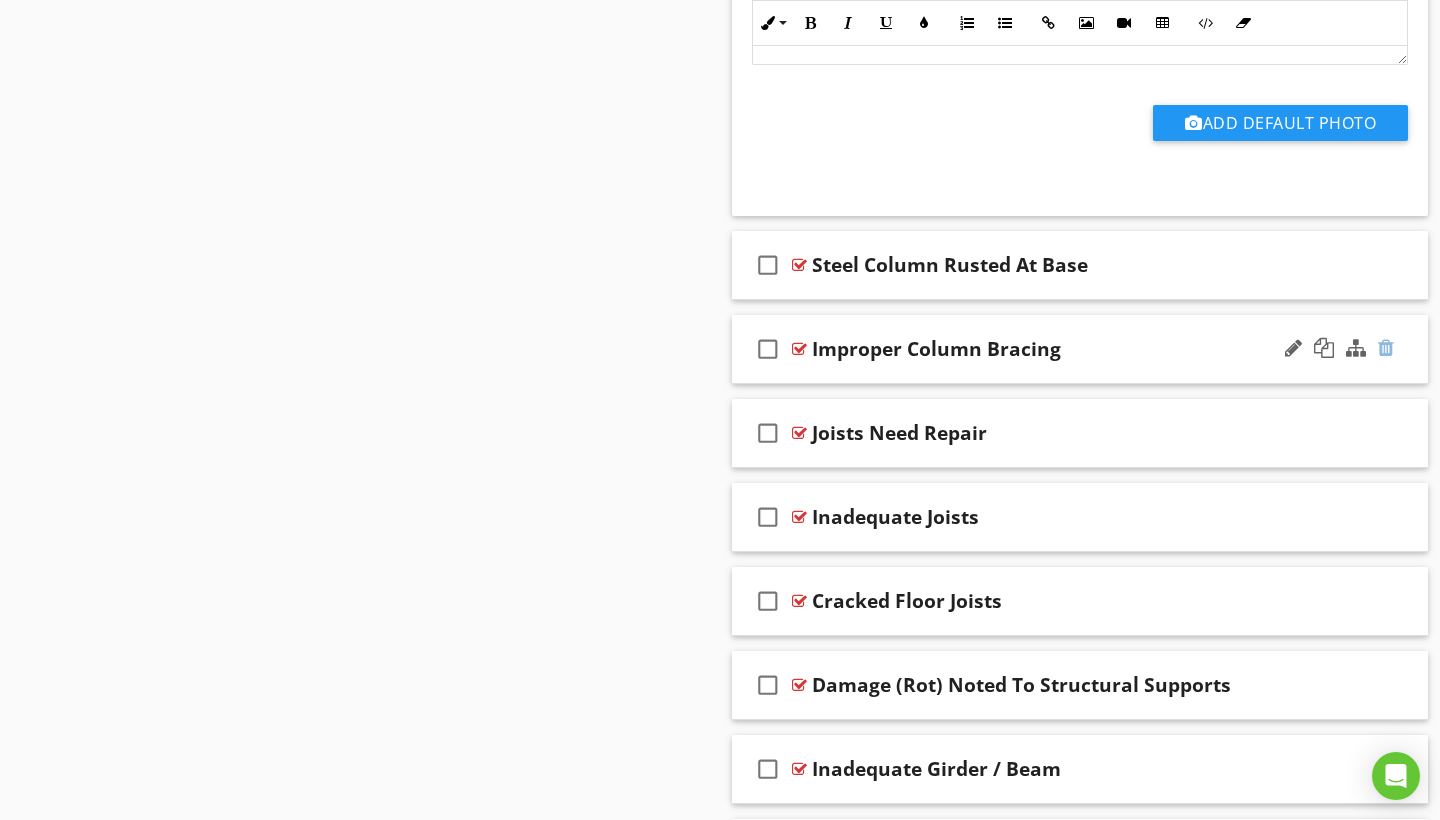 click at bounding box center [1386, 348] 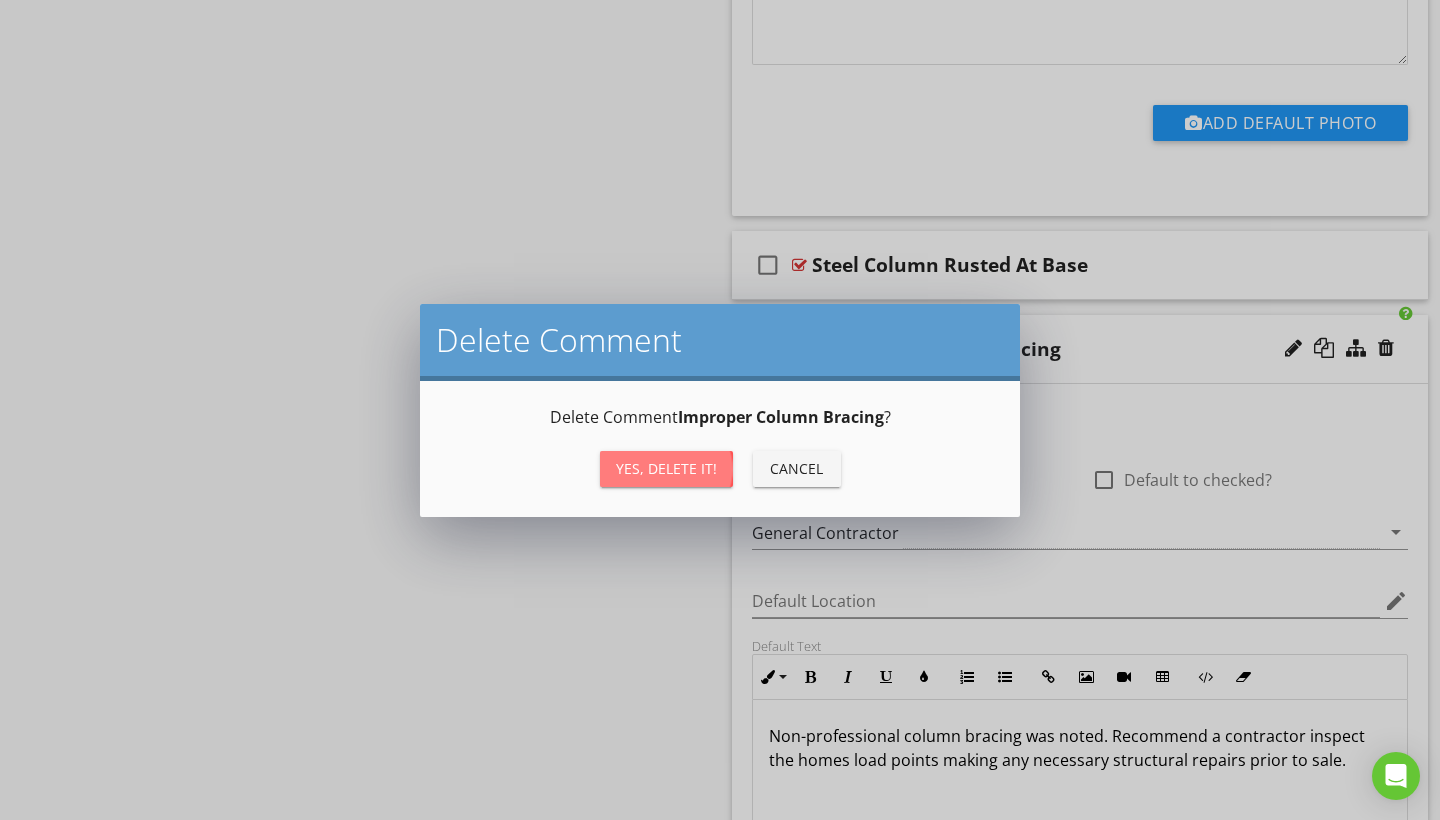 click on "Yes, Delete it!" at bounding box center [666, 469] 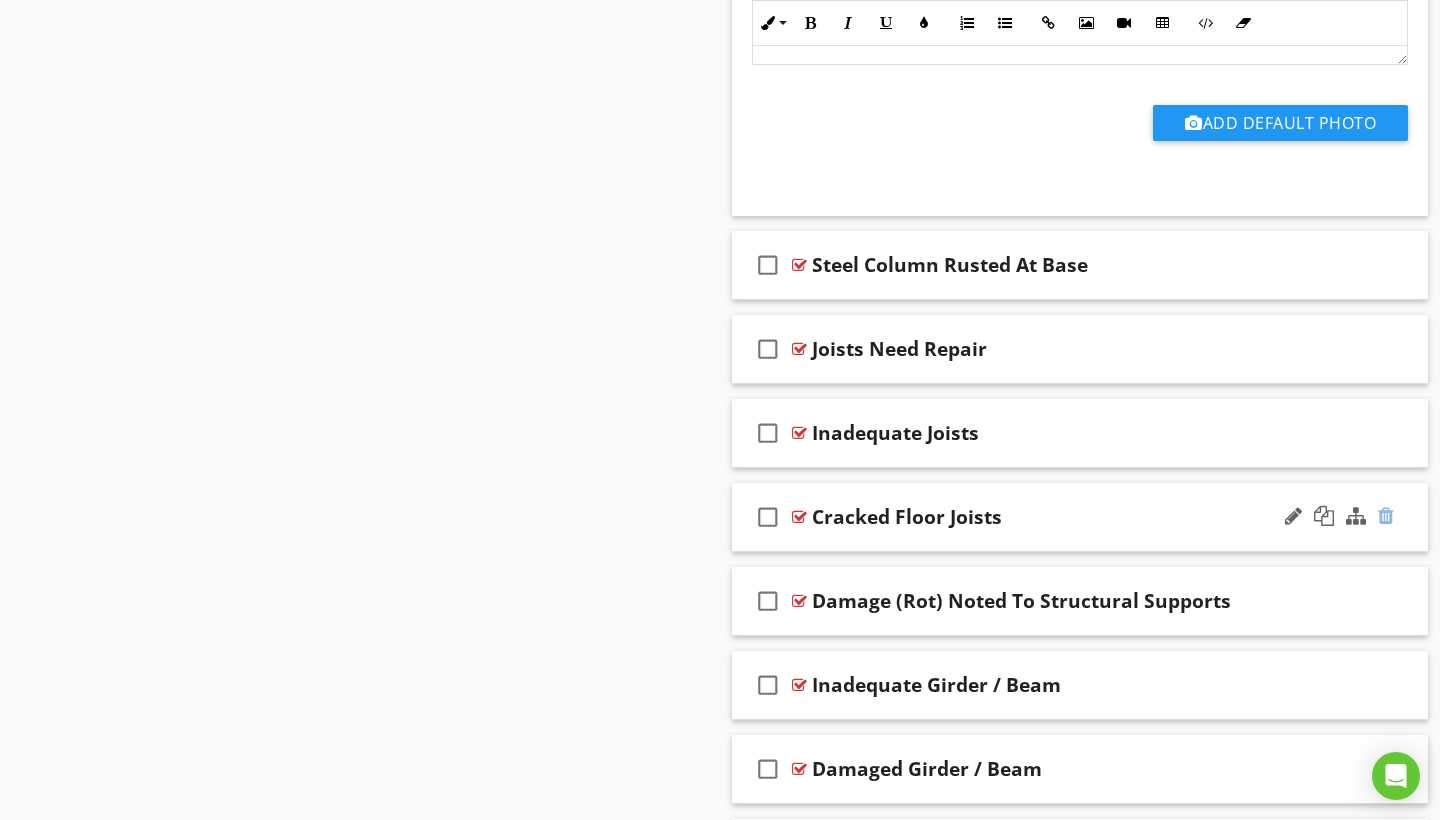 click at bounding box center [1386, 516] 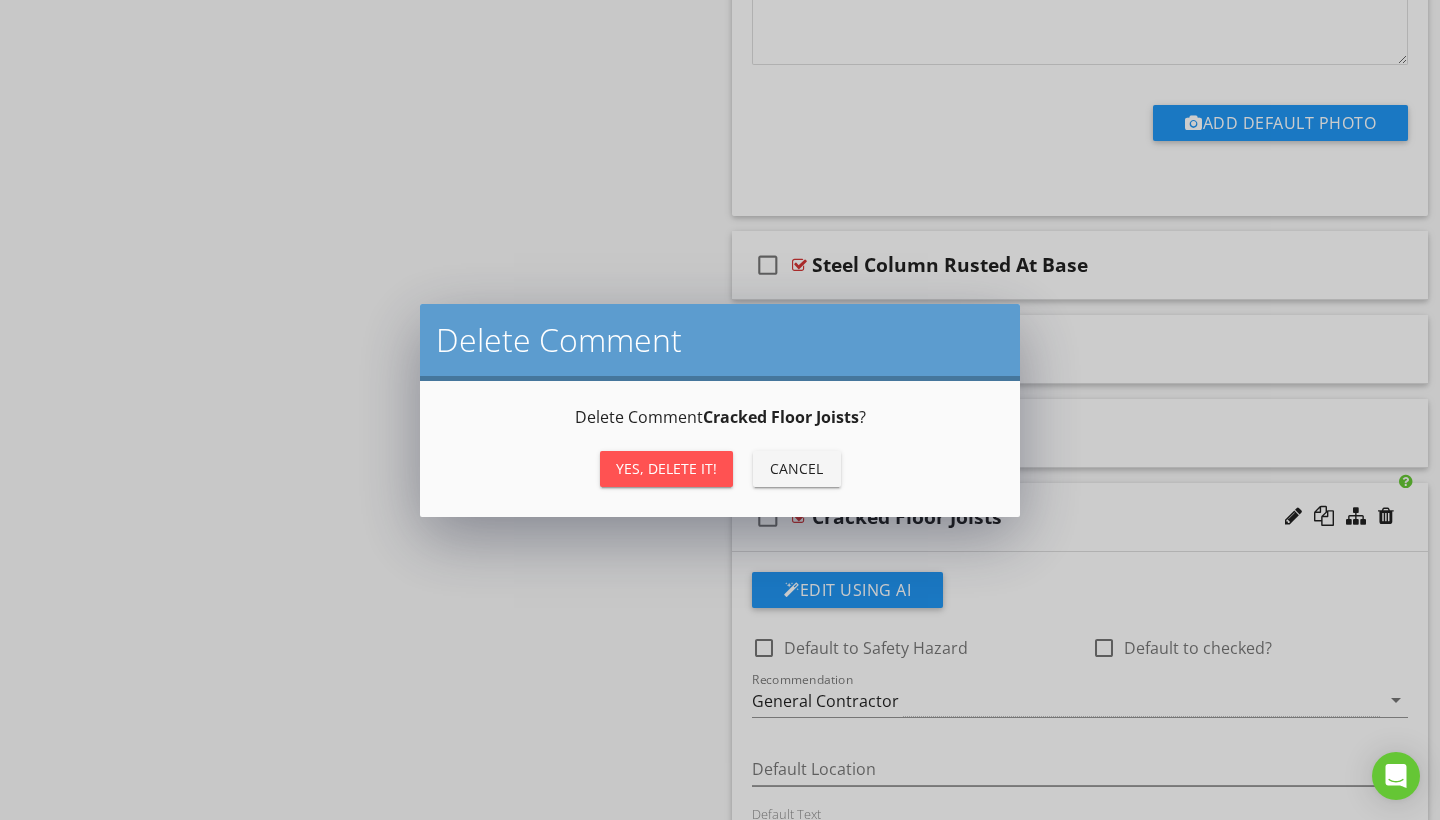 click on "Yes, Delete it!" at bounding box center [666, 468] 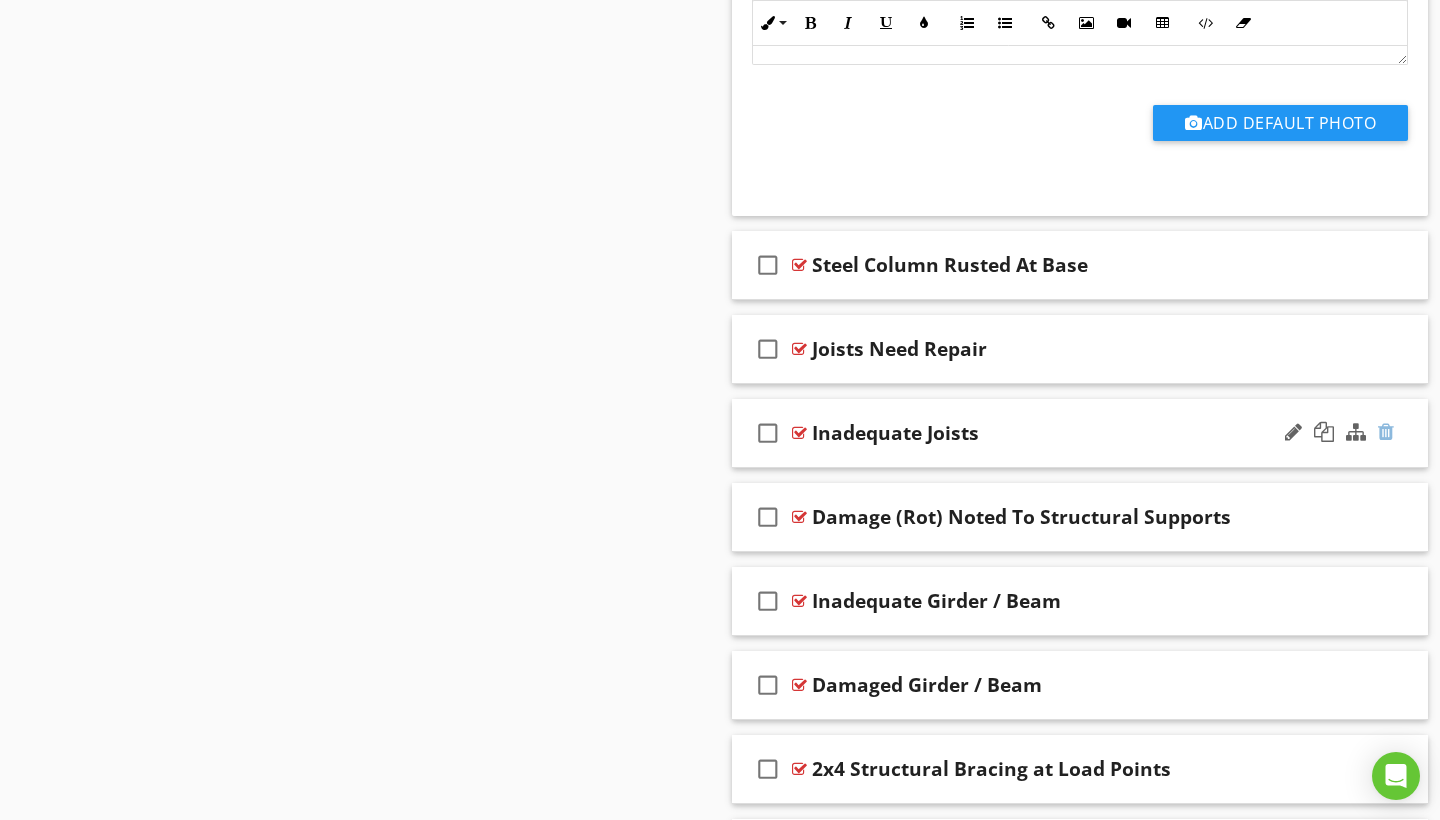 click at bounding box center (1386, 432) 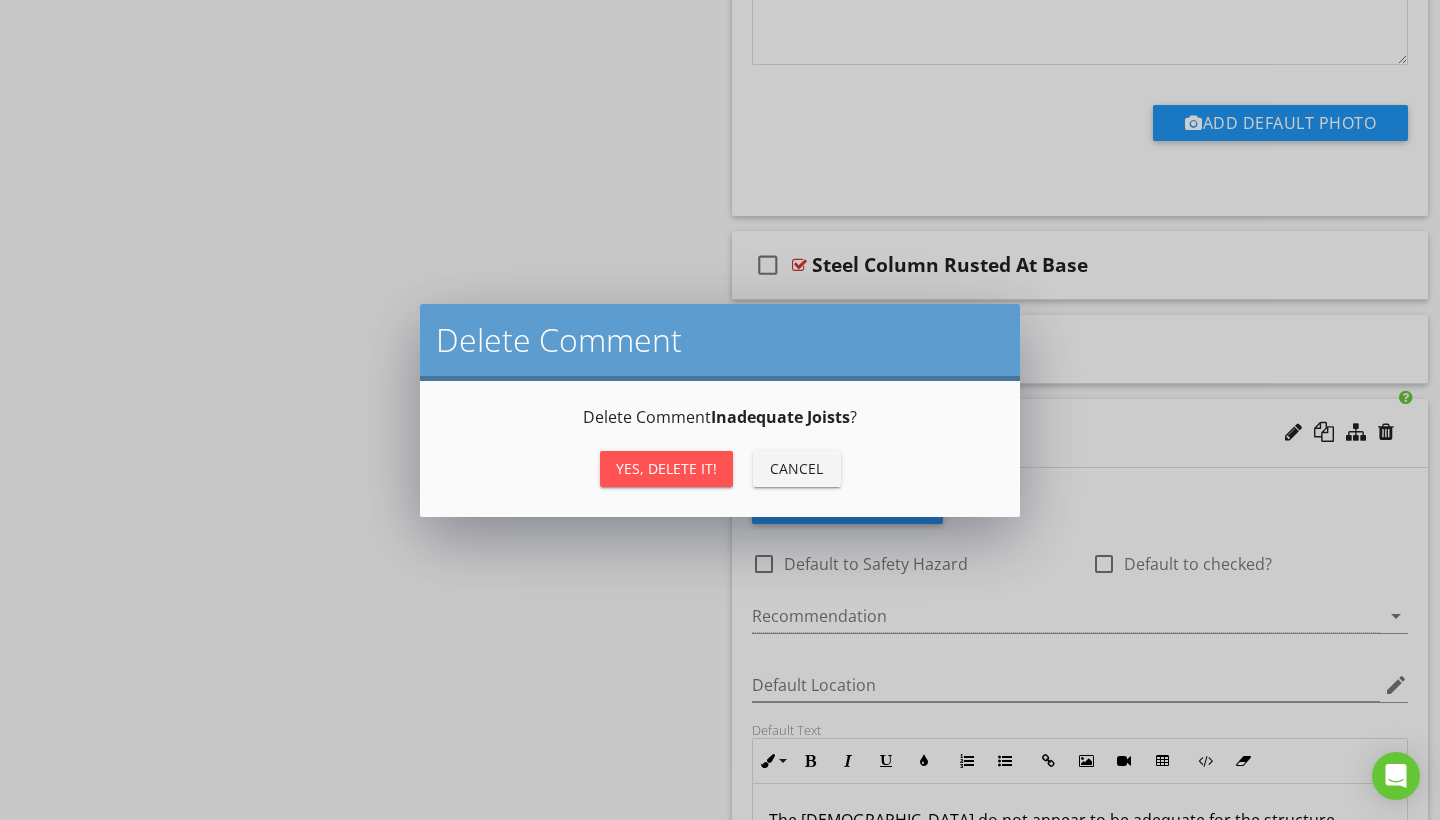click on "Yes, Delete it!" at bounding box center (666, 468) 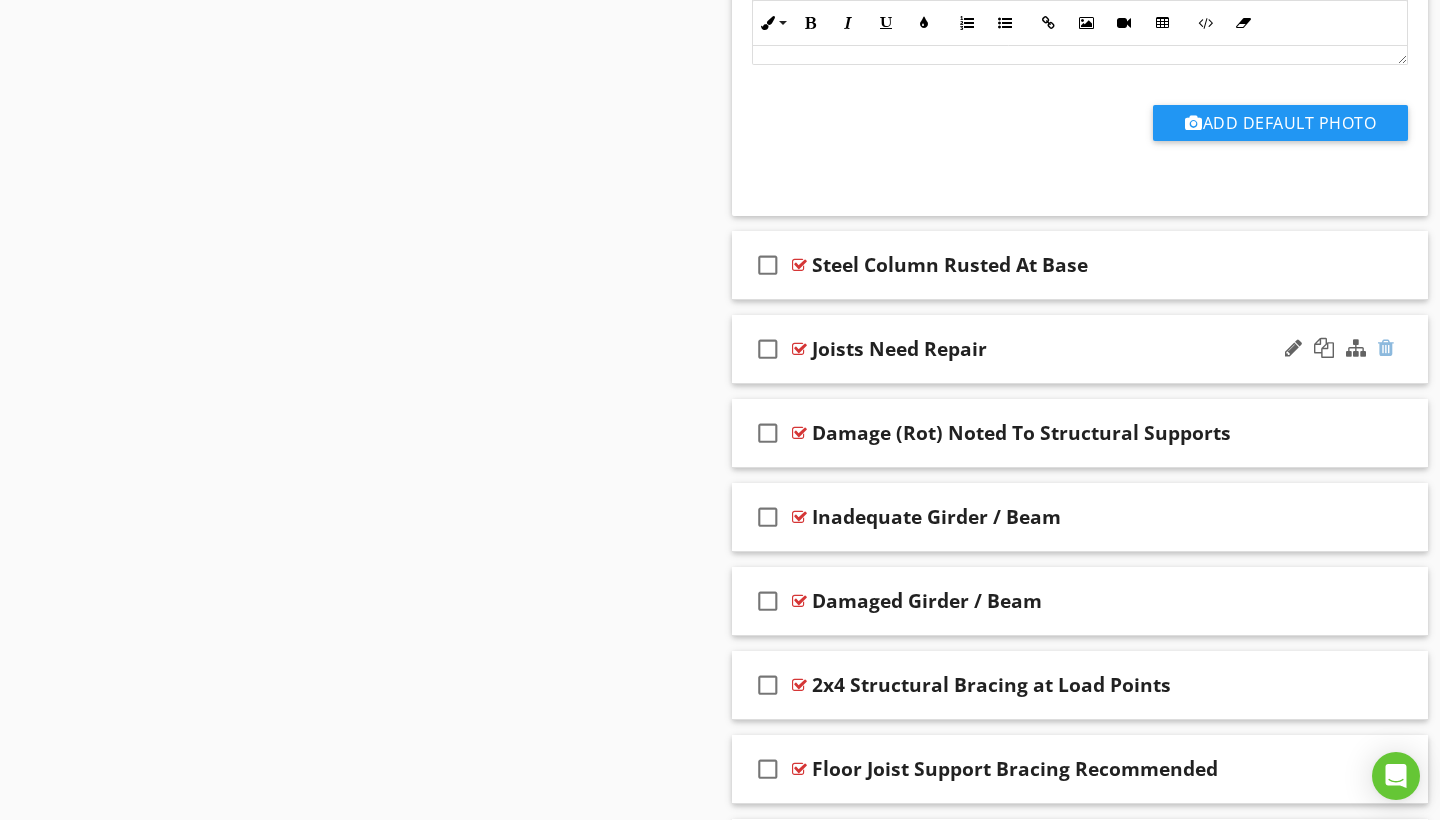 click at bounding box center [1386, 348] 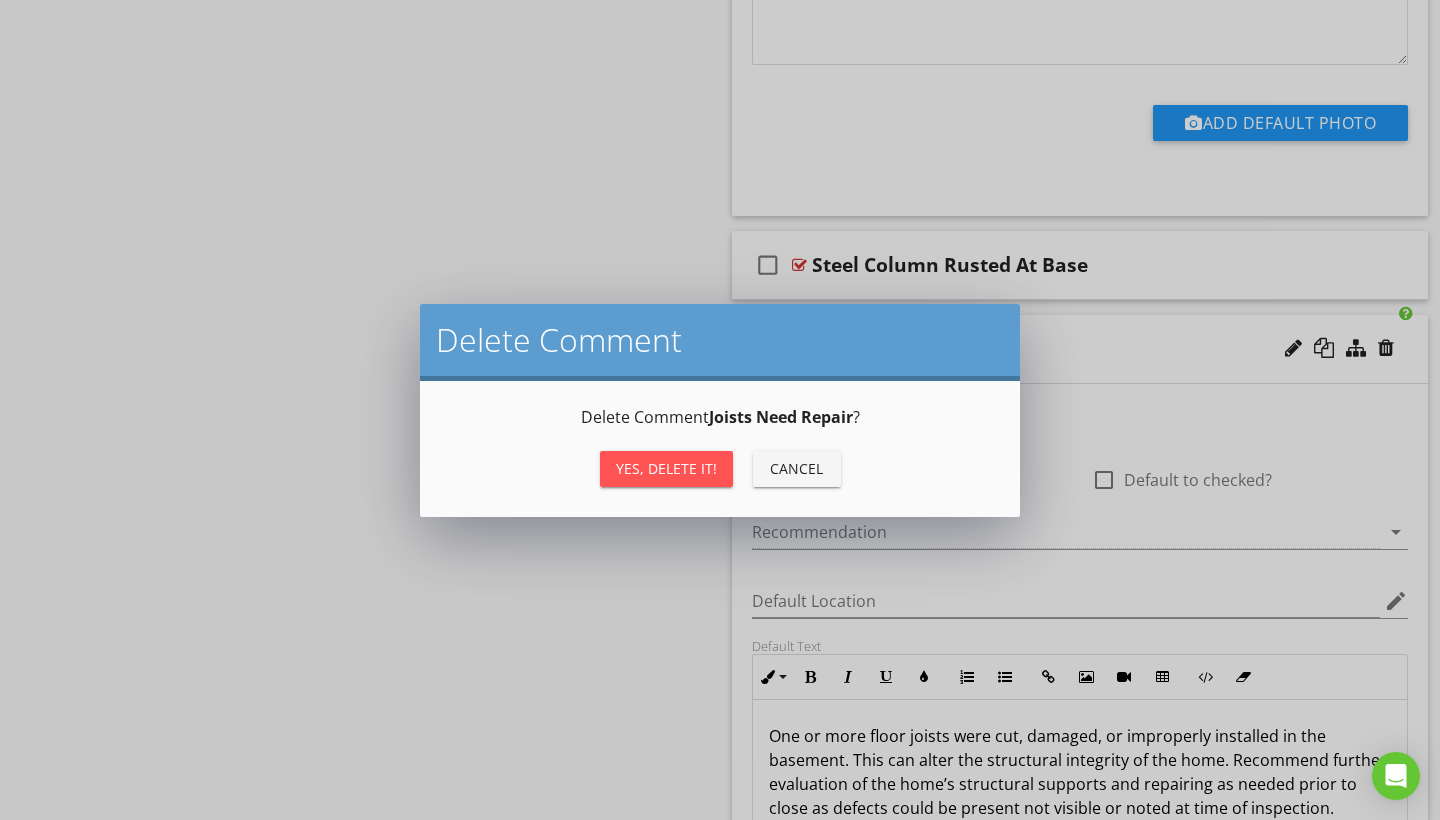 click on "Yes, Delete it!" at bounding box center [666, 468] 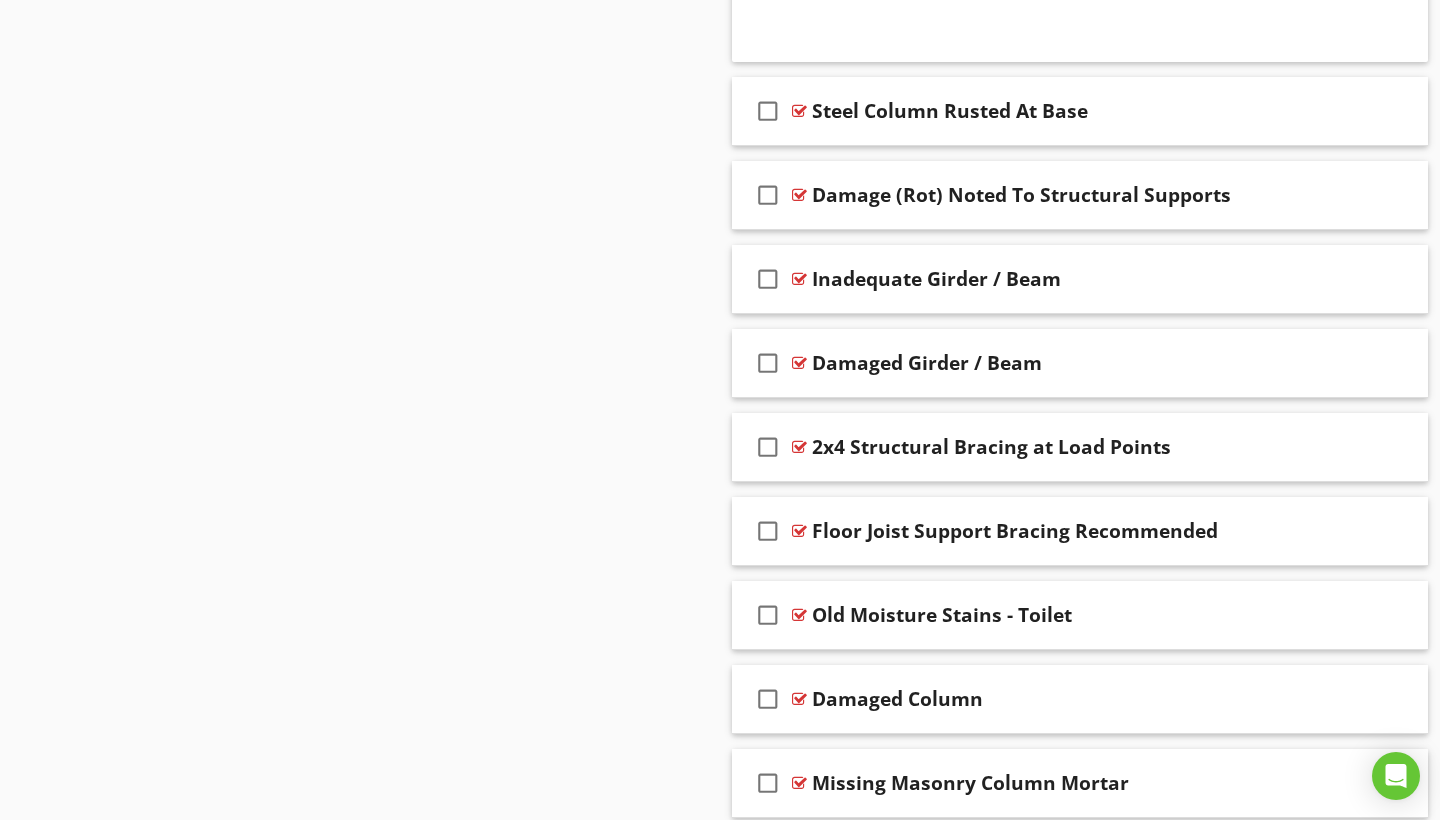 scroll, scrollTop: 1829, scrollLeft: 0, axis: vertical 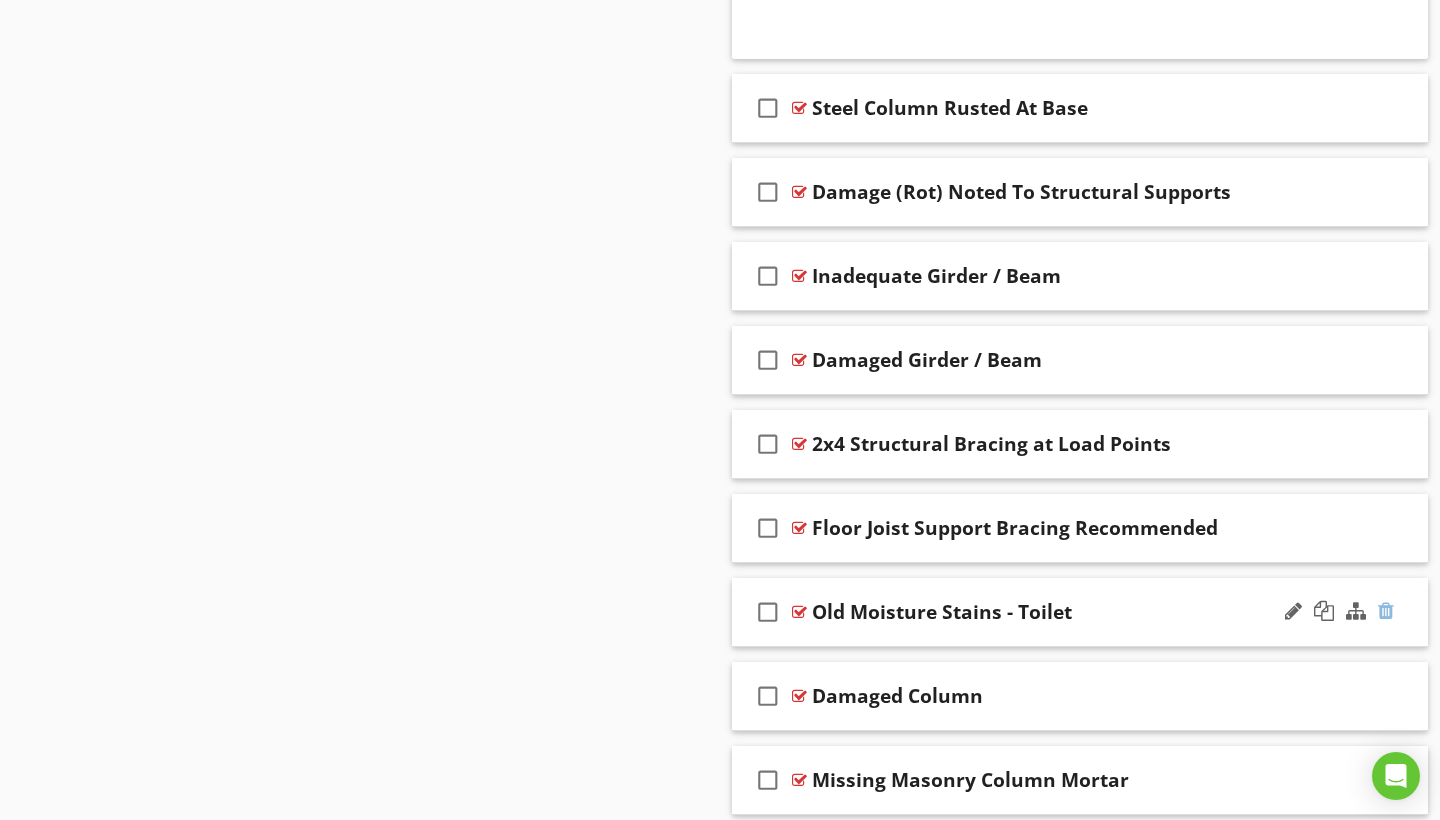 click at bounding box center [1386, 611] 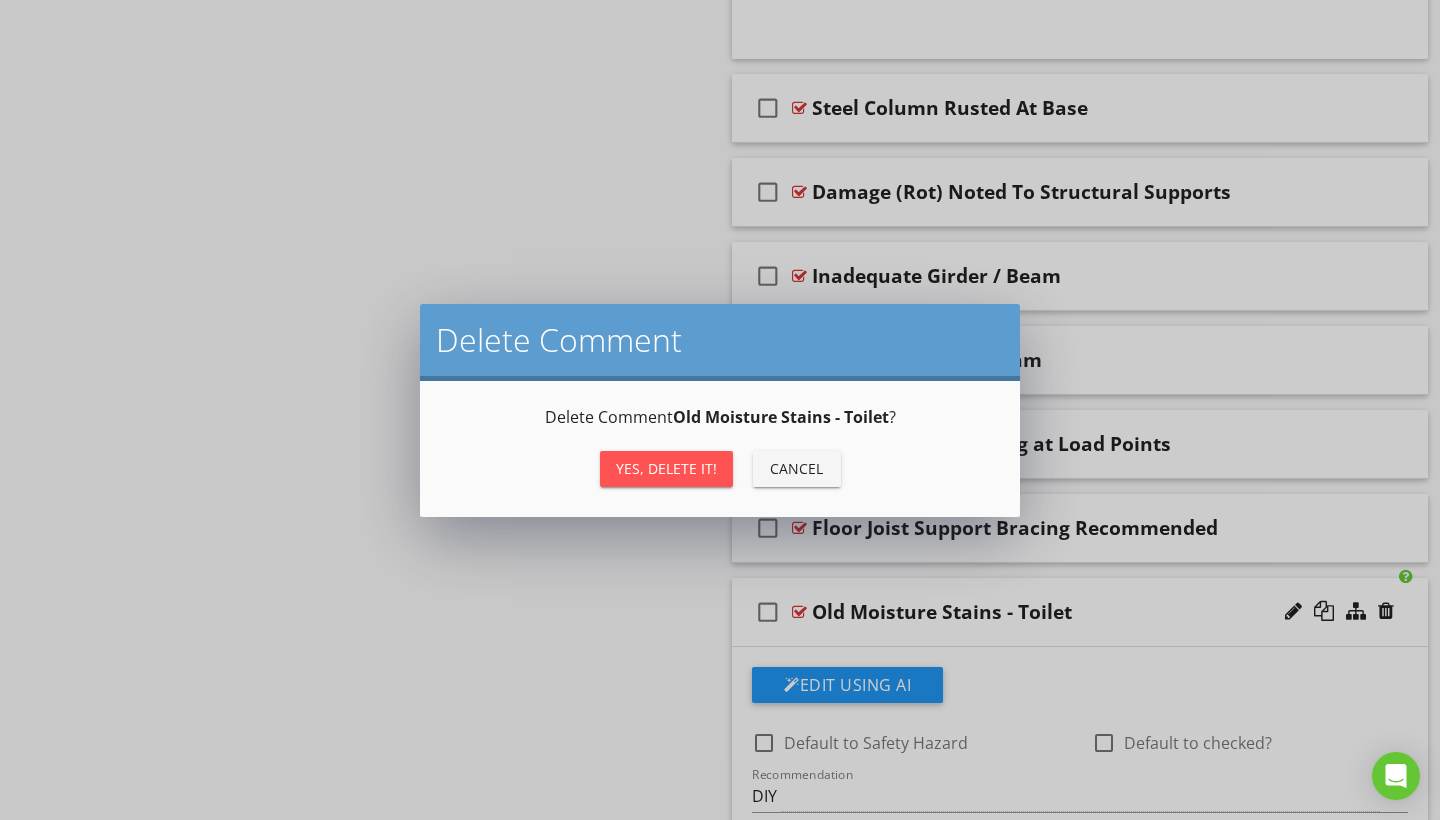 click on "Yes, Delete it!   Cancel" at bounding box center [720, 469] 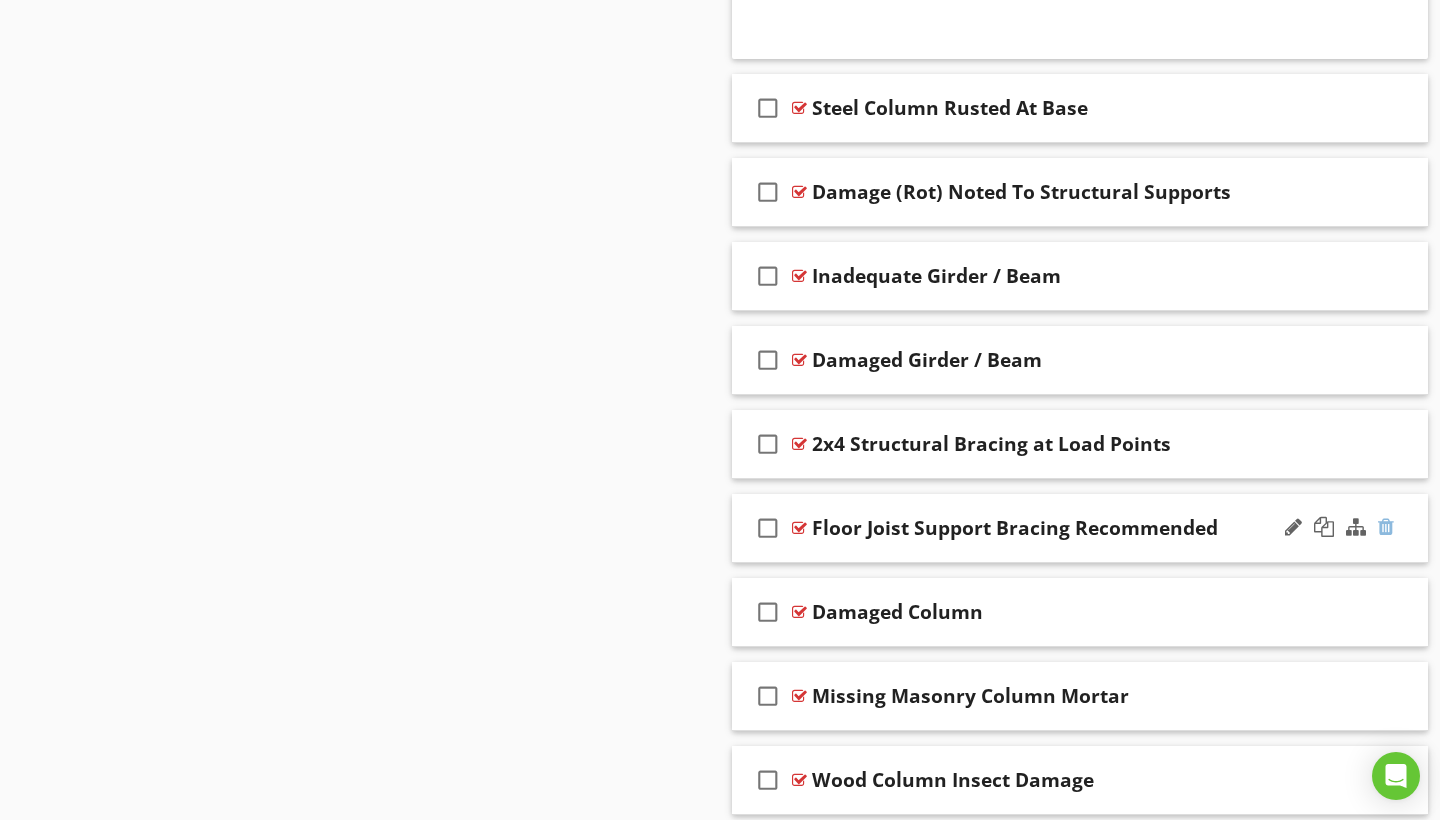 click at bounding box center [1386, 527] 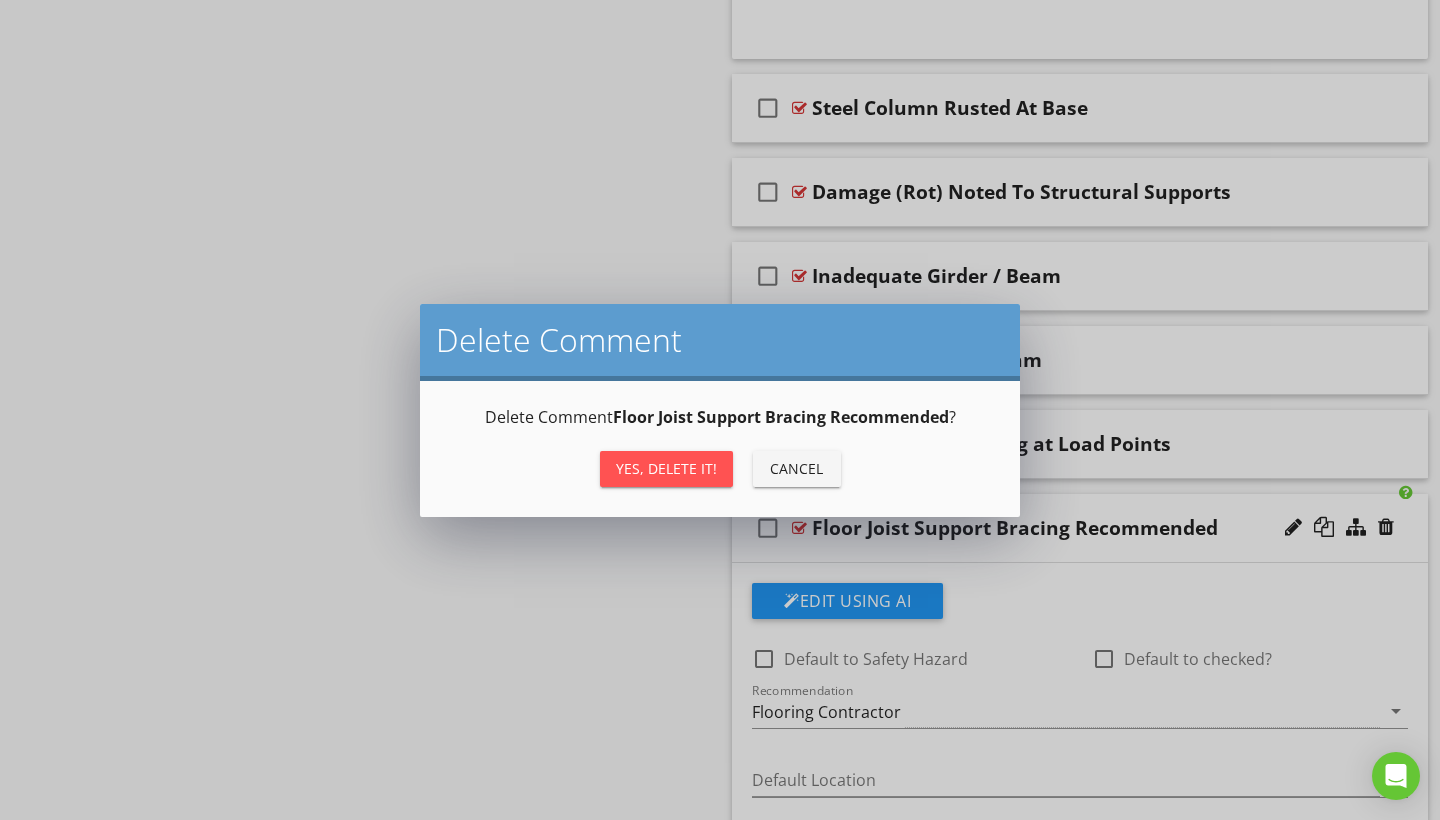 click on "Yes, Delete it!" at bounding box center (666, 468) 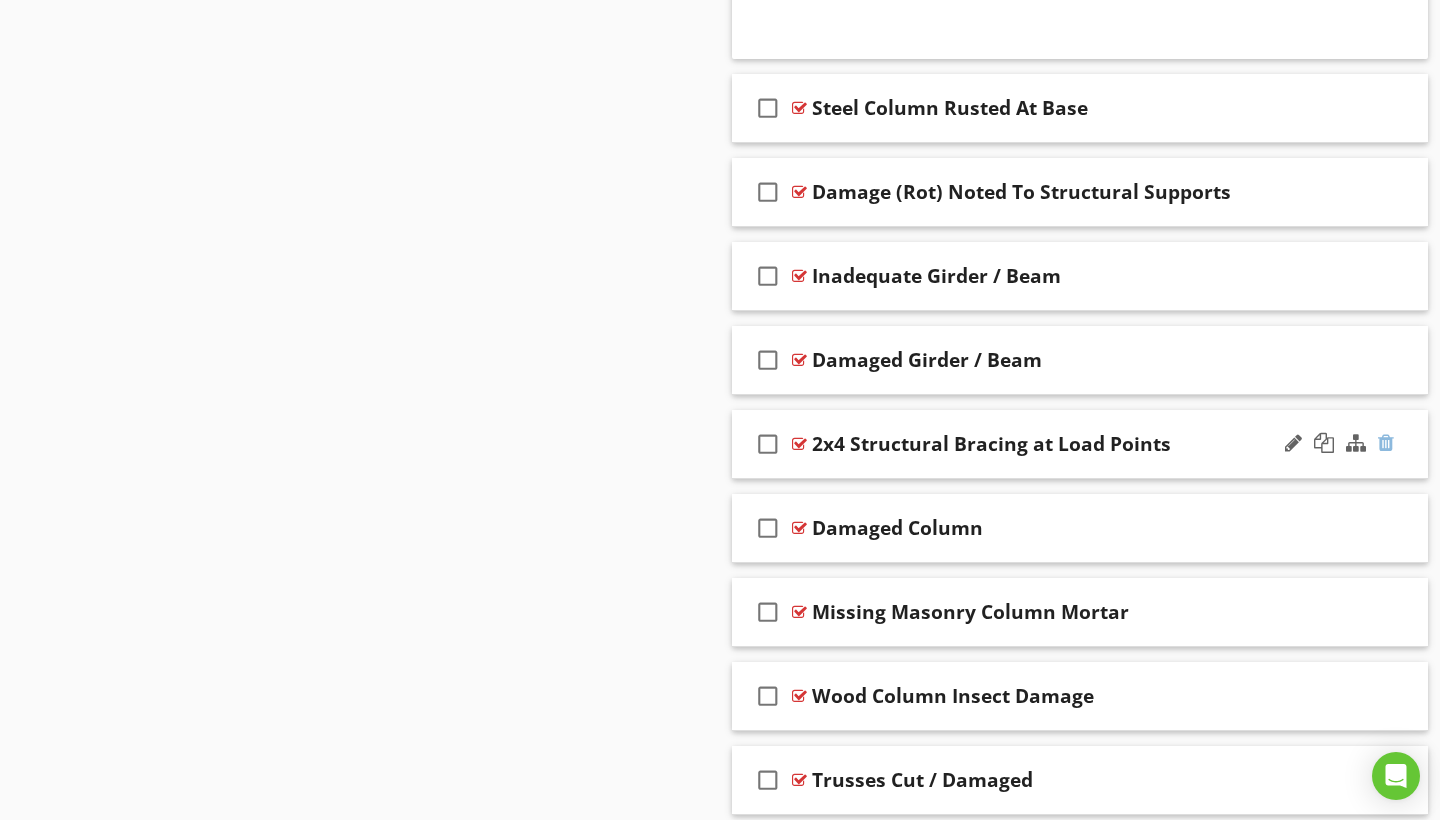 click at bounding box center [1386, 443] 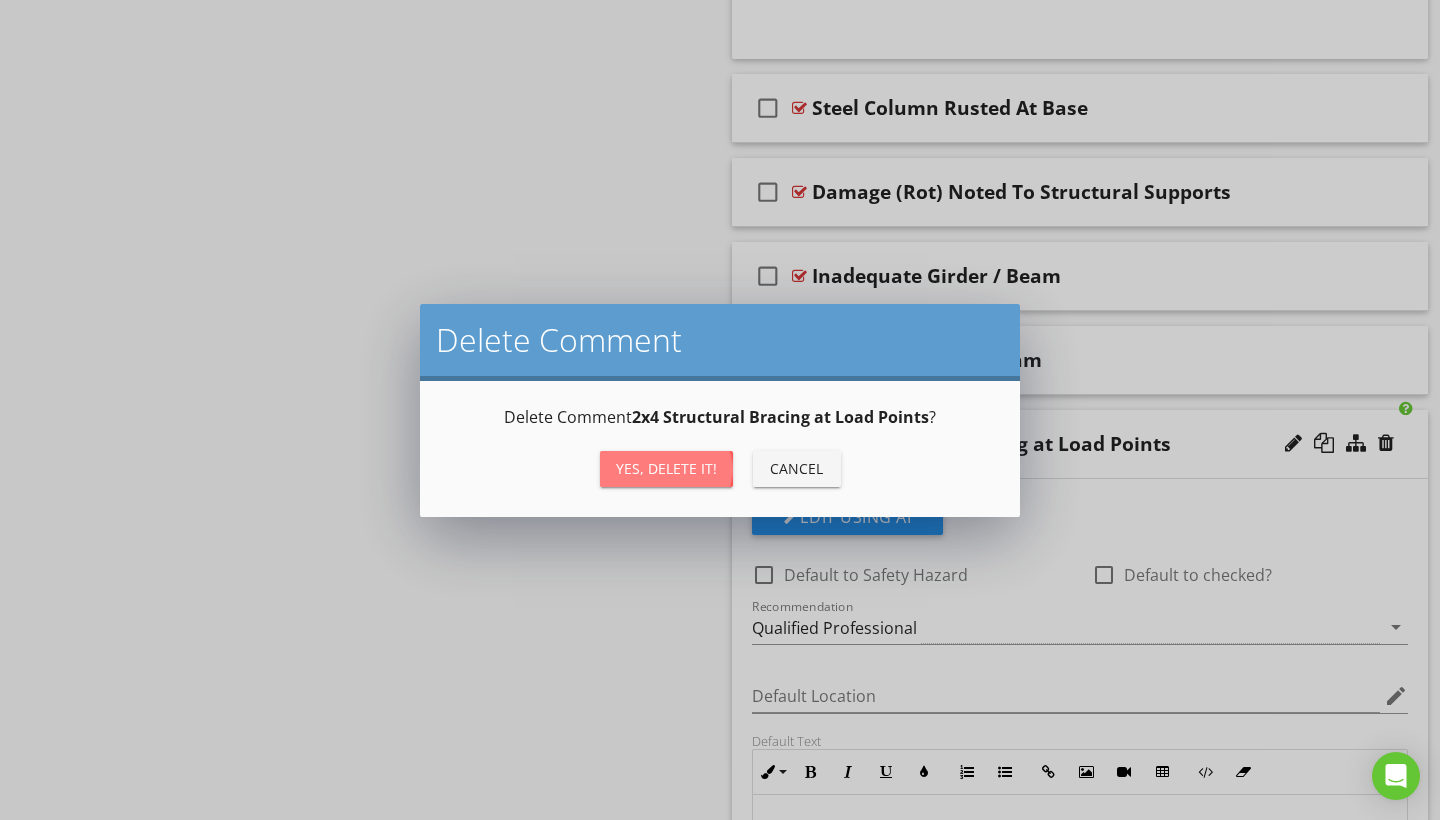 click on "Yes, Delete it!" at bounding box center (666, 468) 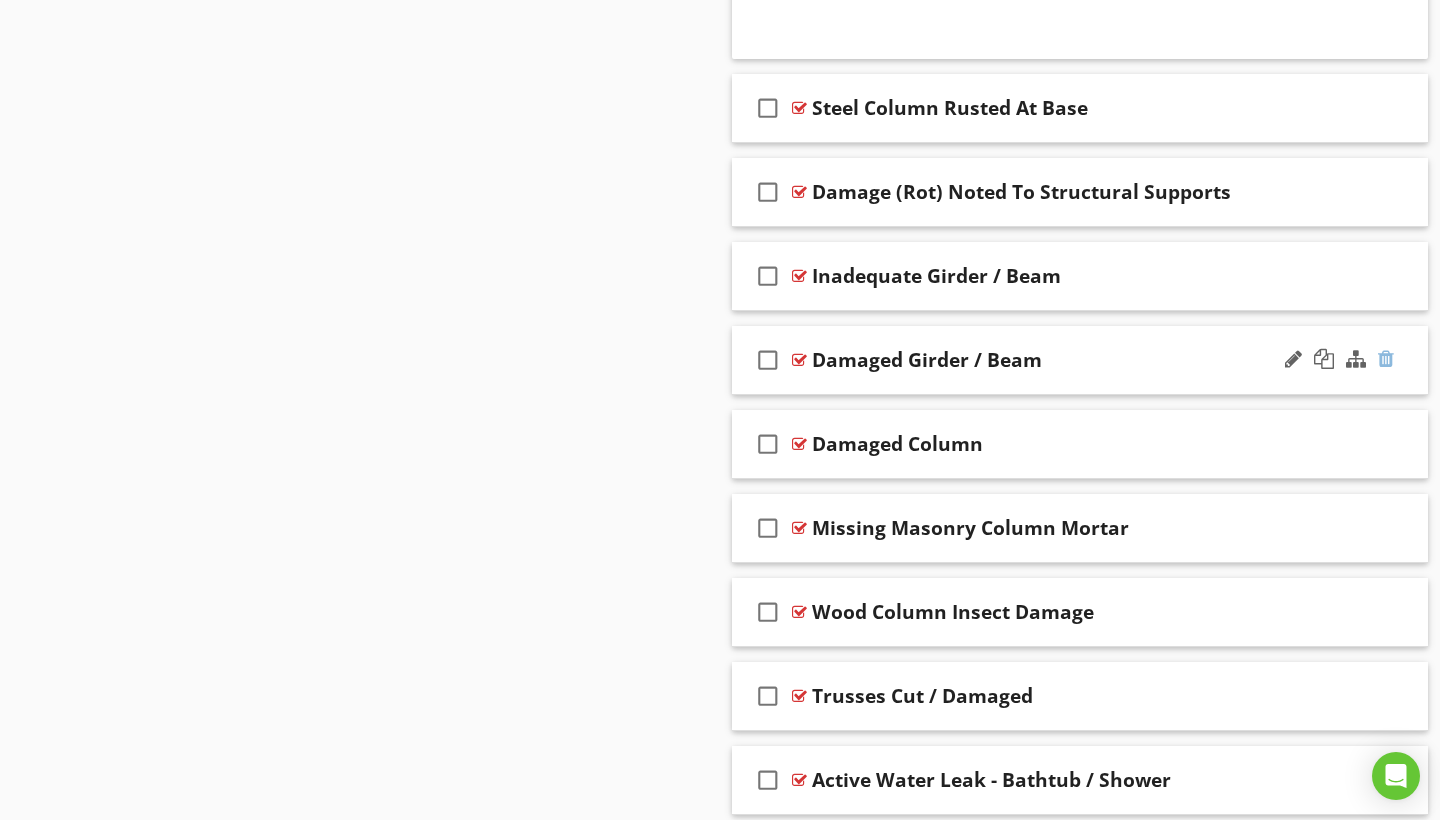 click at bounding box center (1386, 359) 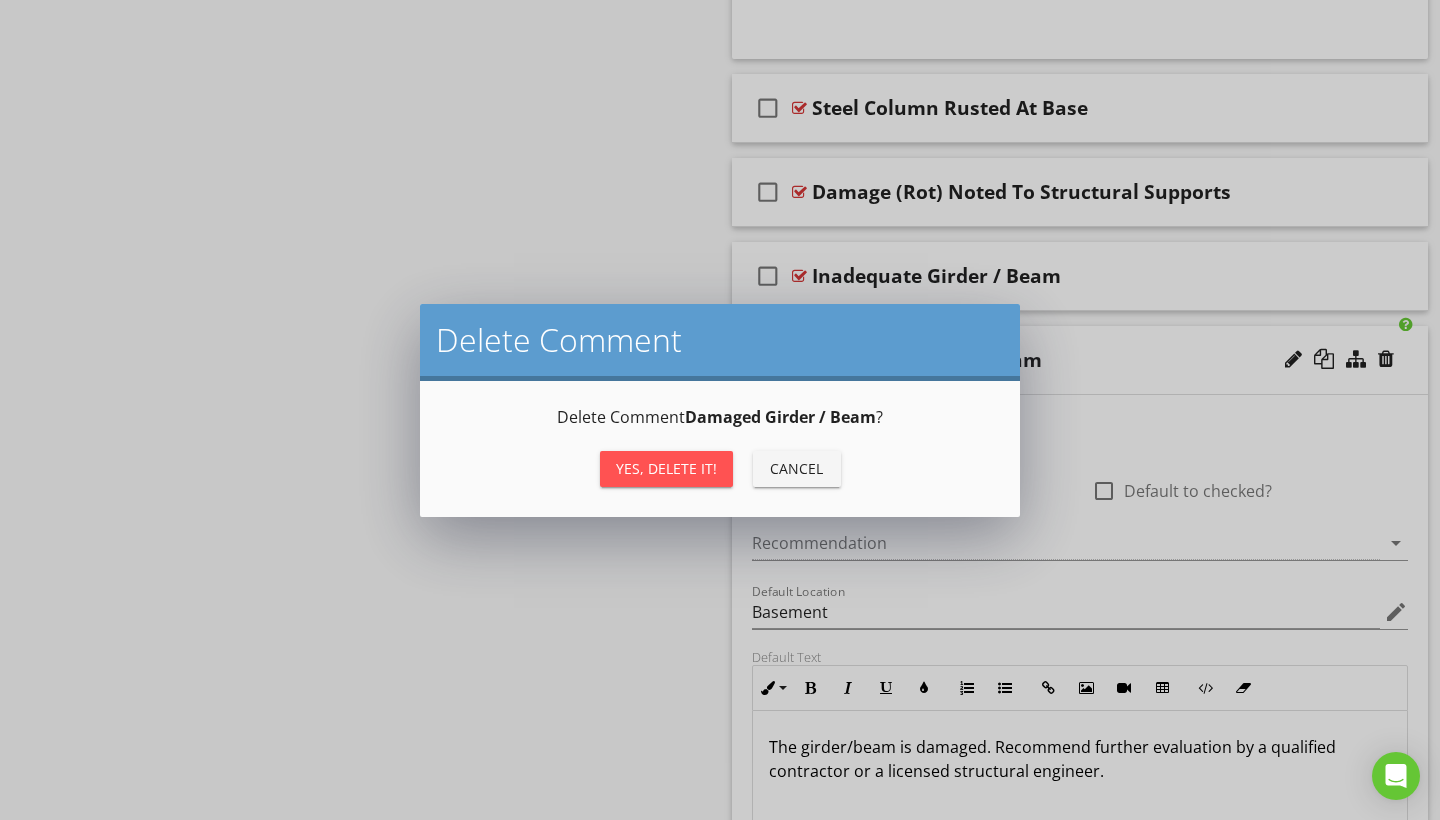 click on "Yes, Delete it!" at bounding box center [666, 468] 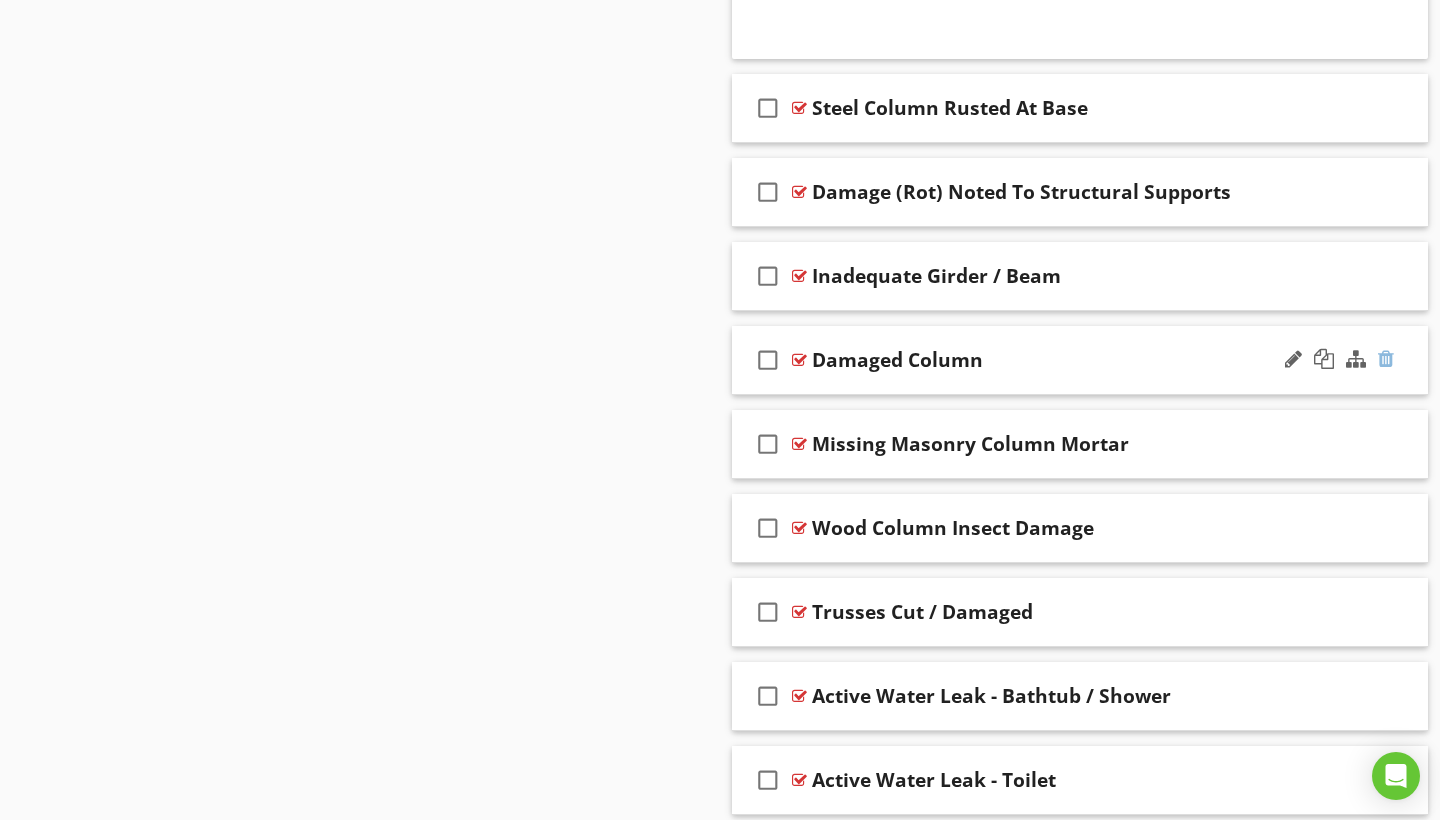 click at bounding box center (1386, 359) 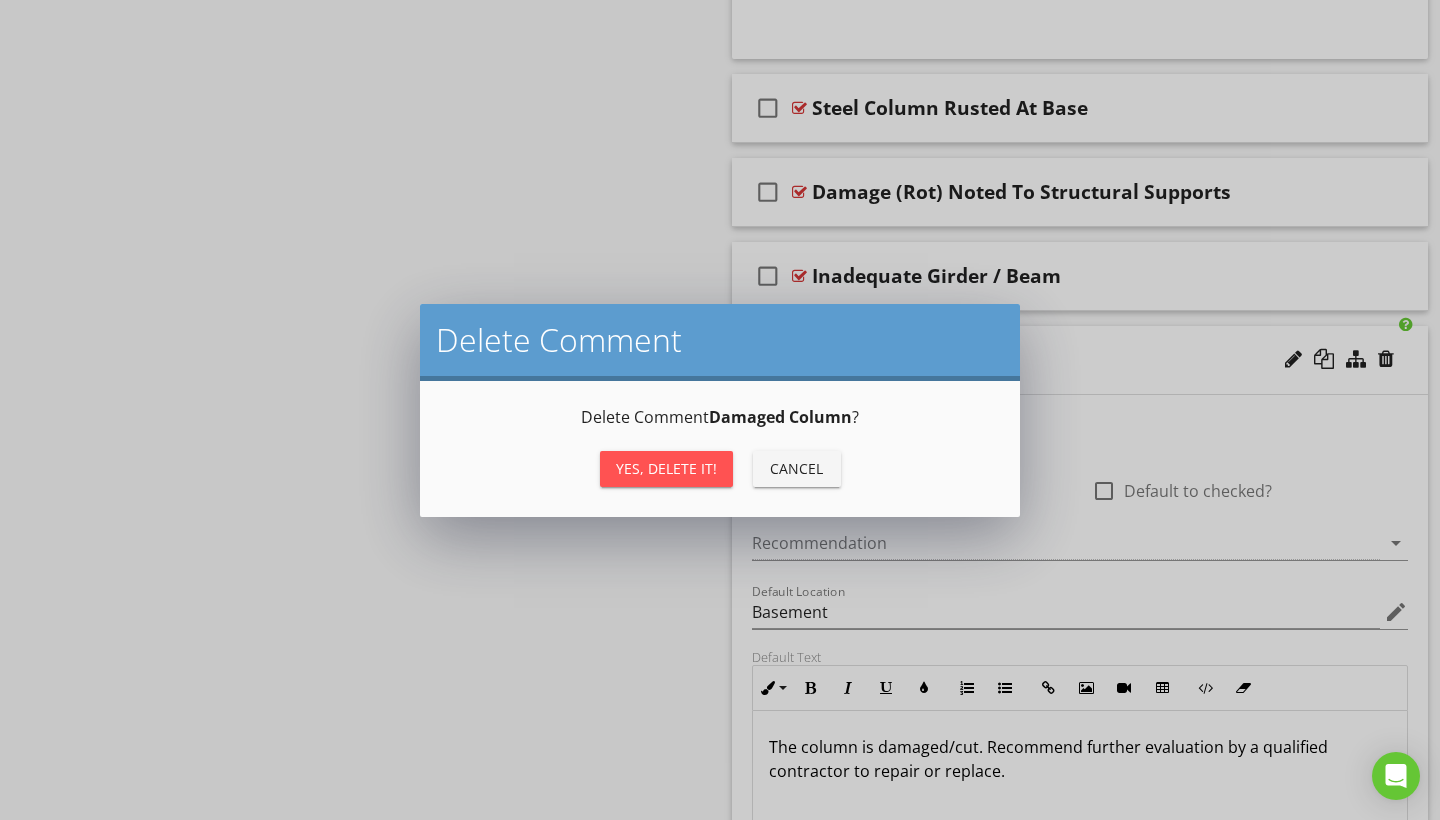 click on "Yes, Delete it!" at bounding box center (666, 469) 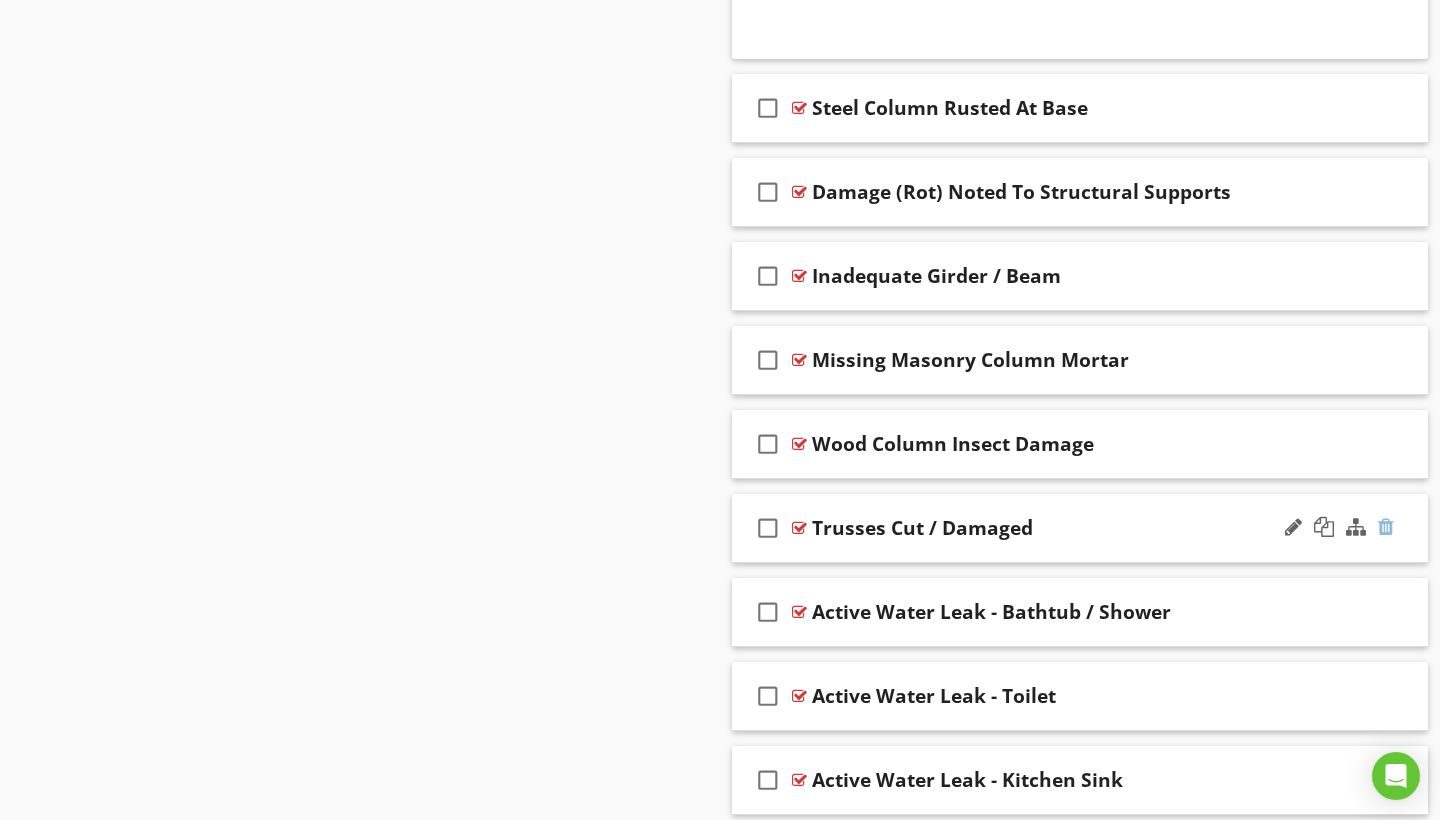 click at bounding box center [1386, 527] 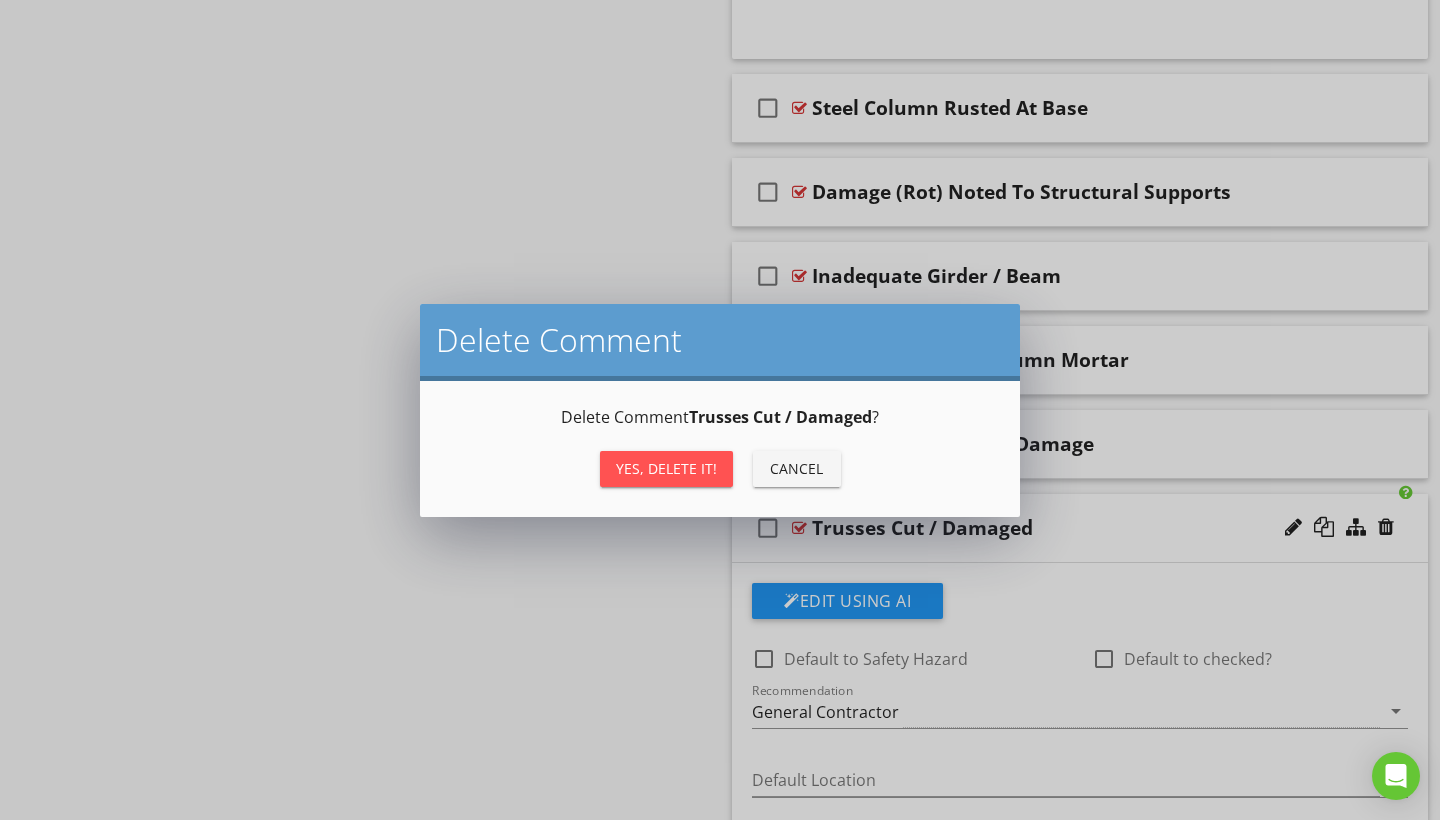 click on "Yes, Delete it!" at bounding box center (666, 468) 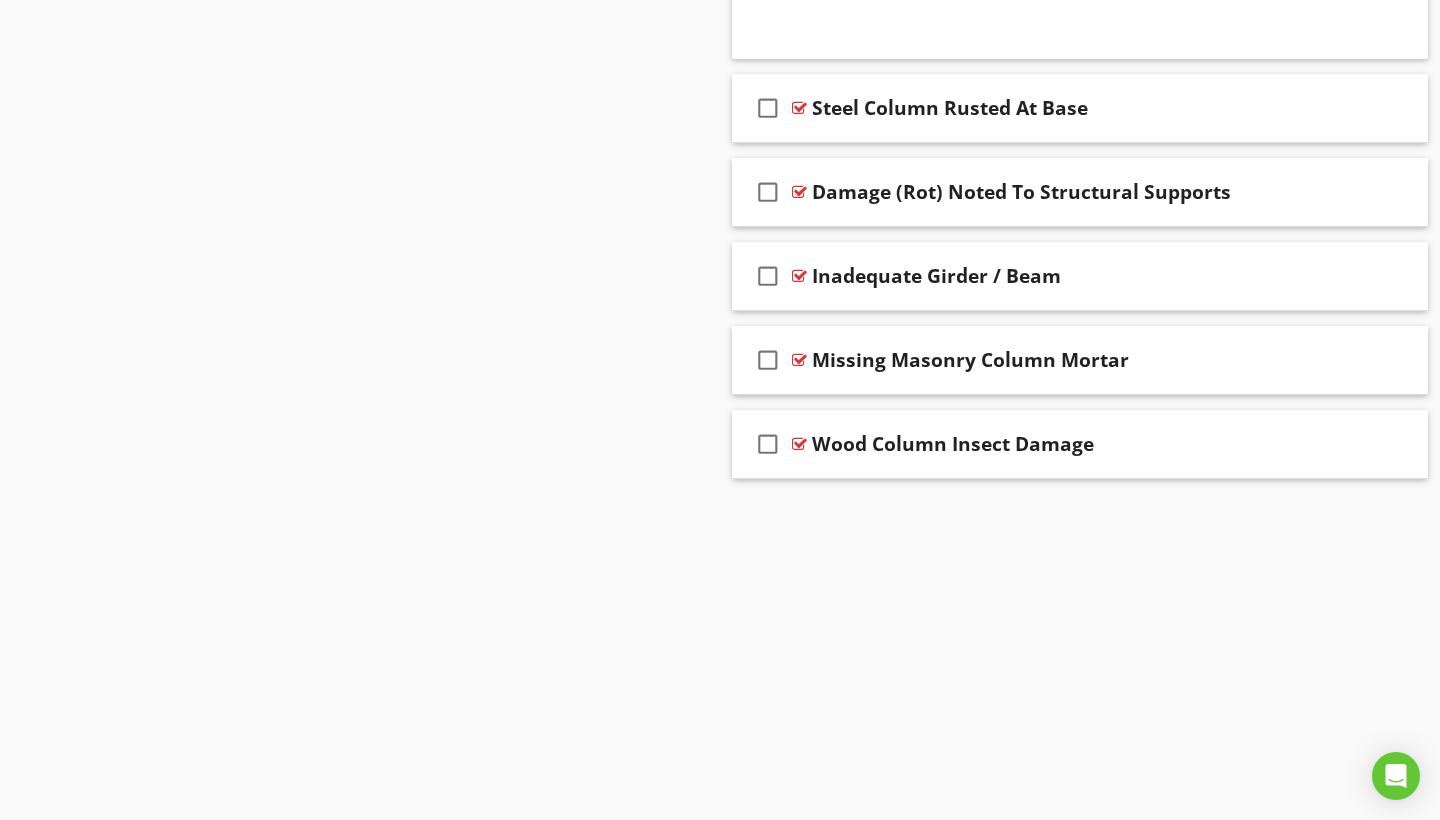 scroll, scrollTop: 1822, scrollLeft: 0, axis: vertical 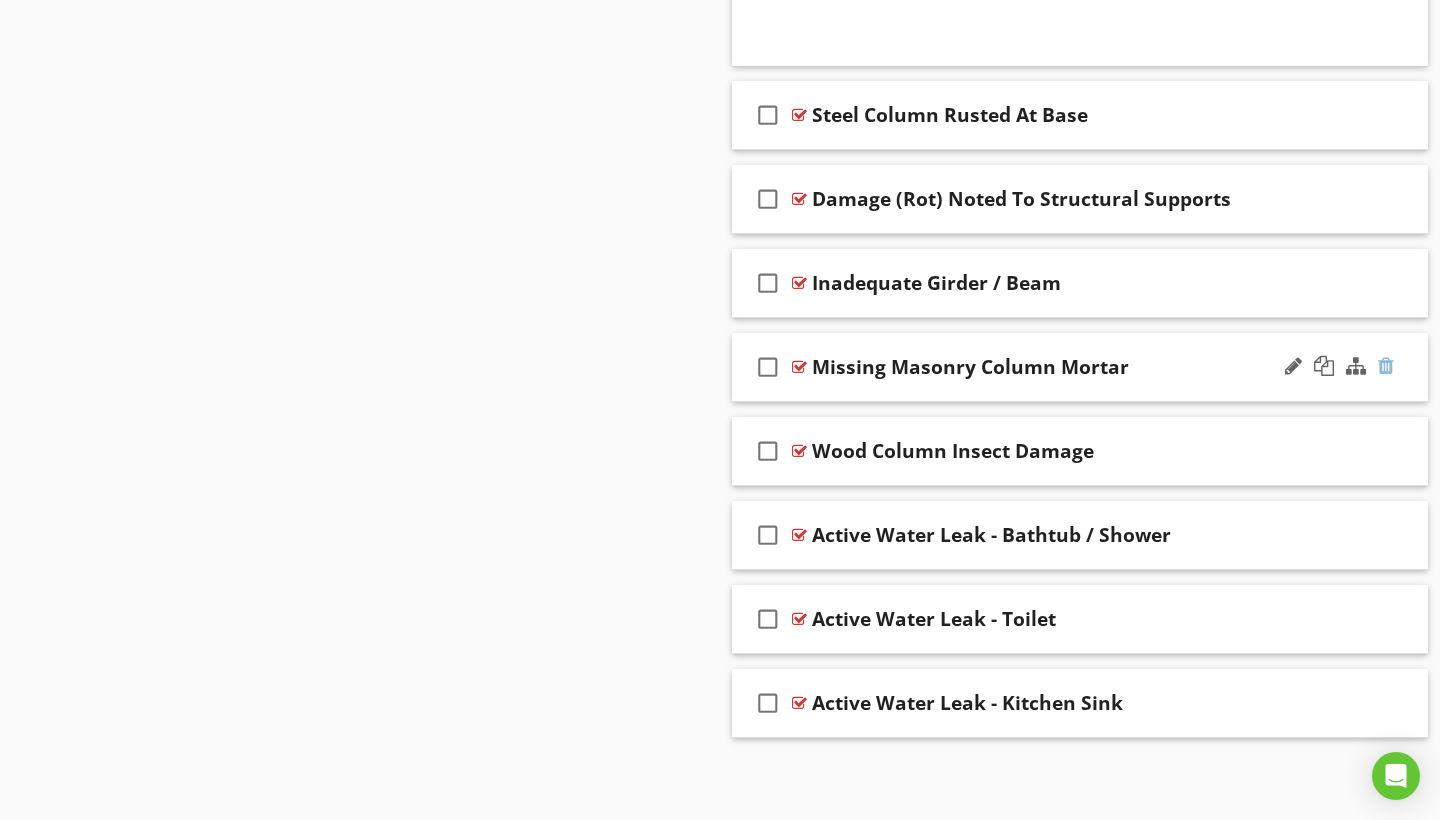 click at bounding box center (1386, 366) 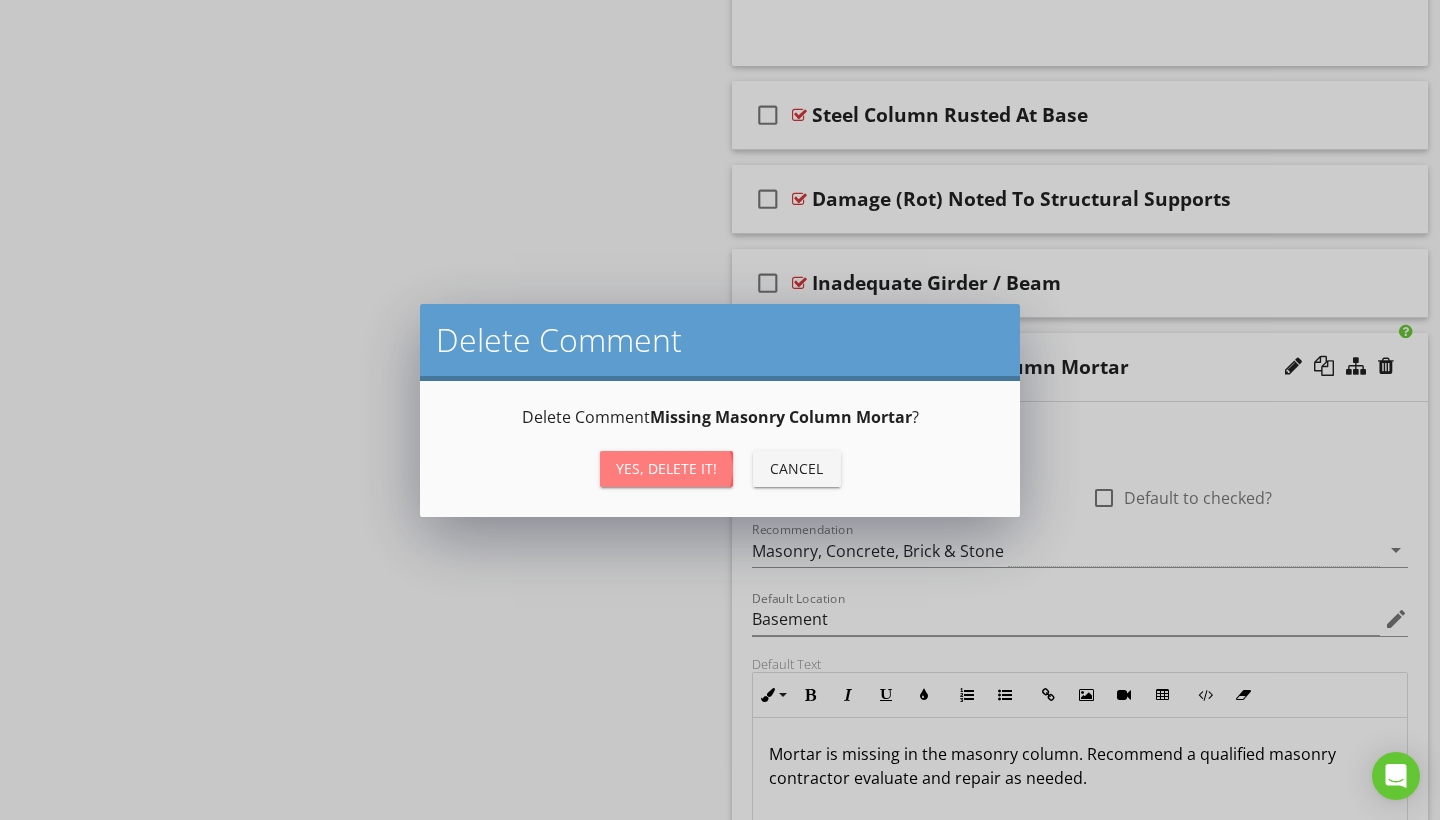 click on "Yes, Delete it!" at bounding box center [666, 468] 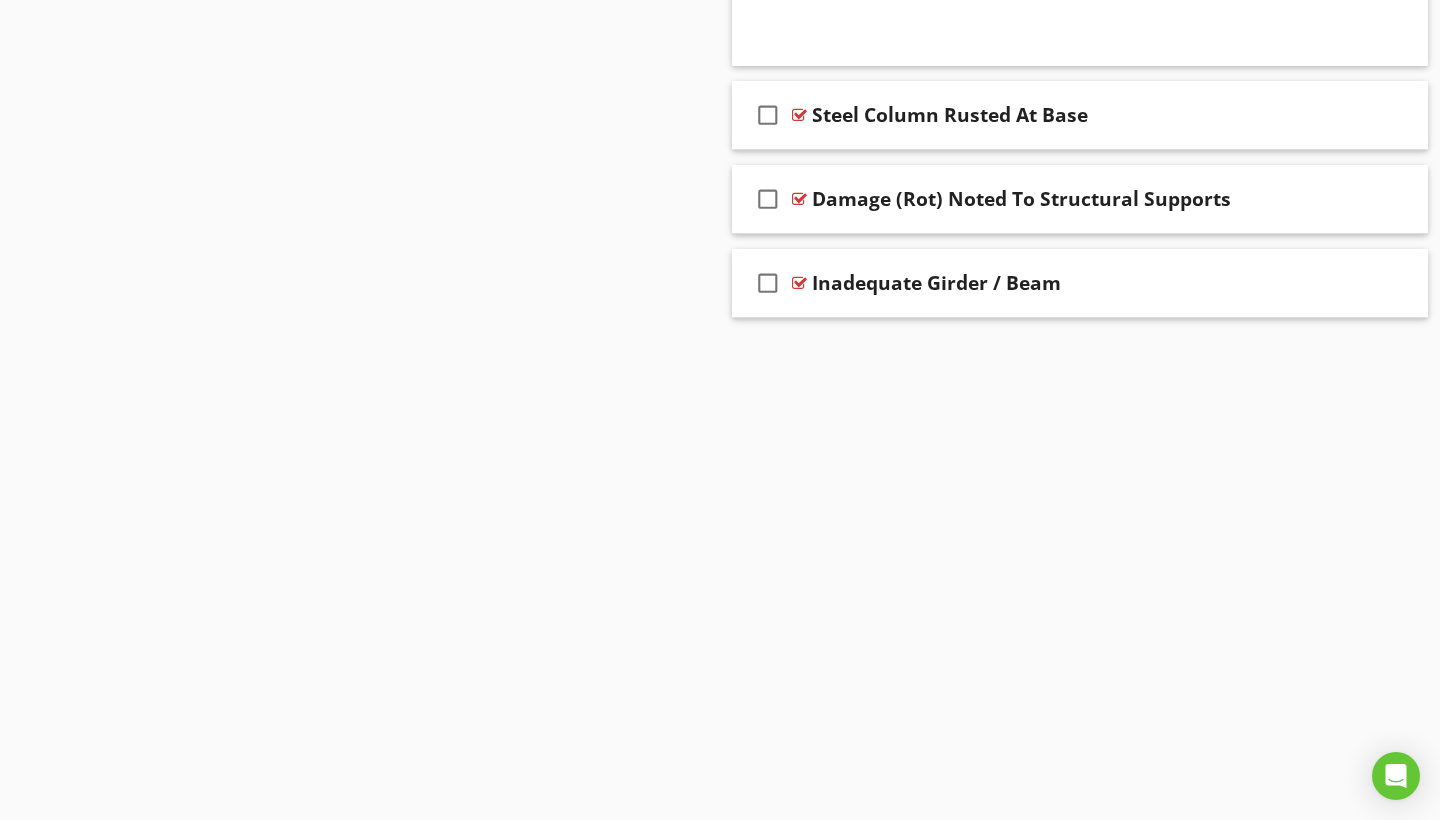 scroll, scrollTop: 1738, scrollLeft: 0, axis: vertical 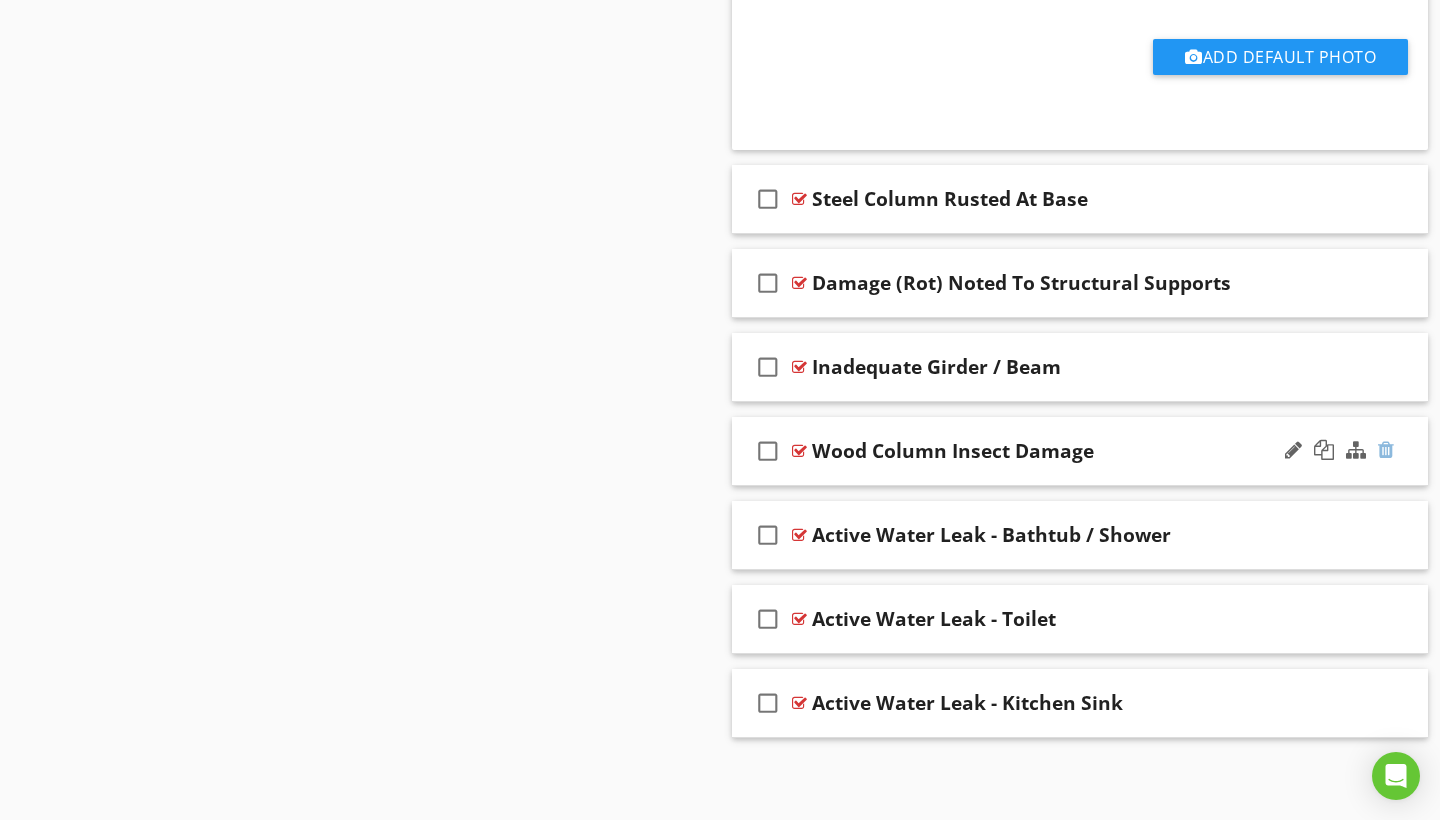 click at bounding box center [1386, 450] 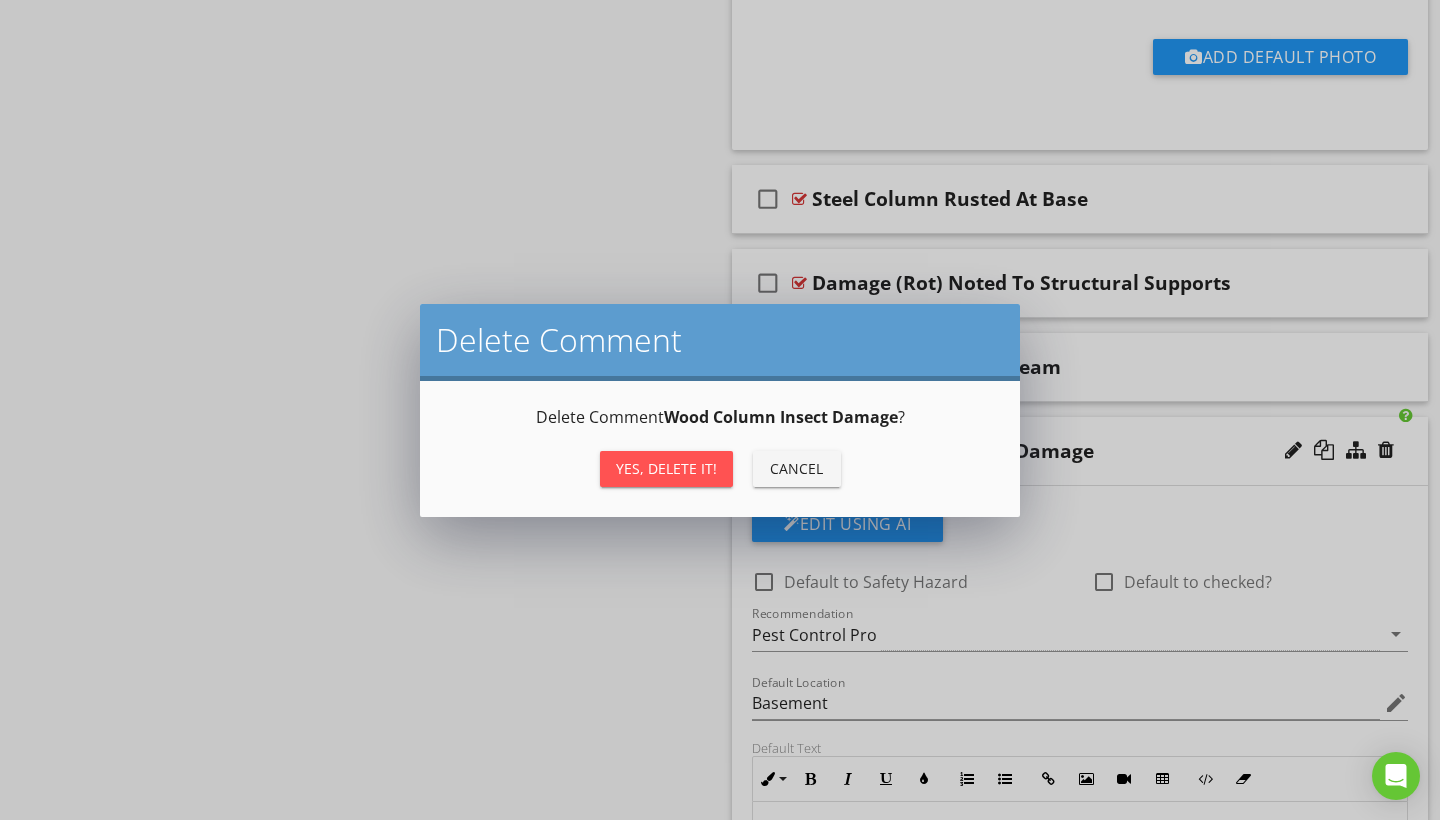 click on "Yes, Delete it!" at bounding box center [666, 468] 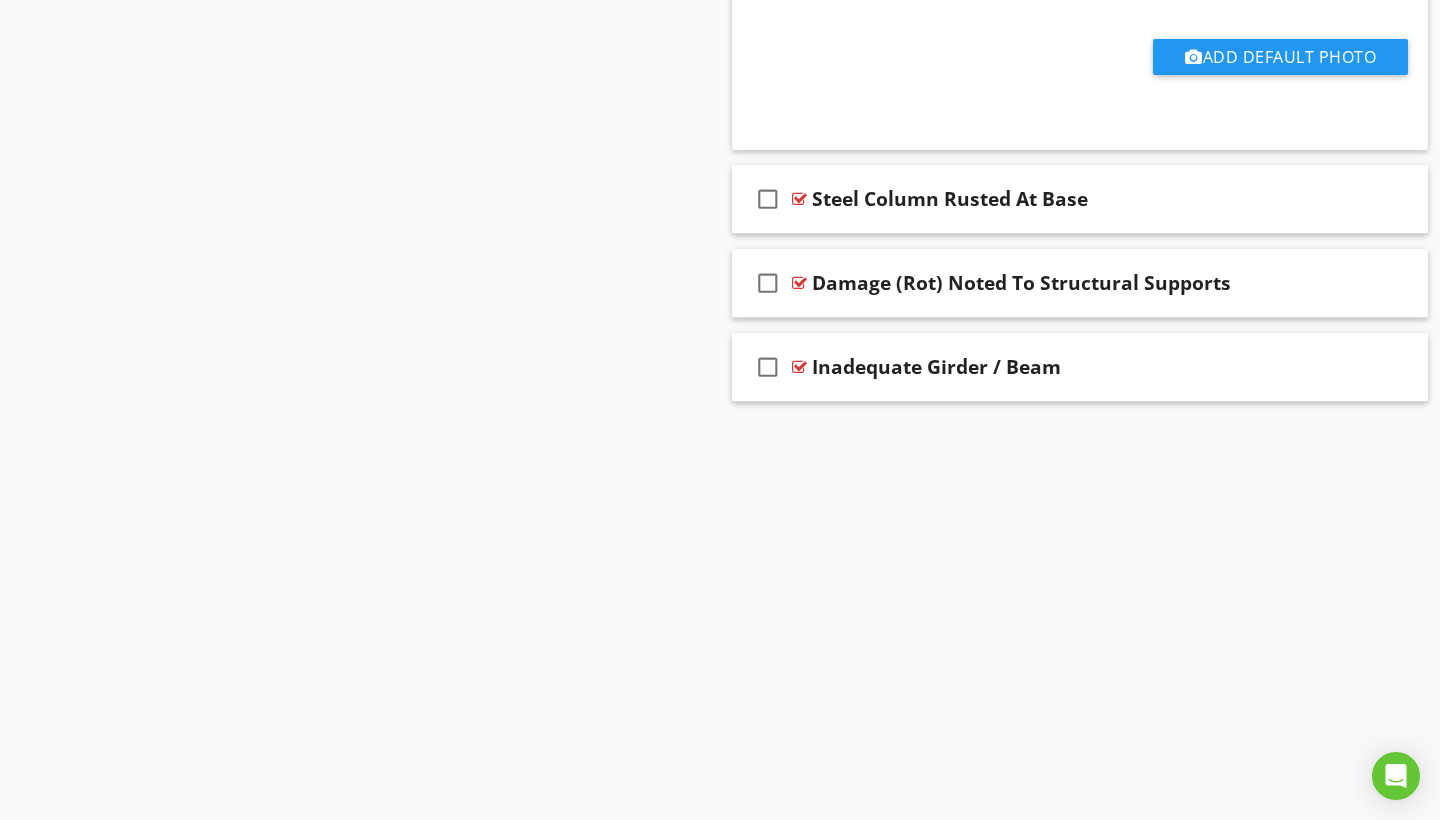 scroll, scrollTop: 1654, scrollLeft: 0, axis: vertical 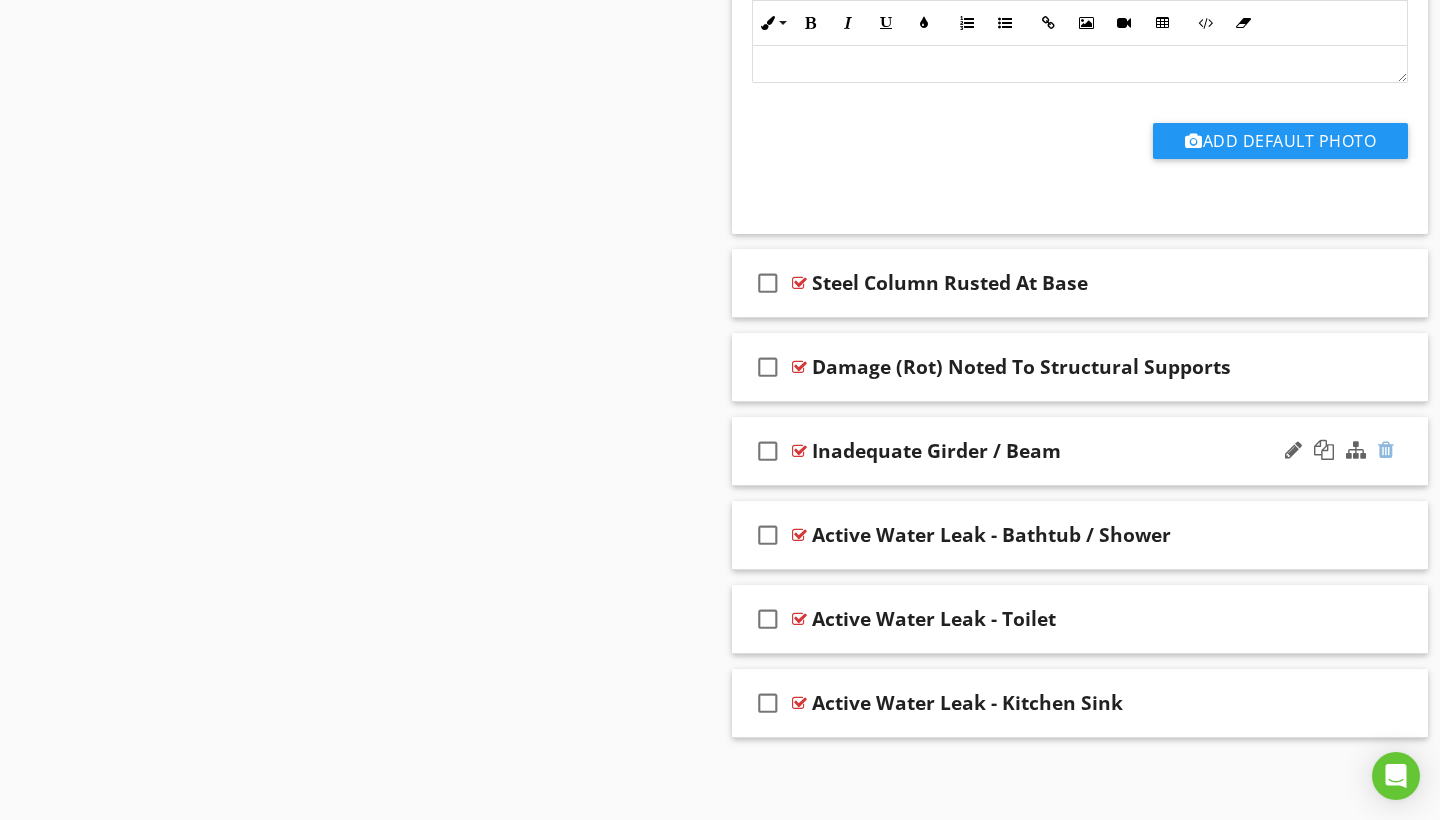 click at bounding box center (1386, 450) 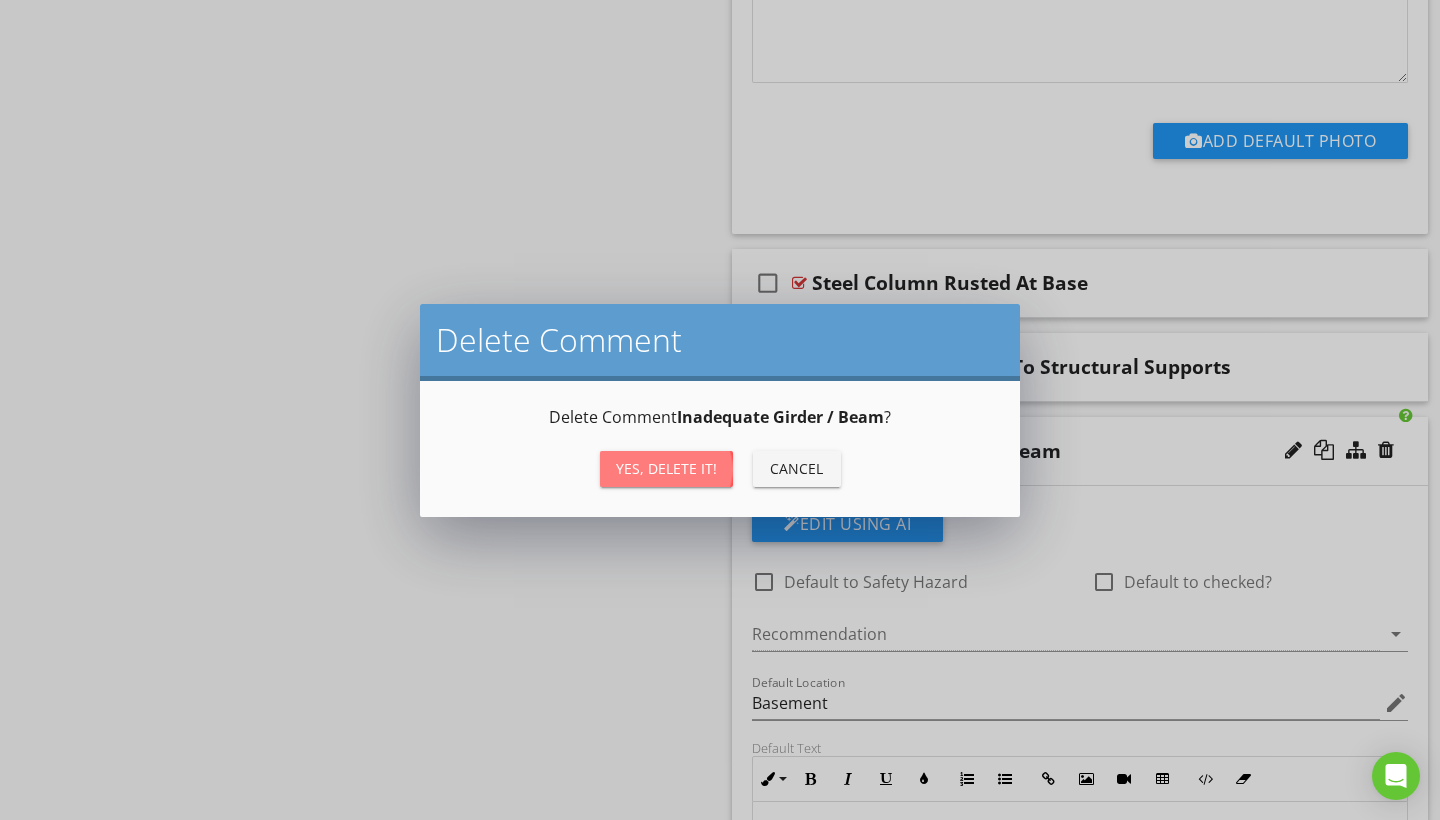 click on "Yes, Delete it!" at bounding box center (666, 469) 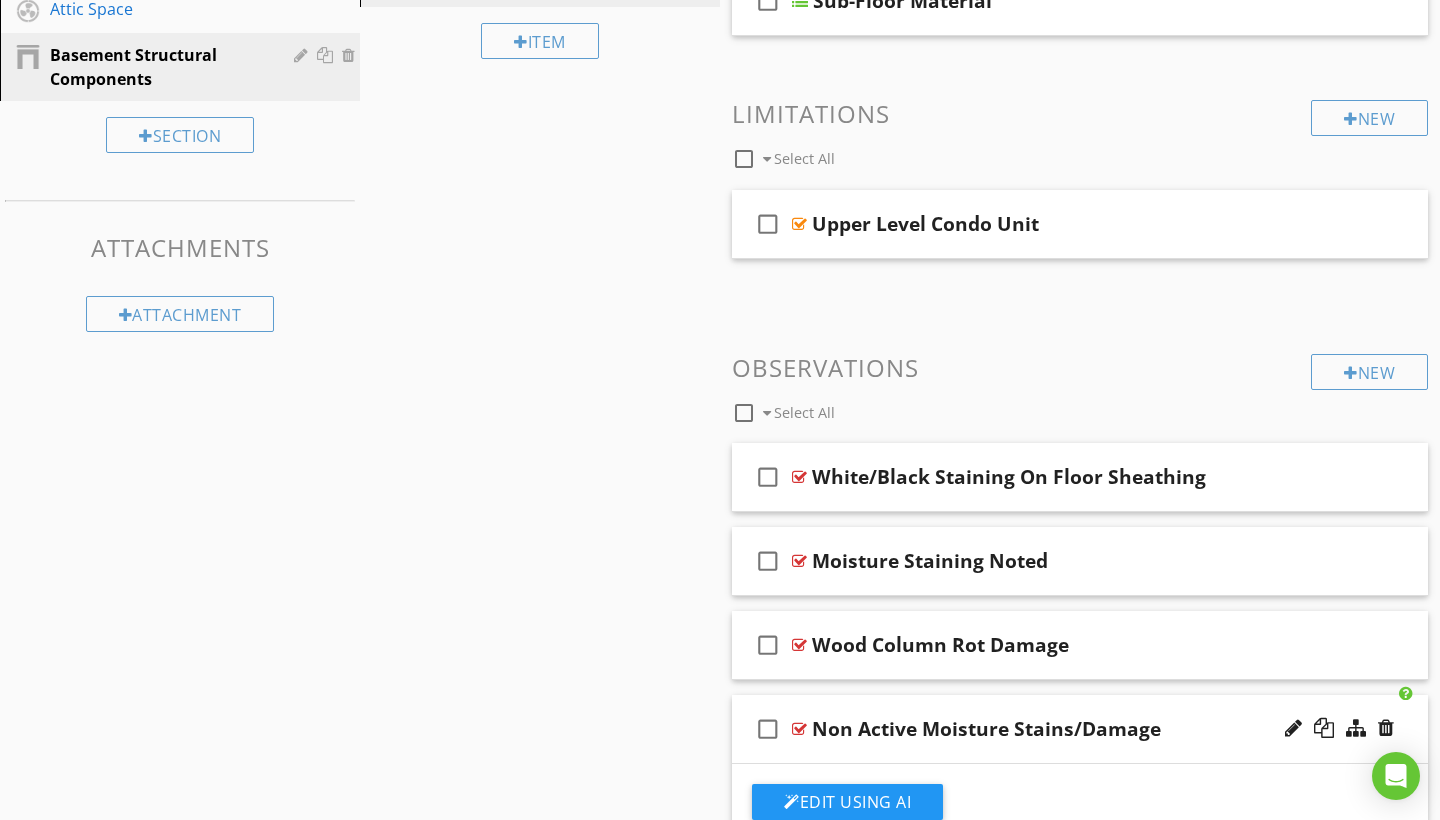 scroll, scrollTop: 449, scrollLeft: 0, axis: vertical 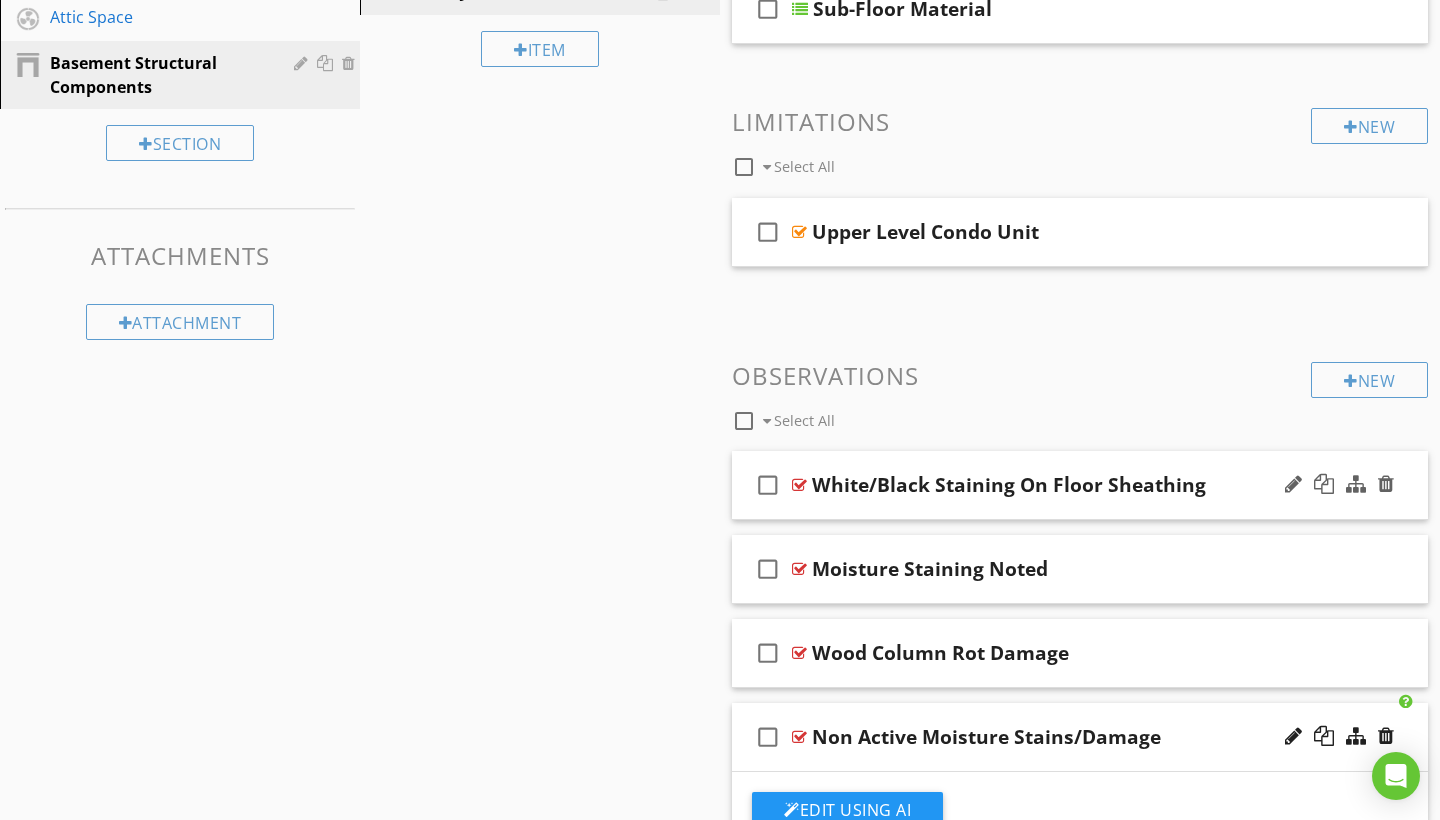 click on "check_box_outline_blank
White/Black Staining On Floor Sheathing" at bounding box center [1080, 485] 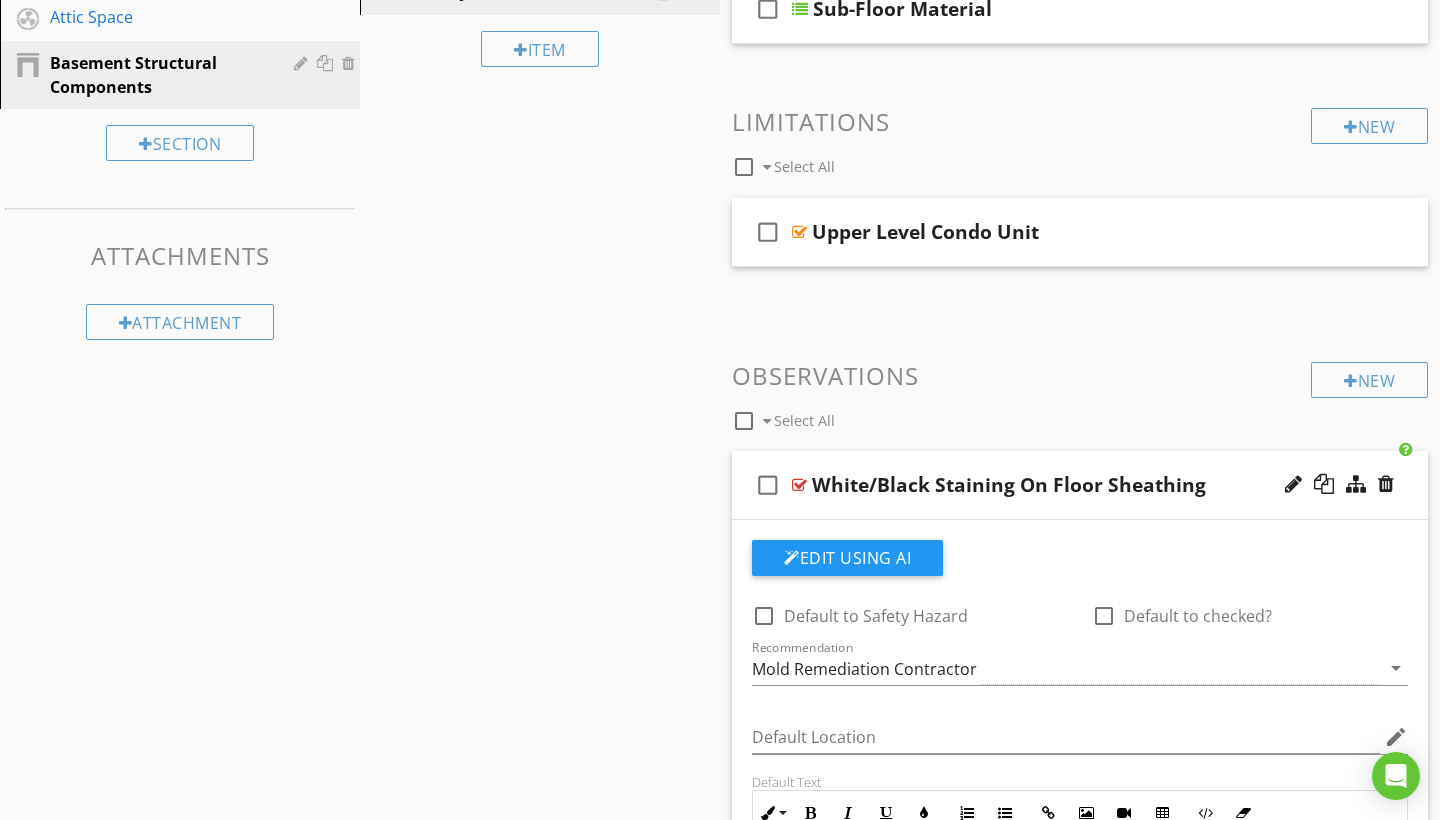 click on "Sections
Inspection Details           Sample Locations           Exterior           Roofing           Attic Space           Basement Structural Components
Section
Attachments
Attachment
Items
Basement General Observations Photos           Basement Foundation           Basement Floor / Drainage           Basement  Joists / Sub Floor
Item
Comments
New
Informational   check_box_outline_blank     Select All       check_box_outline_blank
Joist Material
check_box_outline_blank
Sub-Floor Material
New
Limitations   check_box_outline_blank     Select All     check_box_outline_blank
Upper Level Condo Unit
New
Observations" at bounding box center (720, 1170) 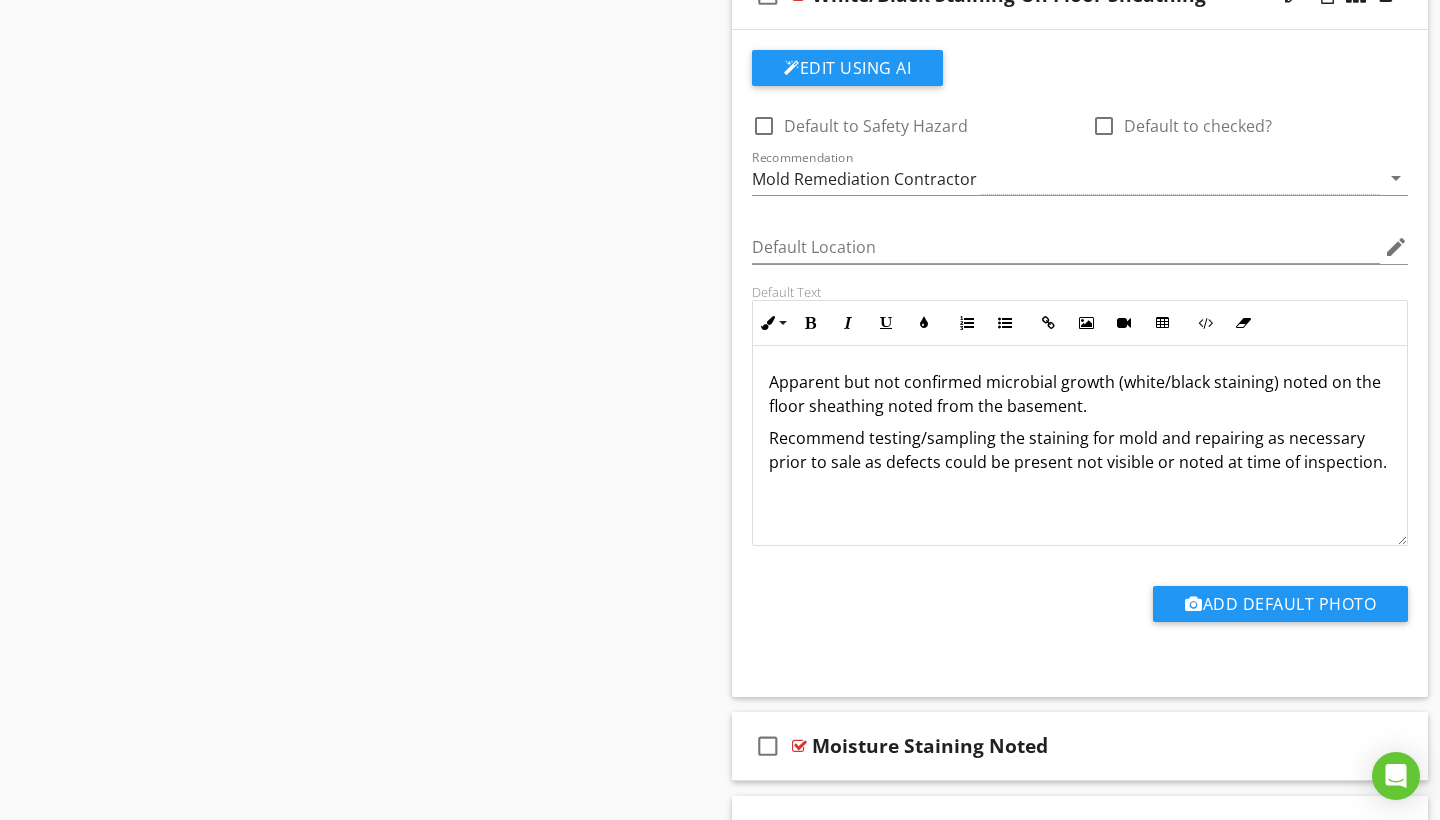 scroll, scrollTop: 947, scrollLeft: 0, axis: vertical 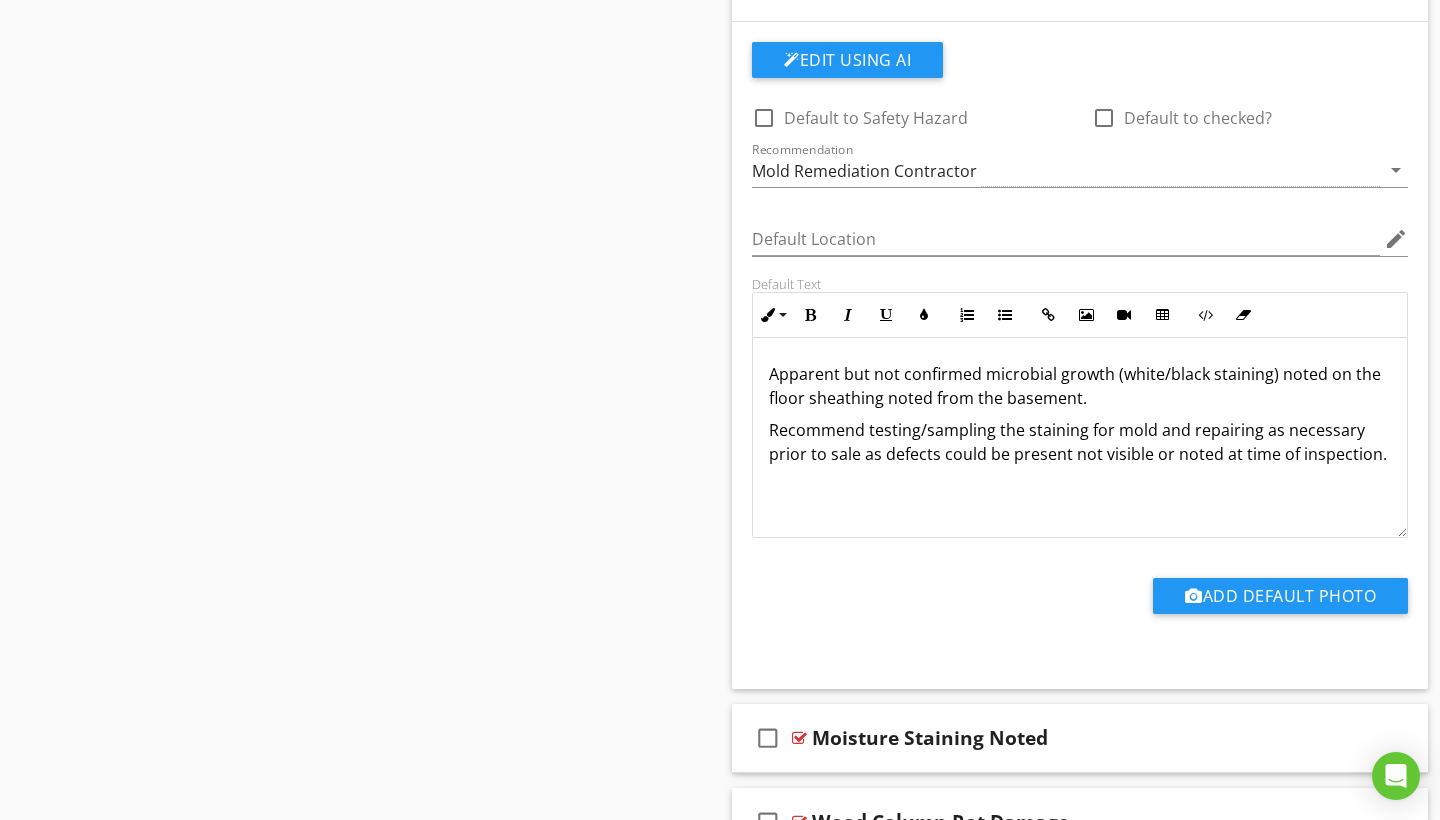 click on "Recommend testing/sampling the staining for mold and repairing as necessary prior to sale as defects could be present not visible or noted at time of inspection." at bounding box center [1080, 442] 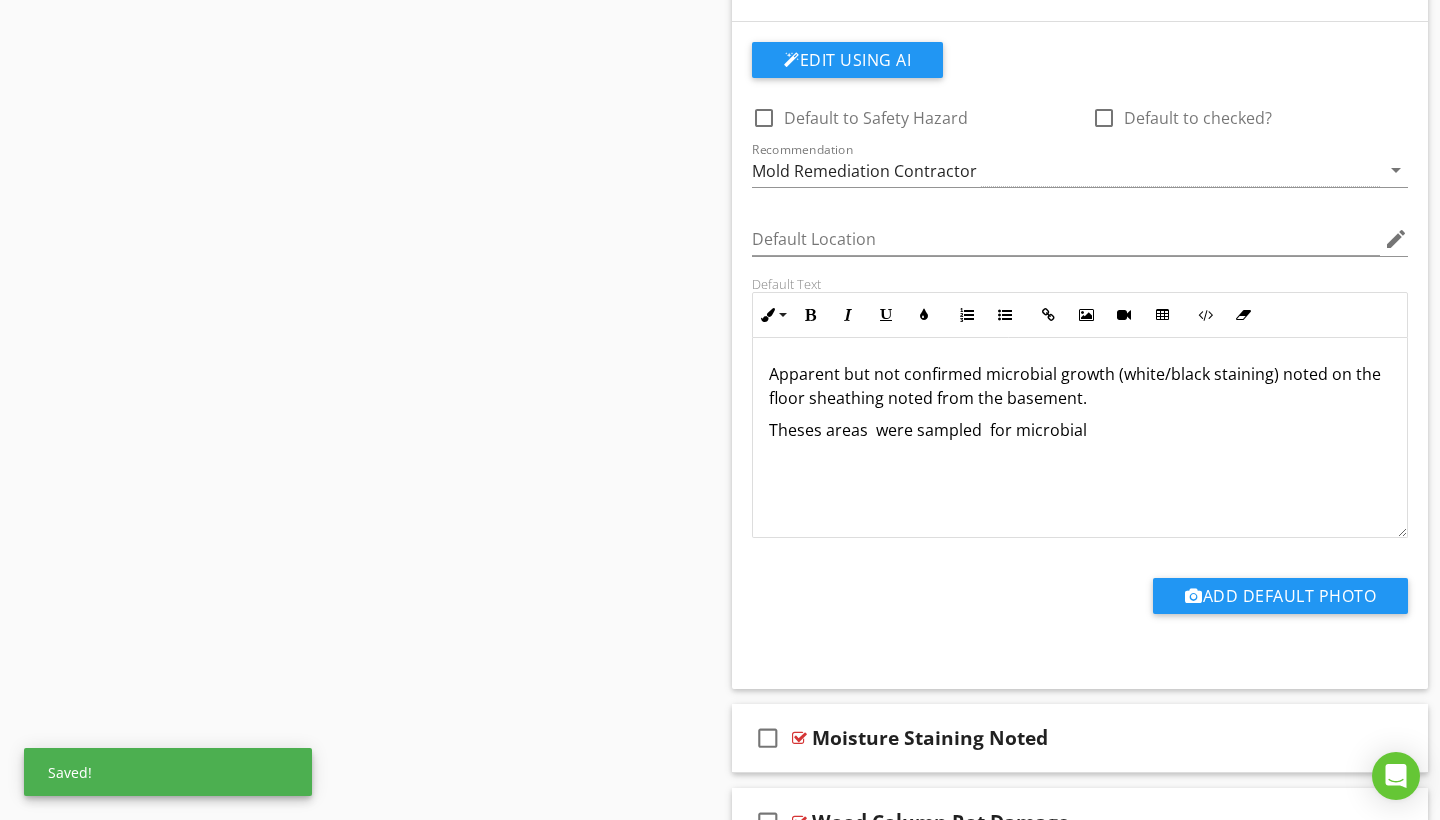 click on "Theses areas  were sampled  for microbial" at bounding box center (1080, 430) 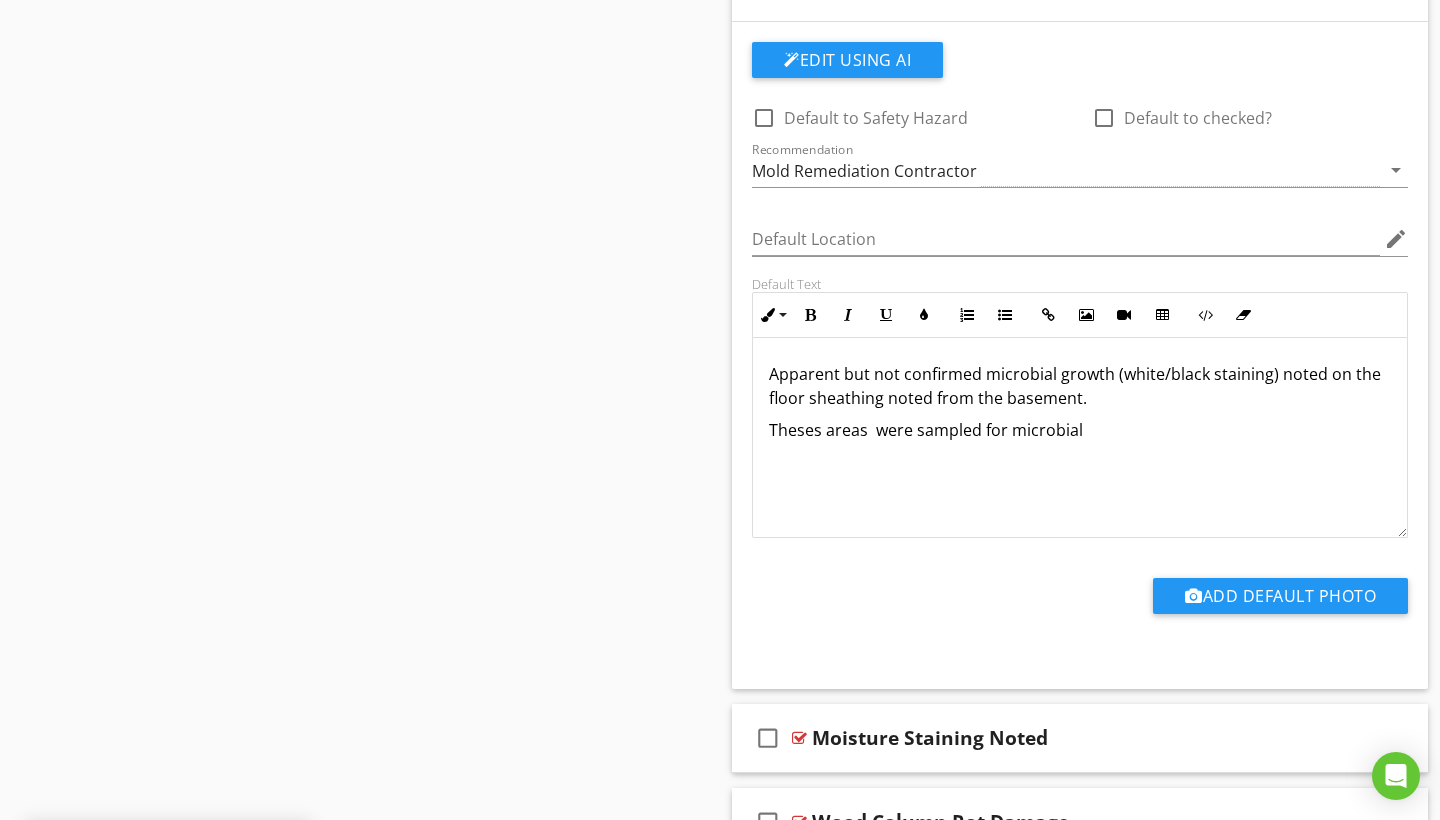 click on "Apparent but not confirmed microbial growth (white/black staining) noted on the floor sheathing noted from the basement.  Theses areas  were sampled for microbial" at bounding box center (1080, 438) 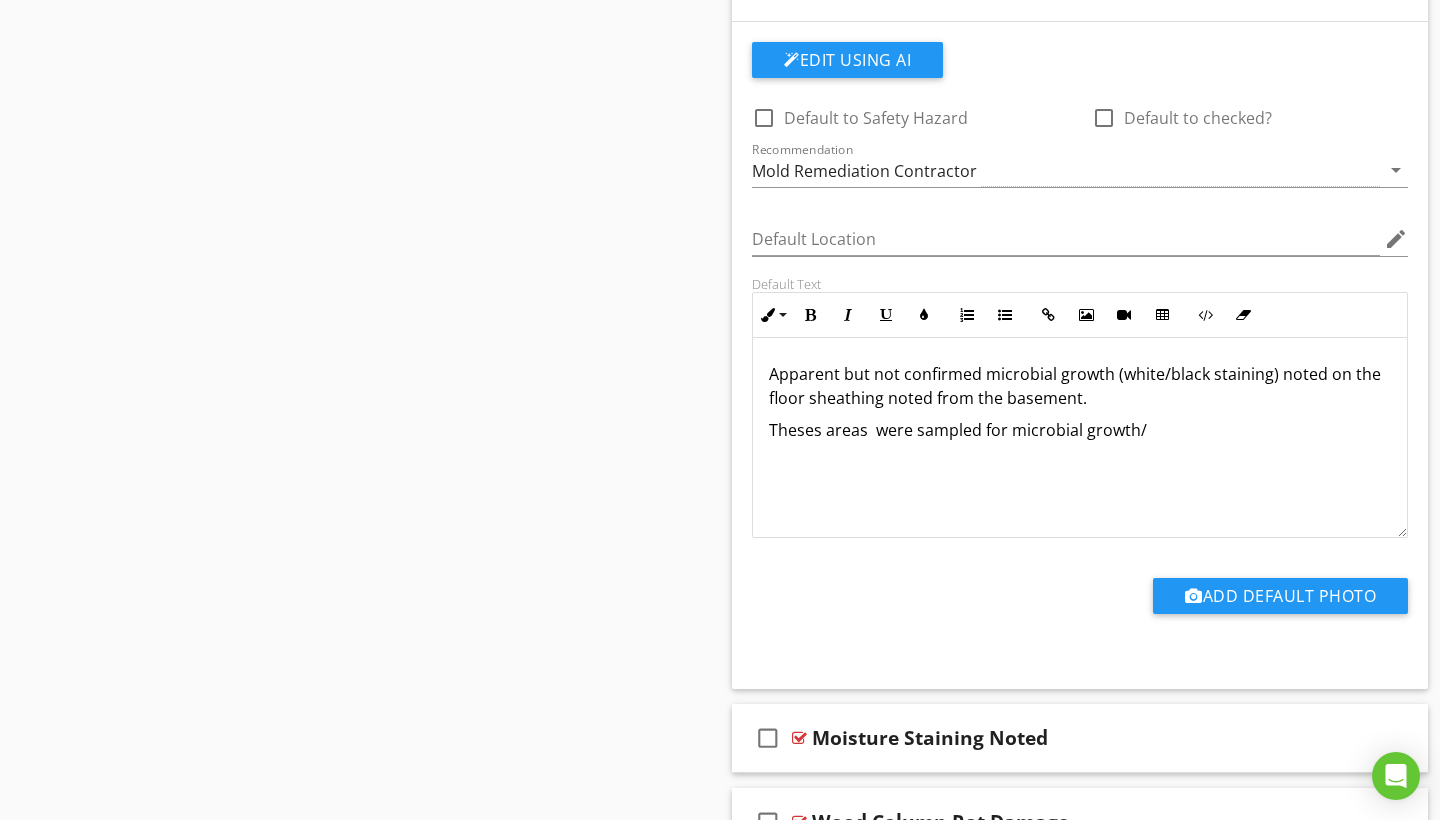 click on "Apparent but not confirmed microbial growth (white/black staining) noted on the floor sheathing noted from the basement." at bounding box center (1080, 386) 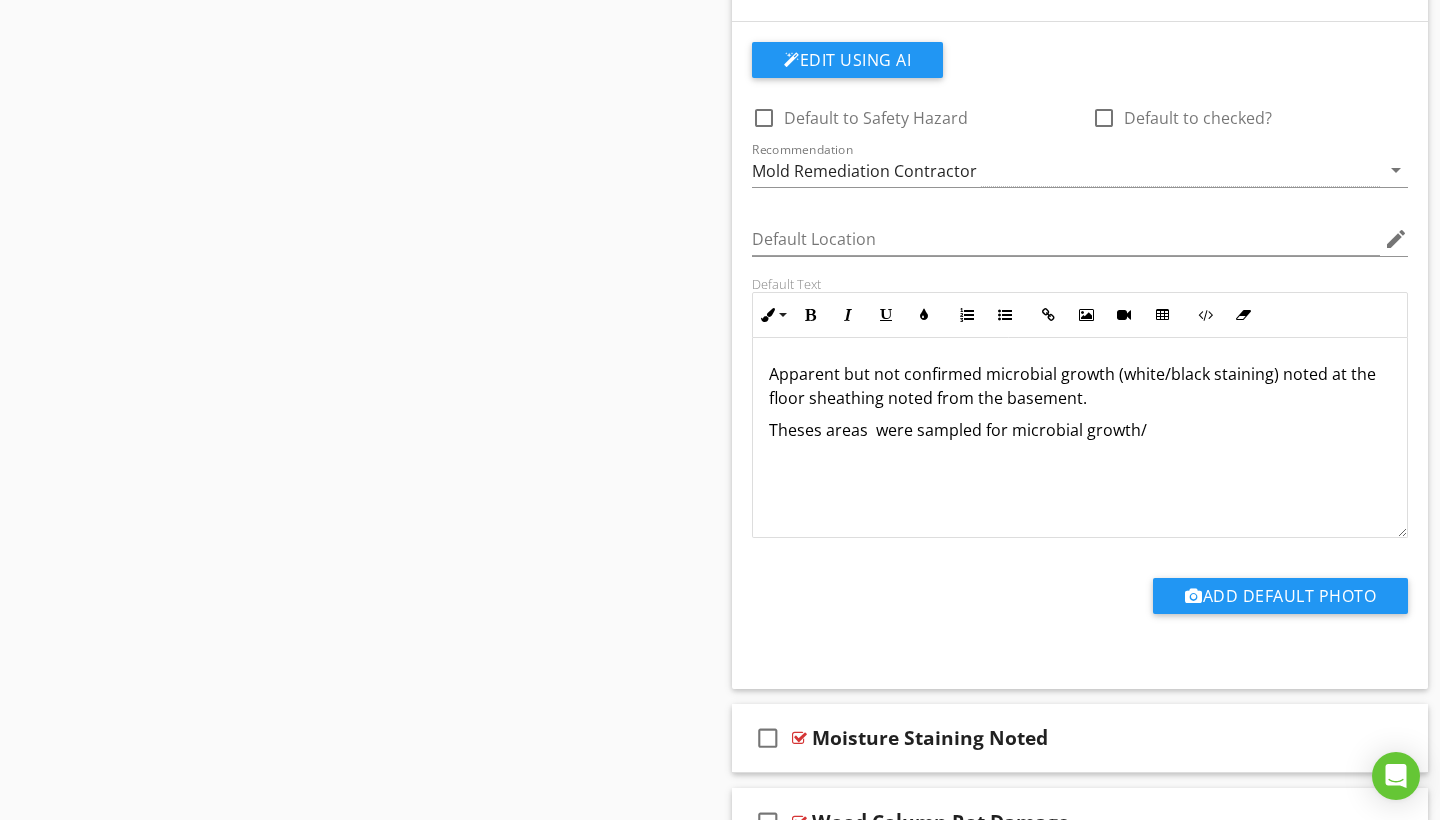 click on "Apparent but not confirmed microbial growth (white/black staining) noted at the floor sheathing noted from the basement." at bounding box center [1080, 386] 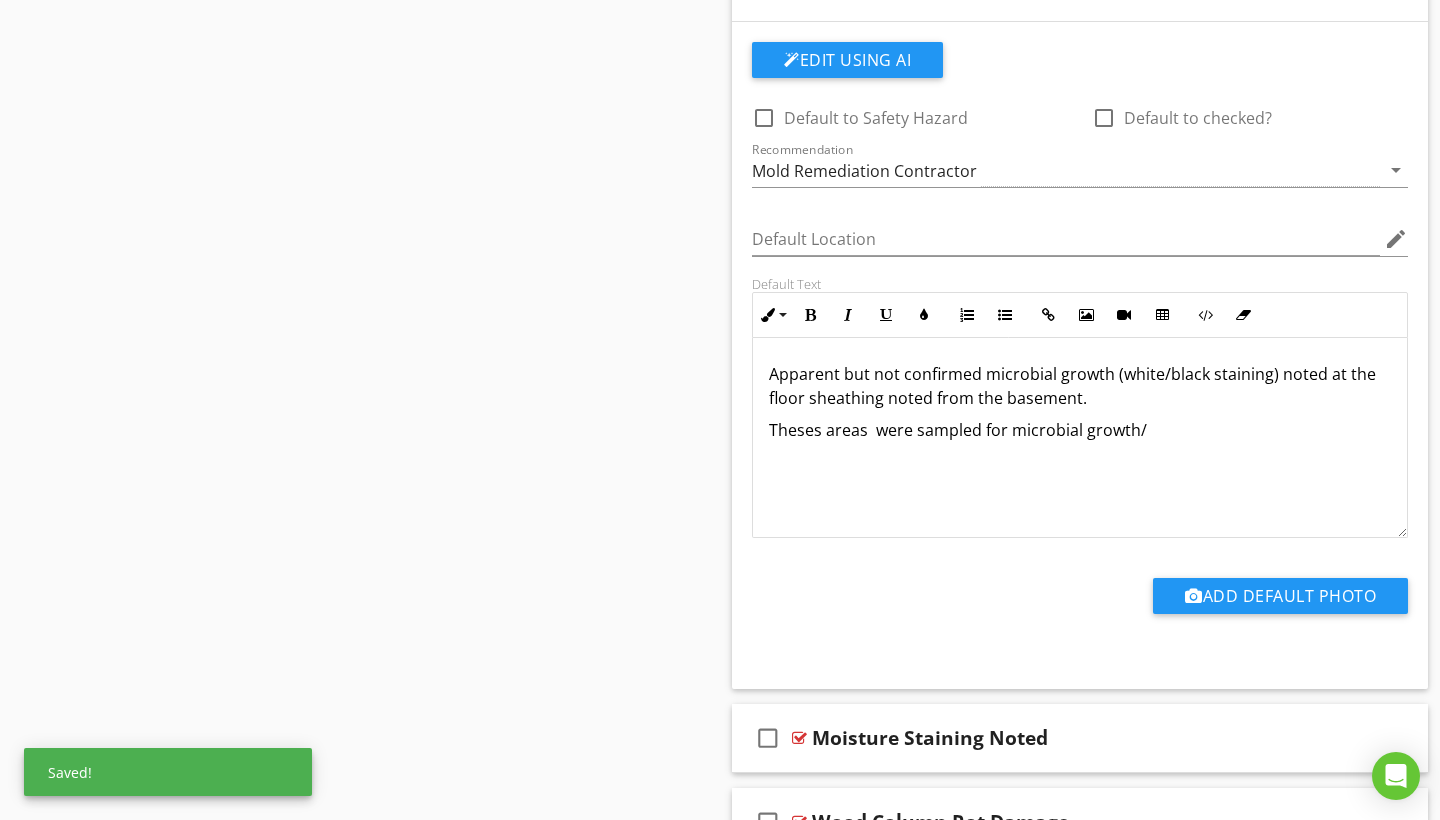 click on "Theses areas  were sampled for microbial growth/" at bounding box center (1080, 430) 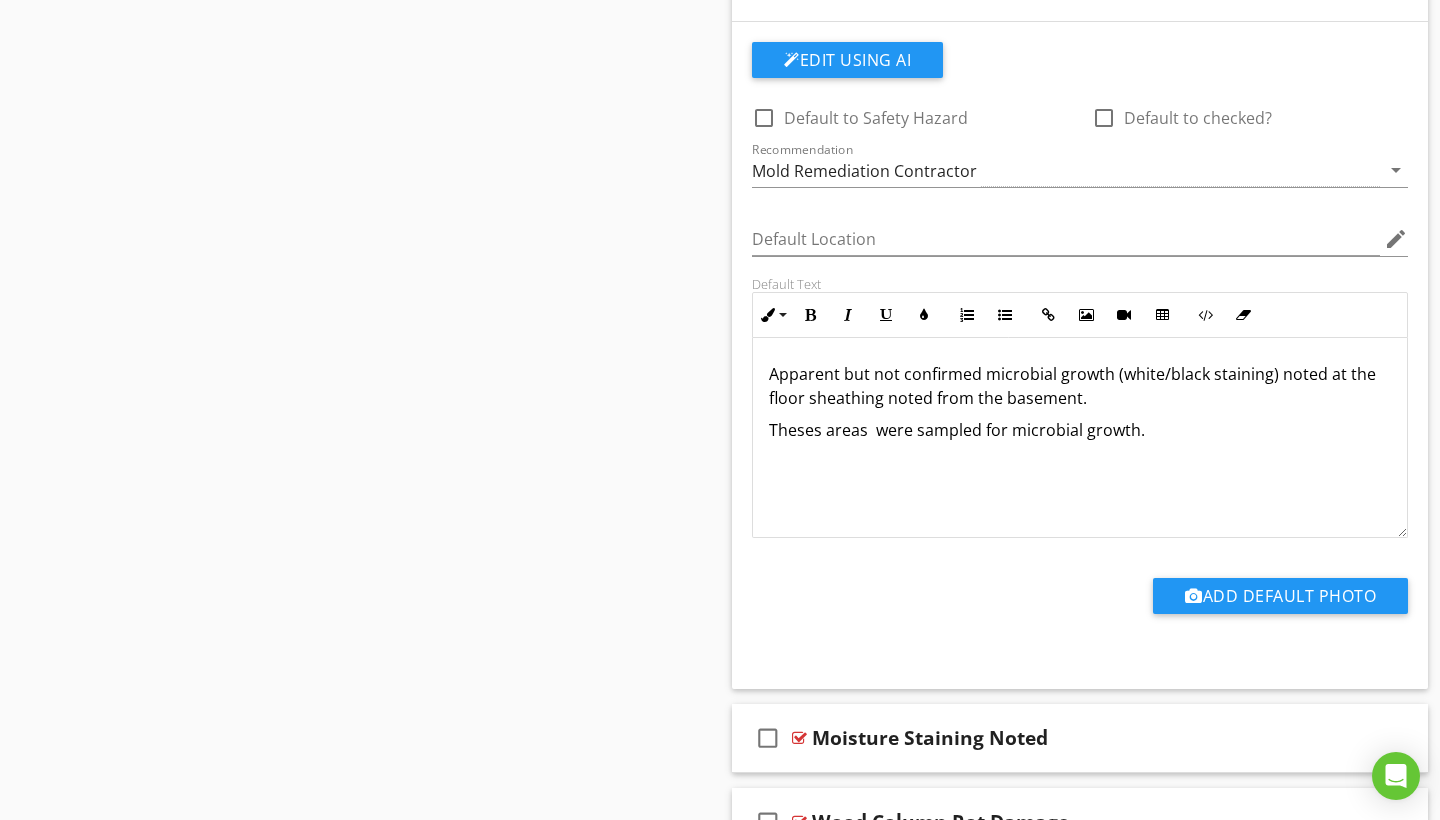 click on "Theses areas  were sampled for microbial growth." at bounding box center [1080, 430] 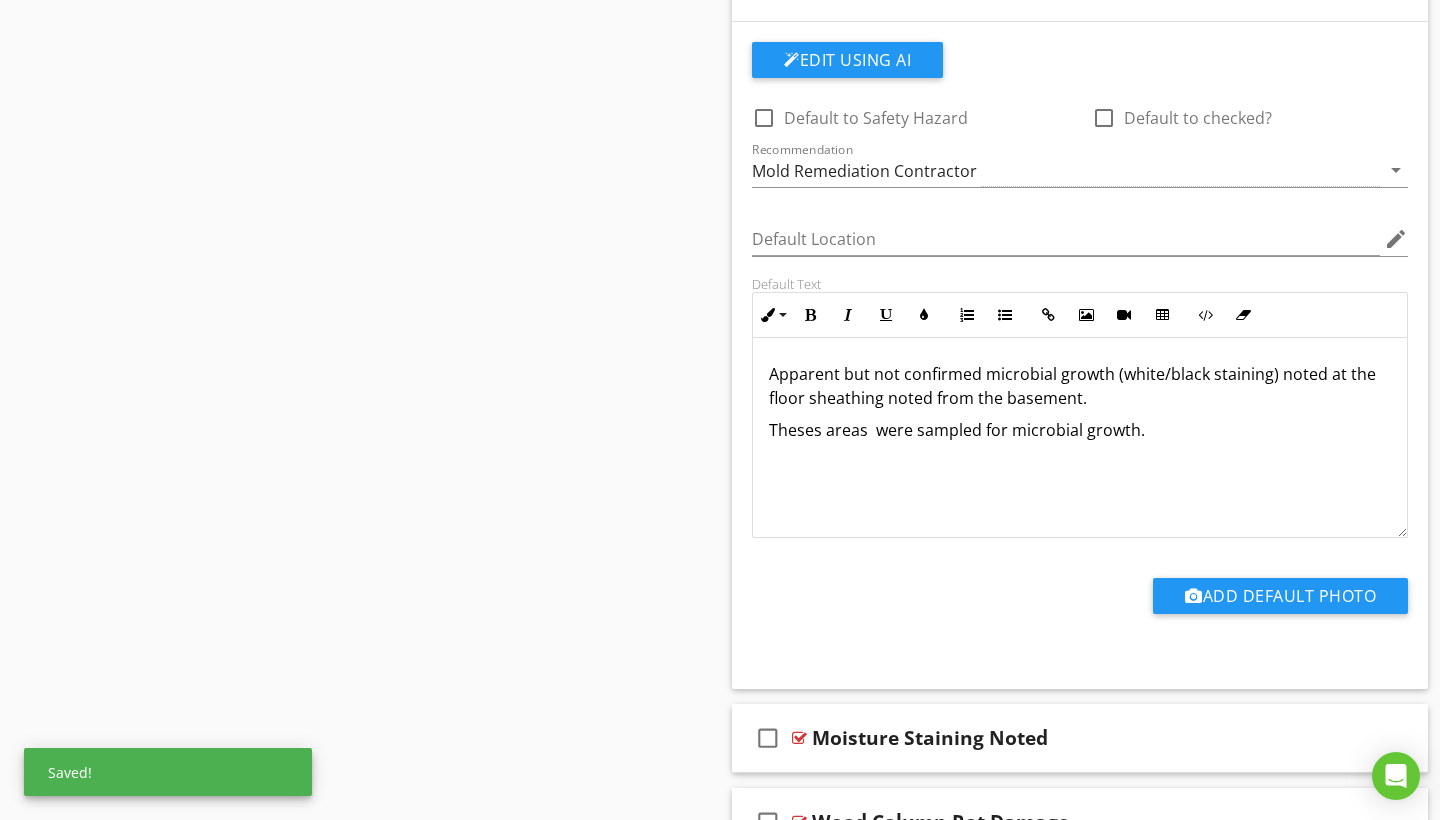 click on "Theses areas  were sampled for microbial growth." at bounding box center (1080, 430) 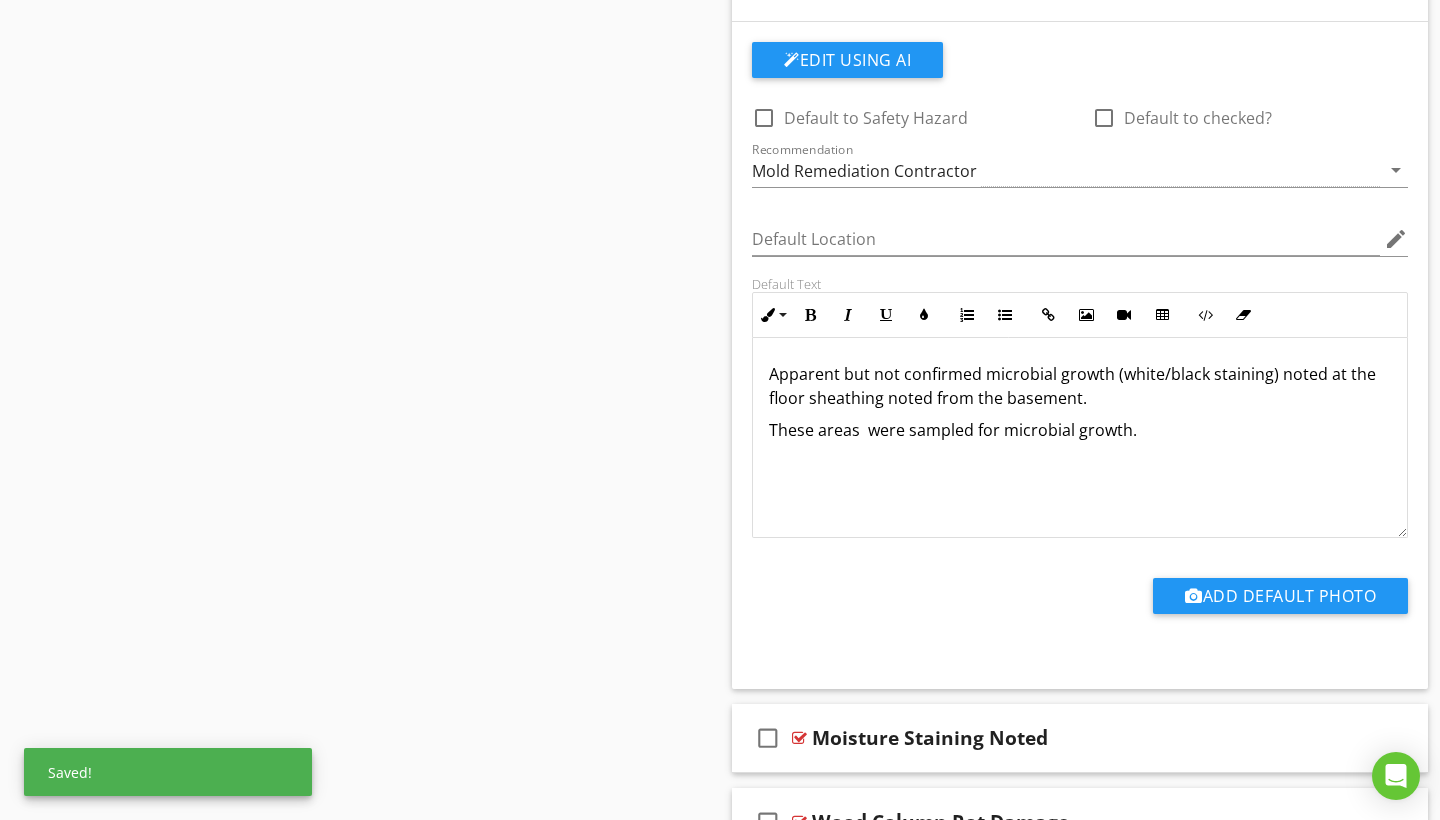 click on "Apparent but not confirmed microbial growth (white/black staining) noted at the floor sheathing noted from the basement.  These areas  were sampled for microbial growth." at bounding box center [1080, 438] 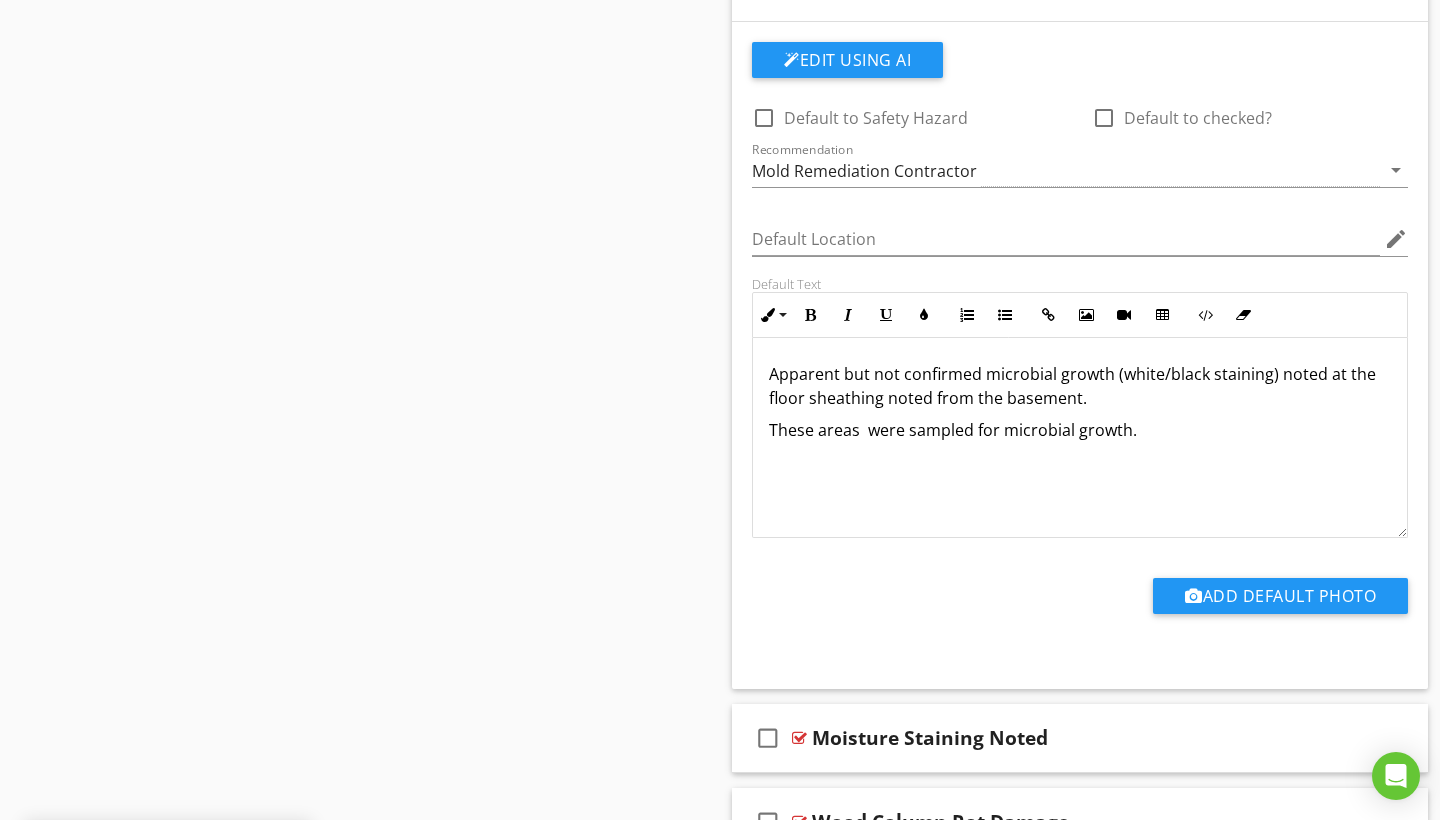 click on "Sections
Inspection Details           Sample Locations           Exterior           Roofing           Attic Space           Basement Structural Components
Section
Attachments
Attachment
Items
Basement General Observations Photos           Basement Foundation           Basement Floor / Drainage           Basement  Joists / Sub Floor
Item
Comments
New
Informational   check_box_outline_blank     Select All       check_box_outline_blank
Joist Material
check_box_outline_blank
Sub-Floor Material
New
Limitations   check_box_outline_blank     Select All     check_box_outline_blank
Upper Level Condo Unit
New
Observations" at bounding box center (720, 672) 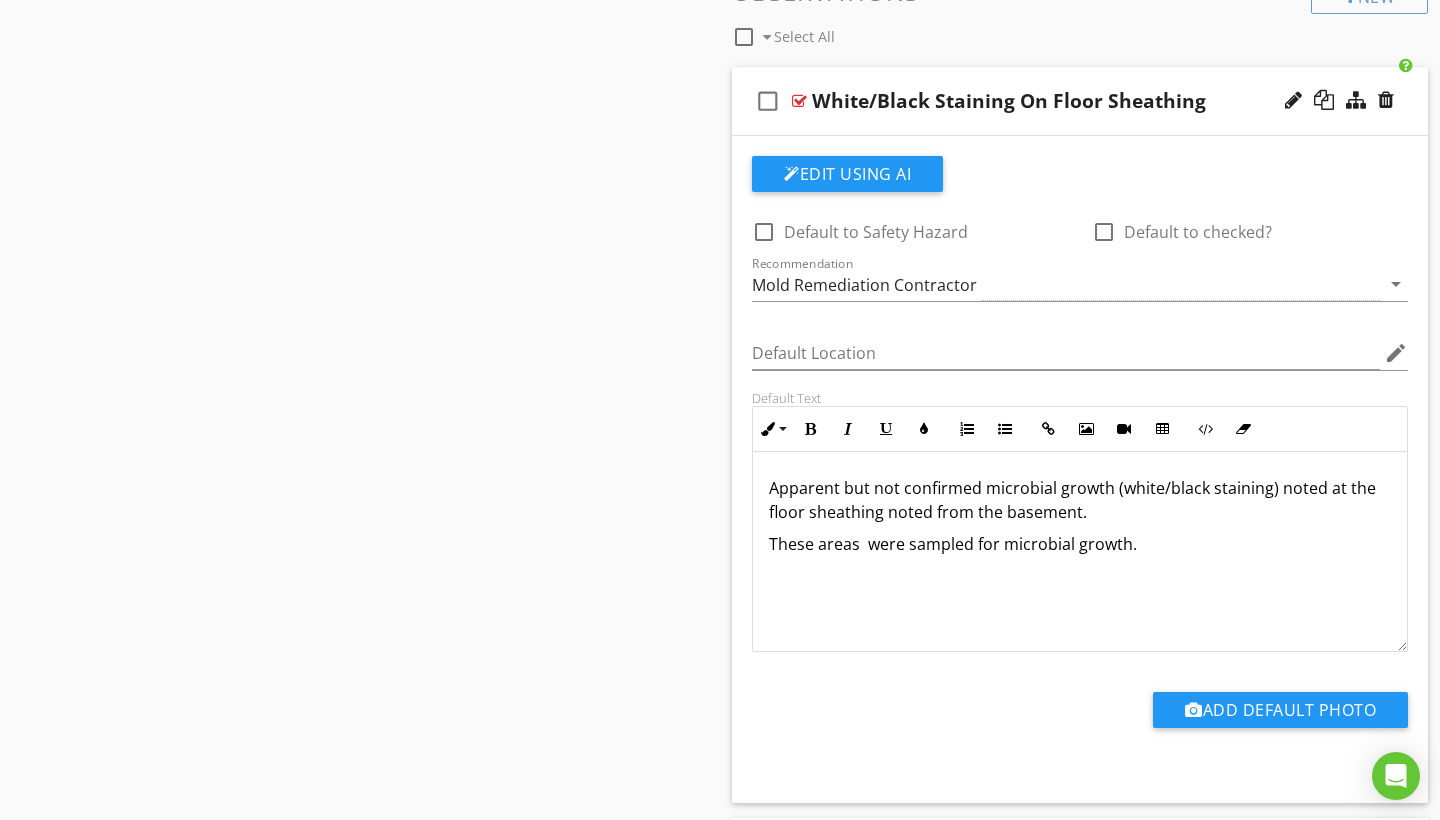 scroll, scrollTop: 754, scrollLeft: 0, axis: vertical 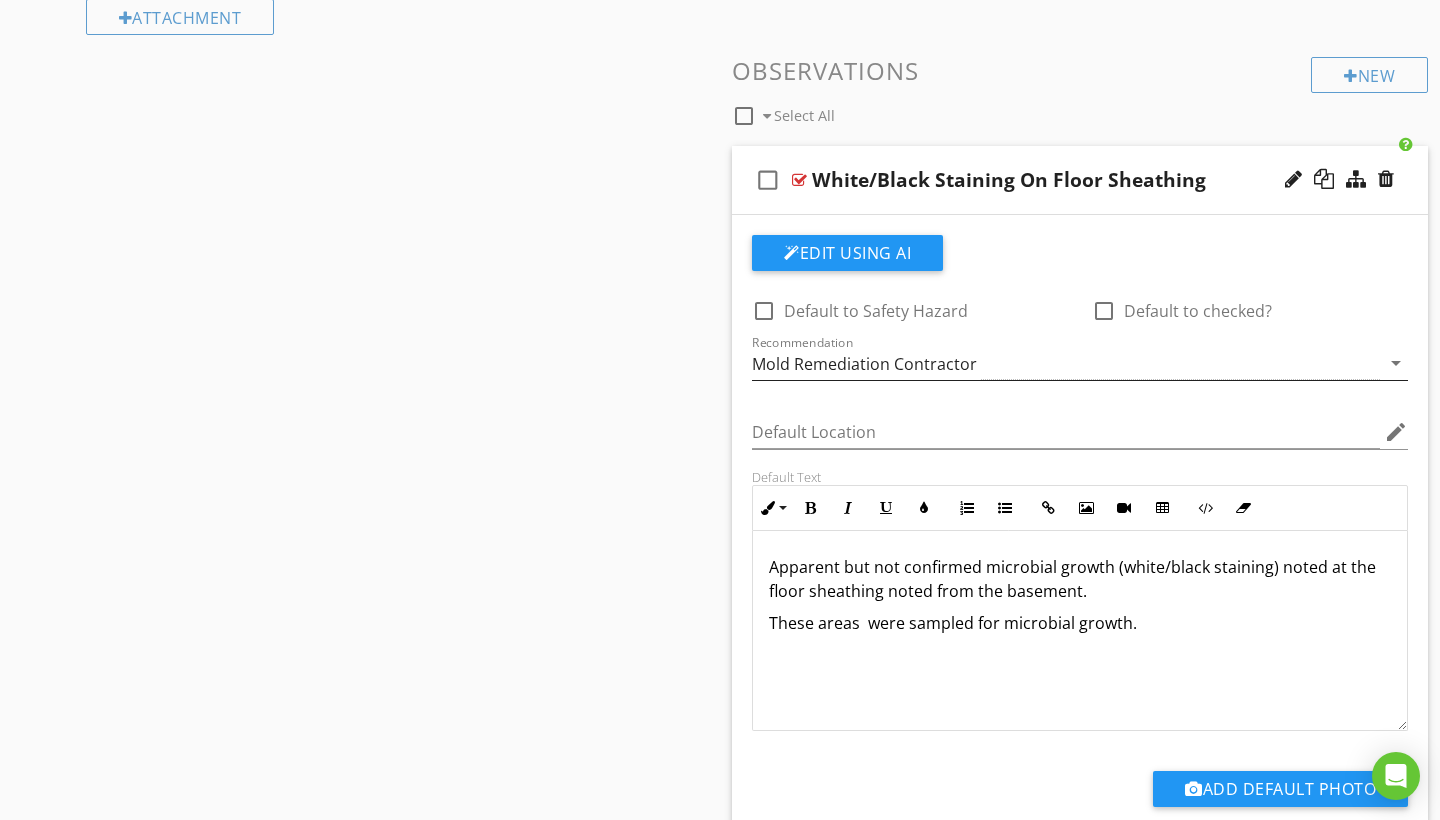 click on "Mold Remediation Contractor" at bounding box center (1066, 363) 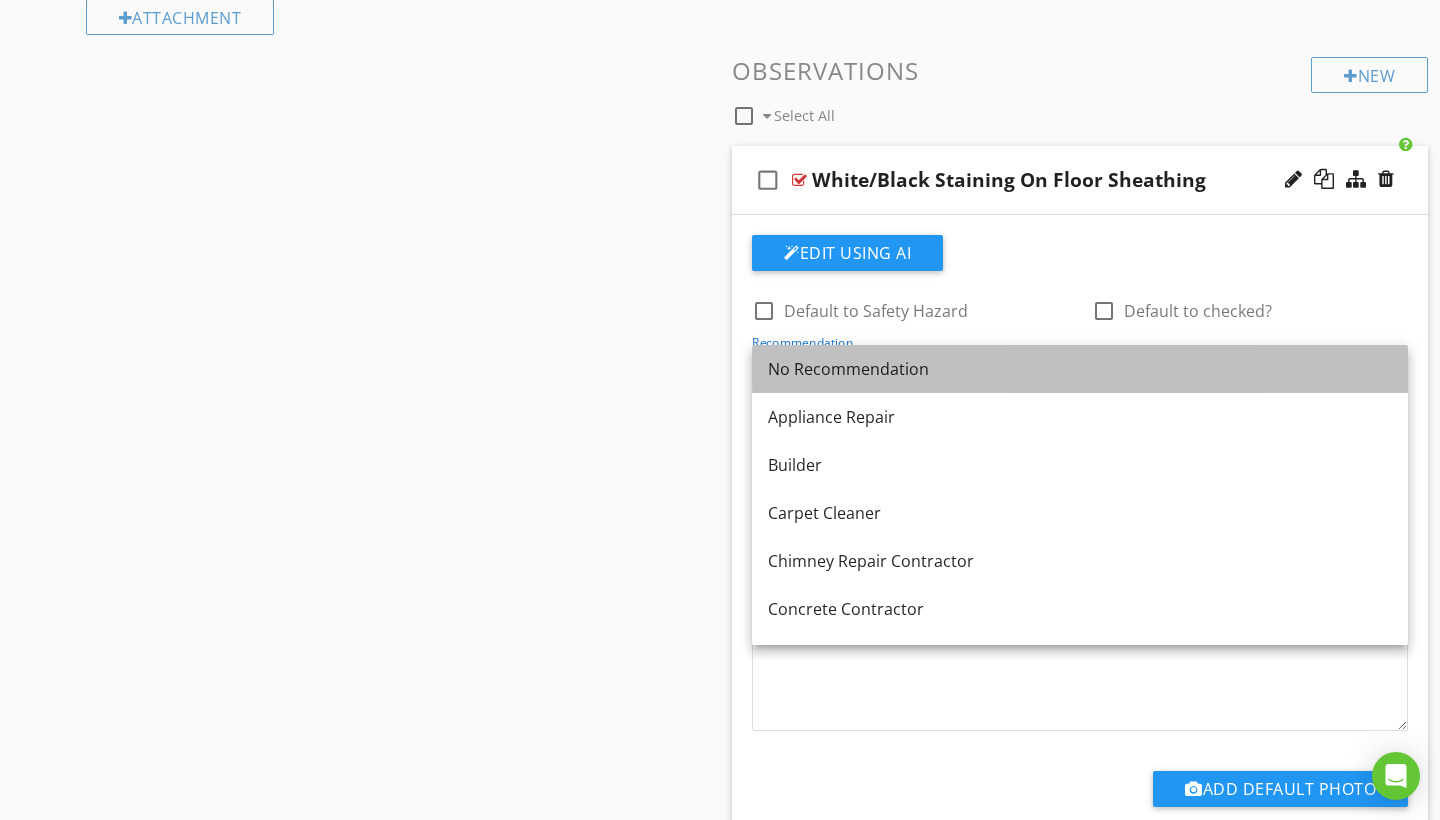 click on "No Recommendation" at bounding box center (1080, 369) 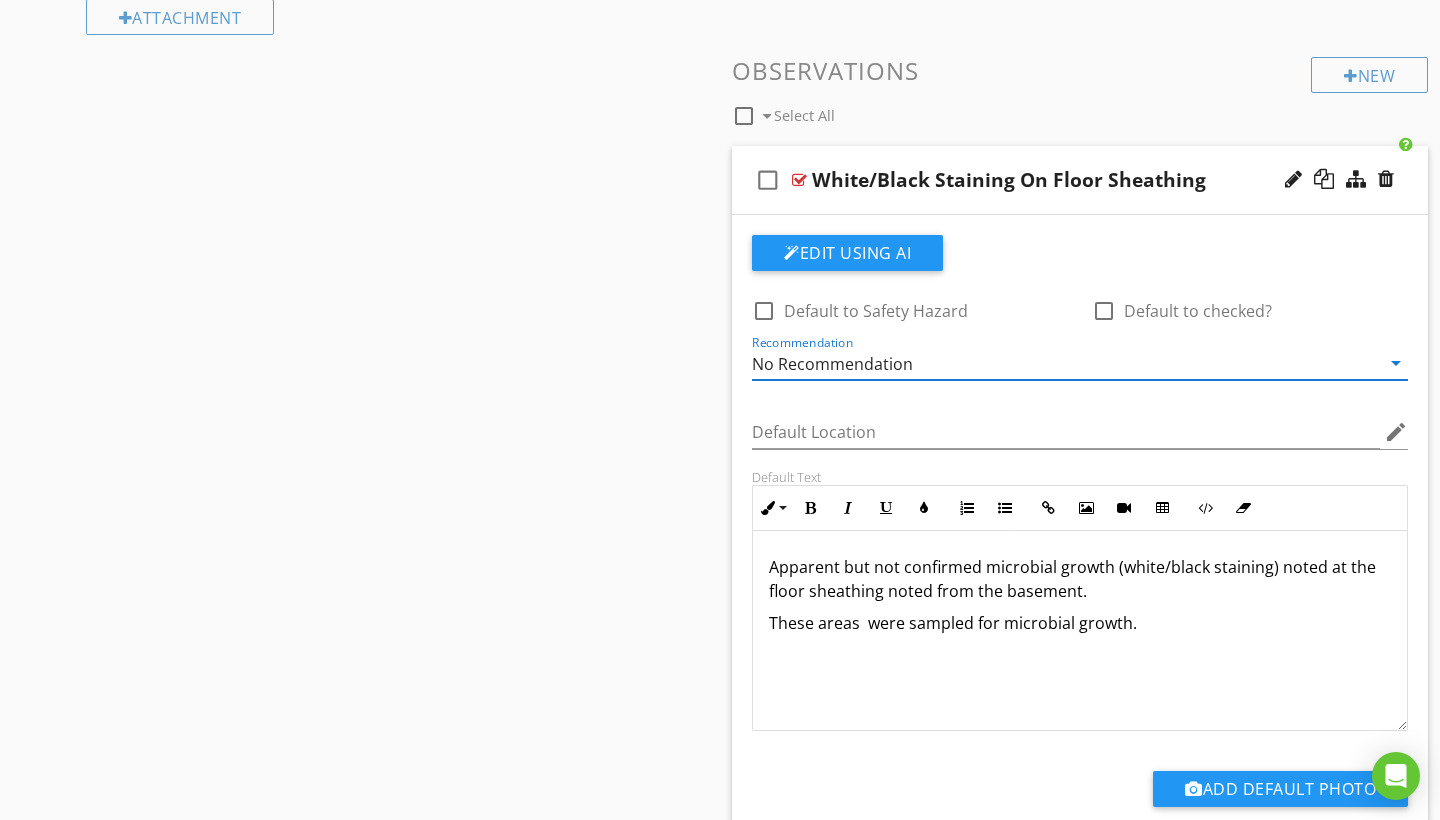 click on "Sections
Inspection Details           Sample Locations           Exterior           Roofing           Attic Space           Basement Structural Components
Section
Attachments
Attachment
Items
Basement General Observations Photos           Basement Foundation           Basement Floor / Drainage           Basement  Joists / Sub Floor
Item
Comments
New
Informational   check_box_outline_blank     Select All       check_box_outline_blank
Joist Material
check_box_outline_blank
Sub-Floor Material
New
Limitations   check_box_outline_blank     Select All     check_box_outline_blank
Upper Level Condo Unit
New
Observations" at bounding box center [720, 865] 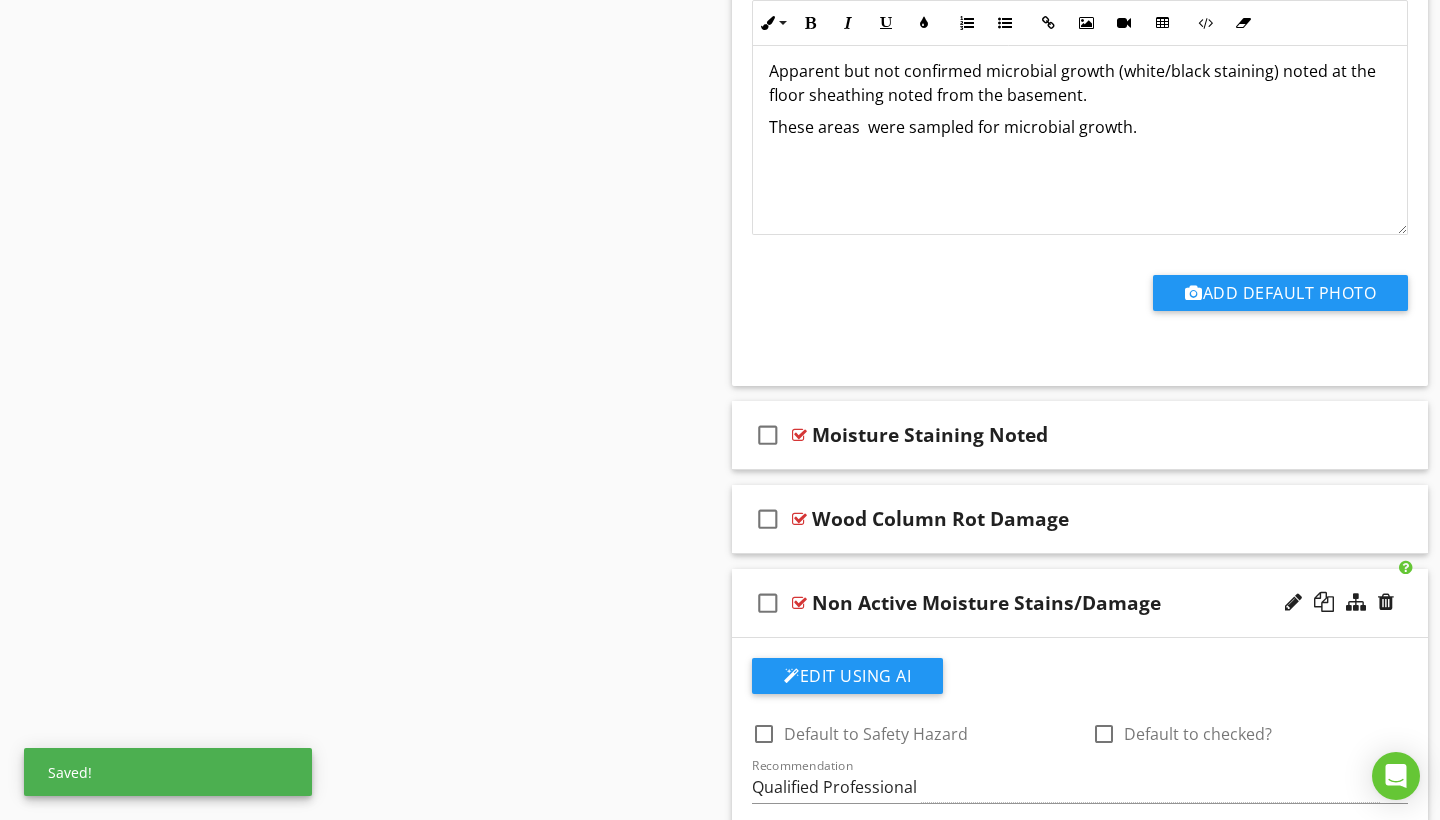 scroll, scrollTop: 1253, scrollLeft: 0, axis: vertical 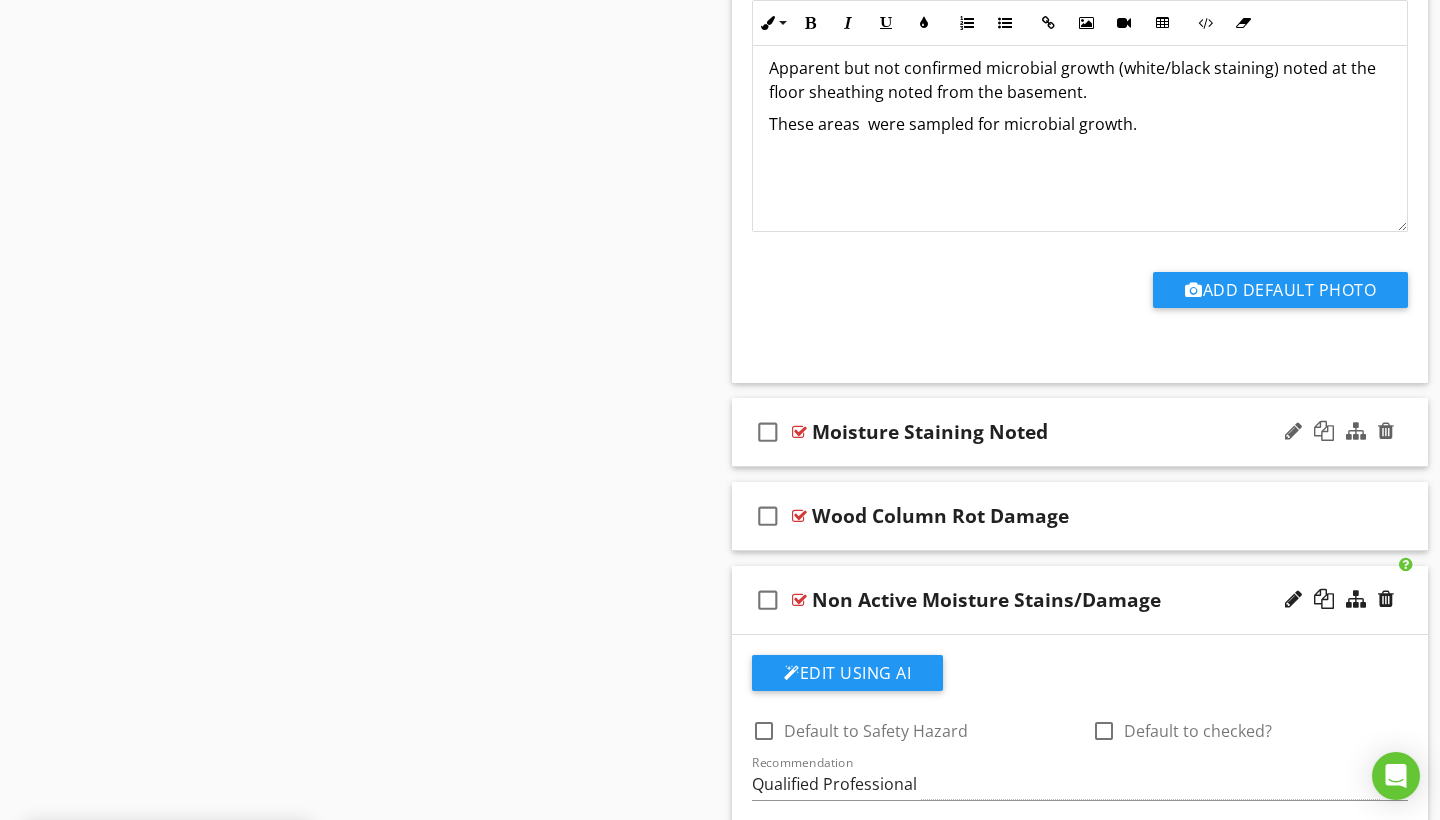 click on "check_box_outline_blank
Moisture Staining Noted" at bounding box center (1080, 432) 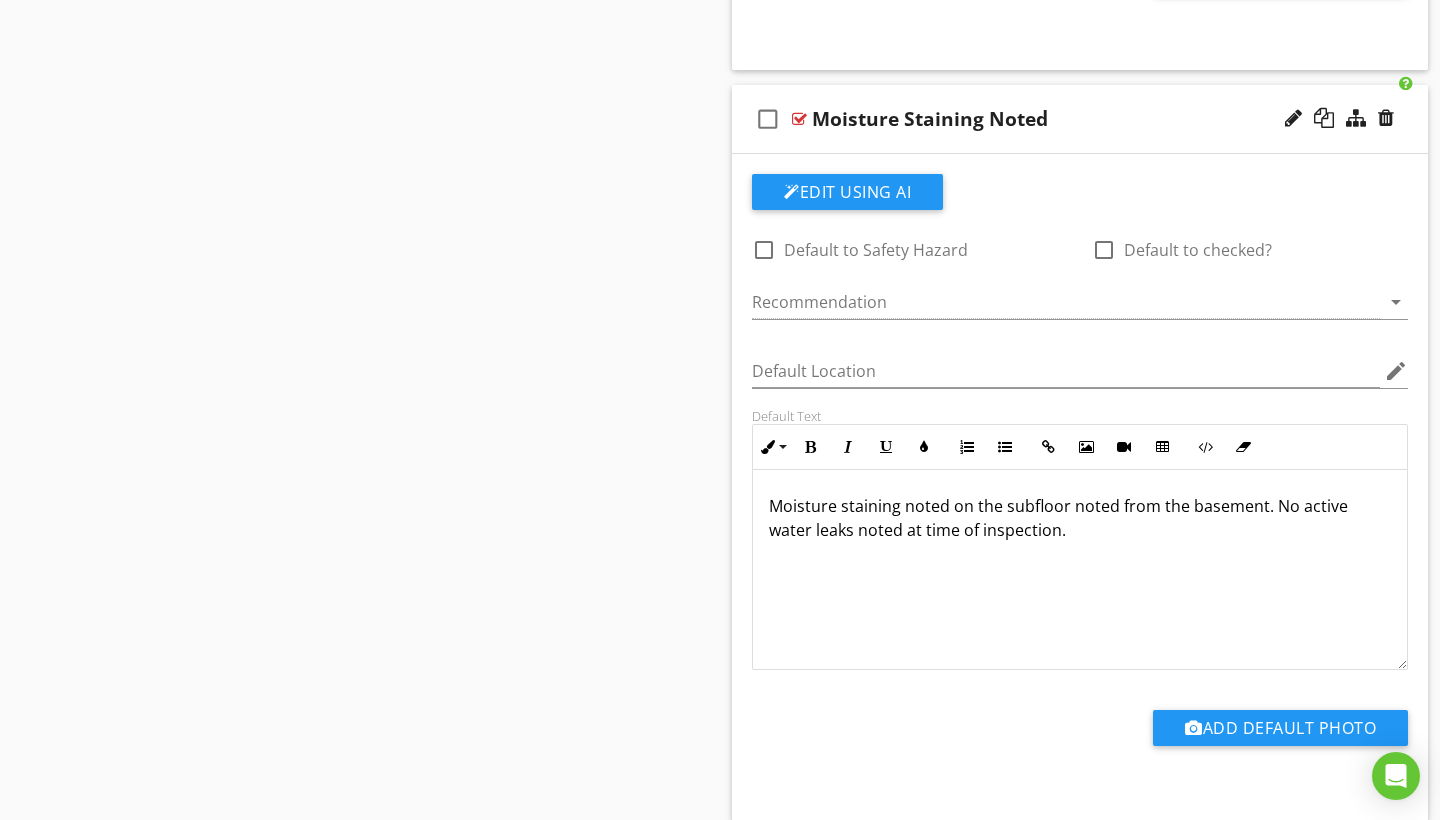 scroll, scrollTop: 1568, scrollLeft: 0, axis: vertical 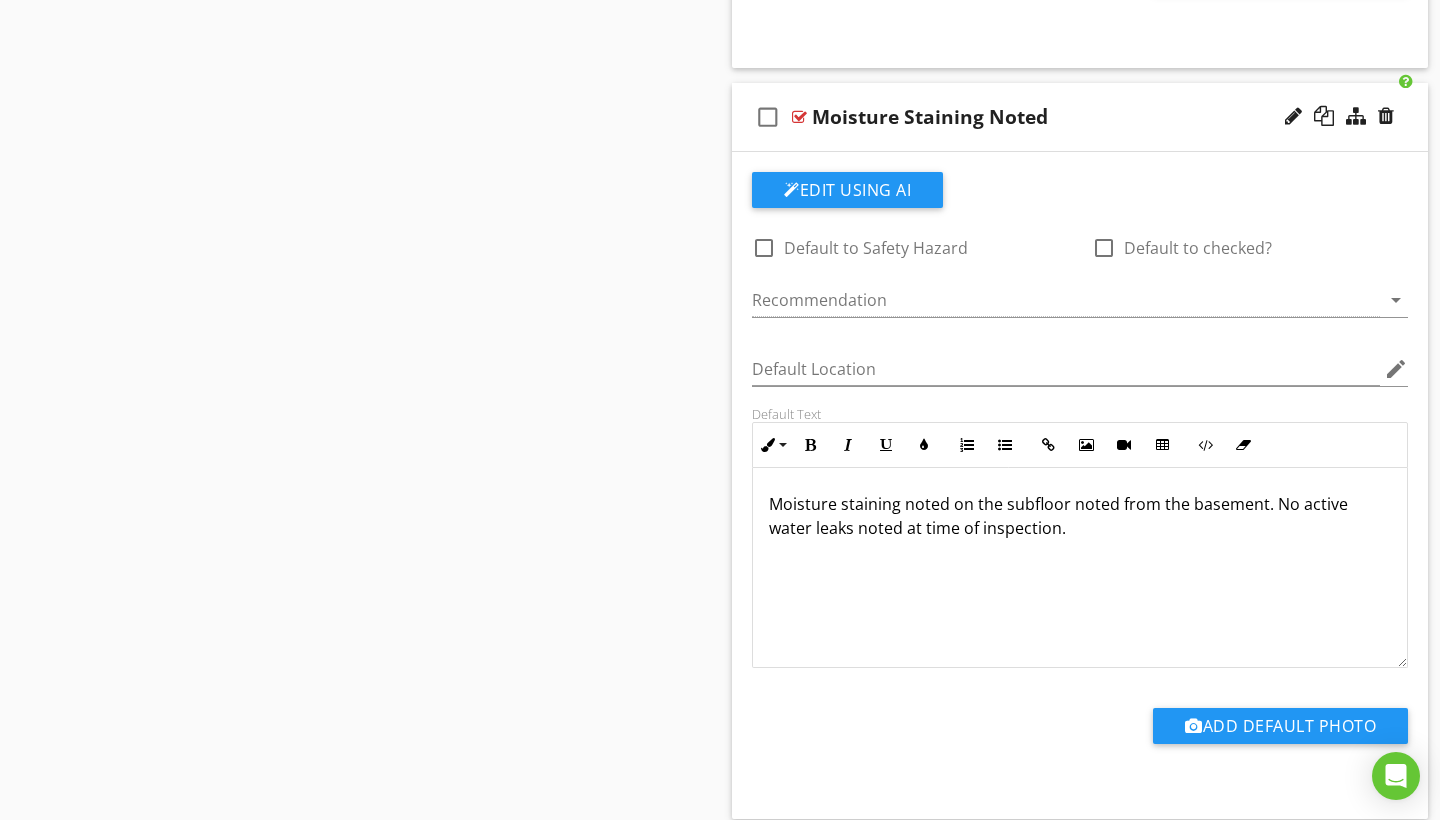 click on "Moisture staining noted on the subfloor noted from the basement. No active water leaks noted at time of inspection." at bounding box center (1080, 516) 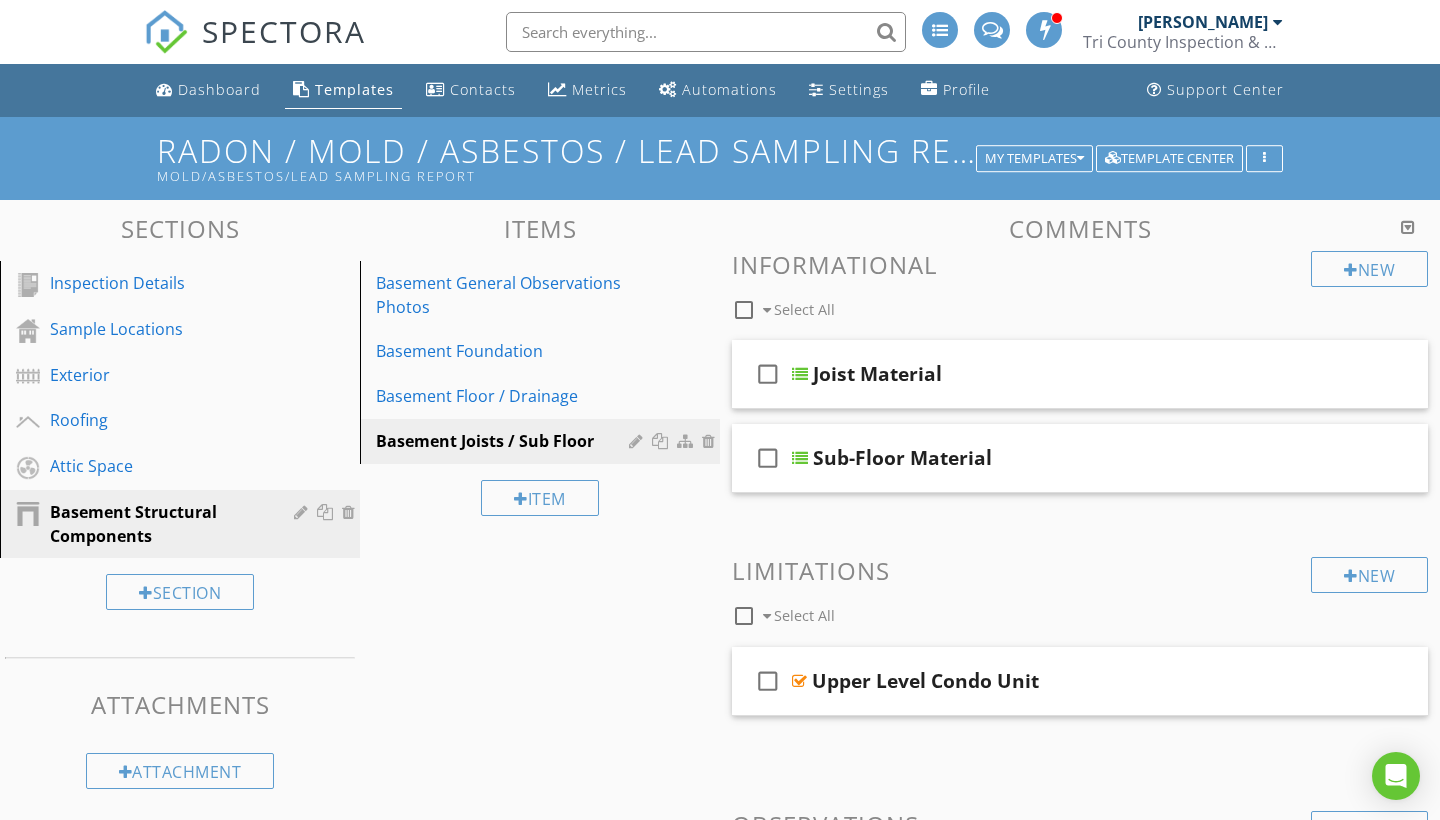scroll, scrollTop: 0, scrollLeft: 0, axis: both 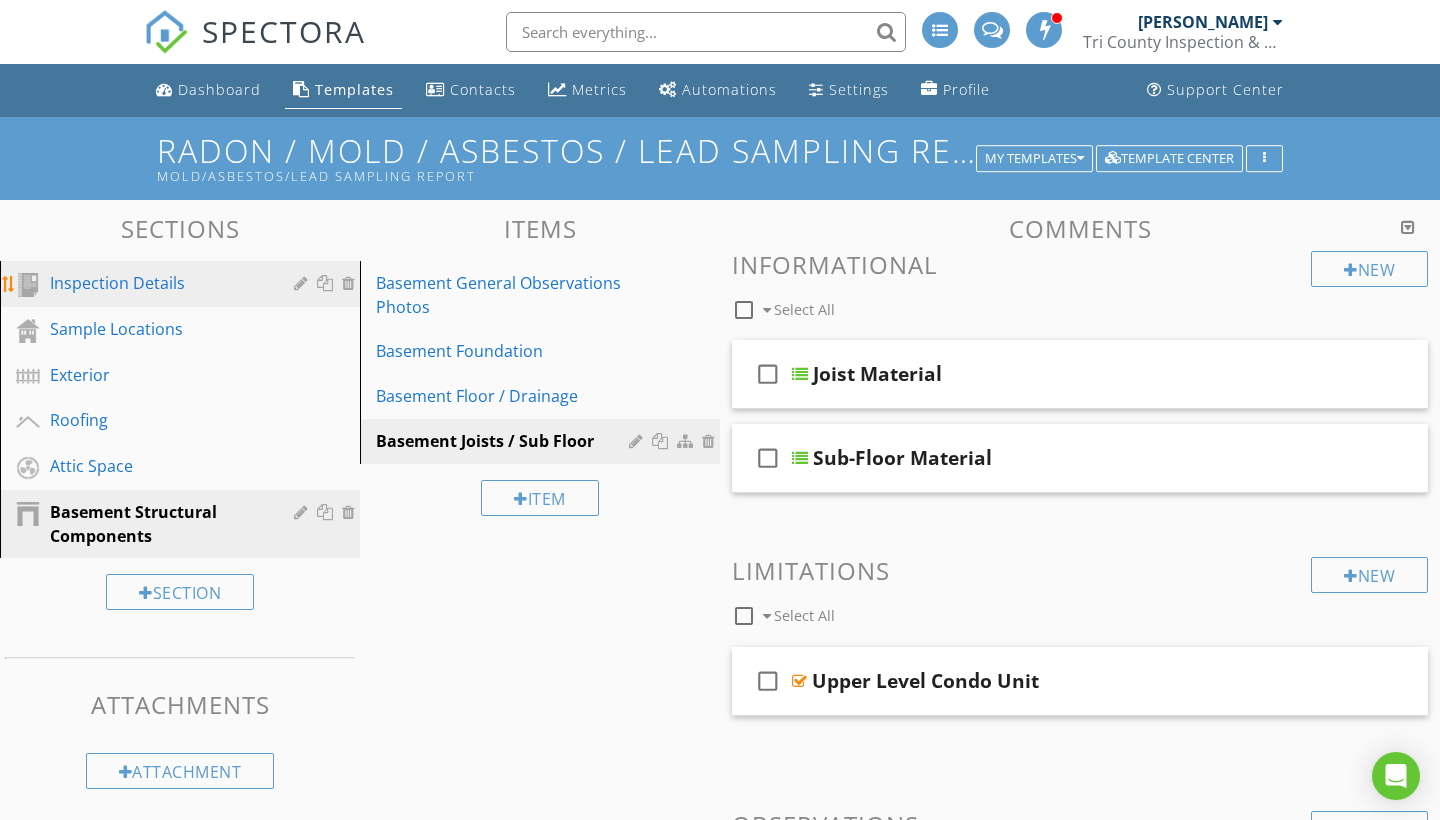 click on "Inspection Details" at bounding box center (195, 284) 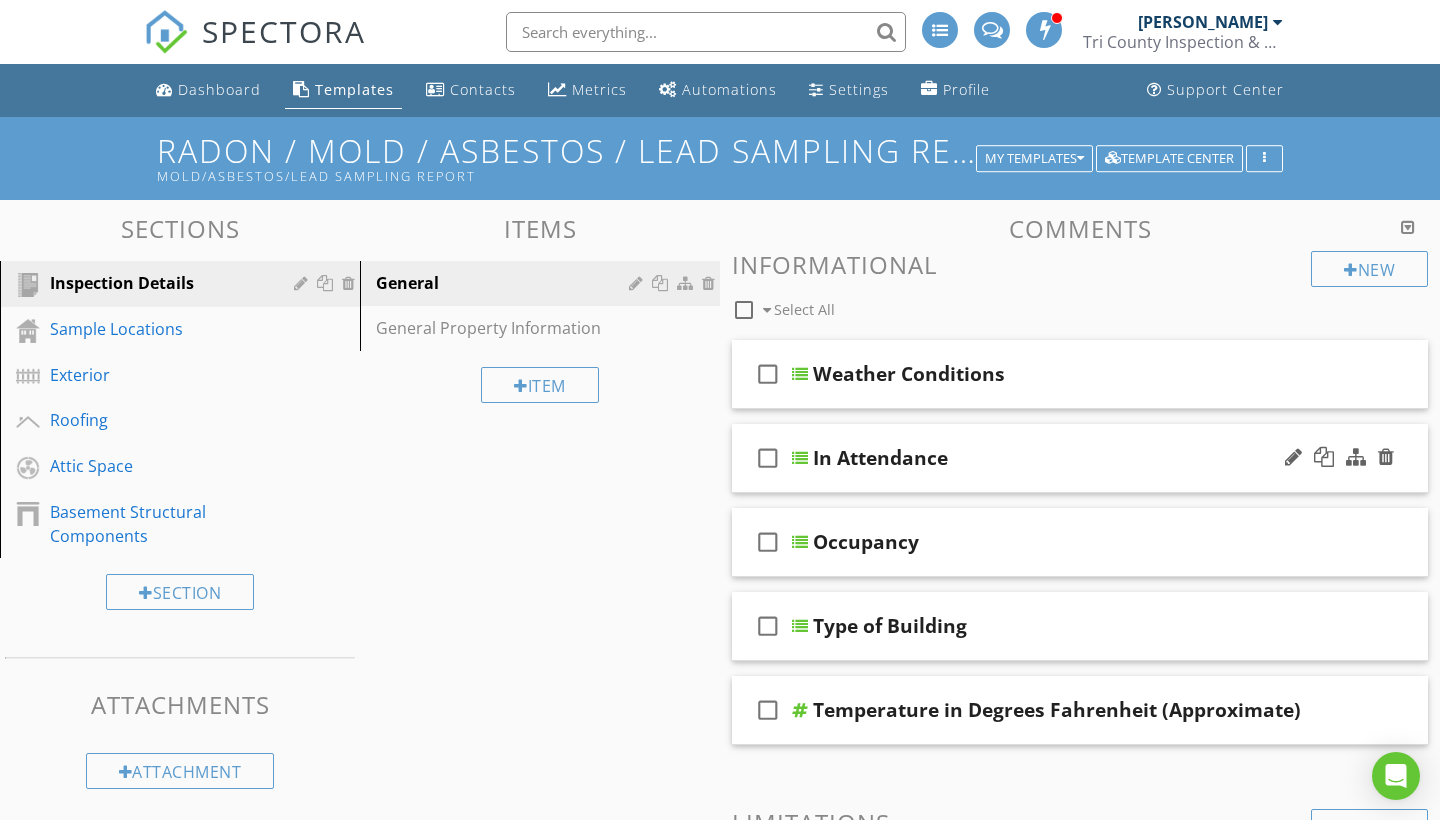 click on "check_box_outline_blank
In Attendance" at bounding box center (1080, 458) 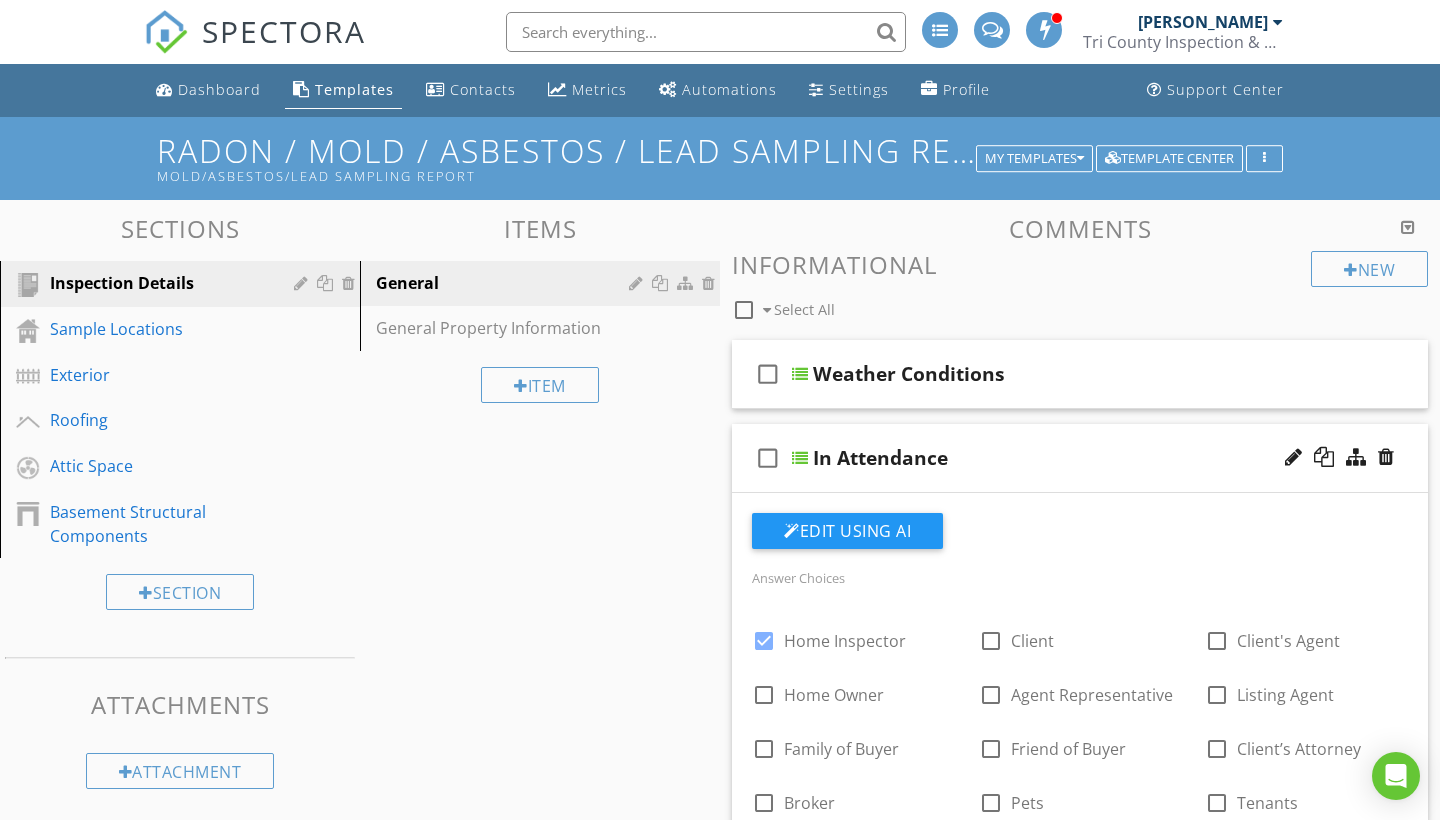 click on "Sections
Inspection Details           Sample Locations           Exterior           Roofing           Attic Space           Basement Structural Components
Section
Attachments
Attachment
Items
General           General Property Information
Item
Comments
New
Informational   check_box_outline_blank     Select All       check_box_outline_blank
Weather Conditions
check_box_outline_blank
In Attendance
Edit Using AI
Answer Choices   check_box Home Inspector   check_box_outline_blank Client   check_box_outline_blank Client's Agent   check_box_outline_blank Home Owner   check_box_outline_blank Agent Representative   check_box_outline_blank Listing Agent   check_box_outline_blank" at bounding box center [720, 1237] 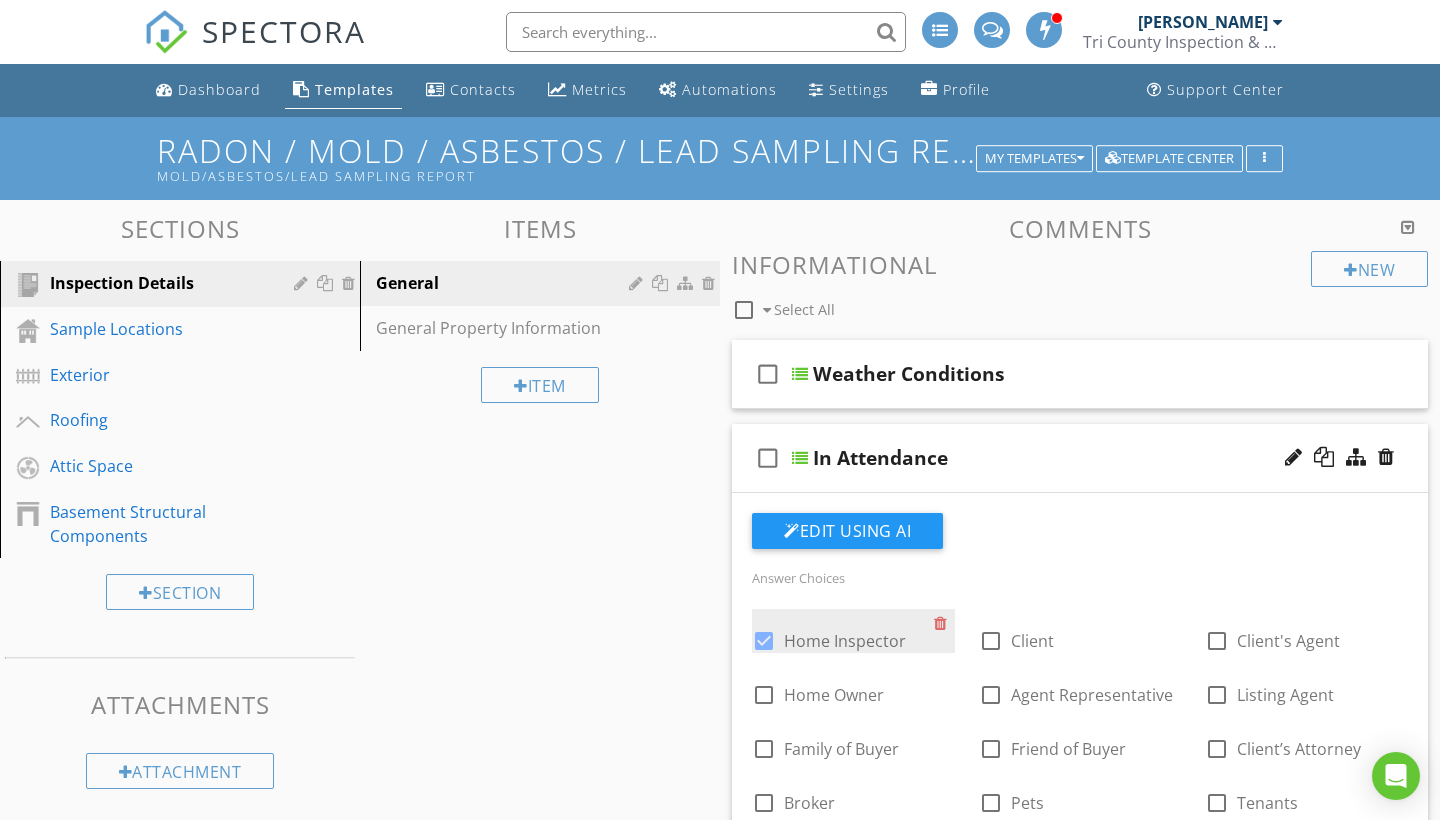 click on "check_box Home Inspector" at bounding box center (843, 639) 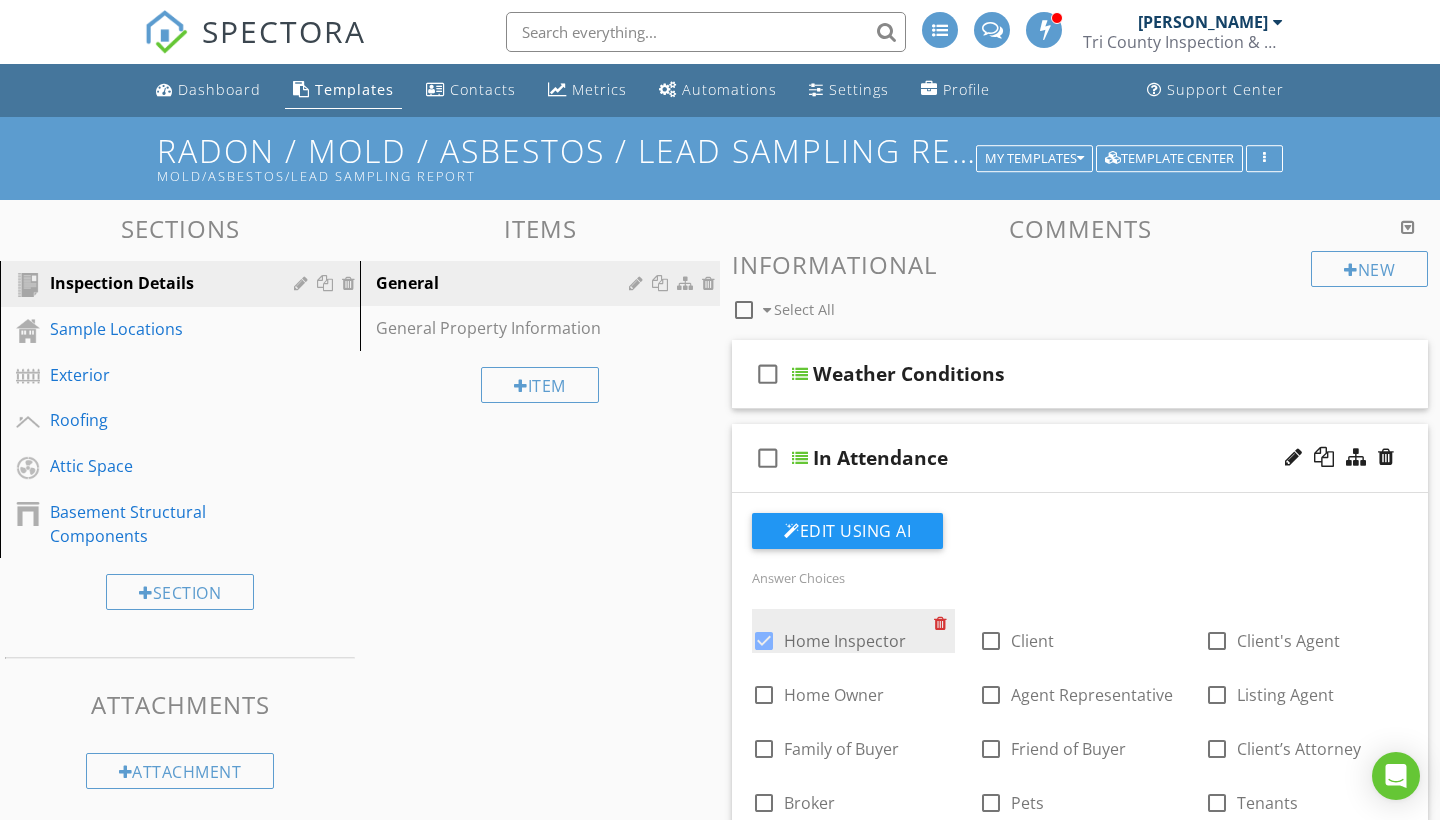 click at bounding box center [944, 623] 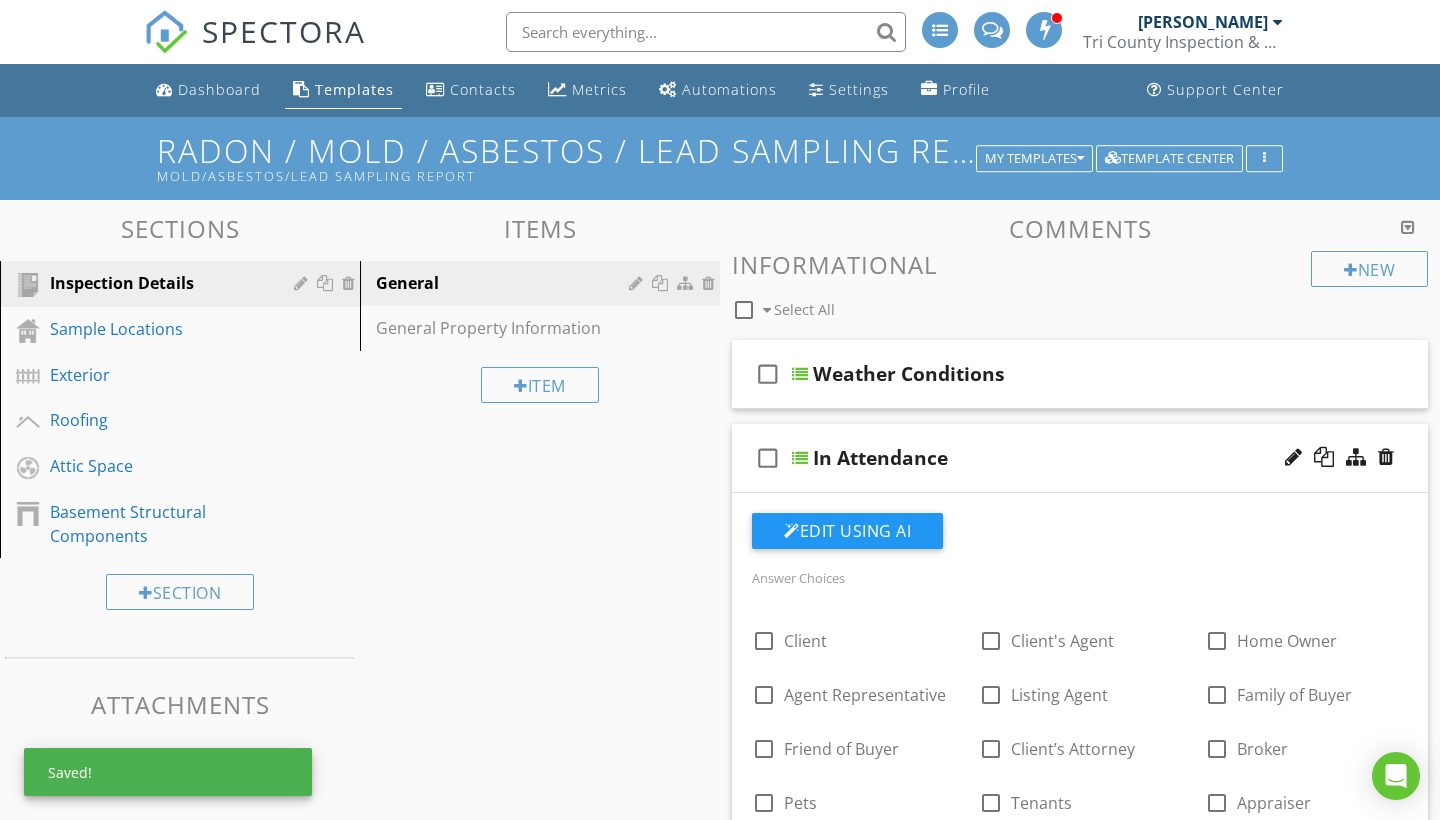 click on "Sections
Inspection Details           Sample Locations           Exterior           Roofing           Attic Space           Basement Structural Components
Section
Attachments
Attachment
Items
General           General Property Information
Item
Comments
New
Informational   check_box_outline_blank     Select All       check_box_outline_blank
Weather Conditions
check_box_outline_blank
In Attendance
Edit Using AI
Answer Choices   check_box_outline_blank Client   check_box_outline_blank Client's Agent   check_box_outline_blank Home Owner   check_box_outline_blank Agent Representative   check_box_outline_blank Listing Agent   check_box_outline_blank Family of Buyer       Broker" at bounding box center [720, 1227] 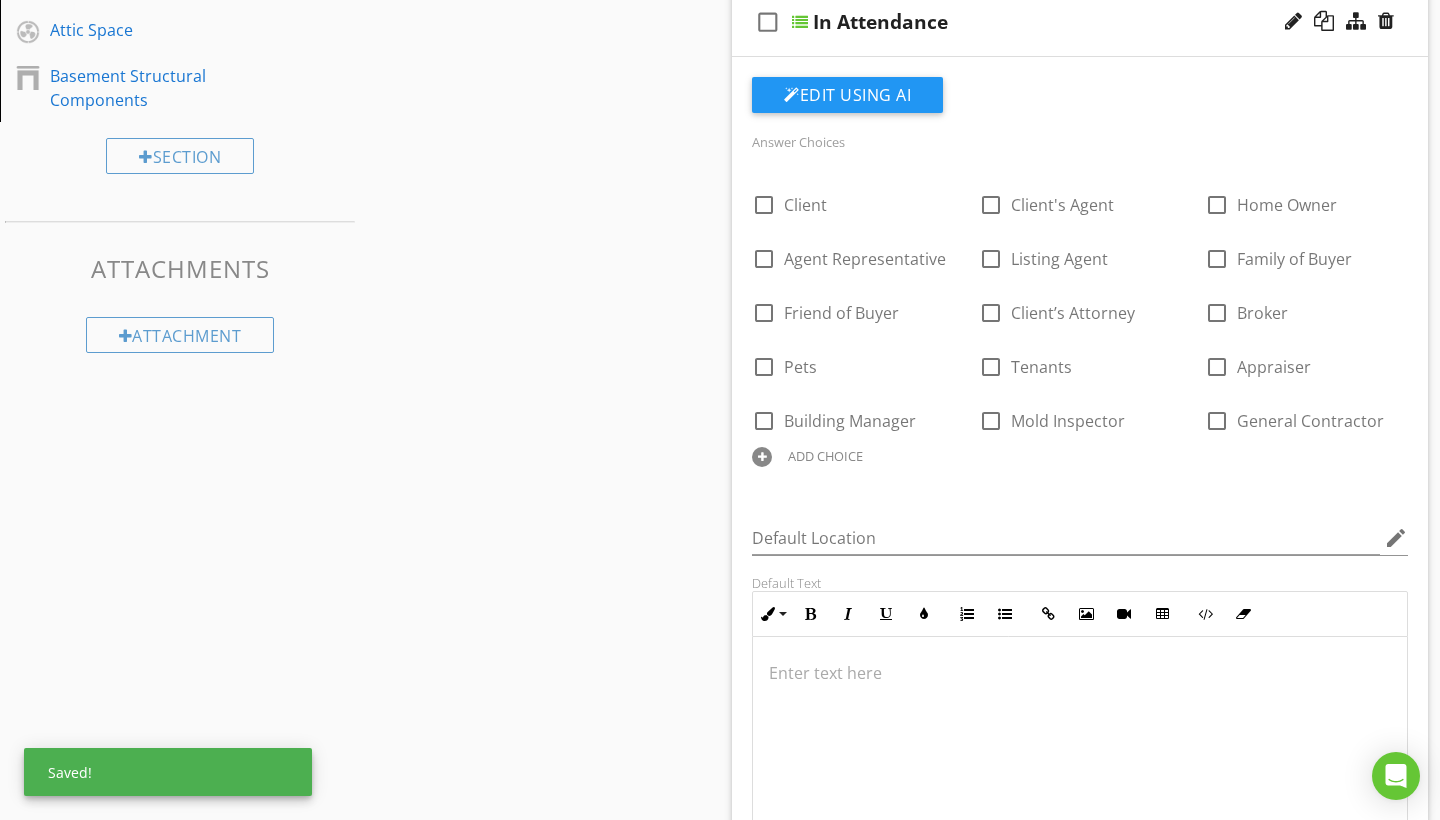scroll, scrollTop: 437, scrollLeft: 0, axis: vertical 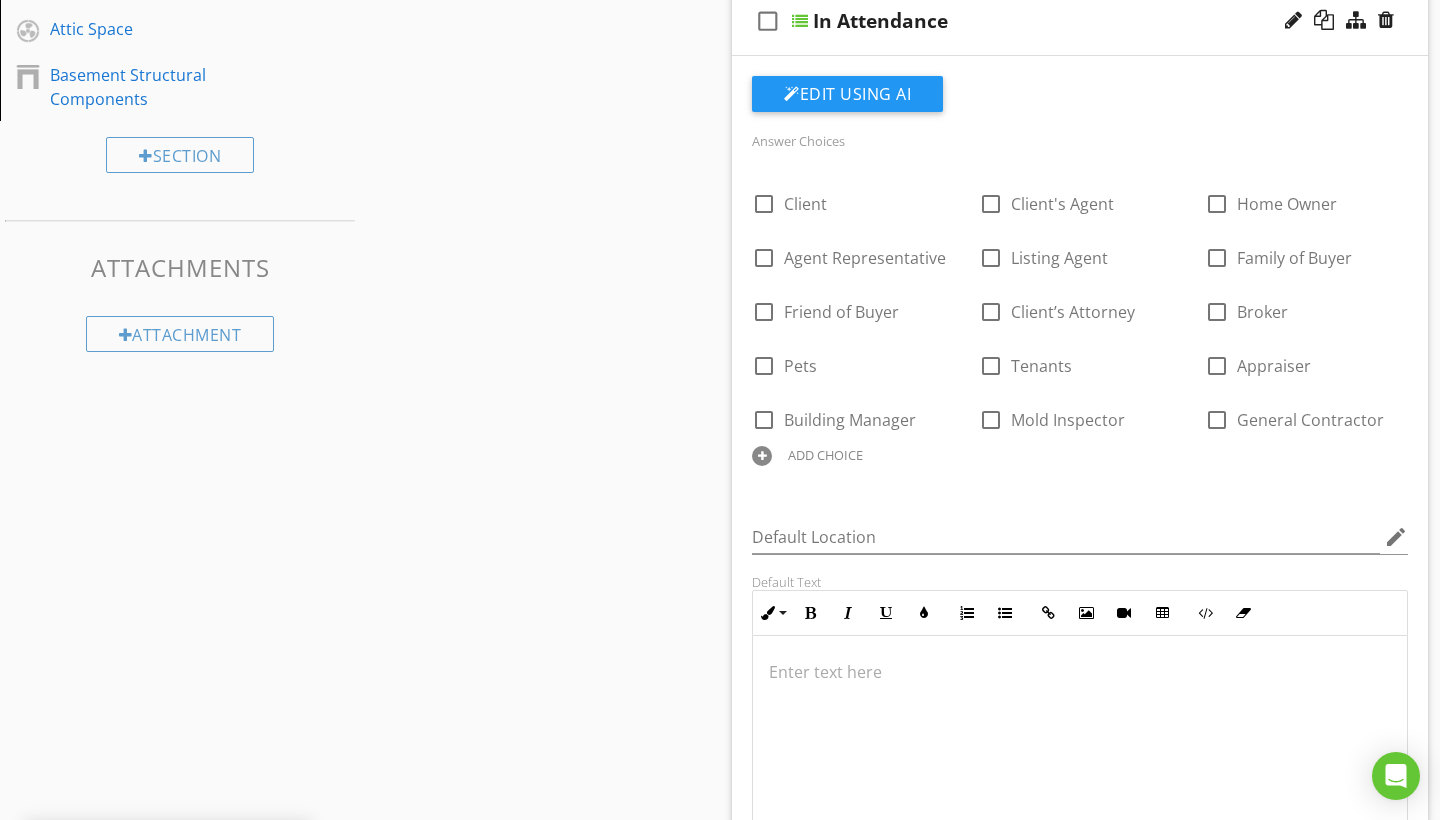 click at bounding box center [762, 456] 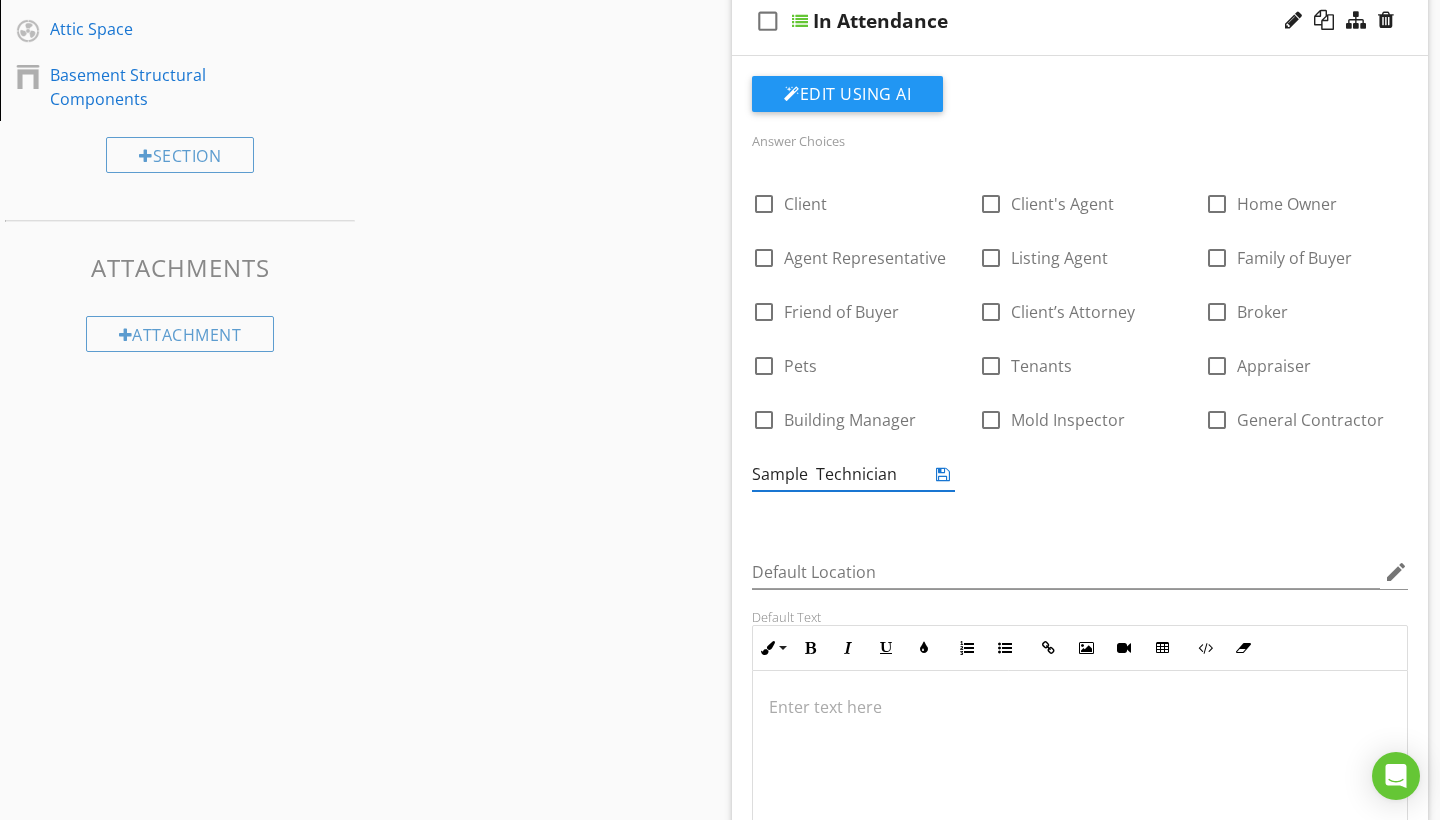 drag, startPoint x: 914, startPoint y: 481, endPoint x: 658, endPoint y: 481, distance: 256 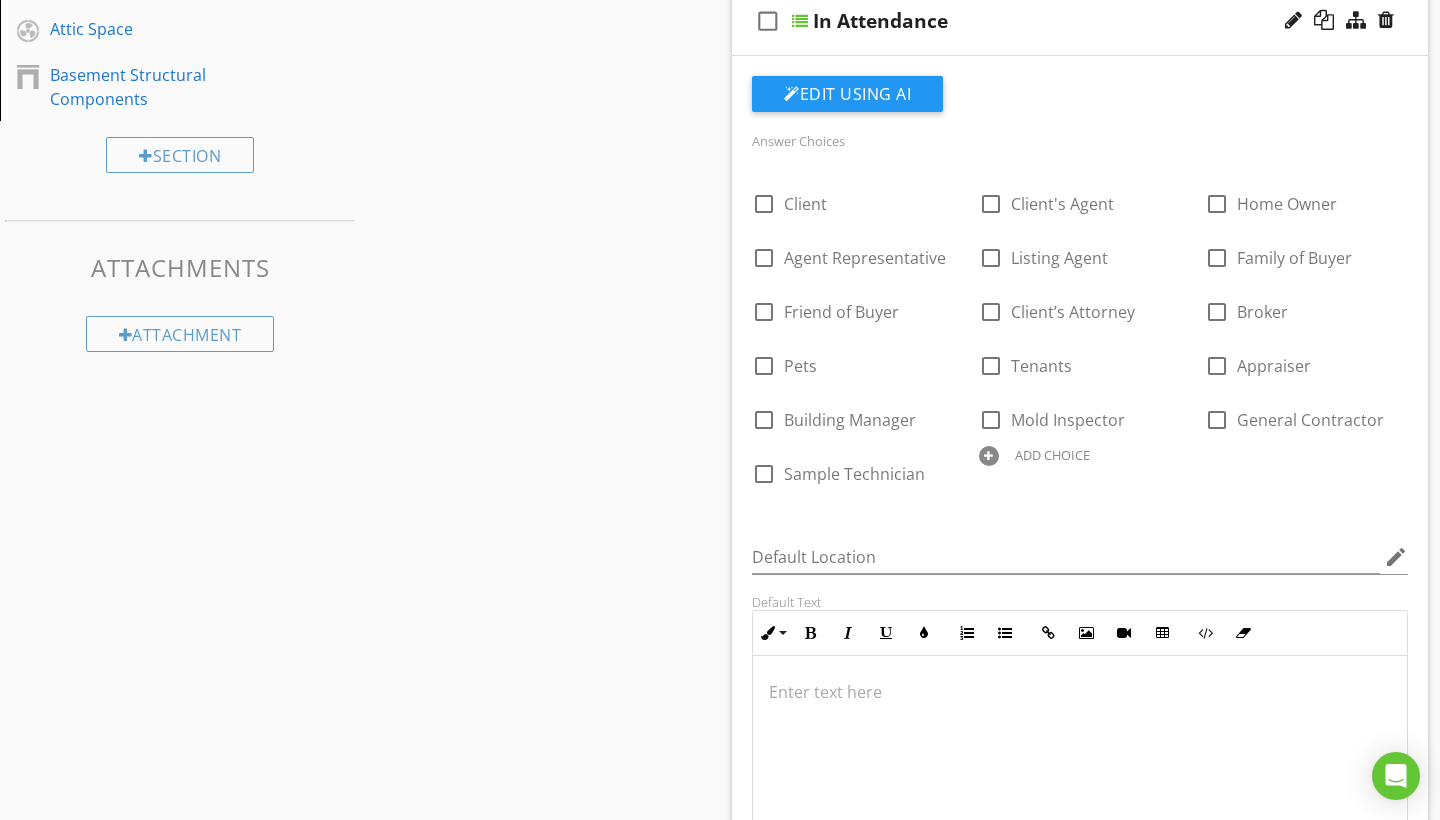 click on "ADD CHOICE" at bounding box center [1080, 454] 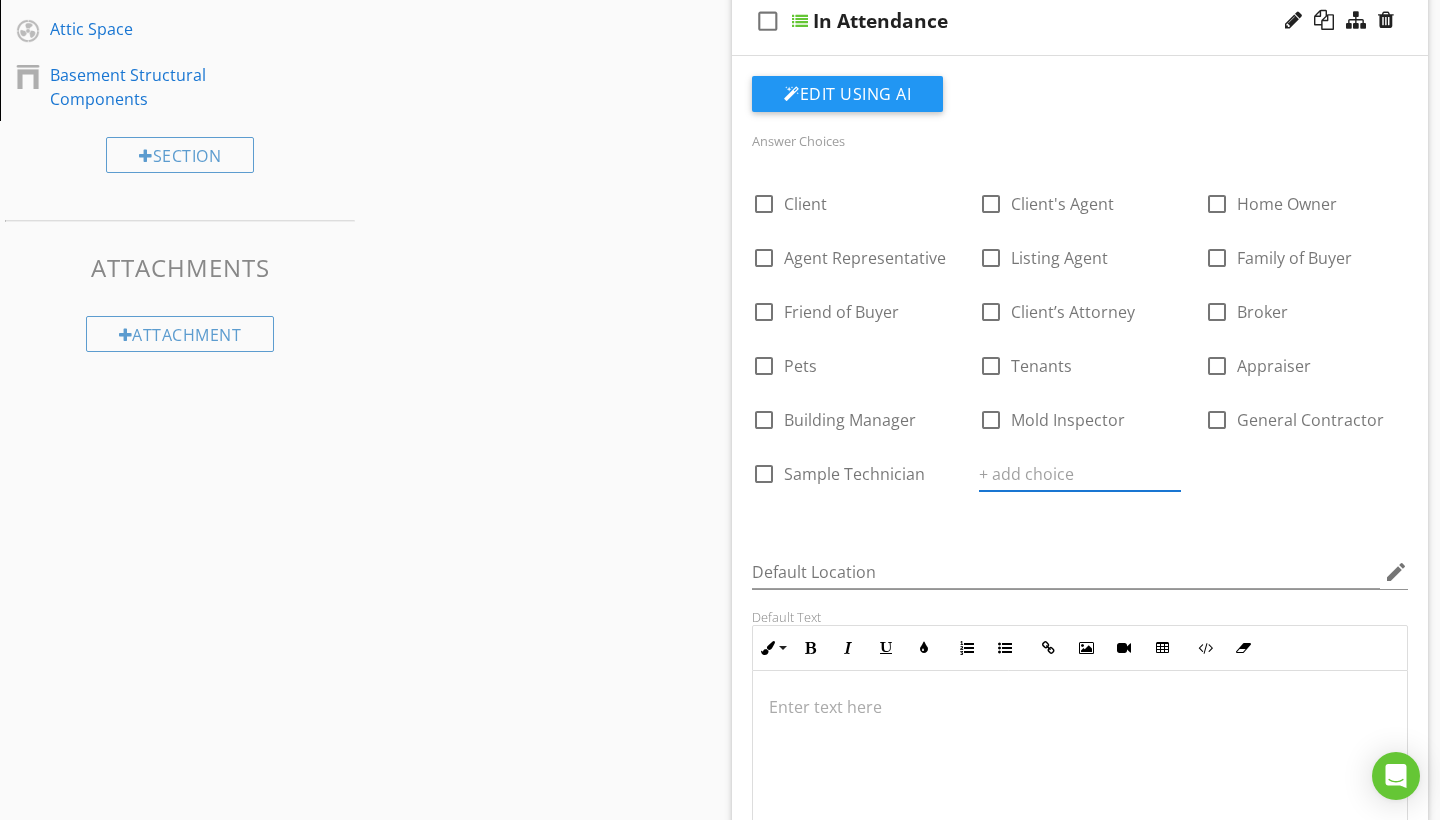 paste on "Sample Technician" 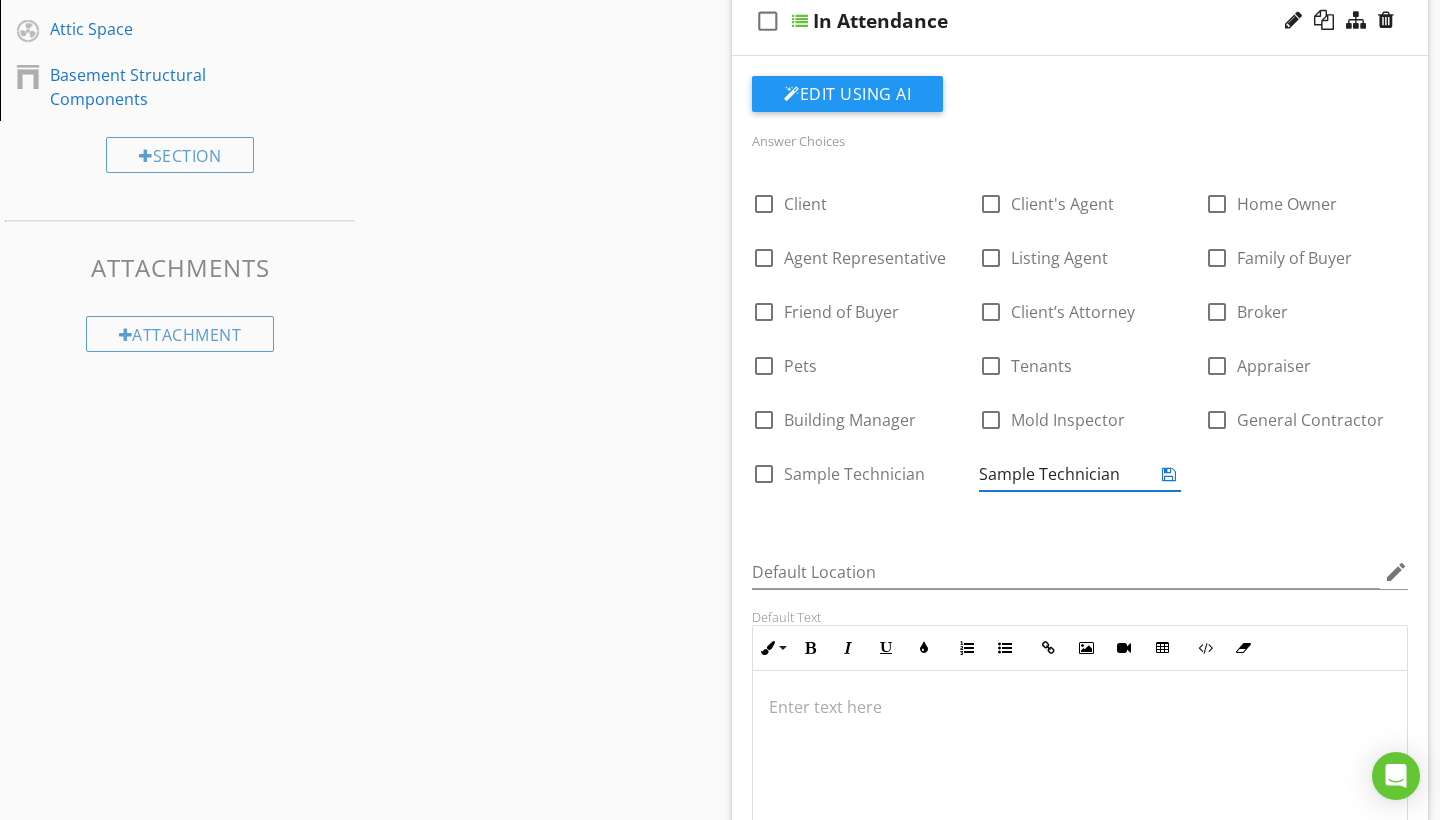 click at bounding box center (1169, 474) 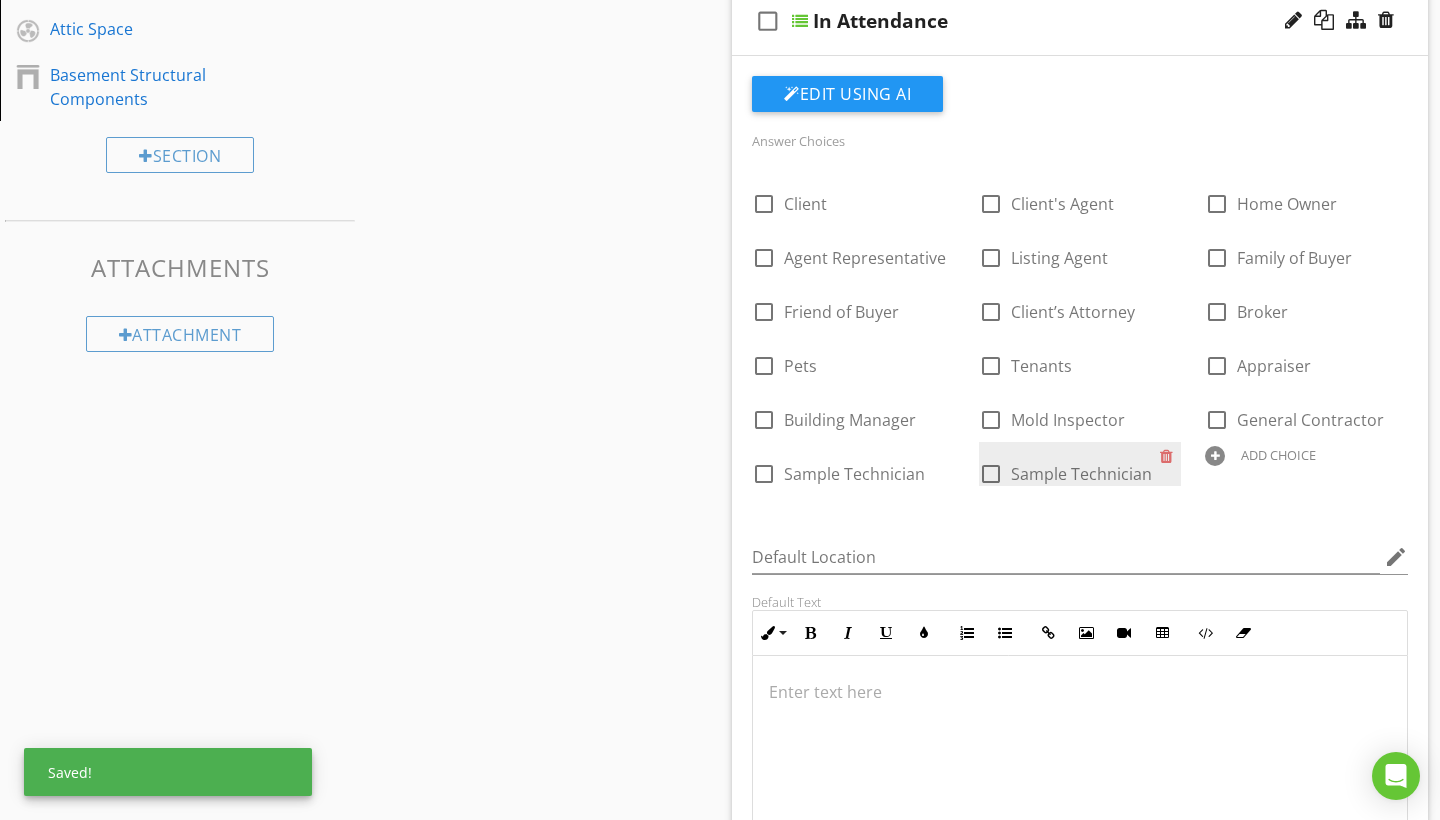 click at bounding box center (991, 474) 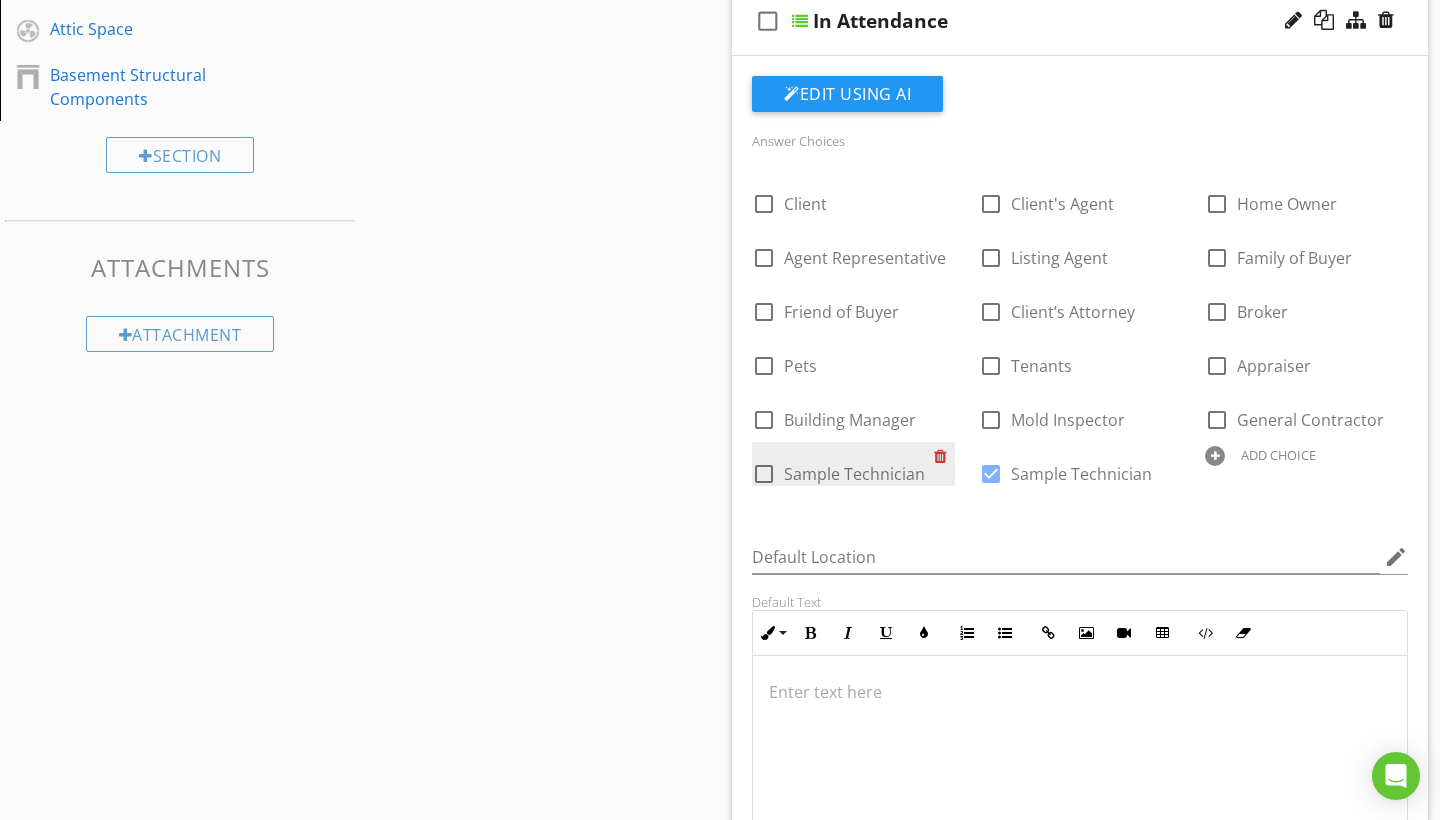 click at bounding box center (944, 456) 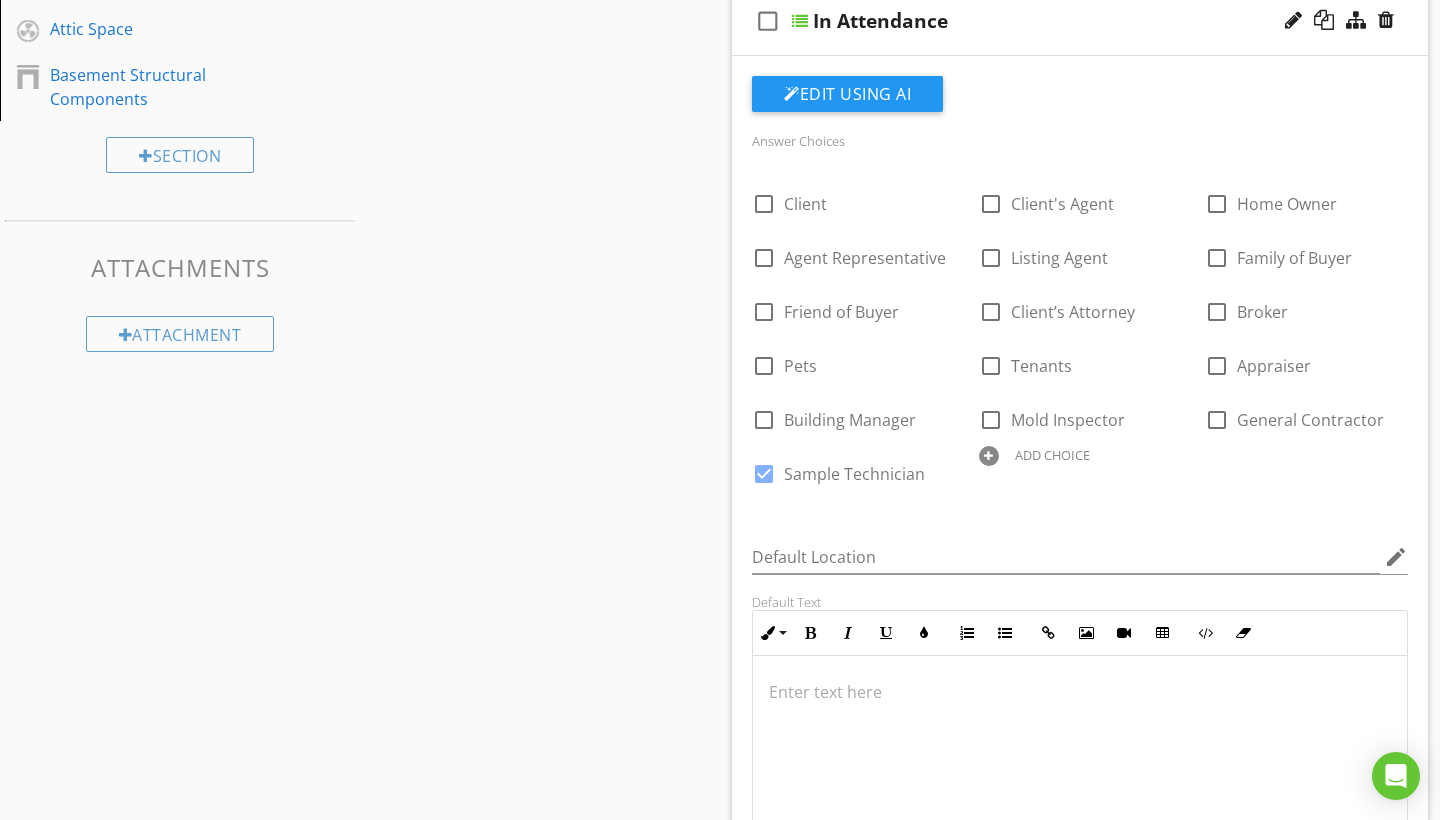 click on "Sections
Inspection Details           Sample Locations           Exterior           Roofing           Attic Space           Basement Structural Components
Section
Attachments
Attachment
Items
General           General Property Information
Item
Comments
New
Informational   check_box_outline_blank     Select All       check_box_outline_blank
Weather Conditions
check_box_outline_blank
In Attendance
Edit Using AI
Answer Choices   check_box_outline_blank Client   check_box_outline_blank Client's Agent   check_box_outline_blank Home Owner   check_box_outline_blank Agent Representative   check_box_outline_blank Listing Agent   check_box_outline_blank Family of Buyer       Broker" at bounding box center (720, 800) 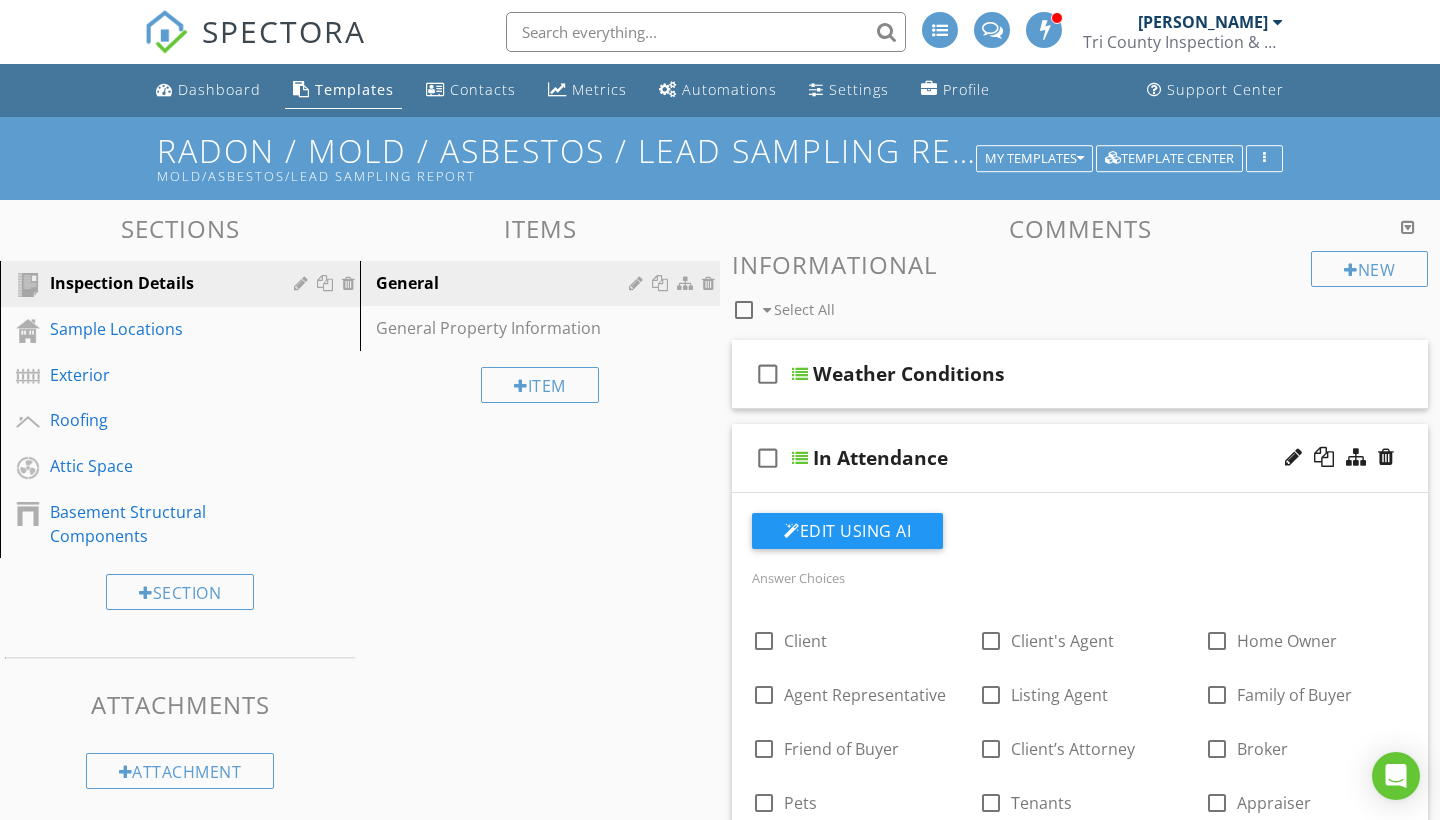 scroll, scrollTop: 0, scrollLeft: 0, axis: both 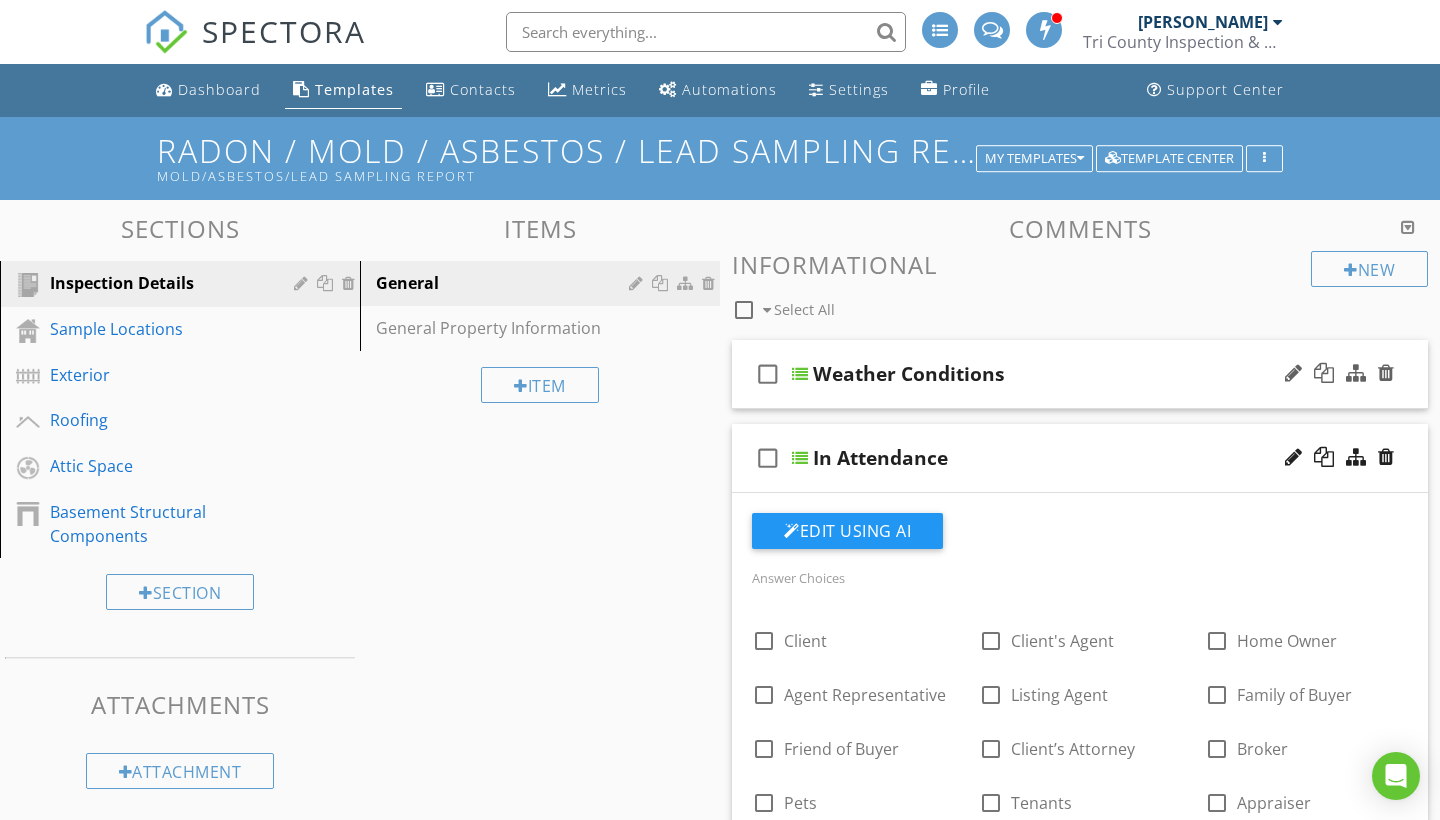 click on "check_box_outline_blank
Weather Conditions" at bounding box center [1080, 374] 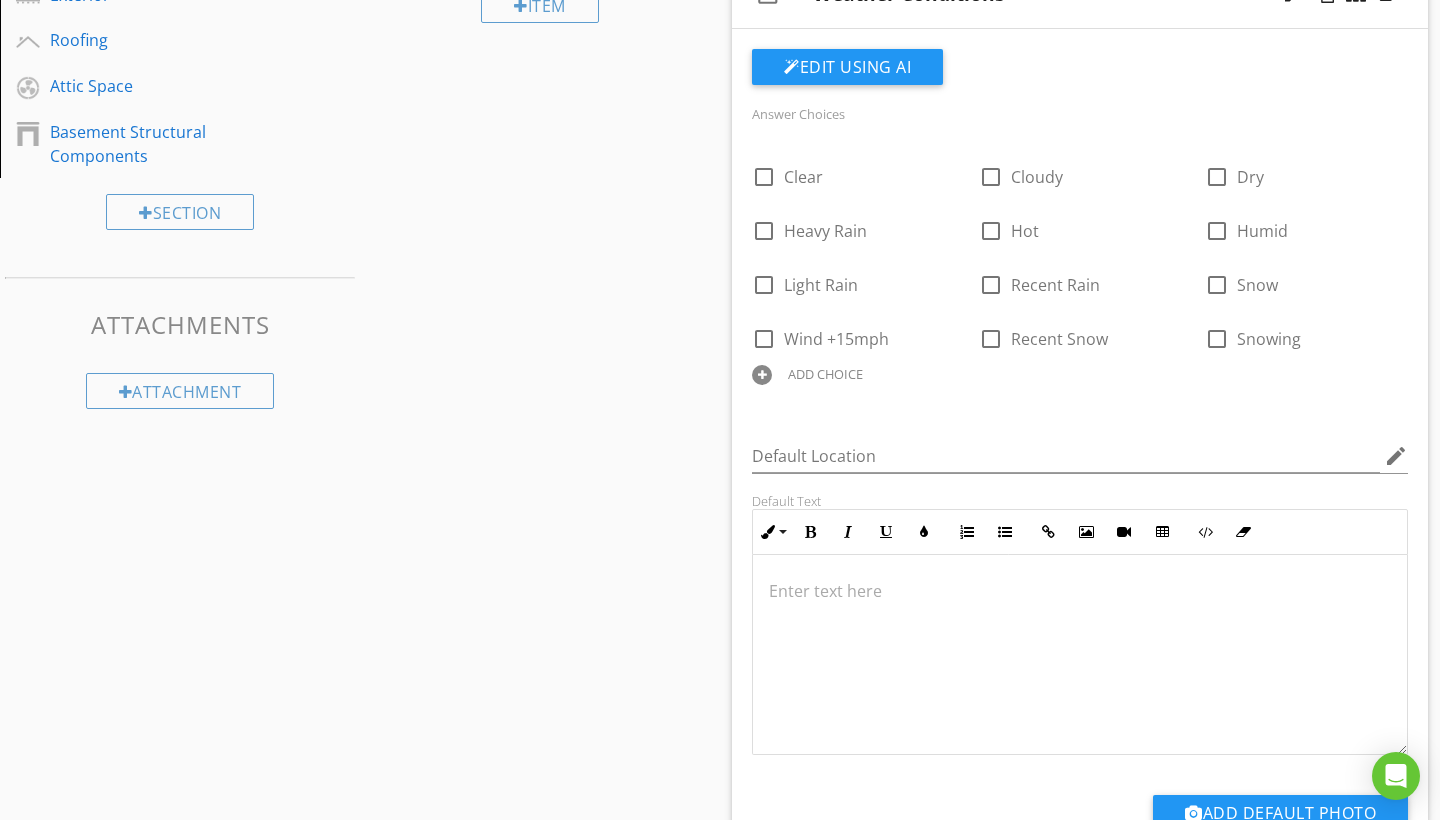 scroll, scrollTop: 375, scrollLeft: 0, axis: vertical 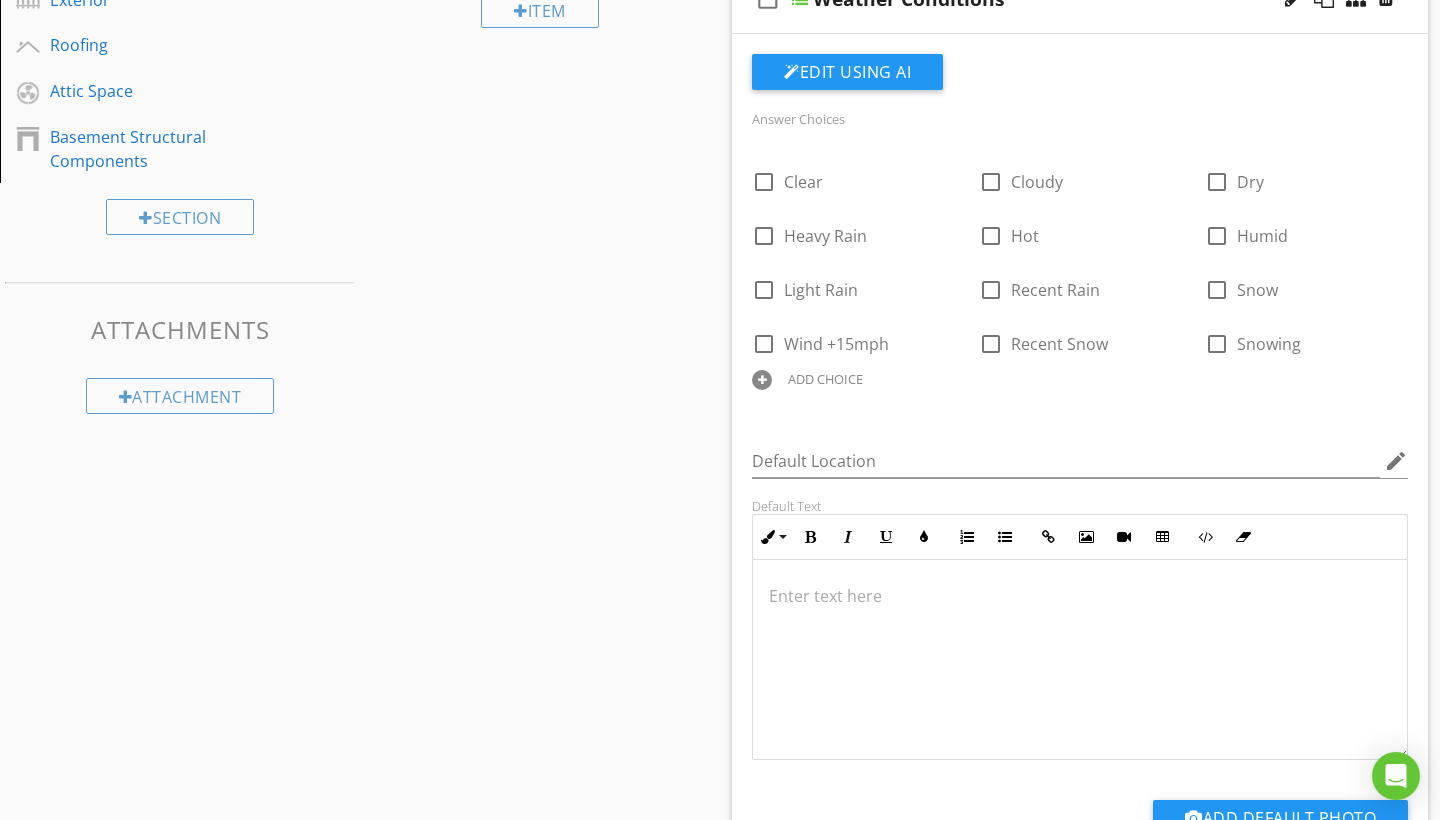 click on "Sections
Inspection Details           Sample Locations           Exterior           Roofing           Attic Space           Basement Structural Components
Section
Attachments
Attachment
Items
General           General Property Information
Item
Comments
New
Informational   check_box_outline_blank     Select All       check_box_outline_blank
Weather Conditions
Edit Using AI
Answer Choices   check_box_outline_blank Clear   check_box_outline_blank Cloudy   check_box_outline_blank Dry   check_box_outline_blank Heavy Rain   check_box_outline_blank Hot   check_box_outline_blank Humid   check_box_outline_blank Light Rain   check_box_outline_blank Recent Rain   check_box_outline_blank Snow   check_box_outline_blank" at bounding box center [720, 1300] 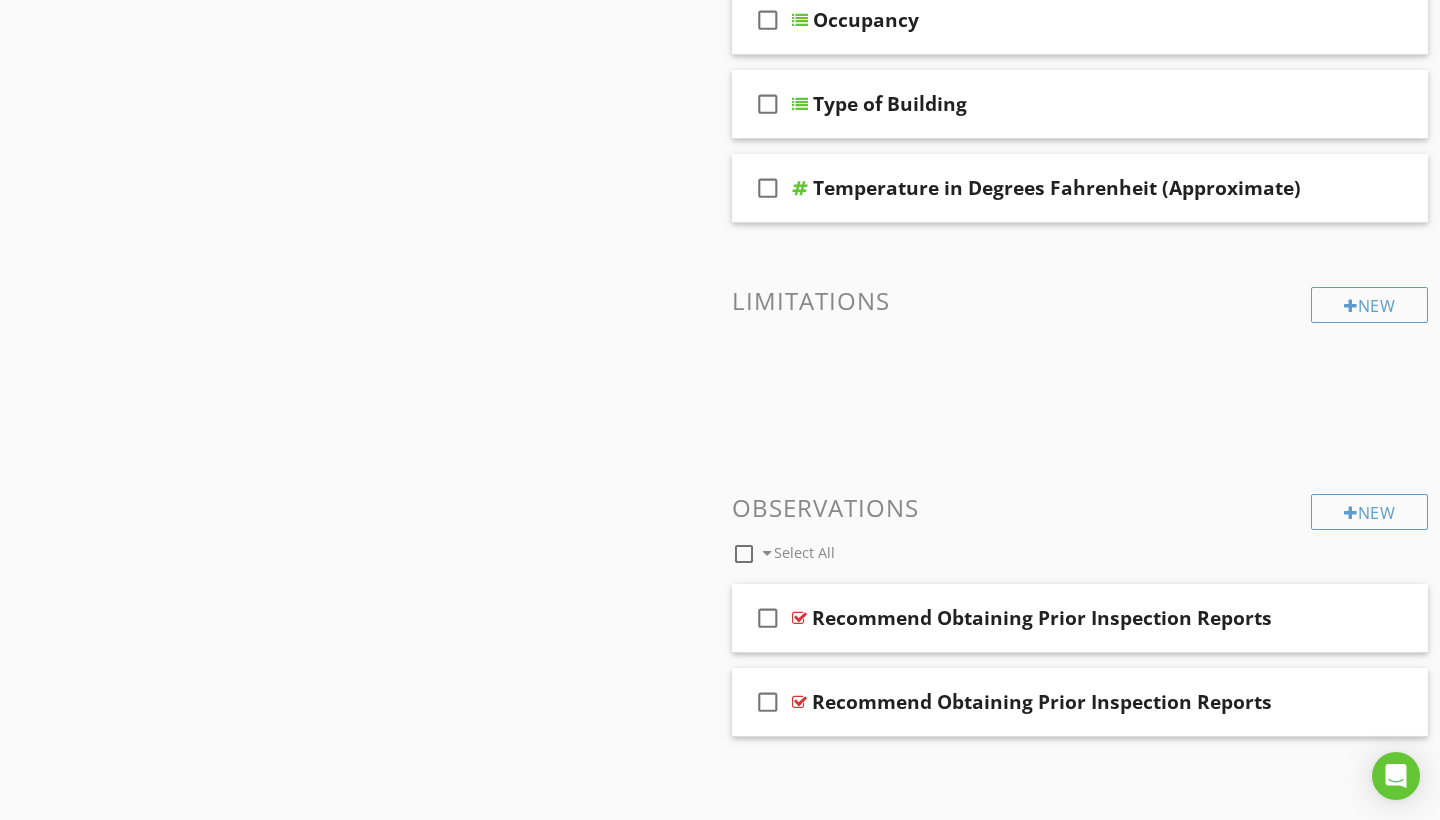 scroll, scrollTop: 2349, scrollLeft: 0, axis: vertical 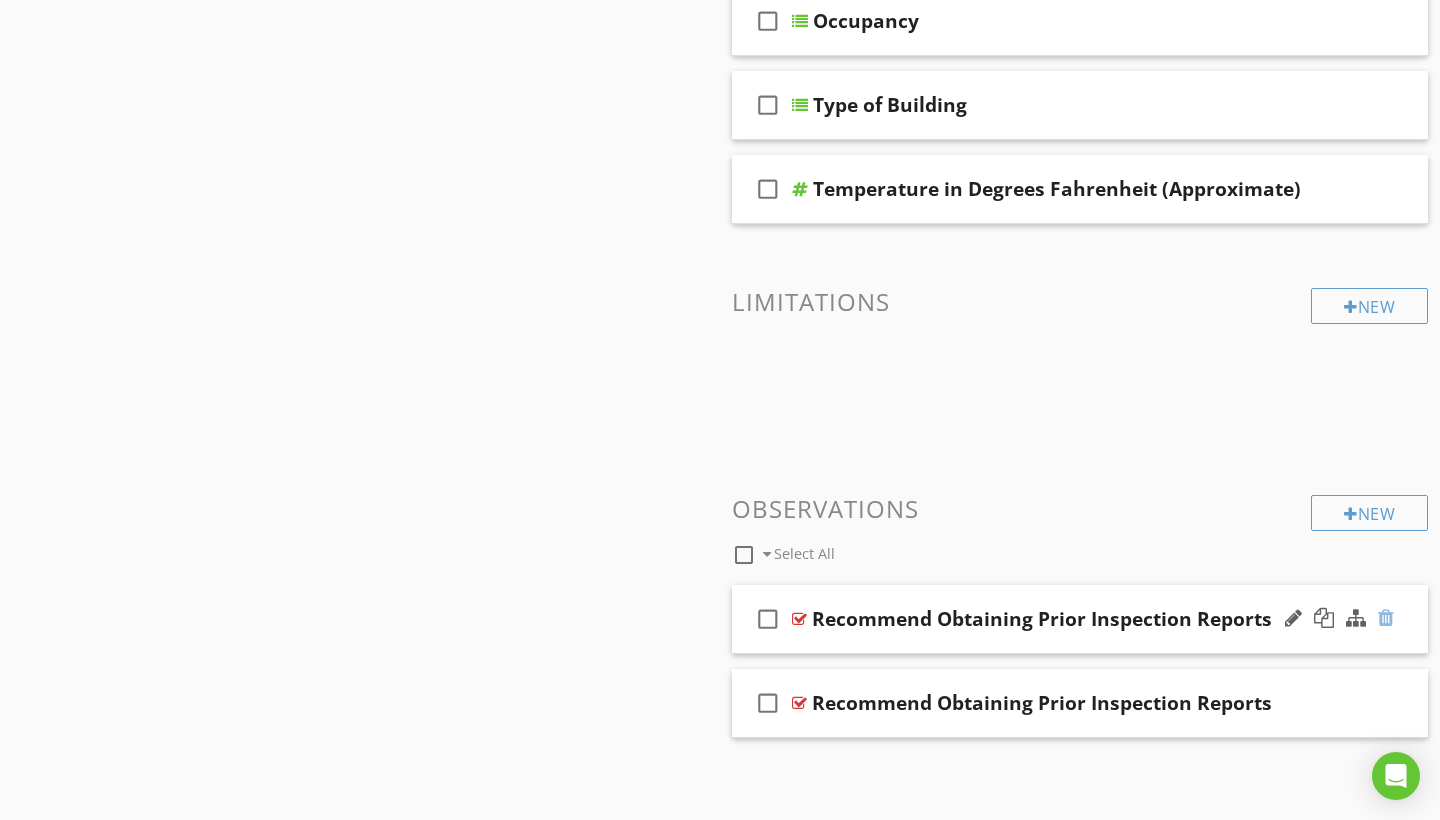 click at bounding box center (1386, 618) 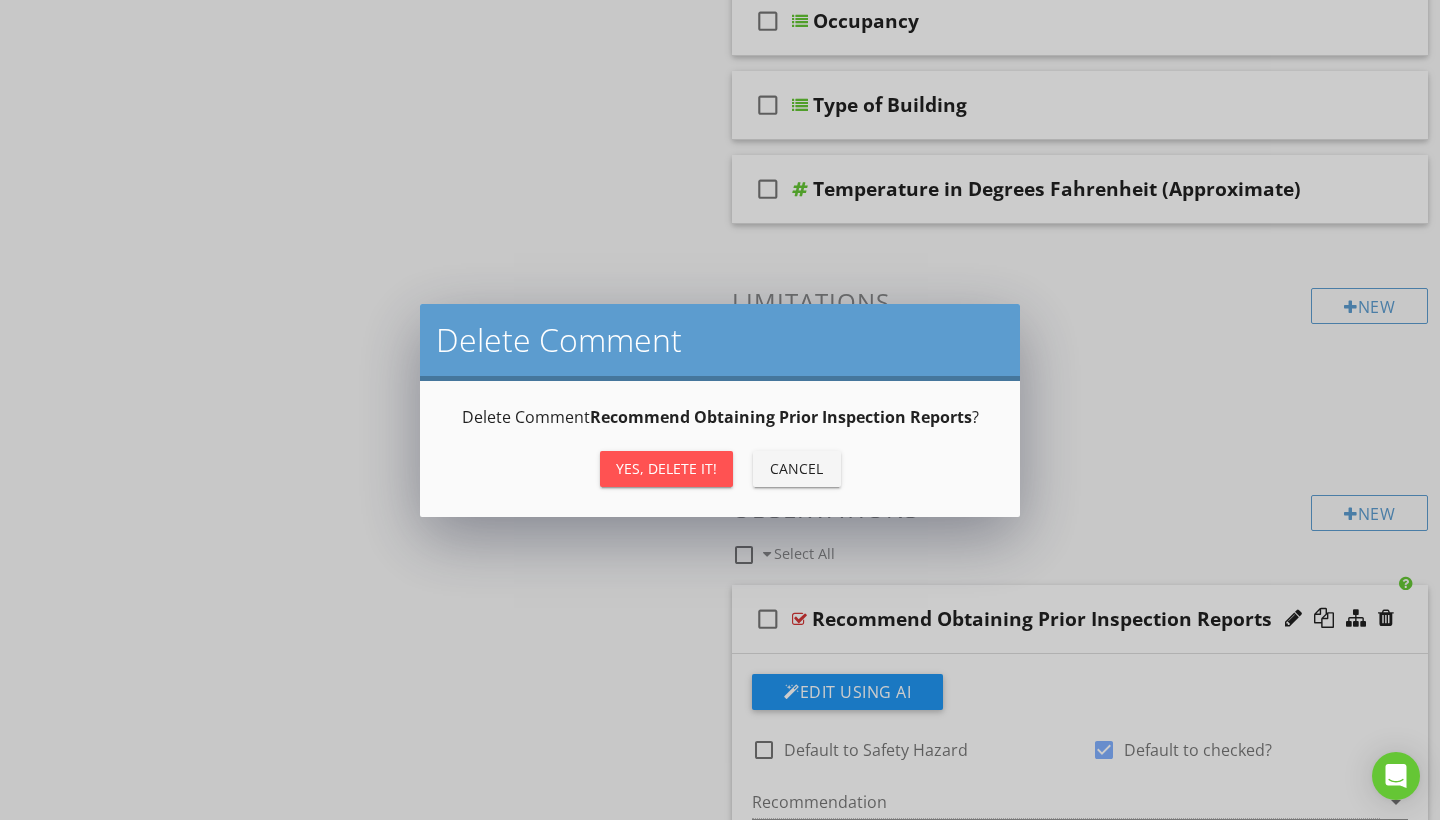click on "Yes, Delete it!   Cancel" at bounding box center [720, 469] 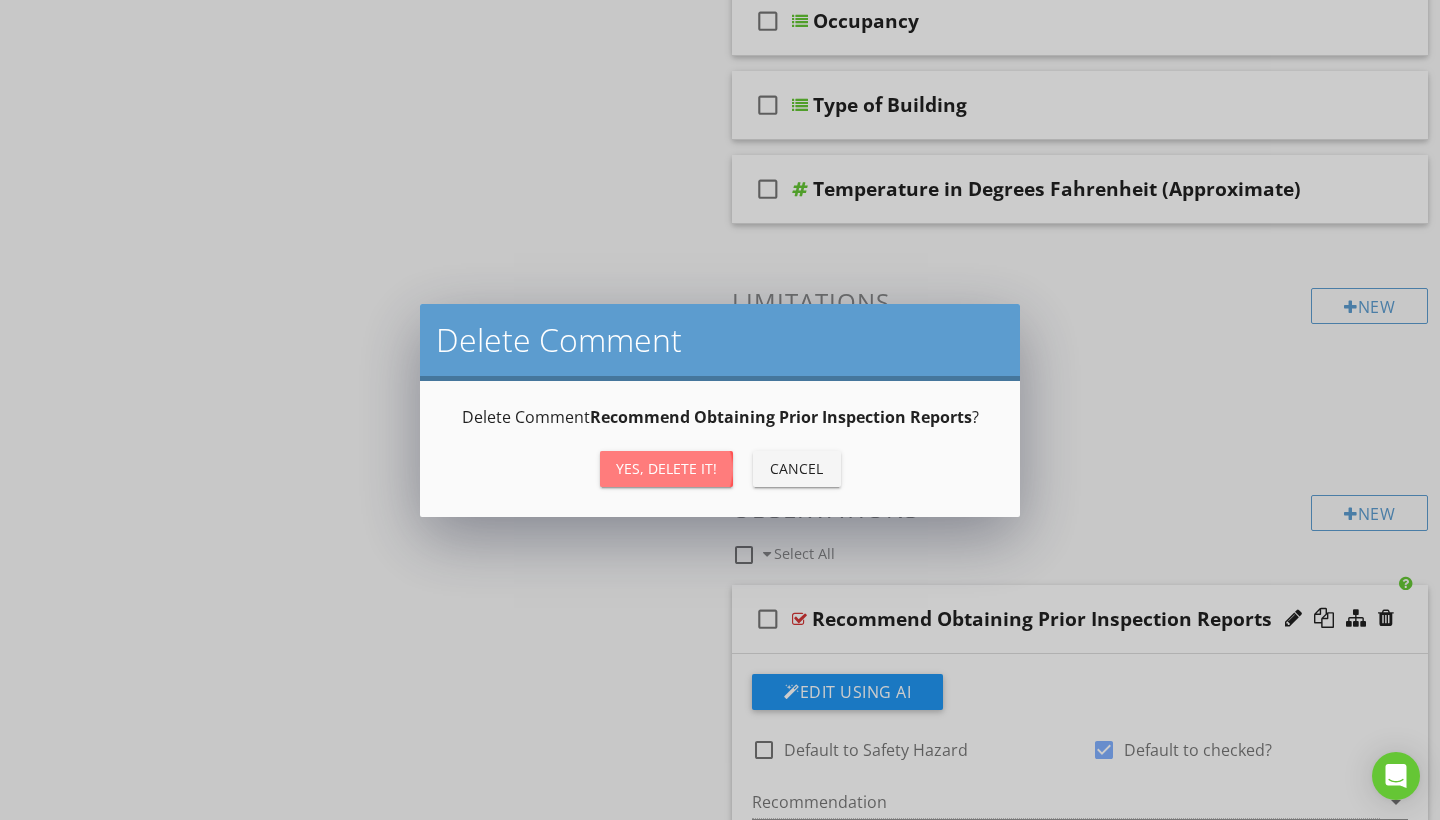click on "Yes, Delete it!" at bounding box center [666, 468] 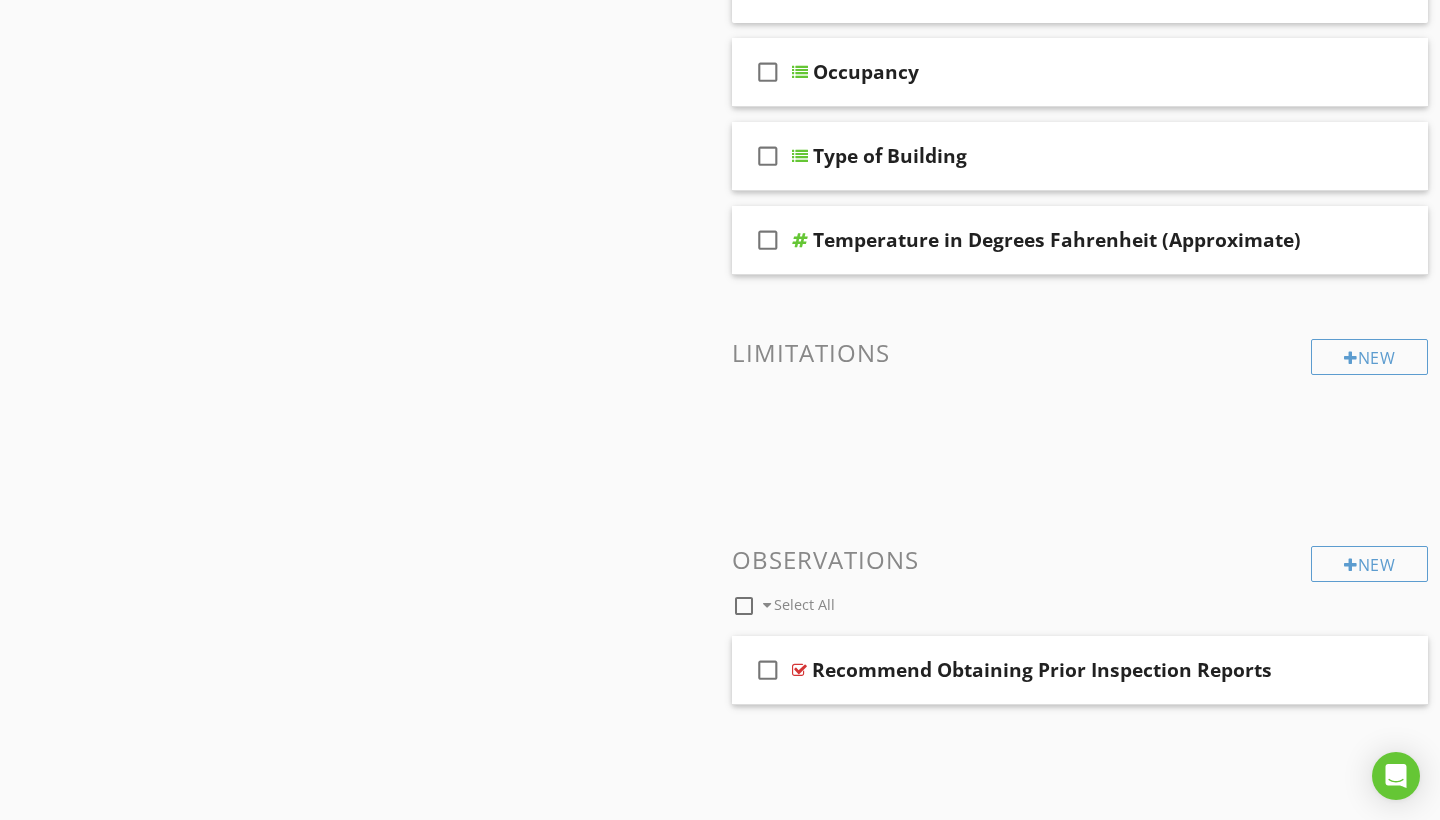 scroll, scrollTop: 2296, scrollLeft: 0, axis: vertical 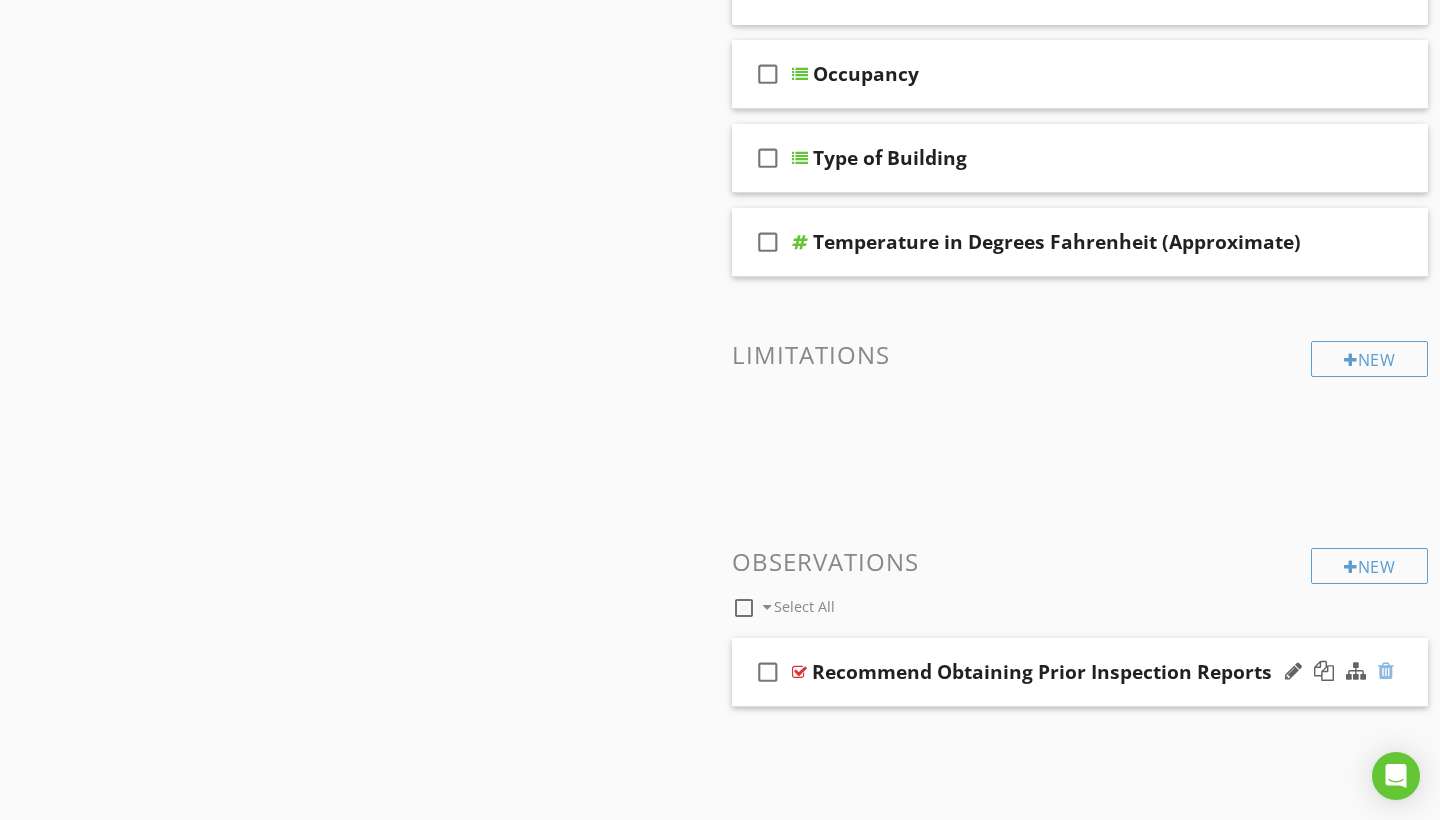 click at bounding box center [1386, 671] 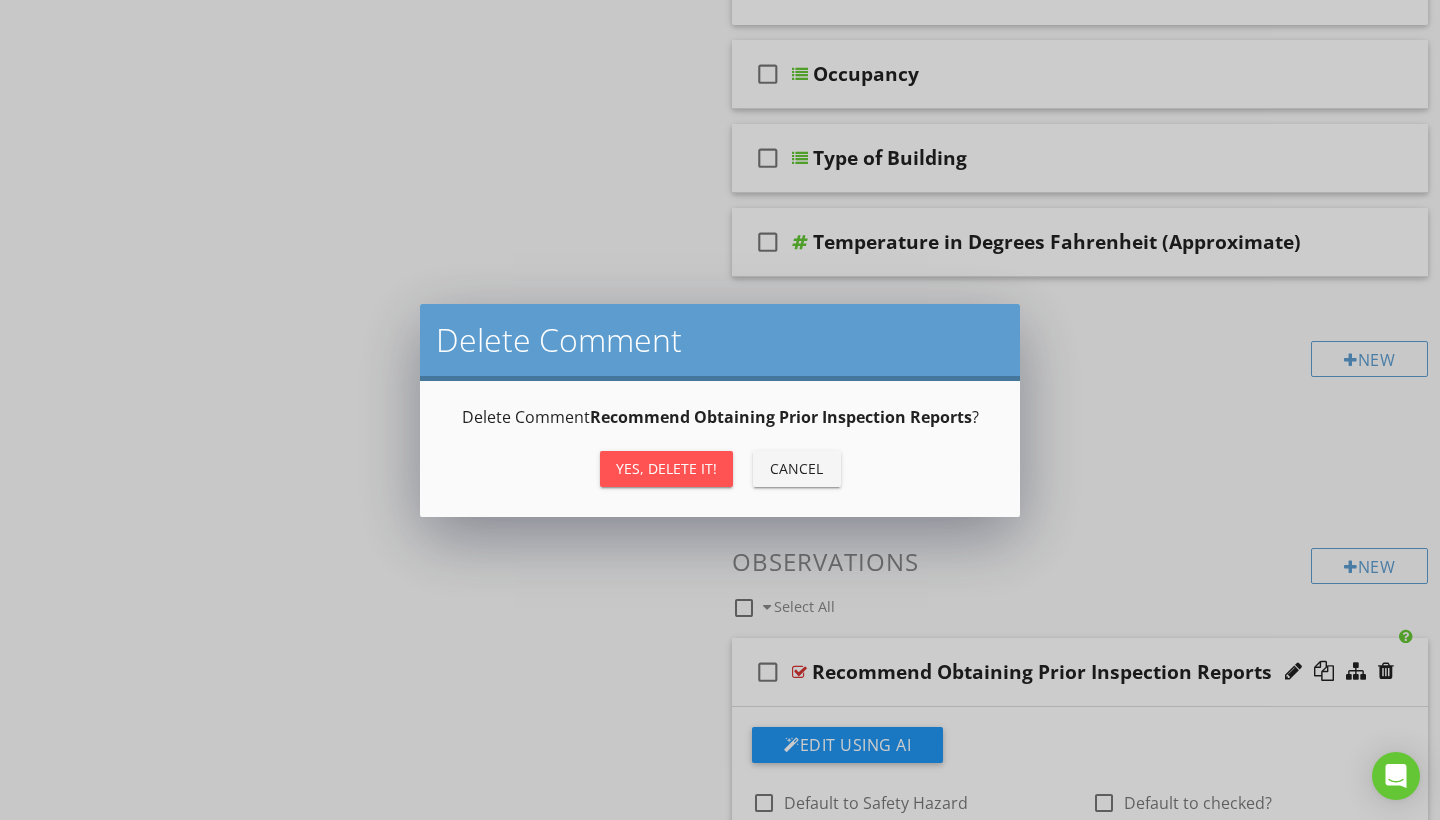 click on "Yes, Delete it!" at bounding box center (666, 468) 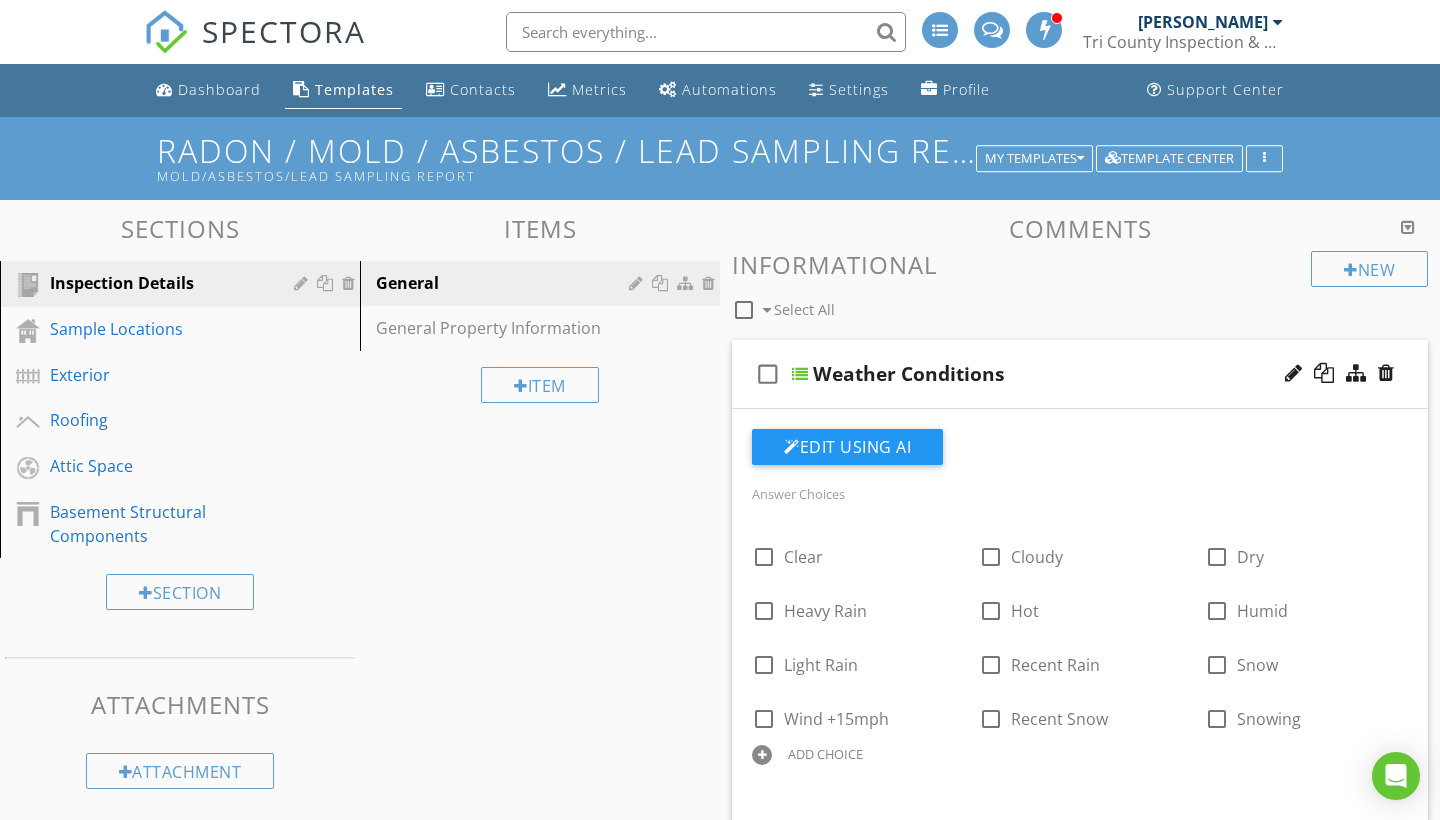 scroll, scrollTop: 0, scrollLeft: 0, axis: both 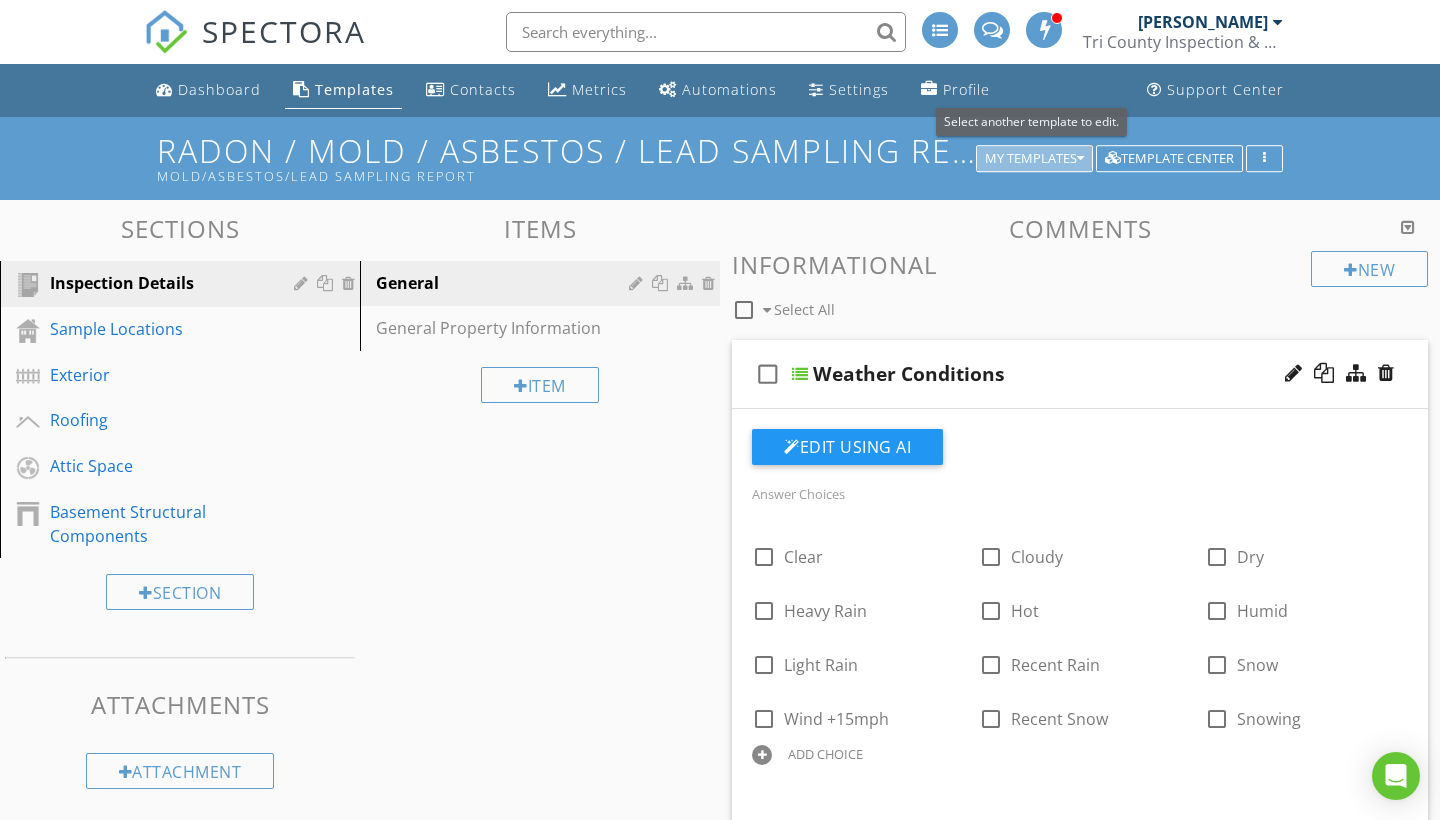 click on "My Templates" at bounding box center (1034, 159) 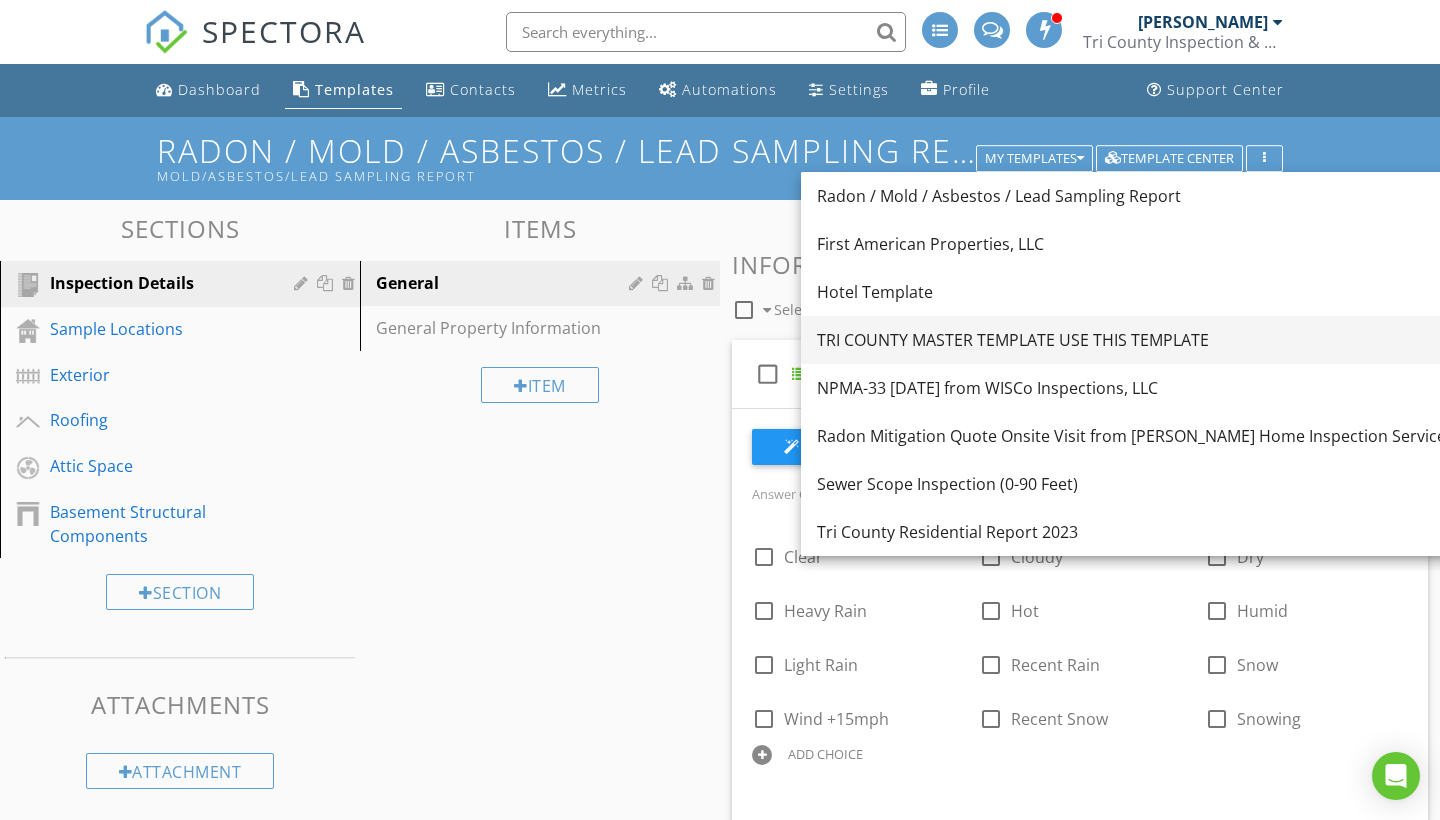 click on "TRI COUNTY MASTER TEMPLATE USE THIS TEMPLATE" at bounding box center [1135, 340] 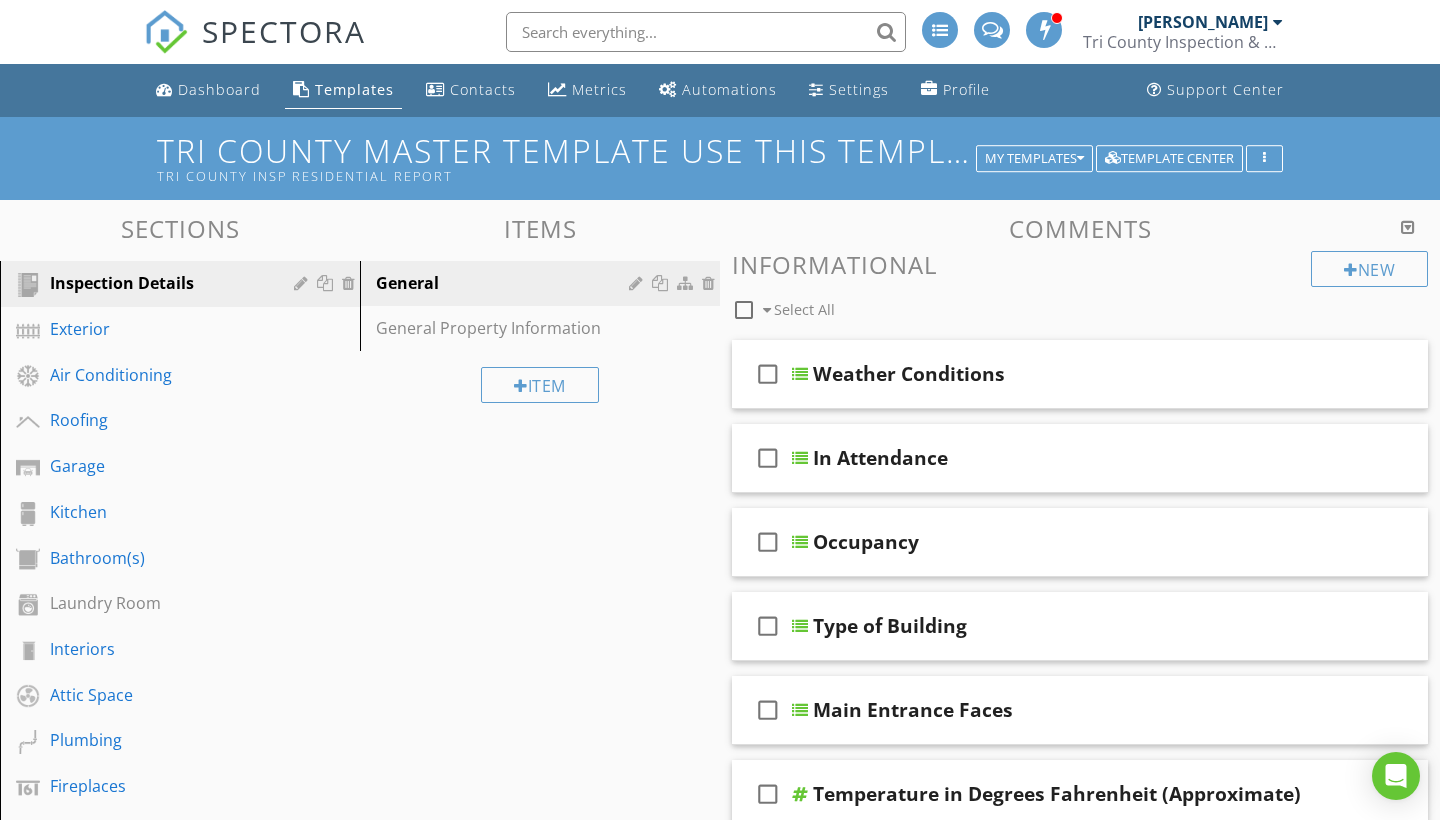click on "Sections
Inspection Details           Exterior           Air Conditioning           Roofing           Garage           Kitchen           Bathroom(s)           Laundry Room           Interiors           Attic Space           Plumbing           Fireplaces           Basement Structural Components           Electrical           Crawl Space Structural Components           Heating           Deferred Cost Items           Scope of the Home Inspection             Post Inspection Checklist           Sewer Scope
Section
Attachments     90 Day Home Warranty Flyer   28CCEDC8-A72F-4DFD-A692-EAB5C4759FD7.jpeg     90 Day Warranty Information   90_Day_Warranty_Information.pdf
Attachment
Items
General           General Property Information
Item
Comments
New
Informational   check_box_outline_blank     Select All" at bounding box center [720, 936] 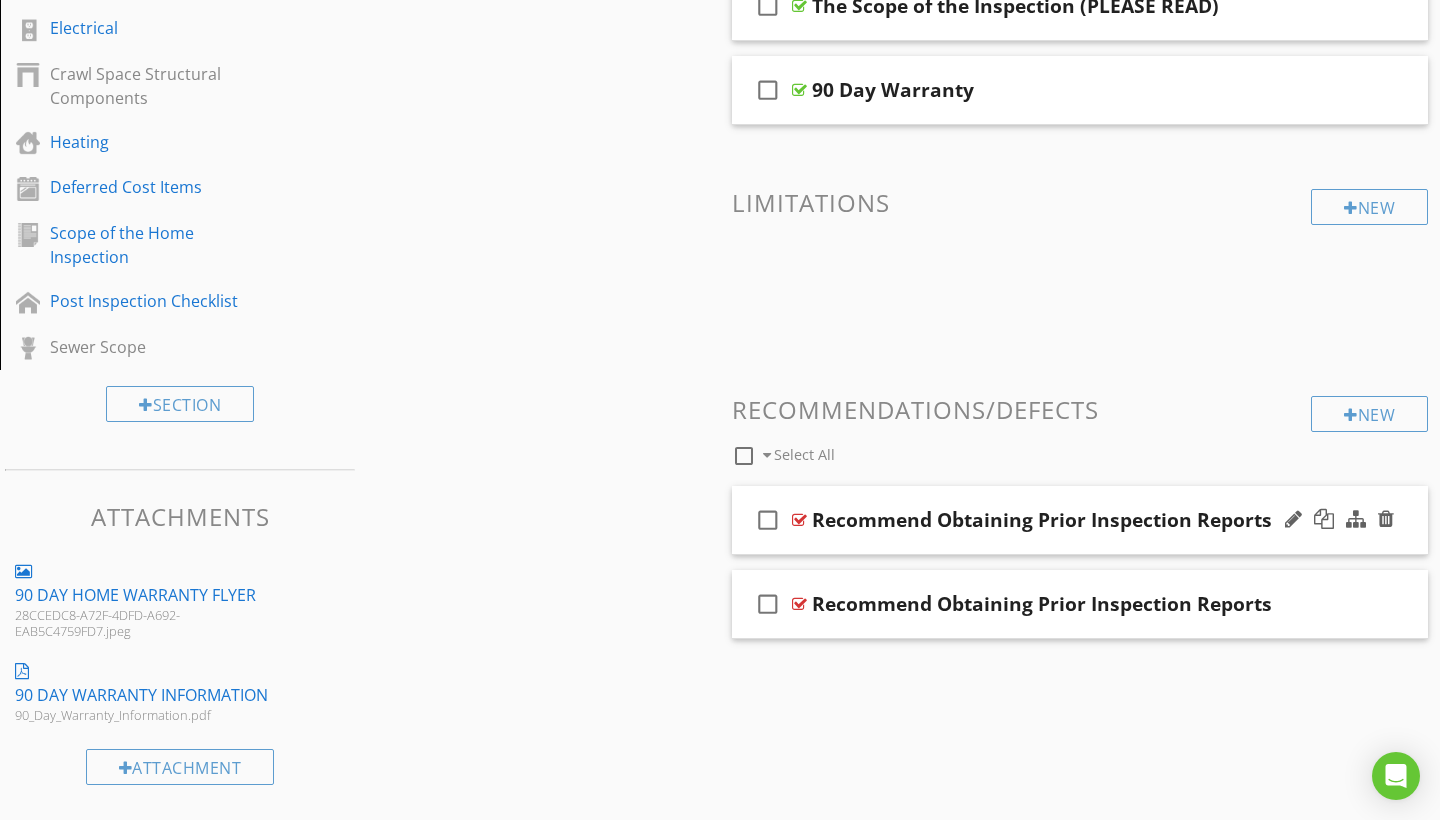 scroll, scrollTop: 872, scrollLeft: 0, axis: vertical 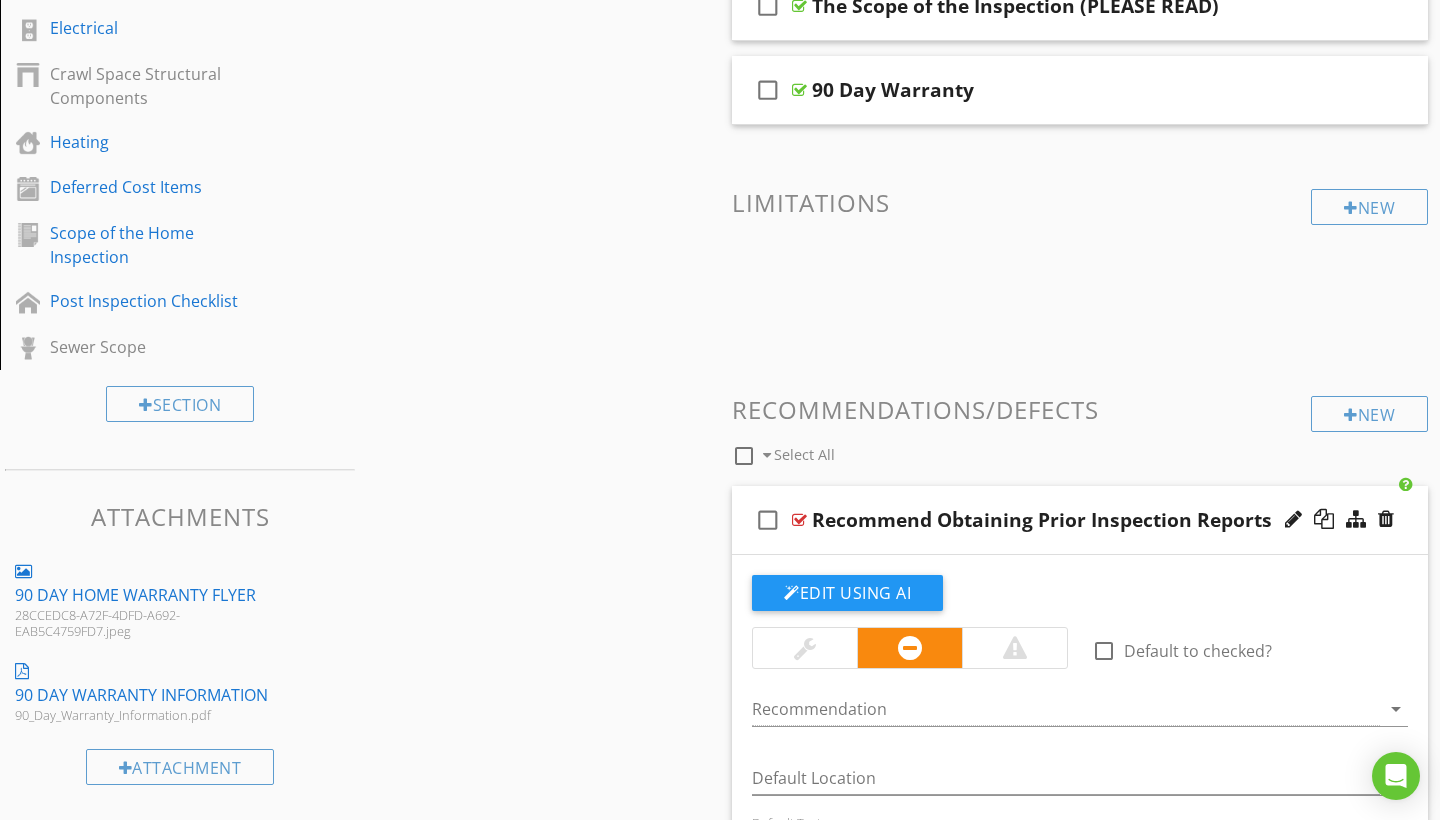 click on "Sections
Inspection Details           Exterior           Air Conditioning           Roofing           Garage           Kitchen           Bathroom(s)           Laundry Room           Interiors           Attic Space           Plumbing           Fireplaces           Basement Structural Components           Electrical           Crawl Space Structural Components           Heating           Deferred Cost Items           Scope of the Home Inspection             Post Inspection Checklist           Sewer Scope
Section
Attachments     90 Day Home Warranty Flyer   28CCEDC8-A72F-4DFD-A692-EAB5C4759FD7.jpeg     90 Day Warranty Information   90_Day_Warranty_Information.pdf
Attachment
Items
General           General Property Information
Item
Comments
New
Informational   check_box_outline_blank     Select All" at bounding box center [720, 352] 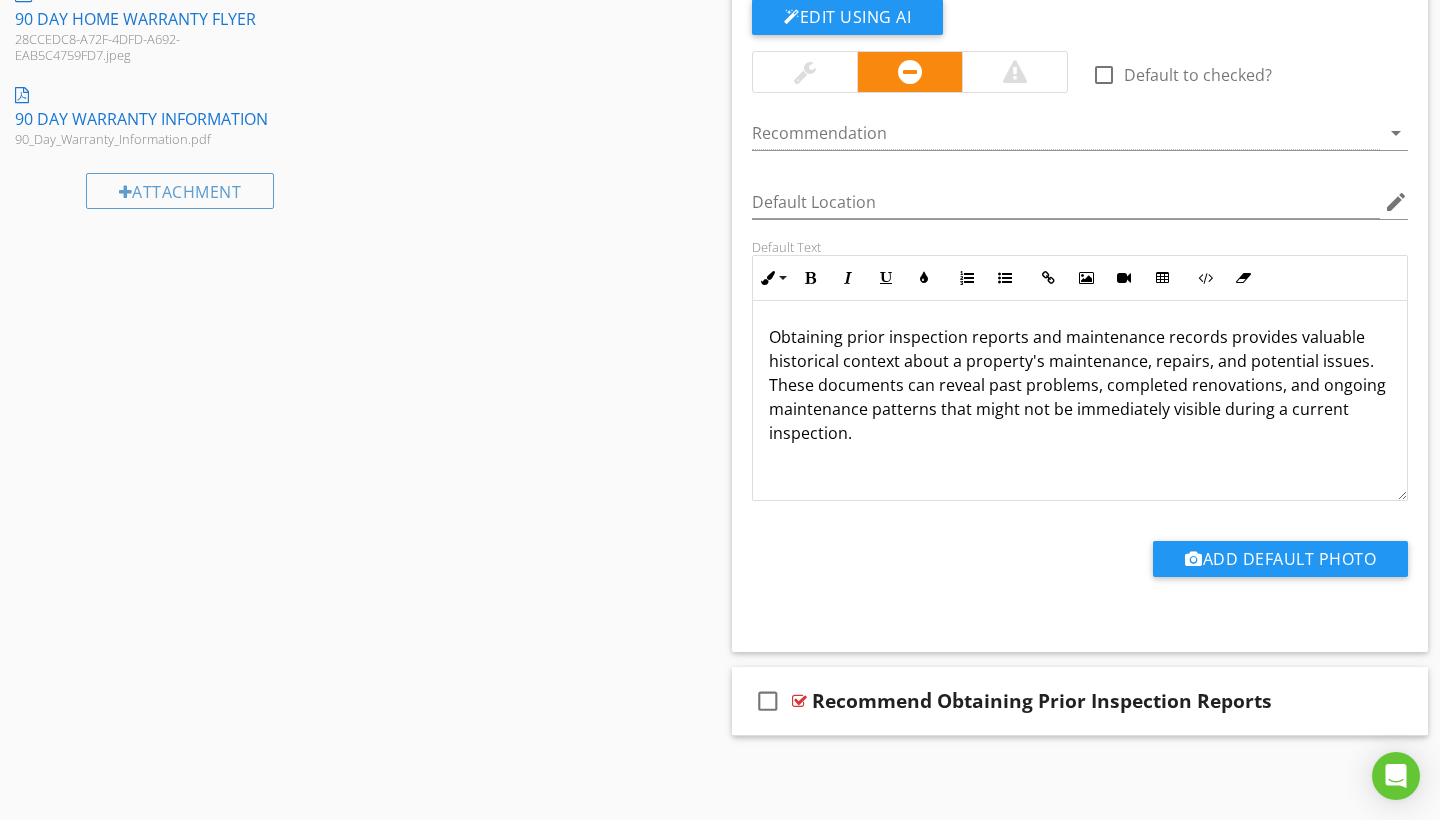 scroll, scrollTop: 1446, scrollLeft: 0, axis: vertical 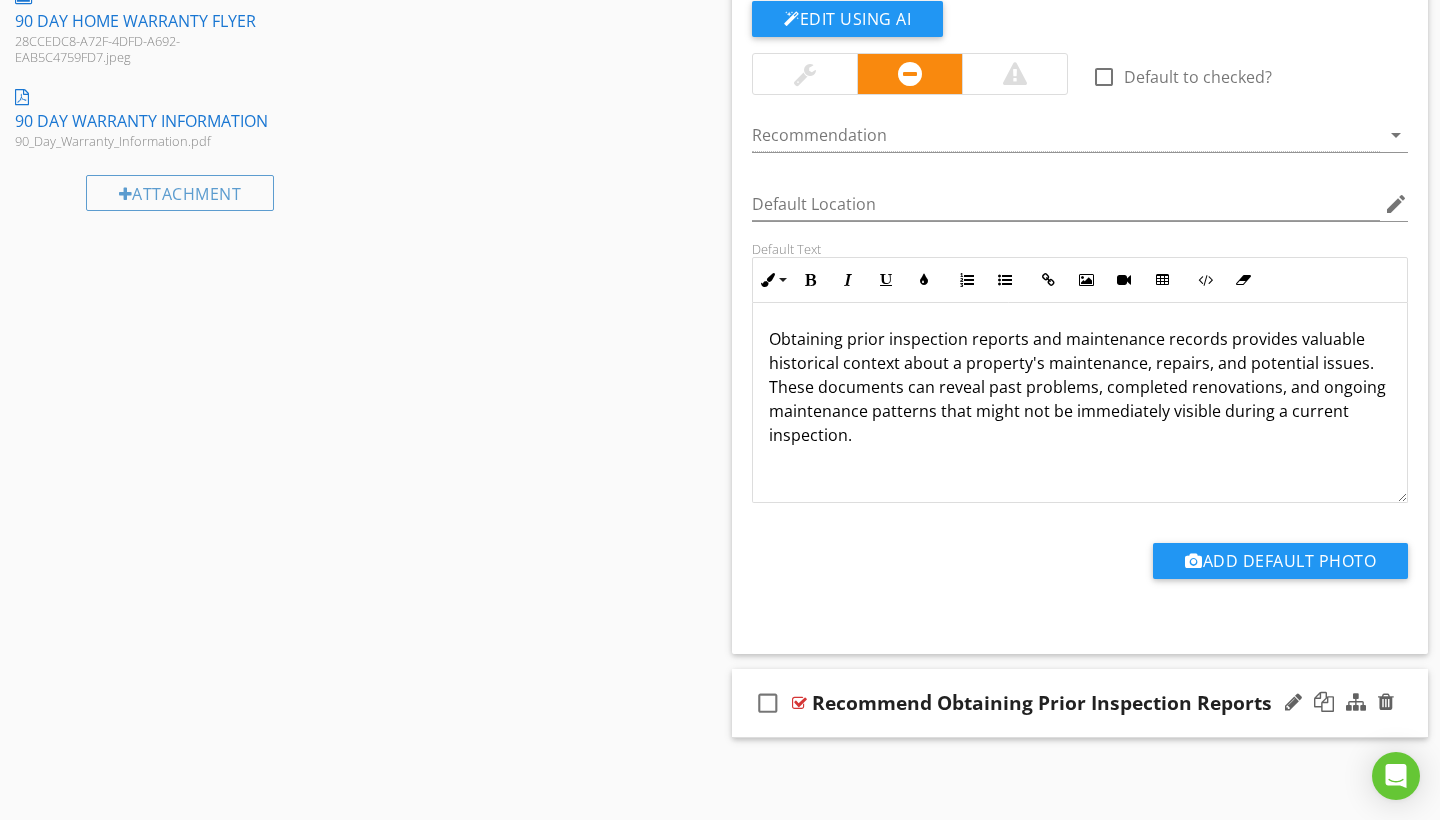 click on "check_box_outline_blank
Recommend Obtaining Prior Inspection Reports" at bounding box center (1080, 703) 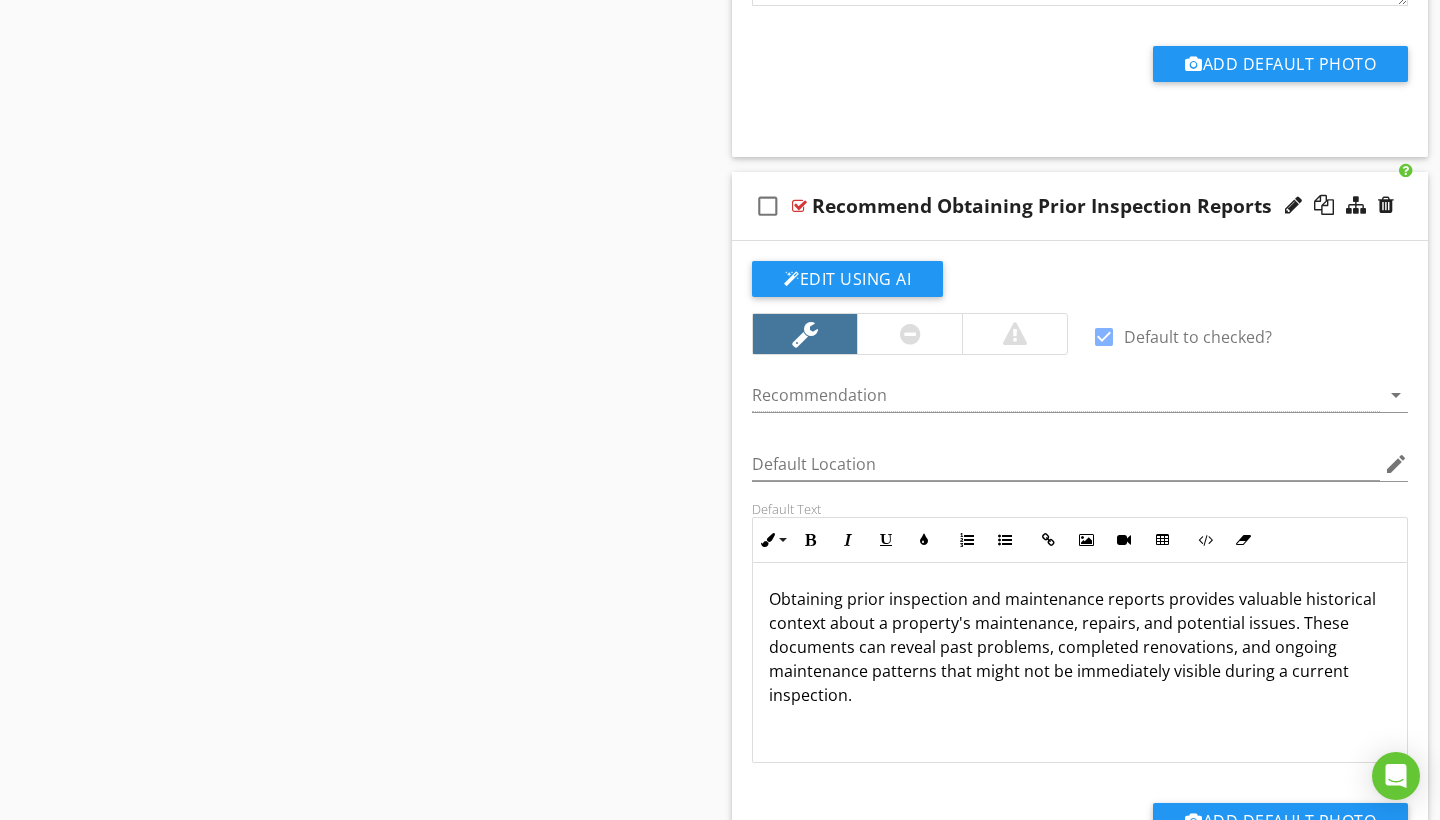scroll, scrollTop: 1945, scrollLeft: 0, axis: vertical 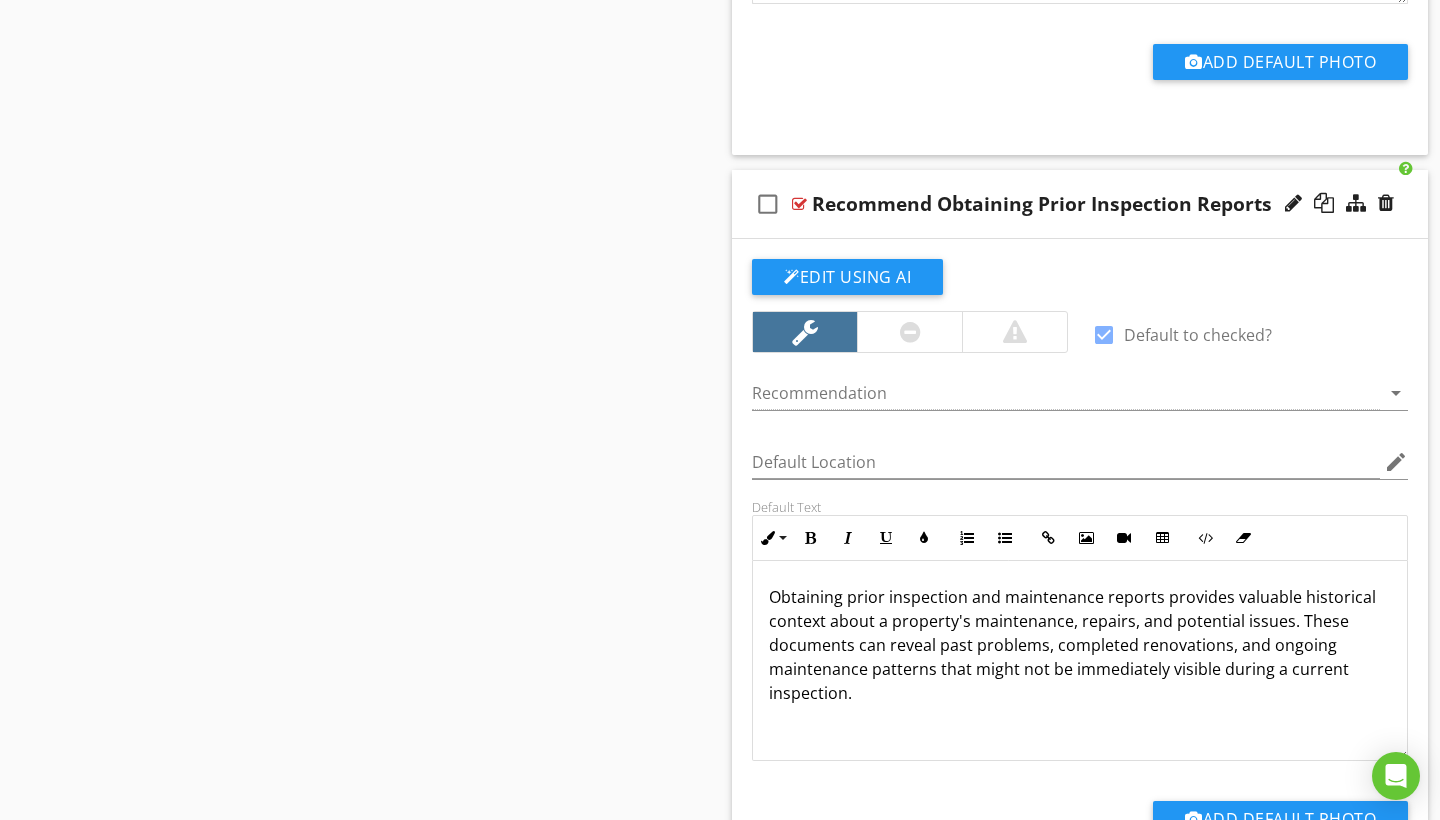 click at bounding box center (1104, 335) 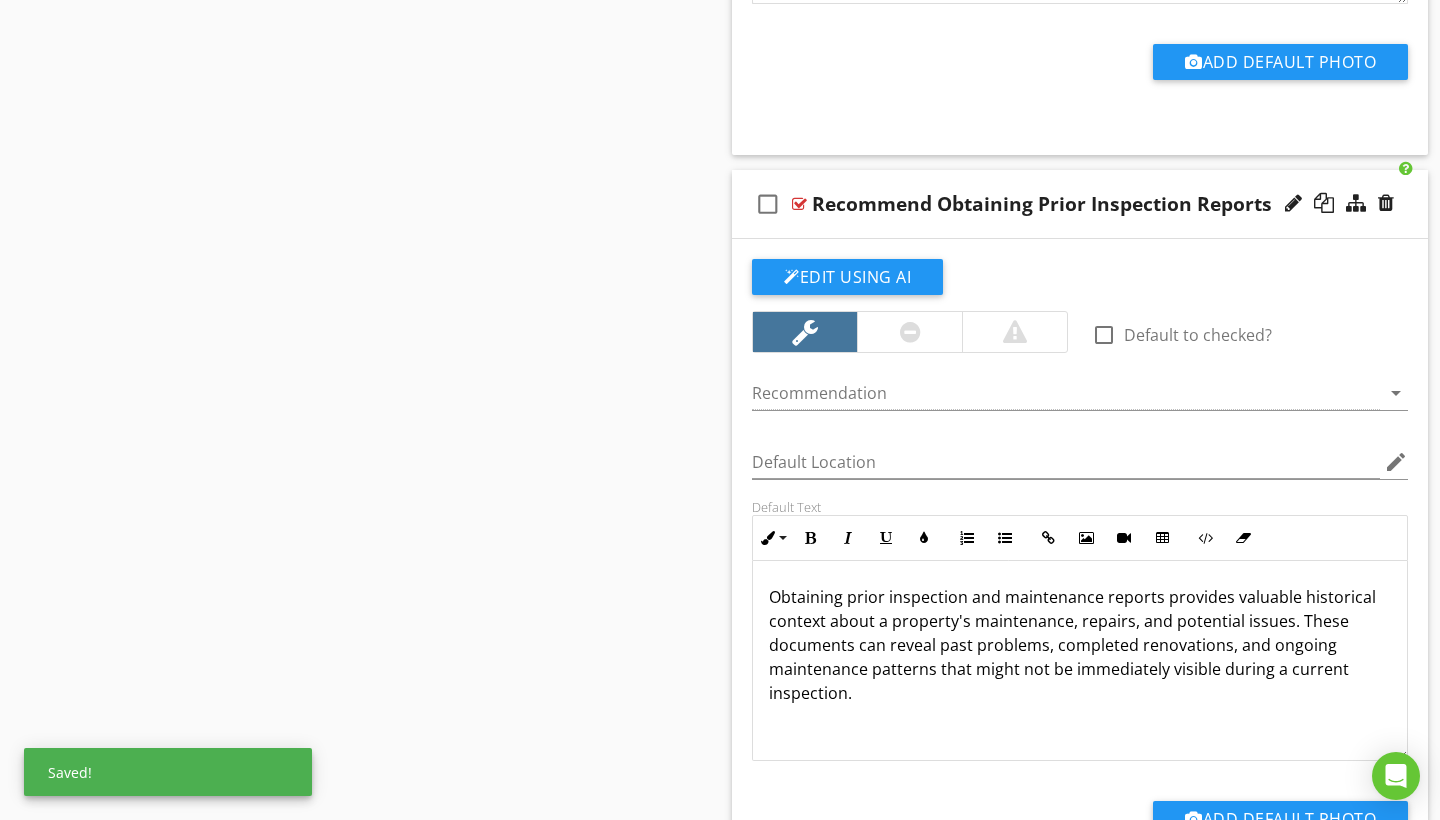 click on "Sections
Inspection Details           Exterior           Air Conditioning           Roofing           Garage           Kitchen           Bathroom(s)           Laundry Room           Interiors           Attic Space           Plumbing           Fireplaces           Basement Structural Components           Electrical           Crawl Space Structural Components           Heating           Deferred Cost Items           Scope of the Home Inspection             Post Inspection Checklist           Sewer Scope
Section
Attachments     90 Day Home Warranty Flyer   28CCEDC8-A72F-4DFD-A692-EAB5C4759FD7.jpeg     90 Day Warranty Information   90_Day_Warranty_Information.pdf
Attachment
Items
General           General Property Information
Item
Comments
New
Informational   check_box_outline_blank     Select All" at bounding box center (720, -385) 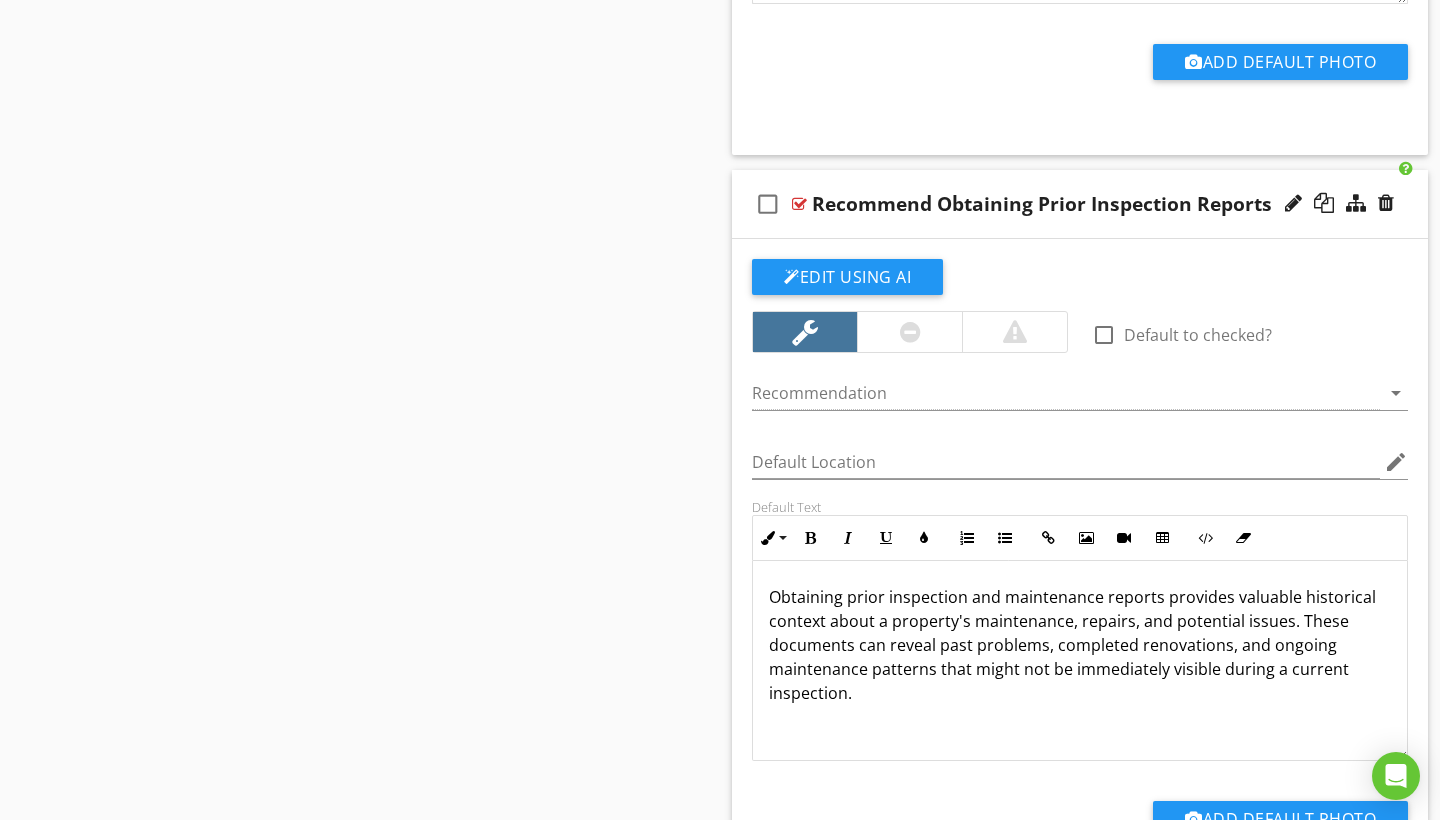 click on "Obtaining prior inspection and maintenance reports provides valuable historical context about a property's maintenance, repairs, and potential issues. These documents can reveal past problems, completed renovations, and ongoing maintenance patterns that might not be immediately visible during a current inspection." at bounding box center (1080, 645) 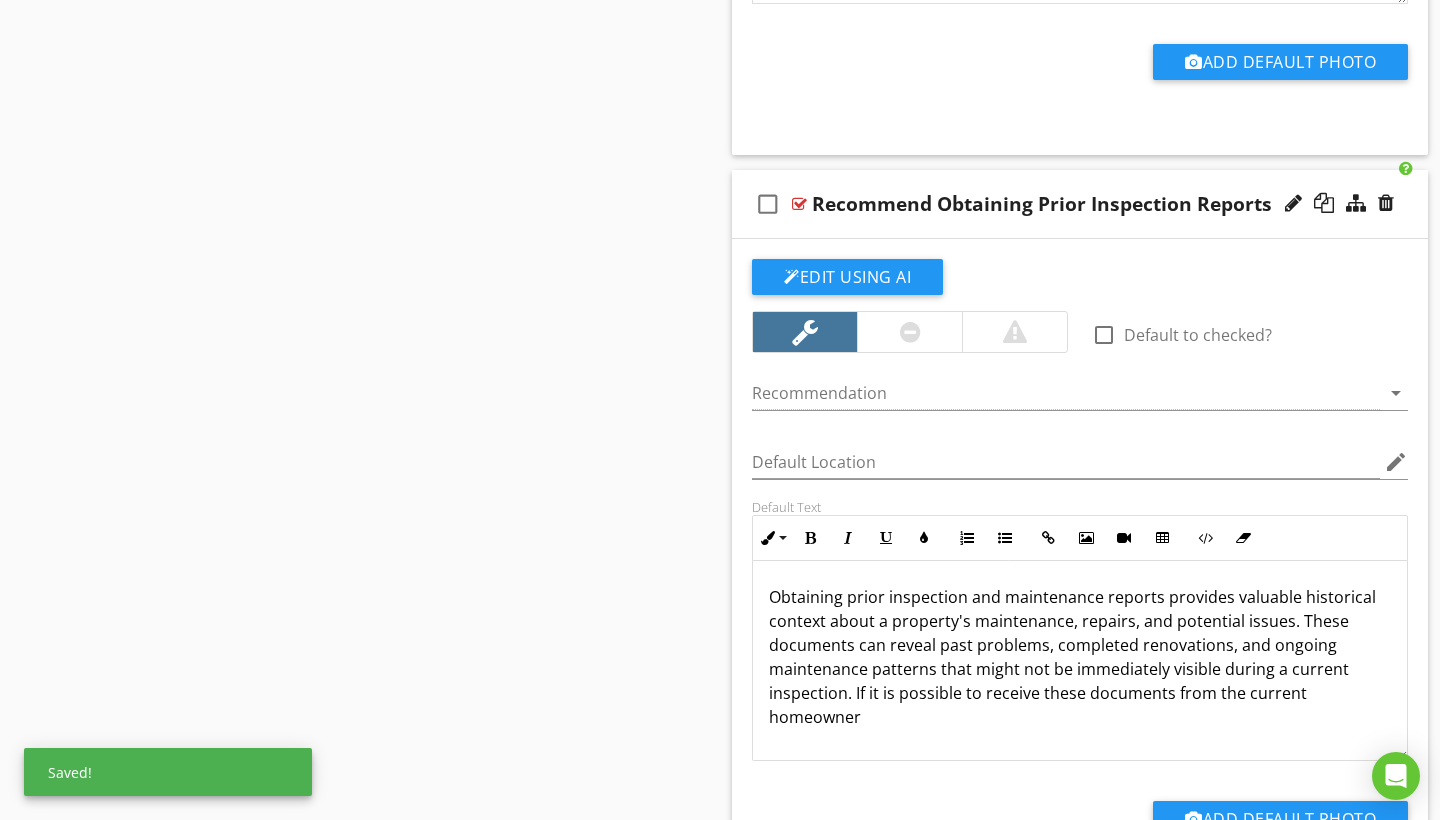 drag, startPoint x: 930, startPoint y: 710, endPoint x: 856, endPoint y: 697, distance: 75.13322 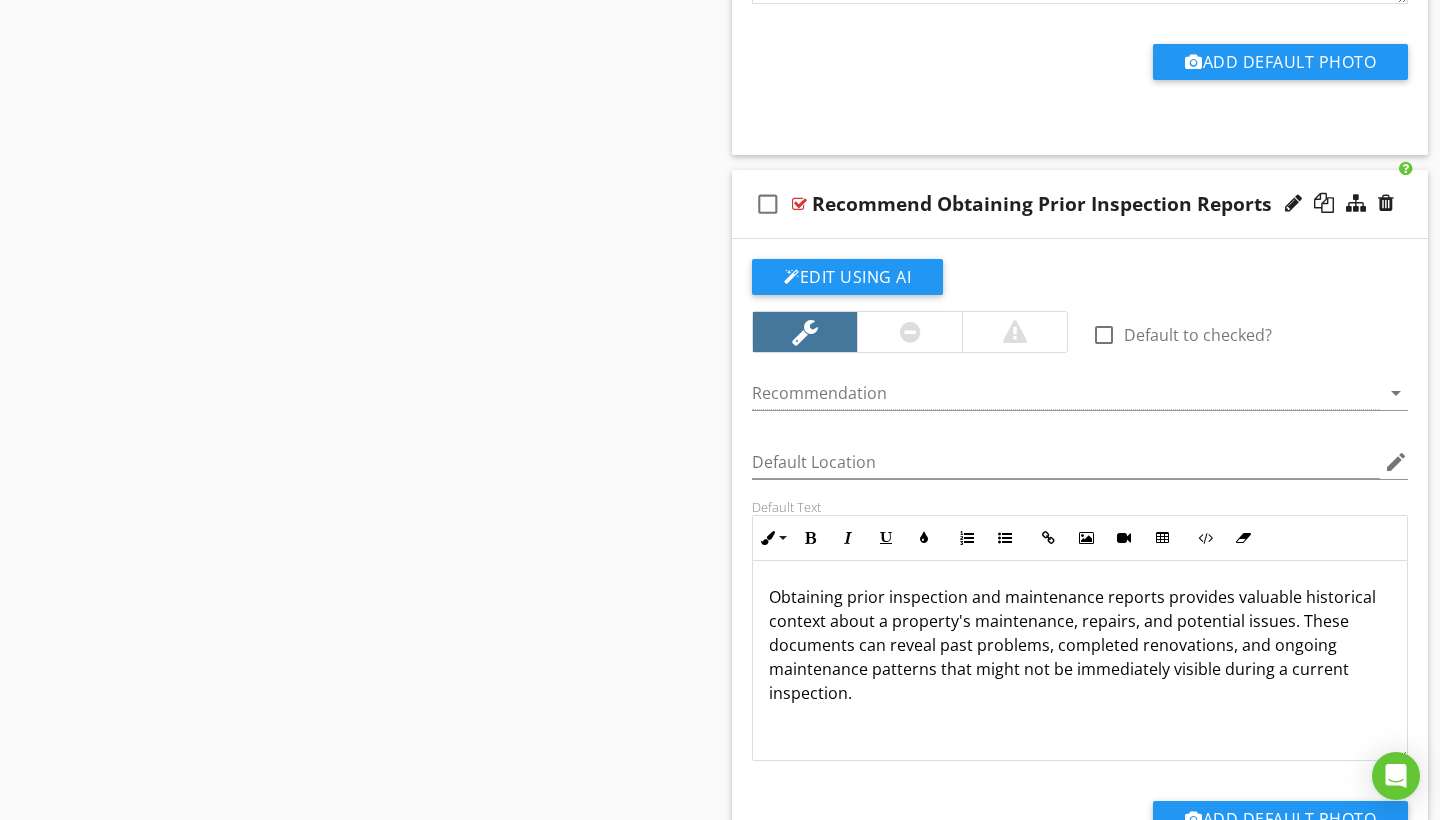click on "Obtaining prior inspection and maintenance reports provides valuable historical context about a property's maintenance, repairs, and potential issues. These documents can reveal past problems, completed renovations, and ongoing maintenance patterns that might not be immediately visible during a current inspection." at bounding box center (1080, 645) 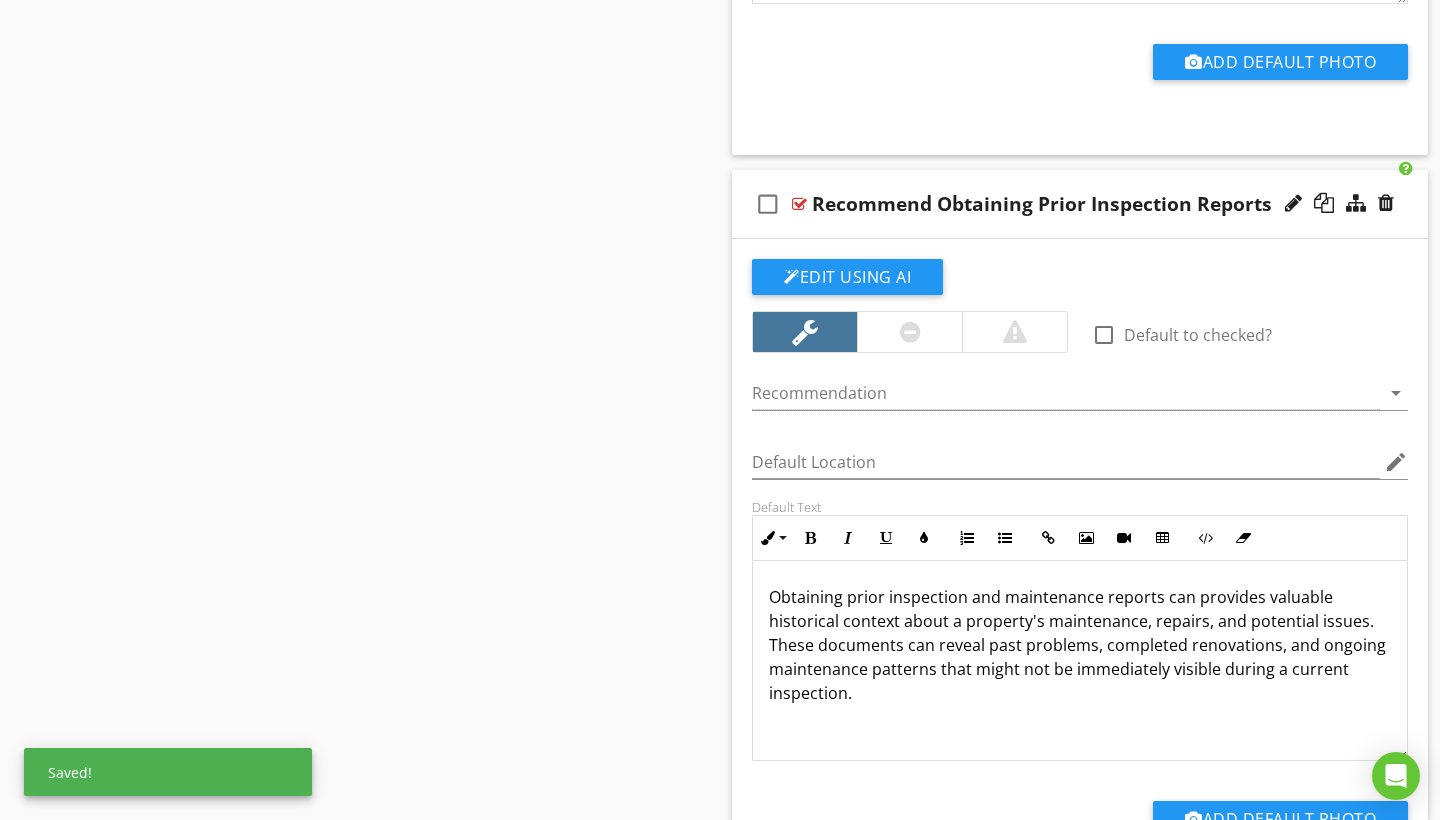 click on "Obtaining prior inspection and maintenance reports can provides valuable historical context about a property's maintenance, repairs, and potential issues. These documents can reveal past problems, completed renovations, and ongoing maintenance patterns that might not be immediately visible during a current inspection." at bounding box center (1080, 645) 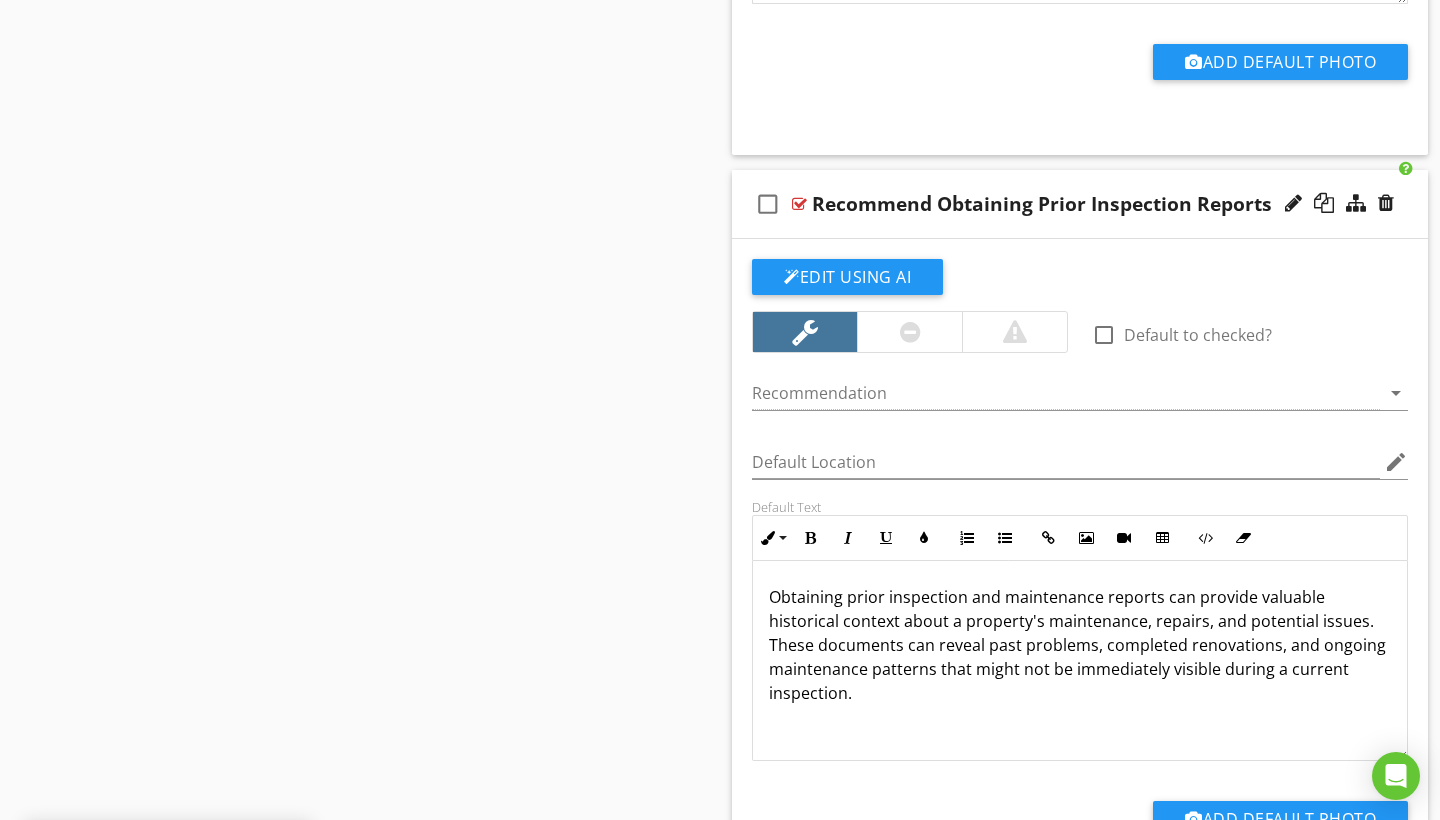 click on "Obtaining prior inspection and maintenance reports can provide valuable historical context about a property's maintenance, repairs, and potential issues. These documents can reveal past problems, completed renovations, and ongoing maintenance patterns that might not be immediately visible during a current inspection." at bounding box center (1080, 645) 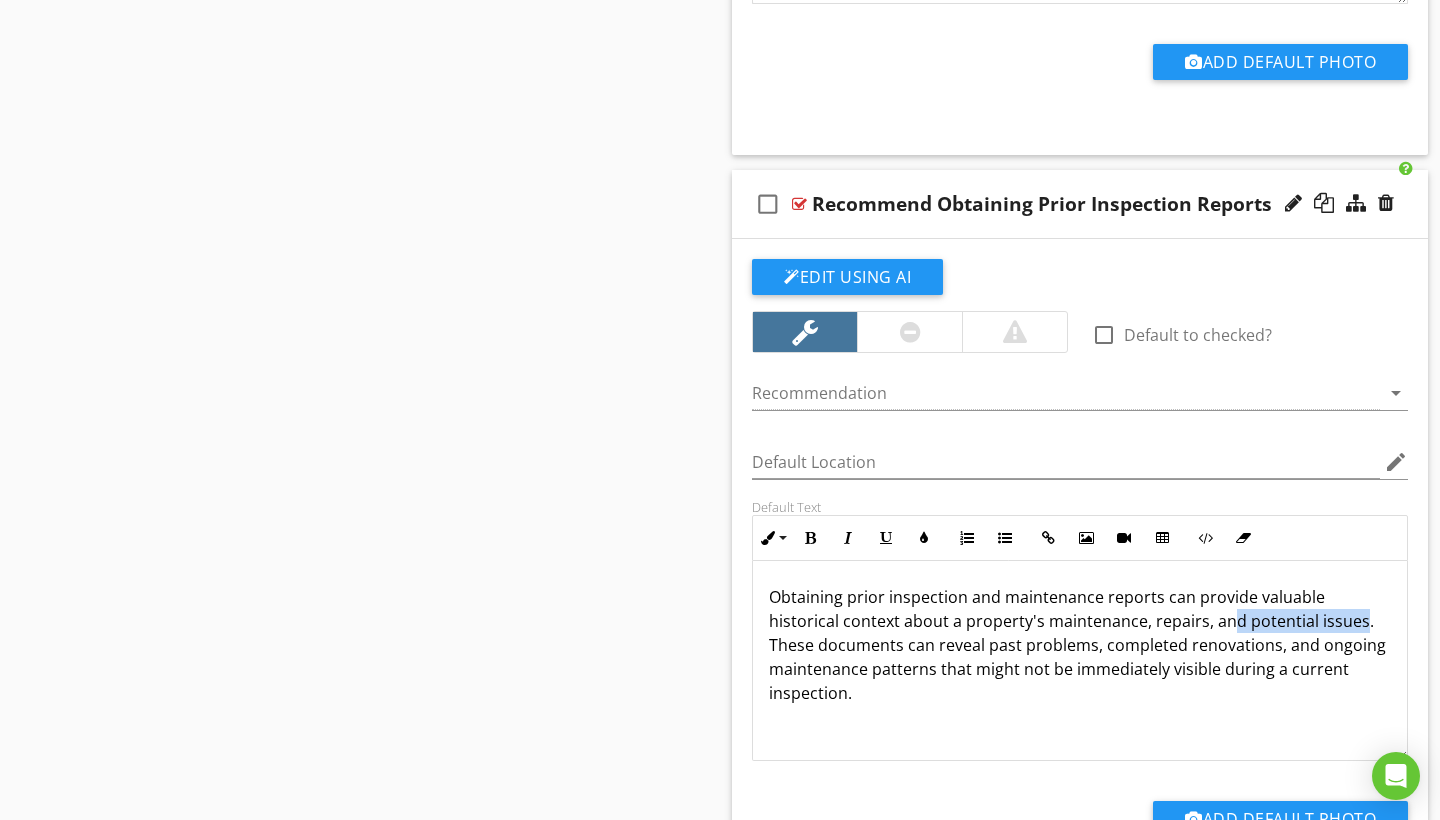 drag, startPoint x: 1283, startPoint y: 615, endPoint x: 1158, endPoint y: 622, distance: 125.19585 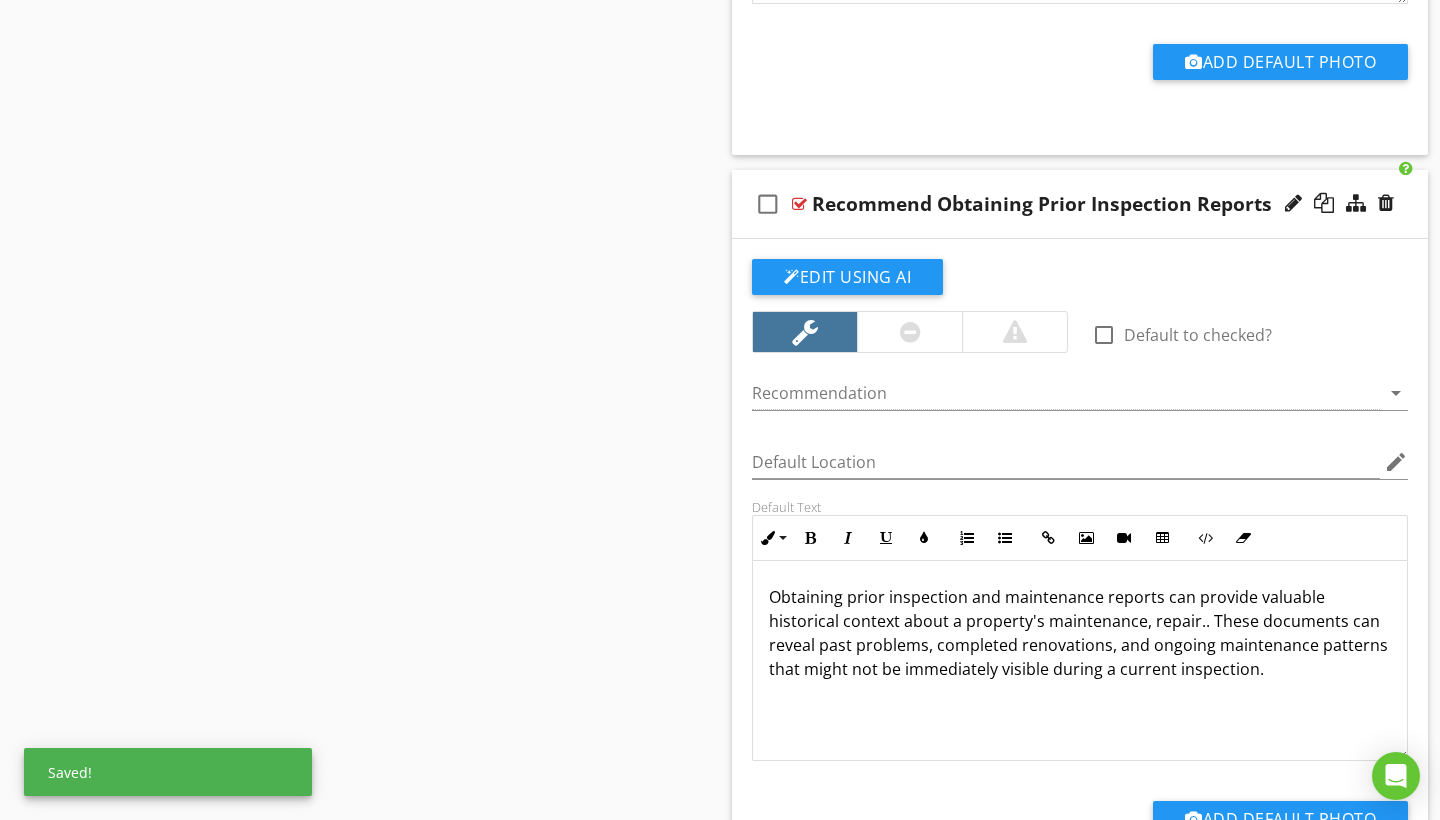 click on "Obtaining prior inspection and maintenance reports can provide valuable historical context about a property's maintenance, repair.. These documents can reveal past problems, completed renovations, and ongoing maintenance patterns that might not be immediately visible during a current inspection." at bounding box center (1080, 633) 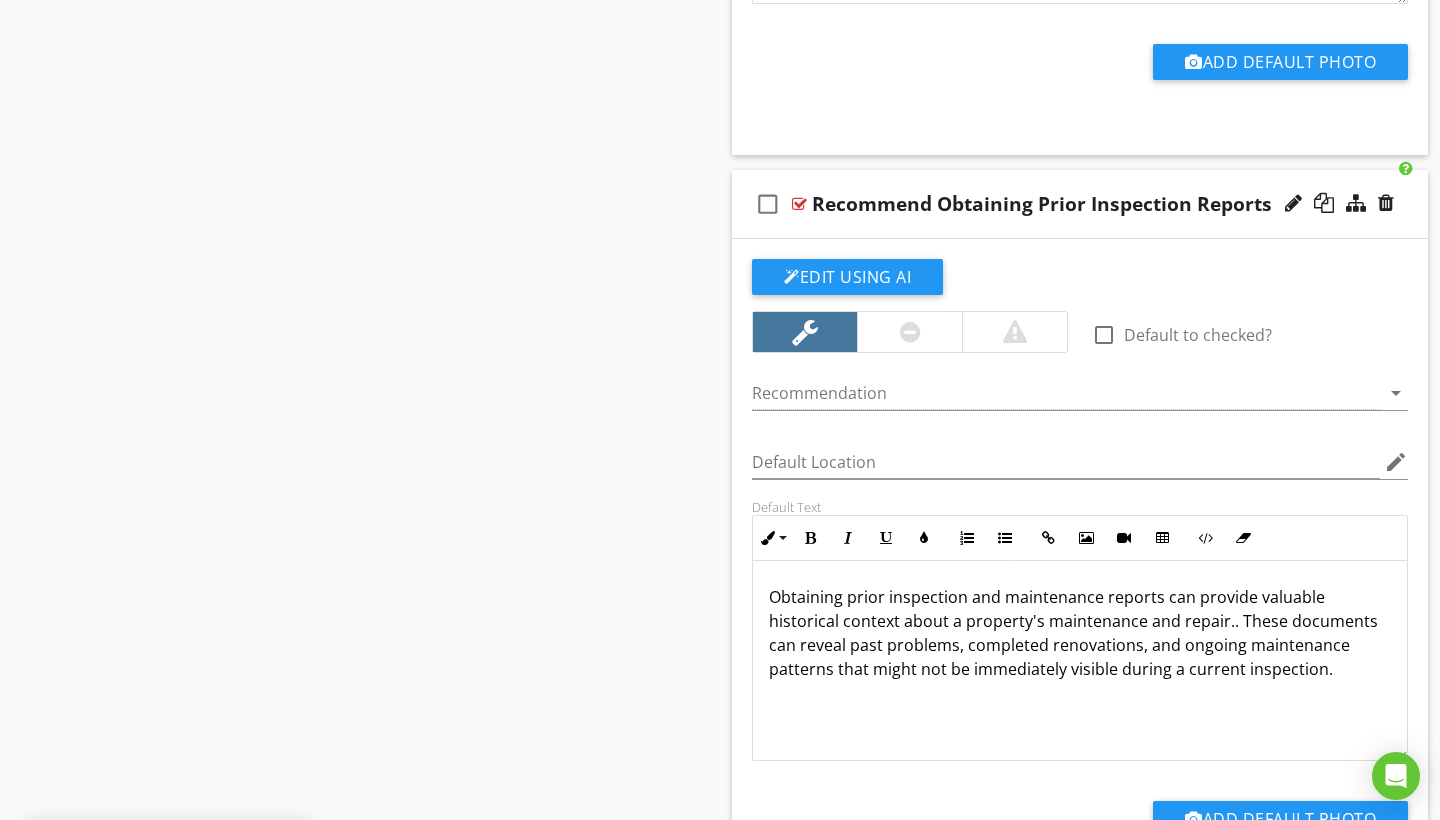 click on "Obtaining prior inspection and maintenance reports can provide valuable historical context about a property's maintenance and repair.. These documents can reveal past problems, completed renovations, and ongoing maintenance patterns that might not be immediately visible during a current inspection." at bounding box center [1080, 633] 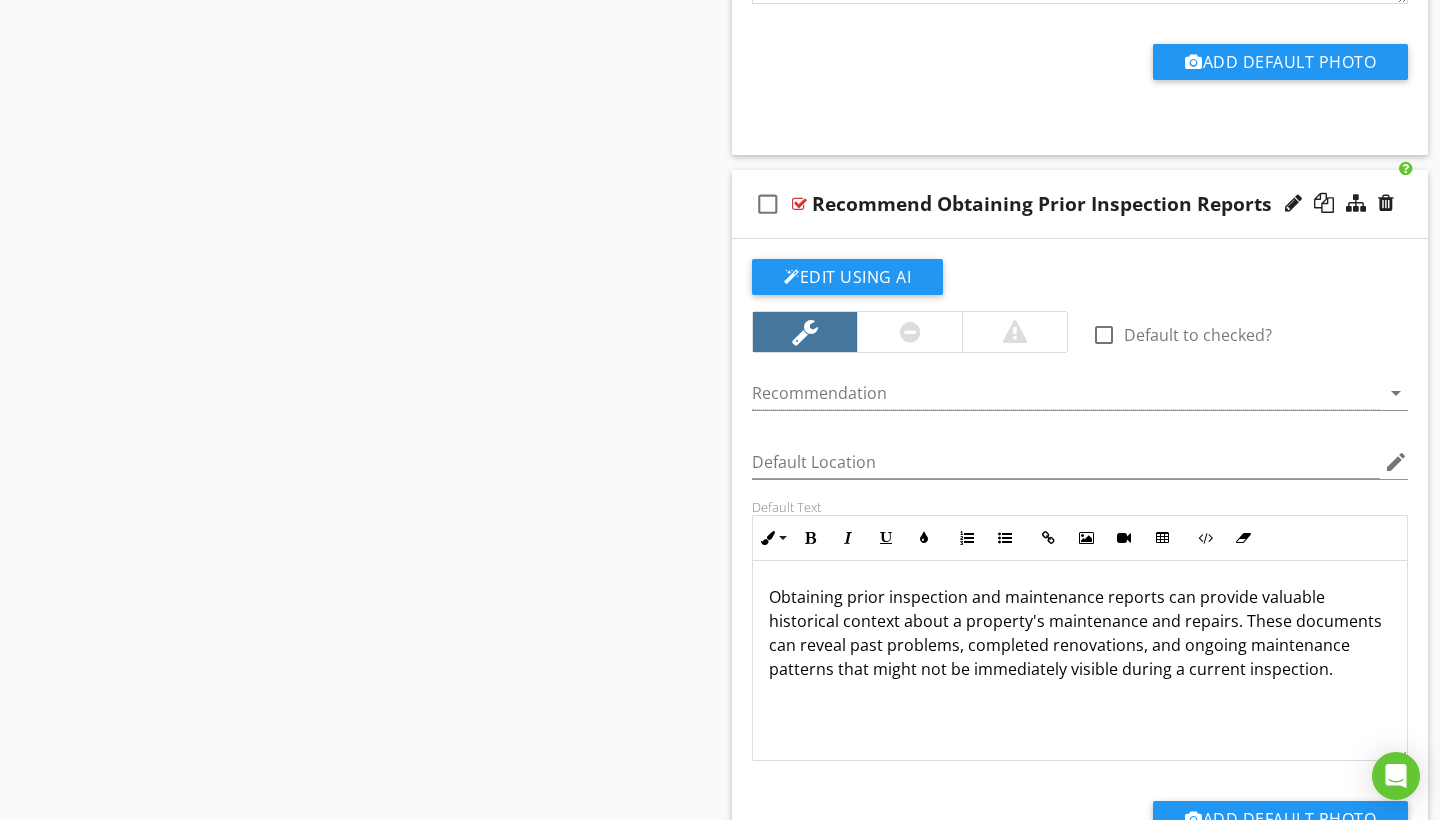 click on "Obtaining prior inspection and maintenance reports can provide valuable historical context about a property's maintenance and repairs. These documents can reveal past problems, completed renovations, and ongoing maintenance patterns that might not be immediately visible during a current inspection." at bounding box center (1080, 661) 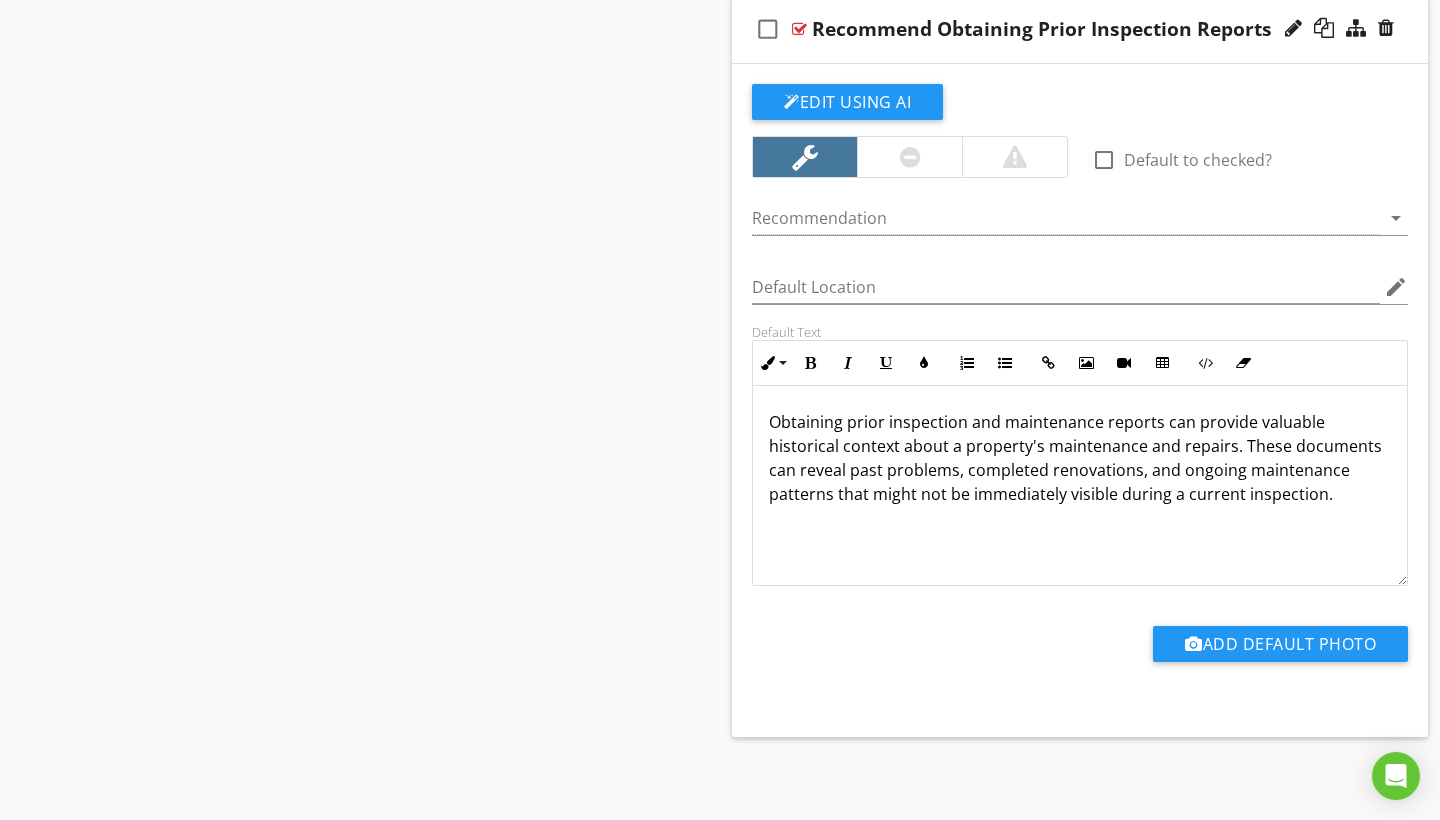 scroll, scrollTop: 2119, scrollLeft: 0, axis: vertical 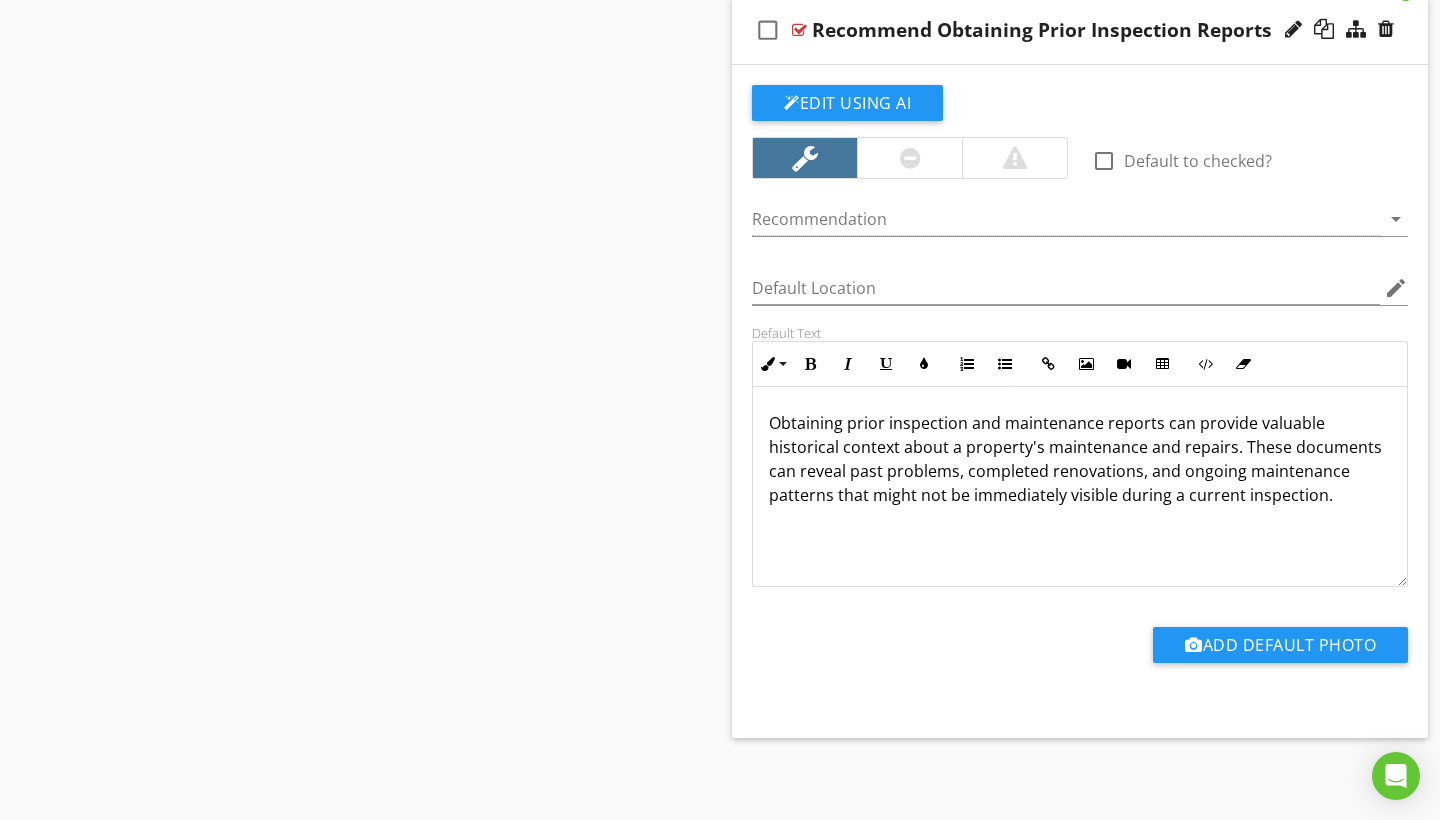 click on "Obtaining prior inspection and maintenance reports can provide valuable historical context about a property's maintenance and repairs. These documents can reveal past problems, completed renovations, and ongoing maintenance patterns that might not be immediately visible during a current inspection." at bounding box center (1080, 459) 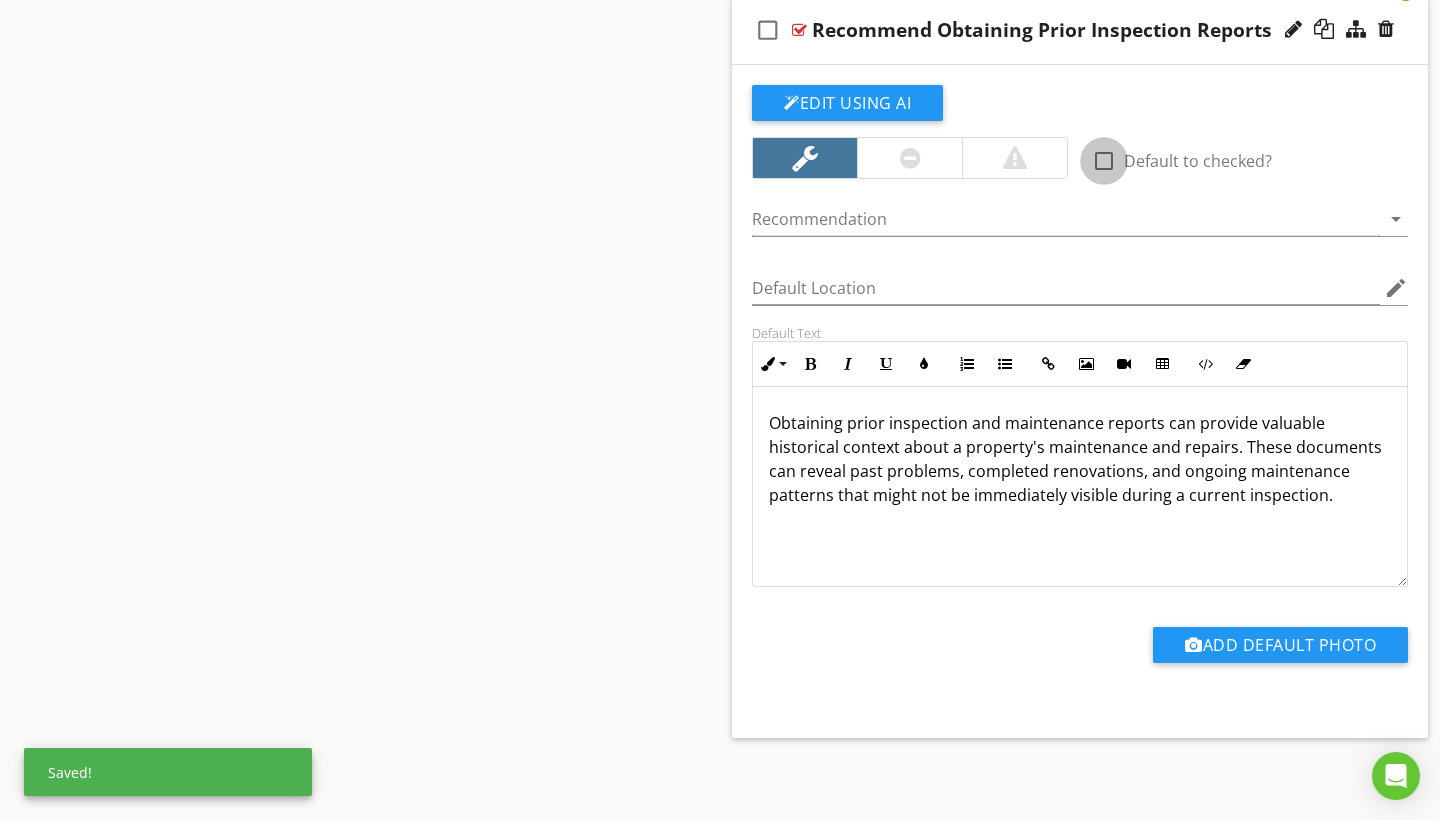 click at bounding box center [1104, 161] 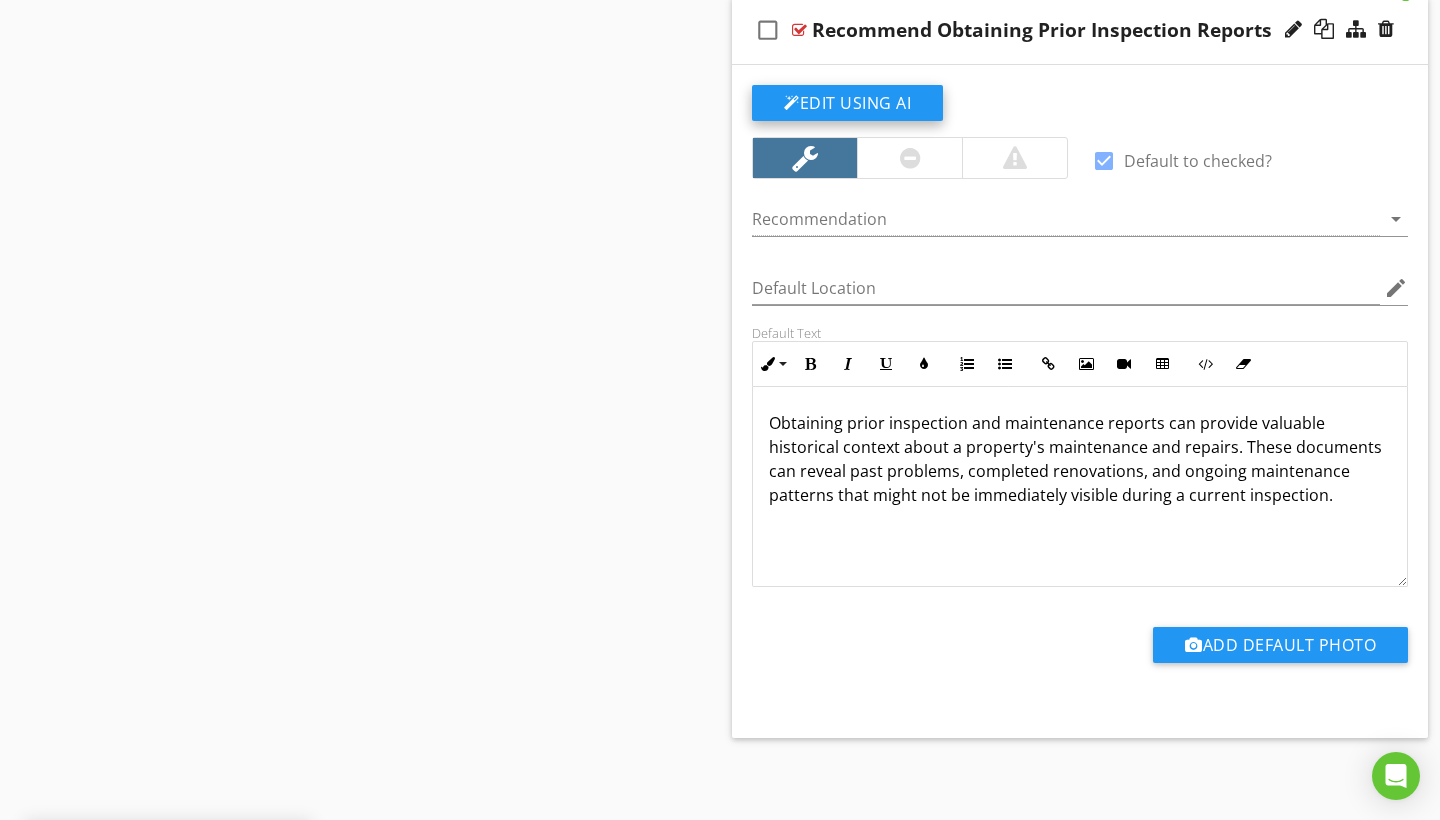 click on "Edit Using AI" at bounding box center (847, -654) 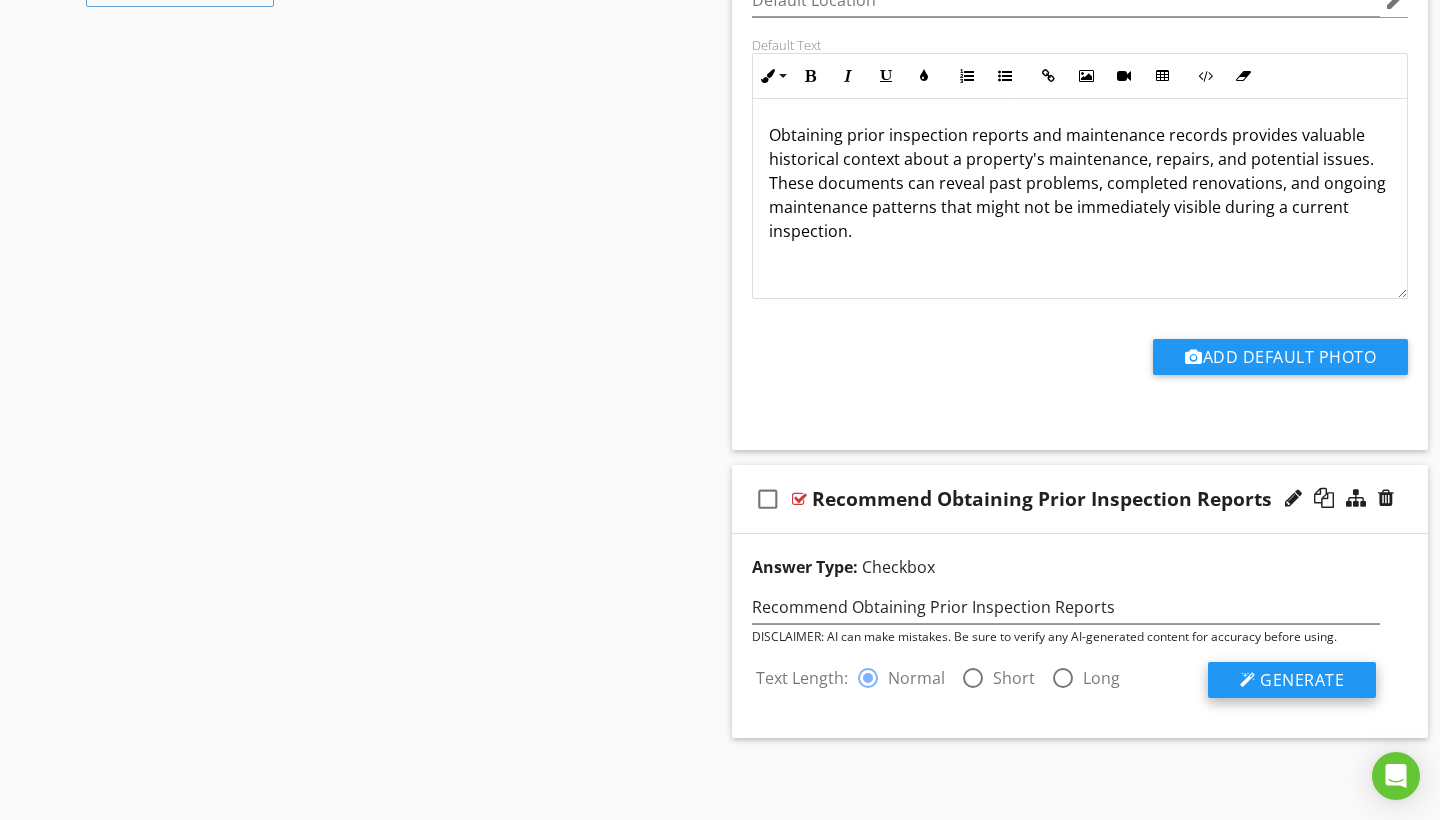 click on "Generate" at bounding box center (1292, 680) 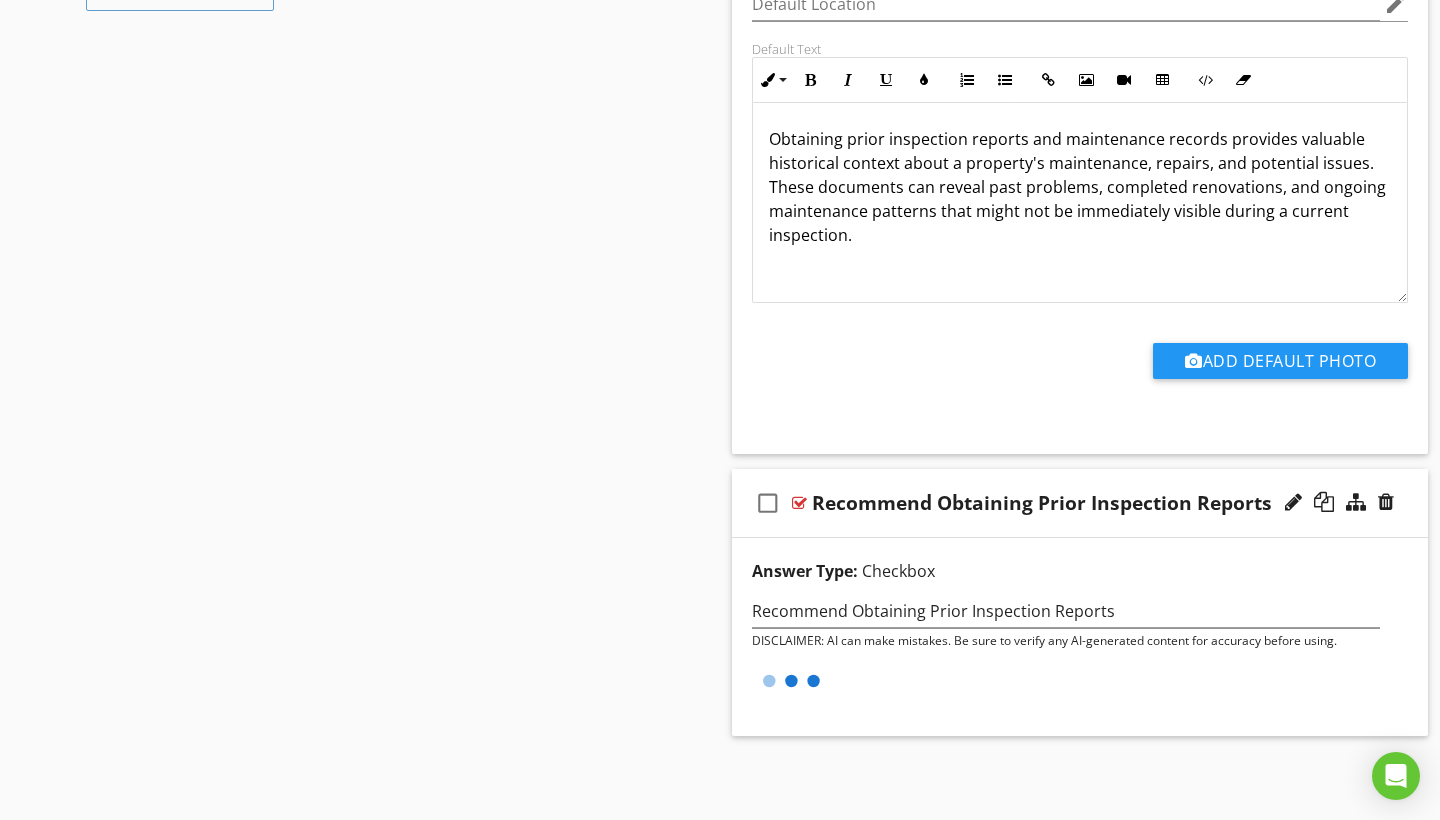 scroll, scrollTop: 1644, scrollLeft: 0, axis: vertical 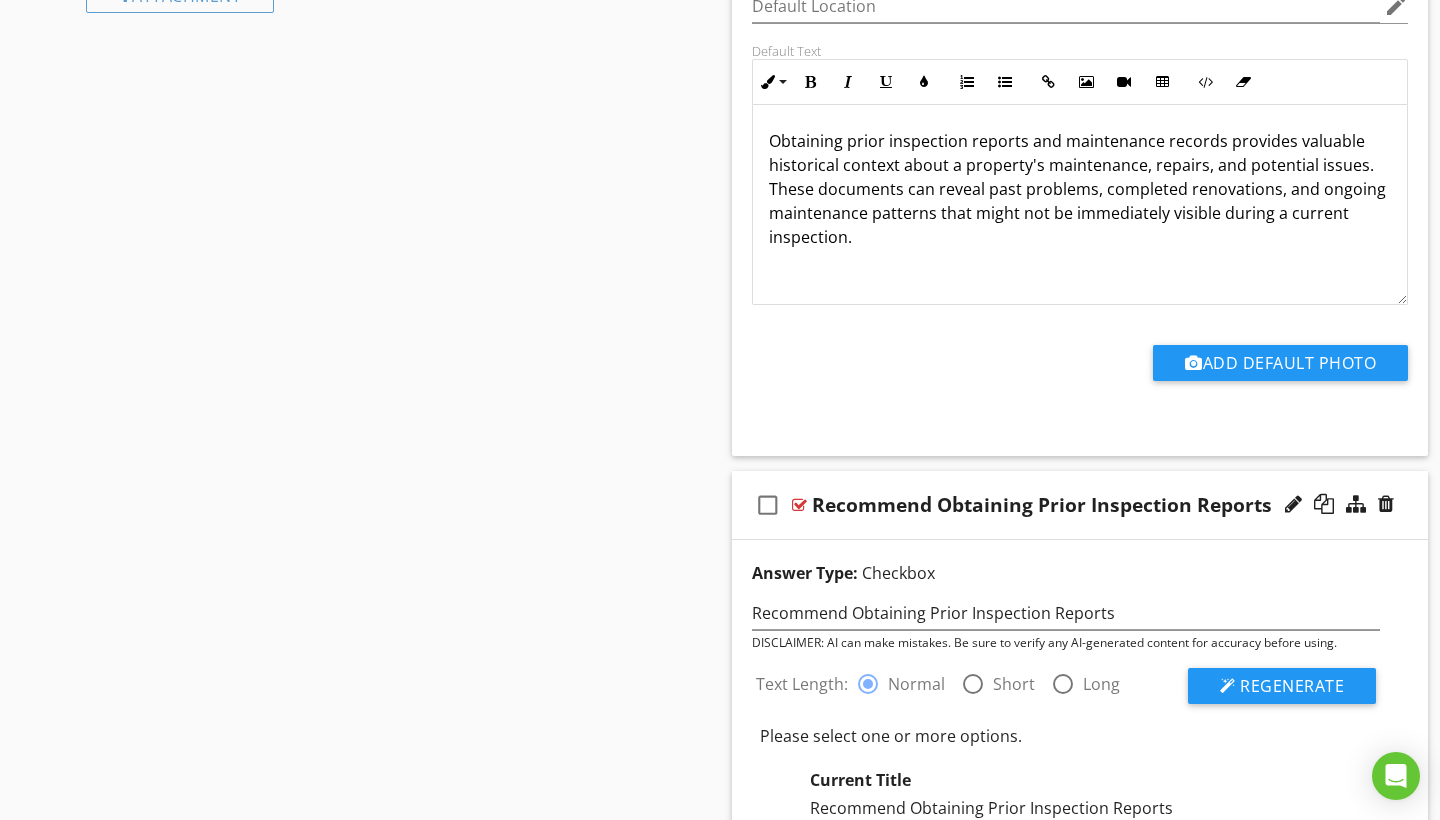 click on "Sections
Inspection Details           Exterior           Air Conditioning           Roofing           Garage           Kitchen           Bathroom(s)           Laundry Room           Interiors           Attic Space           Plumbing           Fireplaces           Basement Structural Components           Electrical           Crawl Space Structural Components           Heating           Deferred Cost Items           Scope of the Home Inspection             Post Inspection Checklist           Sewer Scope
Section
Attachments     90 Day Home Warranty Flyer   28CCEDC8-A72F-4DFD-A692-EAB5C4759FD7.jpeg     90 Day Warranty Information   90_Day_Warranty_Information.pdf
Attachment
Items
General           General Property Information
Item
Comments
New
Informational   check_box_outline_blank     Select All" at bounding box center (720, -31) 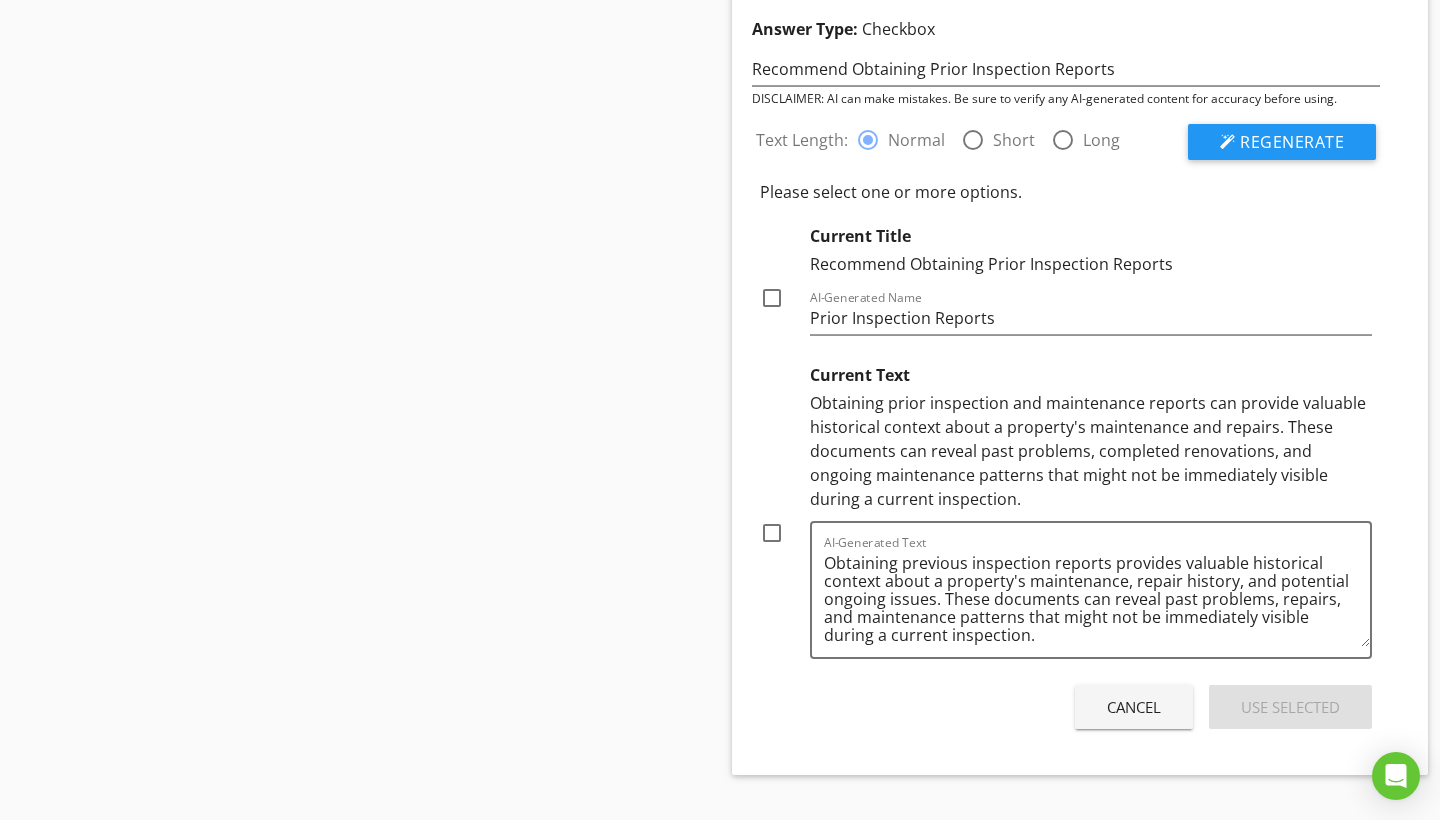 scroll, scrollTop: 2211, scrollLeft: 0, axis: vertical 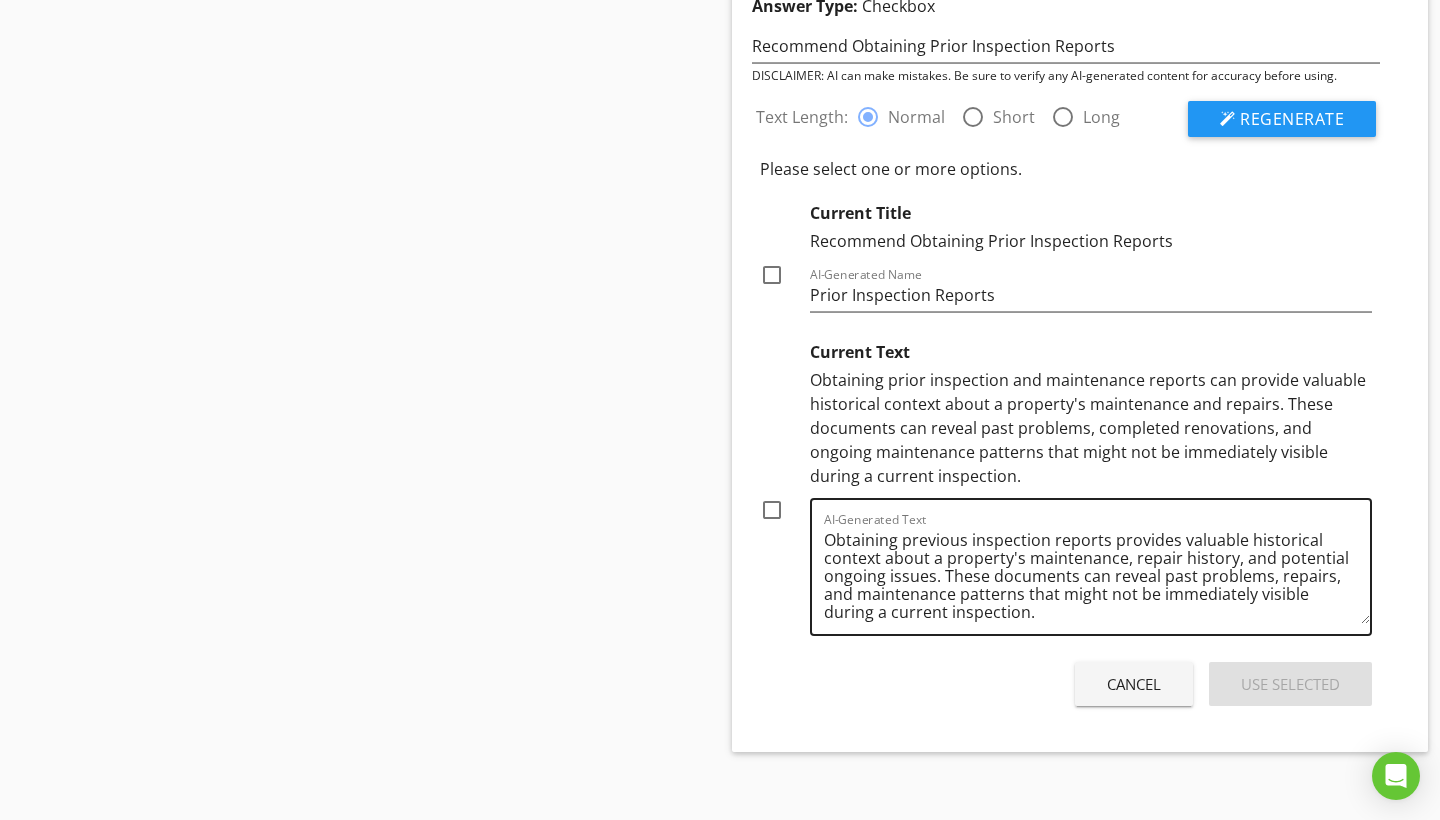 click on "Obtaining previous inspection reports provides valuable historical context about a property's maintenance, repair history, and potential ongoing issues. These documents can reveal past problems, repairs, and maintenance patterns that might not be immediately visible during a current inspection." at bounding box center (1097, 574) 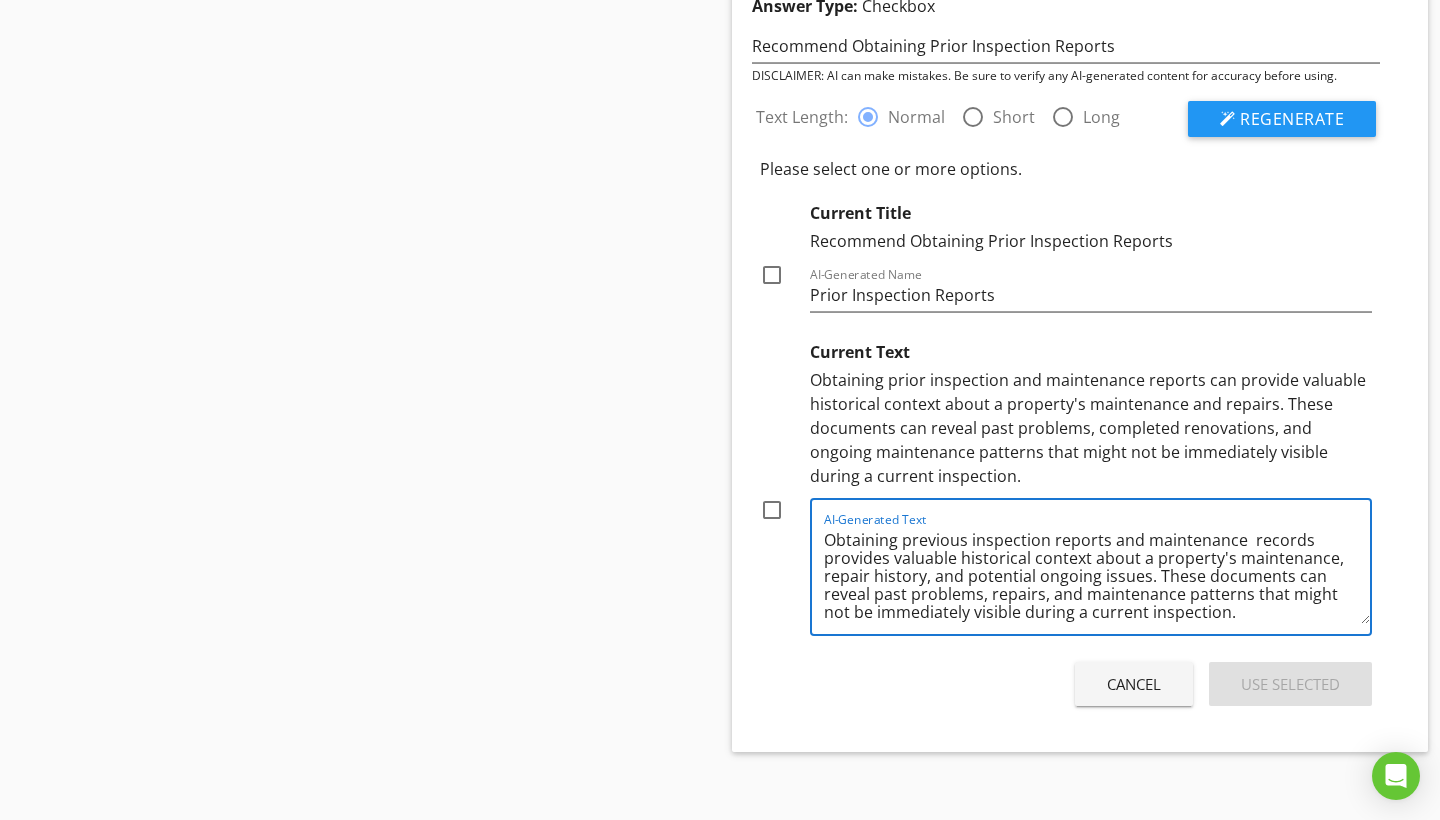 drag, startPoint x: 1148, startPoint y: 574, endPoint x: 958, endPoint y: 573, distance: 190.00262 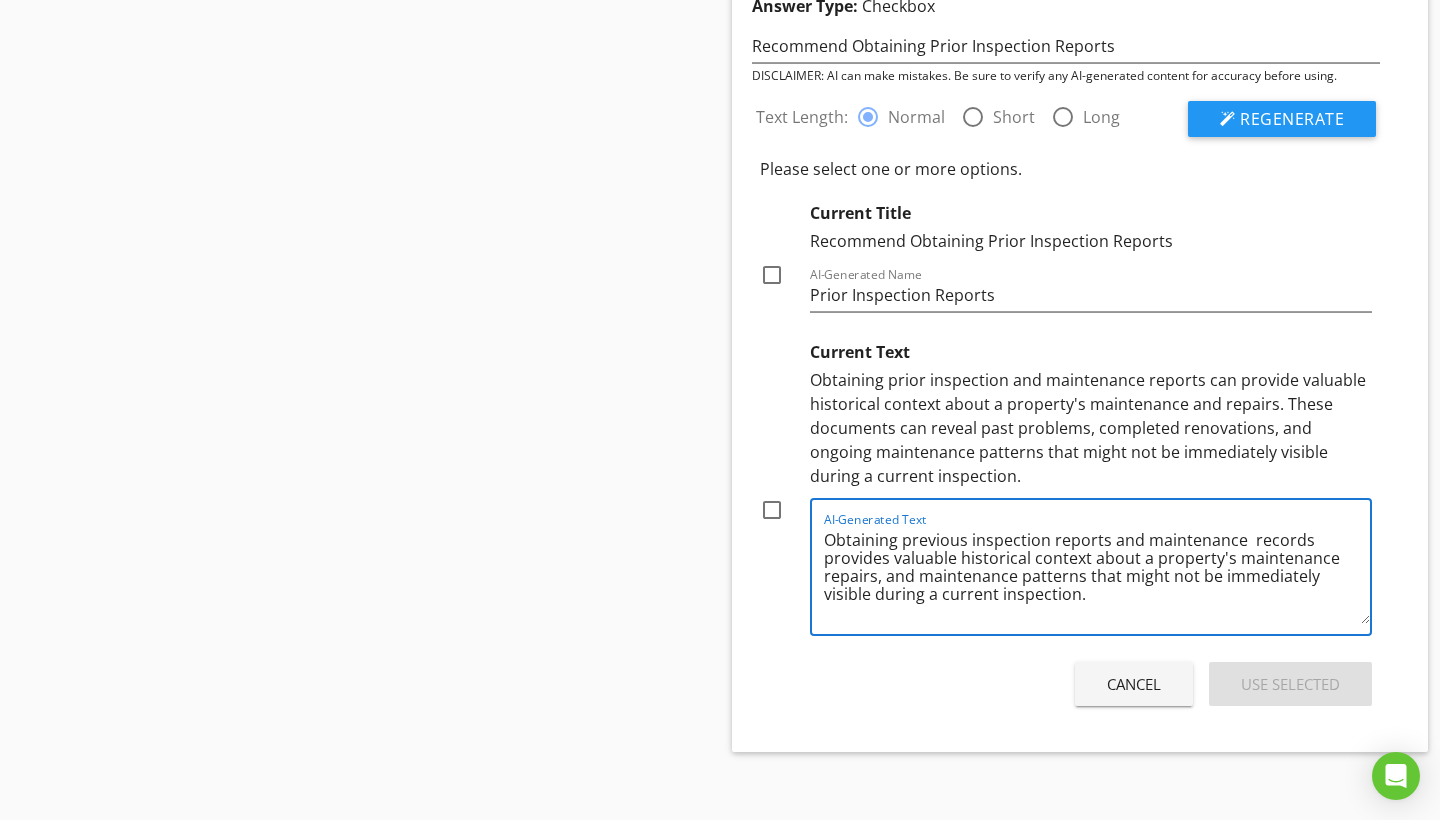 drag, startPoint x: 1110, startPoint y: 588, endPoint x: 1083, endPoint y: 577, distance: 29.15476 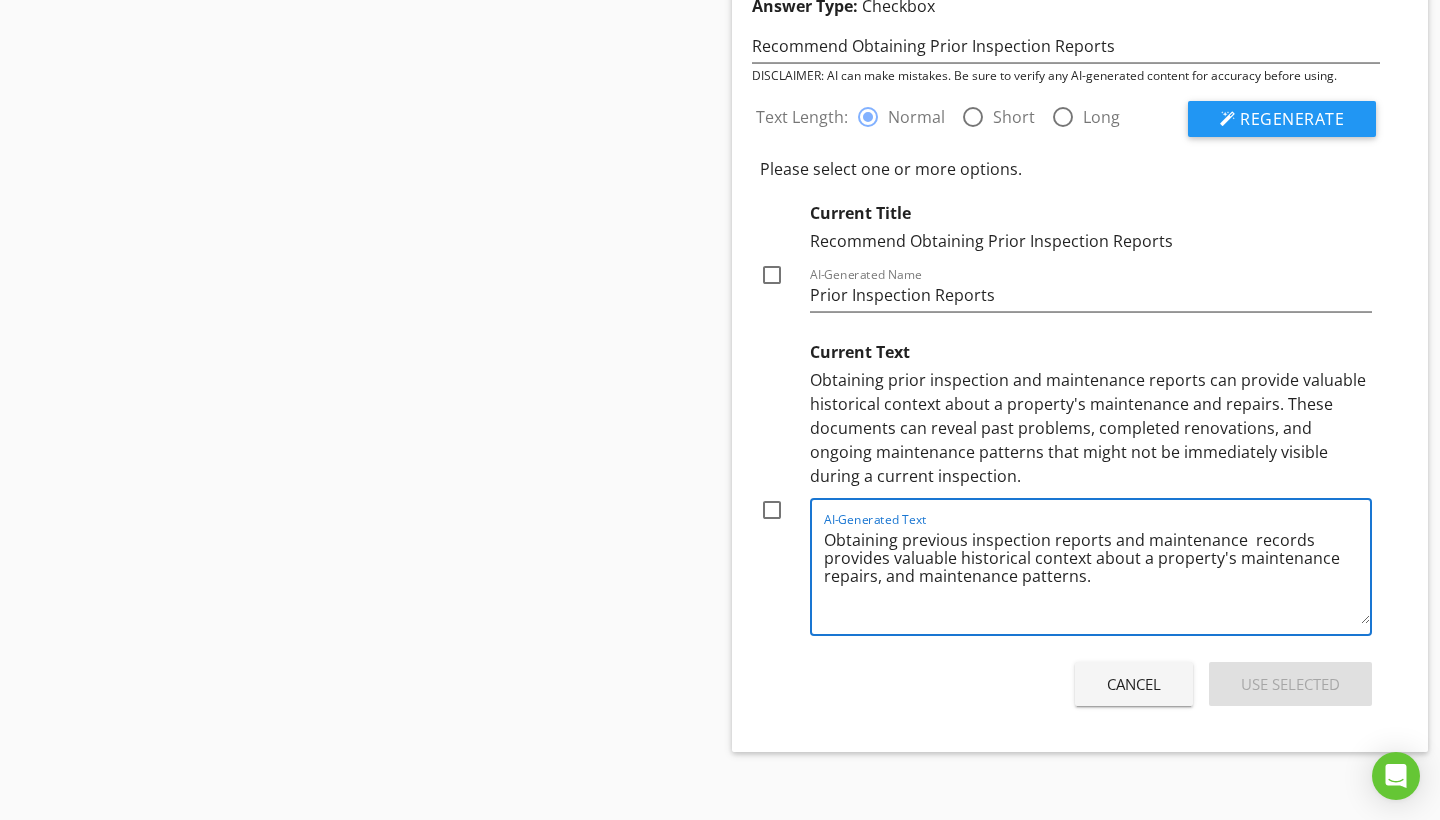 click on "Obtaining previous inspection reports and maintenance  records provides valuable historical context about a property's maintenance repairs, and maintenance patterns." at bounding box center [1097, 574] 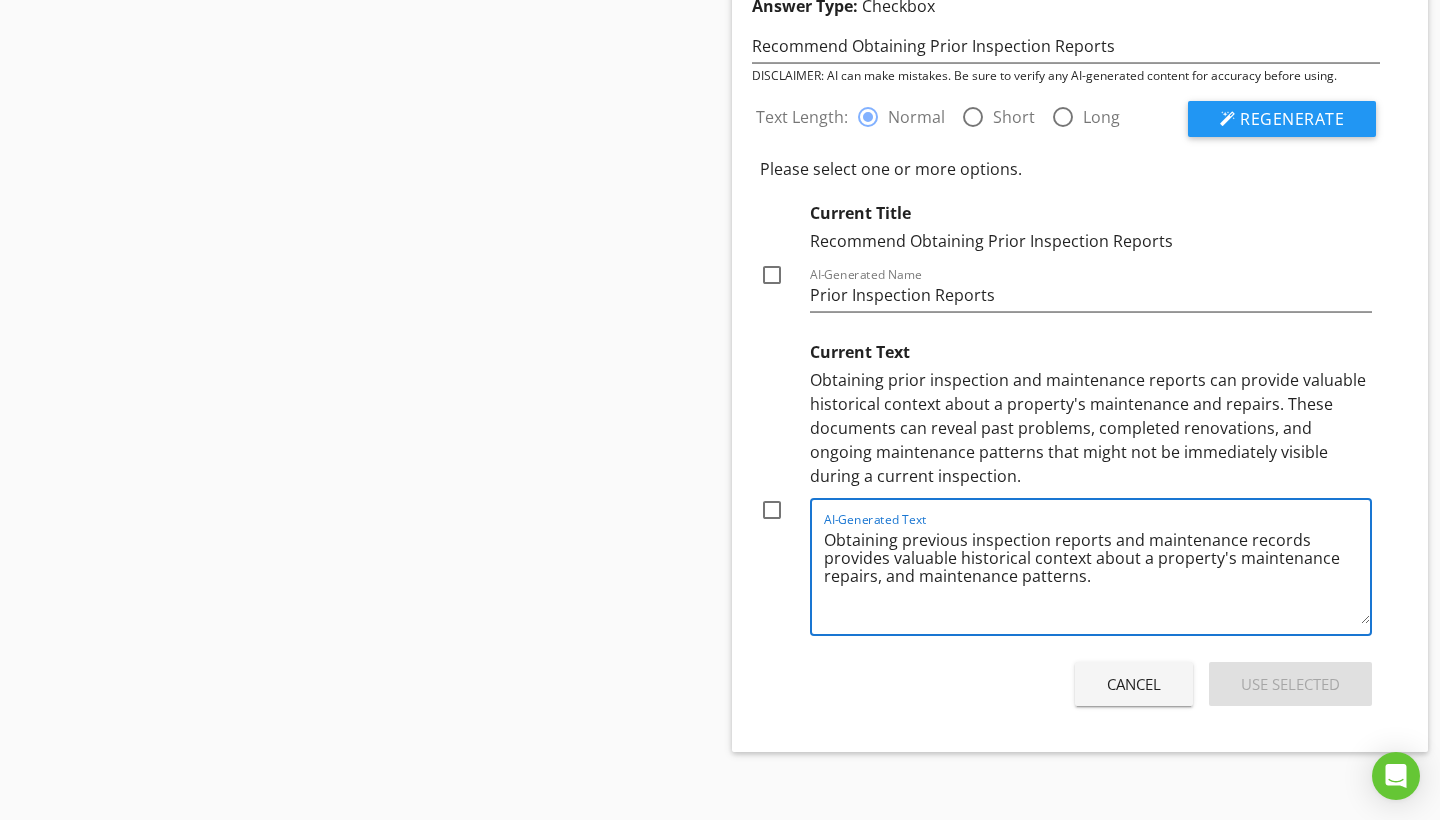 drag, startPoint x: 1174, startPoint y: 573, endPoint x: 1197, endPoint y: 611, distance: 44.418465 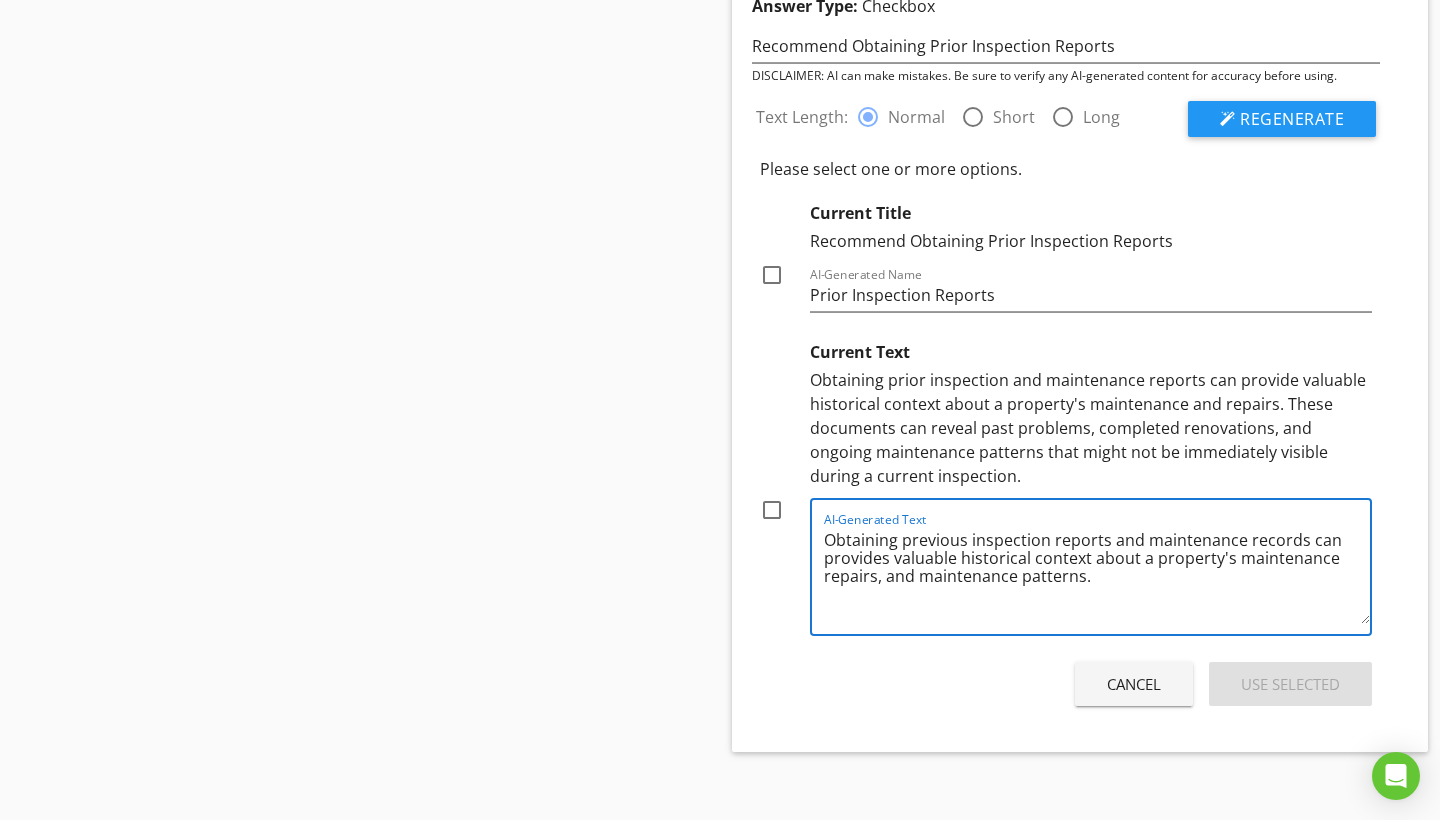 click on "Obtaining previous inspection reports and maintenance records can  provides valuable historical context about a property's maintenance repairs, and maintenance patterns." at bounding box center [1097, 574] 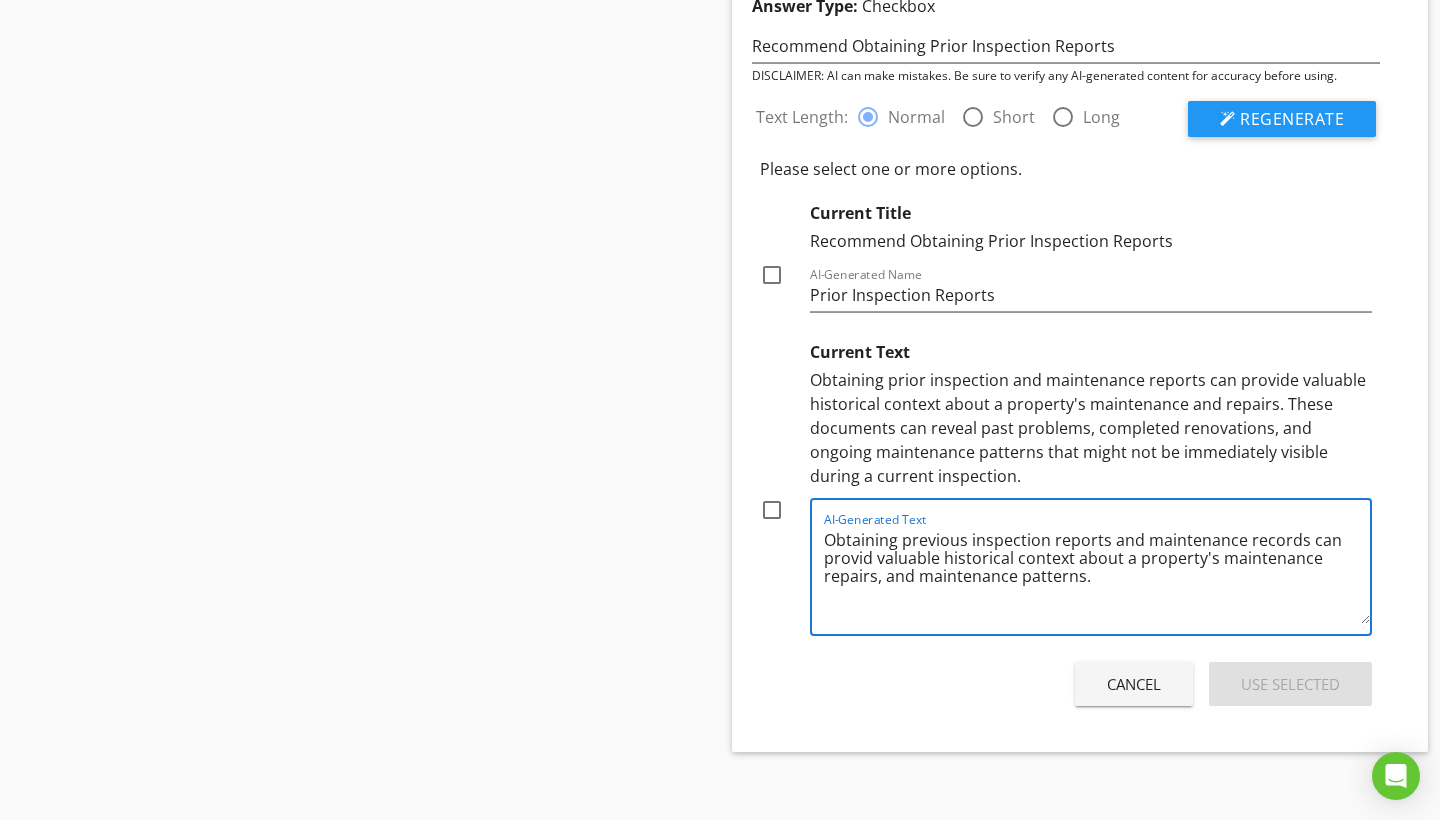 click on "Obtaining previous inspection reports and maintenance records can  provid valuable historical context about a property's maintenance repairs, and maintenance patterns." at bounding box center [1097, 574] 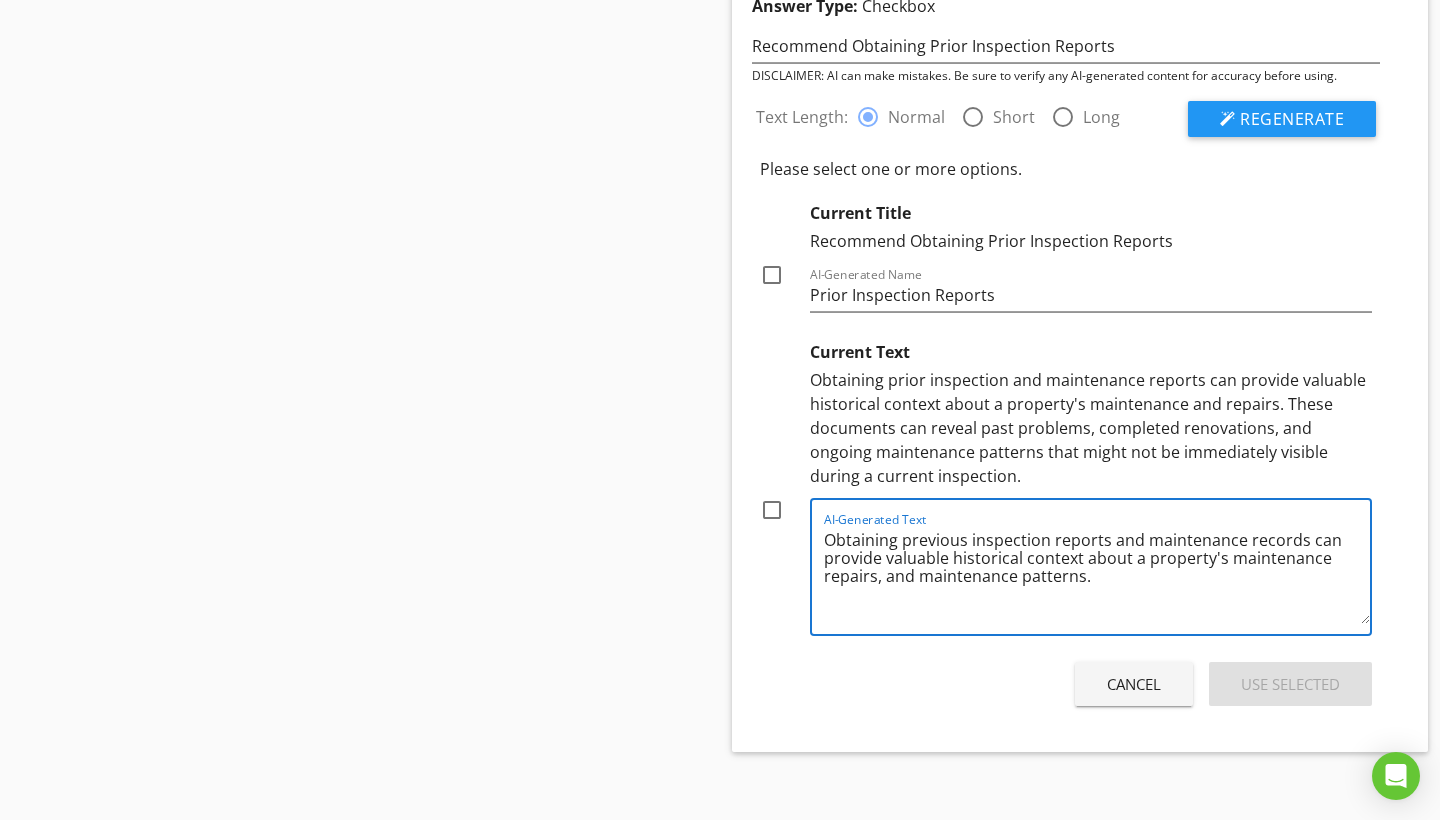 click on "Obtaining previous inspection reports and maintenance records can  provide valuable historical context about a property's maintenance repairs, and maintenance patterns." at bounding box center [1097, 574] 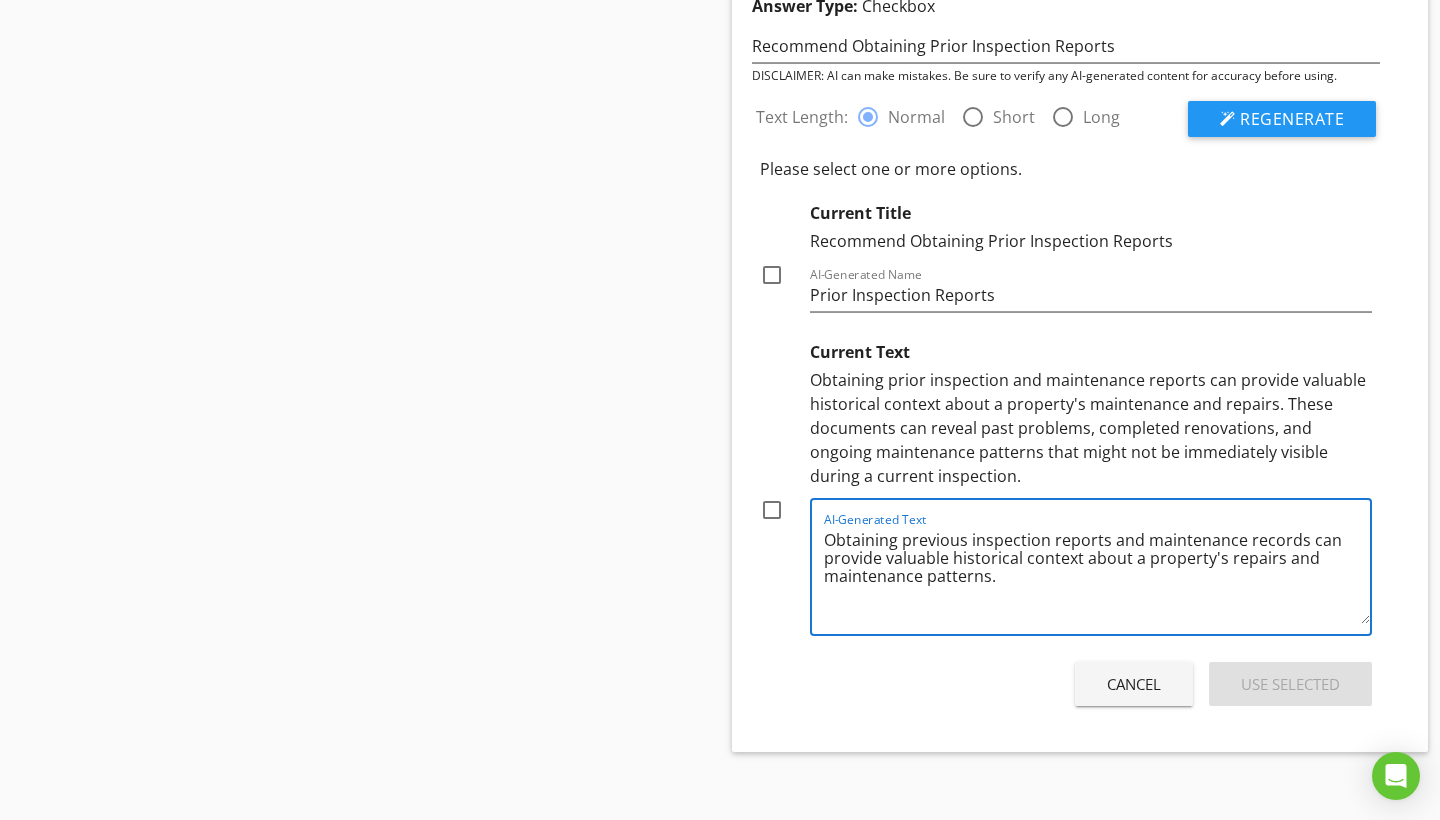 click on "Obtaining previous inspection reports and maintenance records can  provide valuable historical context about a property's repairs and maintenance patterns." at bounding box center (1097, 574) 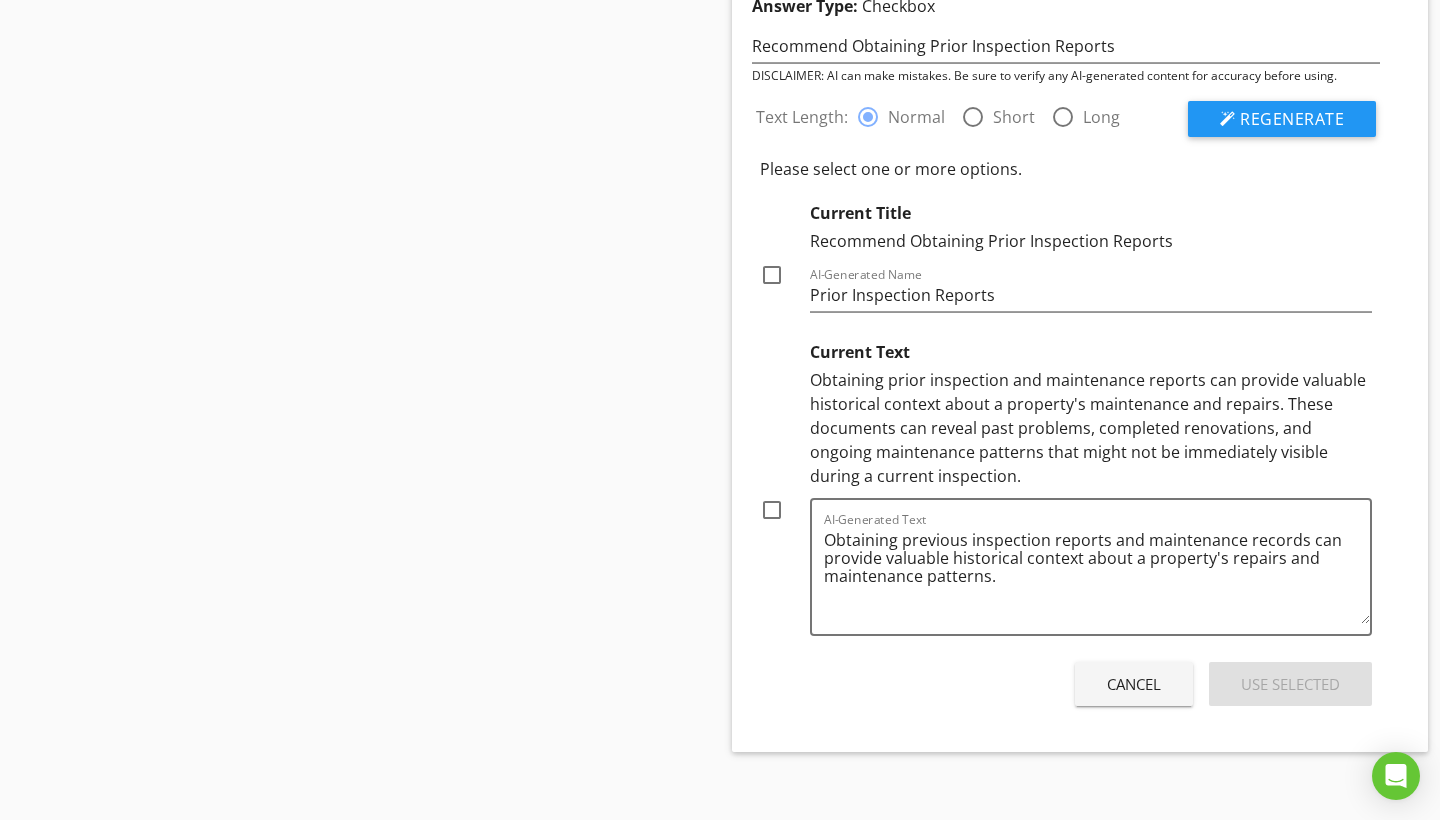 click on "Sections
Inspection Details           Exterior           Air Conditioning           Roofing           Garage           Kitchen           Bathroom(s)           Laundry Room           Interiors           Attic Space           Plumbing           Fireplaces           Basement Structural Components           Electrical           Crawl Space Structural Components           Heating           Deferred Cost Items           Scope of the Home Inspection             Post Inspection Checklist           Sewer Scope
Section
Attachments     90 Day Home Warranty Flyer   28CCEDC8-A72F-4DFD-A692-EAB5C4759FD7.jpeg     90 Day Warranty Information   90_Day_Warranty_Information.pdf
Attachment
Items
General           General Property Information
Item
Comments
New
Informational   check_box_outline_blank     Select All" at bounding box center (720, -598) 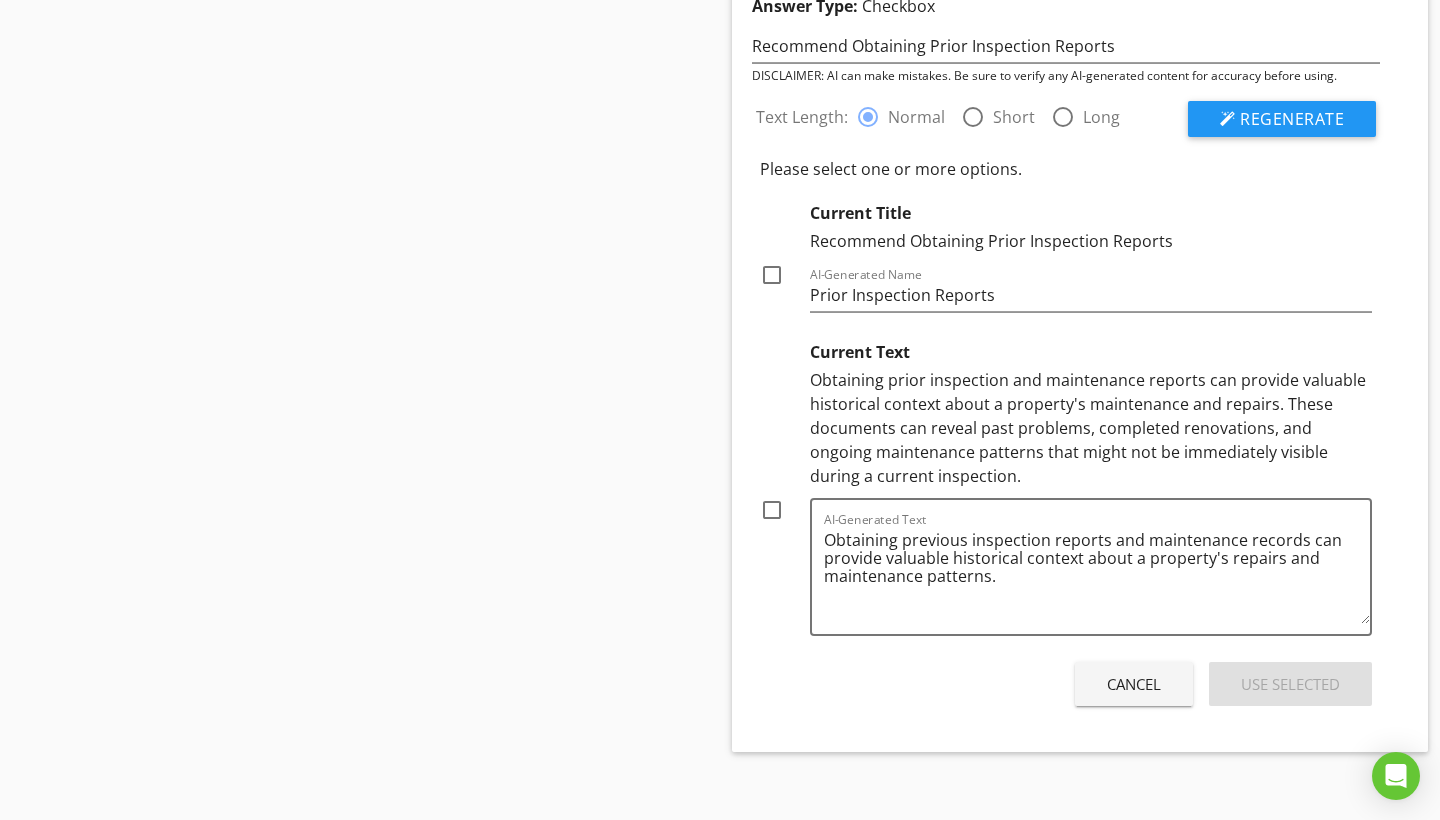 click on "Cancel" at bounding box center (1134, 684) 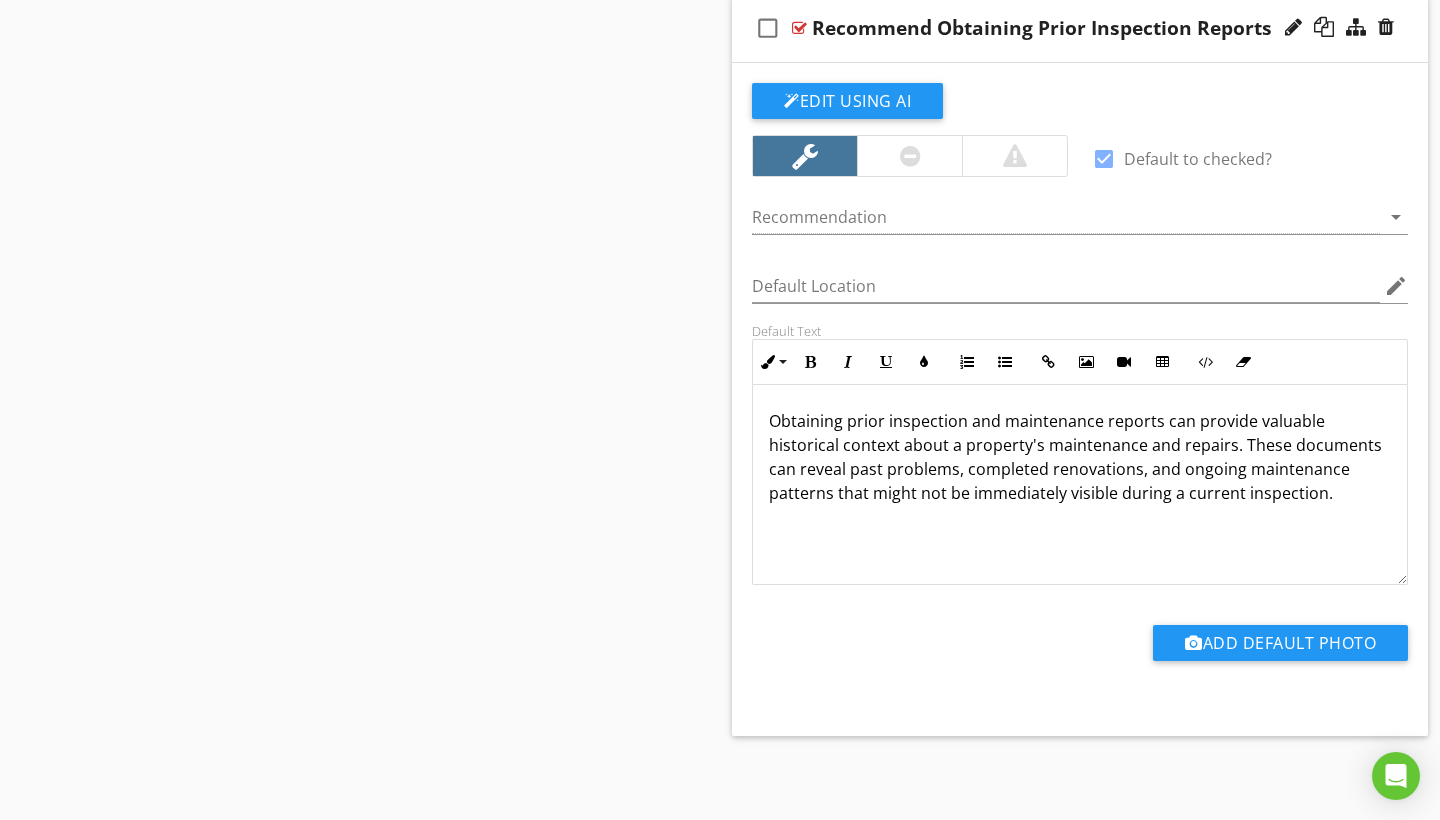scroll, scrollTop: 1733, scrollLeft: 0, axis: vertical 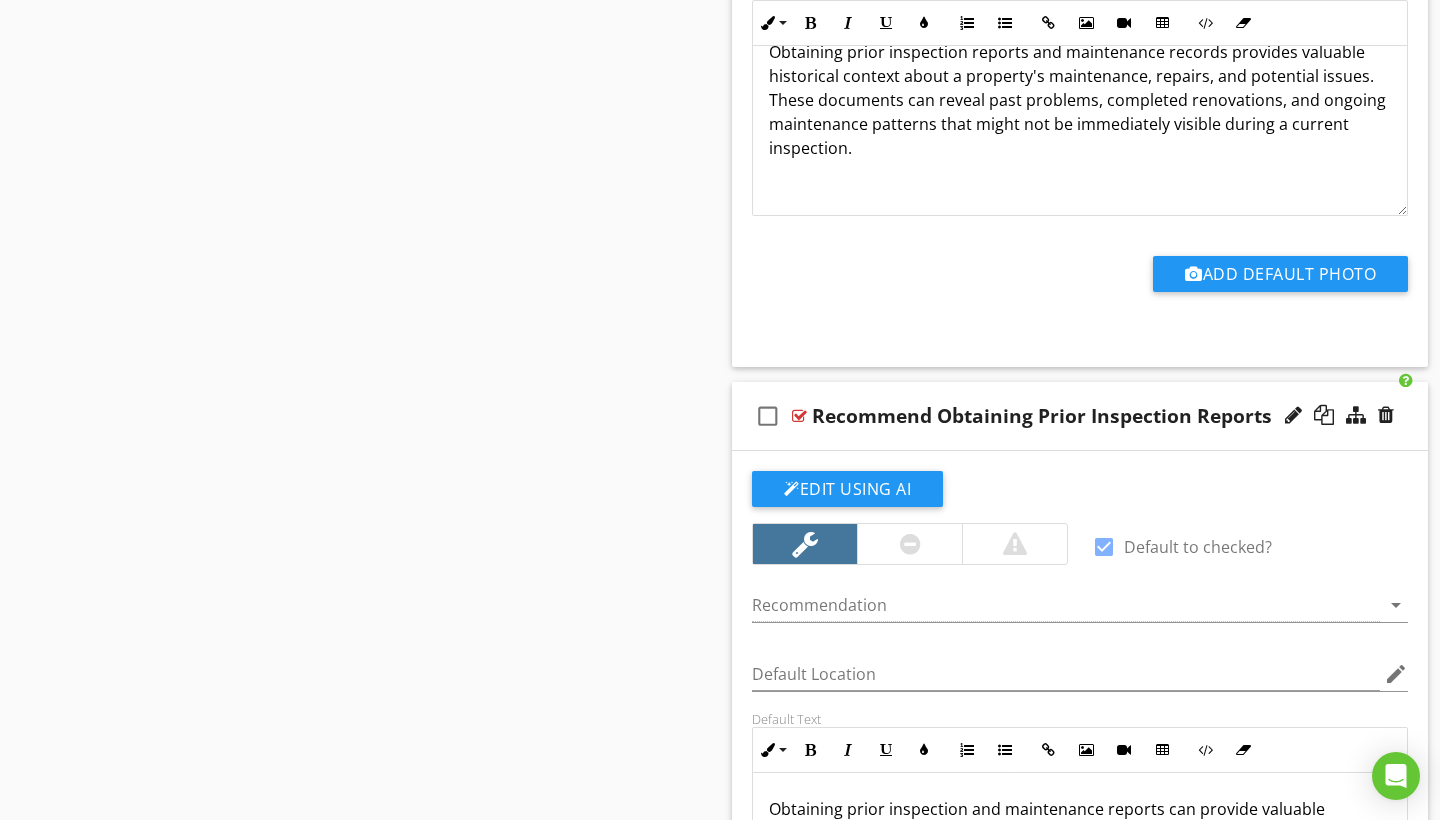 click on "Sections
Inspection Details           Exterior           Air Conditioning           Roofing           Garage           Kitchen           Bathroom(s)           Laundry Room           Interiors           Attic Space           Plumbing           Fireplaces           Basement Structural Components           Electrical           Crawl Space Structural Components           Heating           Deferred Cost Items           Scope of the Home Inspection             Post Inspection Checklist           Sewer Scope
Section
Attachments     90 Day Home Warranty Flyer   28CCEDC8-A72F-4DFD-A692-EAB5C4759FD7.jpeg     90 Day Warranty Information   90_Day_Warranty_Information.pdf
Attachment
Items
General           General Property Information
Item
Comments
New
Informational   check_box_outline_blank     Select All" at bounding box center (720, -173) 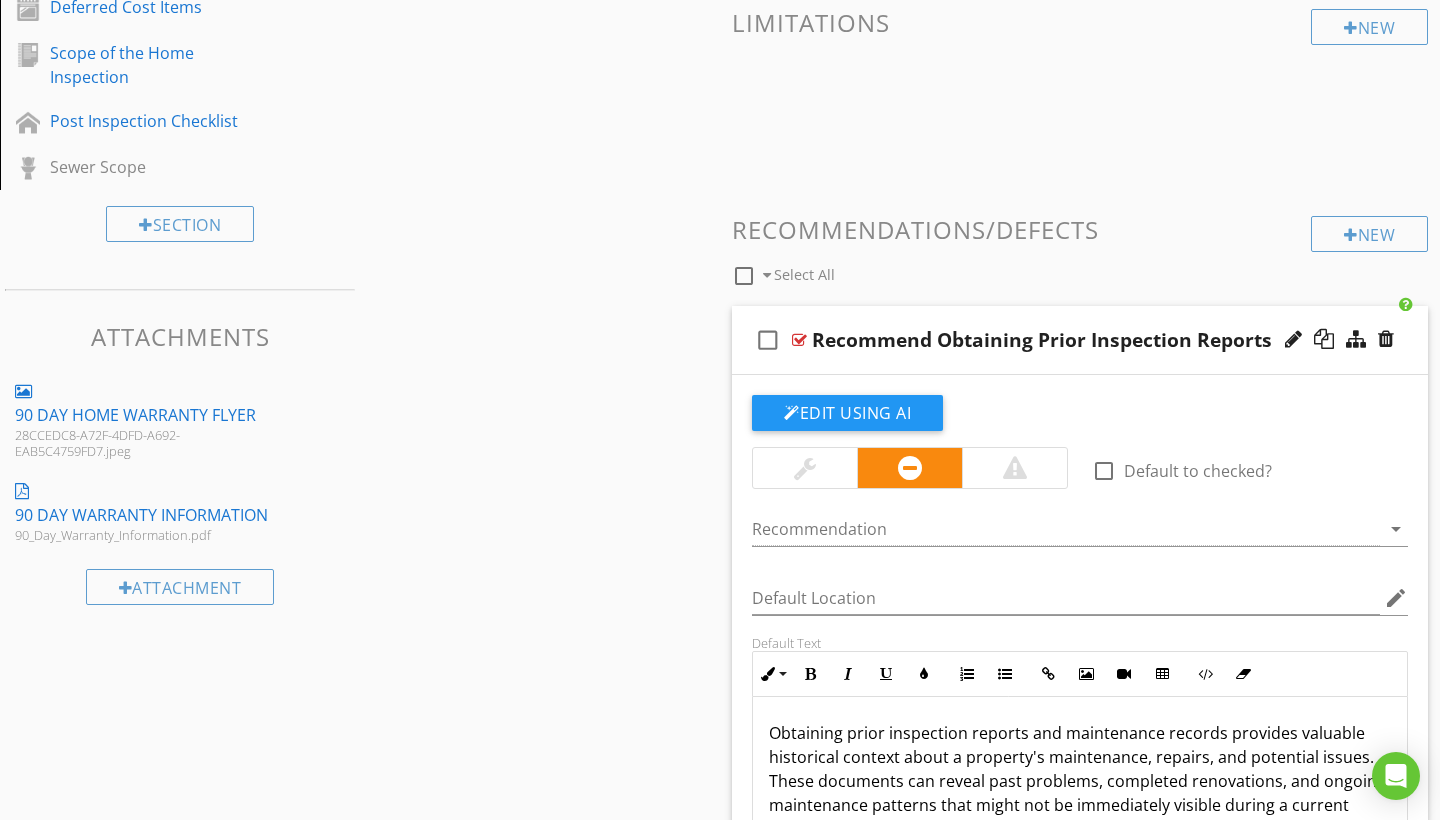 scroll, scrollTop: 1000, scrollLeft: 0, axis: vertical 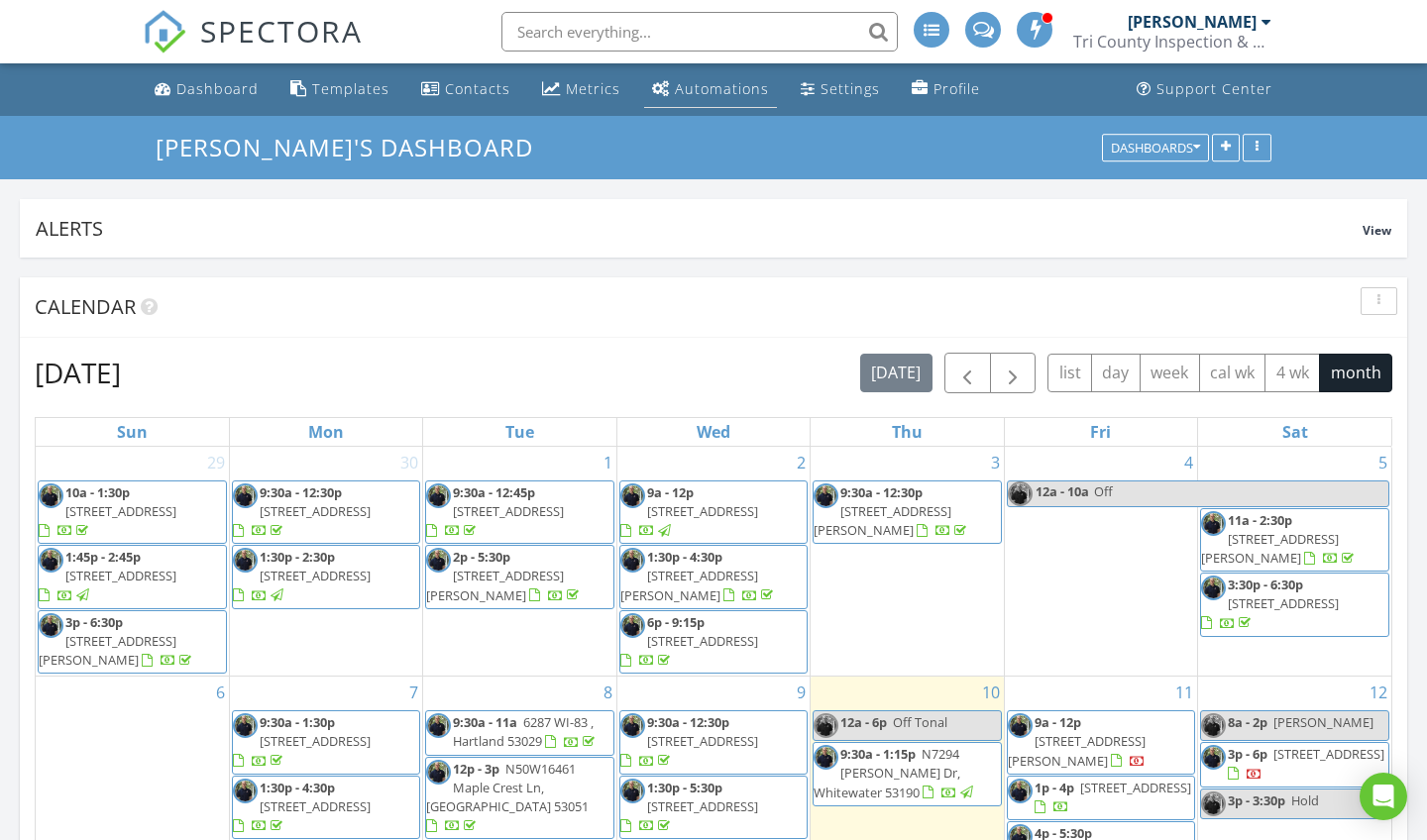 click on "Automations" at bounding box center [711, 89] 